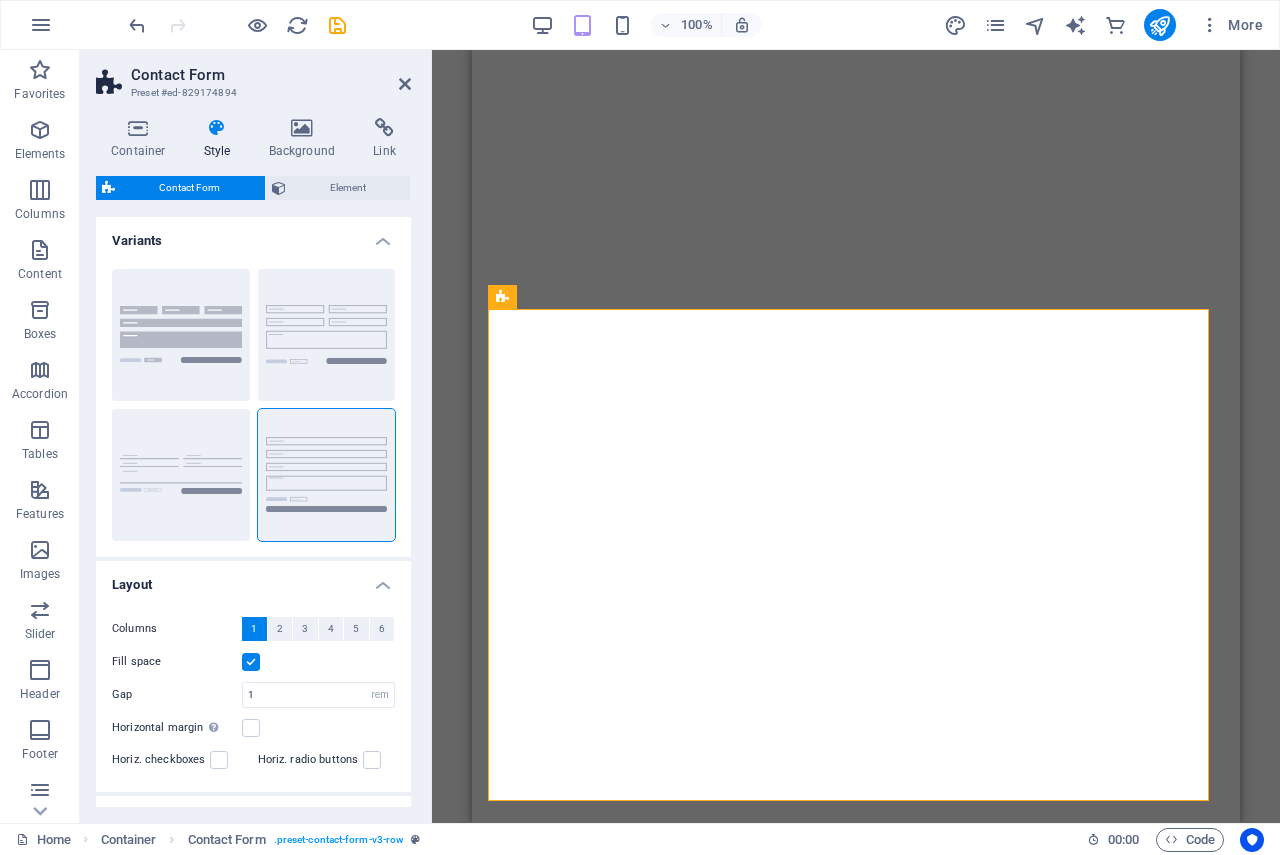 select on "rem" 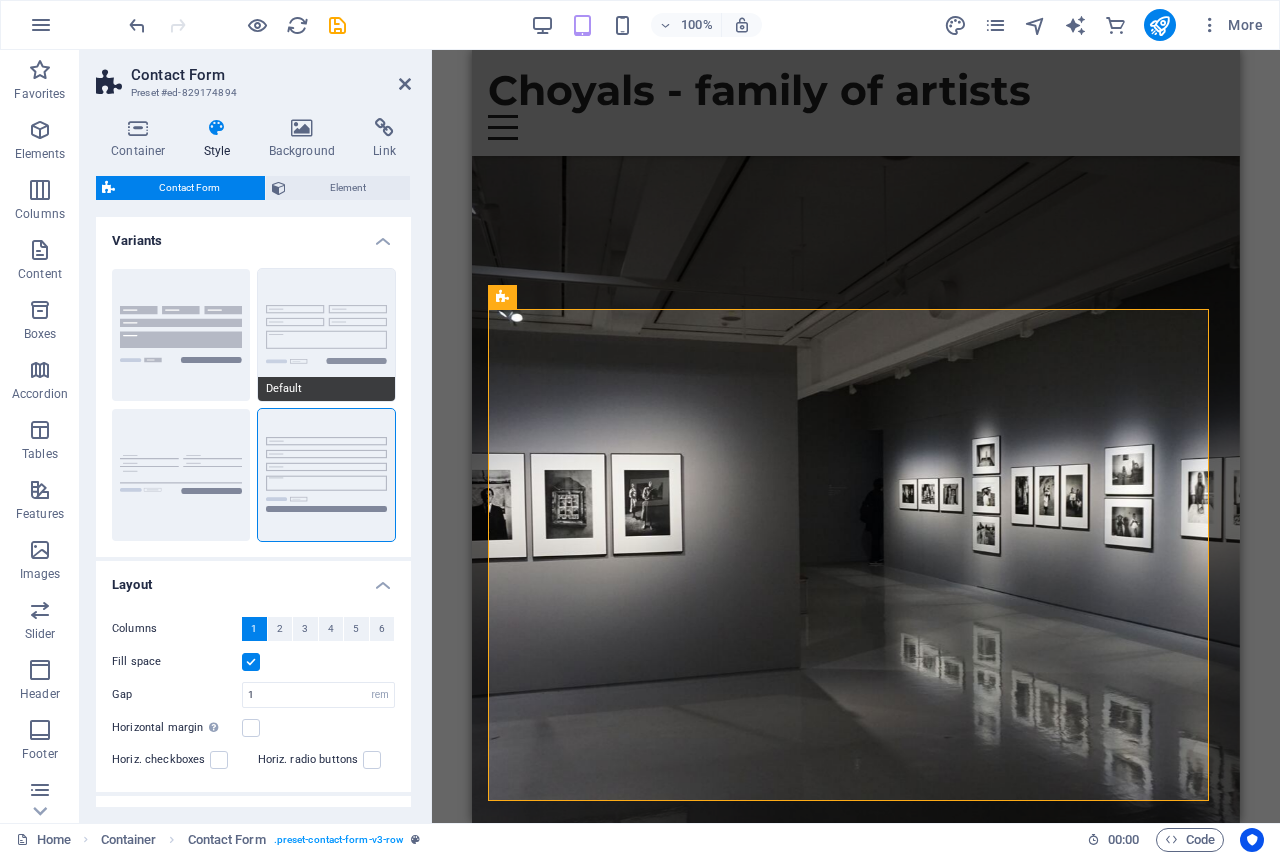 scroll, scrollTop: 0, scrollLeft: 0, axis: both 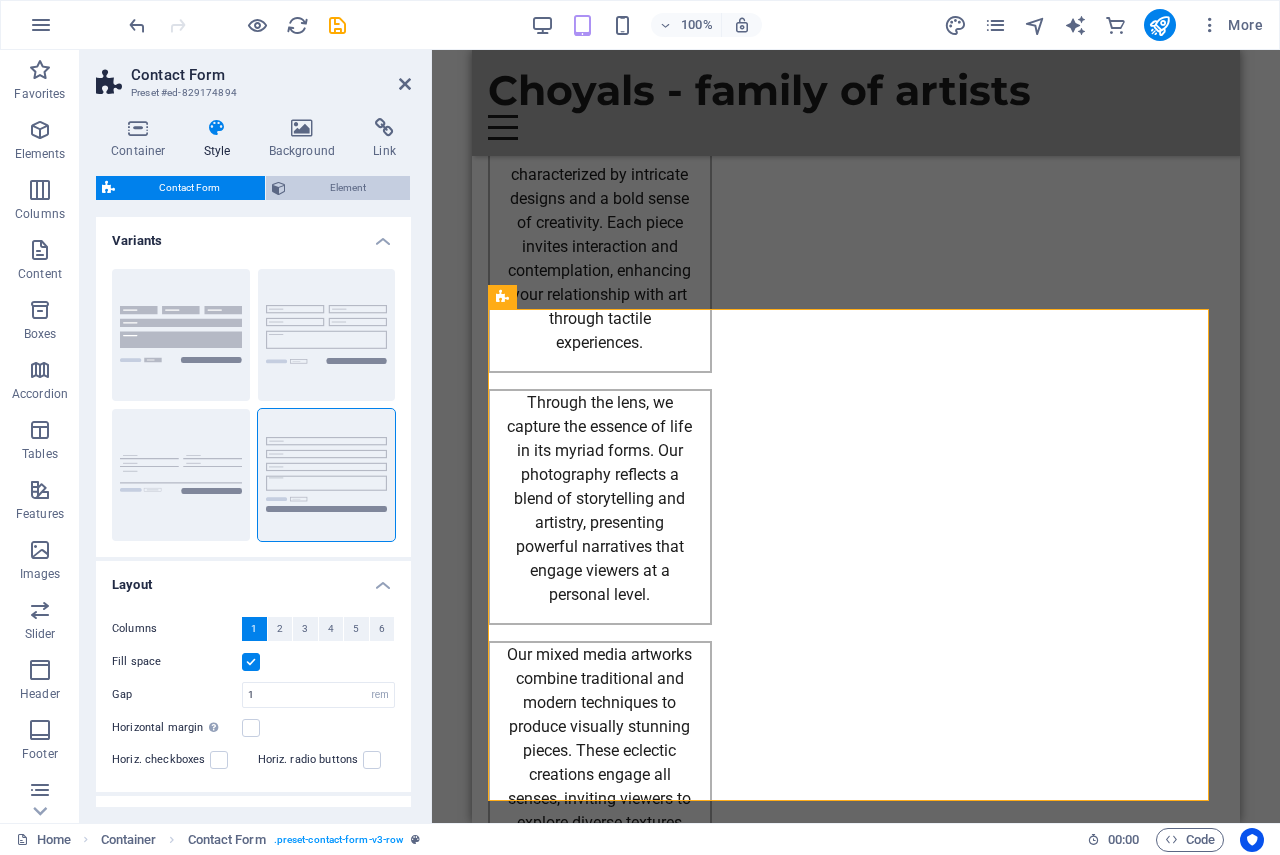 click on "Element" at bounding box center [348, 188] 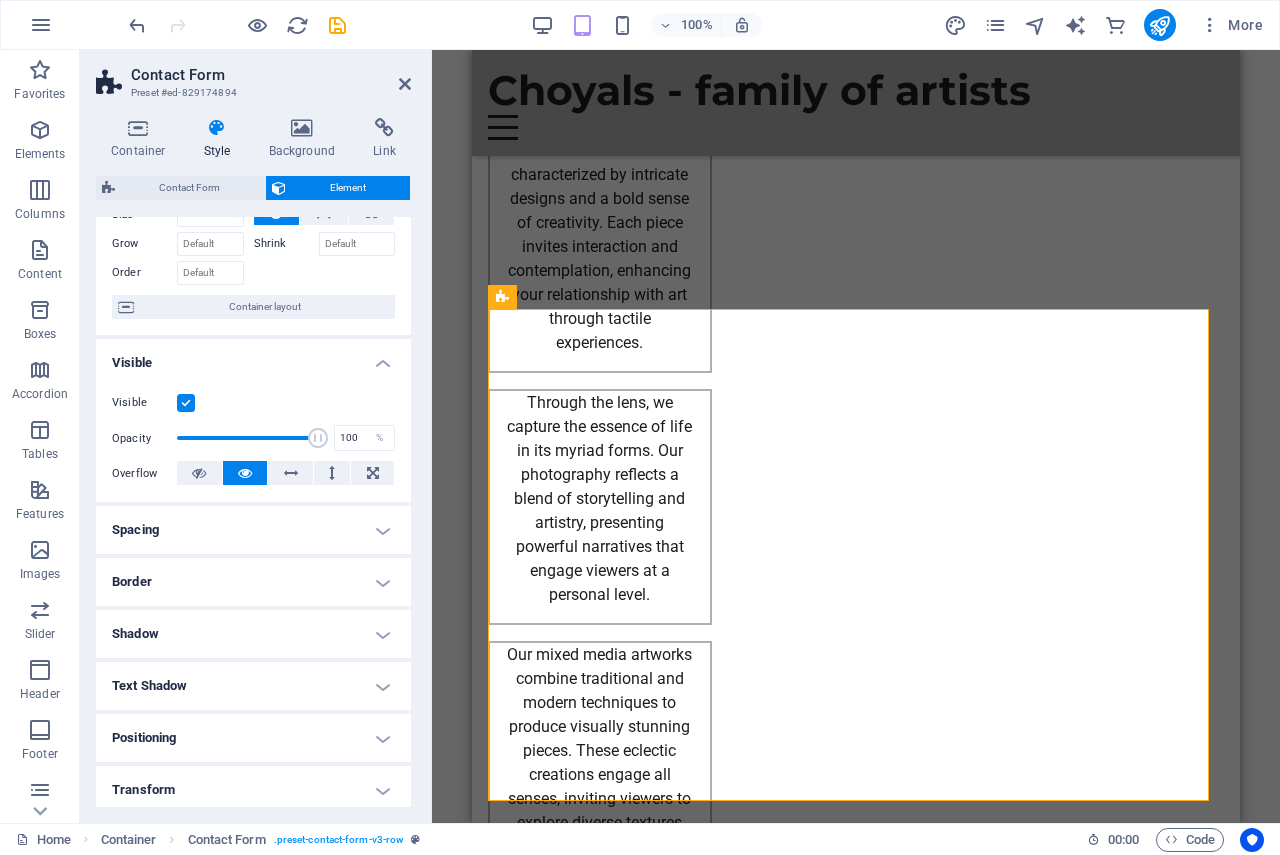 scroll, scrollTop: 255, scrollLeft: 0, axis: vertical 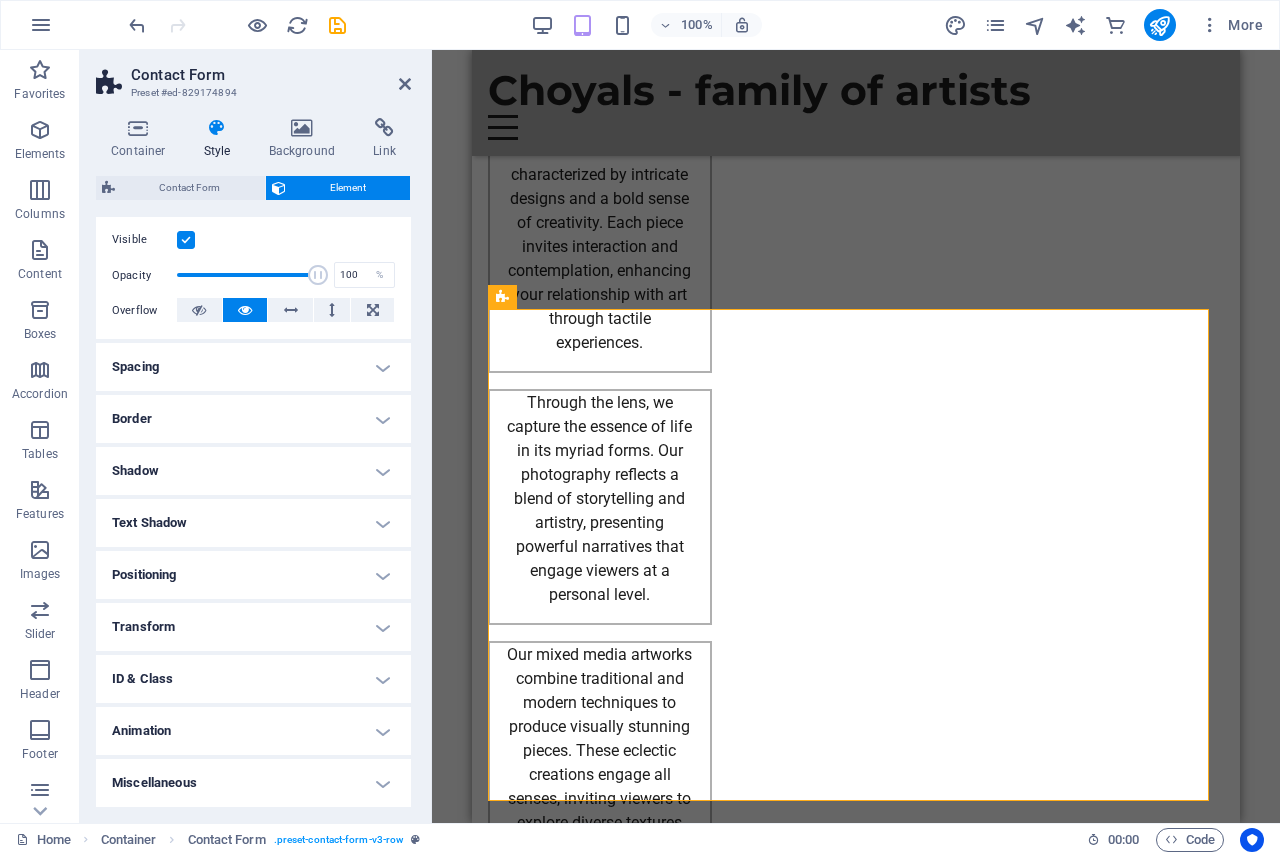 click on "Miscellaneous" at bounding box center [253, 783] 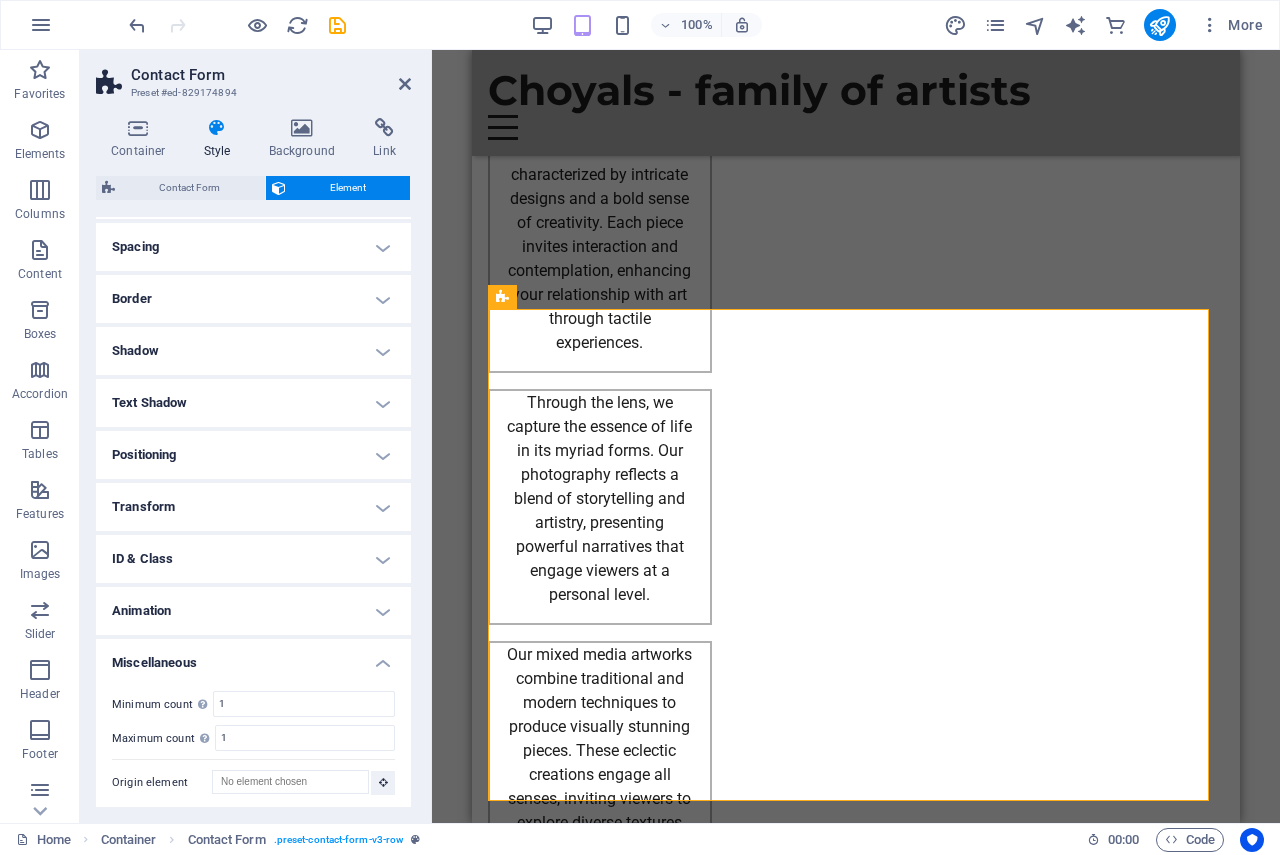 scroll, scrollTop: 379, scrollLeft: 0, axis: vertical 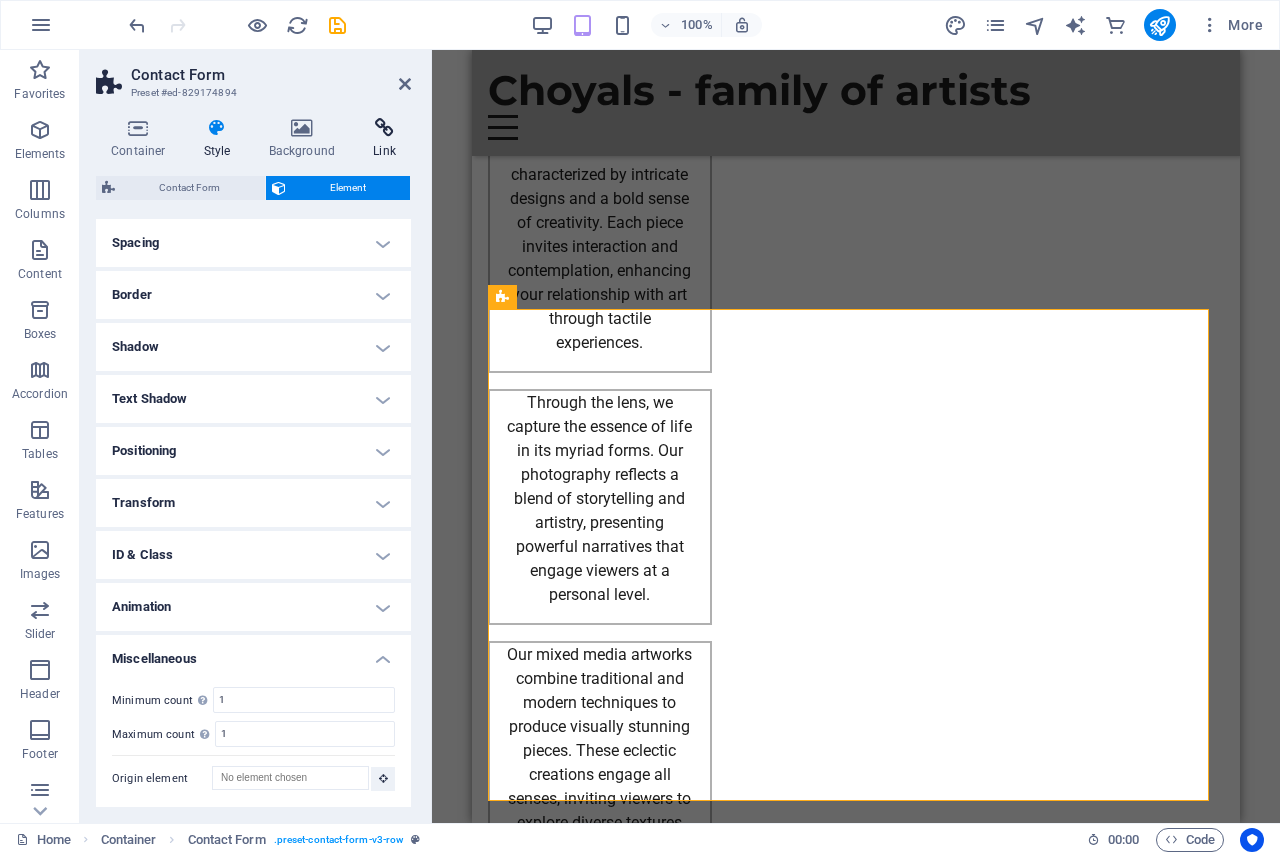 click at bounding box center (384, 128) 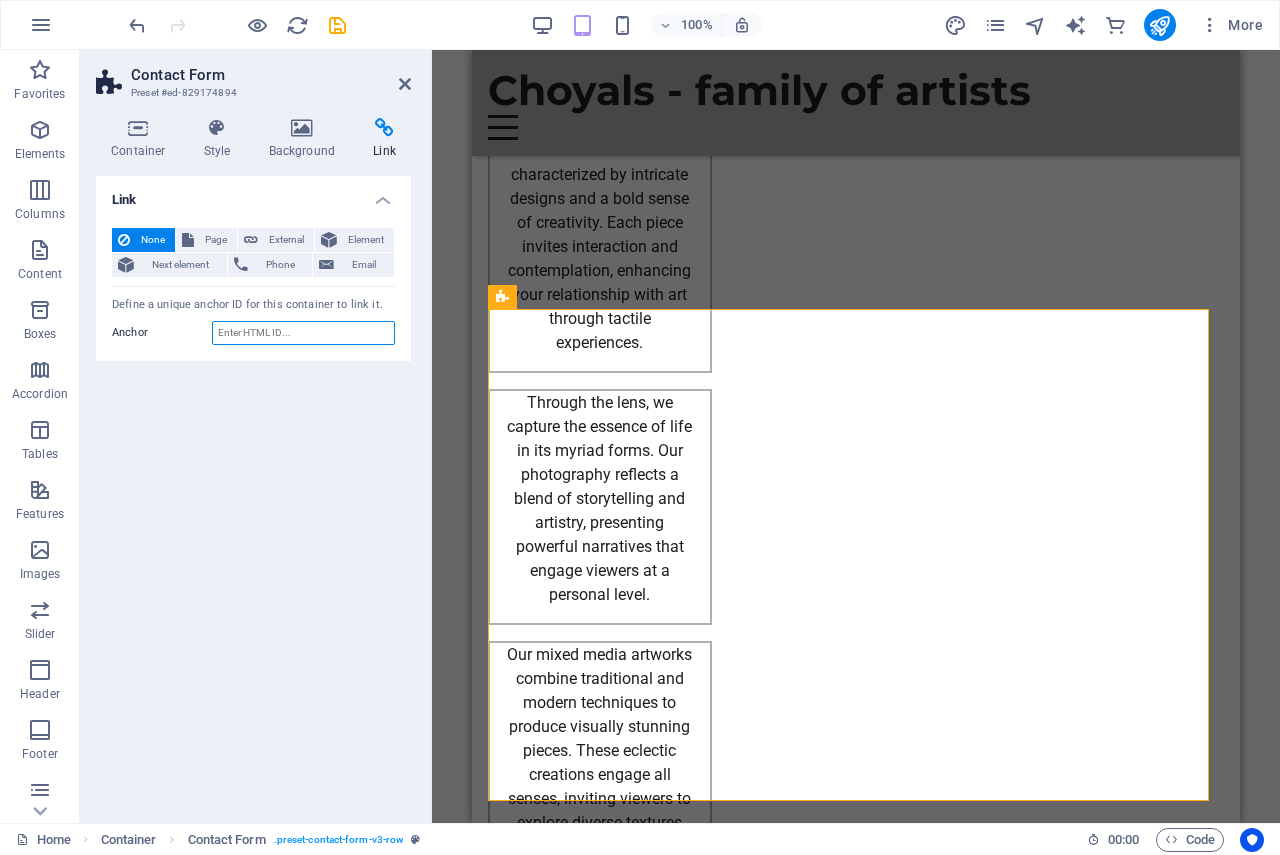 click on "Anchor" at bounding box center [303, 333] 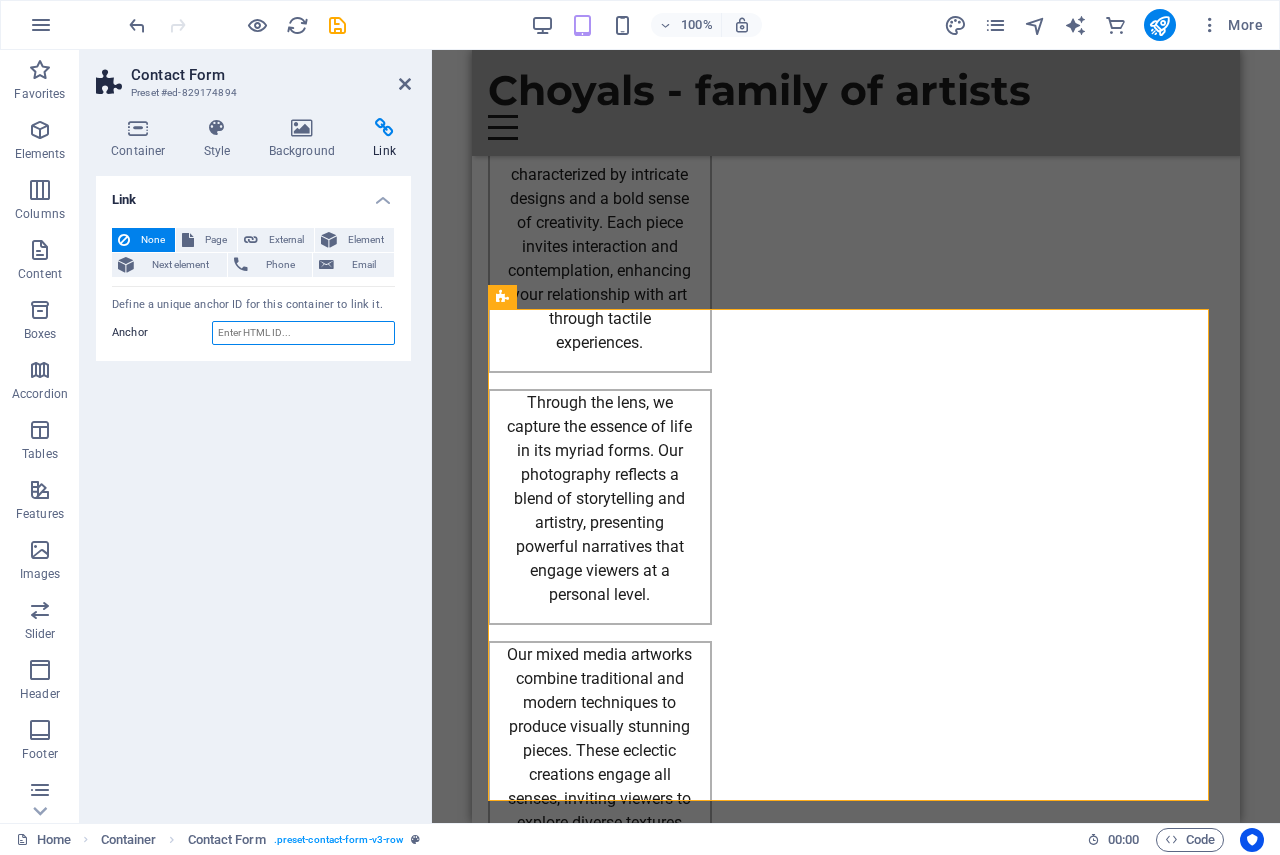 drag, startPoint x: 290, startPoint y: 327, endPoint x: 340, endPoint y: 334, distance: 50.48762 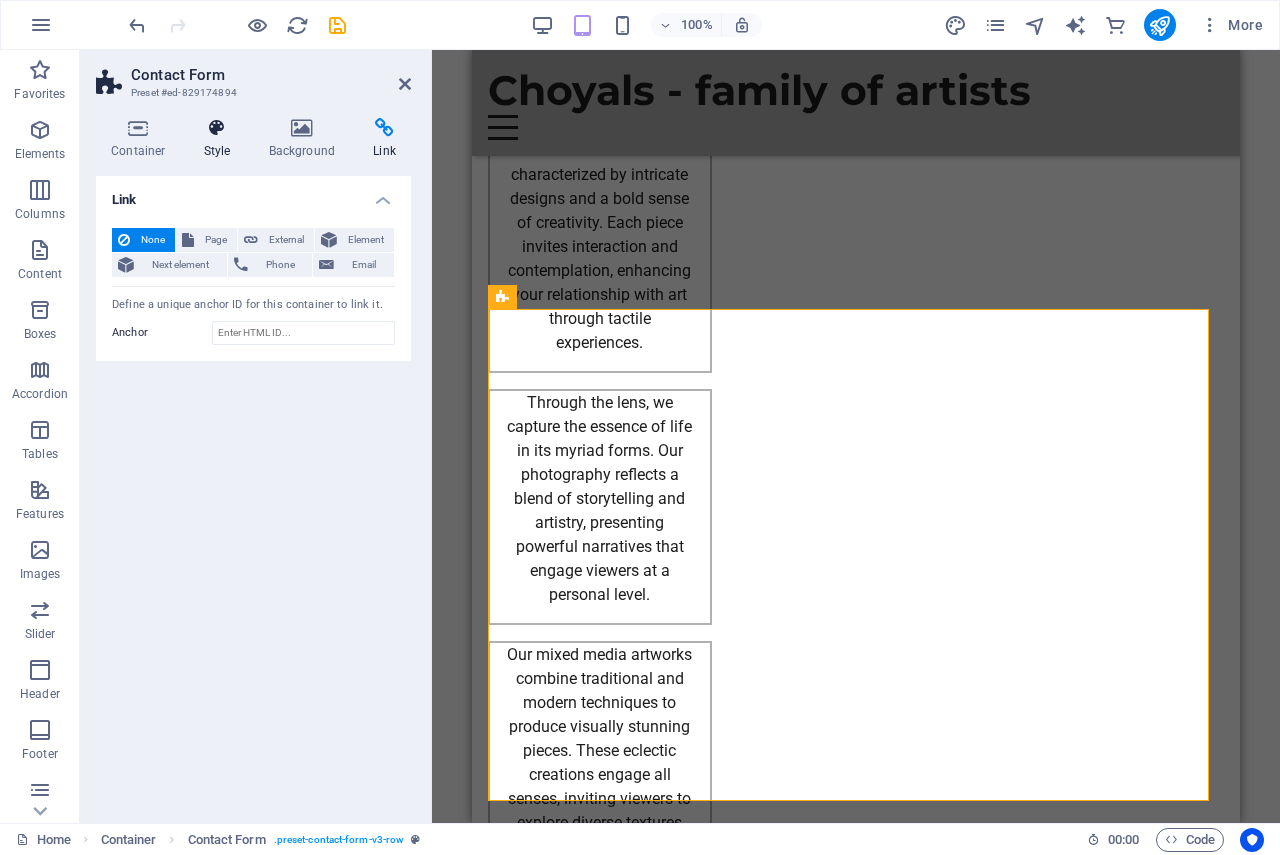 click on "Style" at bounding box center (221, 139) 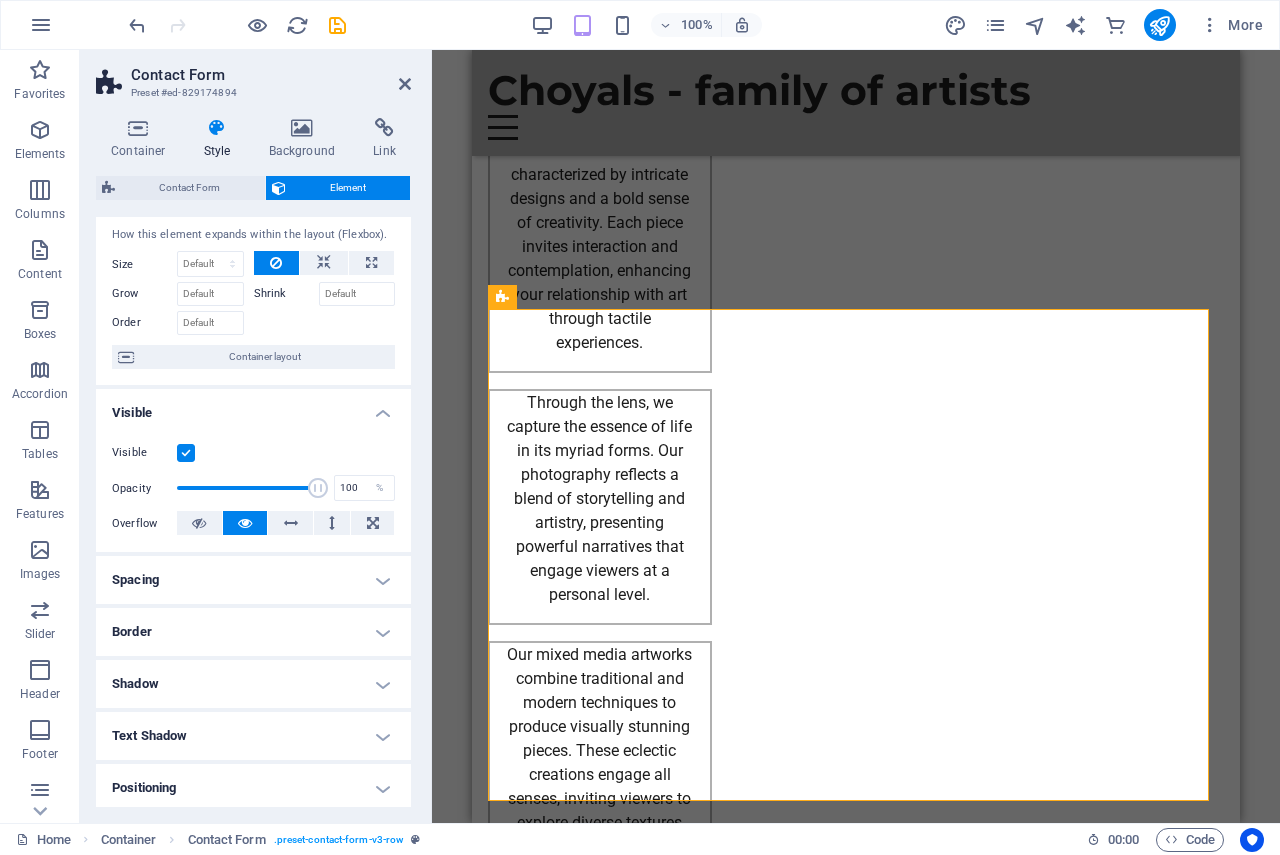 scroll, scrollTop: 0, scrollLeft: 0, axis: both 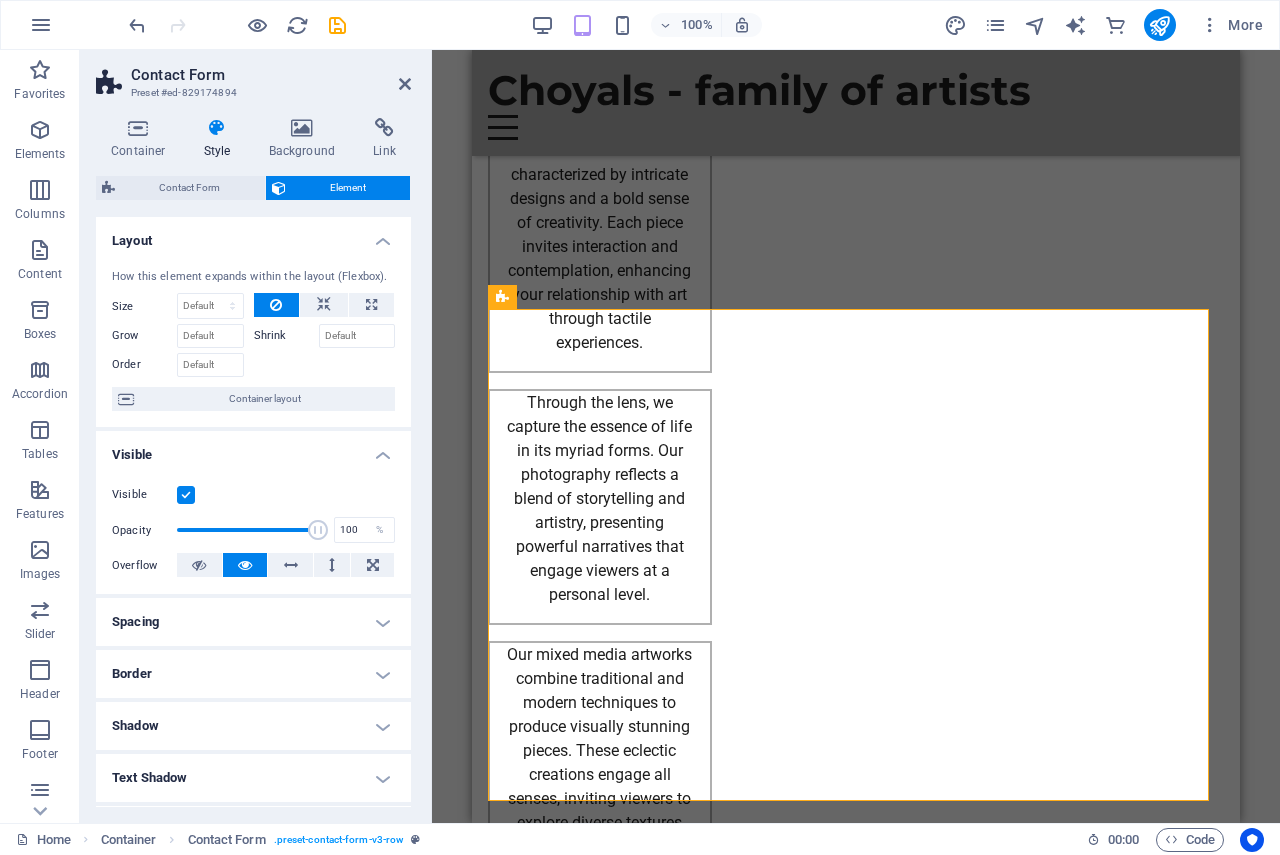 click at bounding box center (186, 495) 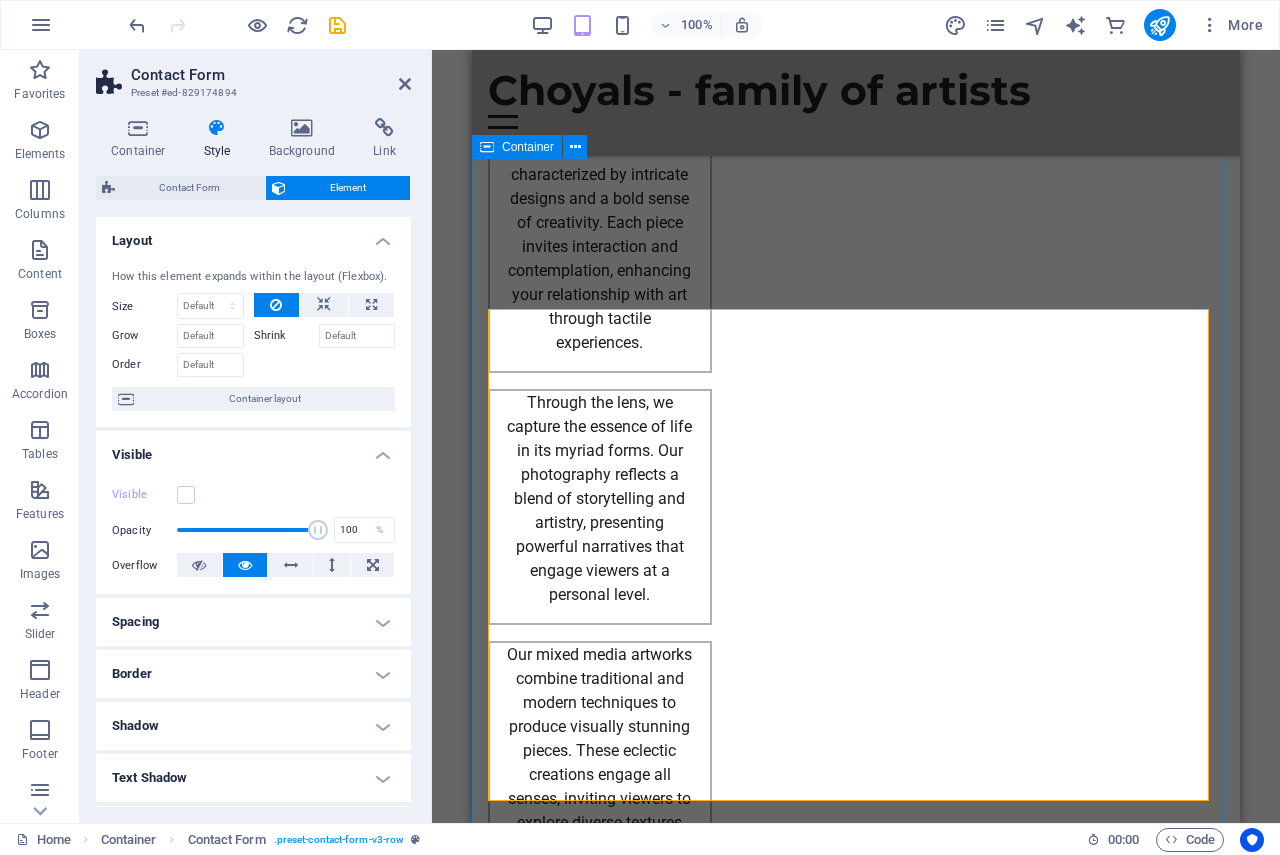 click on "Get in Touch with Us   I have read and understand the privacy policy. Unreadable? Load new Book an Appointment" at bounding box center (856, 2930) 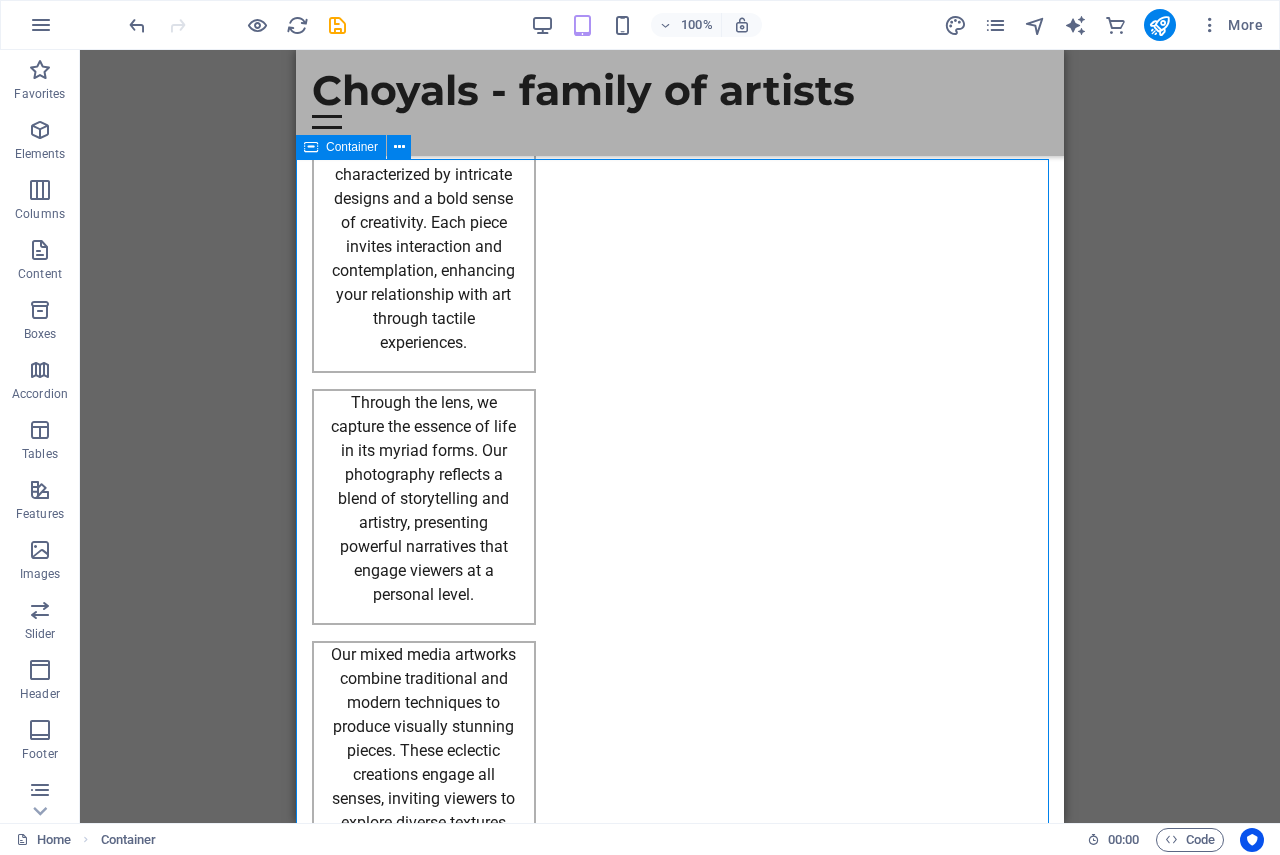 click at bounding box center [311, 147] 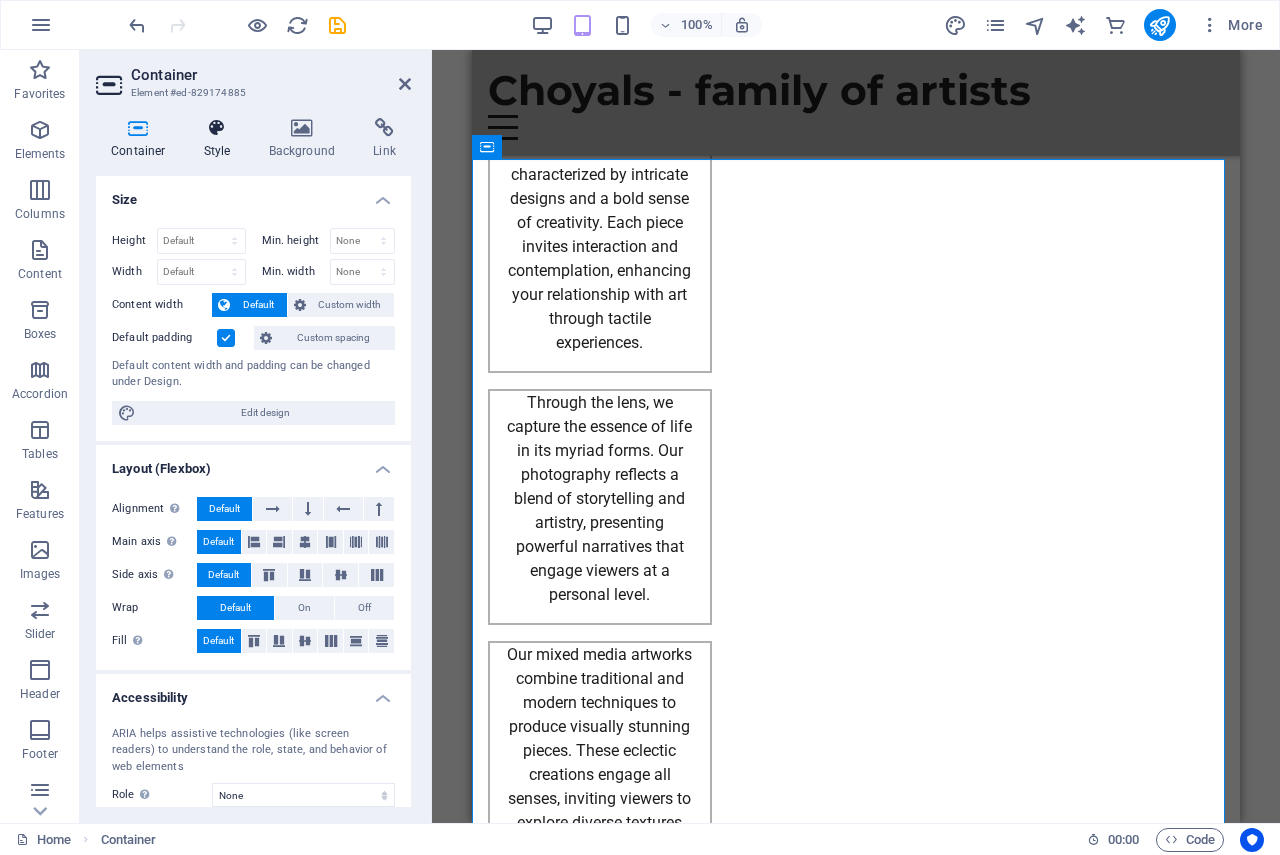 click at bounding box center [217, 128] 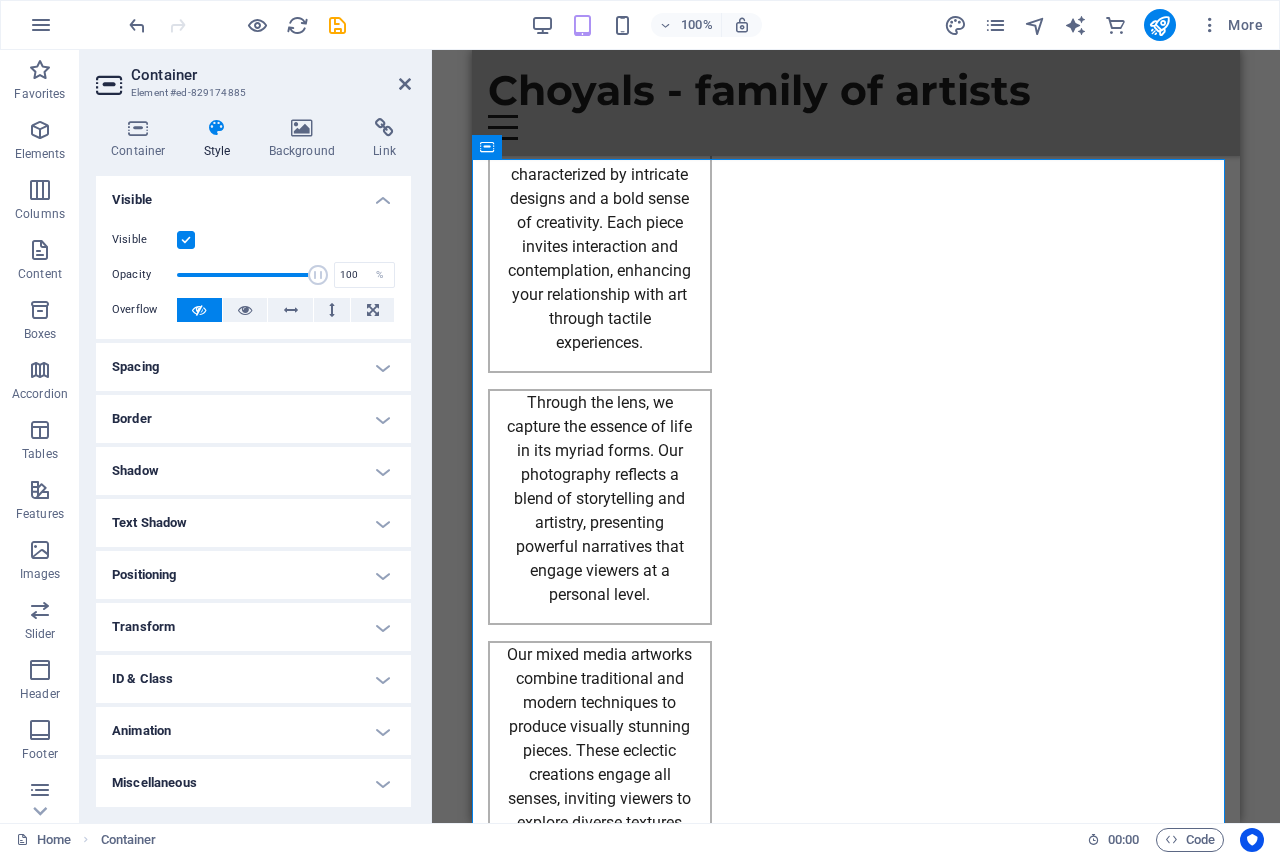 click at bounding box center [186, 240] 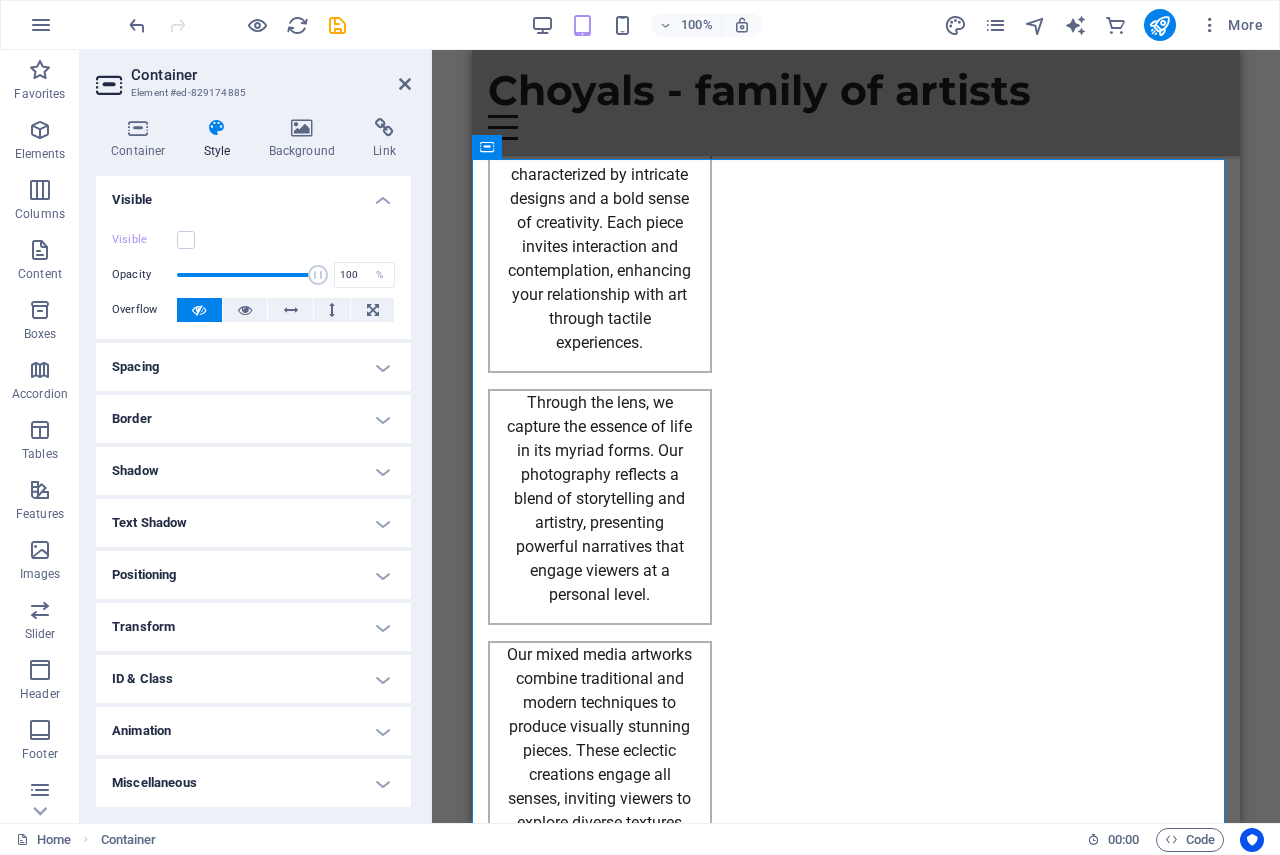 click on "Drag here to replace the existing content. Press “Ctrl” if you want to create a new element.
H2   Text on background   Container   Menu Bar   Logo   Preset   Placeholder   Container   HTML   Container   Icon   Footer Saga   Text   Container   Text   Icon   Menu   Container   Spacer   Spacer   Container   H3   Container   H3   Text   Text   Container   Container   Logo   Spacer   Spacer   Container   Container   H3   Container   Checkbox   Contact Form   Contact Form   Form   Captcha   Form button   Icon   Text   Icon   Icon   Icon   Icon   Textarea   Icon   Menu   Date   Email   Input   Contact Form   Form   Input   Spacer   H2   Placeholder   Gallery" at bounding box center [856, 436] 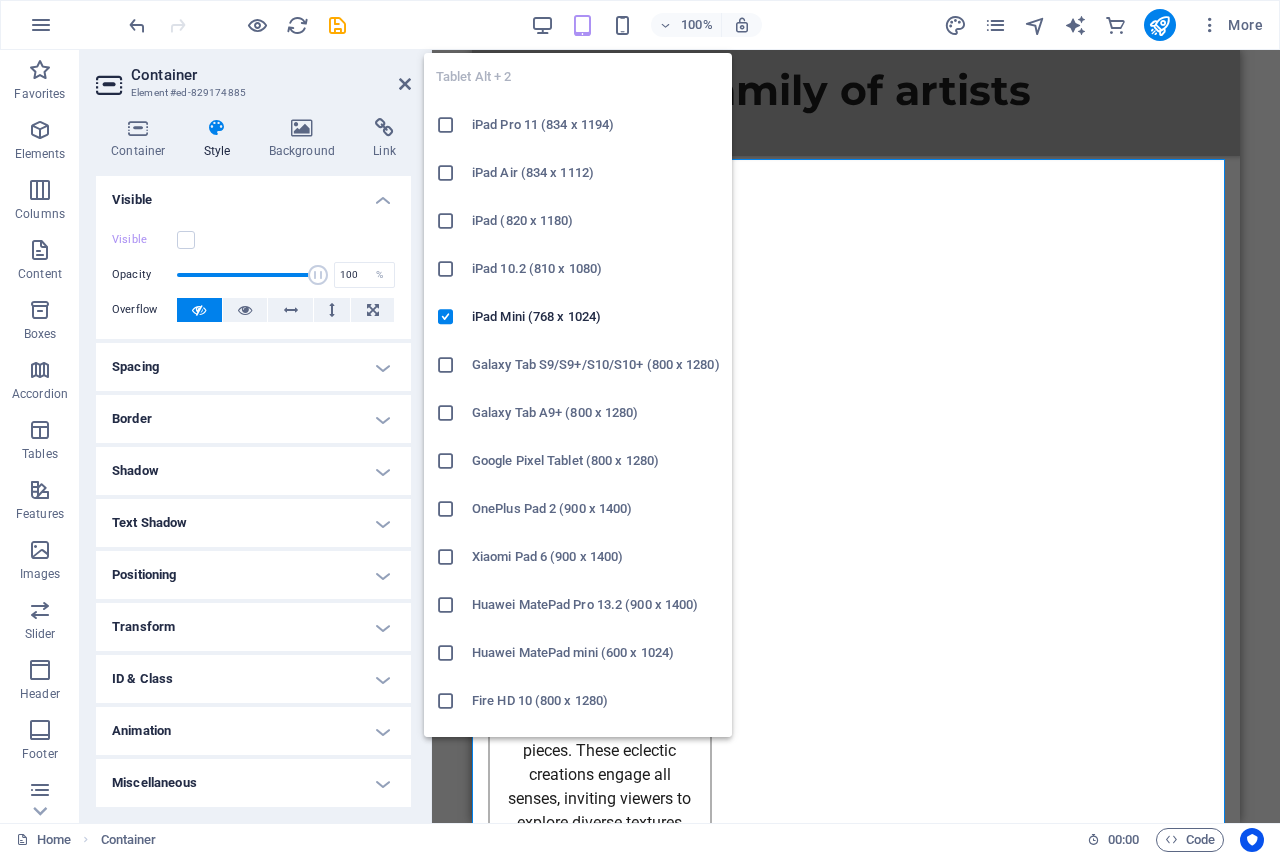click at bounding box center [582, 25] 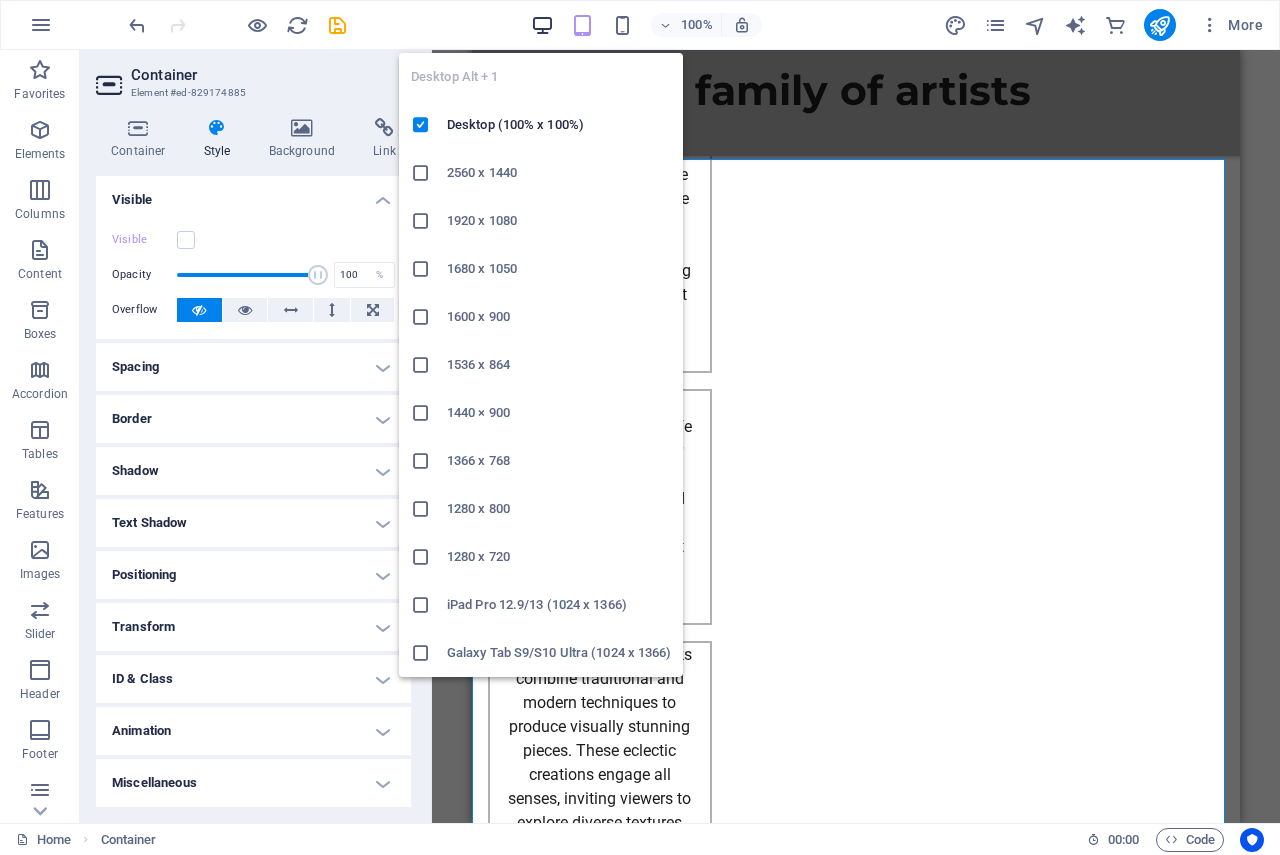 click at bounding box center (542, 25) 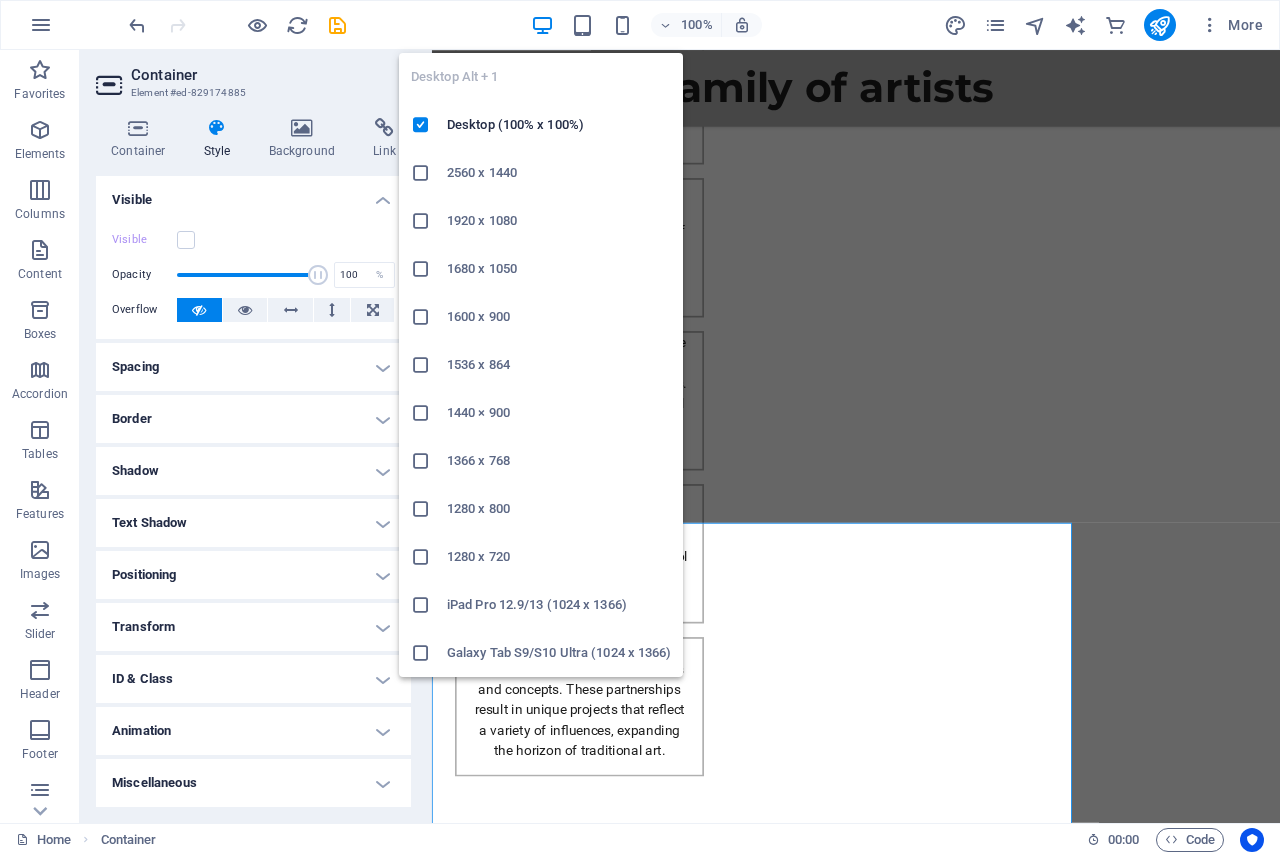 scroll, scrollTop: 2509, scrollLeft: 0, axis: vertical 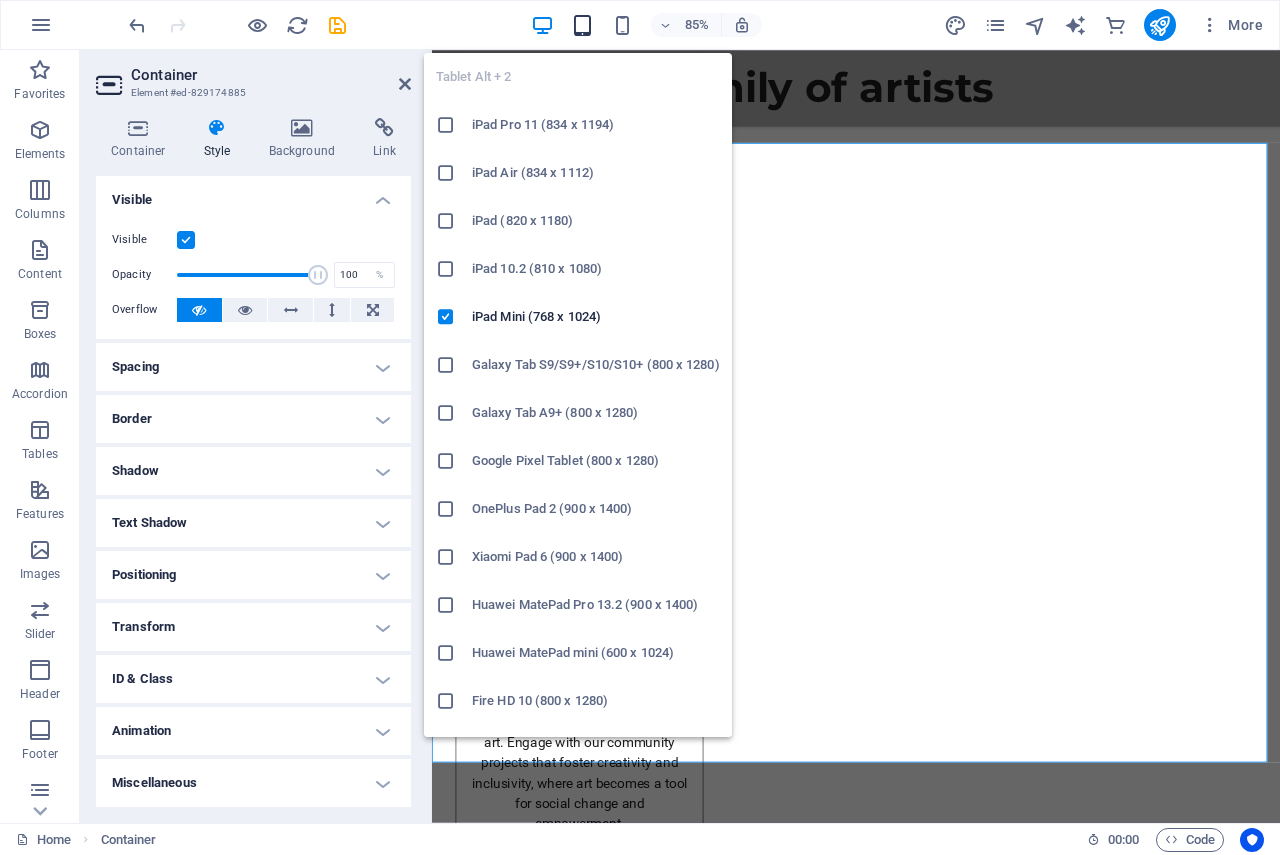 click at bounding box center (582, 25) 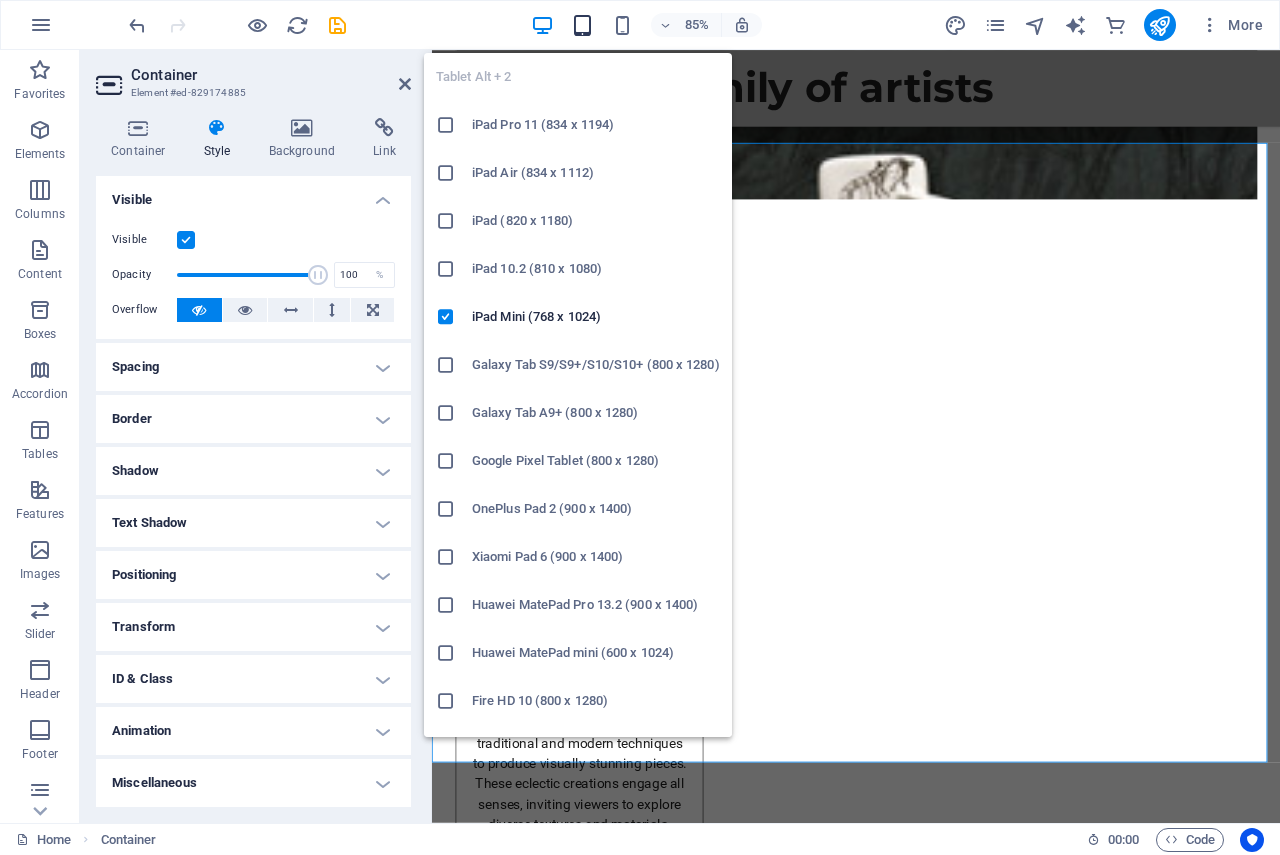 scroll, scrollTop: 2956, scrollLeft: 0, axis: vertical 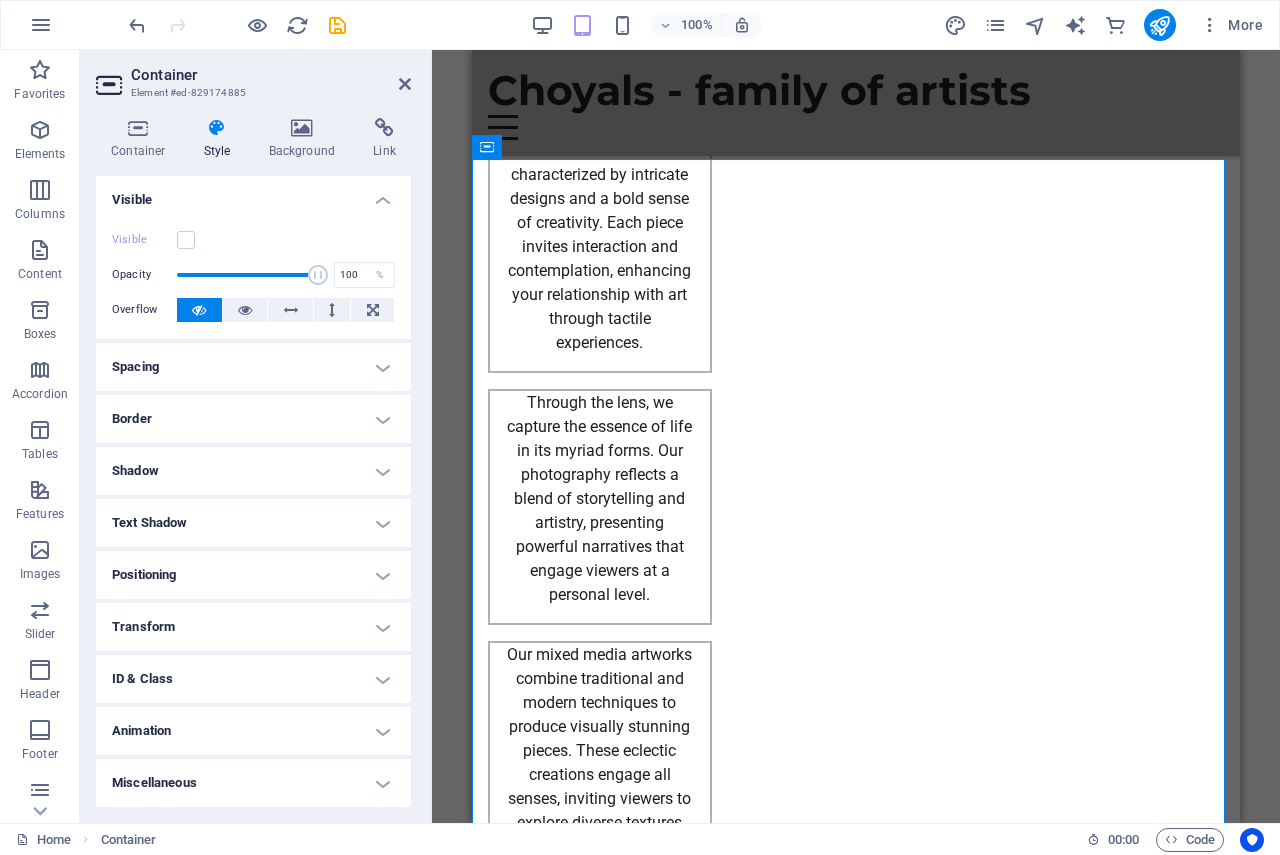 click on "Drag here to replace the existing content. Press “Ctrl” if you want to create a new element.
H2   Text on background   Container   Menu Bar   Logo   Preset   Placeholder   Container   HTML   Container   Icon   Footer Saga   Text   Container   Text   Icon   Menu   Container   Spacer   Spacer   Container   H3   Container   H3   Text   Text   Container   Container   Logo   Spacer   Spacer   Container   Container   H3   Container   Checkbox   Contact Form   Contact Form   Form   Captcha   Form button   Icon   Text   Icon   Icon   Icon   Icon   Textarea   Icon   Menu   Date   Email   Input   Contact Form   Input   Spacer   H2   Placeholder   Gallery" at bounding box center (856, 436) 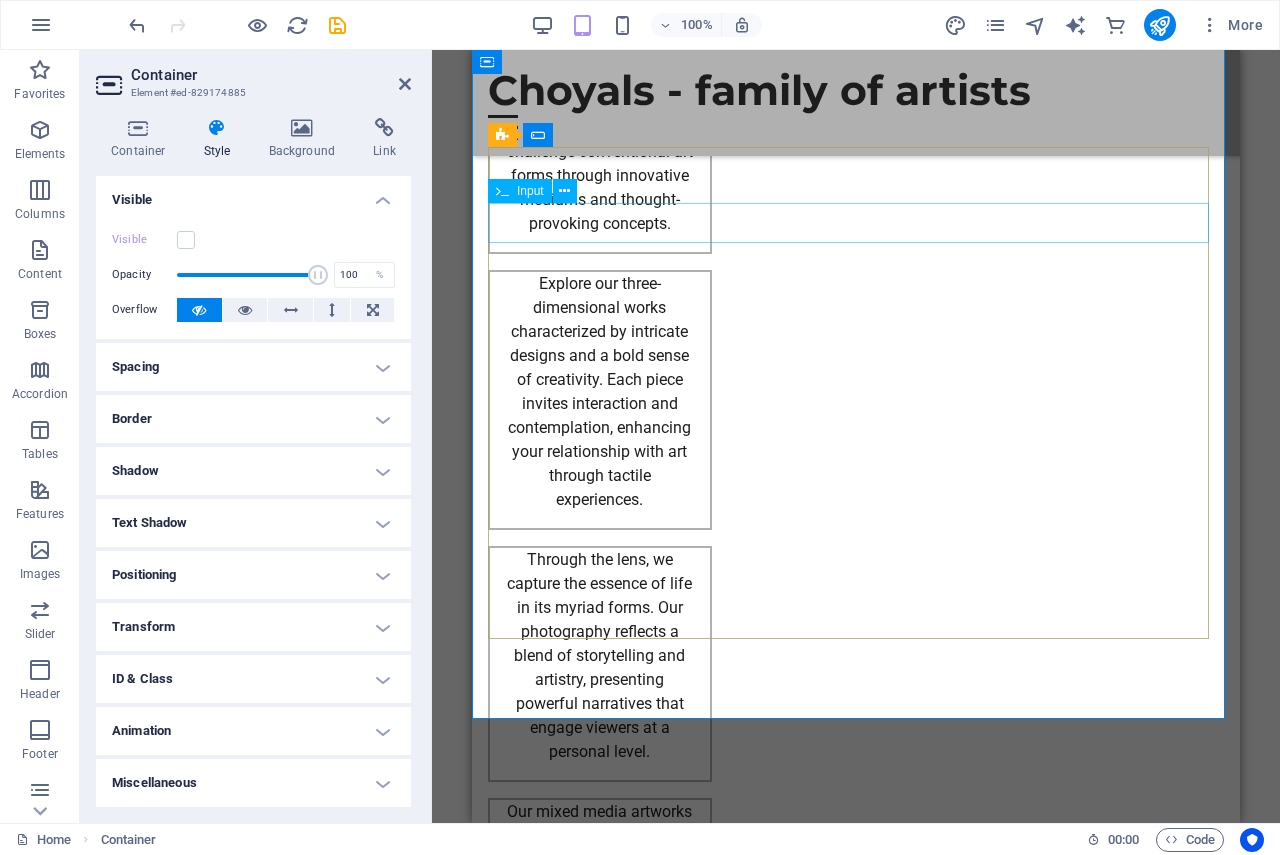 scroll, scrollTop: 2718, scrollLeft: 0, axis: vertical 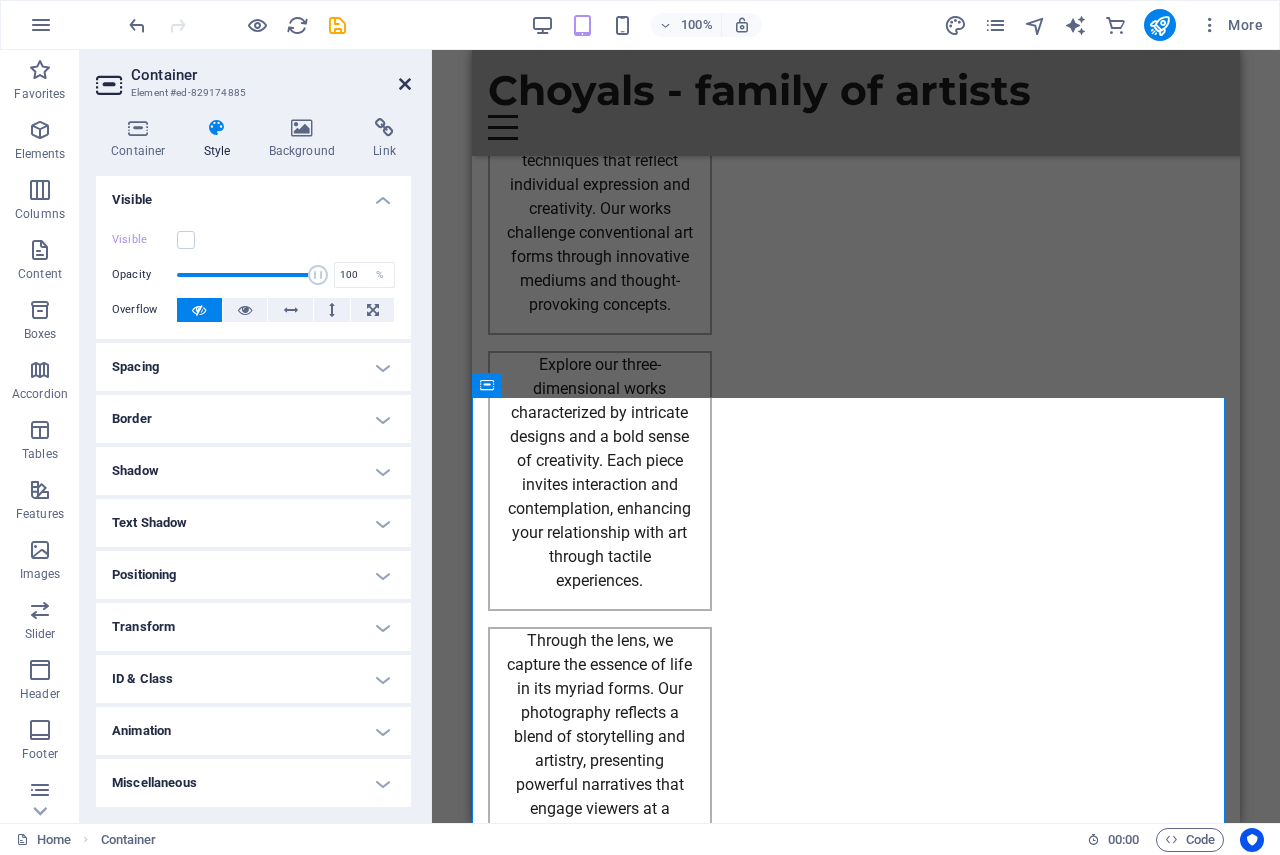 click at bounding box center [405, 84] 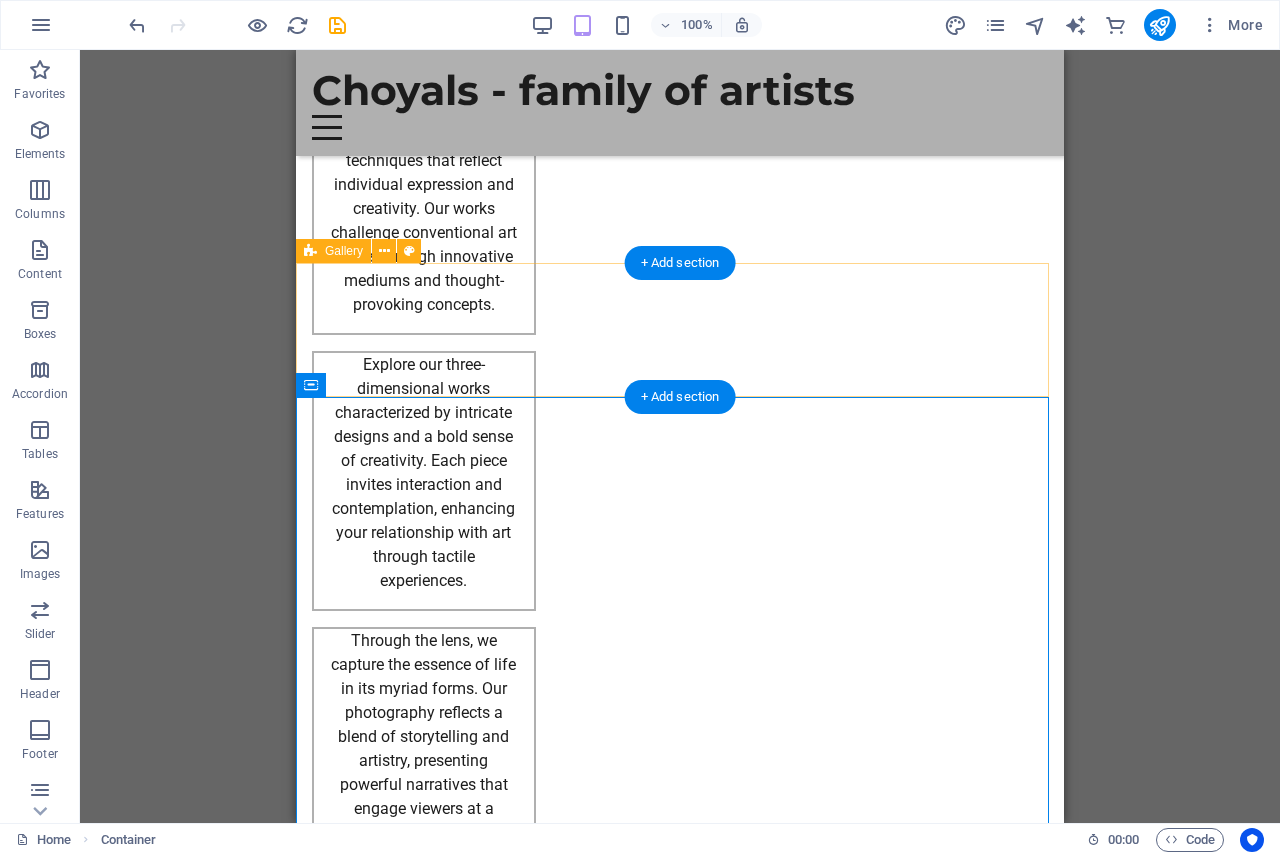 click on "Add elements" at bounding box center [621, 2762] 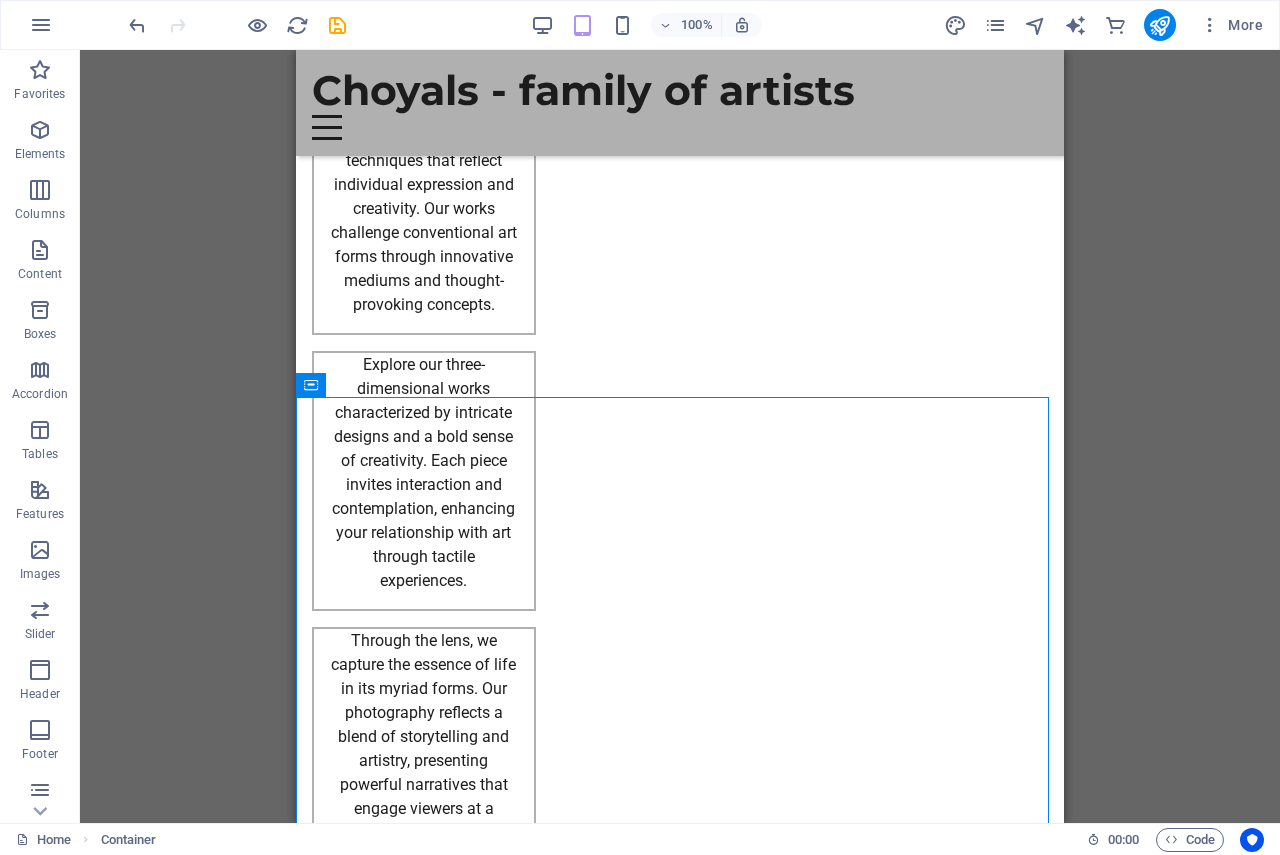 click on "Drag here to replace the existing content. Press “Ctrl” if you want to create a new element.
H2   Text on background   Container   Menu Bar   Menu Bar   Logo   Preset   Placeholder   Container   HTML   Container   Icon   Footer Saga   Text   Container   Text   Icon   Menu   Container   Spacer   Spacer   Container   H3   Container   H3   Text   Text   Container   Container   Logo   Spacer   Spacer   Container   Container   H3   Container   Checkbox   Contact Form   Contact Form   Form   Captcha   Form button   Icon   Text   Icon   Icon   Icon   Icon   Textarea   Icon   Menu   Date   Email   Input   Contact Form   Form   Input   Spacer   H2   Placeholder   Gallery   Container   Cards   Container   Container   Cards" at bounding box center [680, 436] 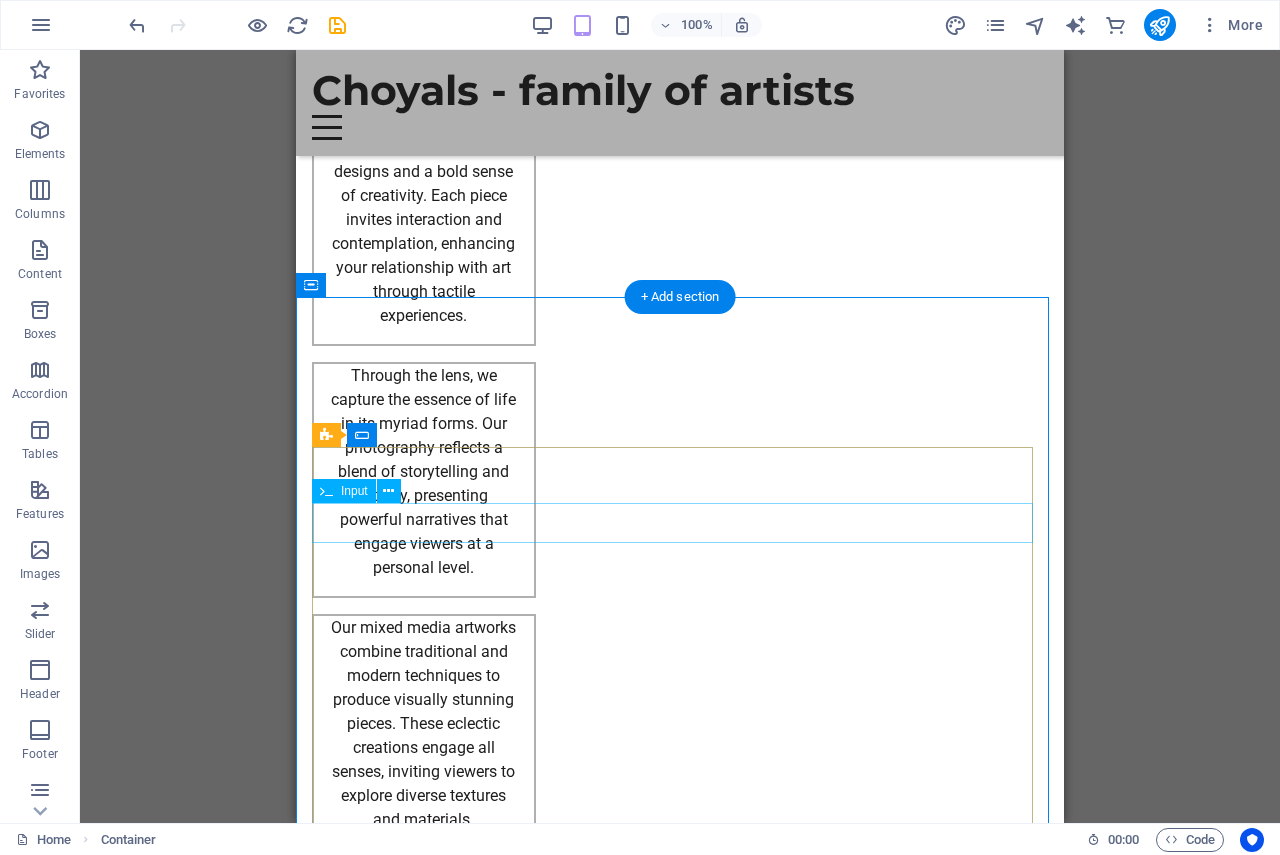 scroll, scrollTop: 3118, scrollLeft: 0, axis: vertical 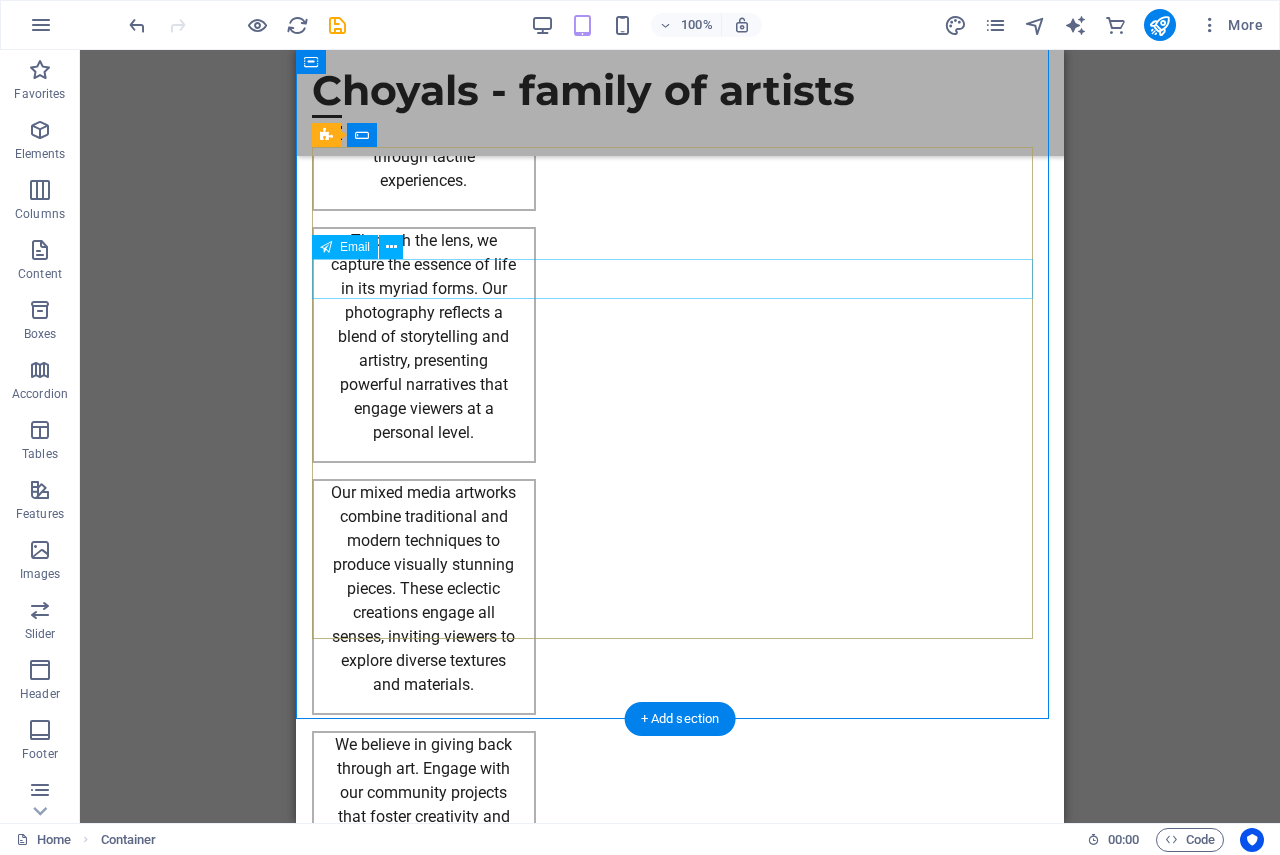click at bounding box center [680, 2686] 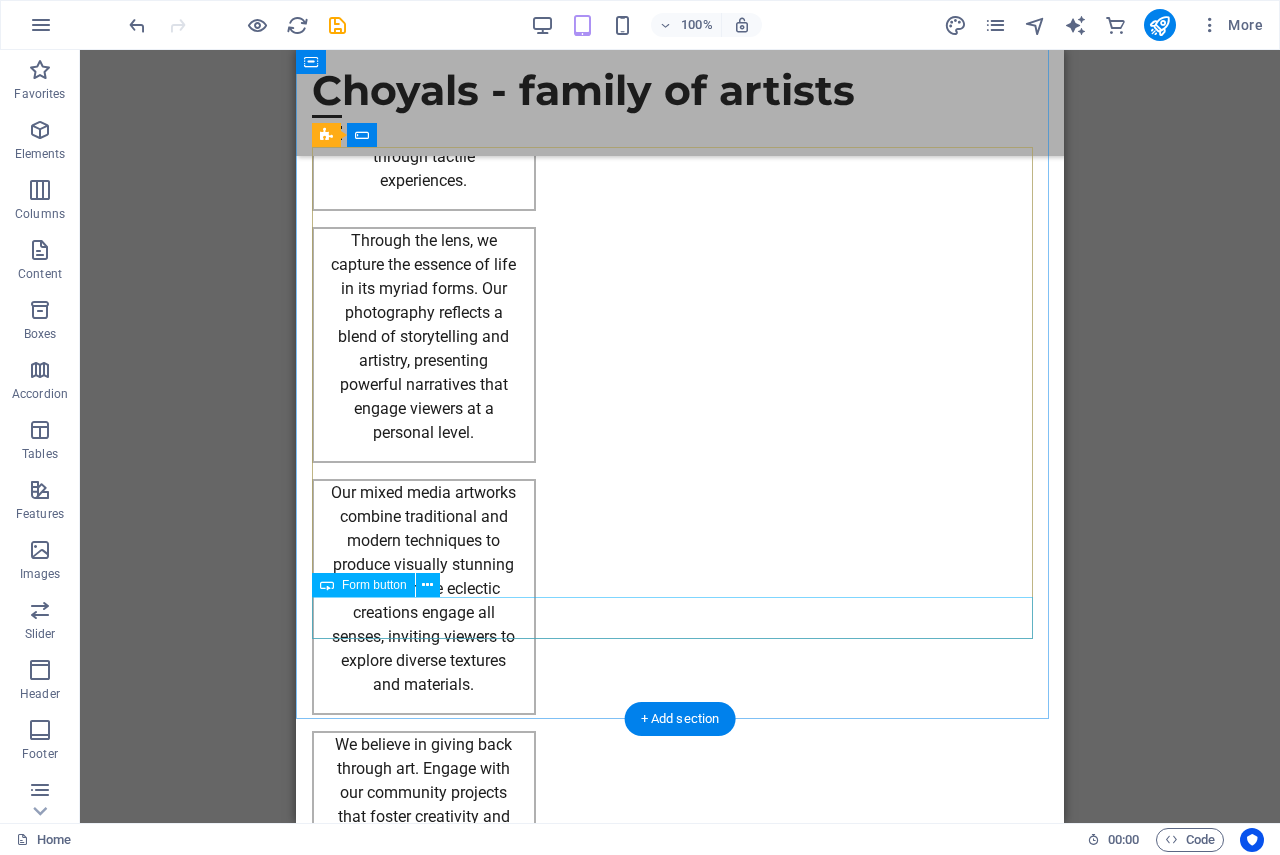scroll, scrollTop: 2418, scrollLeft: 0, axis: vertical 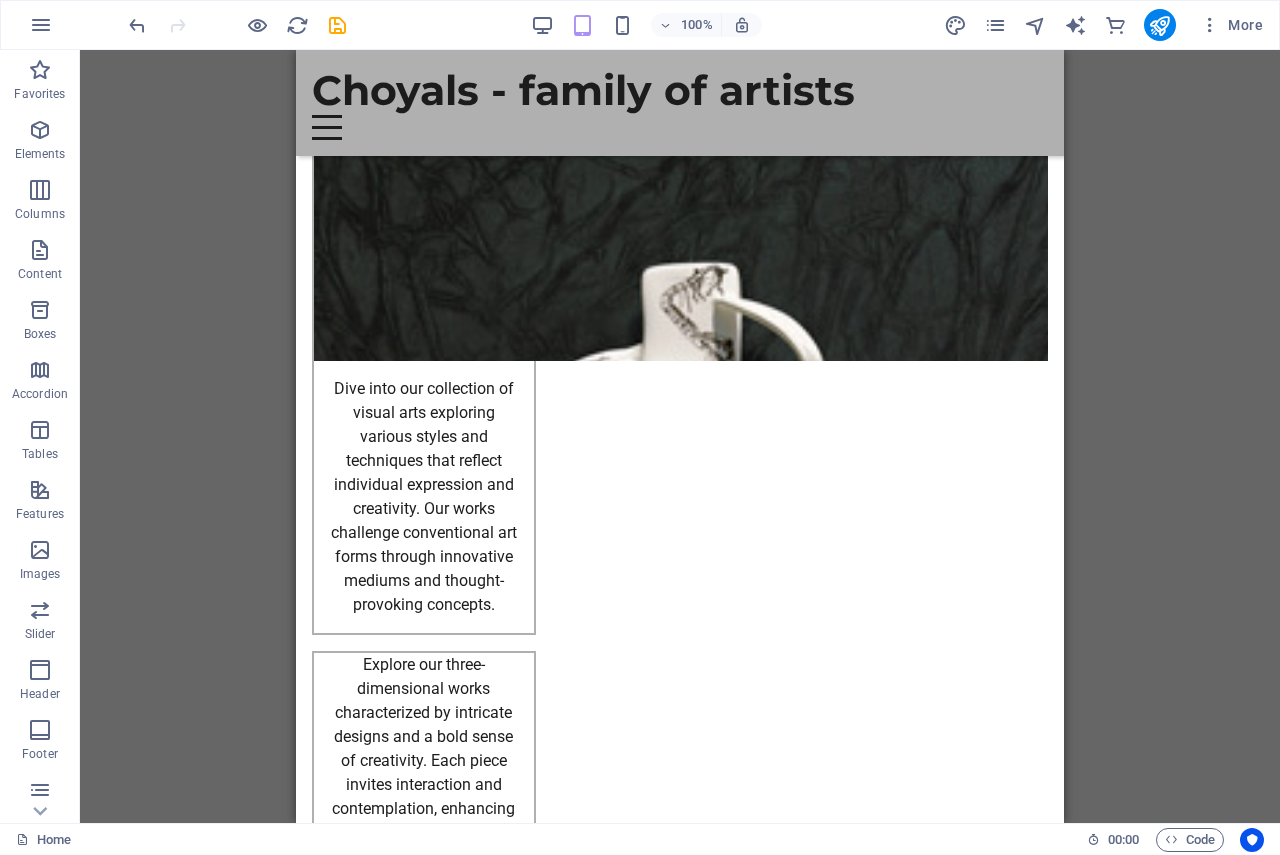 click on "Drag here to replace the existing content. Press “Ctrl” if you want to create a new element.
H2   Text on background   Container   Menu Bar   Logo   Preset   Placeholder   Container   HTML   Container   Icon   Footer Saga   Text   Container   Text   Icon   Menu   Container   Spacer   Spacer   Container   H3   Container   H3   Text   Text   Container   Container   Logo   Spacer   Spacer   Container   Container   H3   Container   Checkbox   Contact Form   Contact Form   Form   Captcha   Form button   Icon   Text   Icon   Icon   Icon   Icon   Textarea   Icon   Menu   Date   Email   Input   Contact Form   Form   Input   Spacer   H2   Placeholder   Gallery   Container   Cards   Container   Container   Cards   Text   Container   Container   Text   Container   Spacer" at bounding box center [680, 436] 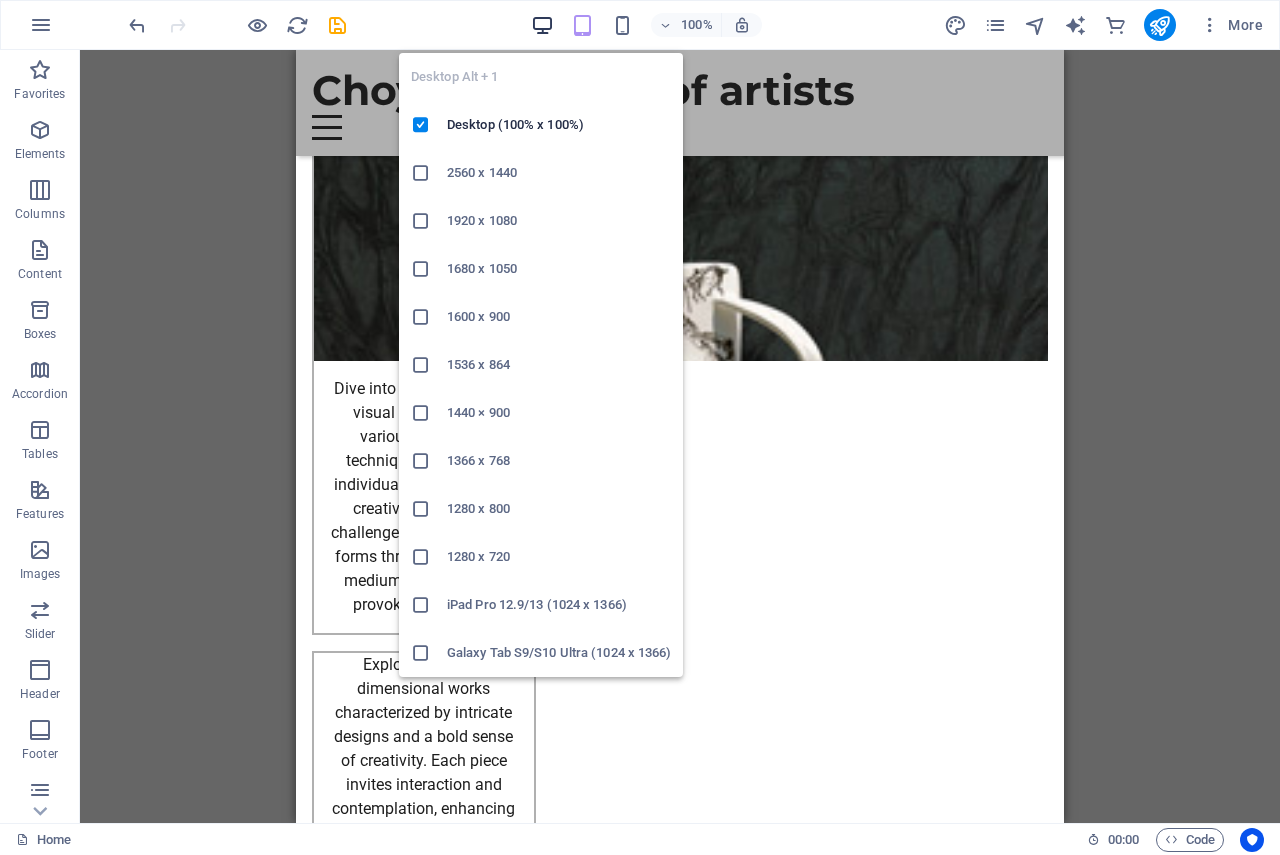 click at bounding box center [542, 25] 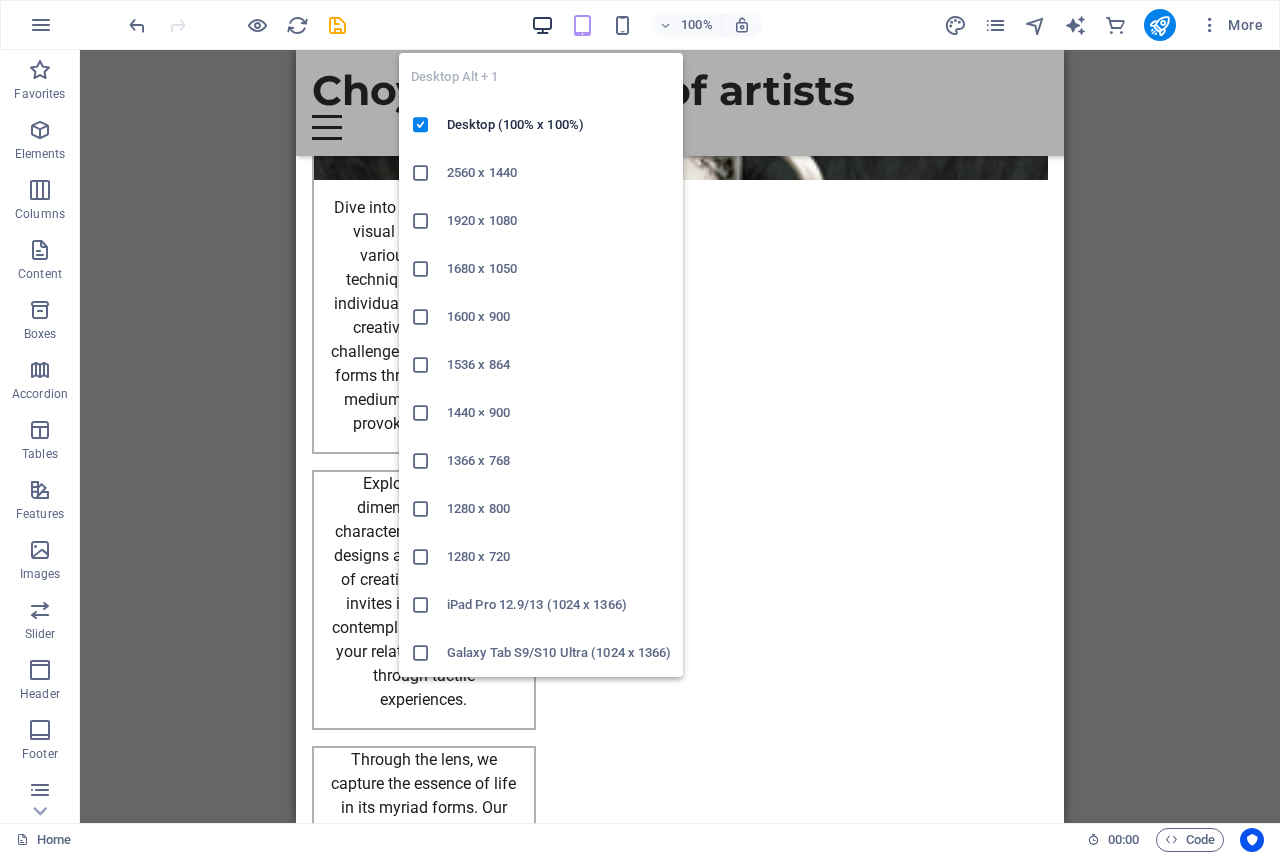 scroll, scrollTop: 2228, scrollLeft: 0, axis: vertical 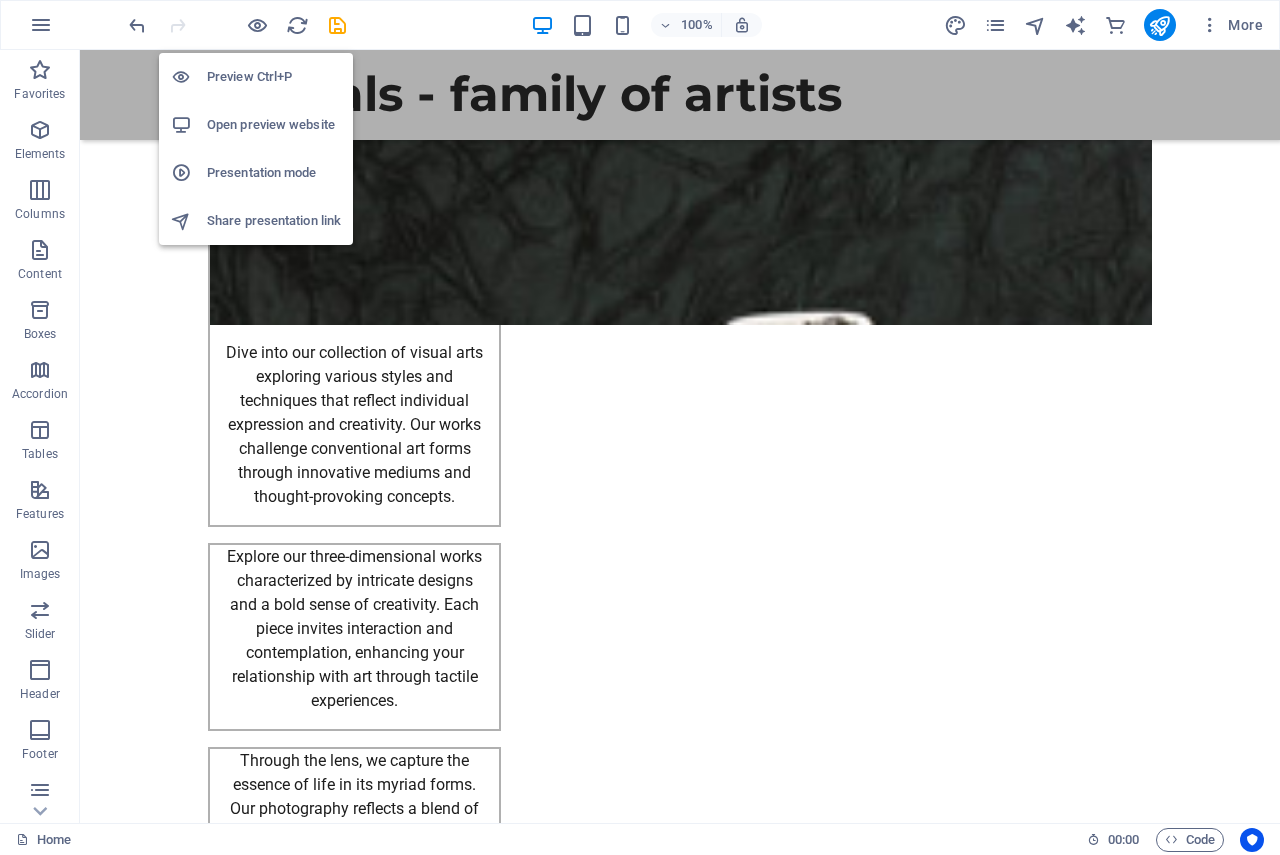 click on "Preview Ctrl+P" at bounding box center (274, 77) 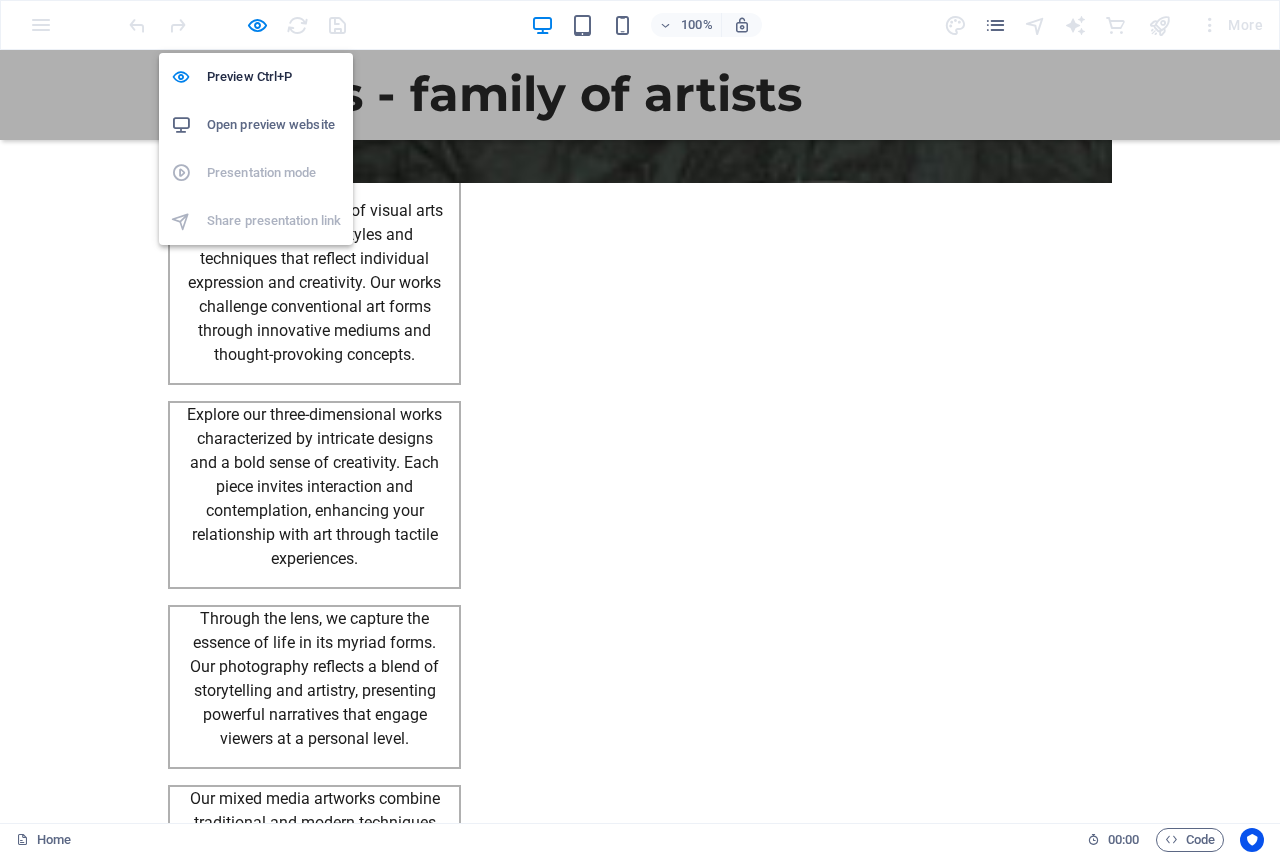 click on "Open preview website" at bounding box center [274, 125] 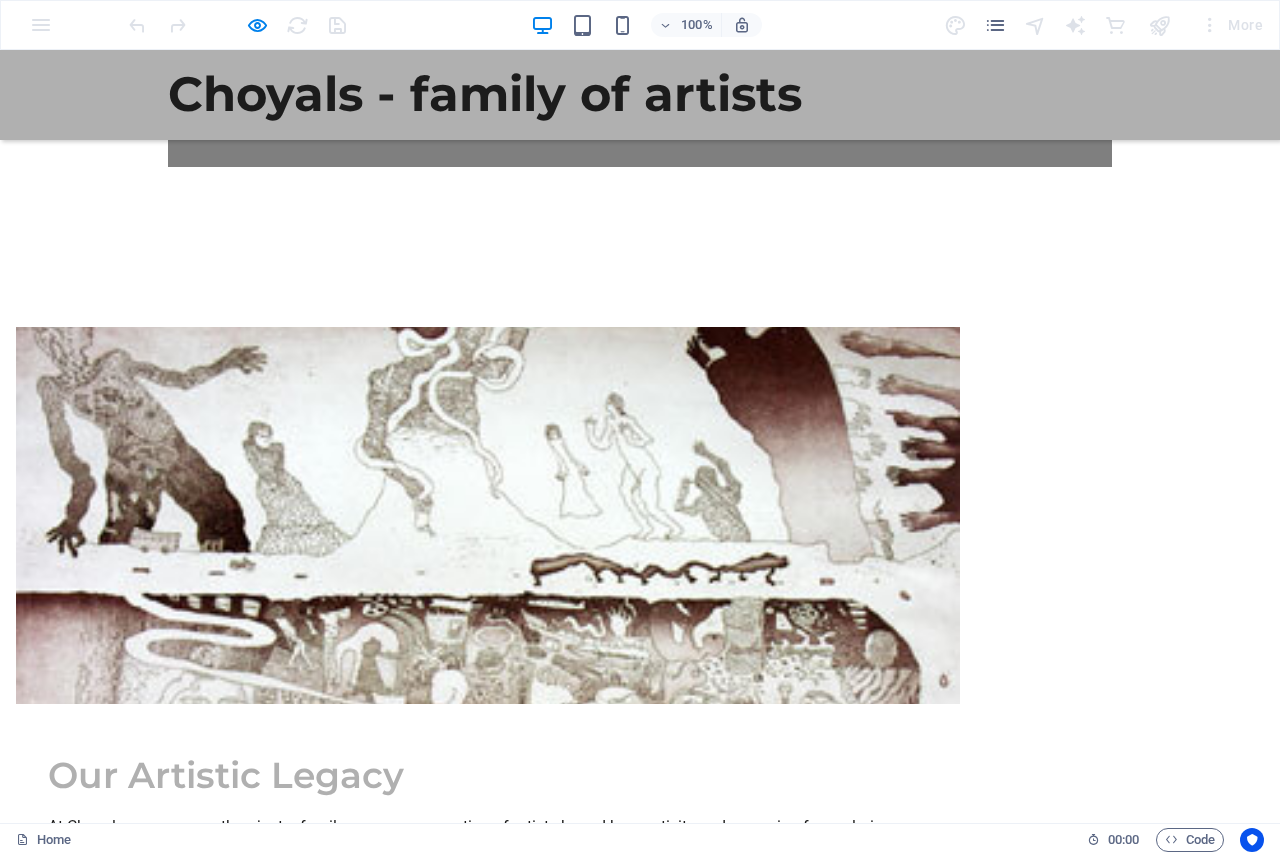 scroll, scrollTop: 728, scrollLeft: 0, axis: vertical 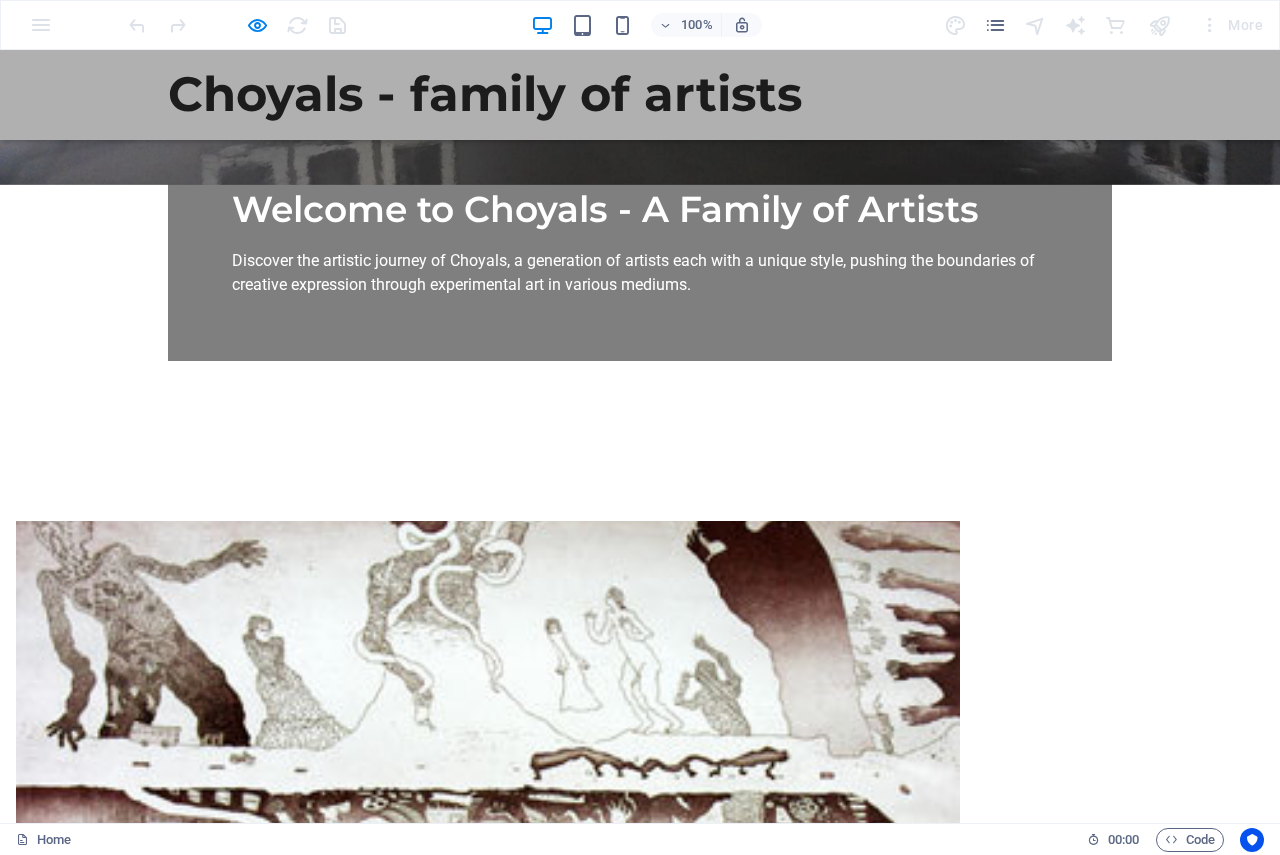 click at bounding box center (488, 709) 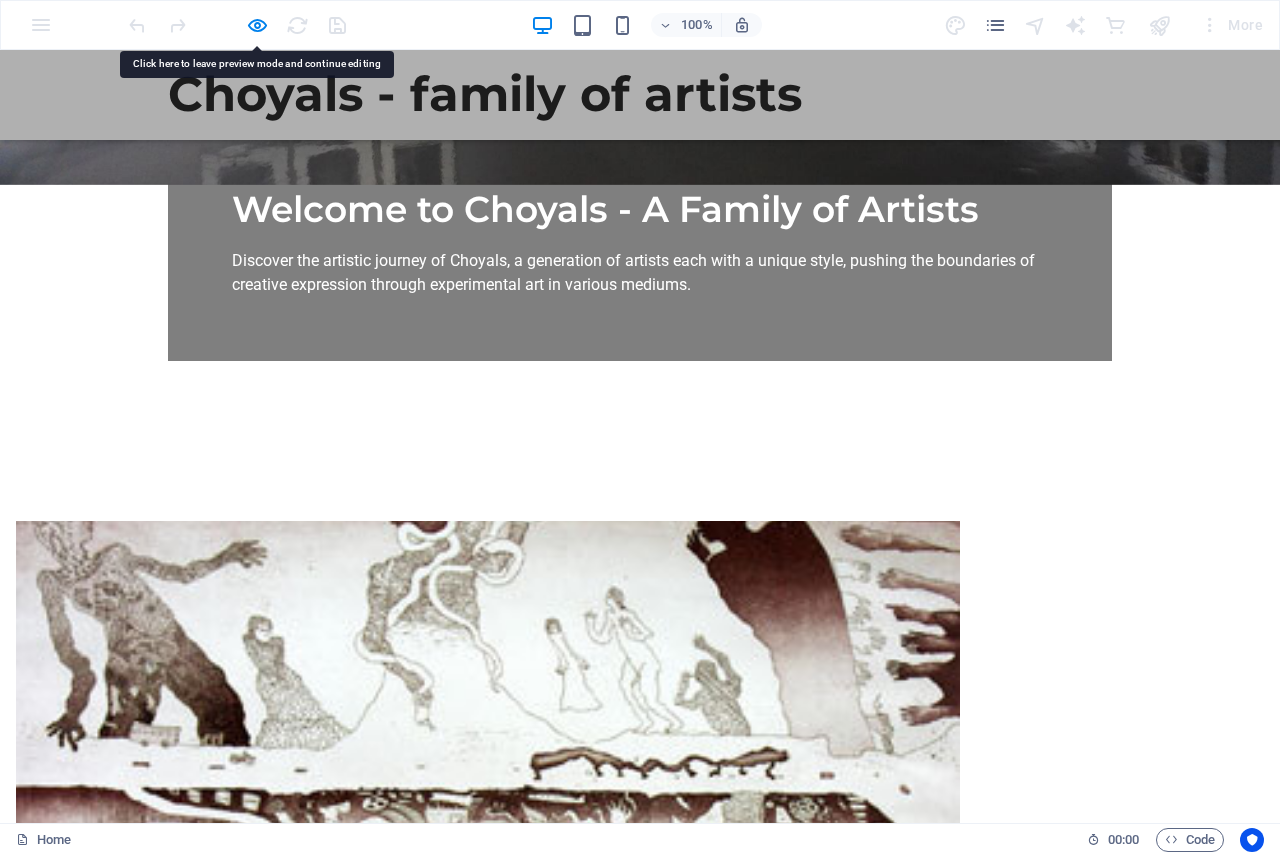 click on "At Choyals, we are more than just a family; we are a generation of artists bound by creativity and a passion for exploring various mediums. With each member showcasing their individual style, our collective works represent a unique blend of artistic expression that challenges norms and invites you on a journey of discovery. Join us in celebrating our legacy of experimental art." at bounding box center (488, 1057) 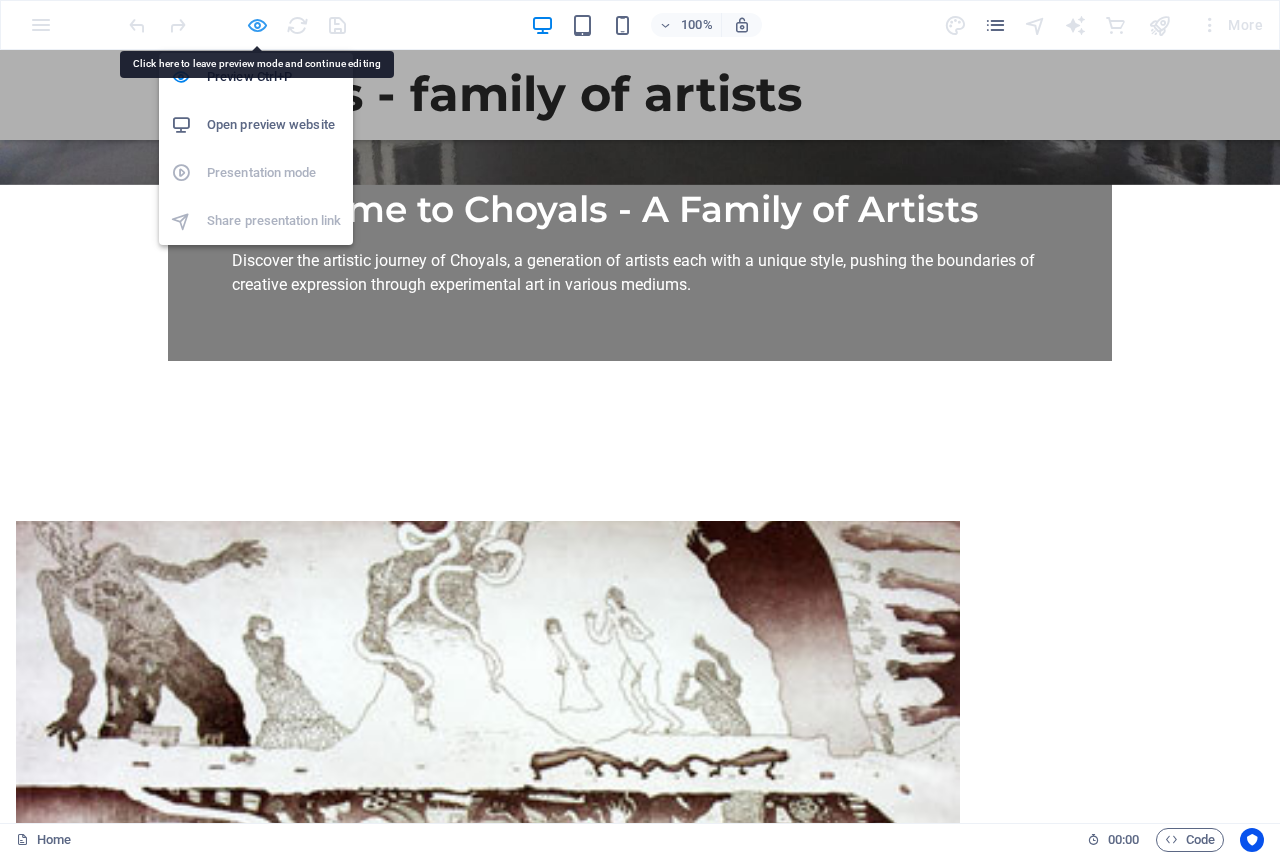 click at bounding box center [257, 25] 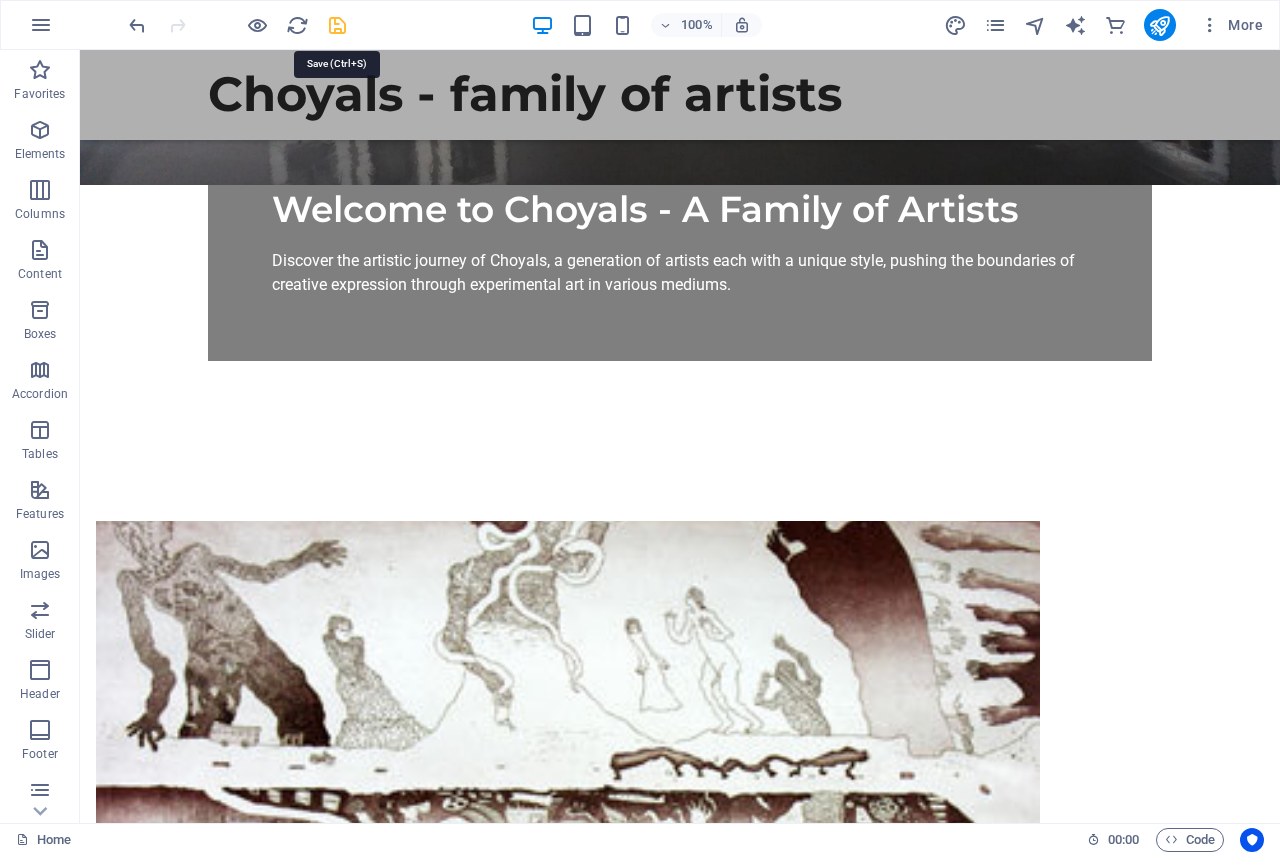 click at bounding box center (337, 25) 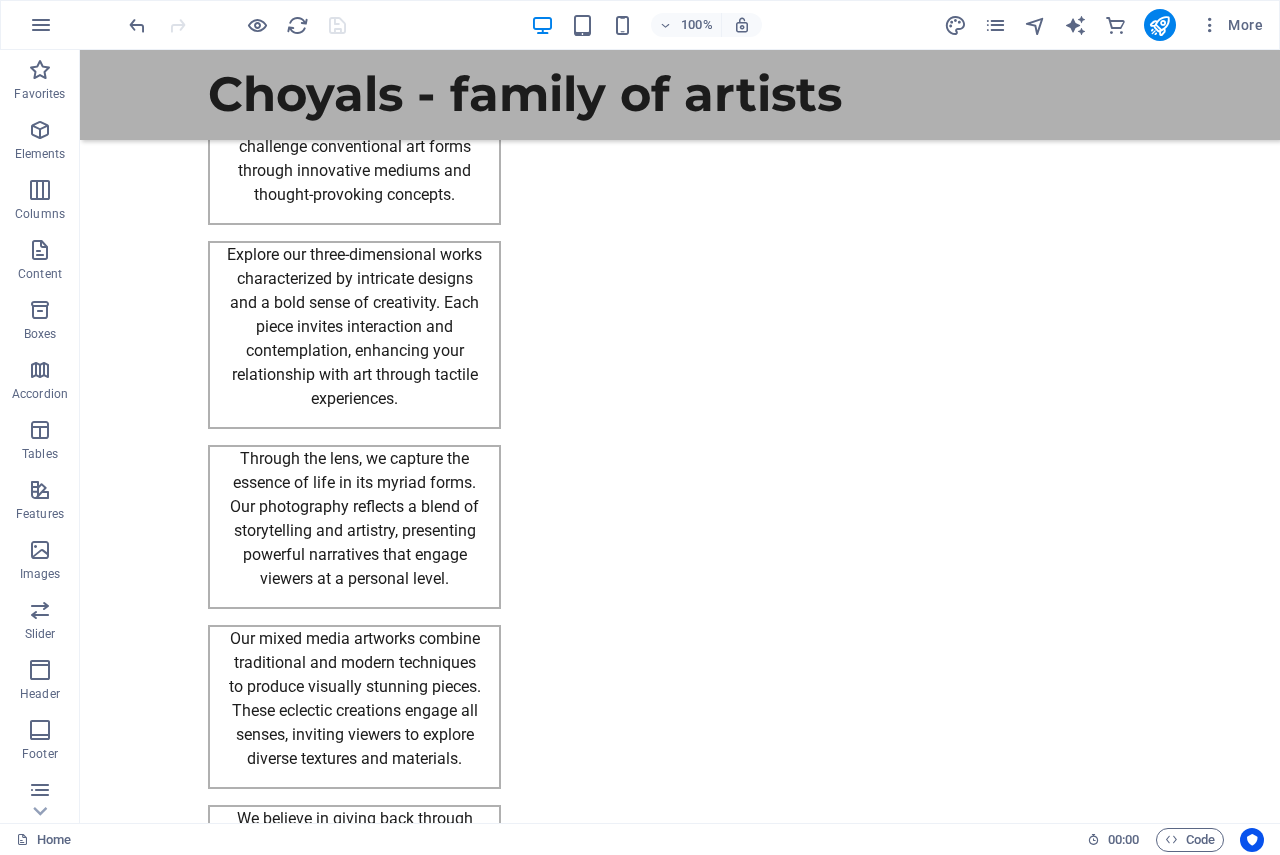 scroll, scrollTop: 2425, scrollLeft: 0, axis: vertical 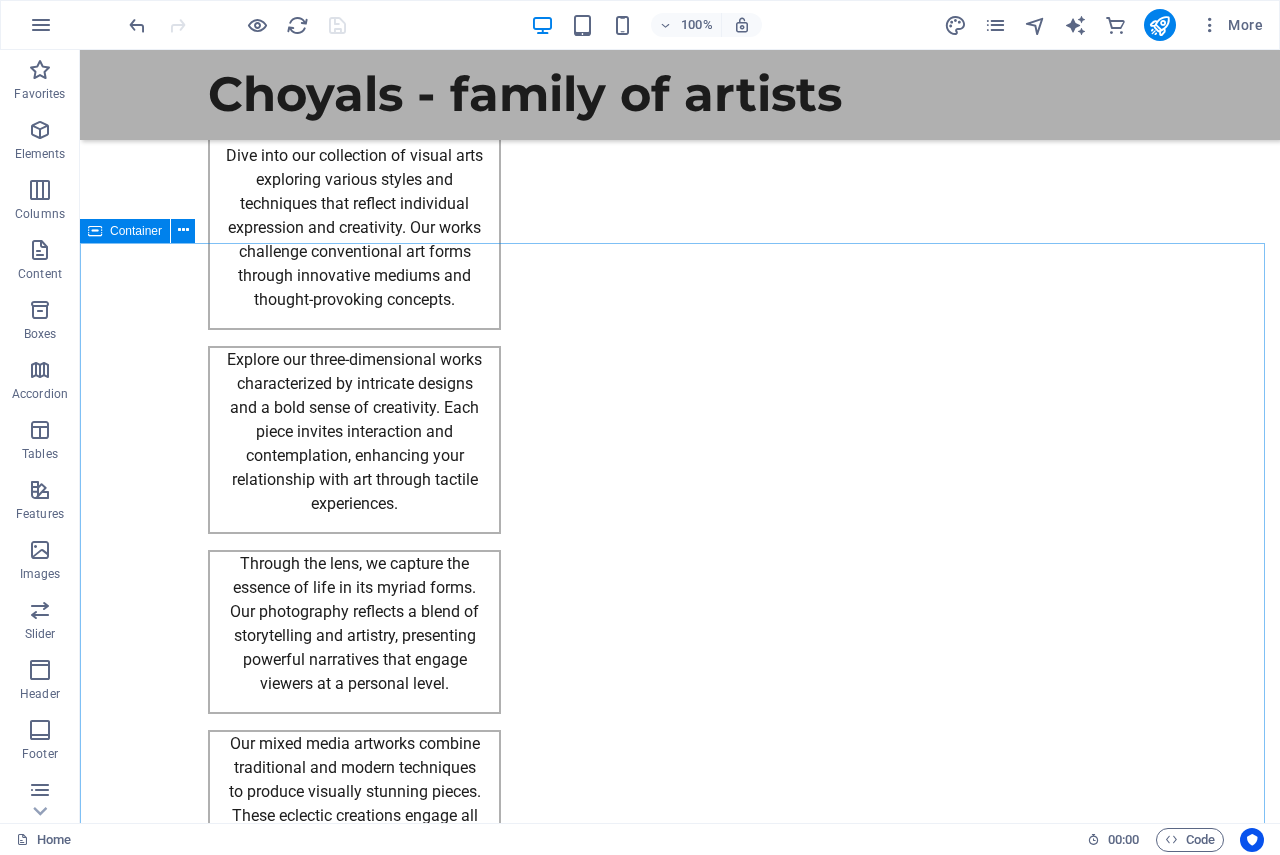 click on "Container" at bounding box center [136, 231] 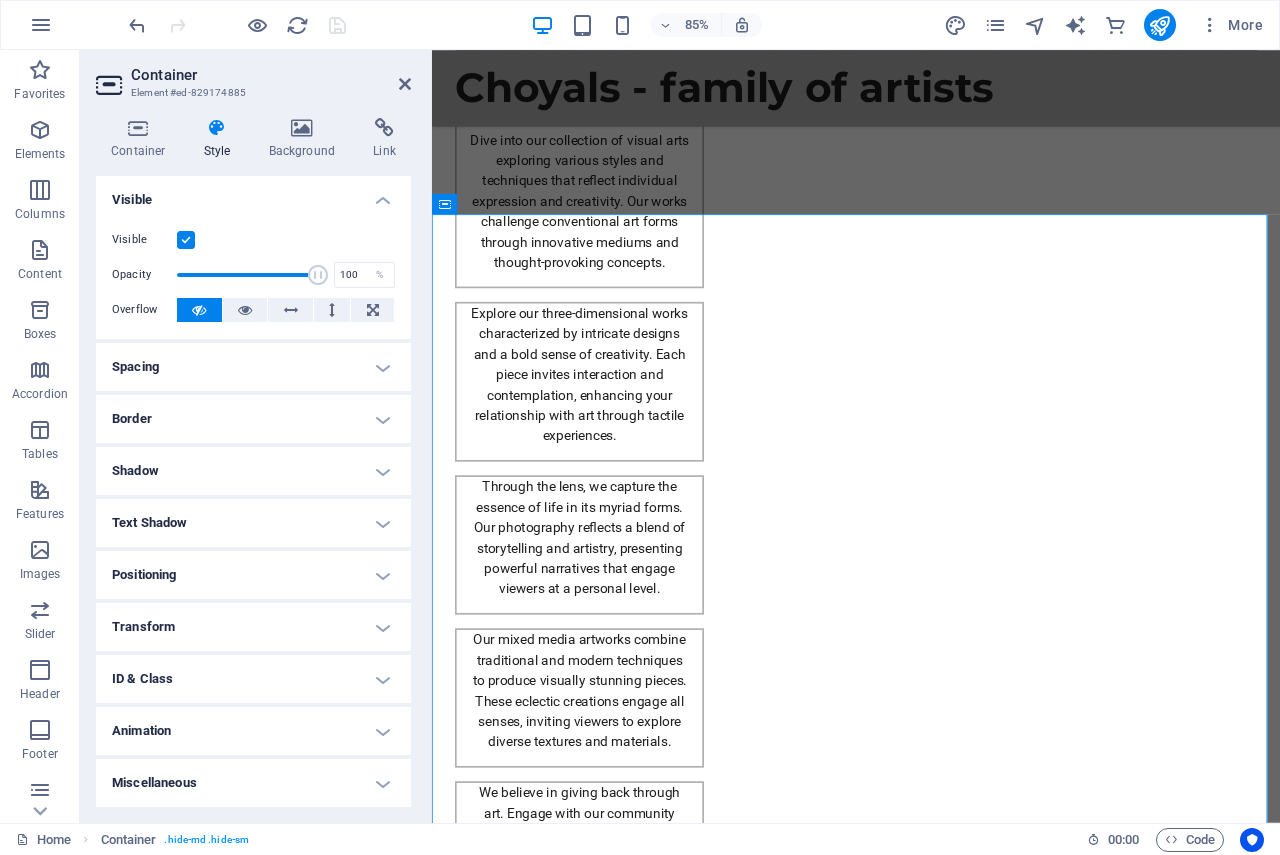 click at bounding box center [186, 240] 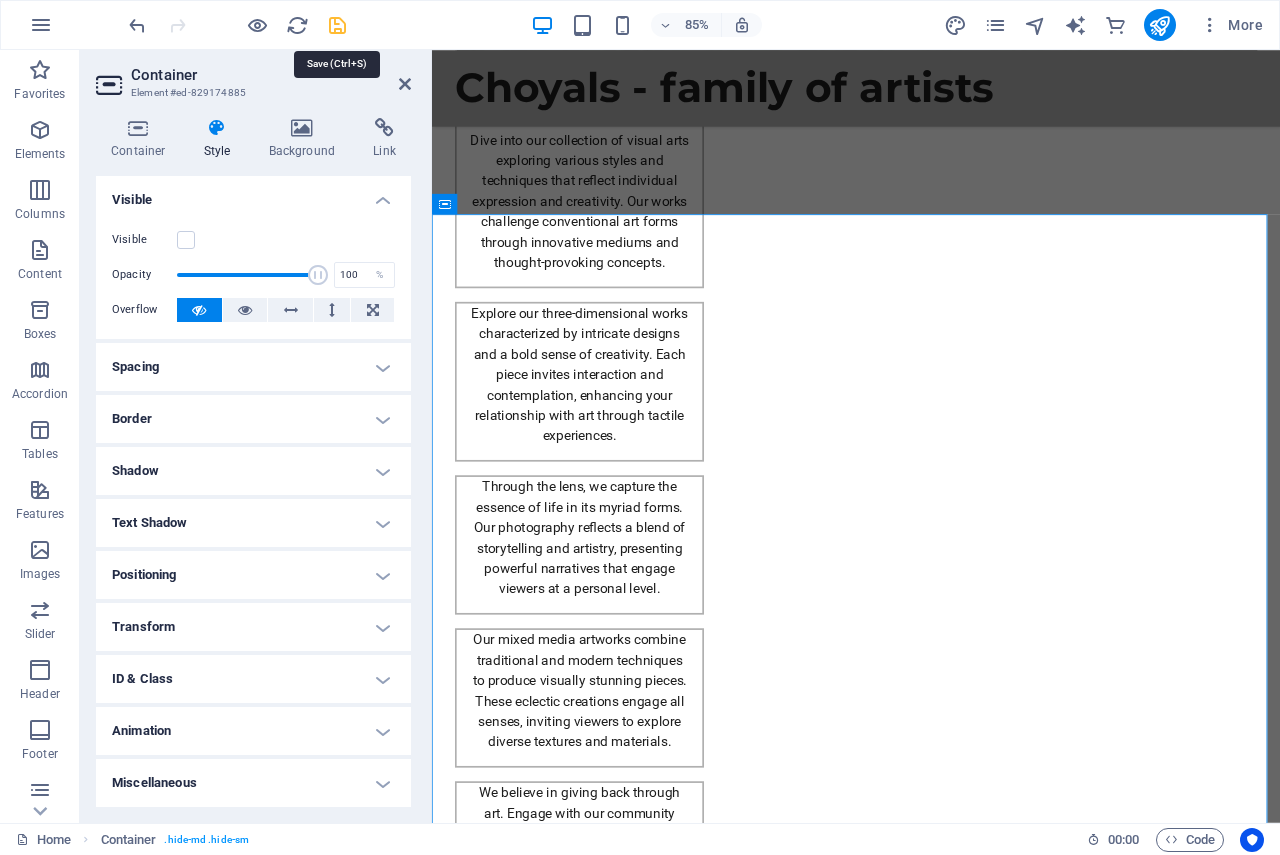 click at bounding box center [337, 25] 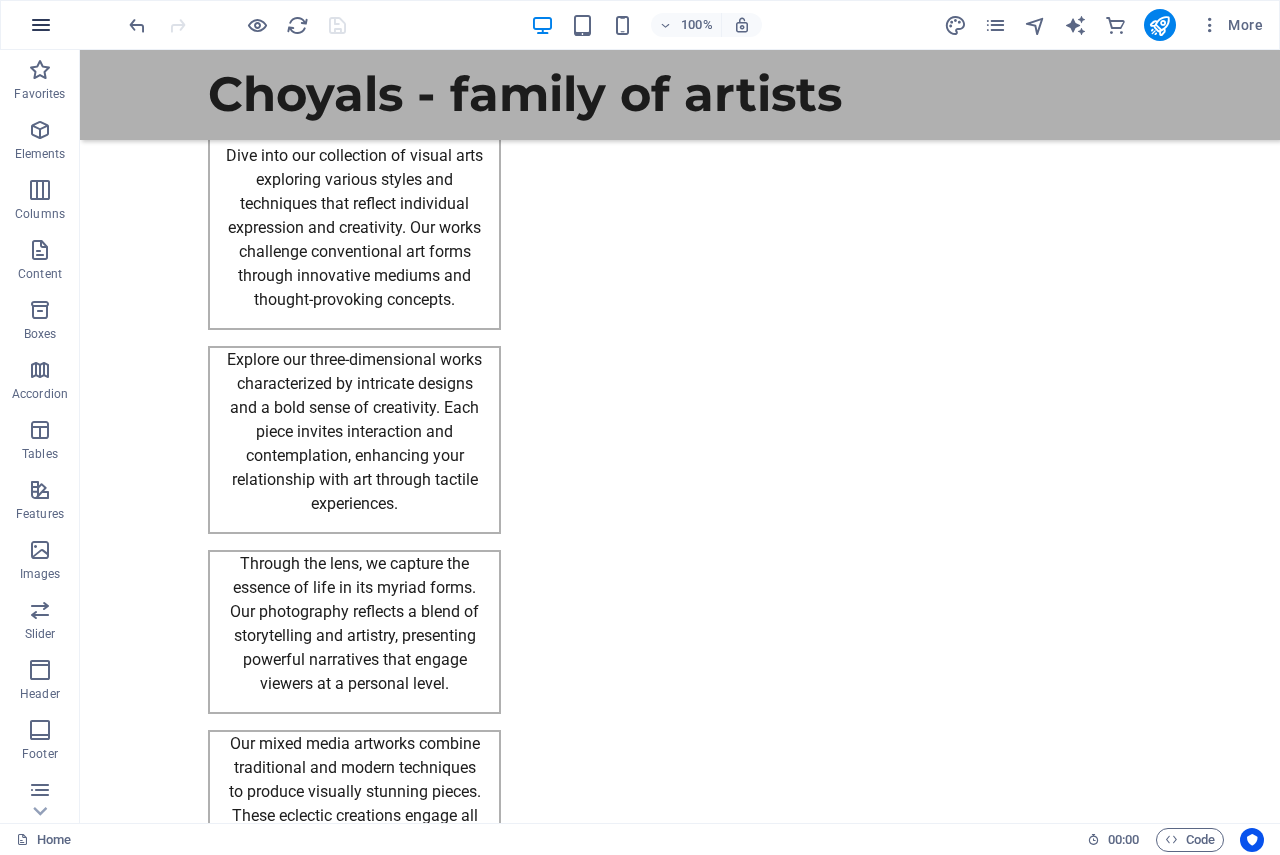 click at bounding box center (41, 25) 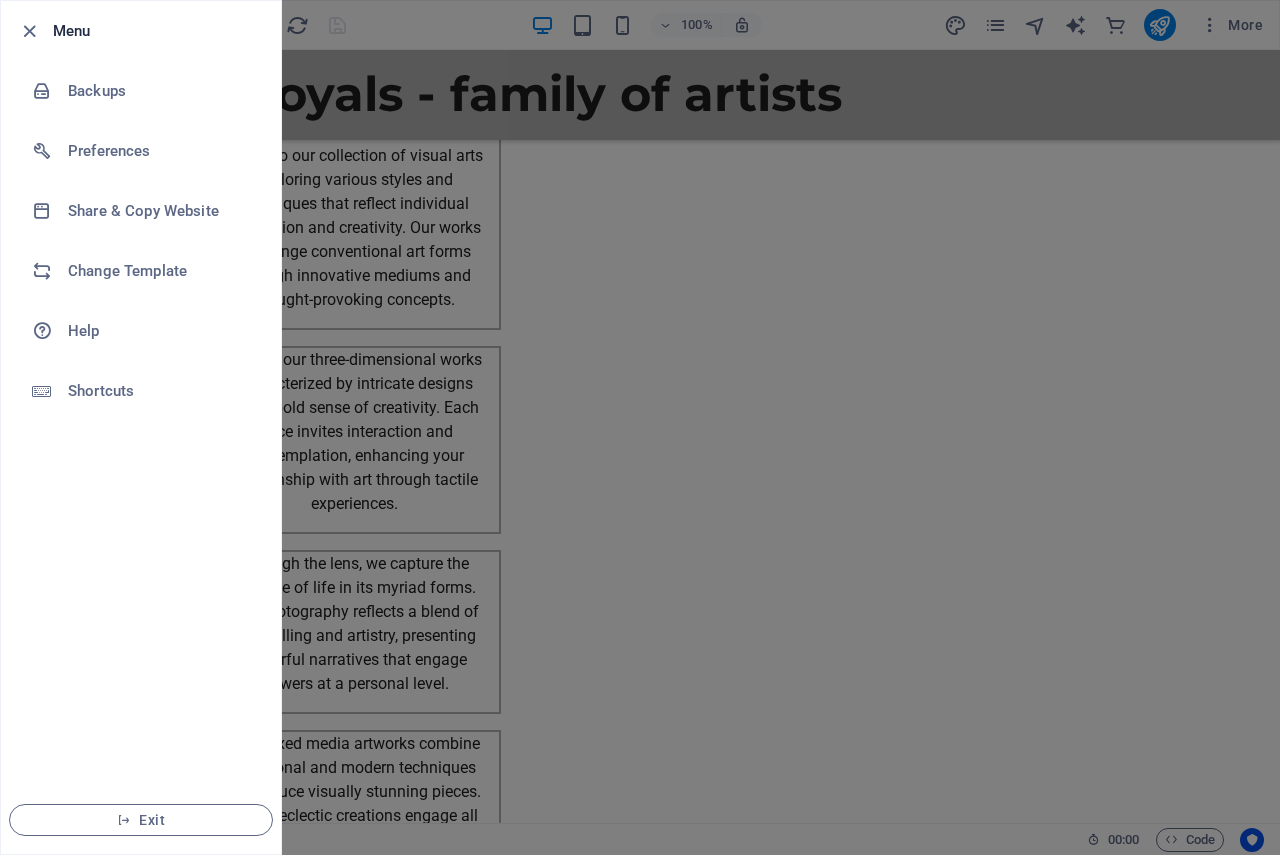 click at bounding box center (640, 427) 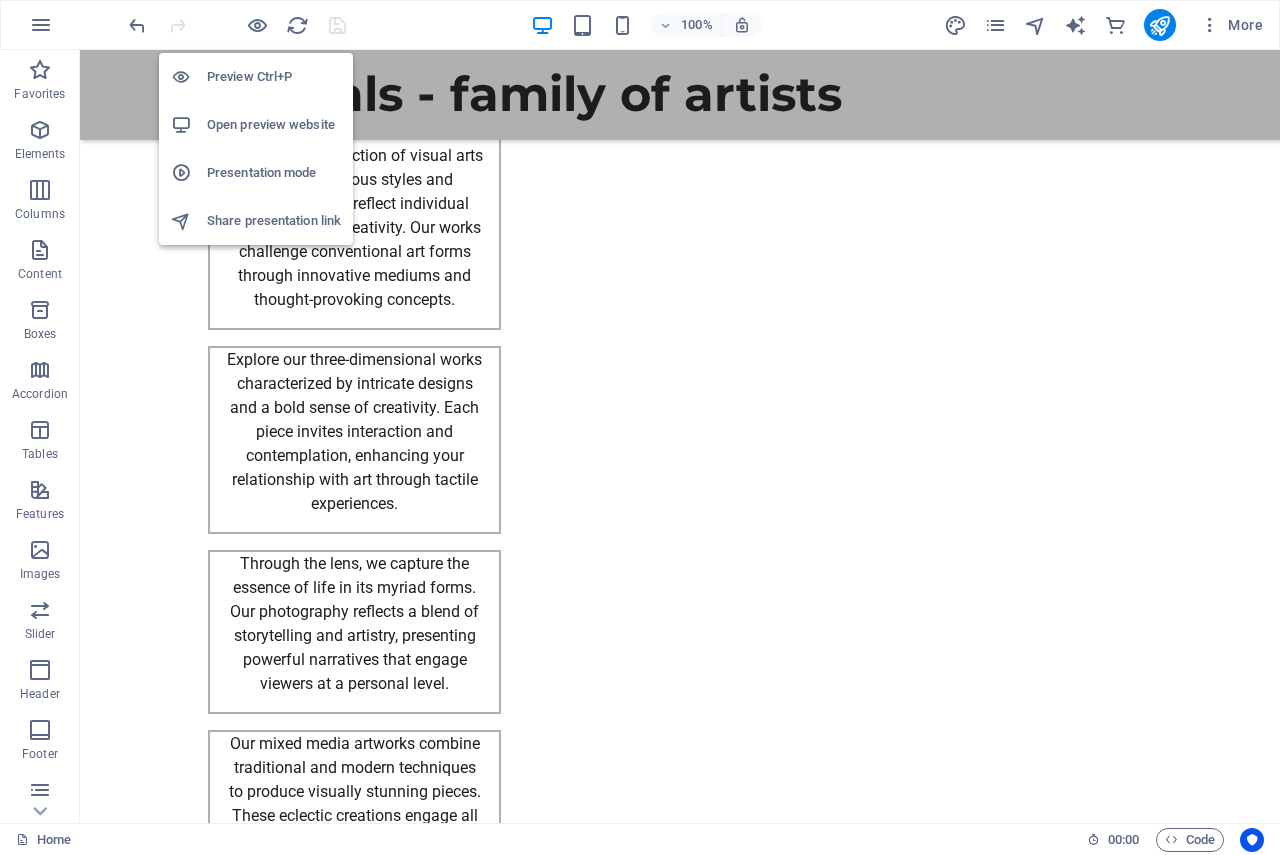 click on "Preview Ctrl+P" at bounding box center (274, 77) 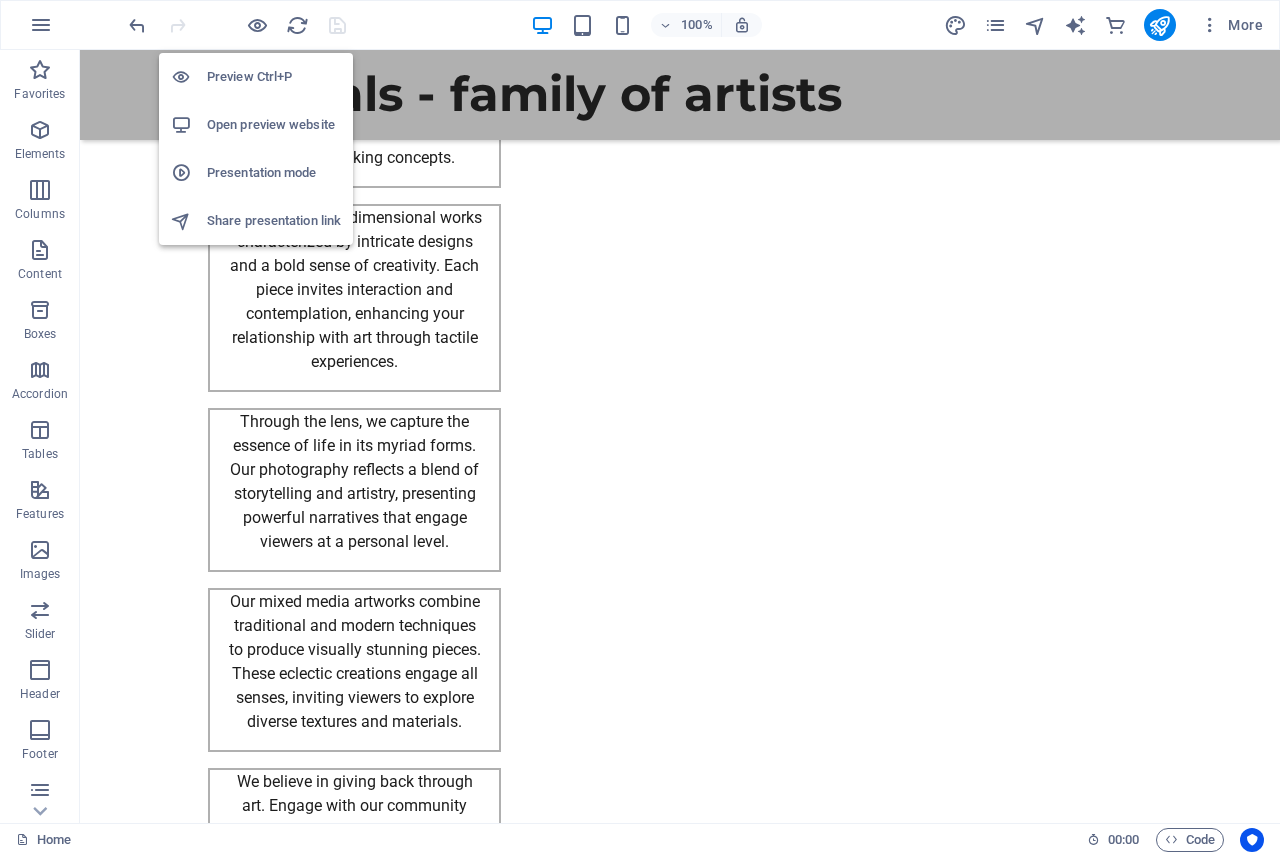 scroll, scrollTop: 2228, scrollLeft: 0, axis: vertical 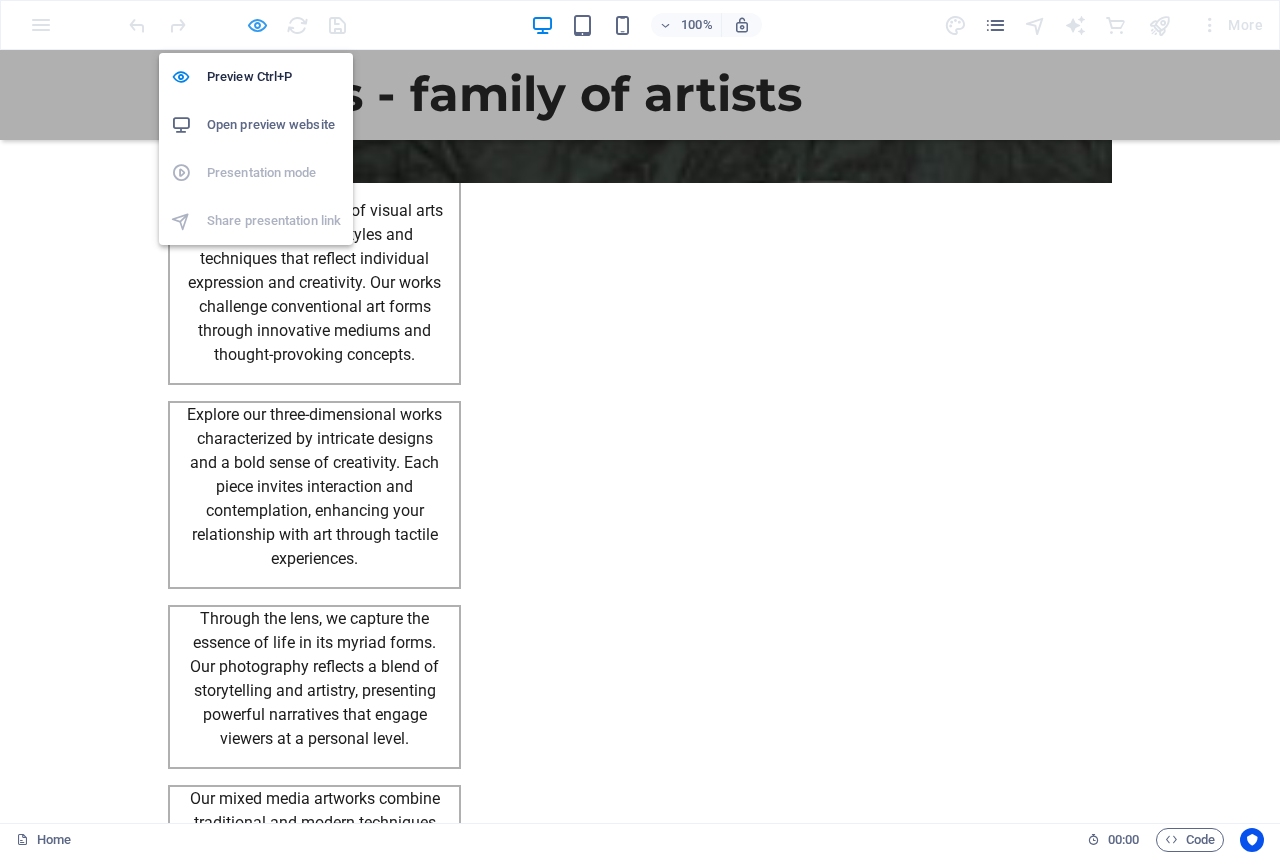 click at bounding box center (257, 25) 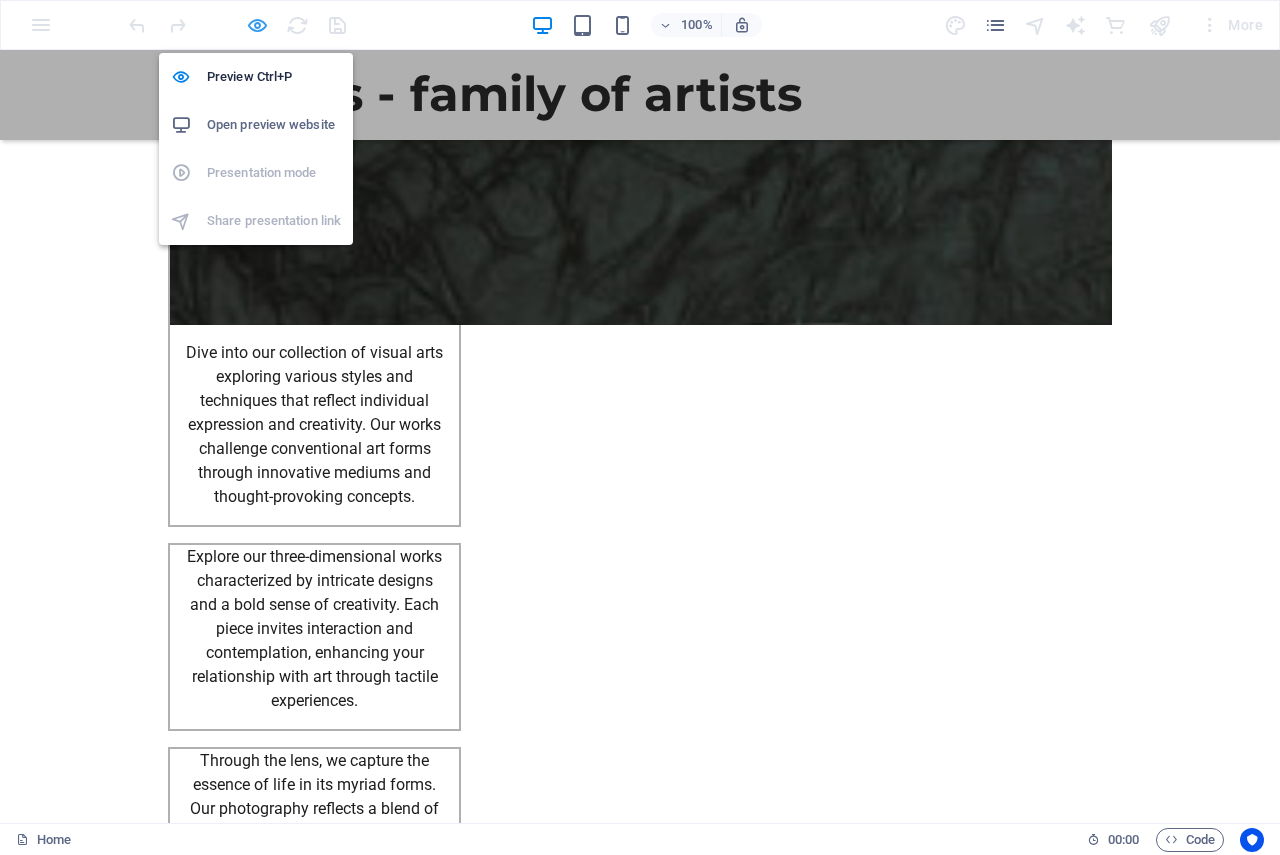 scroll, scrollTop: 2425, scrollLeft: 0, axis: vertical 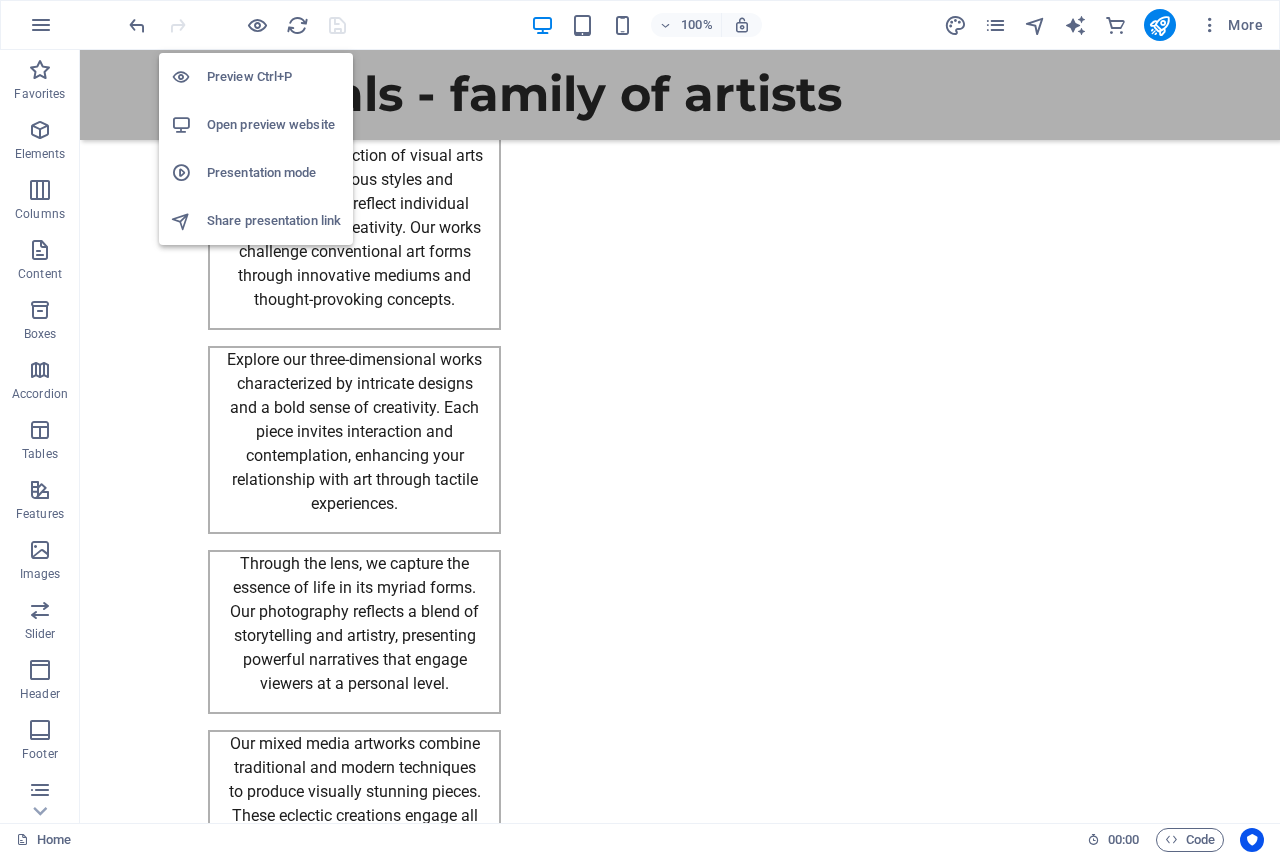 click on "Open preview website" at bounding box center [274, 125] 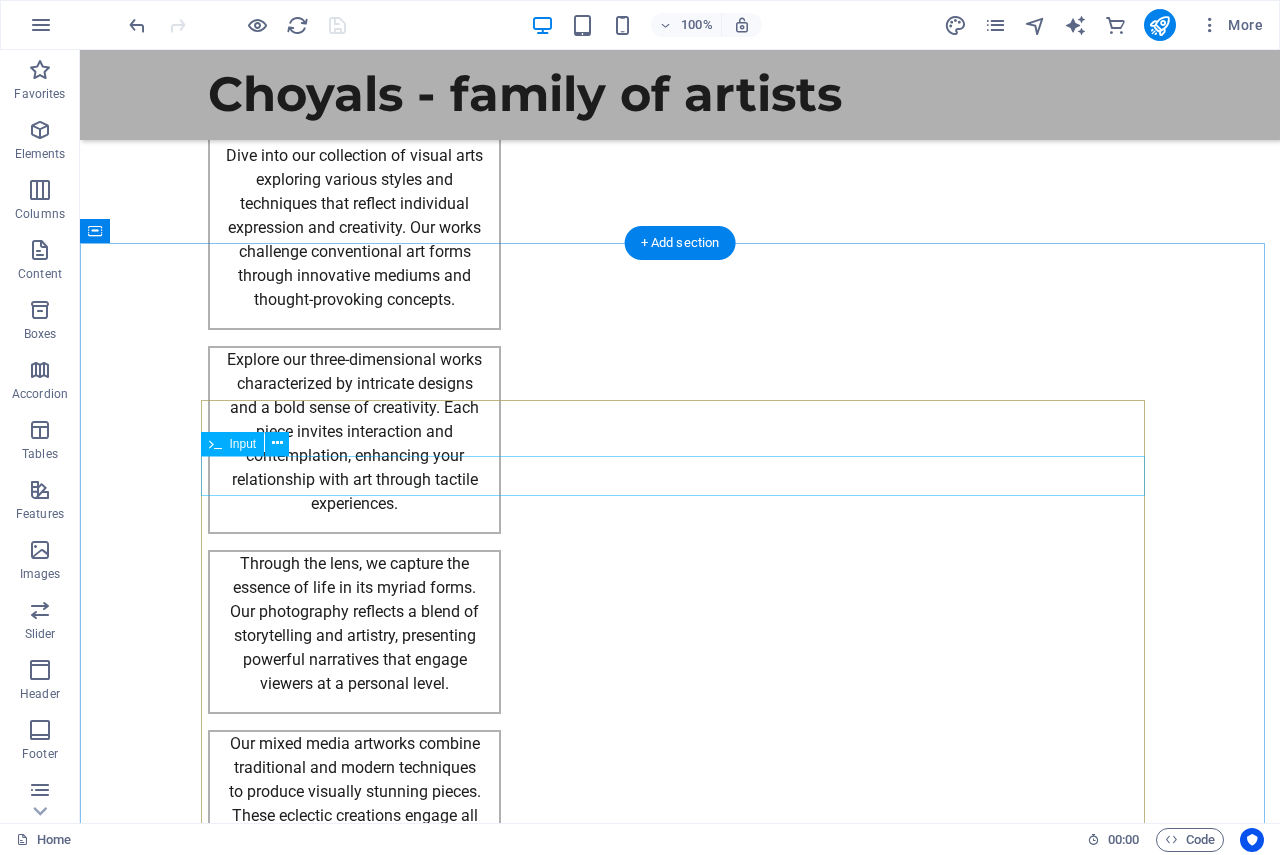 scroll, scrollTop: 2925, scrollLeft: 0, axis: vertical 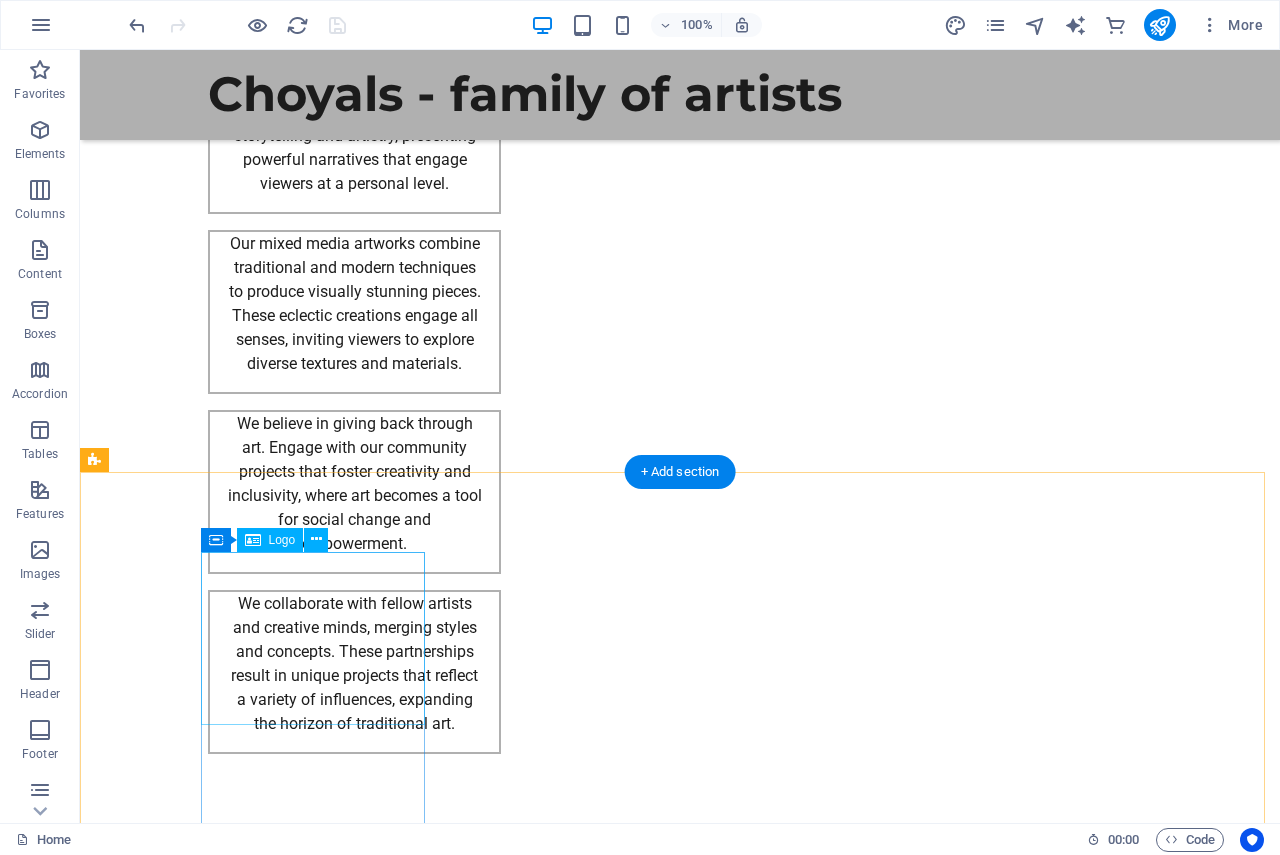 click on "Choyals - family of artists" at bounding box center (208, 2726) 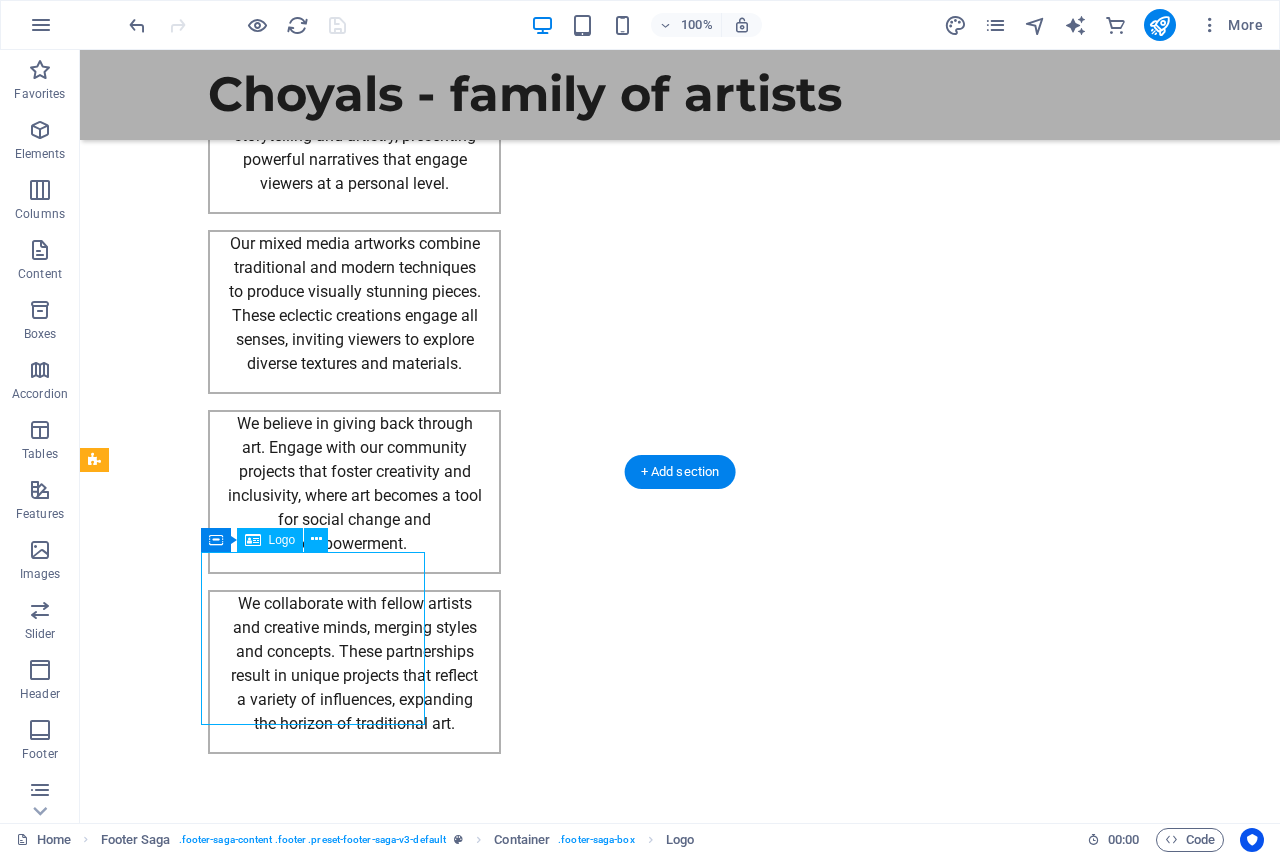 click on "Choyals - family of artists" at bounding box center [208, 2726] 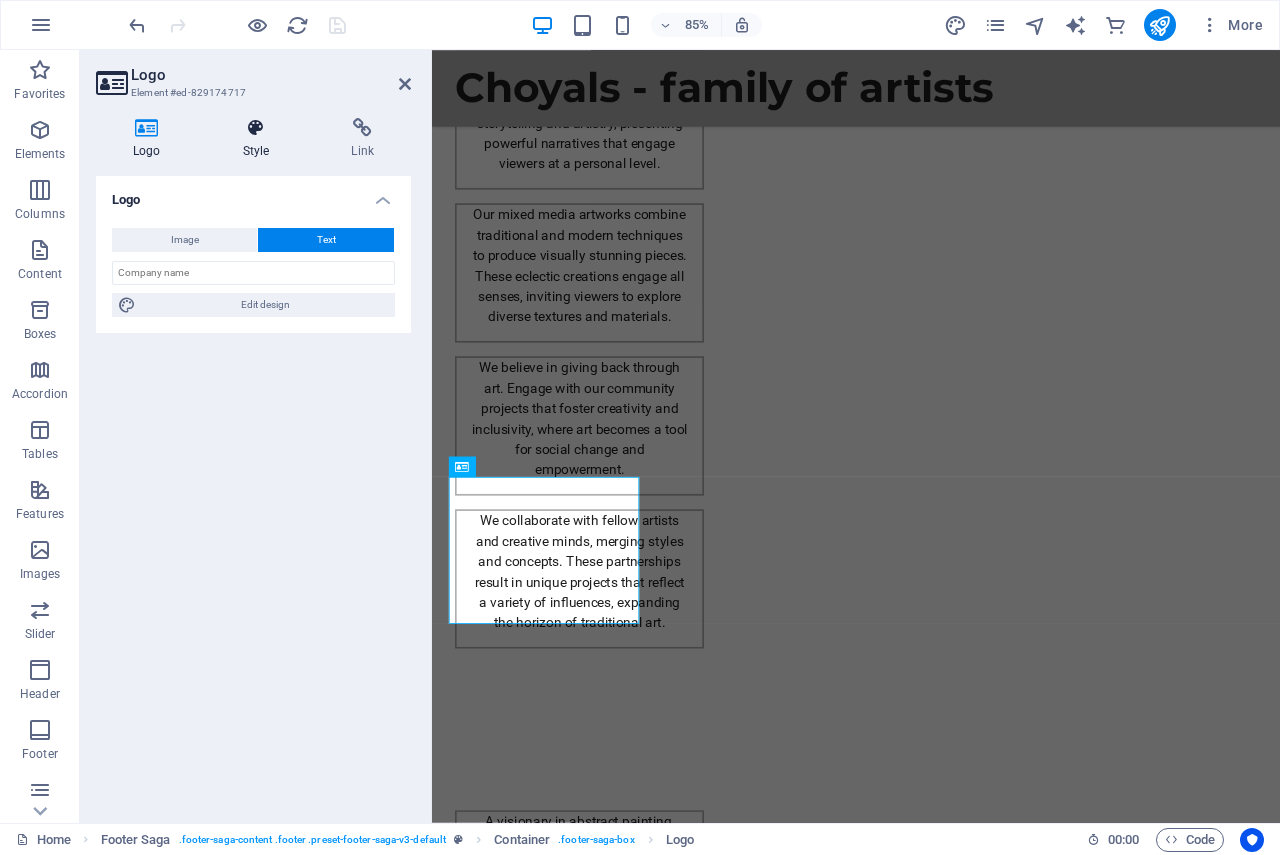 click at bounding box center [256, 128] 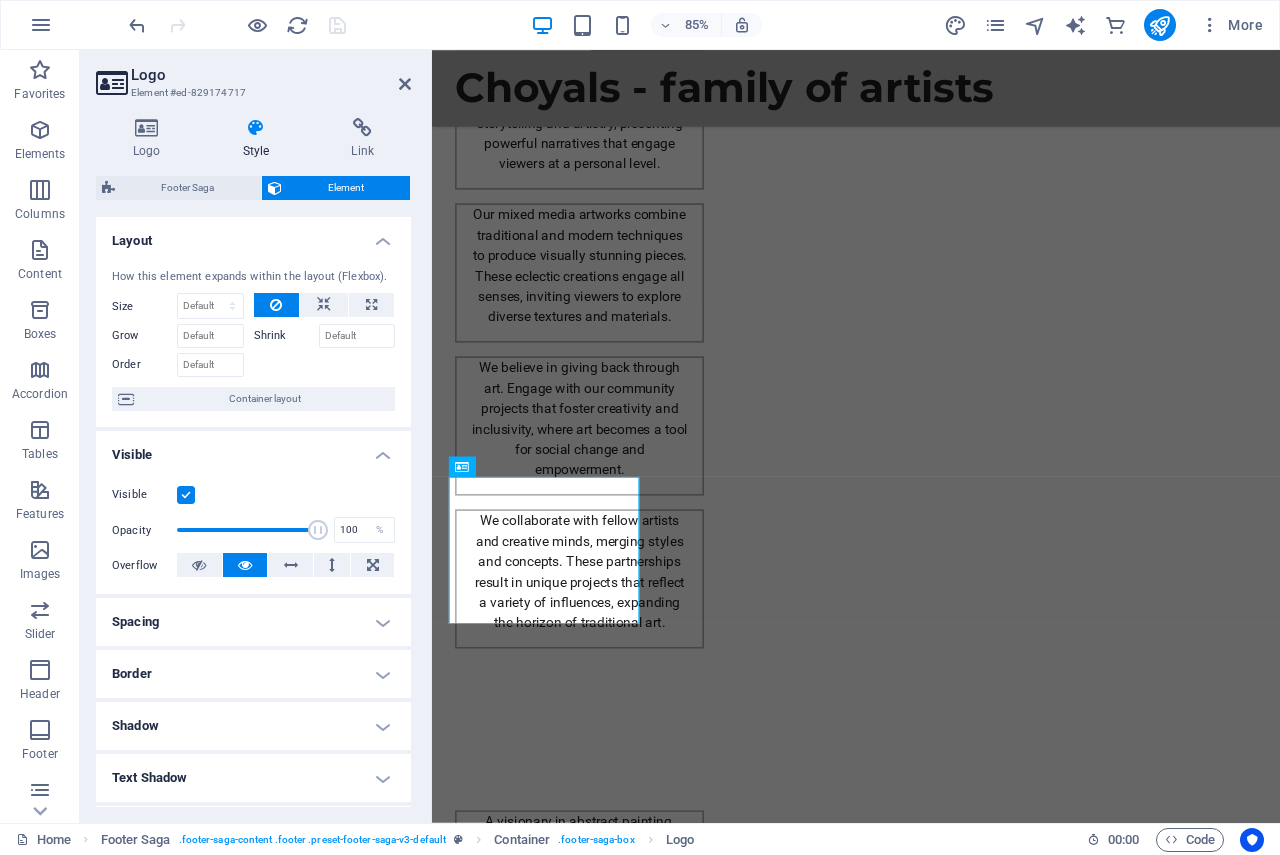 scroll, scrollTop: 0, scrollLeft: 0, axis: both 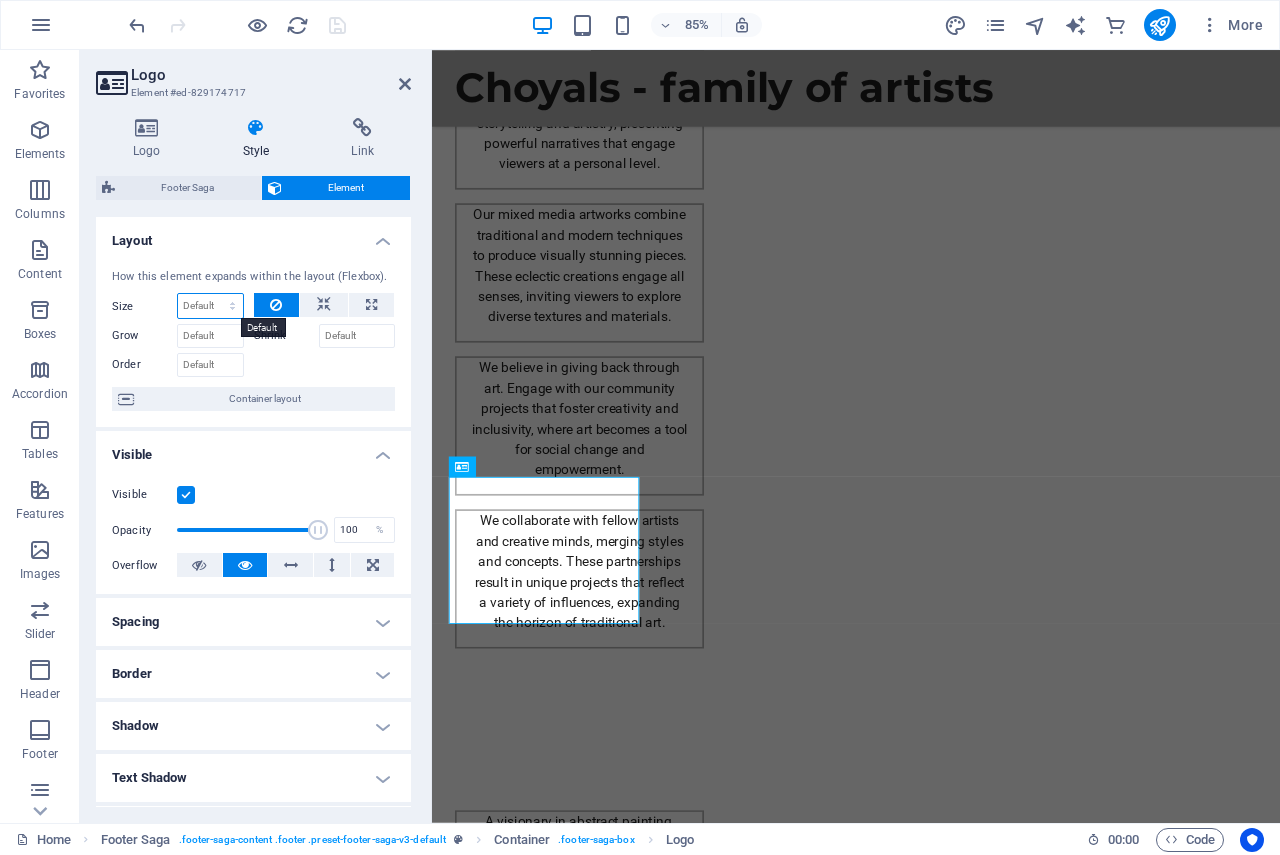 click on "Default auto px % 1/1 1/2 1/3 1/4 1/5 1/6 1/7 1/8 1/9 1/10" at bounding box center [210, 306] 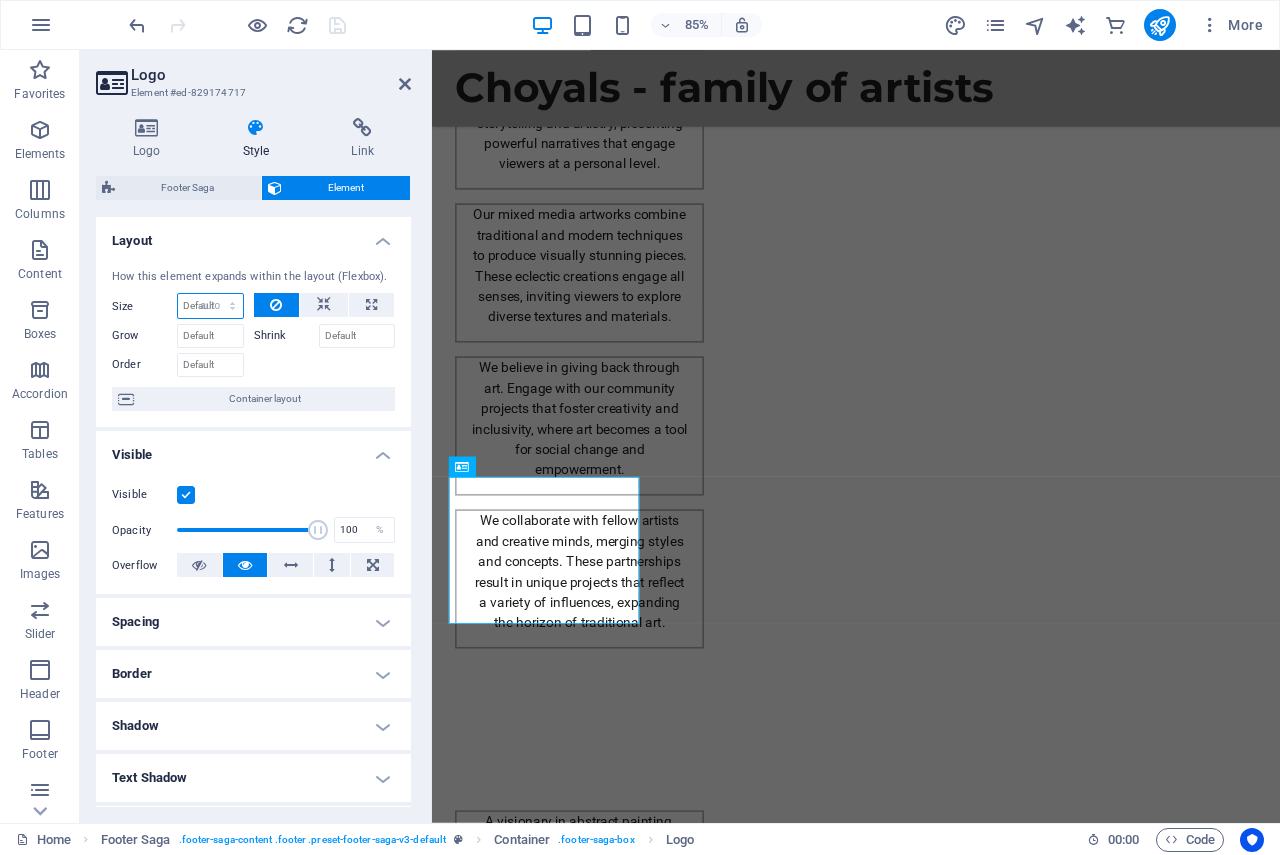 click on "Default auto px % 1/1 1/2 1/3 1/4 1/5 1/6 1/7 1/8 1/9 1/10" at bounding box center (210, 306) 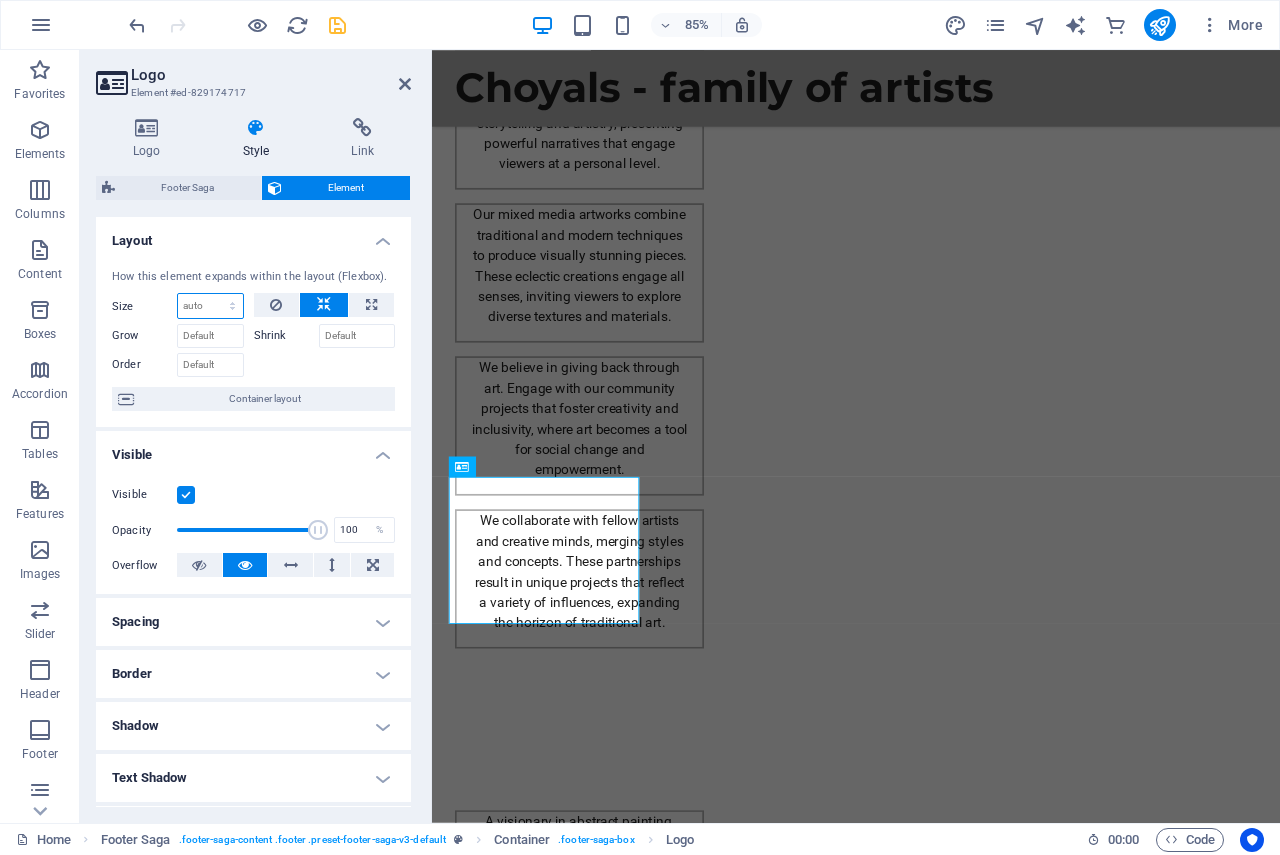 click on "Default auto px % 1/1 1/2 1/3 1/4 1/5 1/6 1/7 1/8 1/9 1/10" at bounding box center [210, 306] 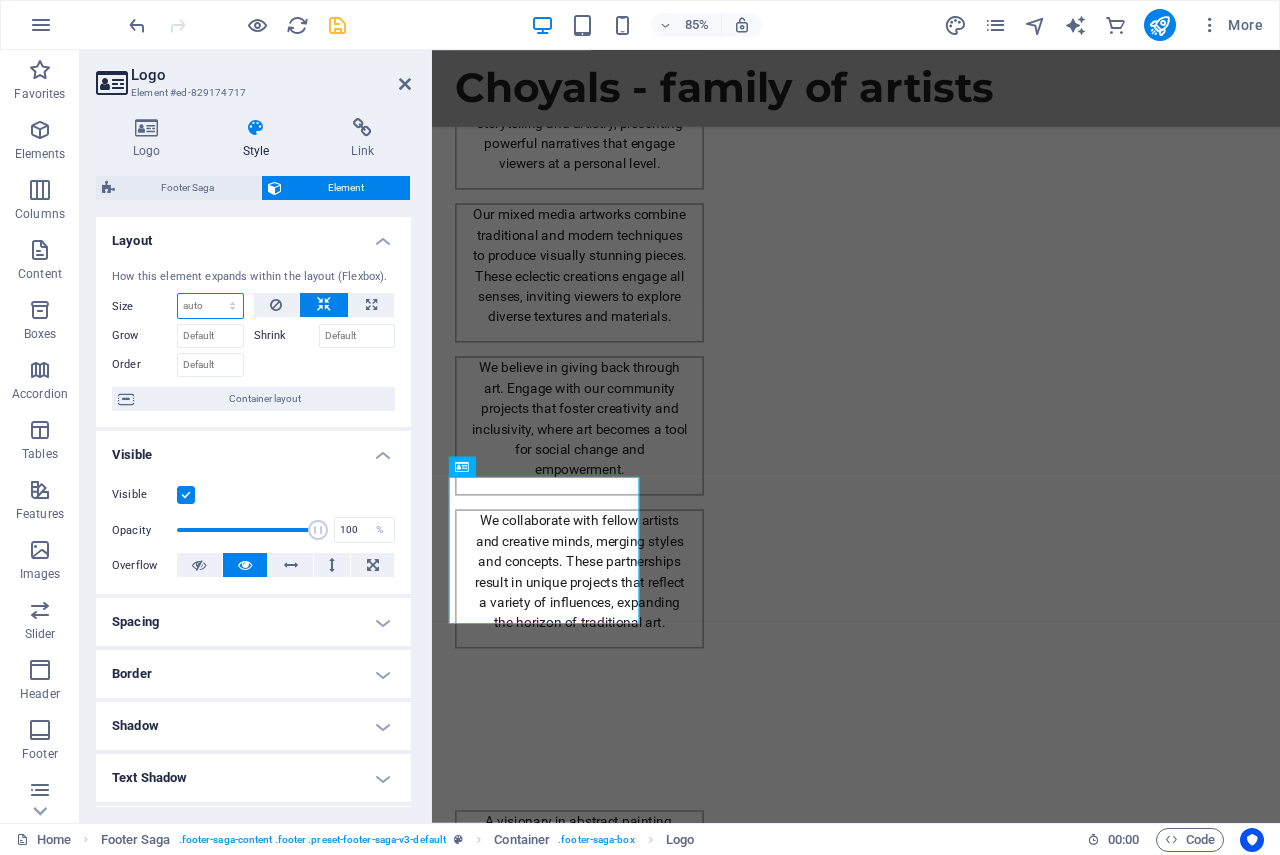 select on "px" 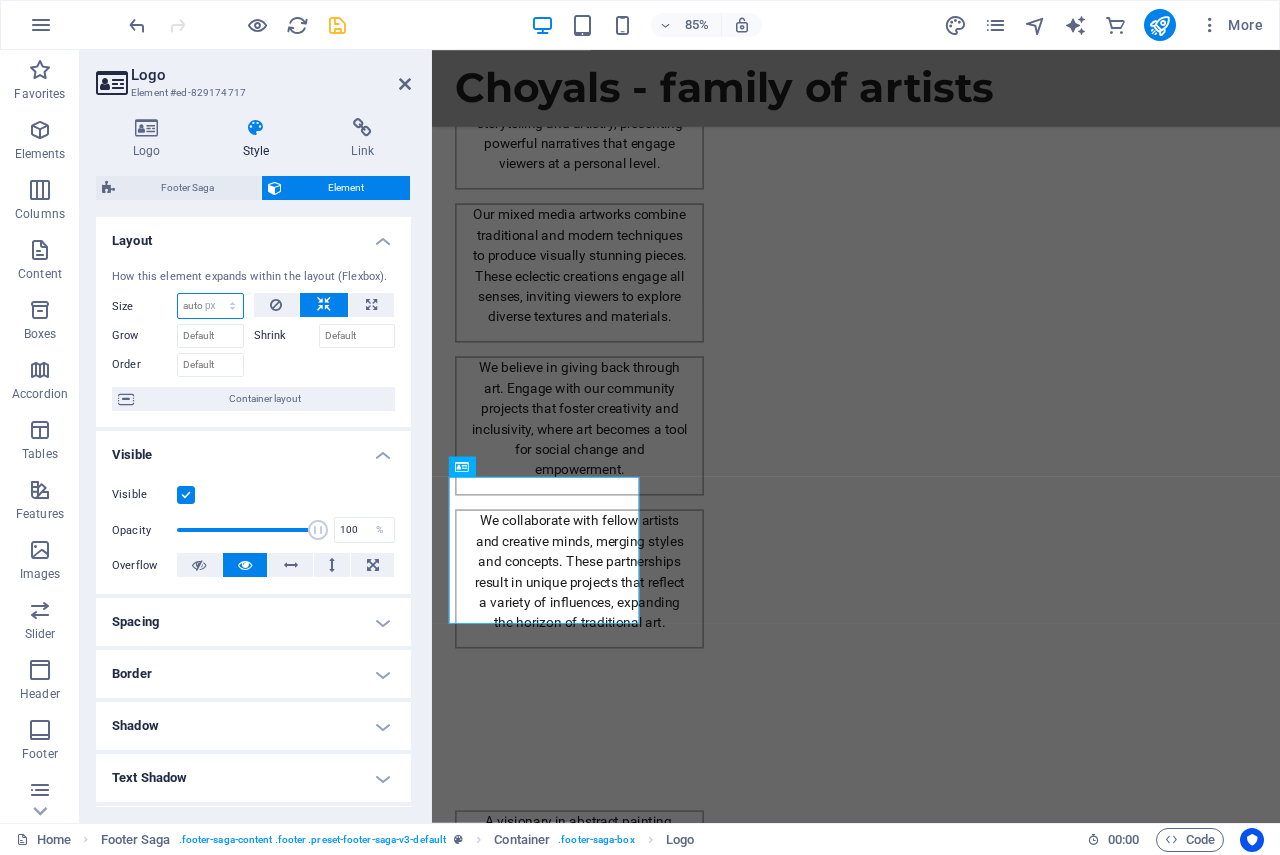 click on "Default auto px % 1/1 1/2 1/3 1/4 1/5 1/6 1/7 1/8 1/9 1/10" at bounding box center (210, 306) 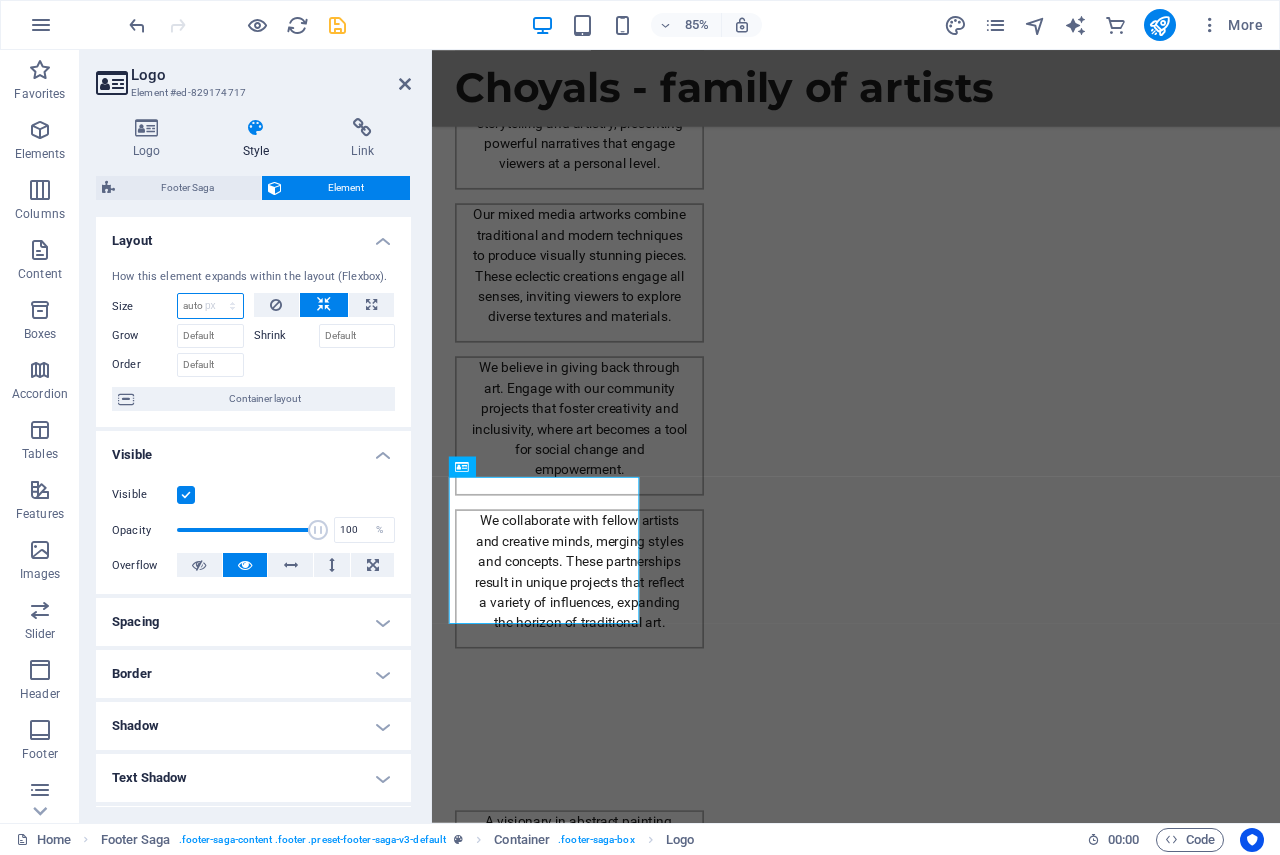 type on "0" 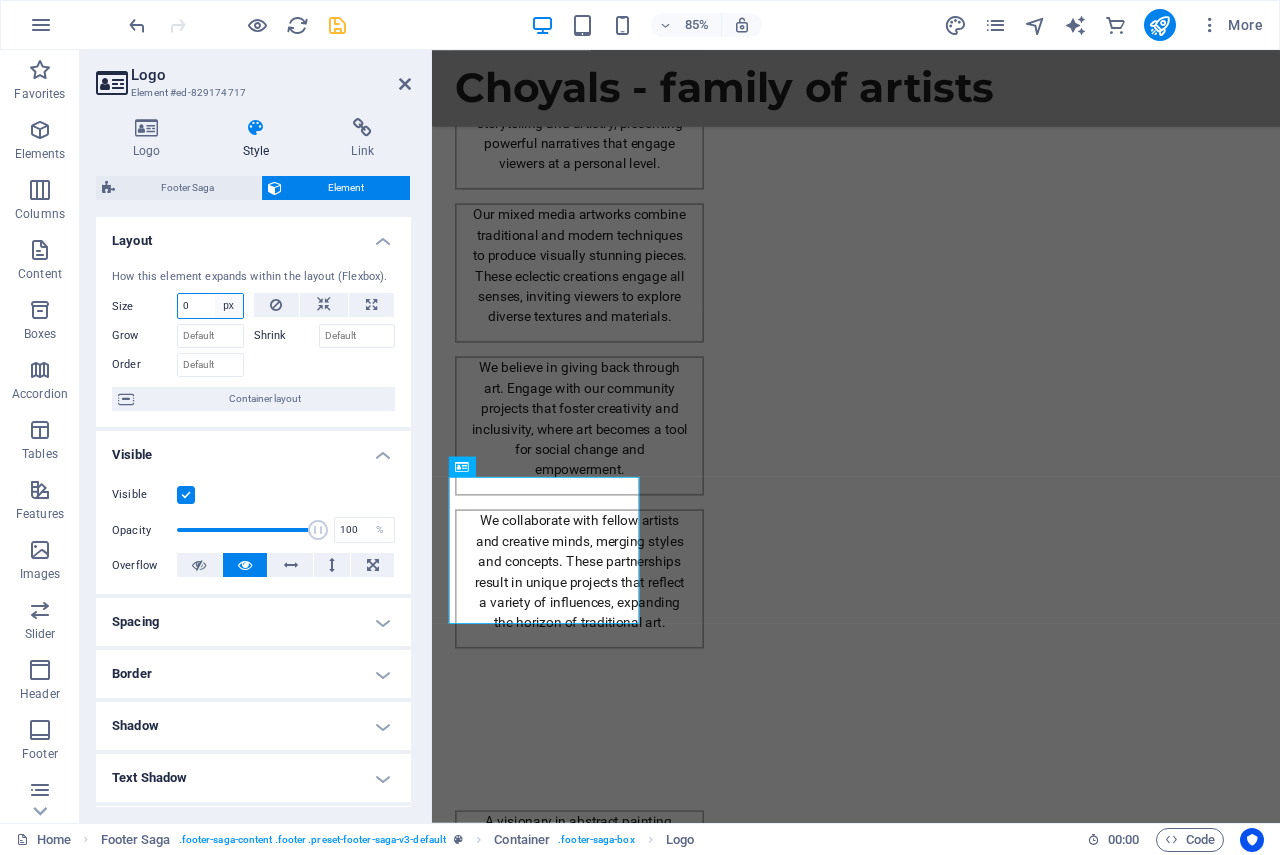 click on "Default auto px % 1/1 1/2 1/3 1/4 1/5 1/6 1/7 1/8 1/9 1/10" at bounding box center [229, 306] 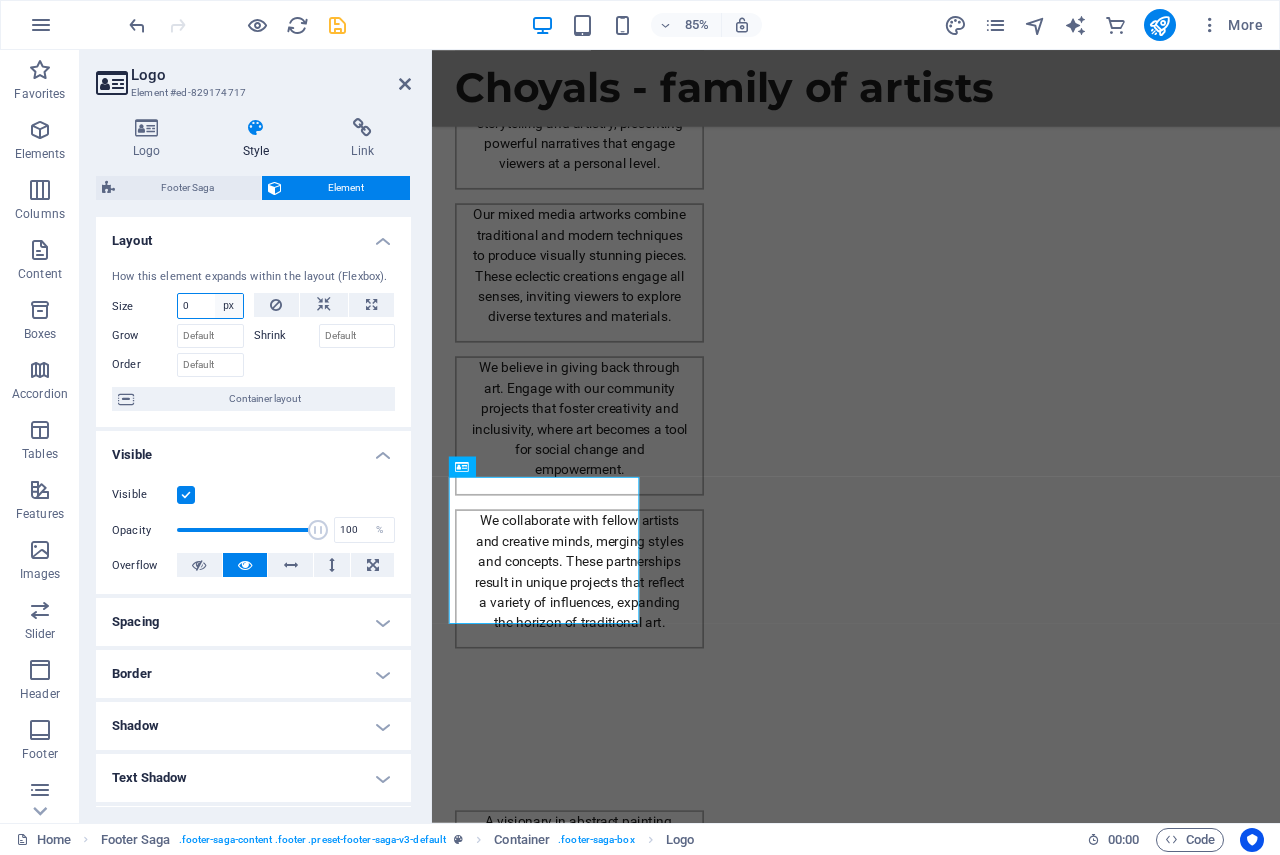 select on "1/10" 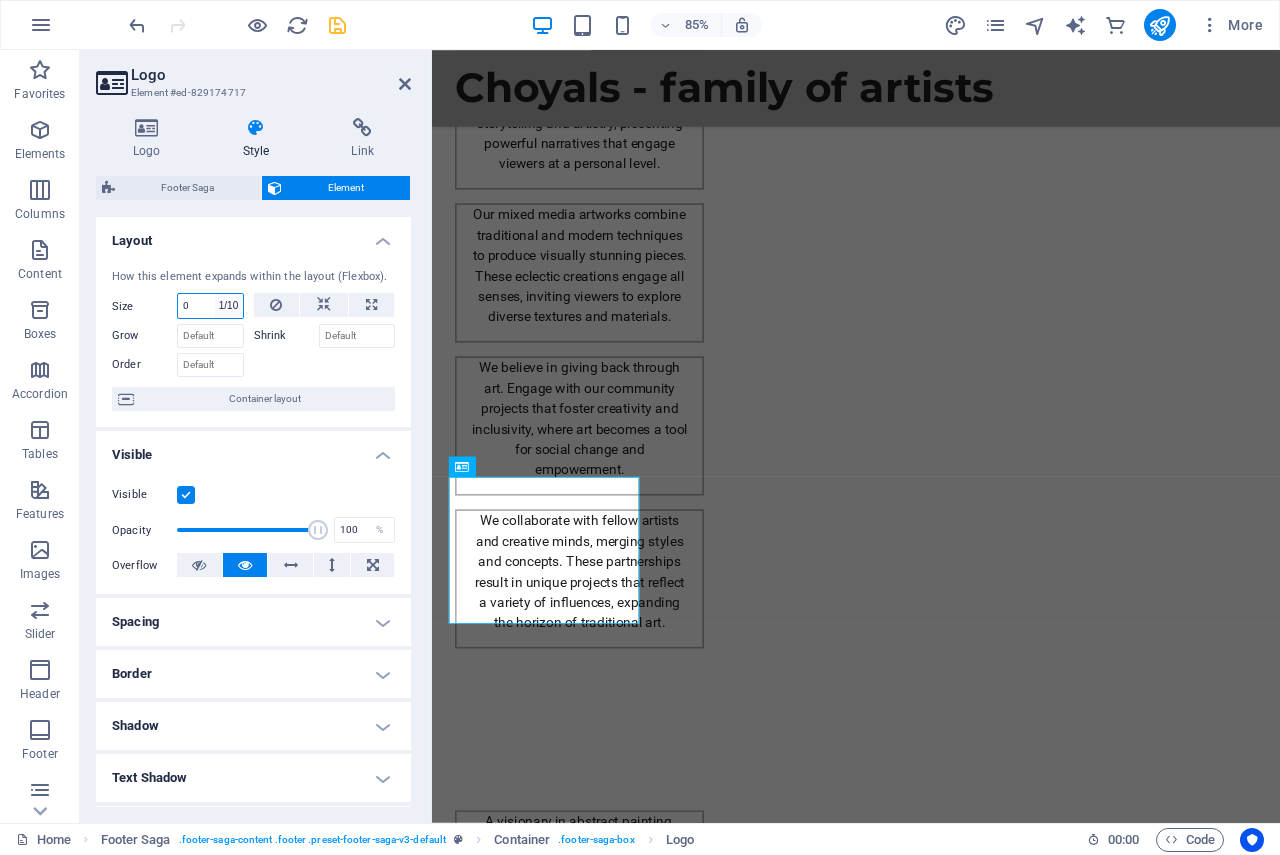 click on "Default auto px % 1/1 1/2 1/3 1/4 1/5 1/6 1/7 1/8 1/9 1/10" at bounding box center [229, 306] 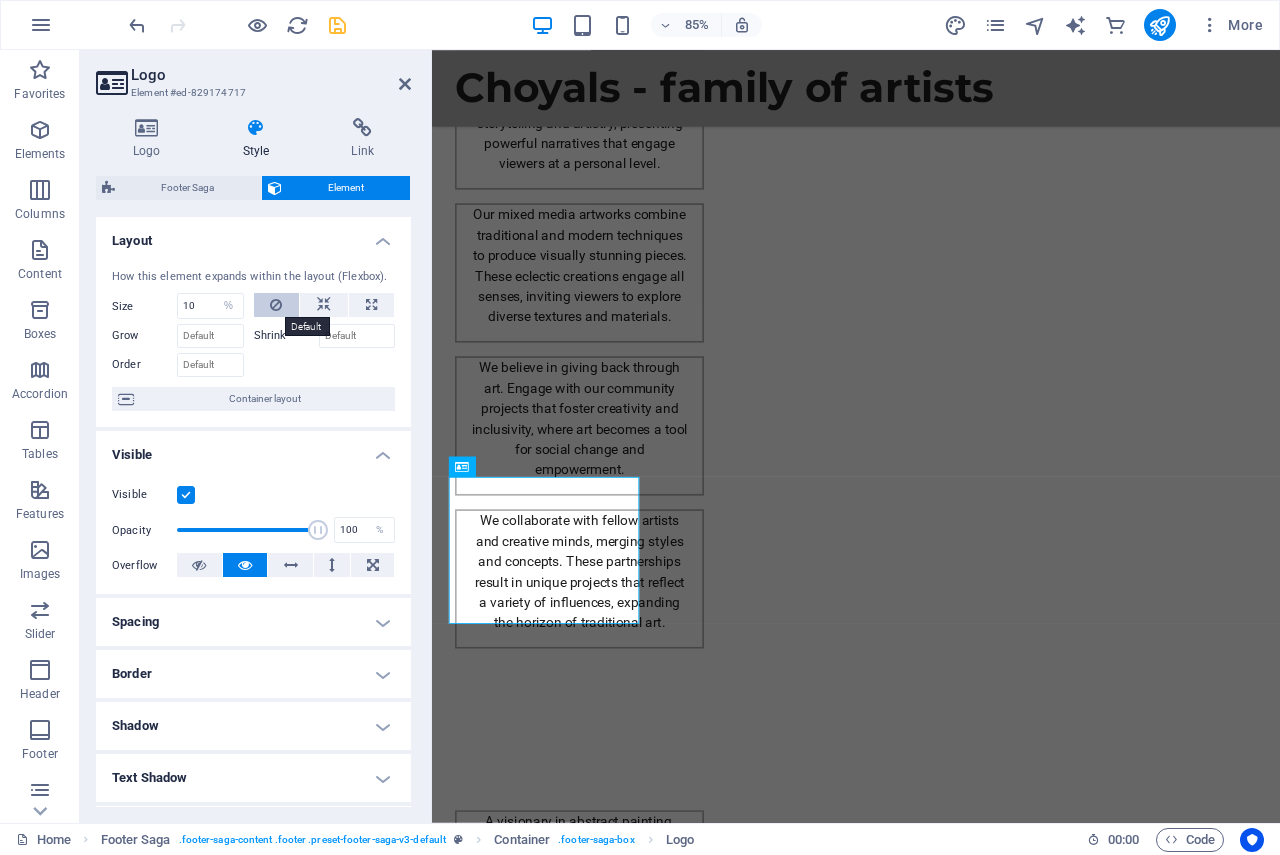 click at bounding box center (276, 305) 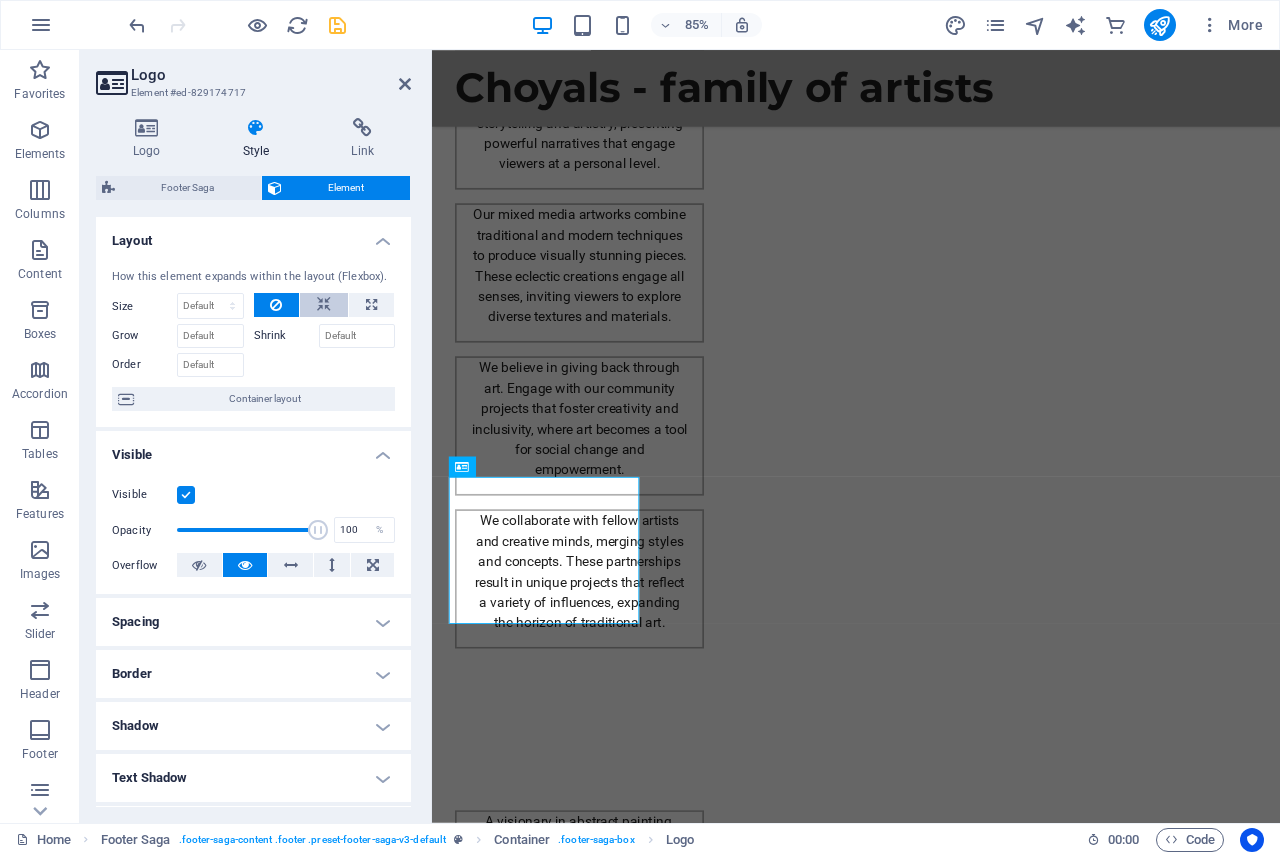 click at bounding box center [324, 305] 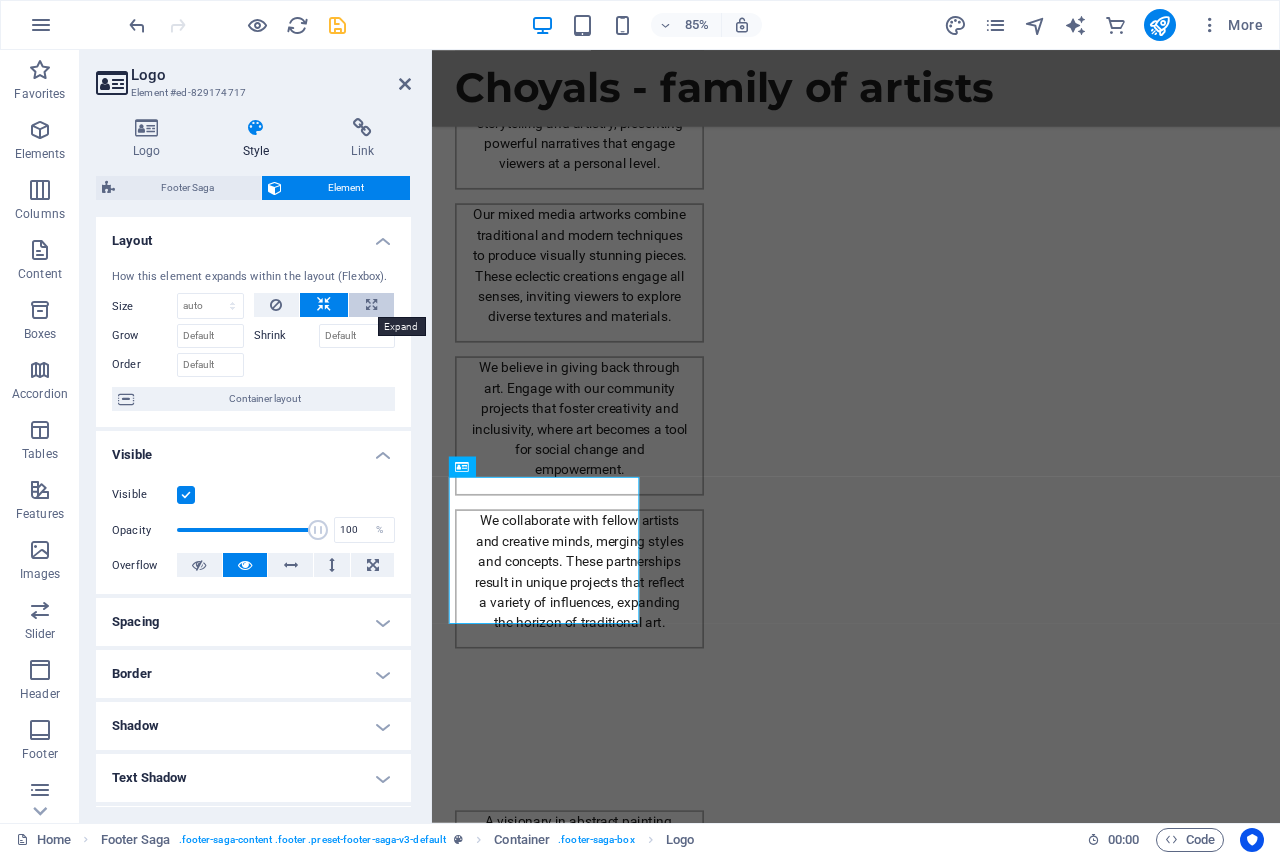 click at bounding box center (371, 305) 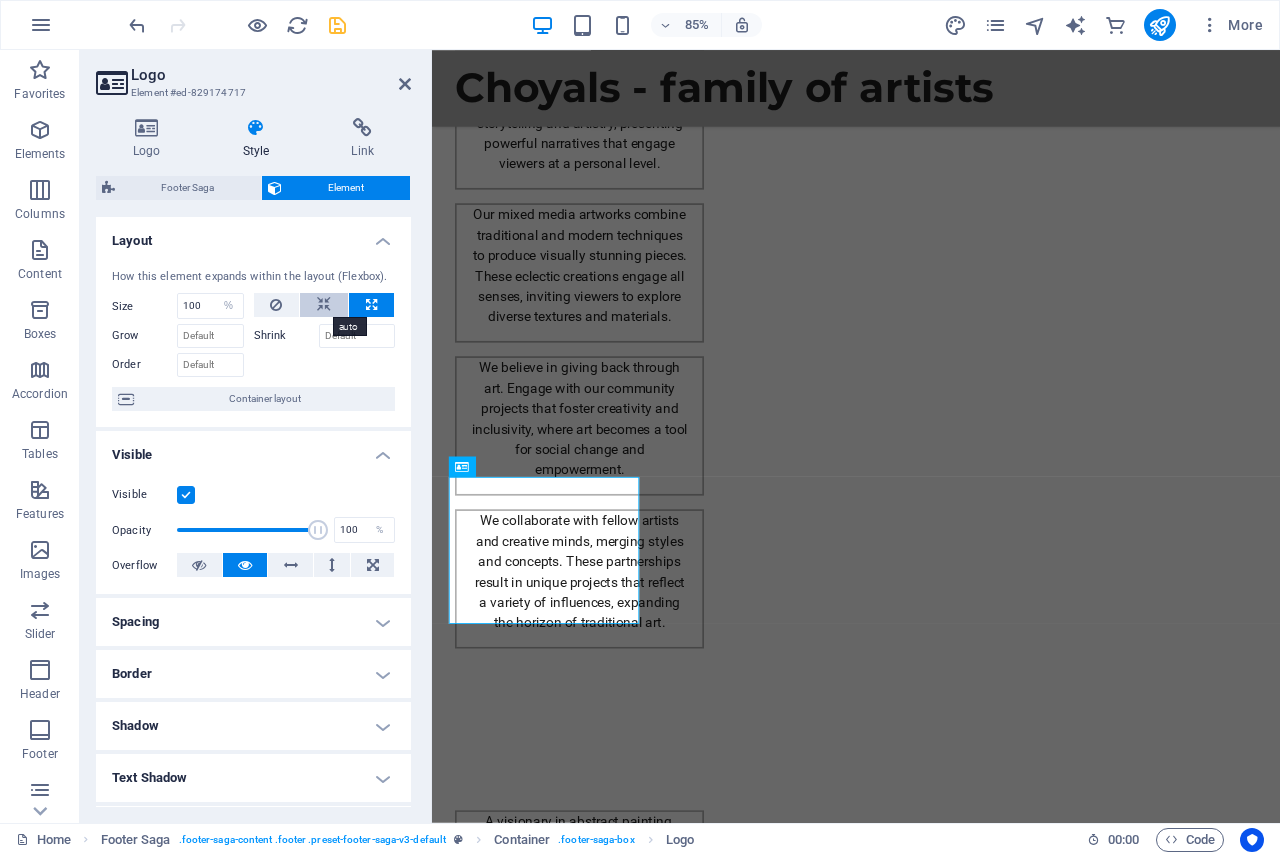 click at bounding box center [324, 305] 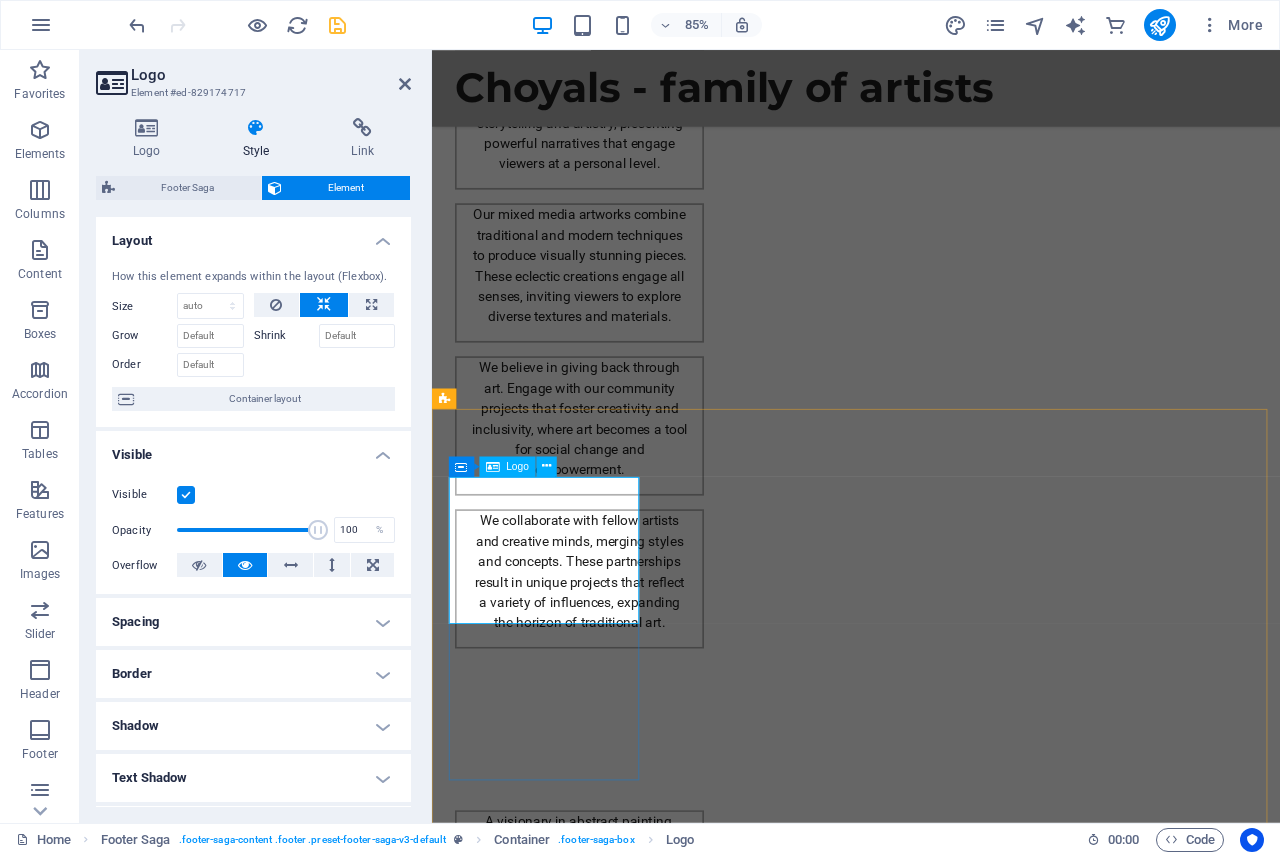 click on "Choyals - family of artists" at bounding box center (560, 2726) 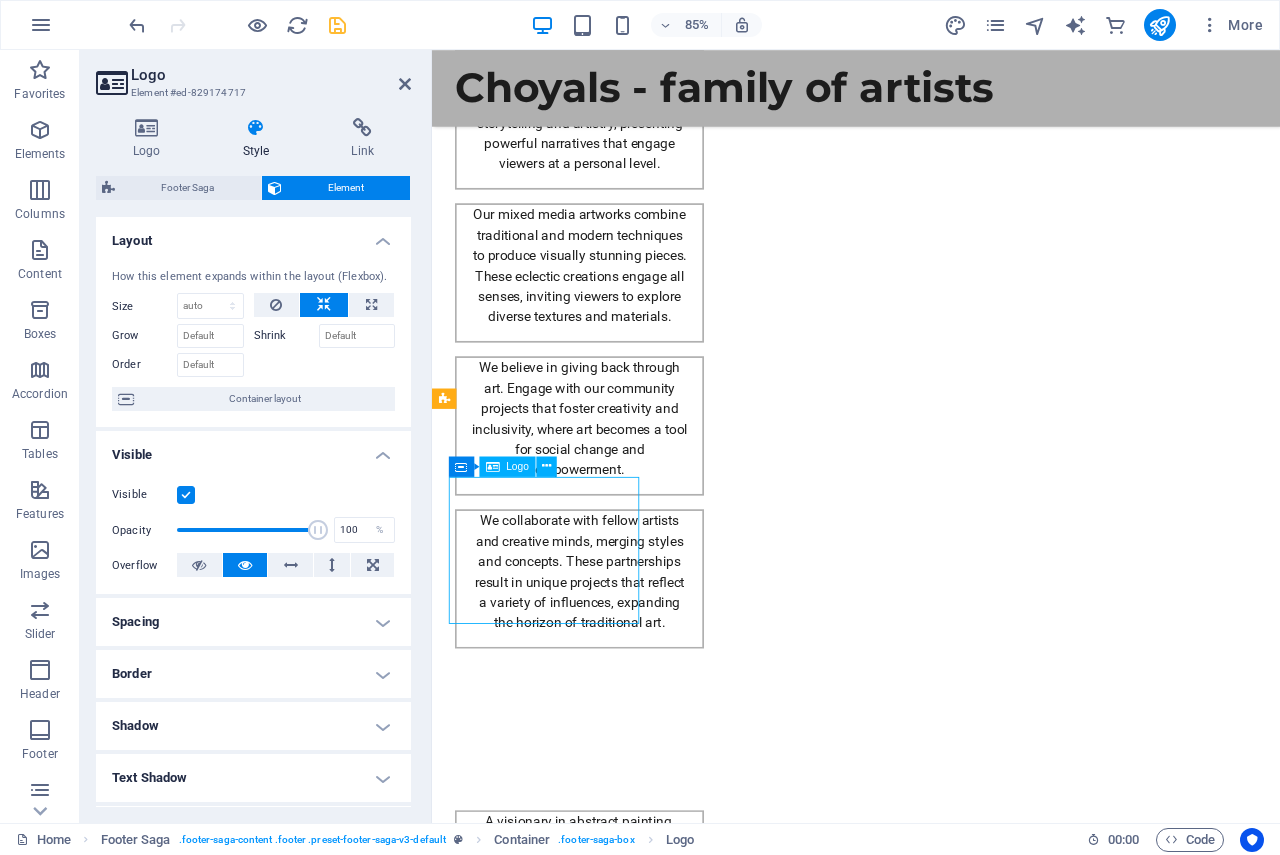 click on "Choyals - family of artists" at bounding box center (560, 2726) 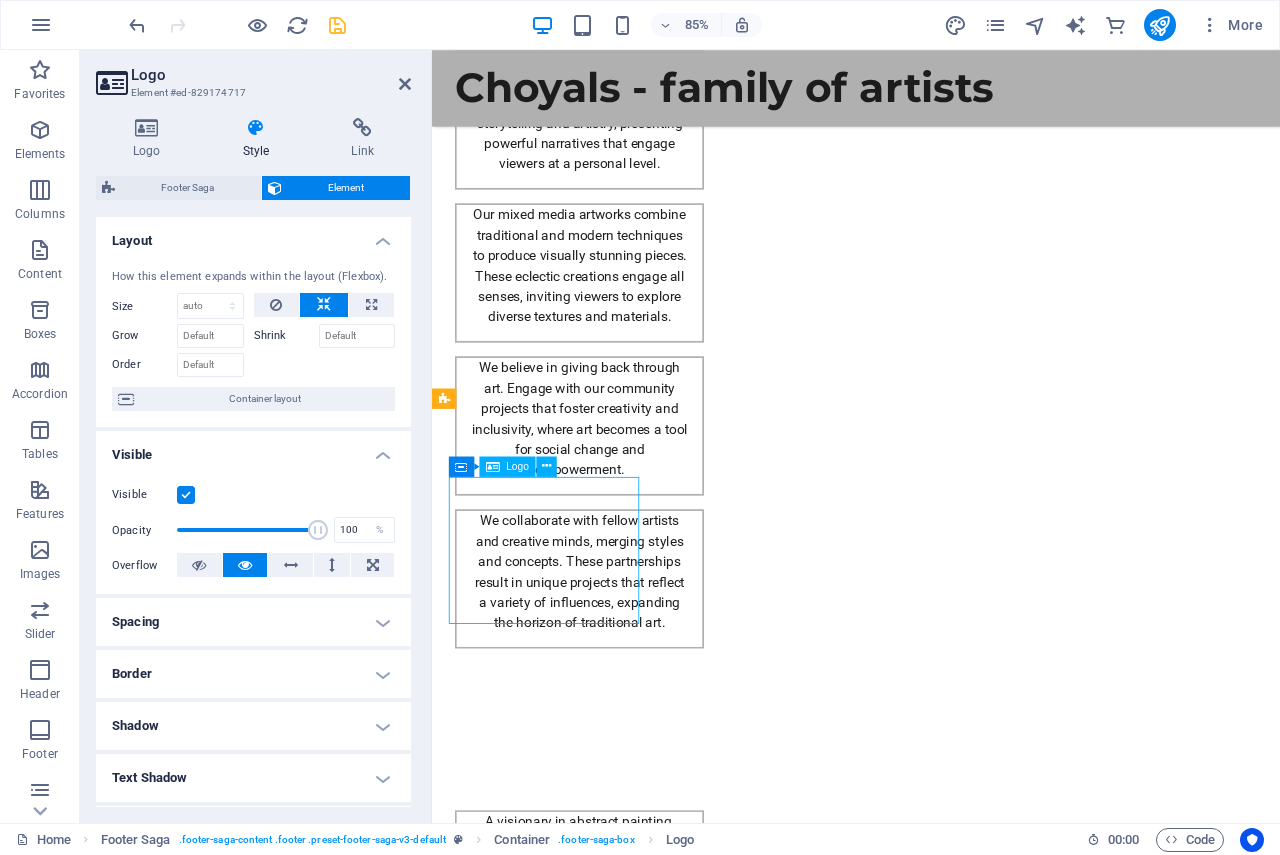 click on "Choyals - family of artists" at bounding box center (560, 2726) 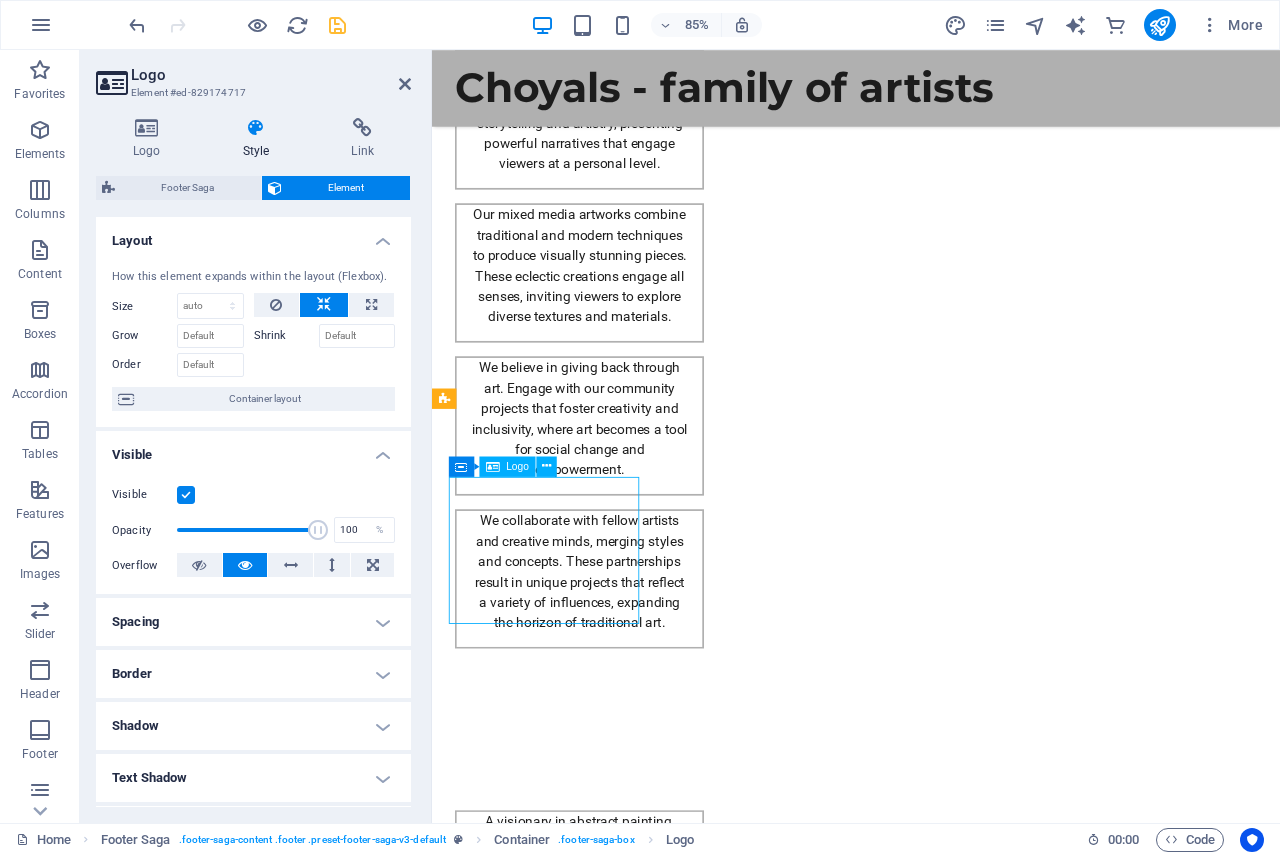 click on "Choyals - family of artists" at bounding box center (560, 2726) 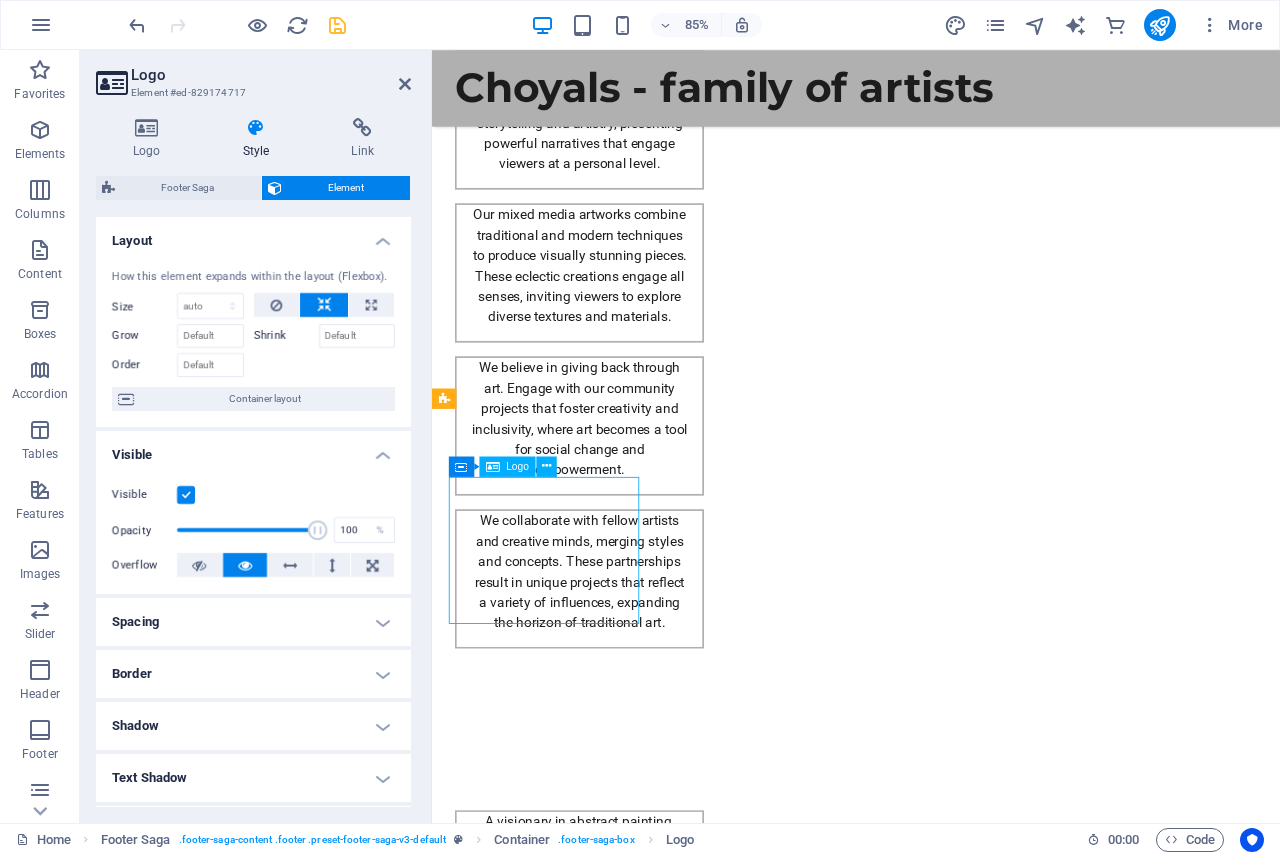click on "Choyals - family of artists" at bounding box center [560, 2726] 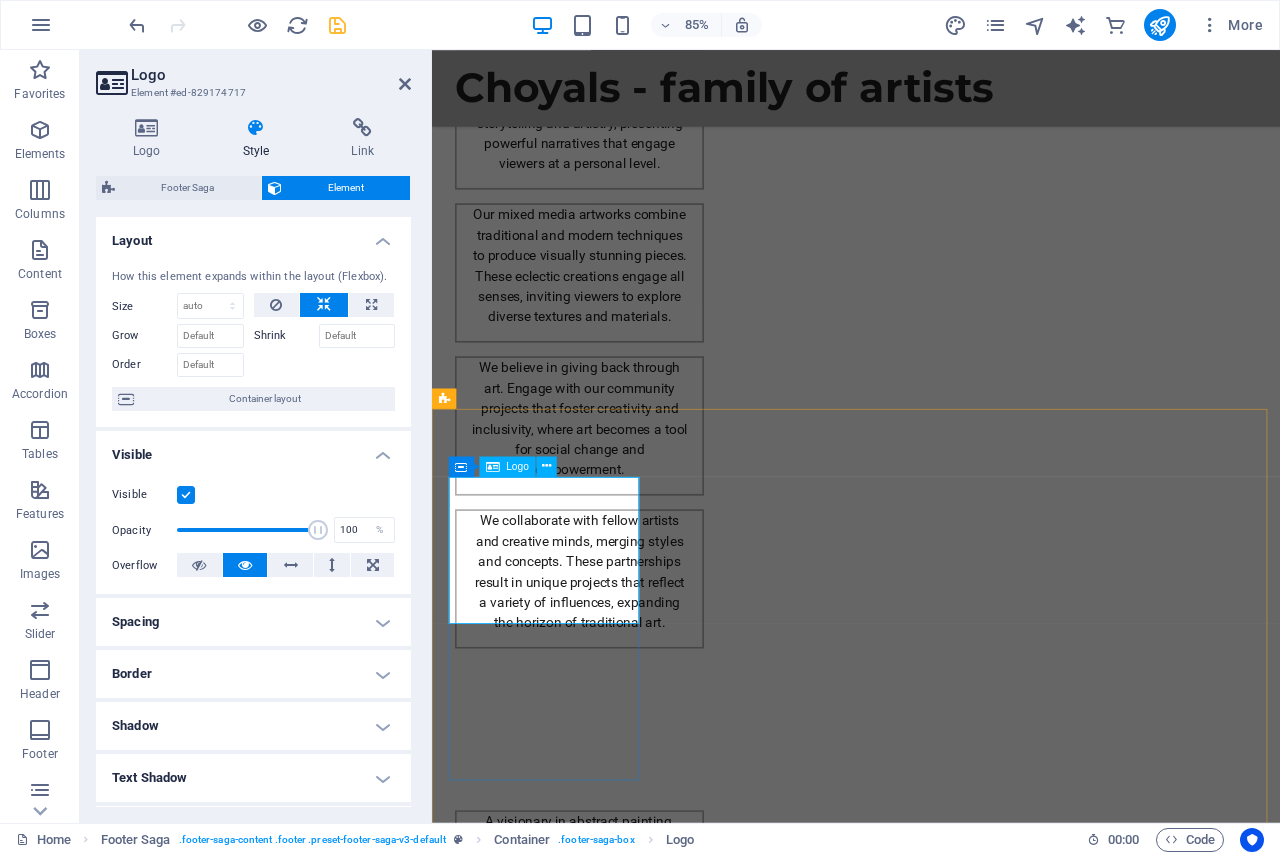 click on "Choyals - family of artists" at bounding box center [560, 2726] 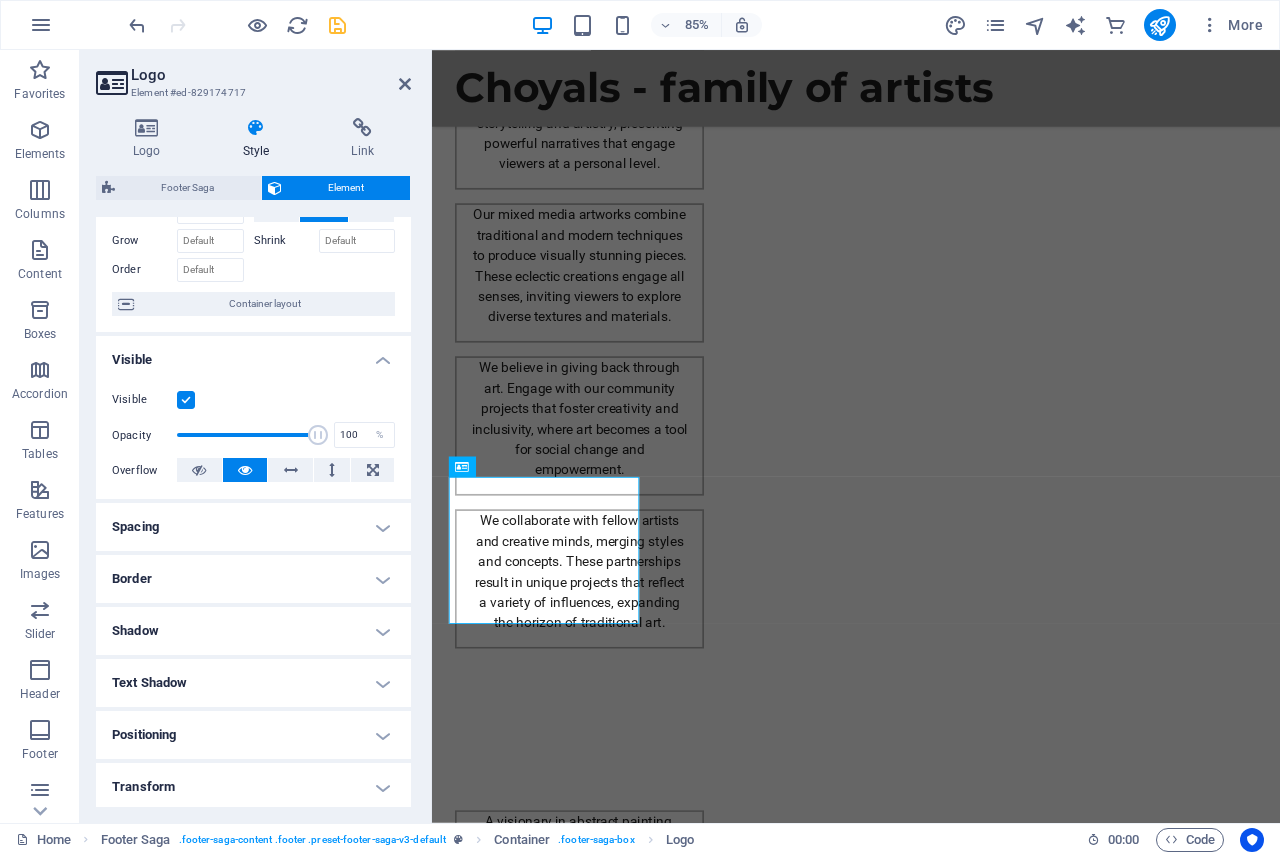 scroll, scrollTop: 0, scrollLeft: 0, axis: both 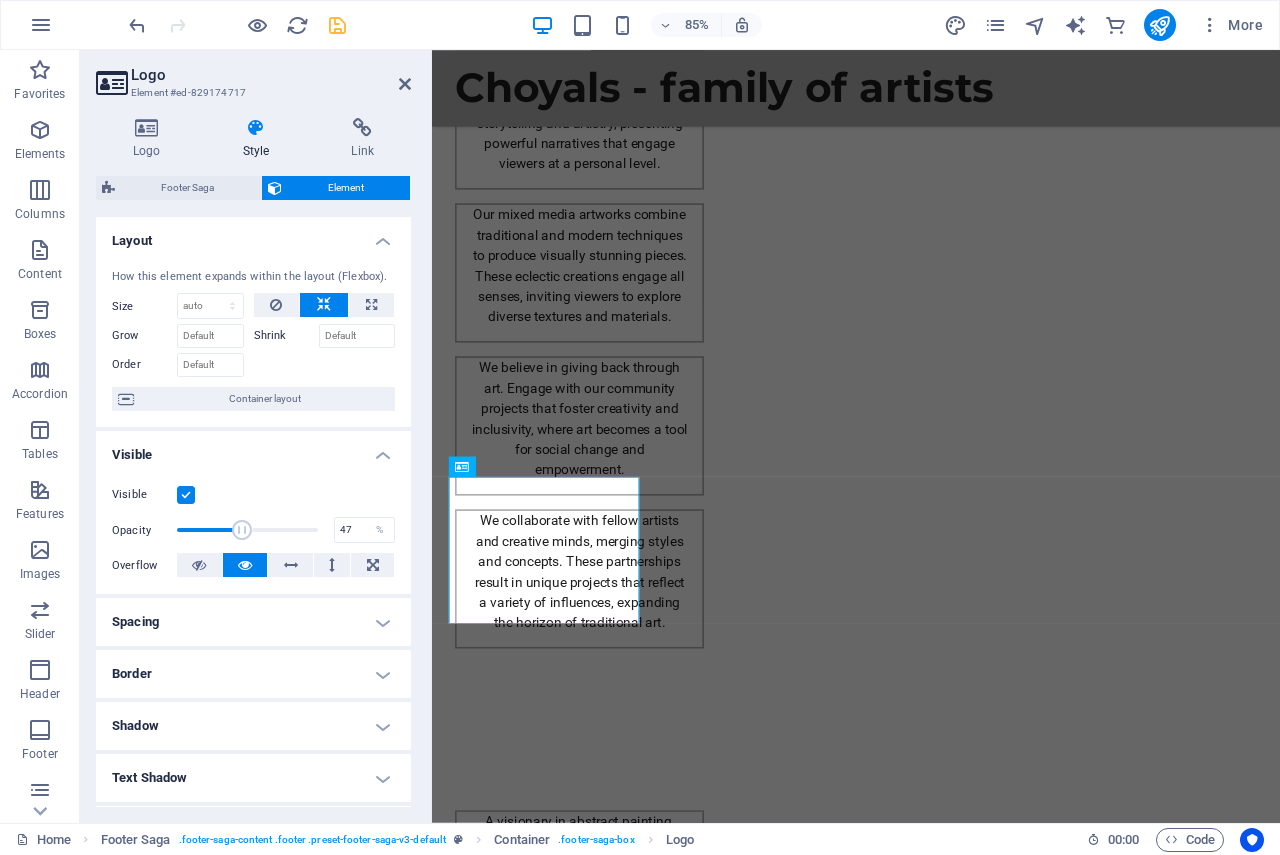 drag, startPoint x: 308, startPoint y: 528, endPoint x: 241, endPoint y: 529, distance: 67.00746 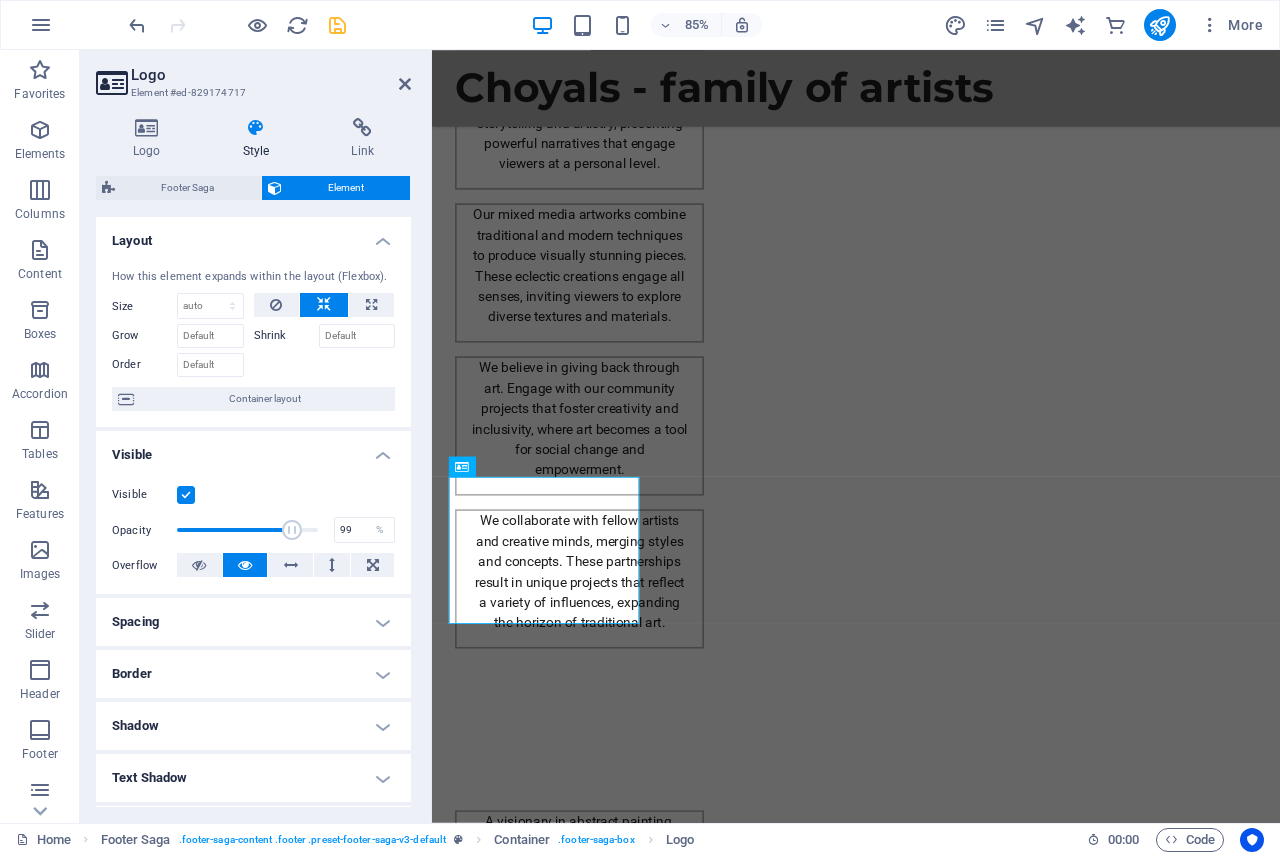 type on "100" 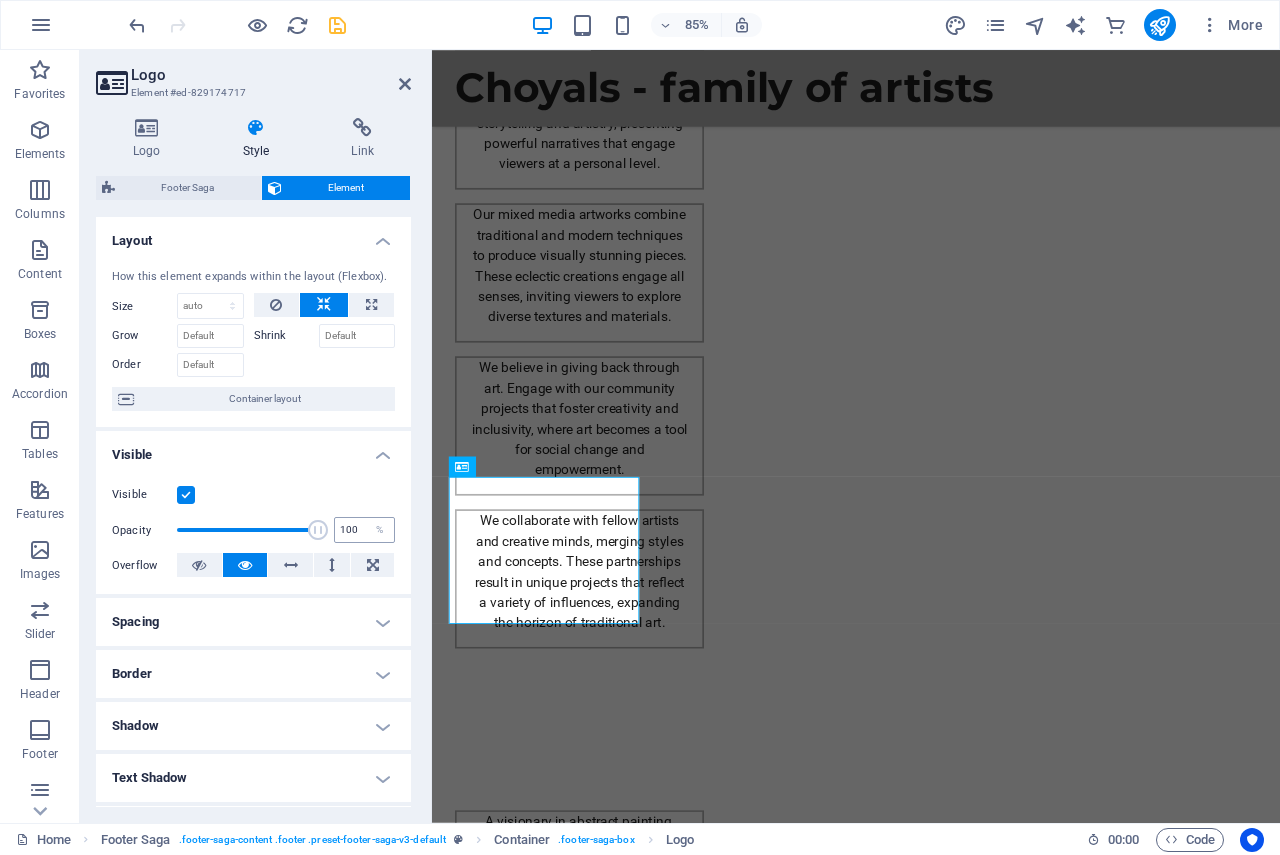 drag, startPoint x: 238, startPoint y: 529, endPoint x: 350, endPoint y: 527, distance: 112.01785 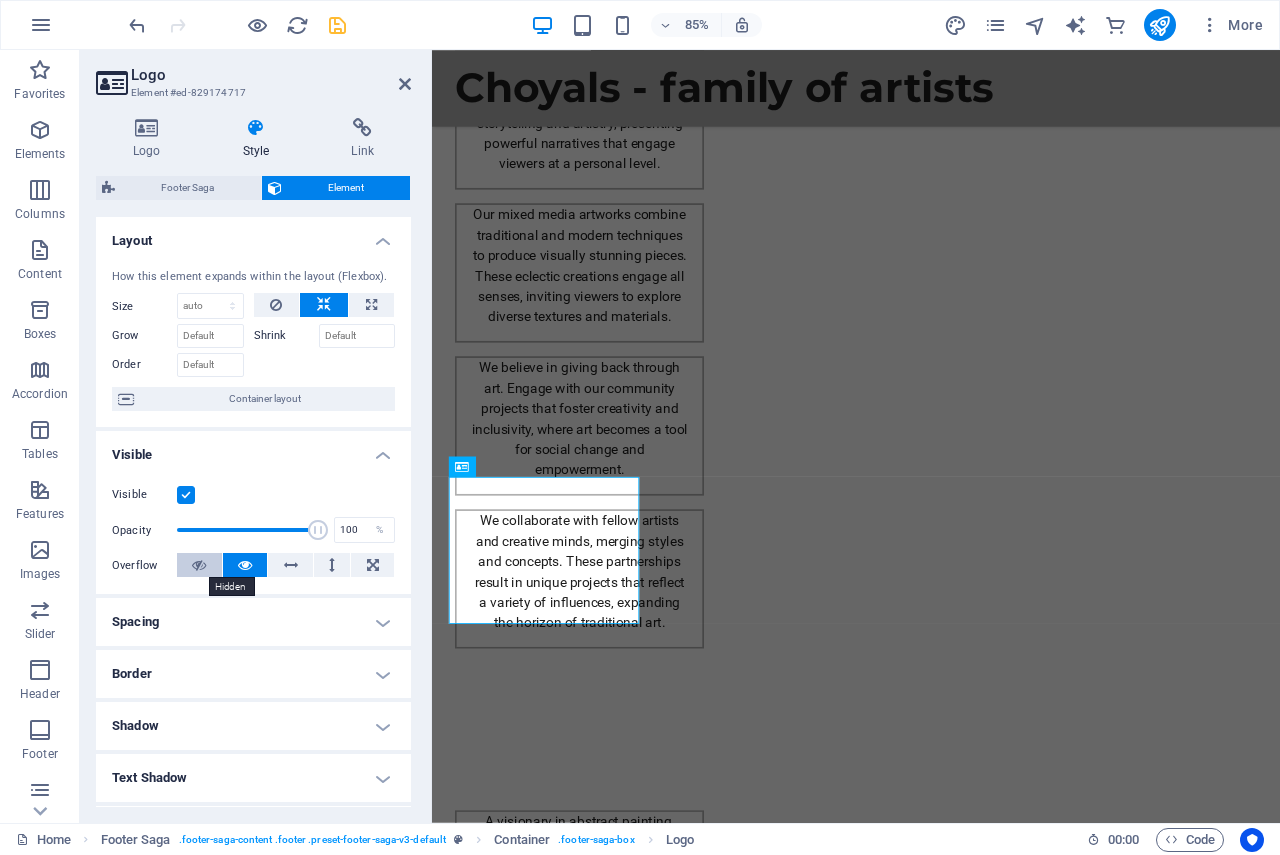 click at bounding box center (199, 565) 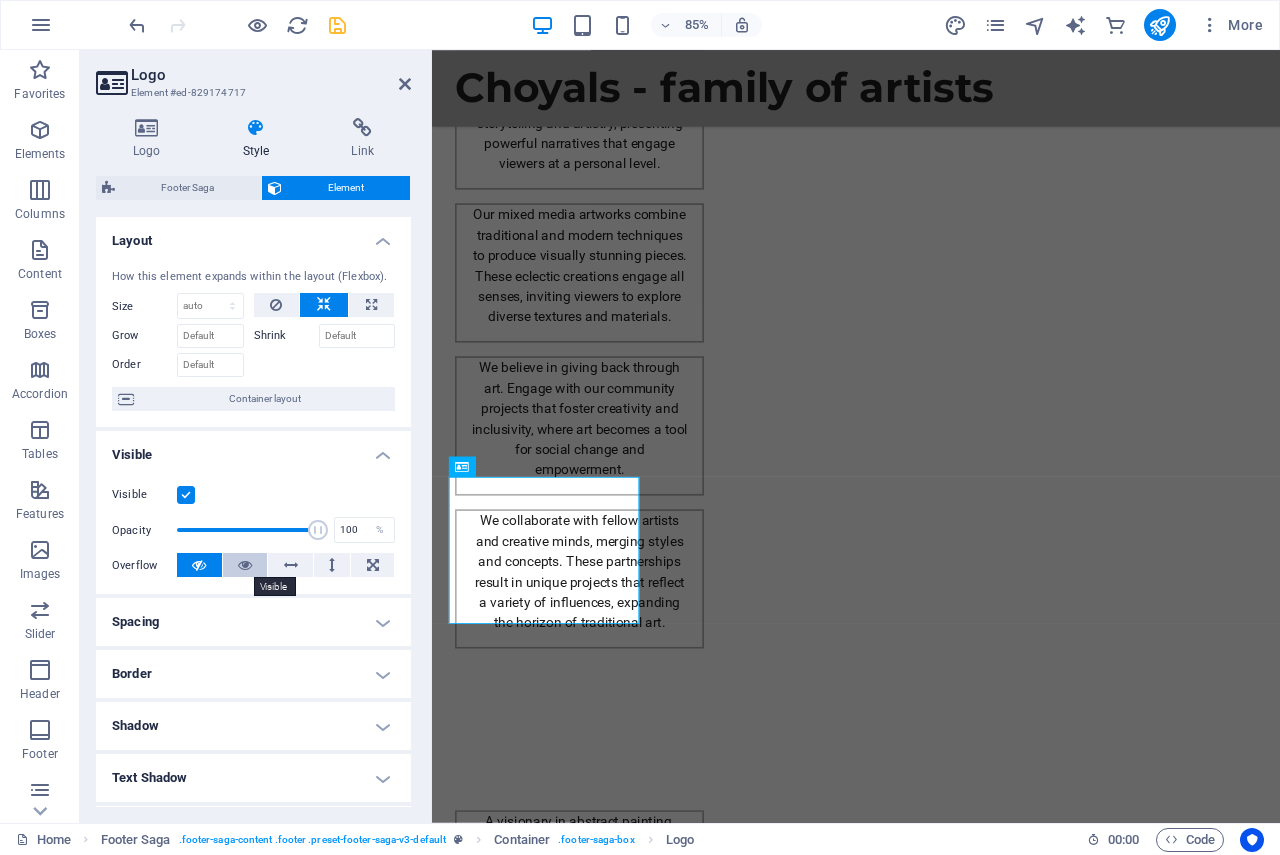 click at bounding box center (245, 565) 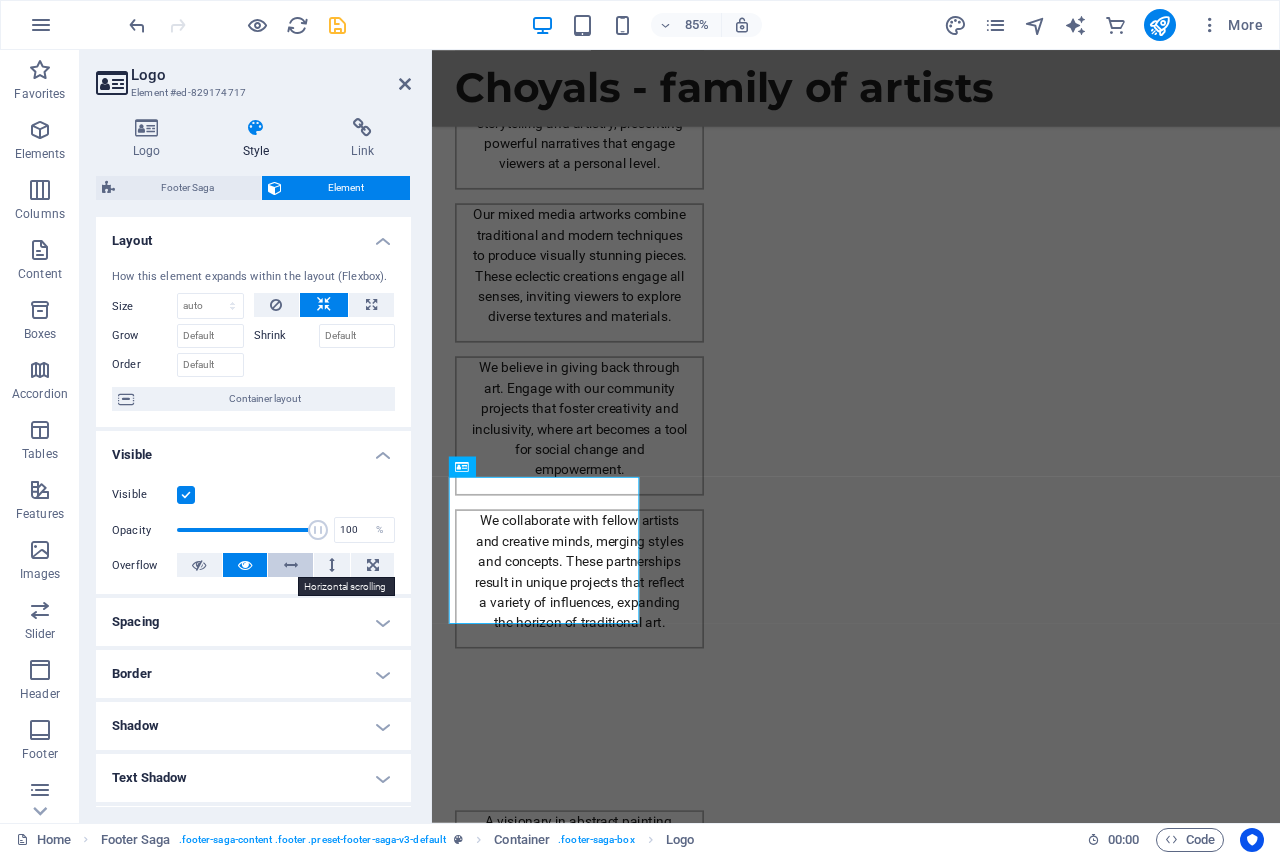 click at bounding box center (291, 565) 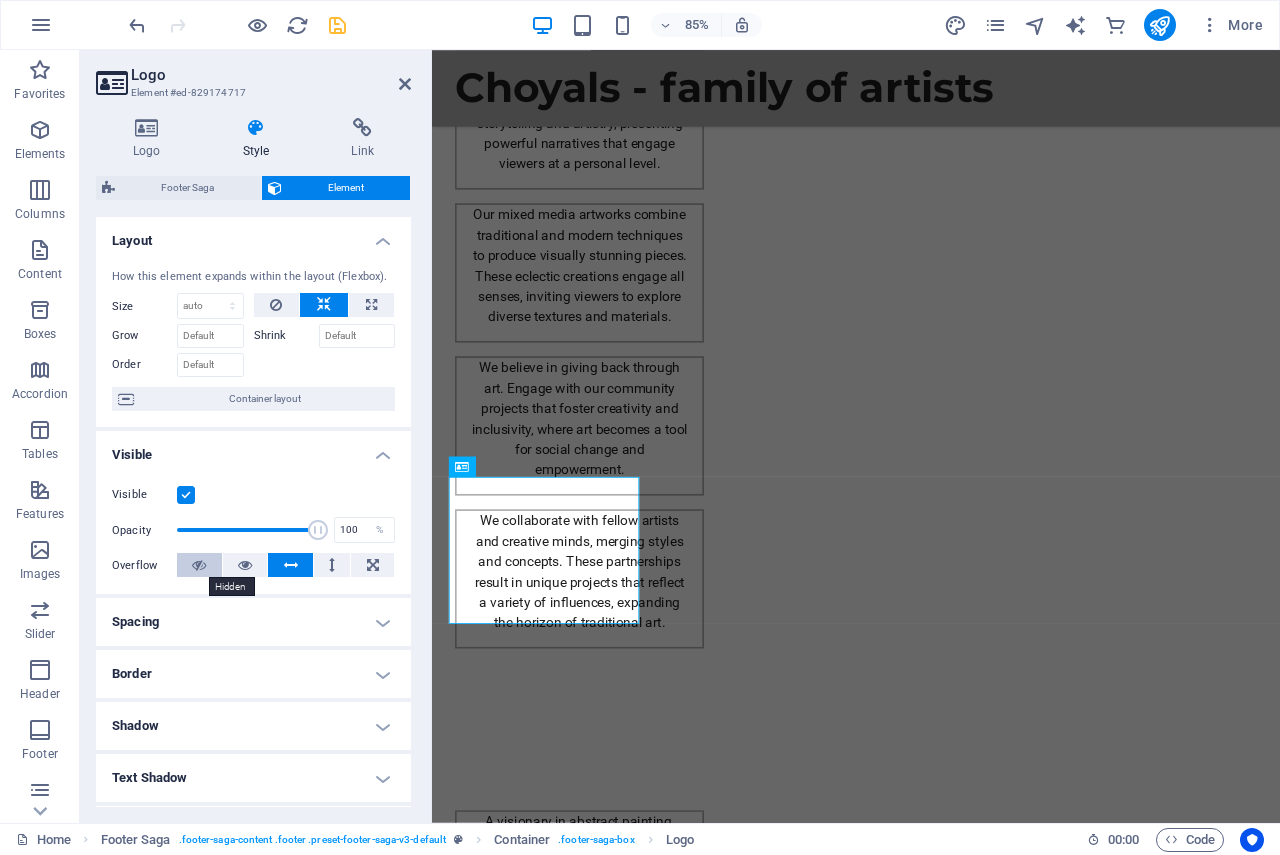 click at bounding box center (199, 565) 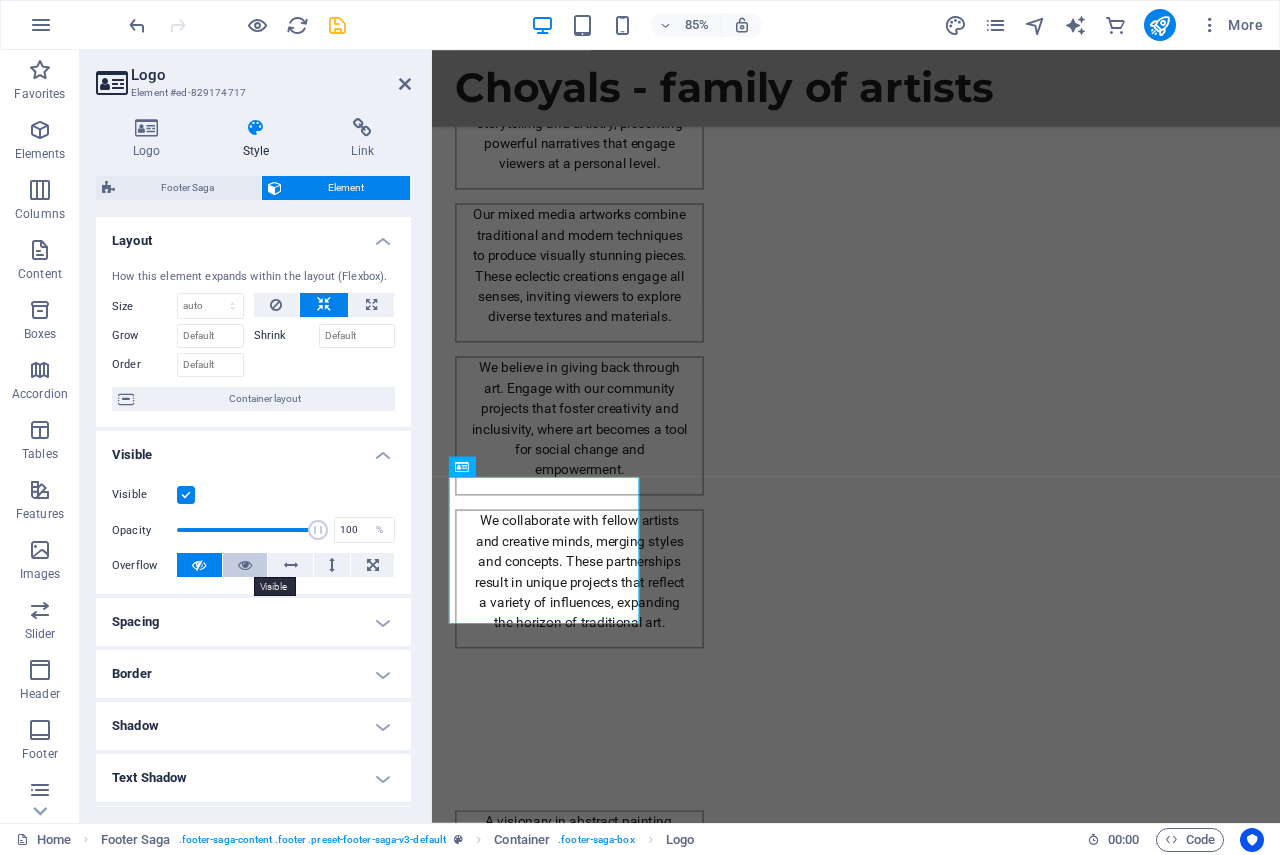 click at bounding box center (245, 565) 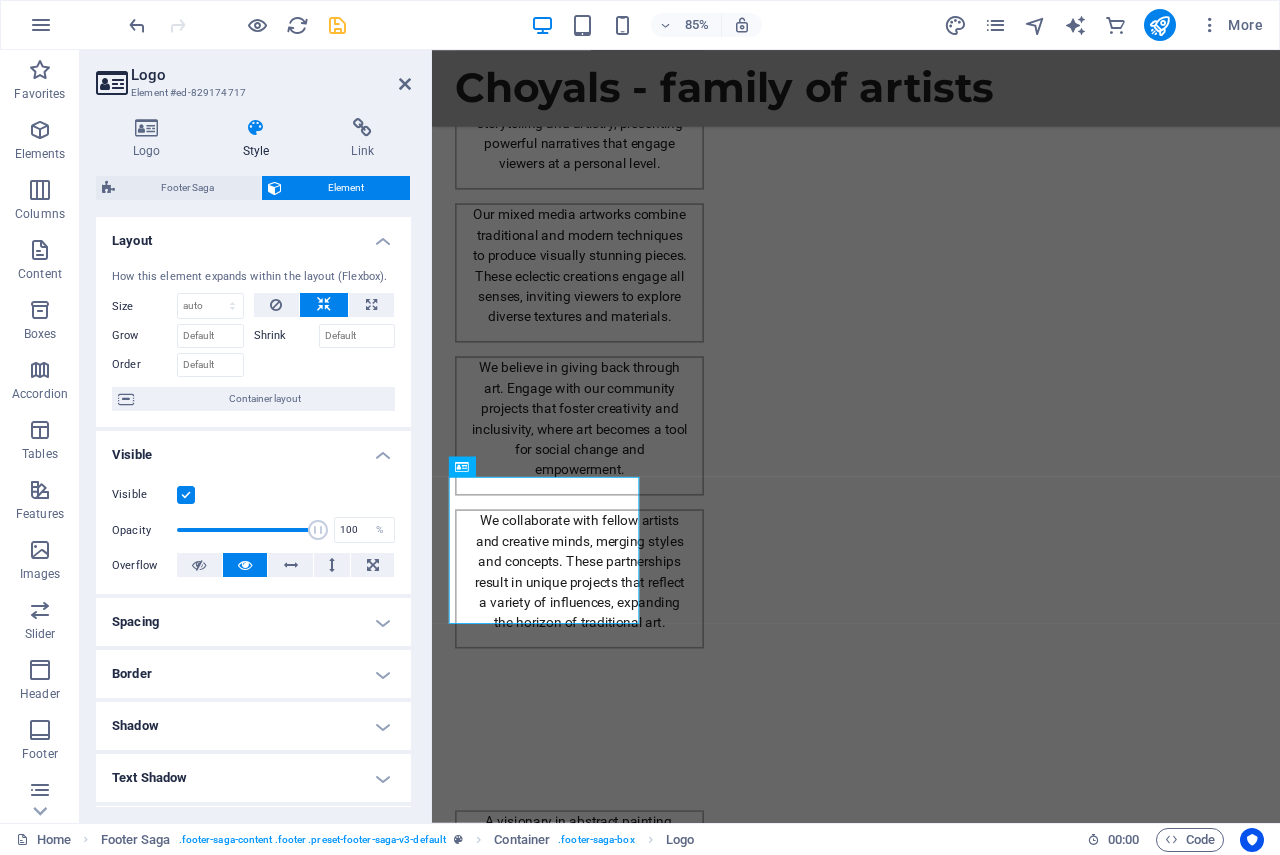 click on "Spacing" at bounding box center [253, 622] 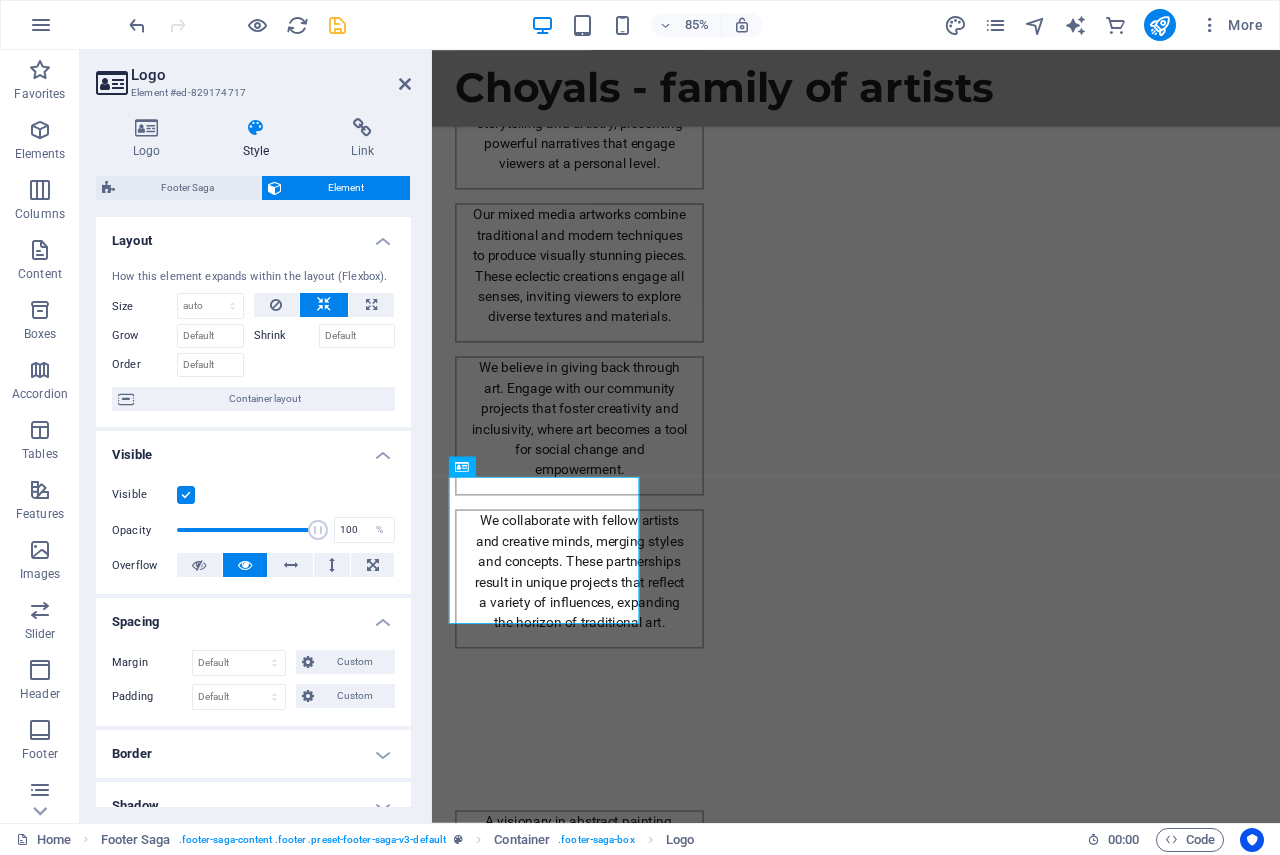 click on "Spacing" at bounding box center (253, 616) 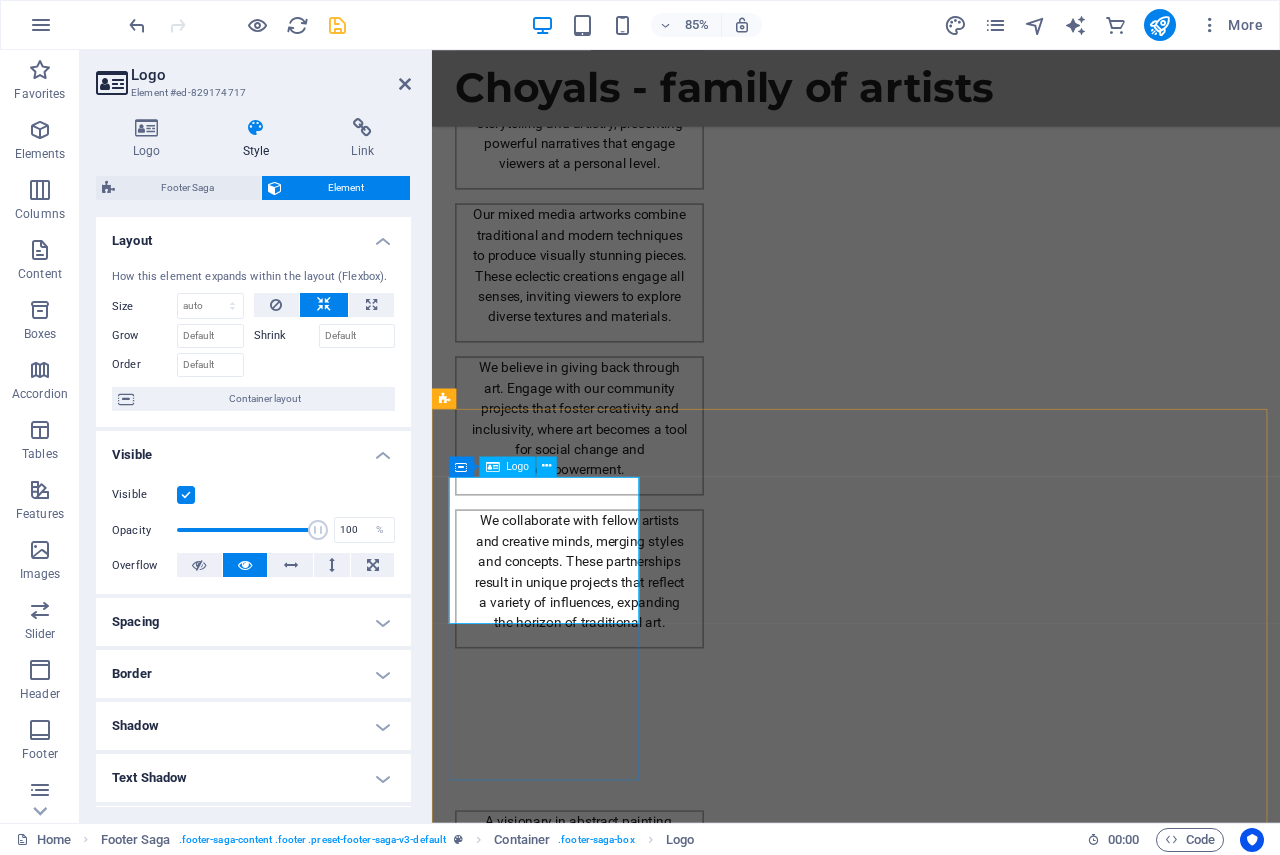 click on "Choyals - family of artists" at bounding box center (560, 2726) 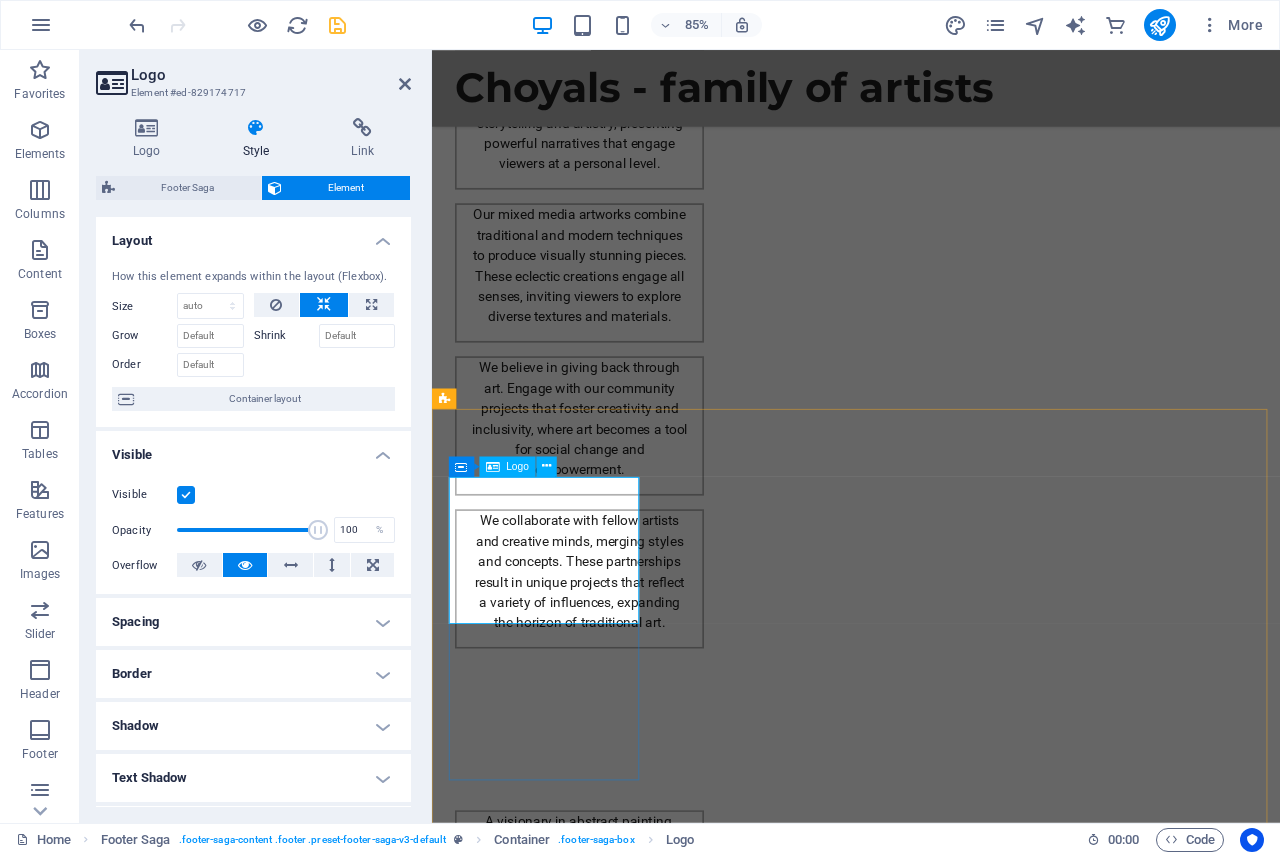 click on "Choyals - family of artists" at bounding box center [560, 2726] 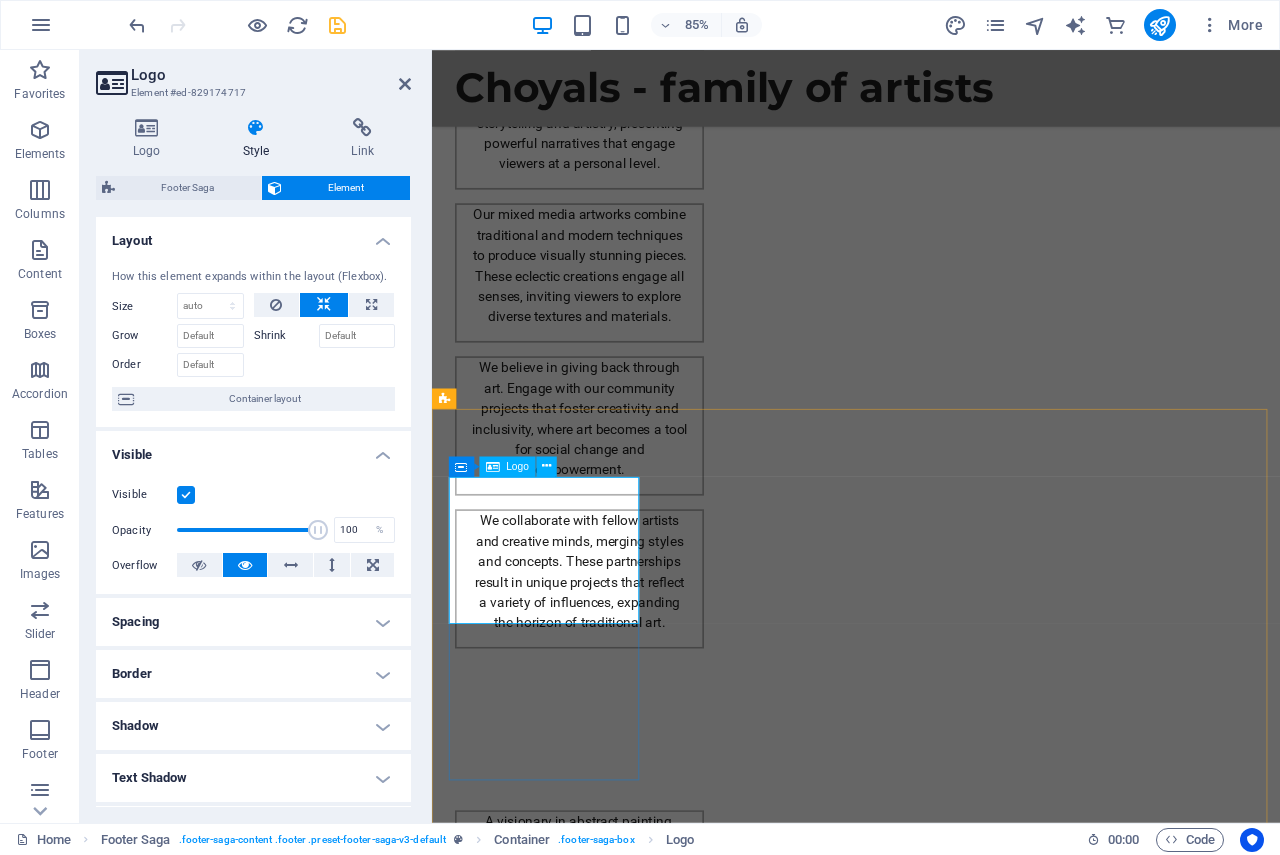 click on "Choyals - family of artists" at bounding box center (560, 2726) 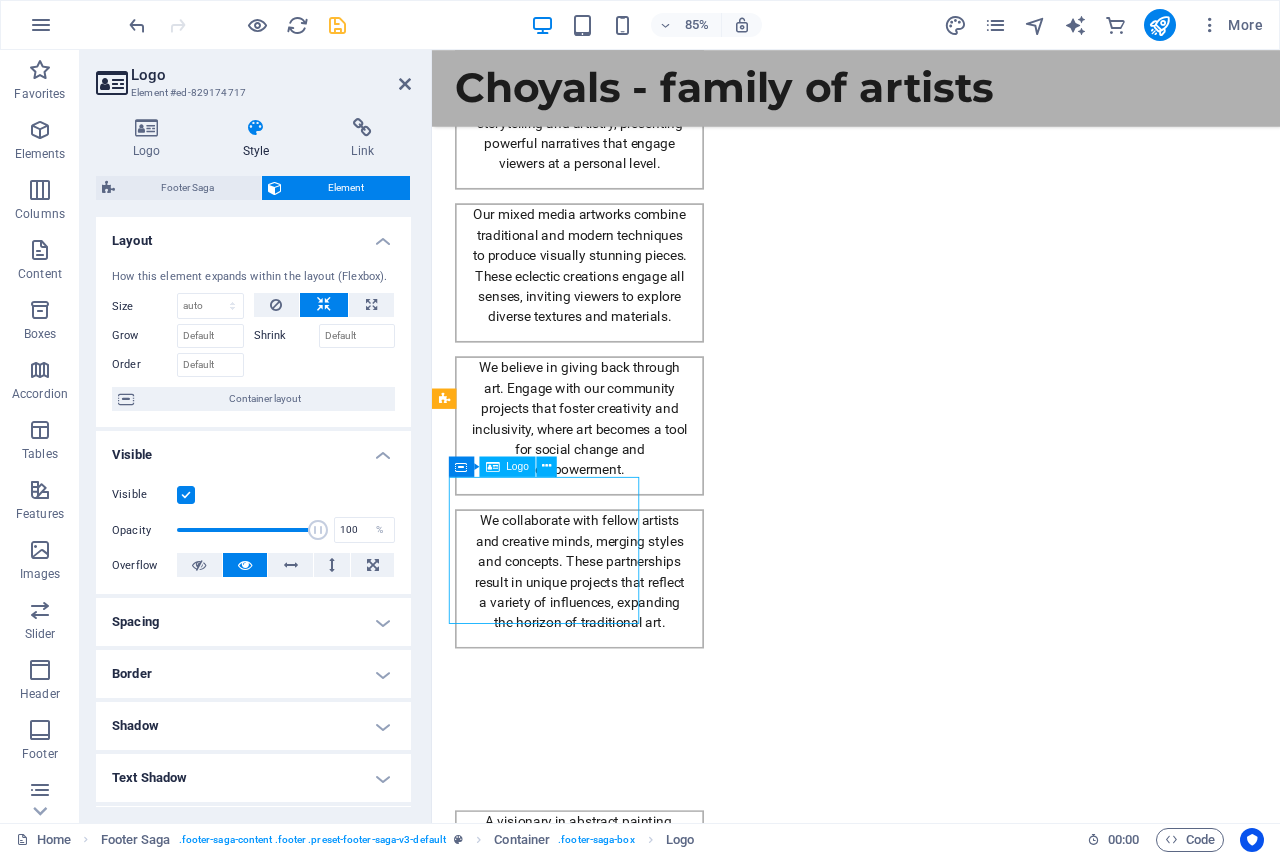 click on "Choyals - family of artists" at bounding box center [560, 2726] 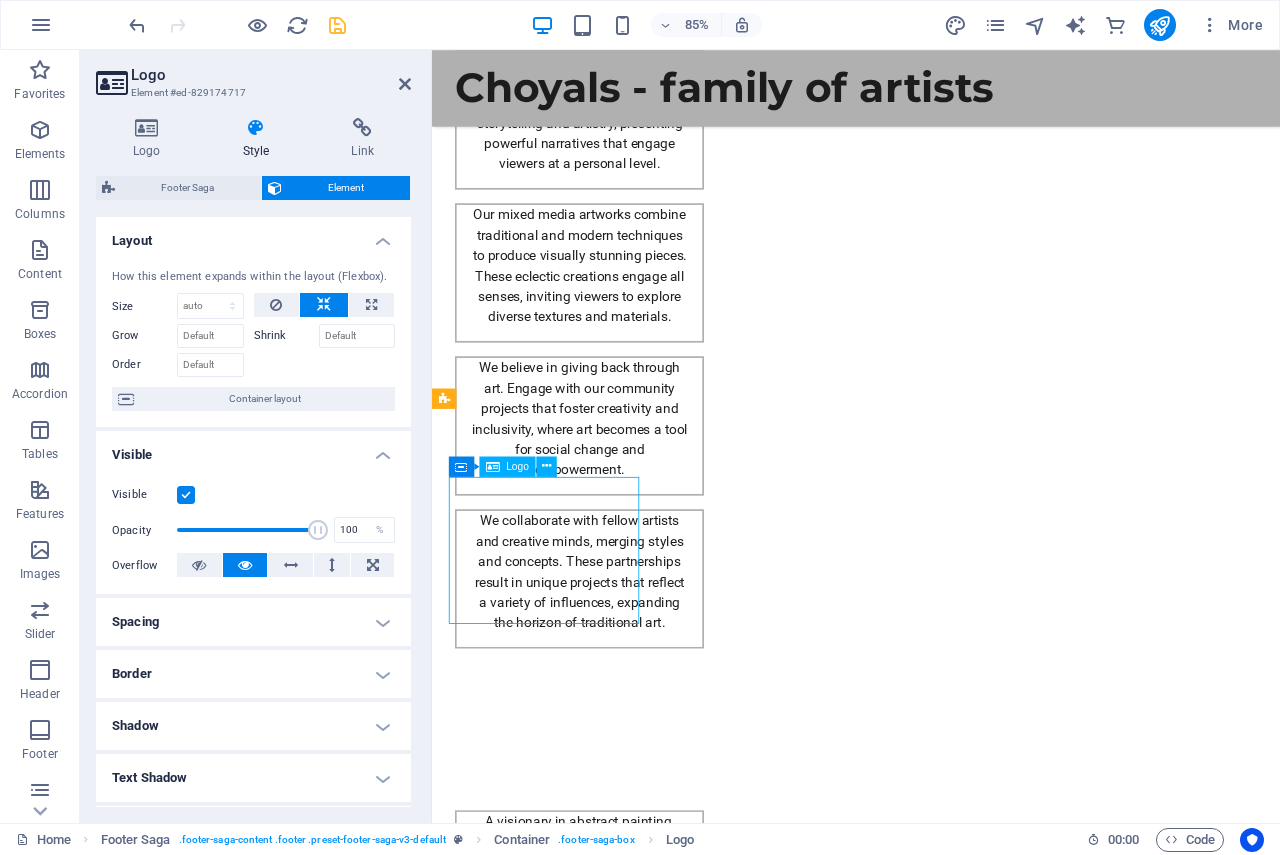 click on "Choyals - family of artists" at bounding box center (560, 2726) 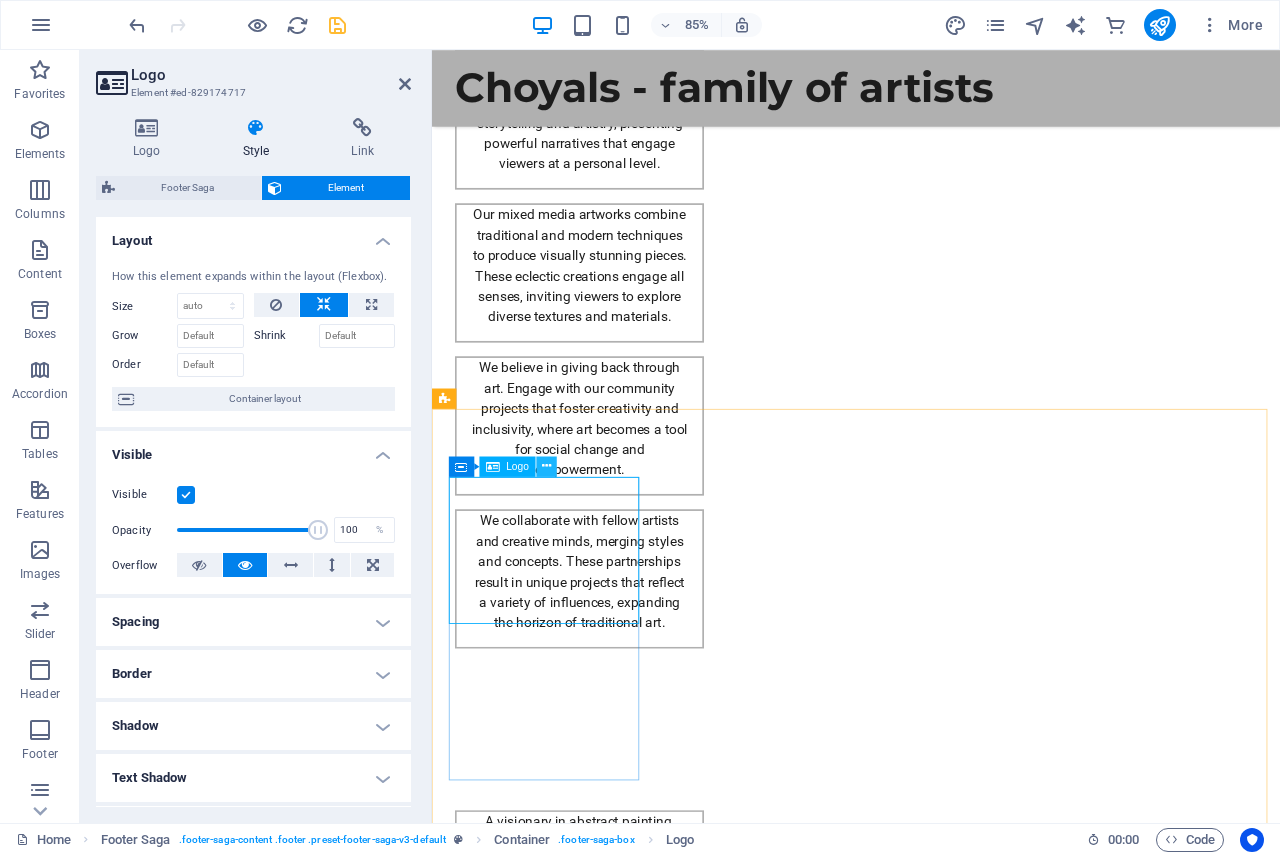 click at bounding box center (546, 466) 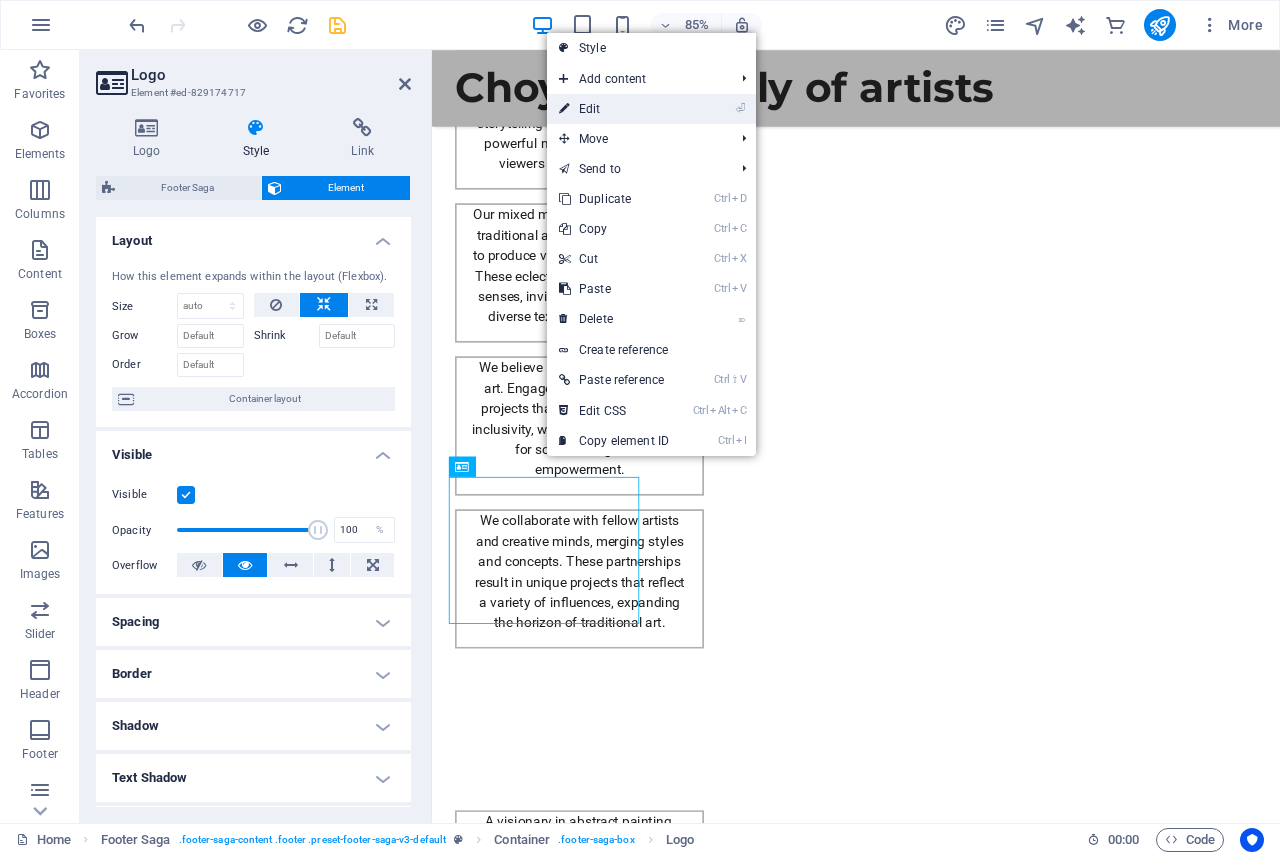 drag, startPoint x: 596, startPoint y: 111, endPoint x: 194, endPoint y: 78, distance: 403.3522 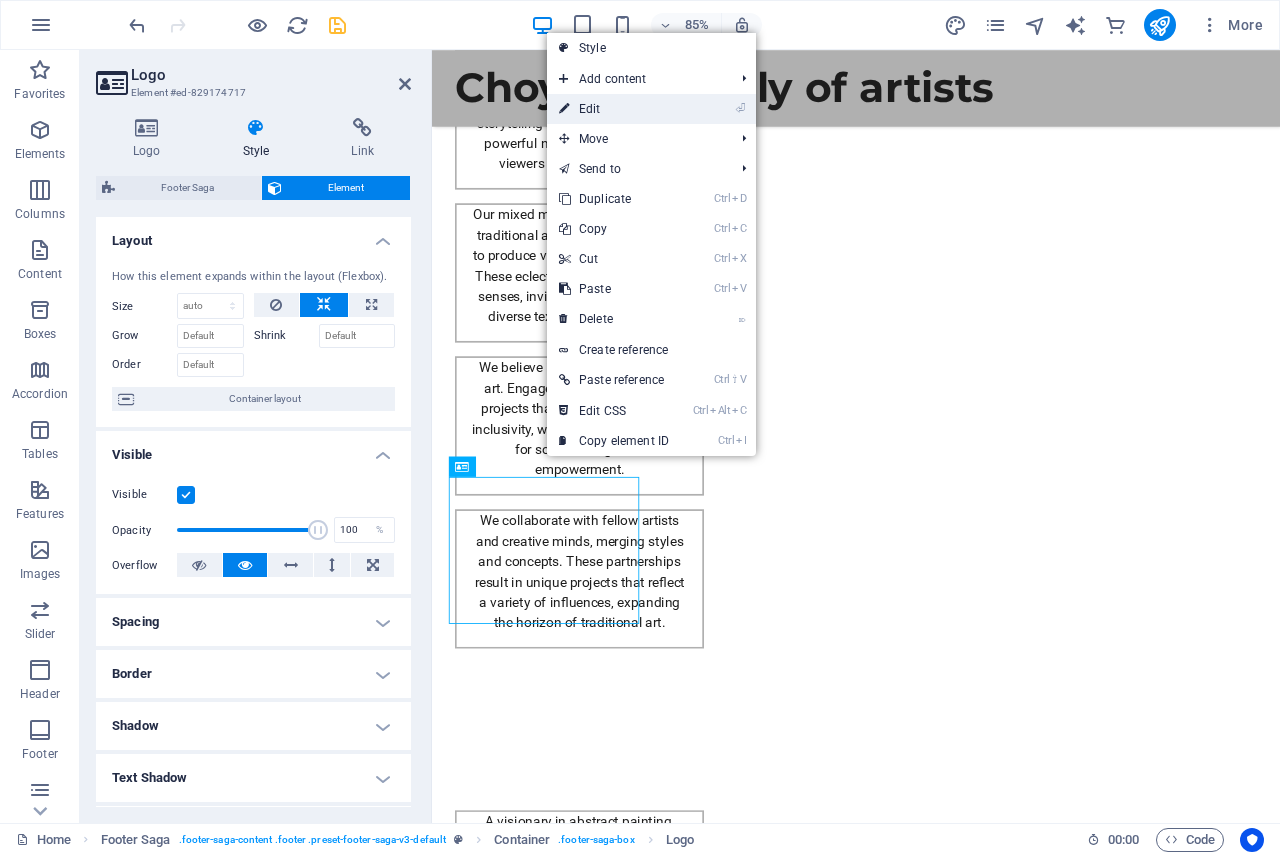 click on "⏎  Edit" at bounding box center (614, 109) 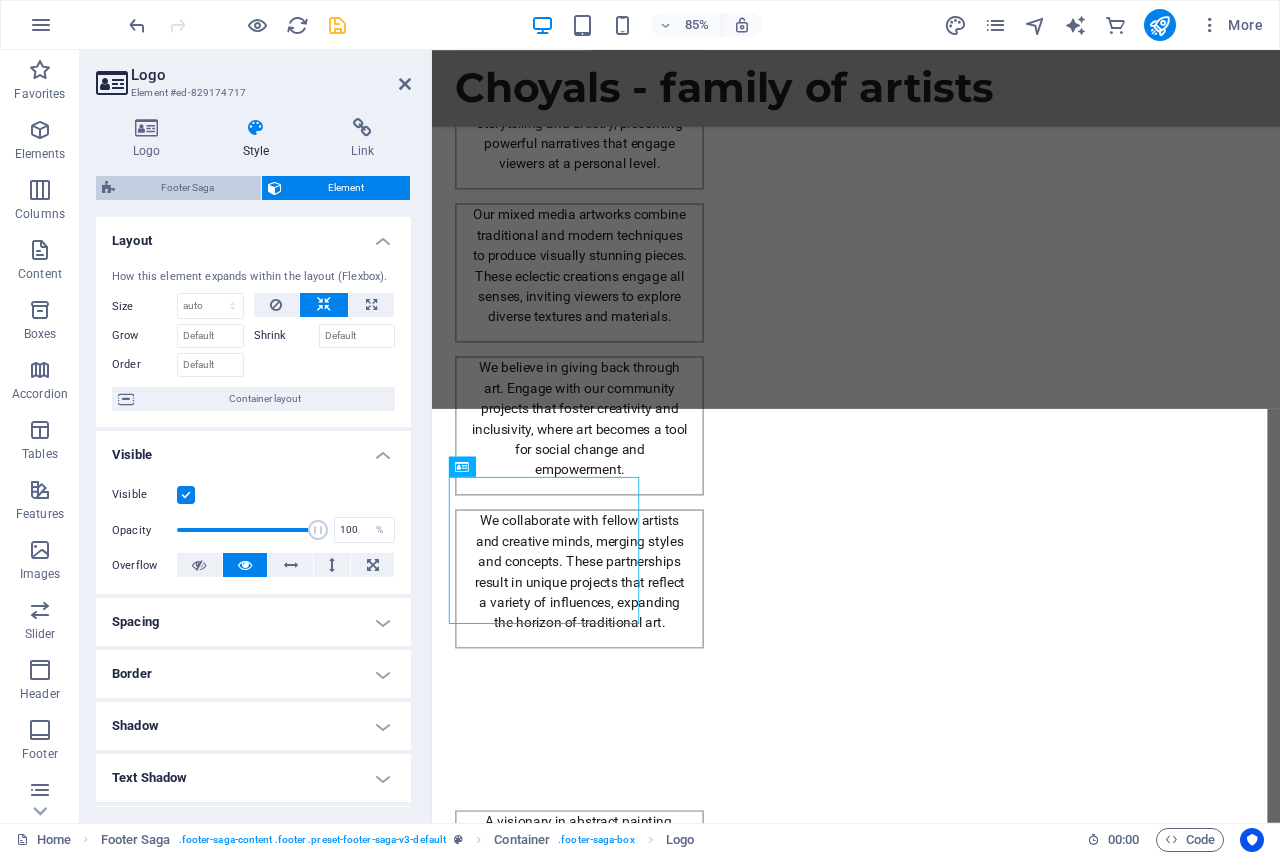 click on "Footer Saga" at bounding box center (188, 188) 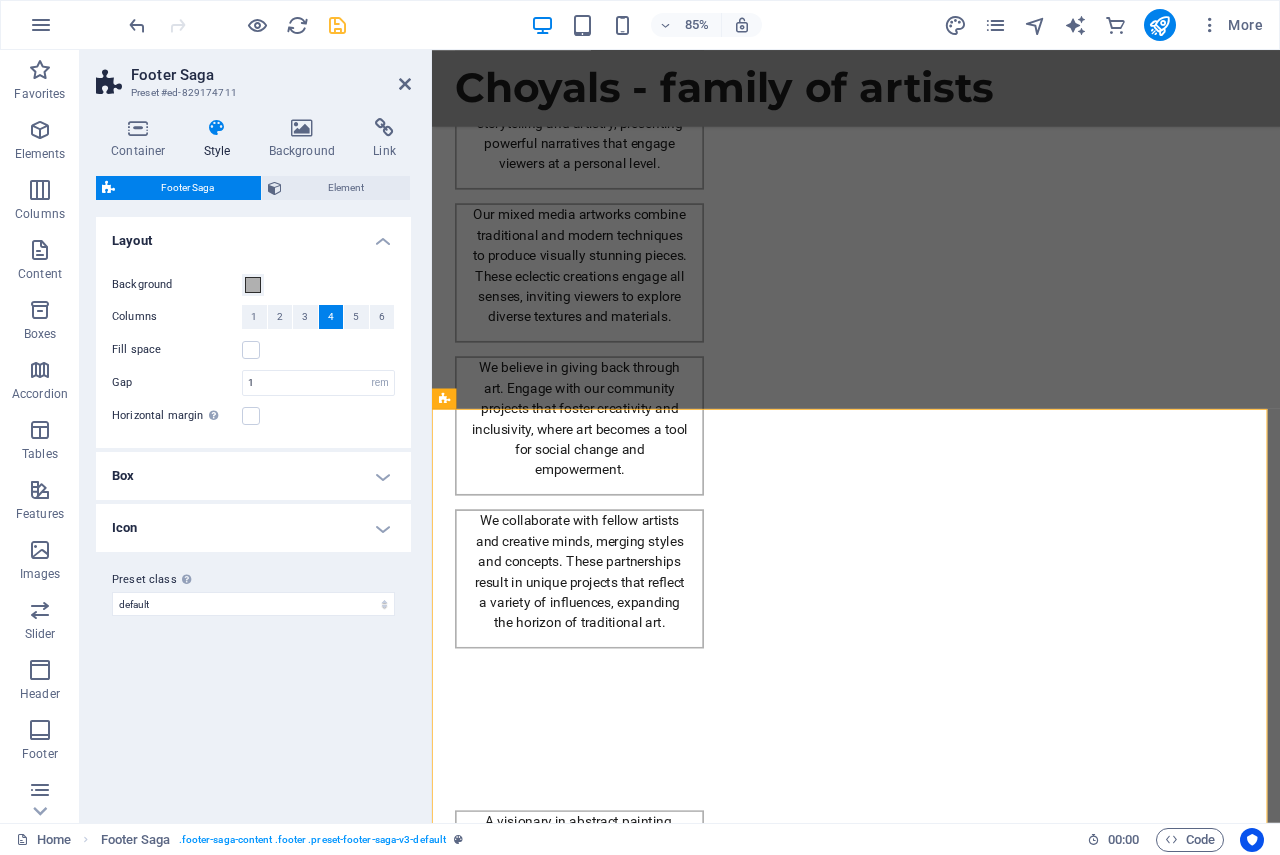 click on "Box" at bounding box center [253, 476] 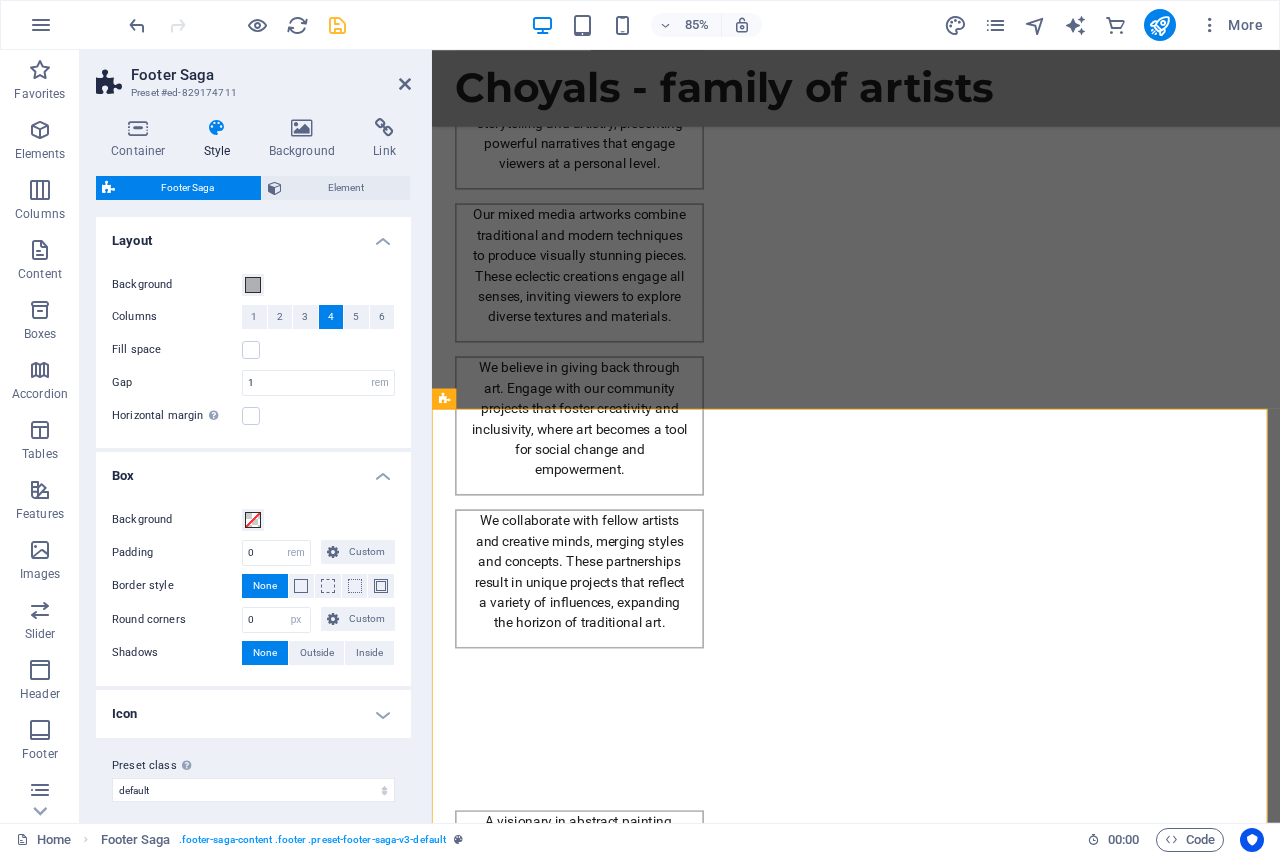 click on "Icon" at bounding box center (253, 714) 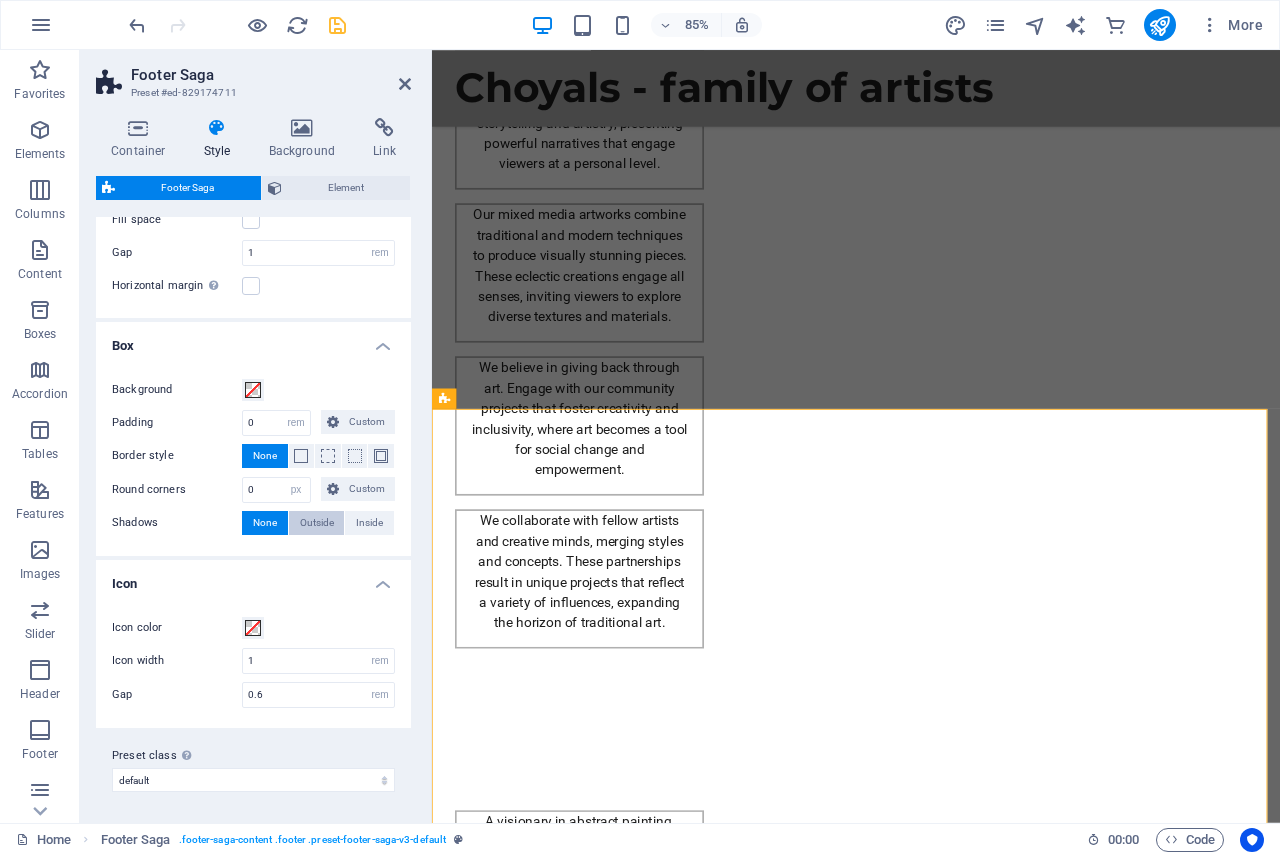 scroll, scrollTop: 131, scrollLeft: 0, axis: vertical 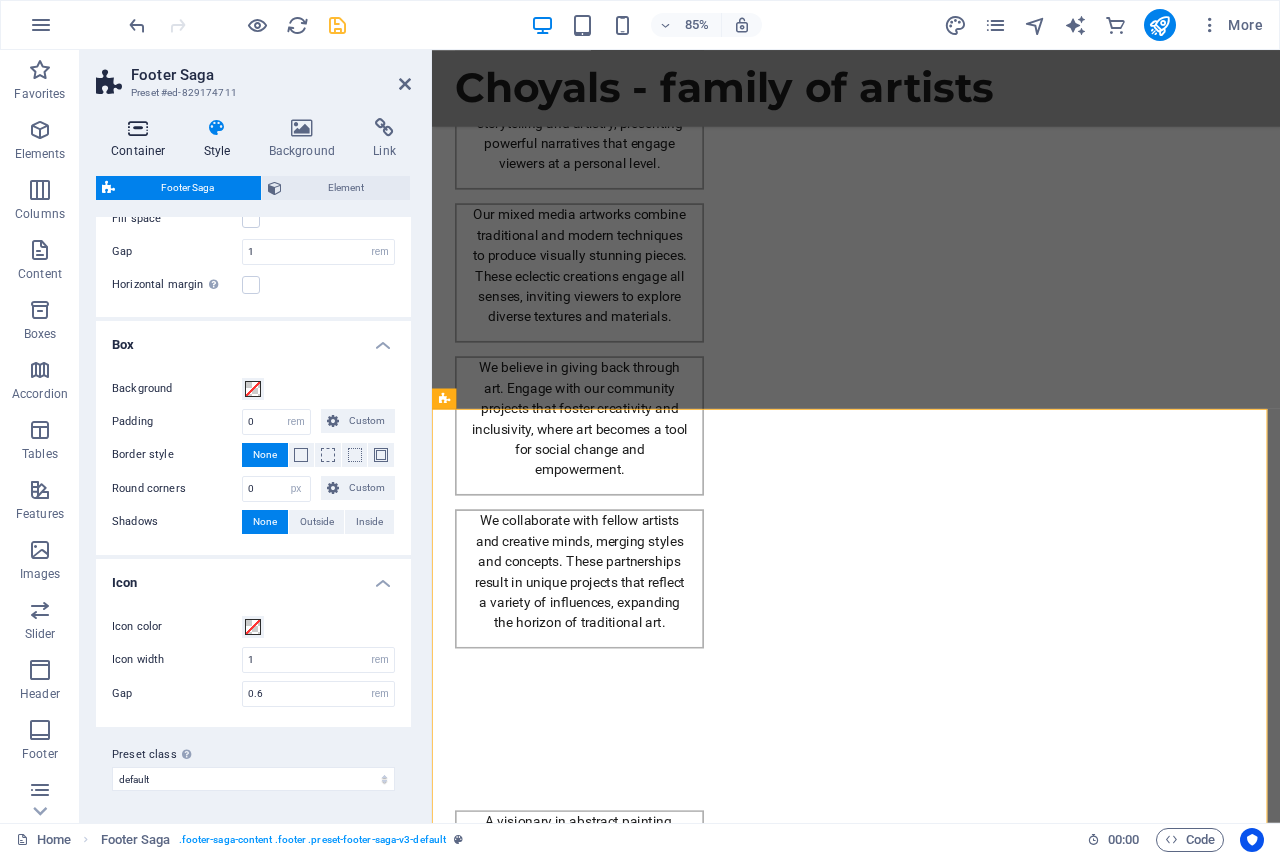 click on "Container" at bounding box center (142, 139) 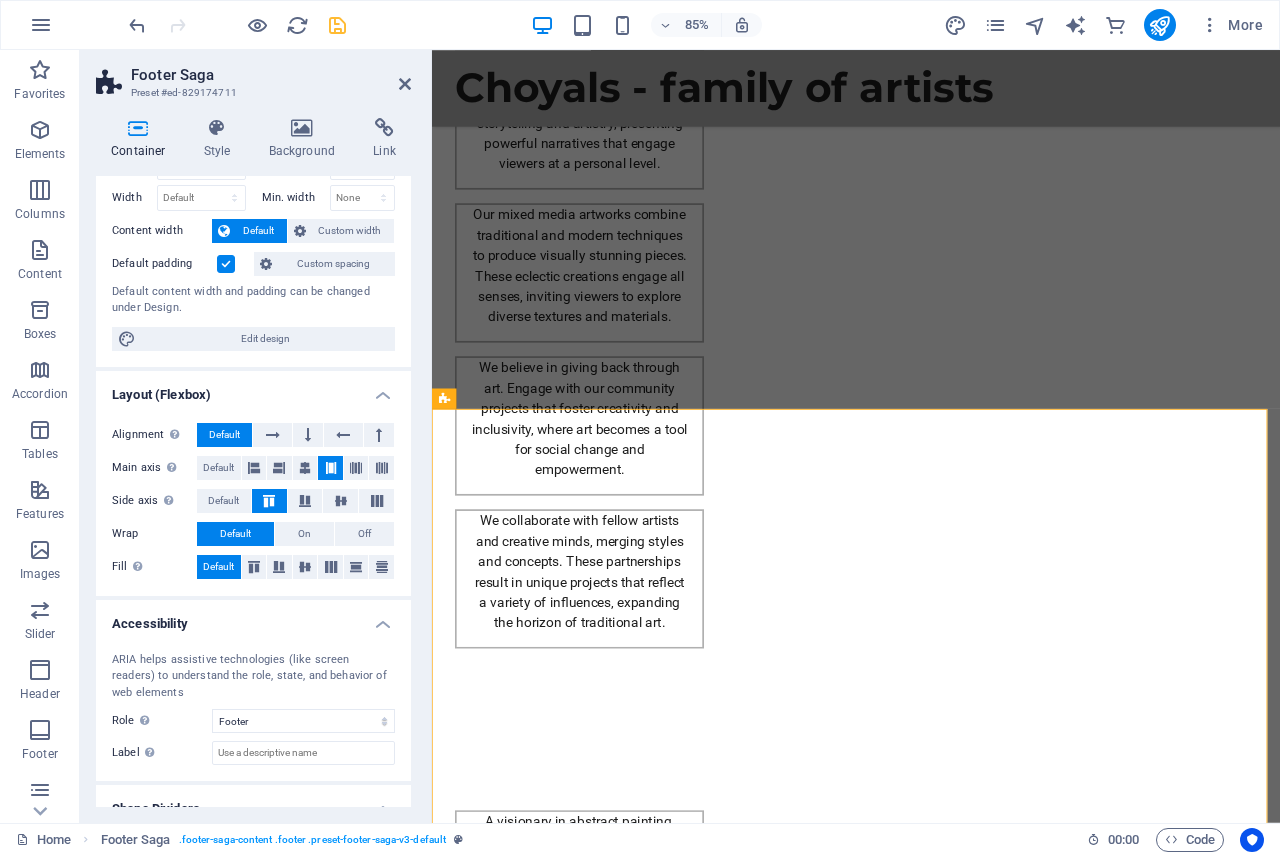 scroll, scrollTop: 144, scrollLeft: 0, axis: vertical 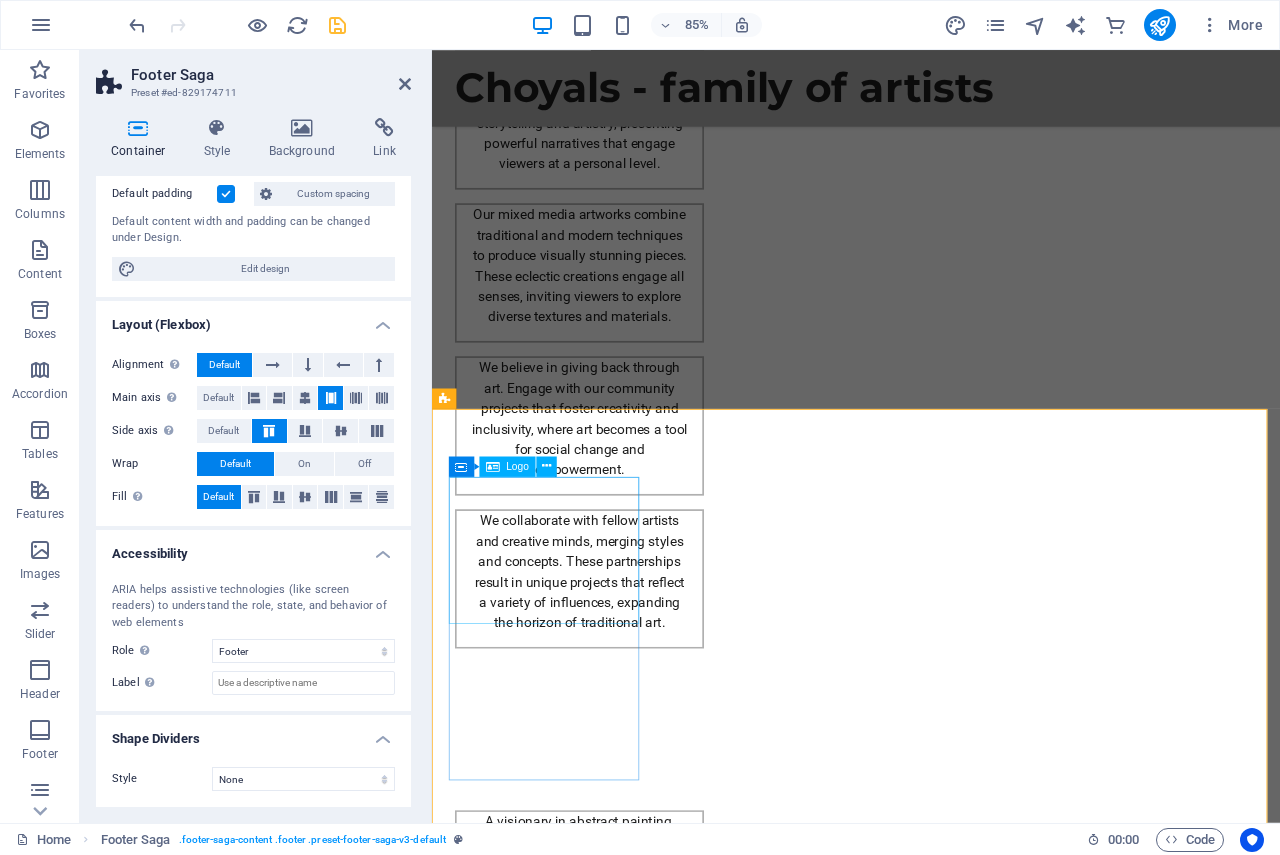 click on "Choyals - family of artists" at bounding box center [560, 2726] 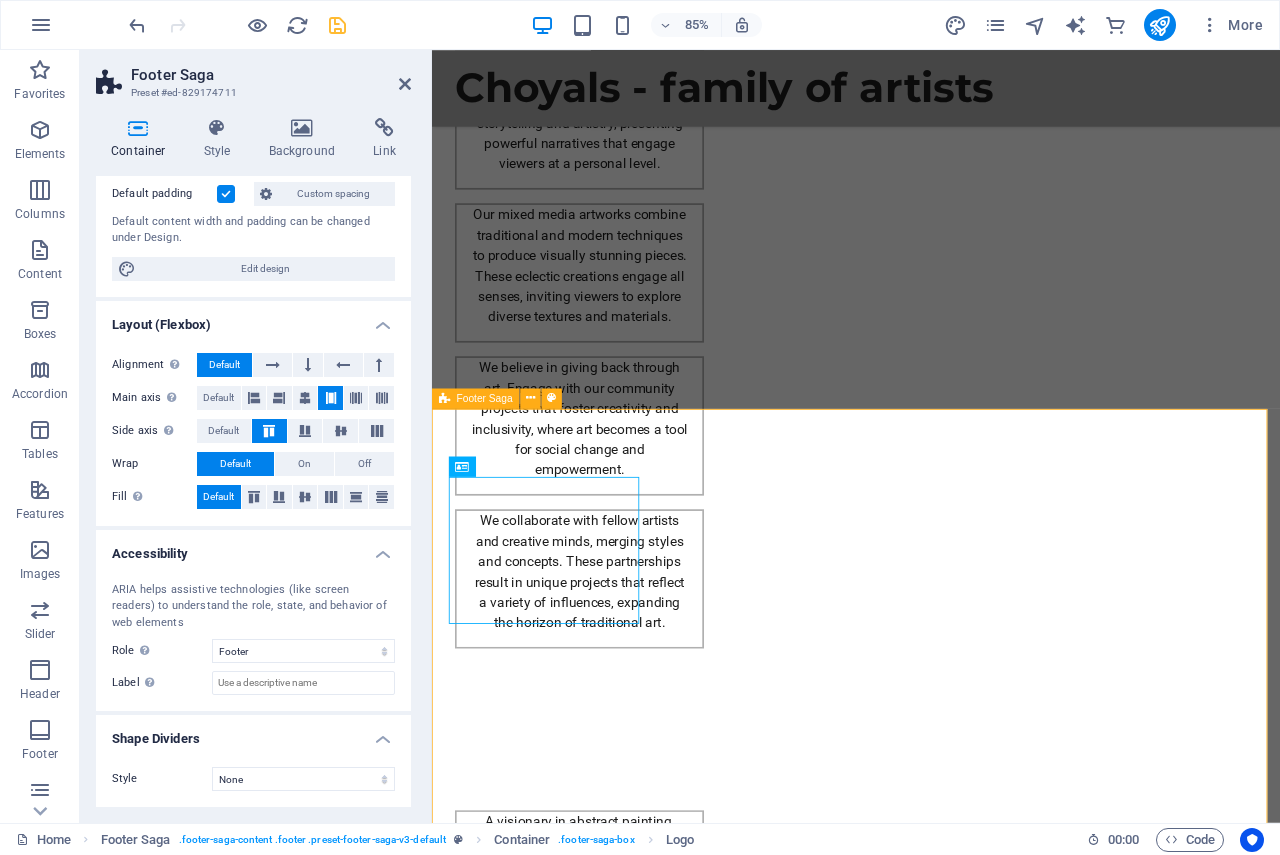 click on "Choyals - family of artists Choyals is a family of passionate artists dedicated to exploring and experimenting with the beauty of art across various mediums. Contact us to learn more about our artistic community and offerings. Contact mbl: +91 9414168093 Social media Facebook X Instagram Navigation Home About Artists Gallery Legal Notice Privacy Policy" at bounding box center [931, 3089] 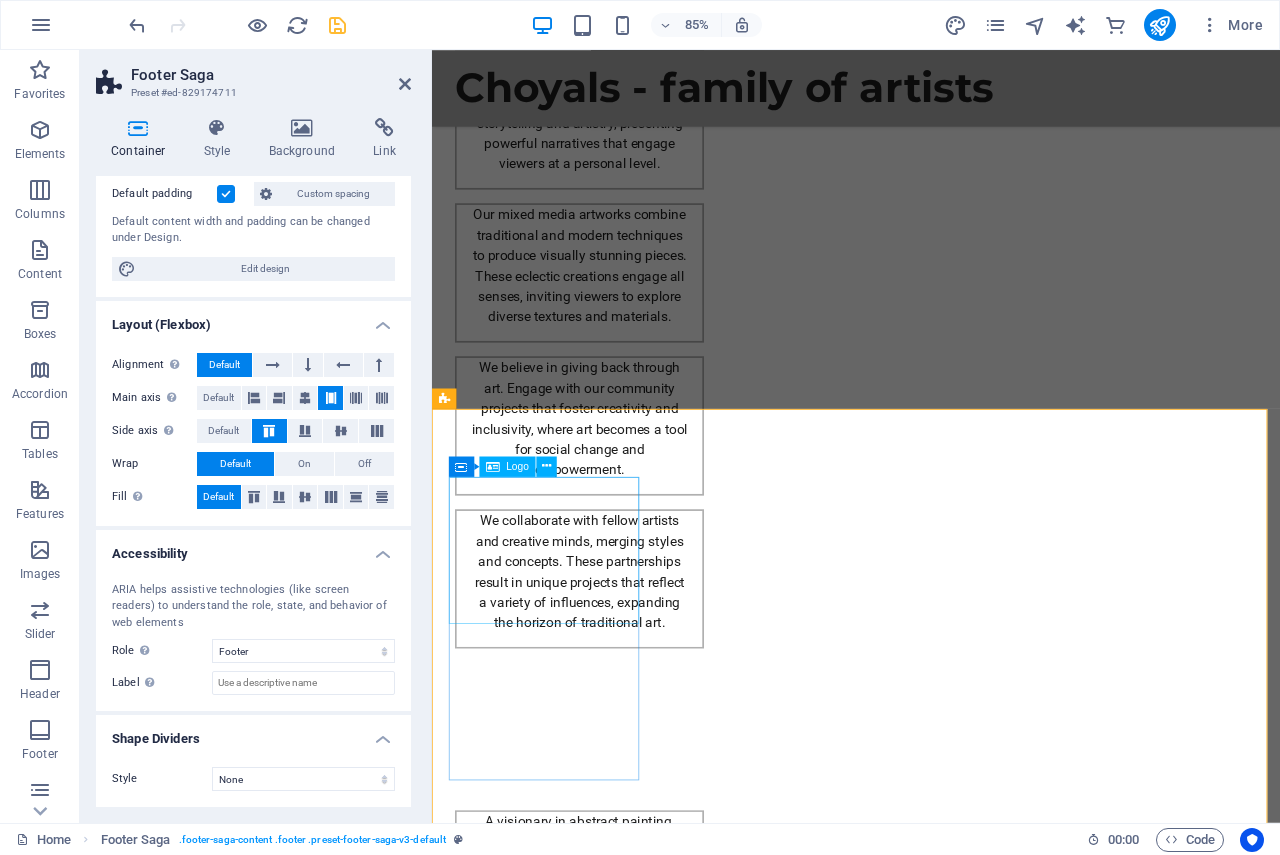 click on "Choyals - family of artists" at bounding box center (560, 2726) 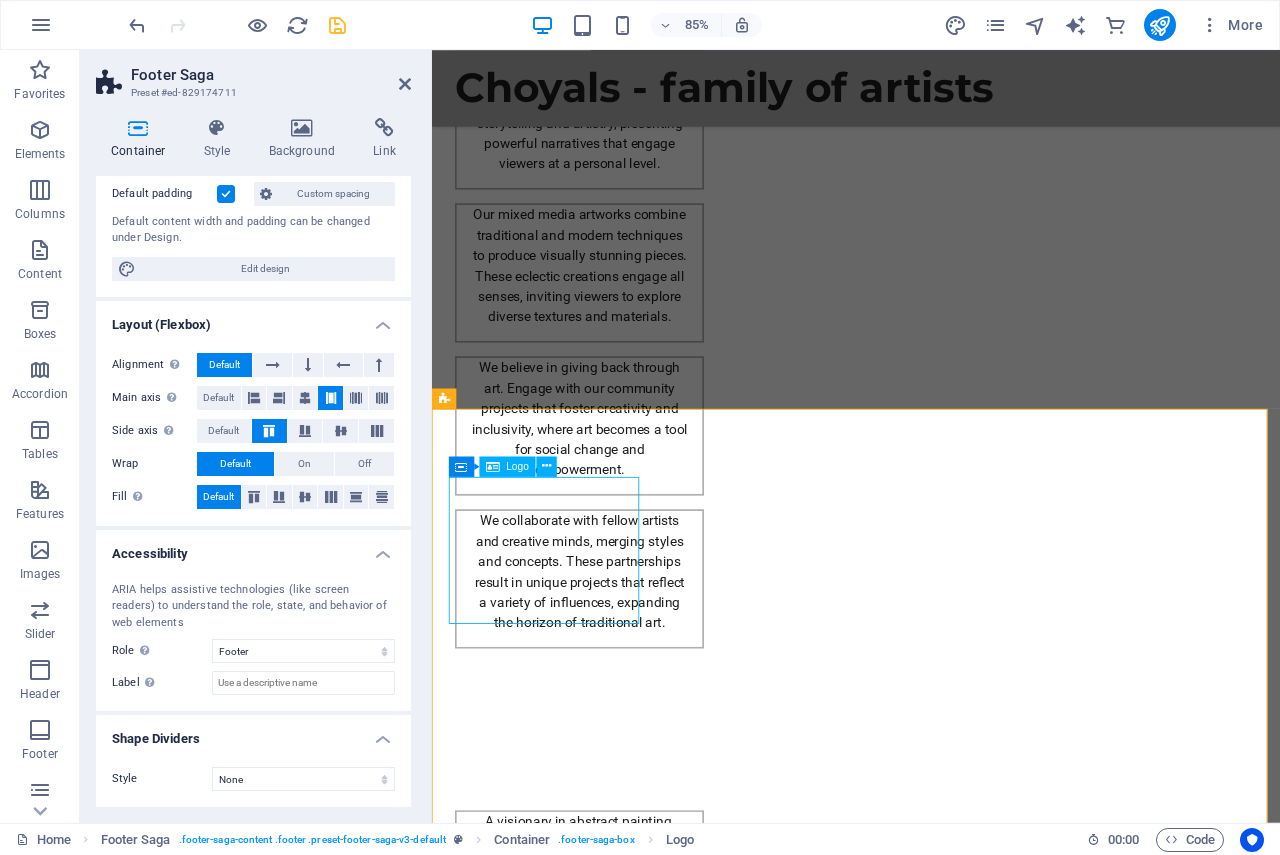 click on "Choyals - family of artists" at bounding box center (560, 2726) 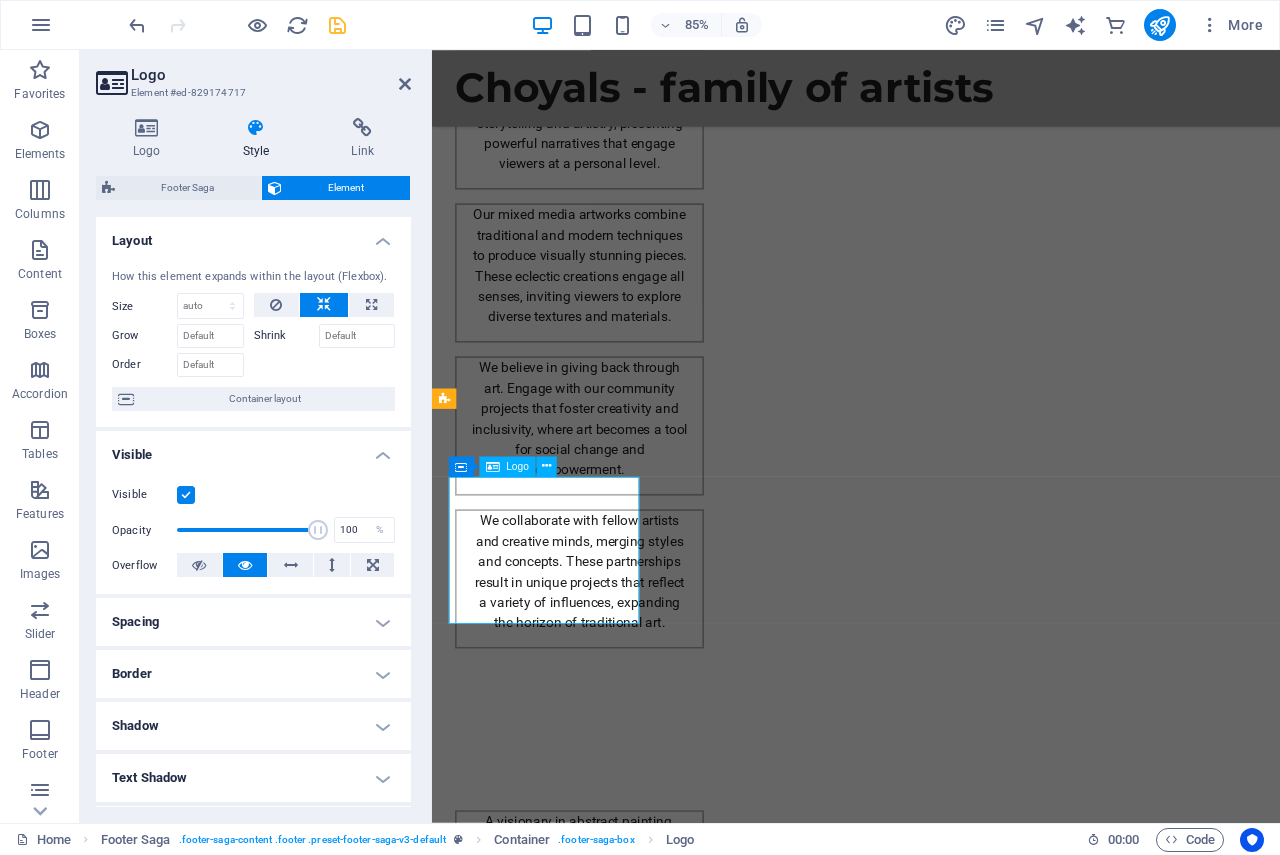 click on "Choyals - family of artists" at bounding box center [560, 2726] 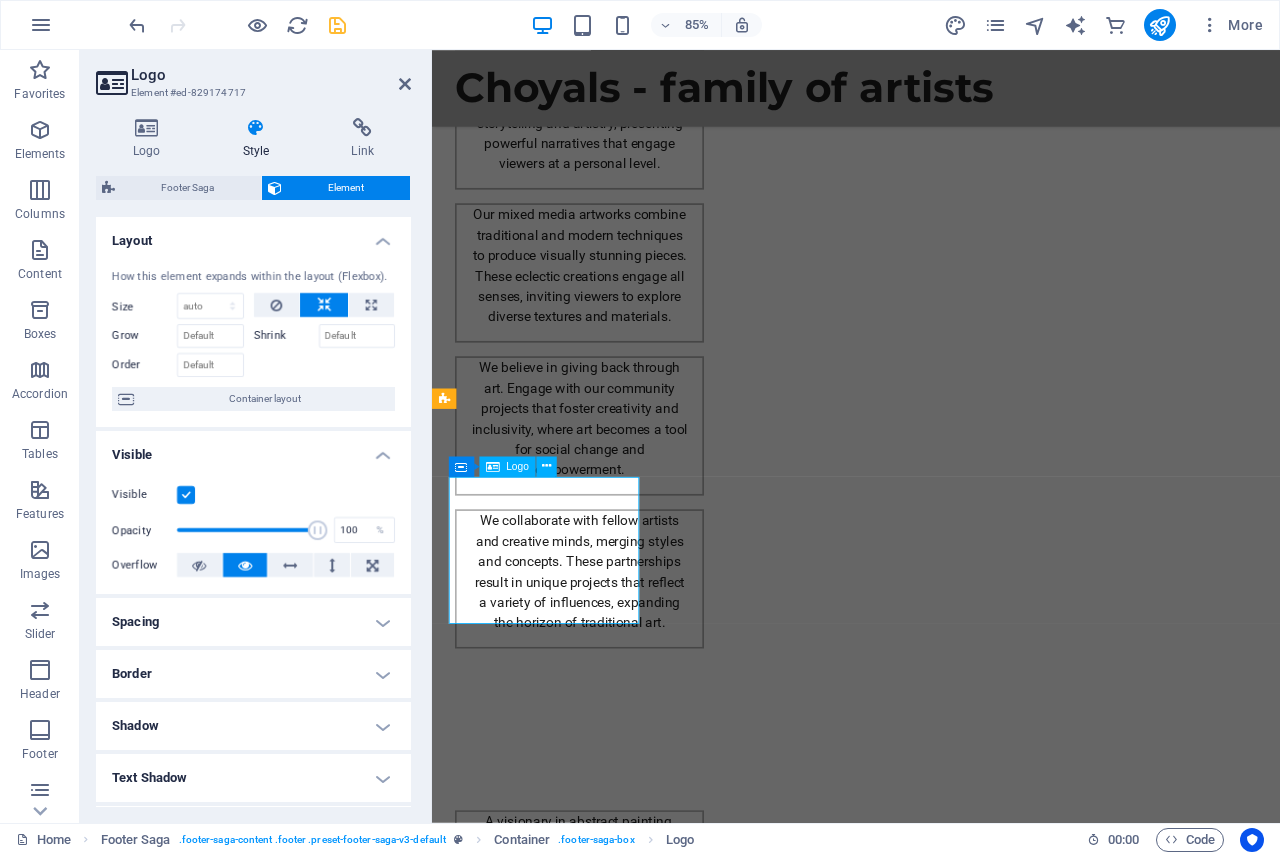click on "Choyals - family of artists" at bounding box center [560, 2726] 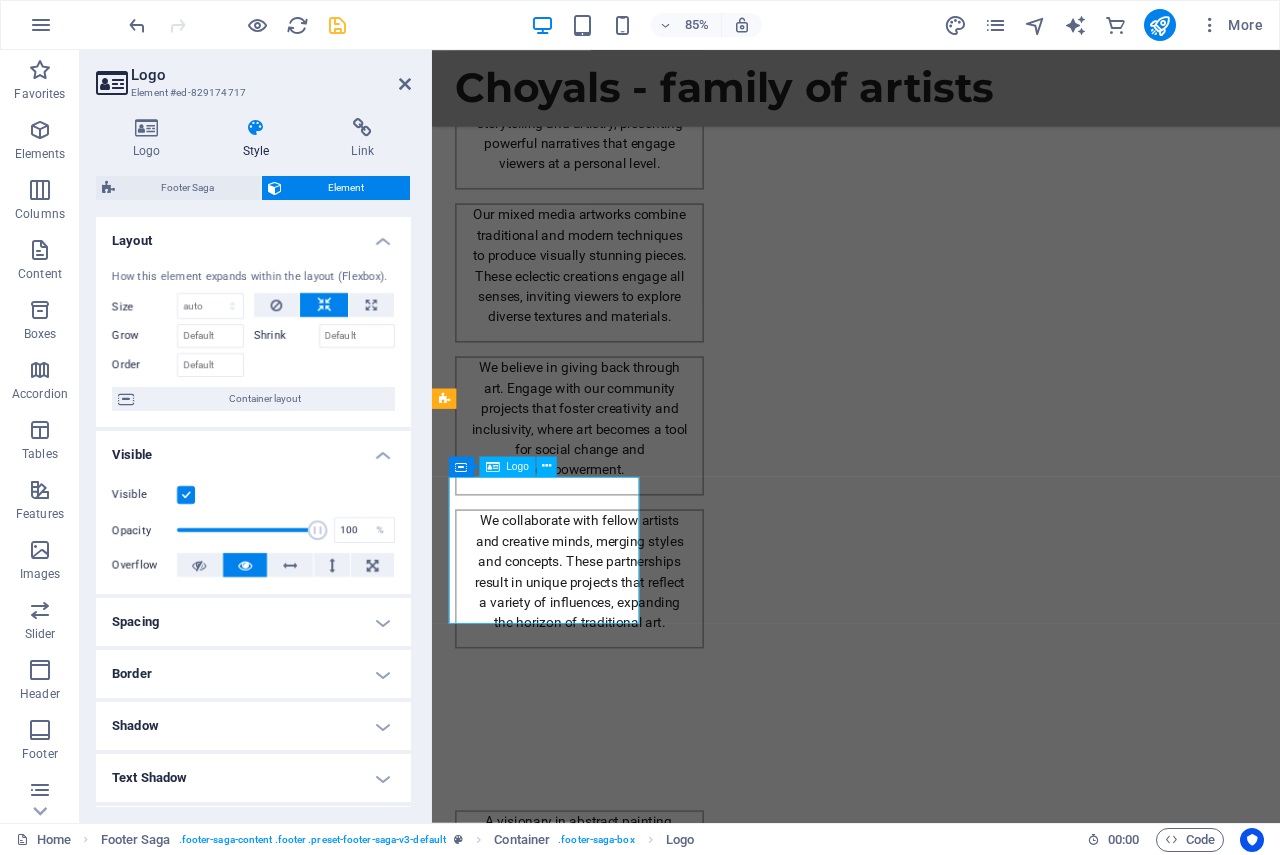 click on "Choyals - family of artists" at bounding box center (560, 2726) 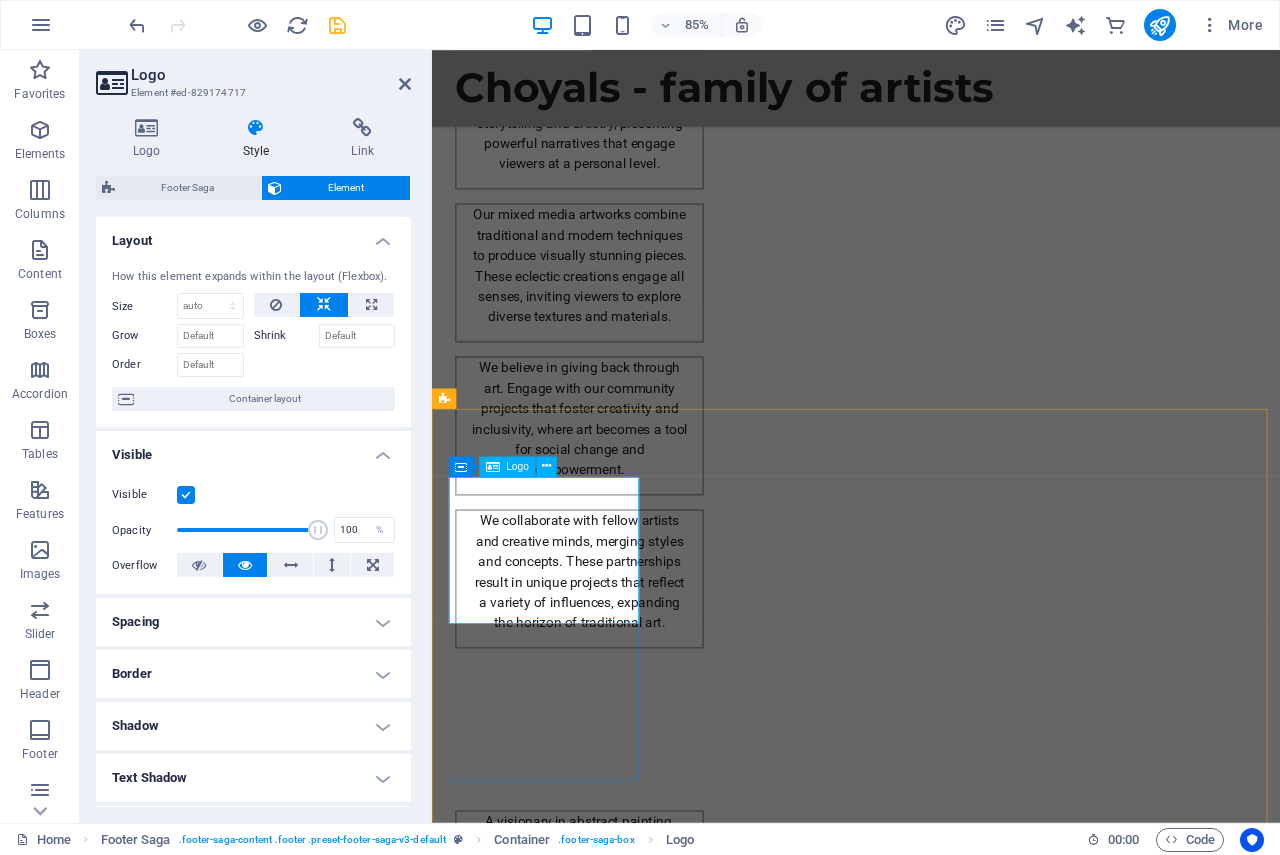 click on "Choyals - family of artists" at bounding box center [560, 2726] 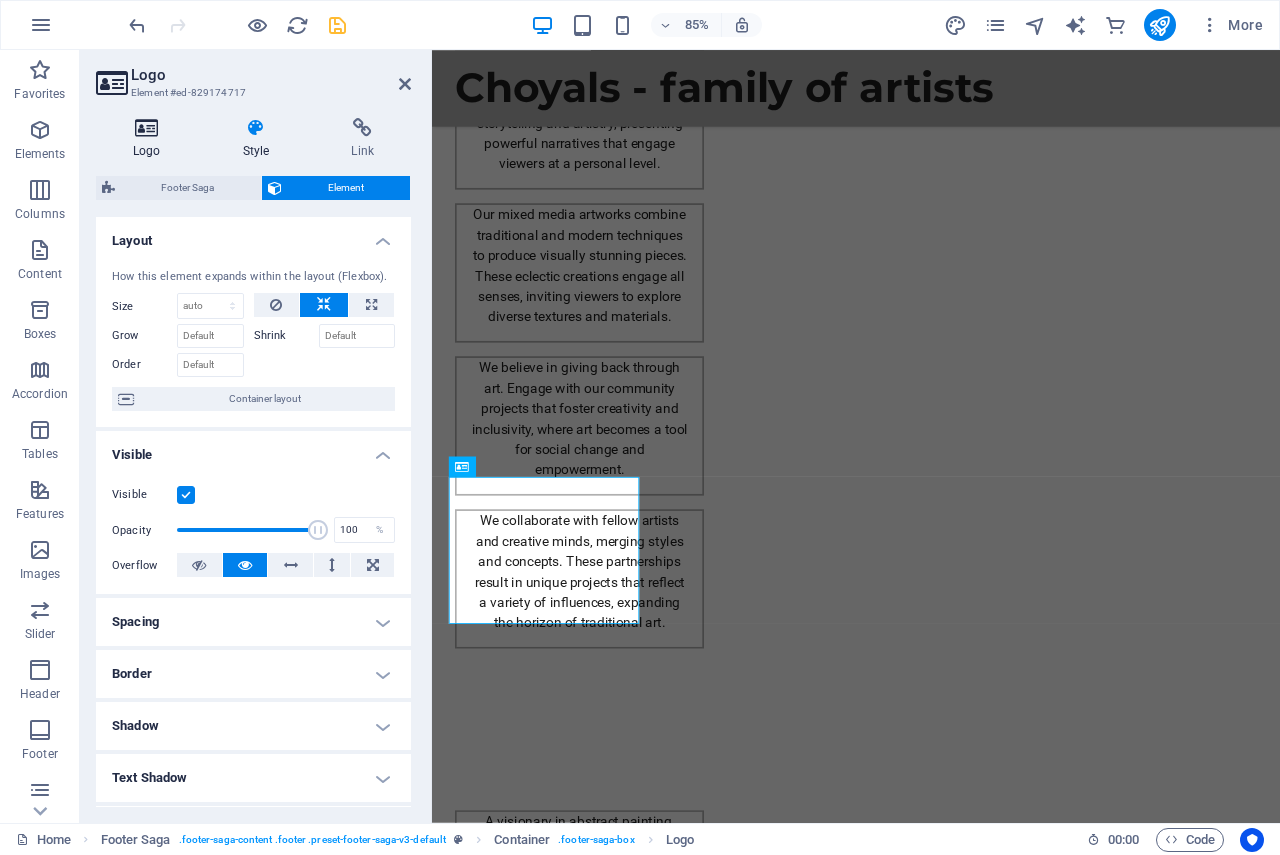 click on "Logo" at bounding box center [151, 139] 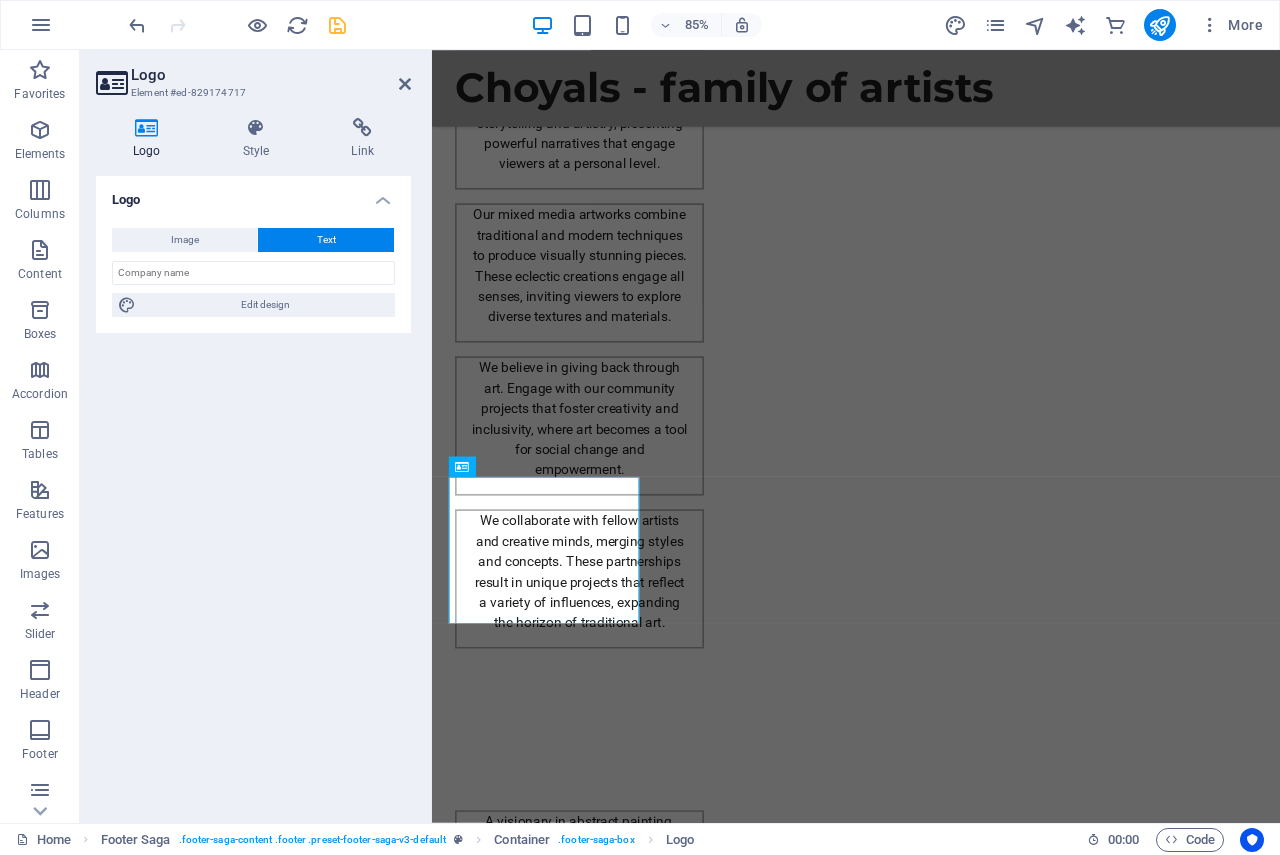 click on "Text" at bounding box center (326, 240) 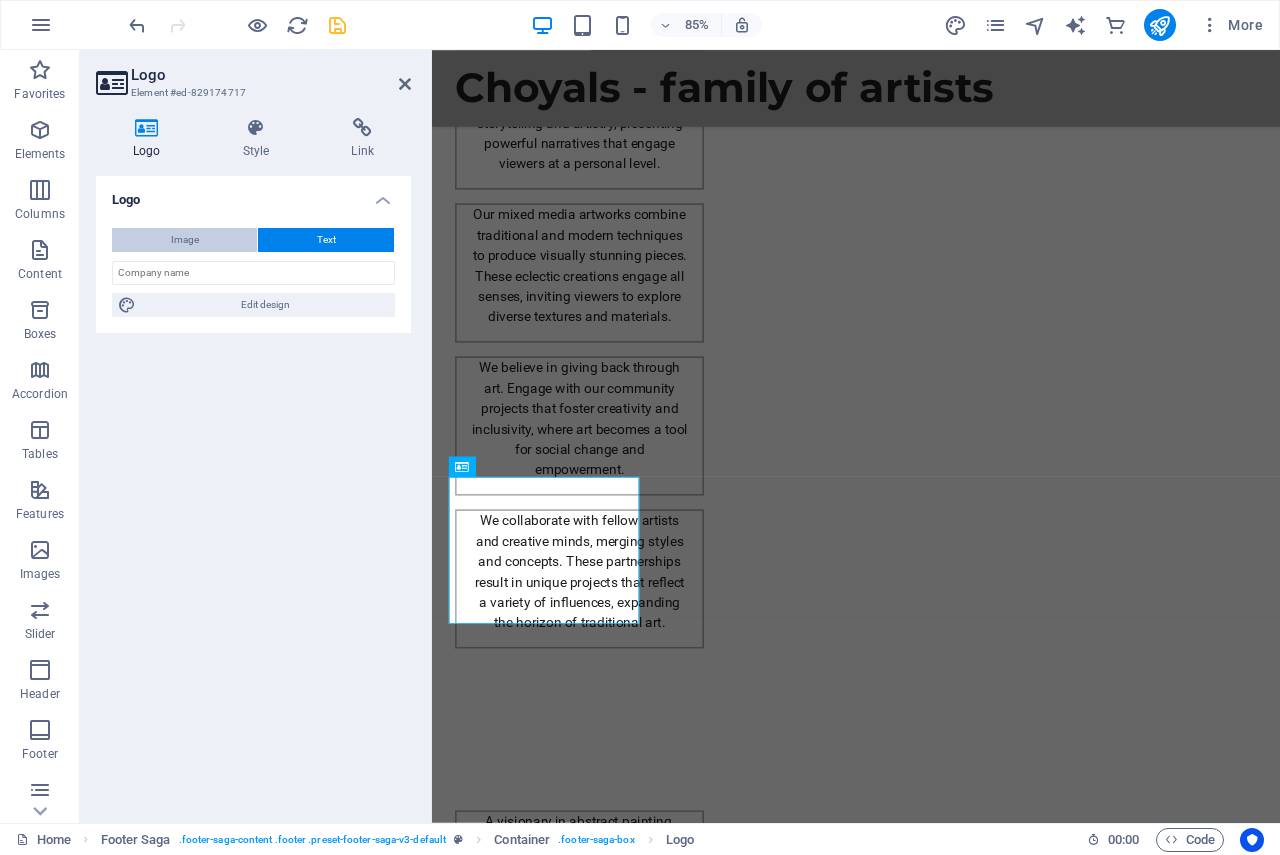 click on "Image" at bounding box center (185, 240) 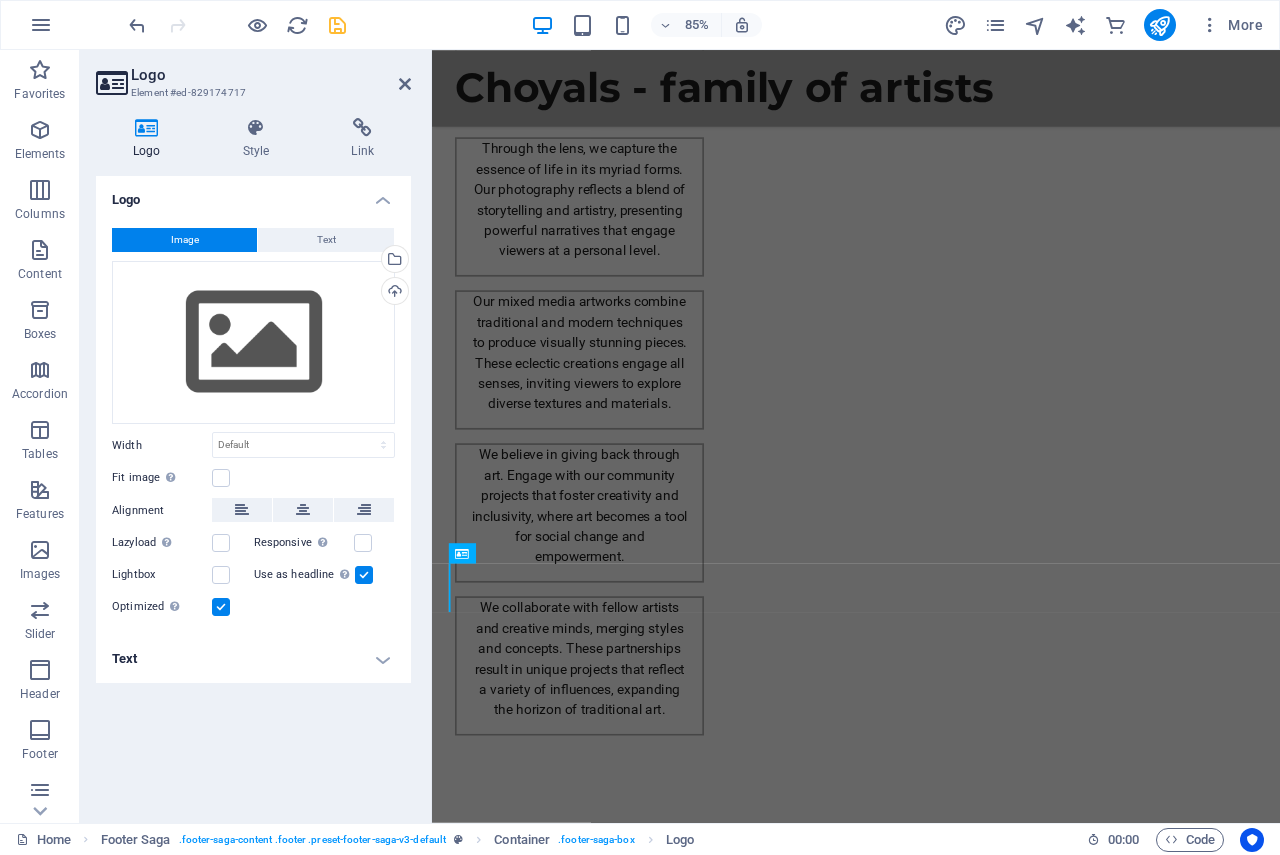 scroll, scrollTop: 2908, scrollLeft: 0, axis: vertical 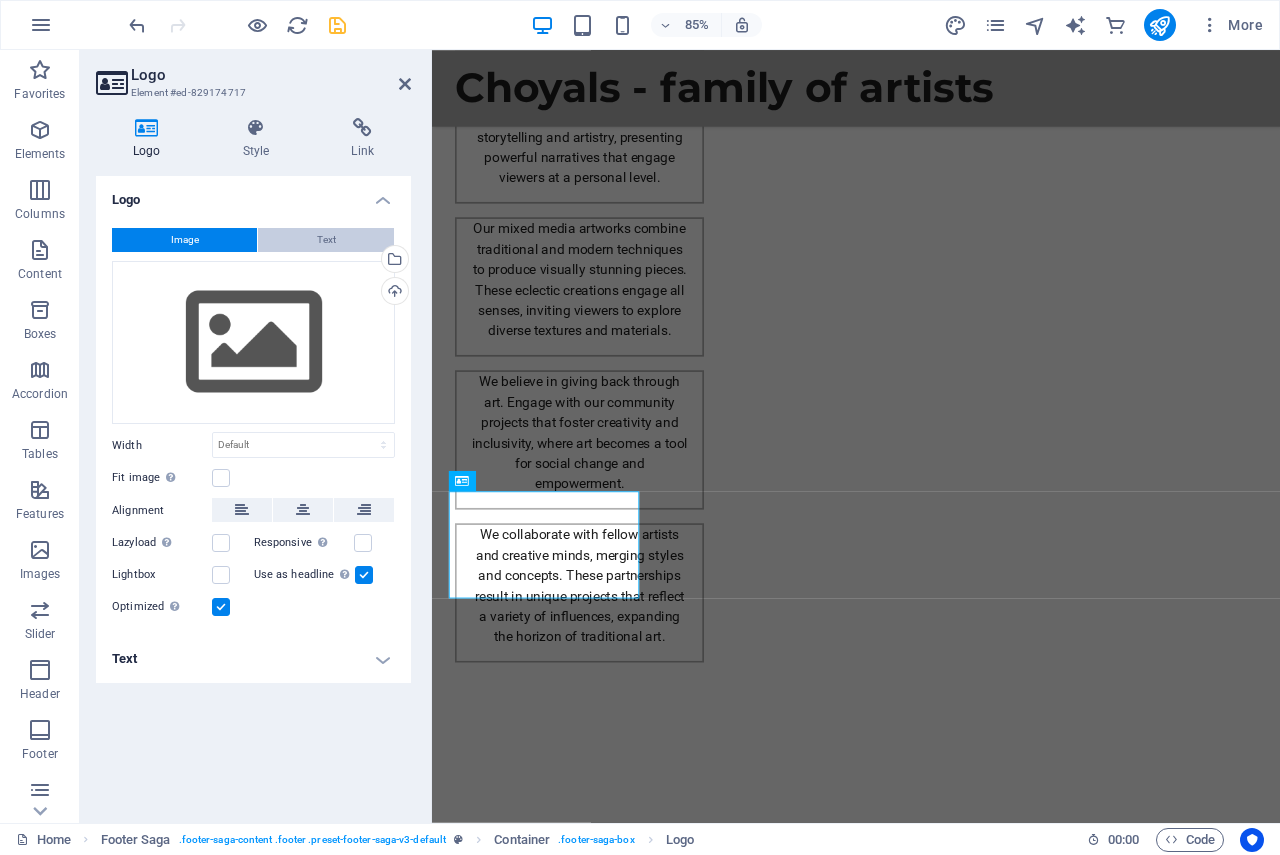 click on "Text" at bounding box center [326, 240] 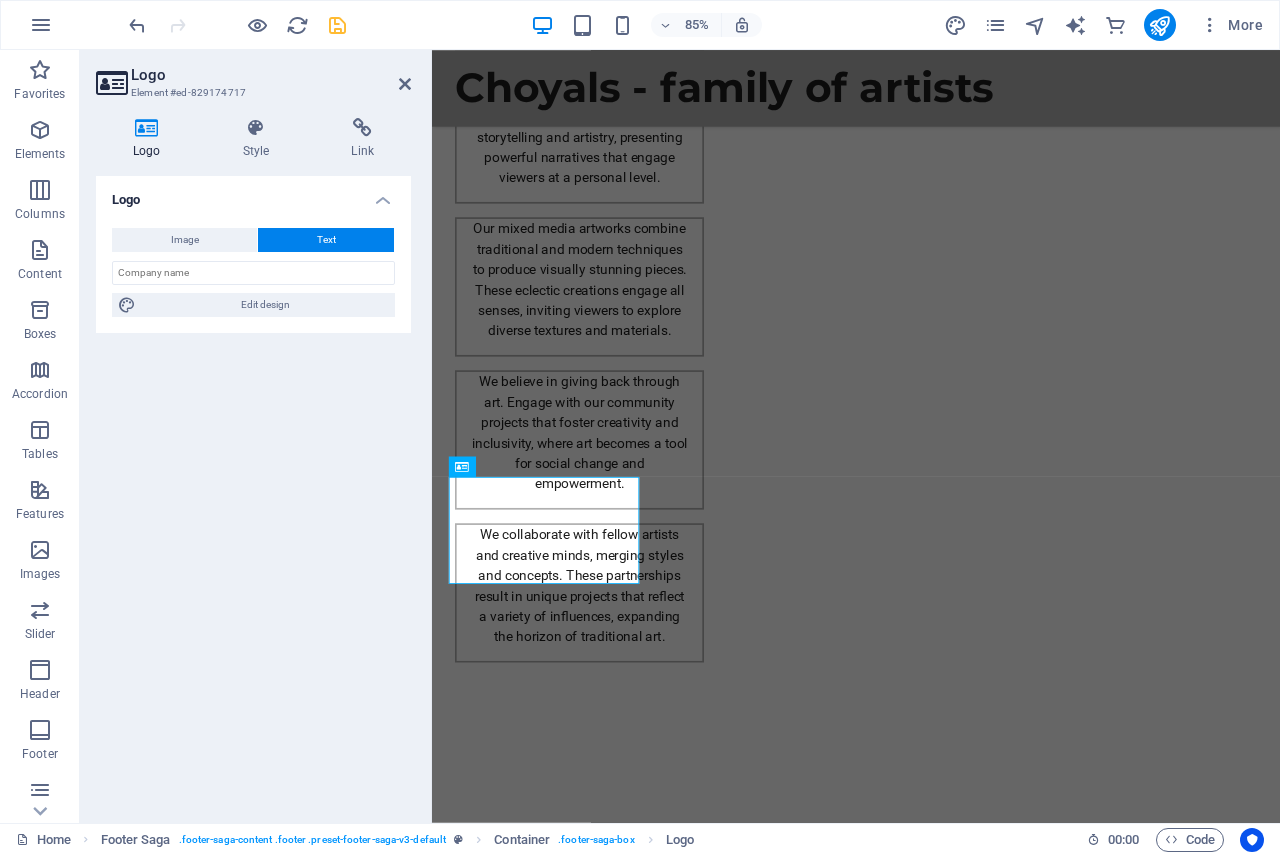 scroll, scrollTop: 2925, scrollLeft: 0, axis: vertical 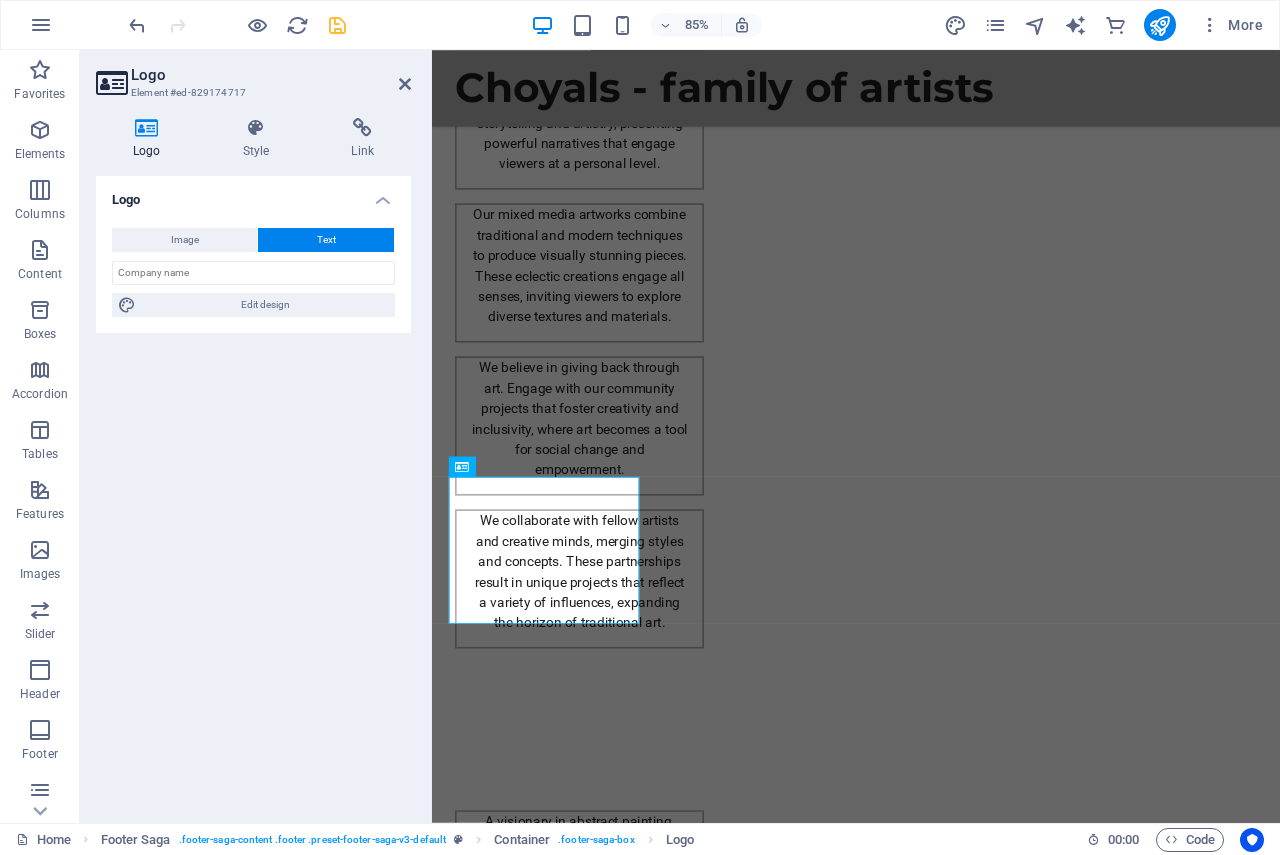 click on "Text" at bounding box center (326, 240) 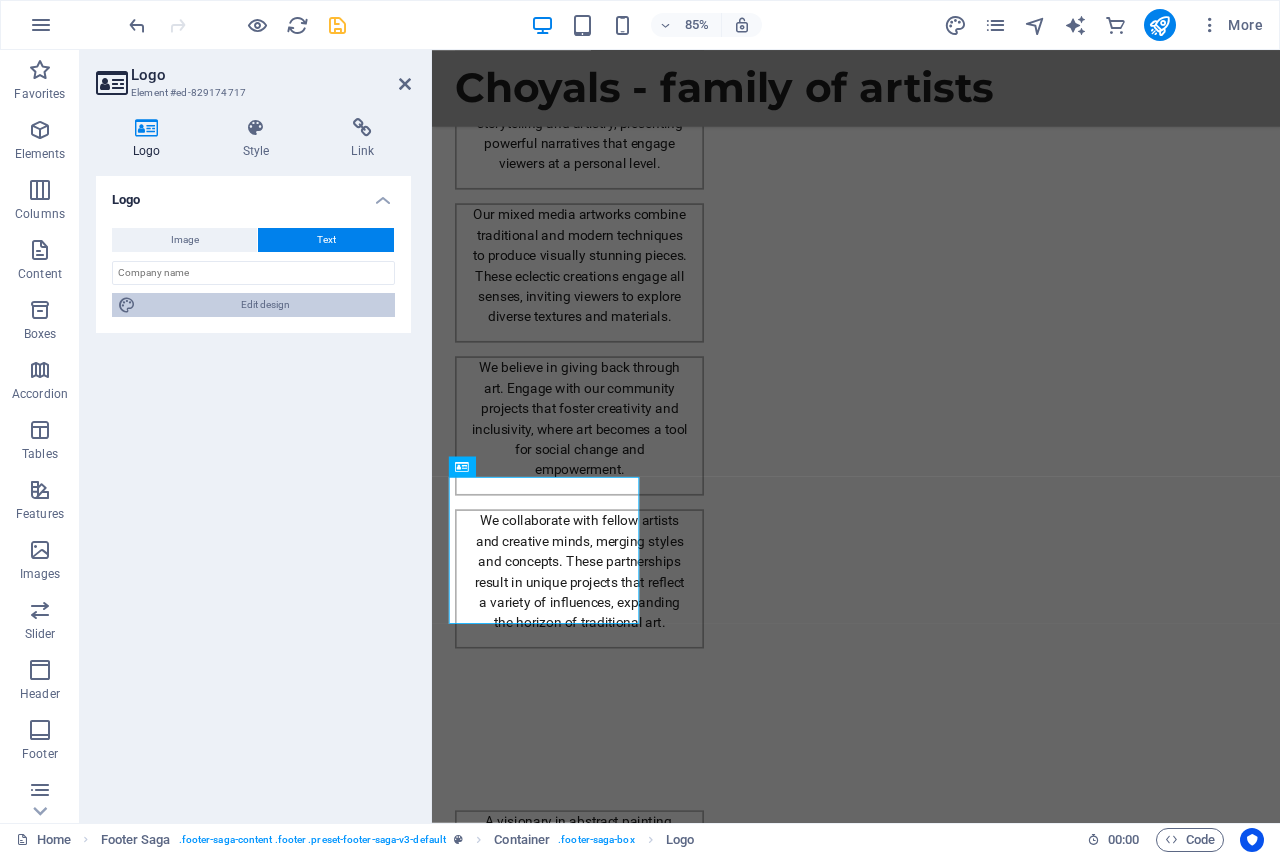 click on "Edit design" at bounding box center [265, 305] 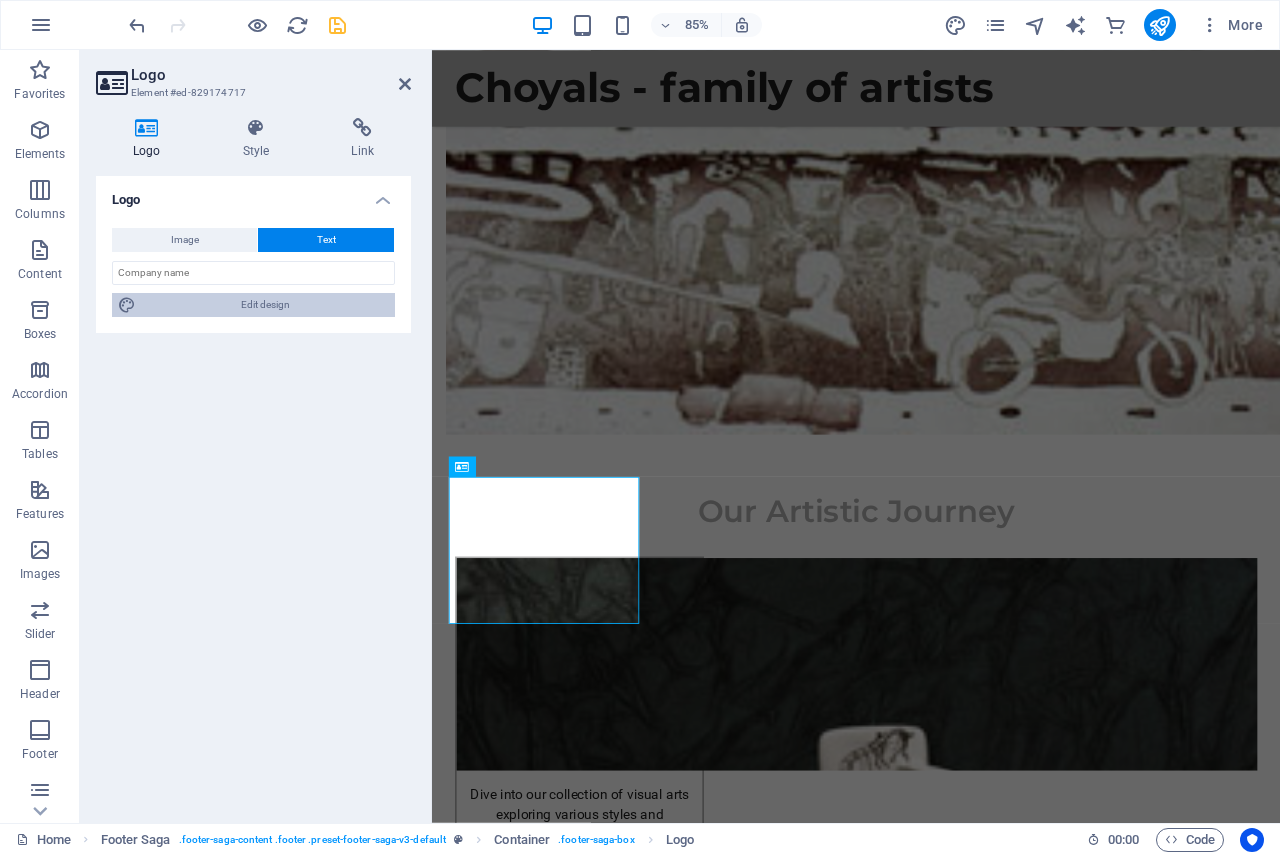 select on "px" 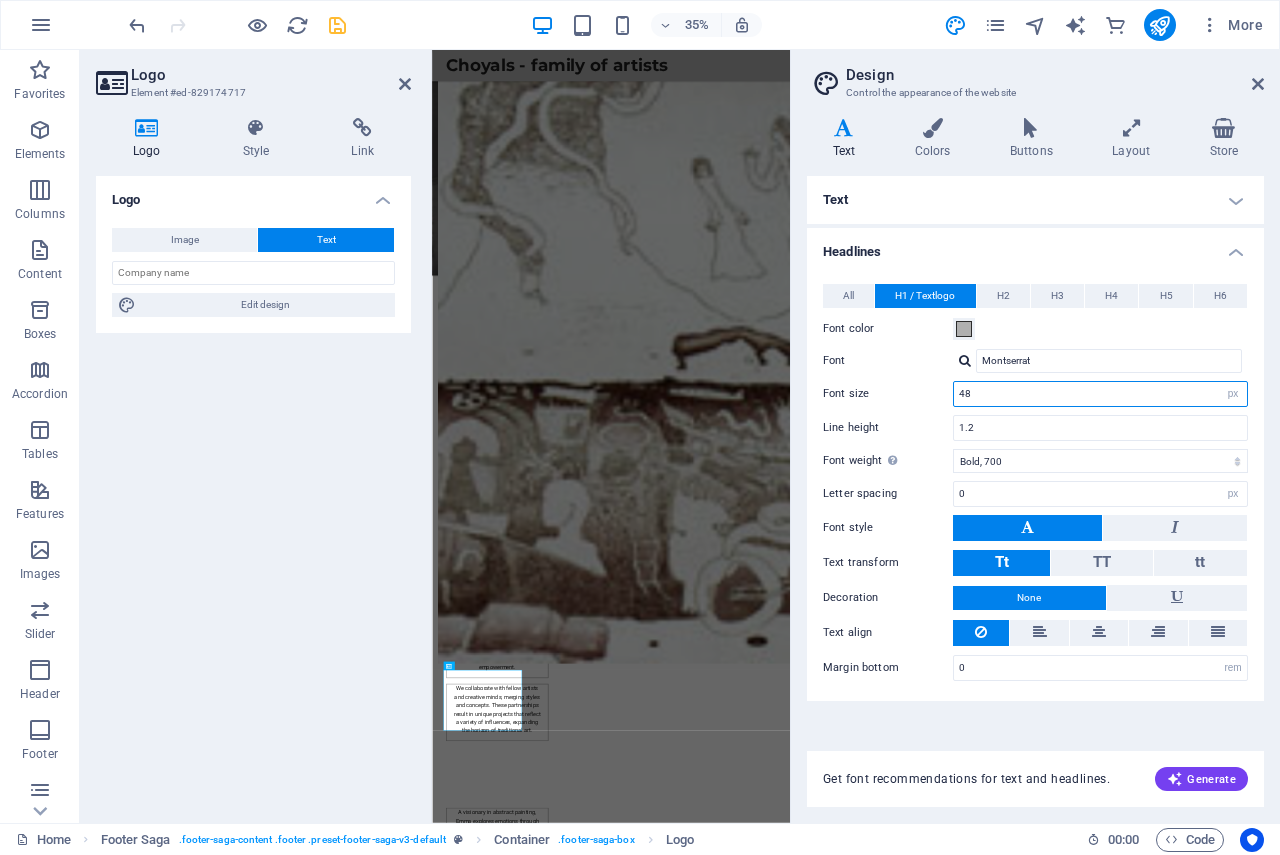 drag, startPoint x: 988, startPoint y: 394, endPoint x: 928, endPoint y: 394, distance: 60 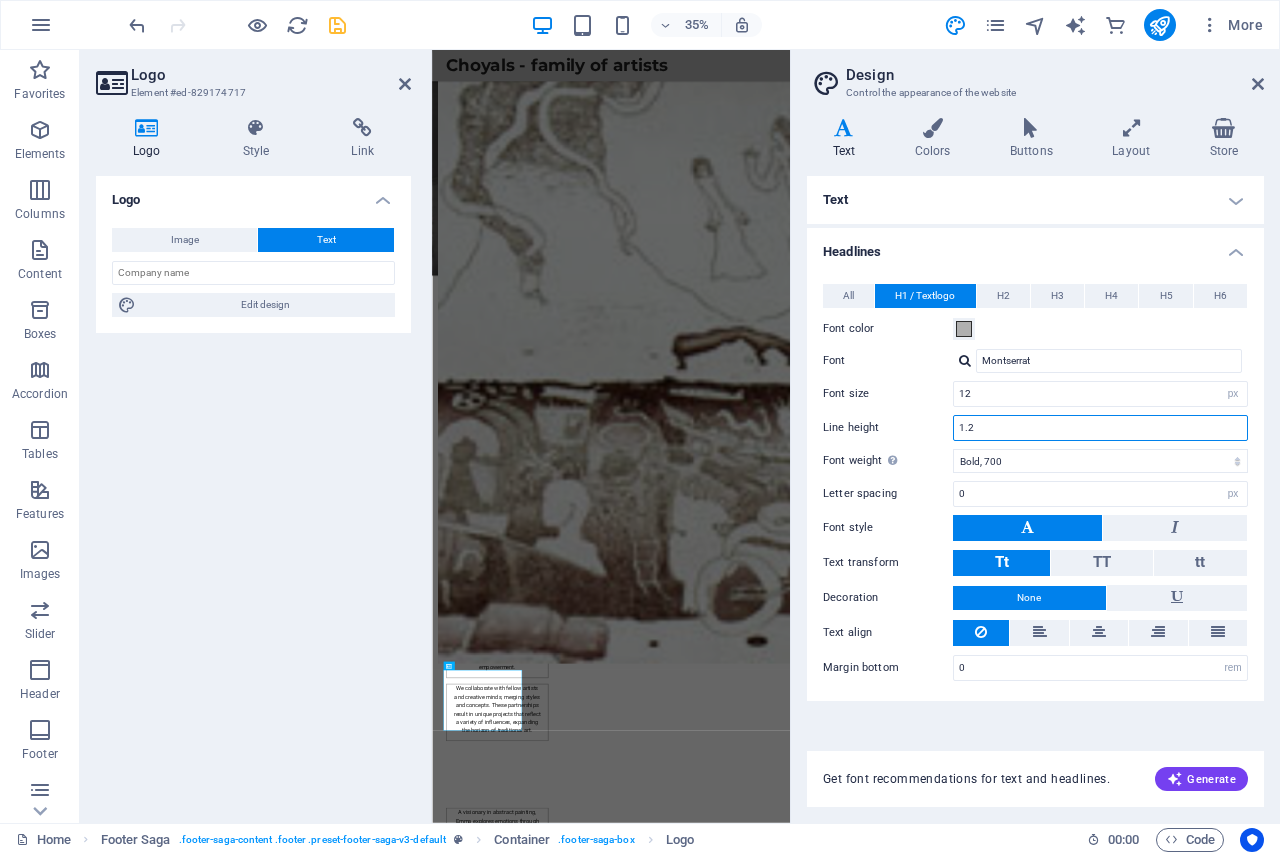 click on "1.2" at bounding box center (1100, 428) 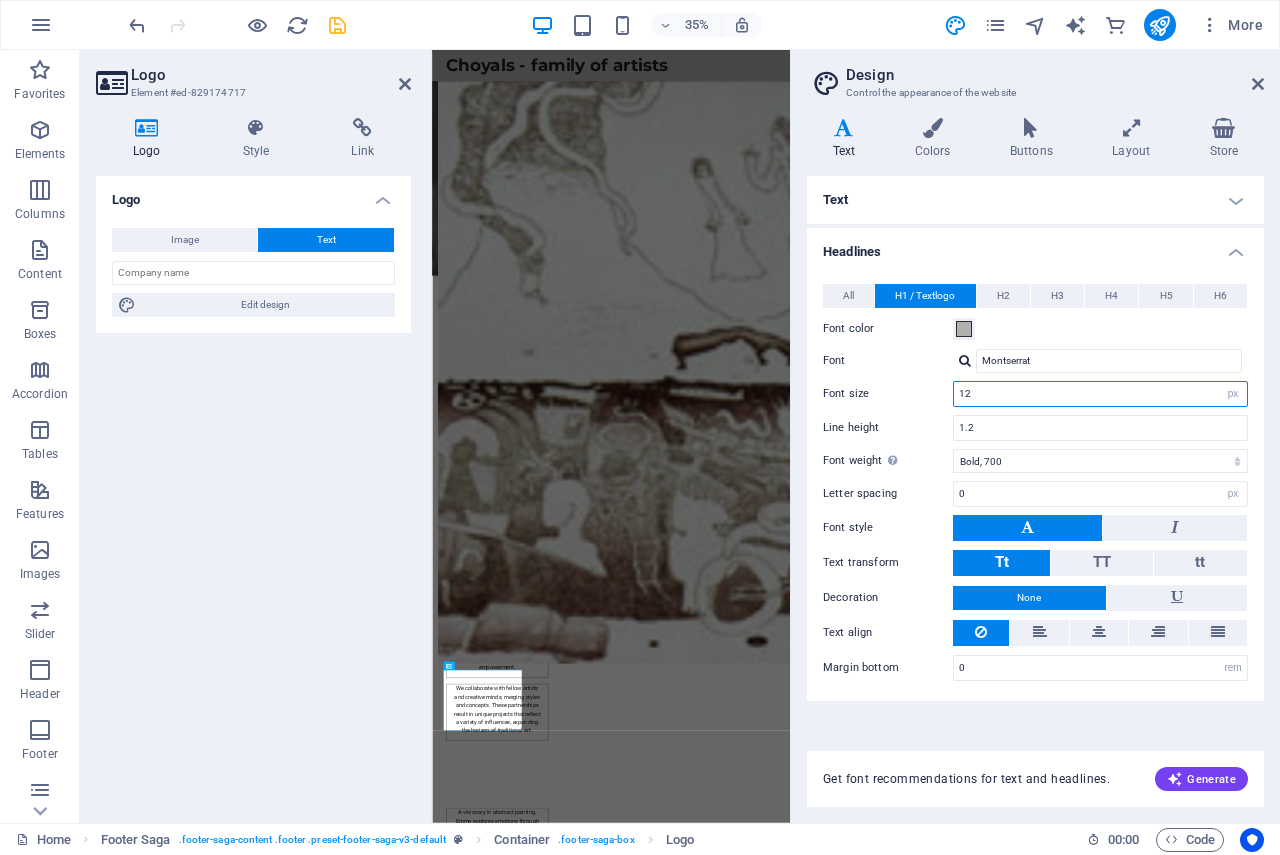 click on "12" at bounding box center (1100, 394) 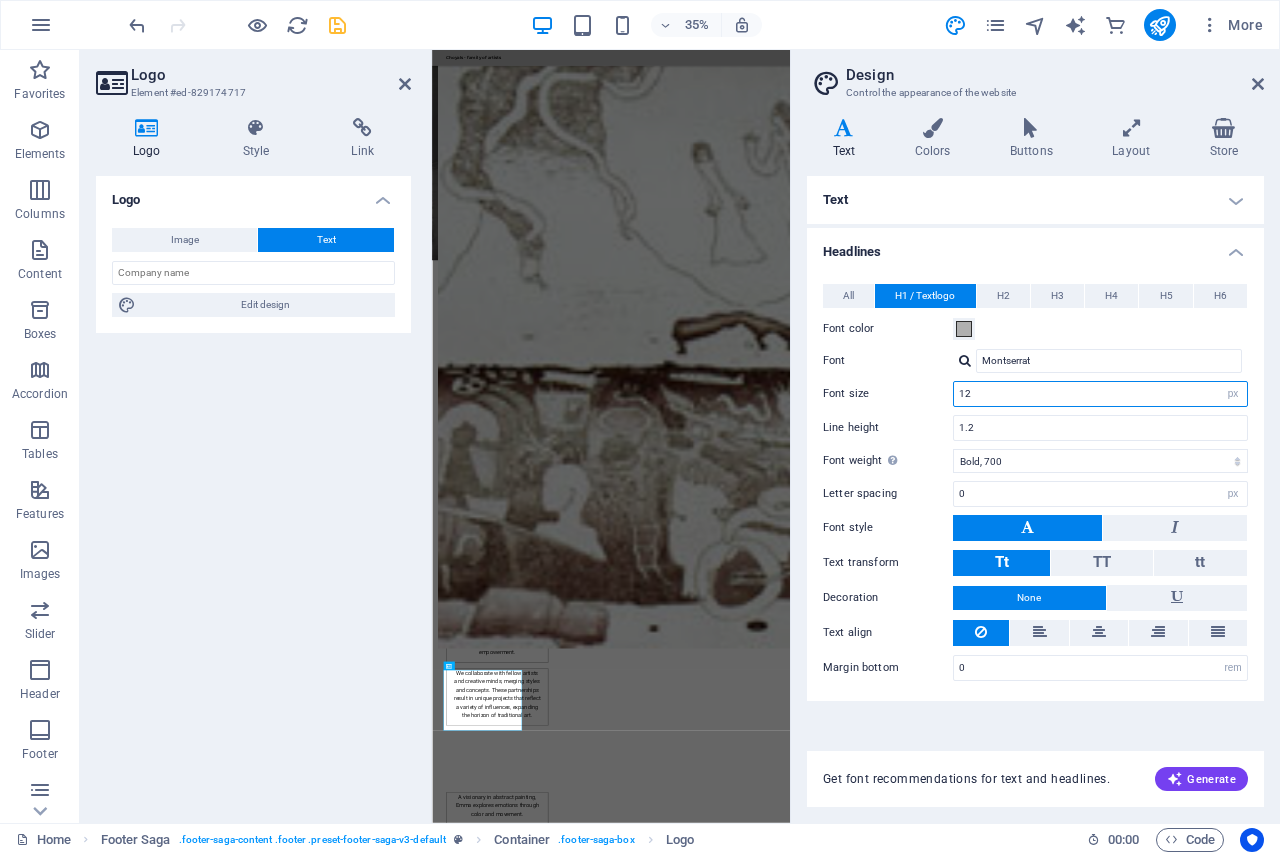 scroll, scrollTop: 1453, scrollLeft: 0, axis: vertical 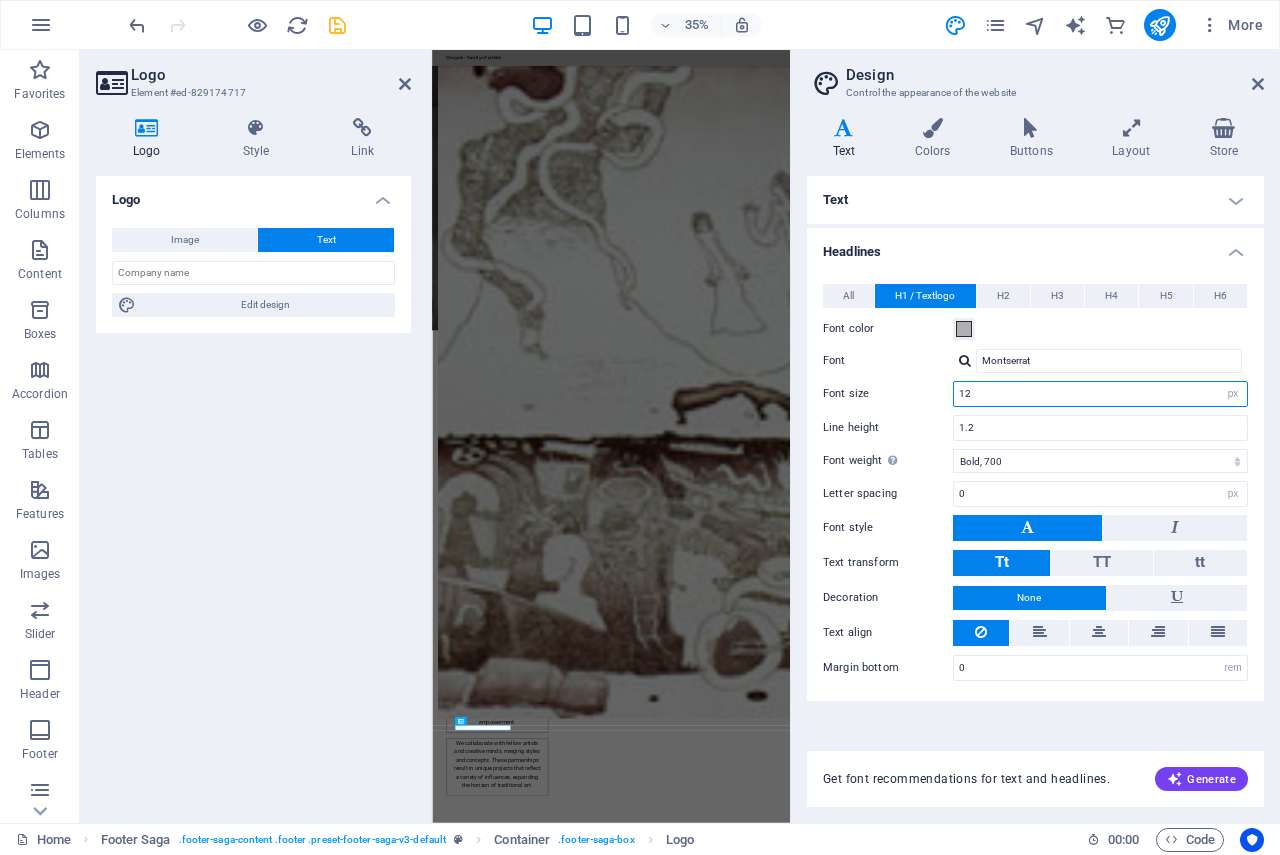 drag, startPoint x: 986, startPoint y: 392, endPoint x: 892, endPoint y: 396, distance: 94.08507 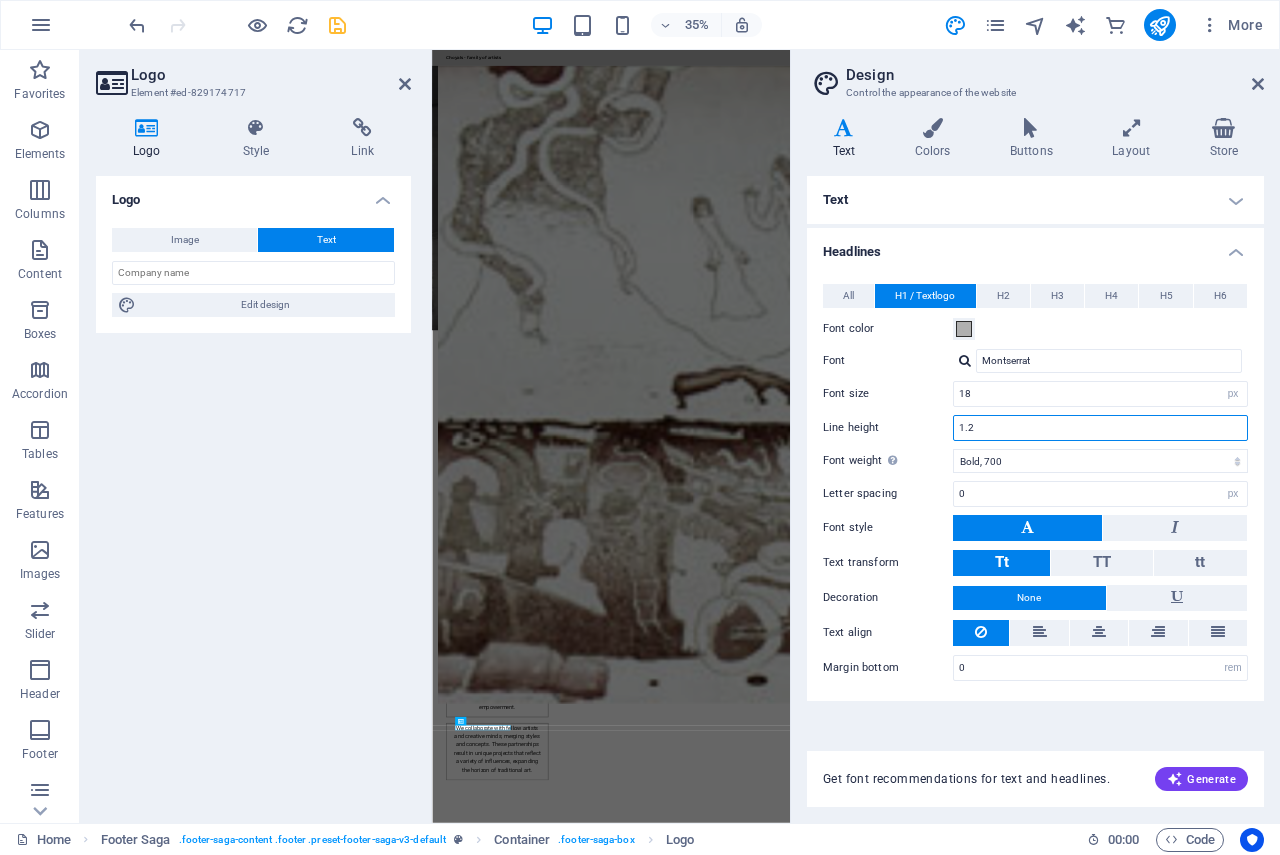 click on "1.2" at bounding box center (1100, 428) 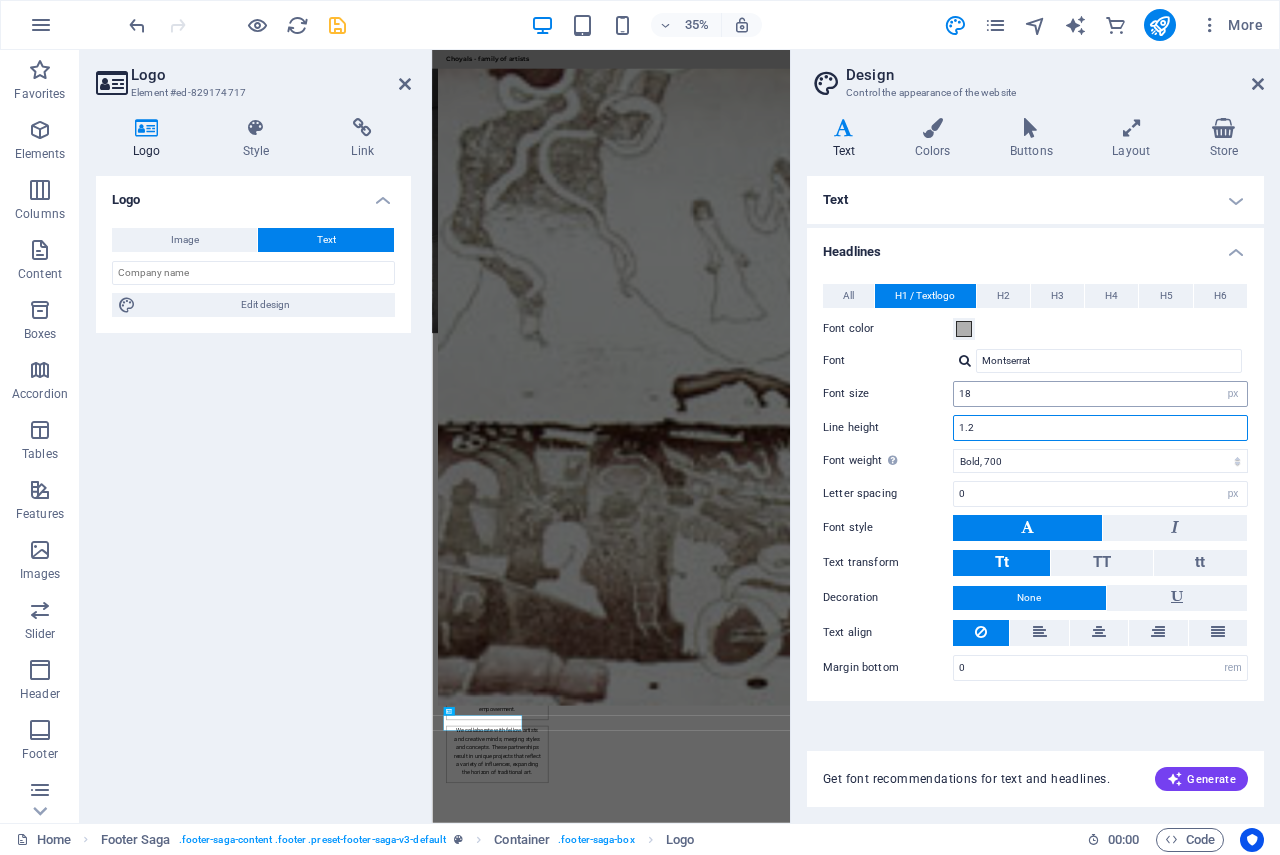 scroll, scrollTop: 1489, scrollLeft: 0, axis: vertical 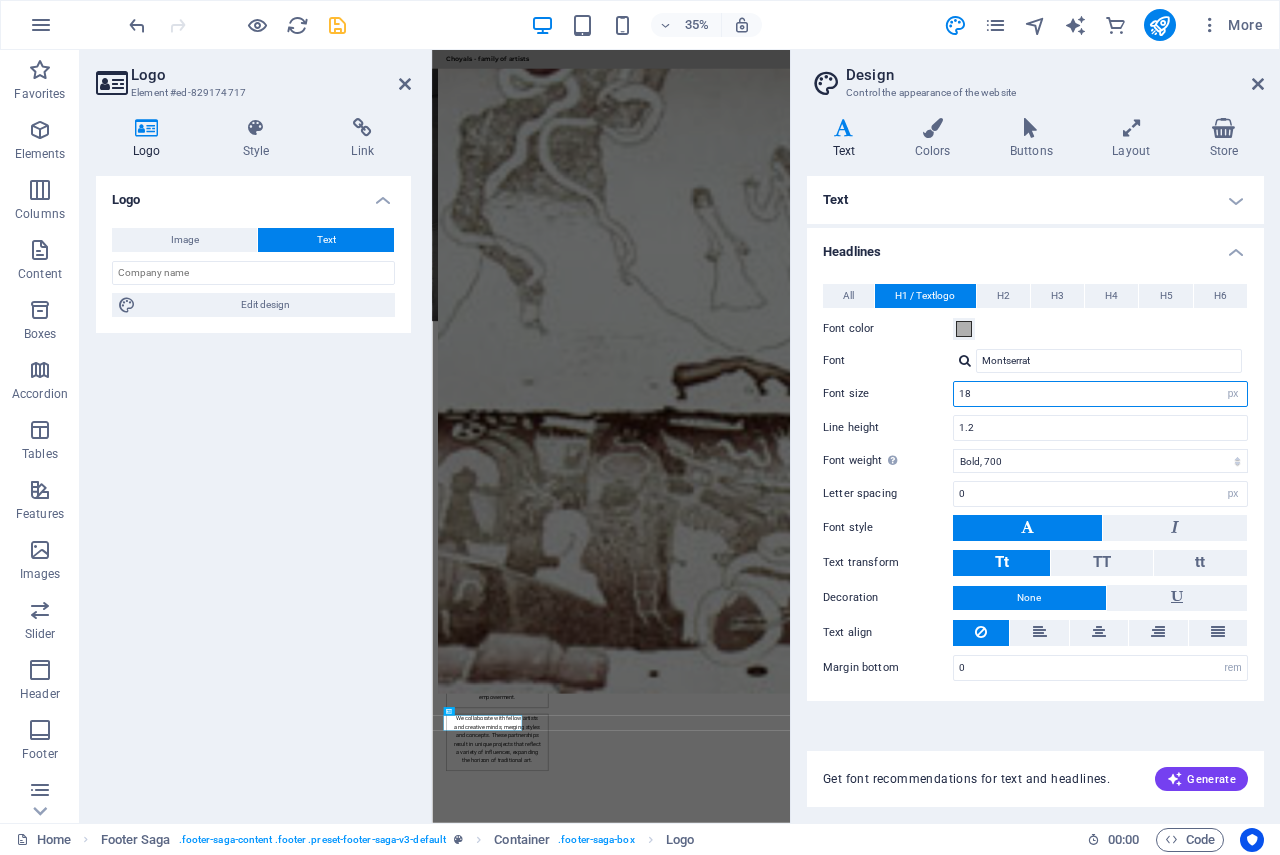 drag, startPoint x: 998, startPoint y: 397, endPoint x: 963, endPoint y: 400, distance: 35.128338 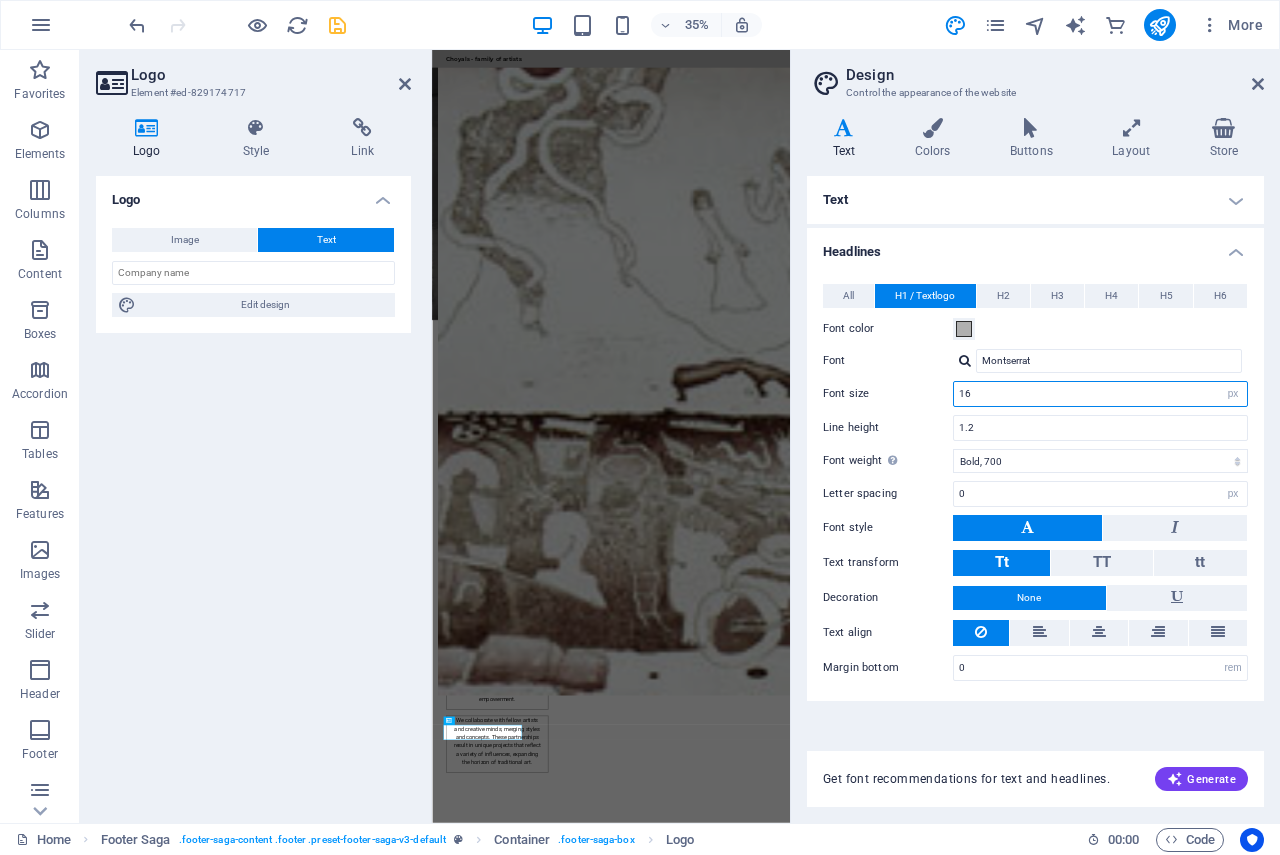 scroll, scrollTop: 1462, scrollLeft: 0, axis: vertical 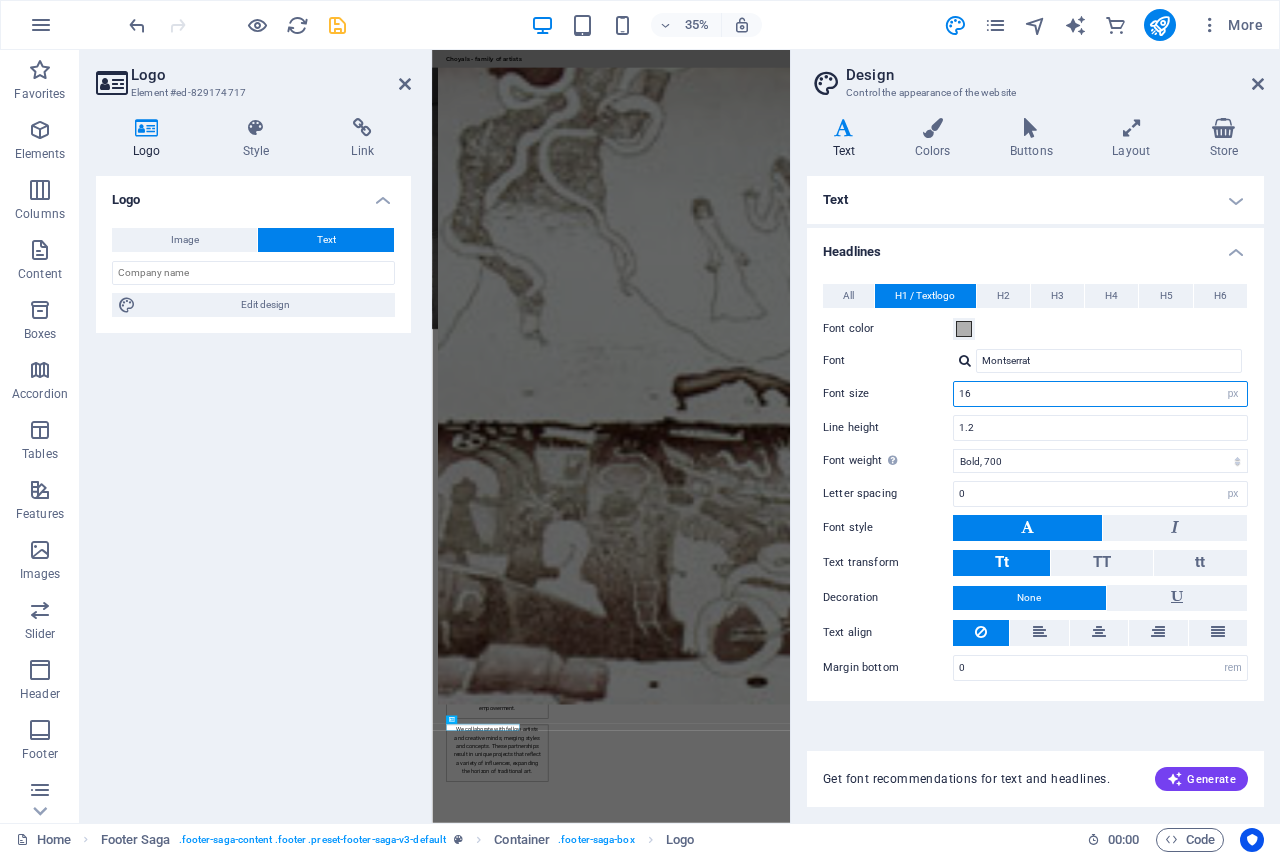 type on "16" 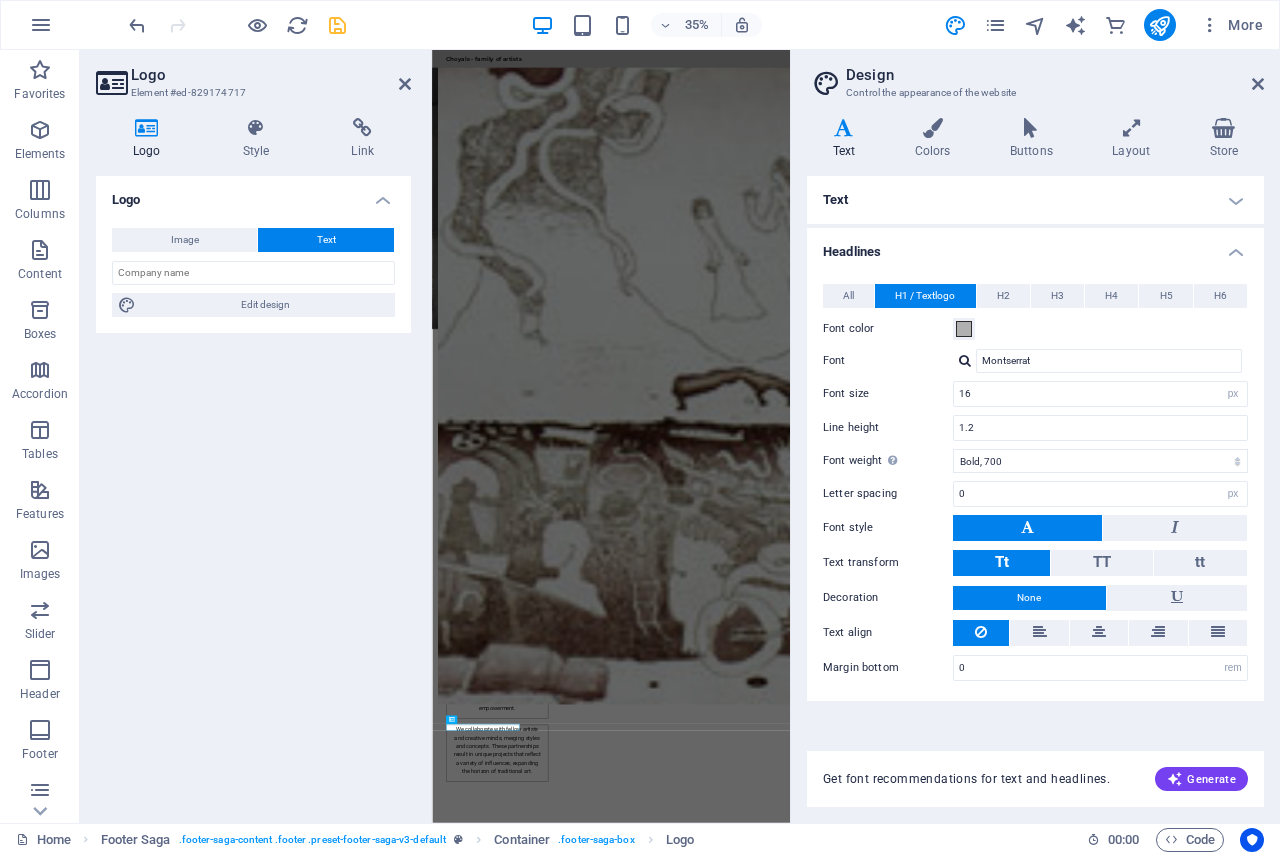 click on "Logo Image Text Drag files here, click to choose files or select files from Files or our free stock photos & videos Select files from the file manager, stock photos, or upload file(s) Upload Width Default auto px rem % em vh vw Fit image Automatically fit image to a fixed width and height Height Default auto px Alignment Lazyload Loading images after the page loads improves page speed. Responsive Automatically load retina image and smartphone optimized sizes. Lightbox Use as headline The image will be wrapped in an H1 headline tag. Useful for giving alternative text the weight of an H1 headline, e.g. for the logo. Leave unchecked if uncertain. Optimized Images are compressed to improve page speed. Position Direction Custom X offset 50 px rem % vh vw Y offset 50 px rem % vh vw Edit design Text Float No float Image left Image right Determine how text should behave around the image. Text Alternative text Image caption Paragraph Format Normal Heading 1 Heading 2 Heading 3 Heading 4 Heading 5 Heading 6 Code Arial" at bounding box center [253, 491] 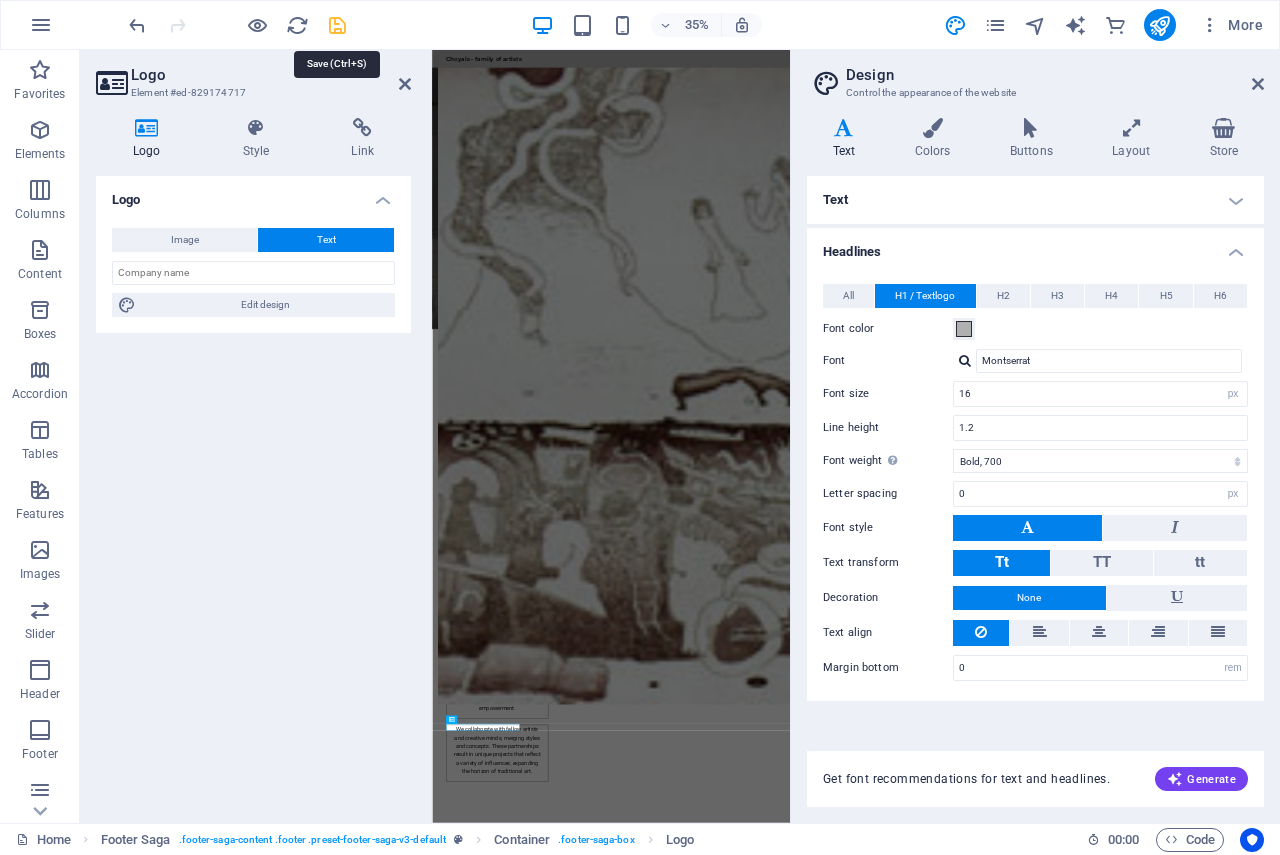 click at bounding box center (337, 25) 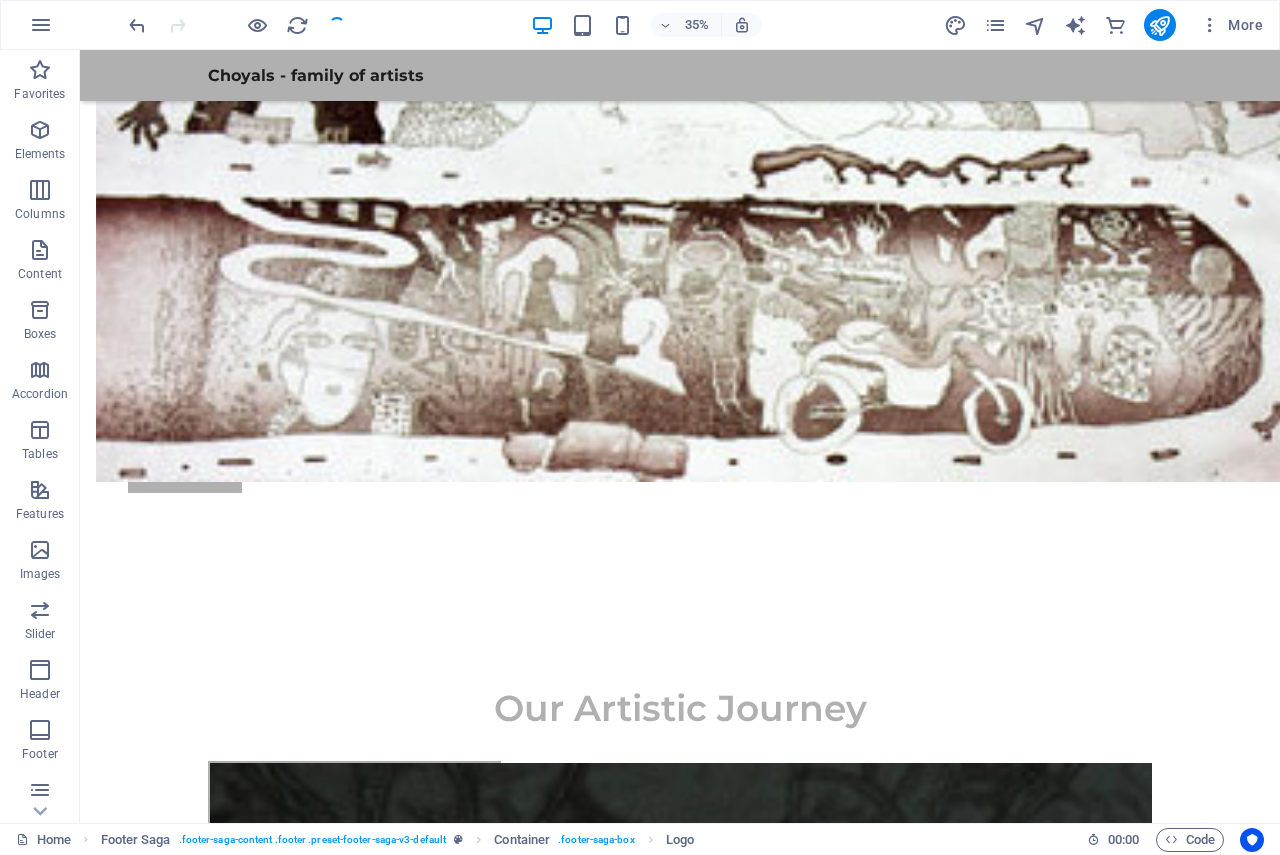 scroll, scrollTop: 2886, scrollLeft: 0, axis: vertical 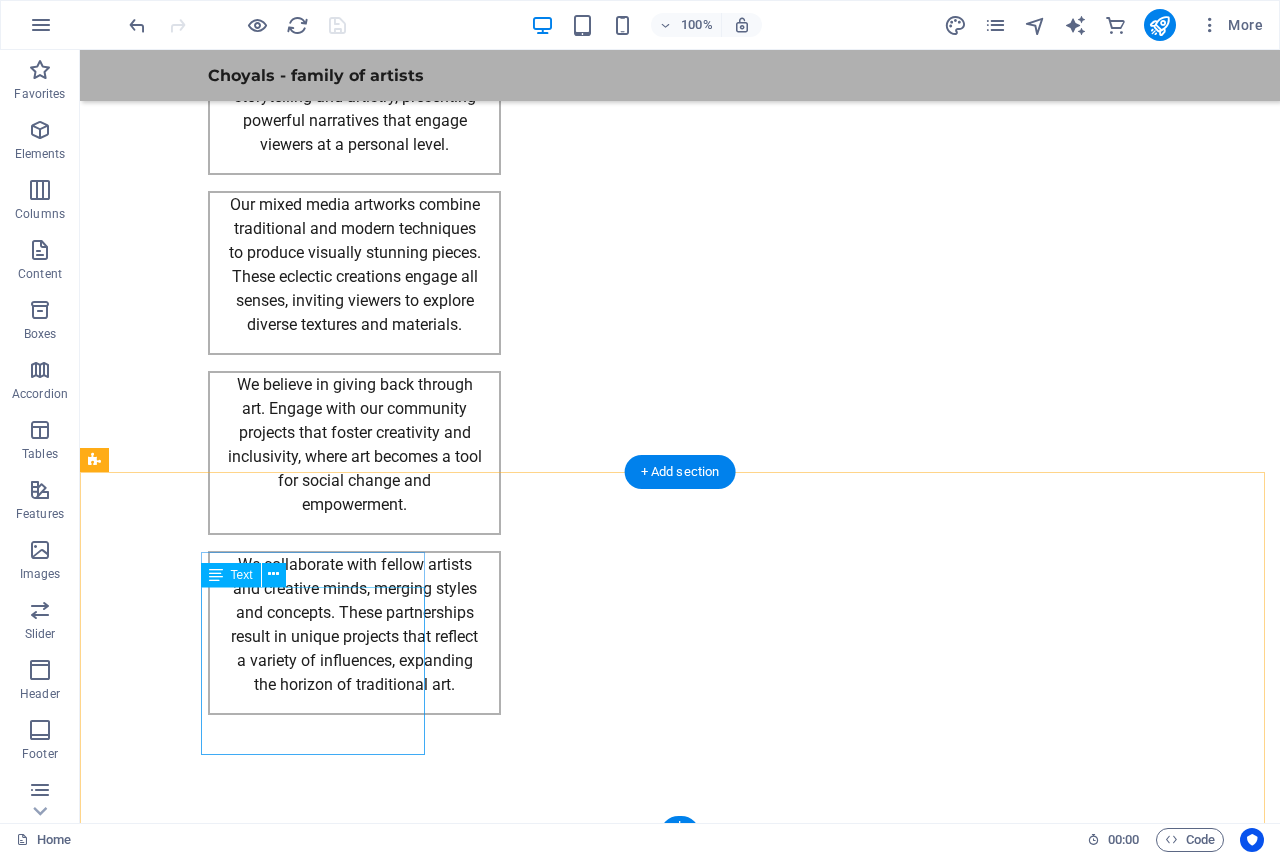 click on "Choyals is a family of passionate artists dedicated to exploring and experimenting with the beauty of art across various mediums. Contact us to learn more about our artistic community and offerings." at bounding box center (208, 2720) 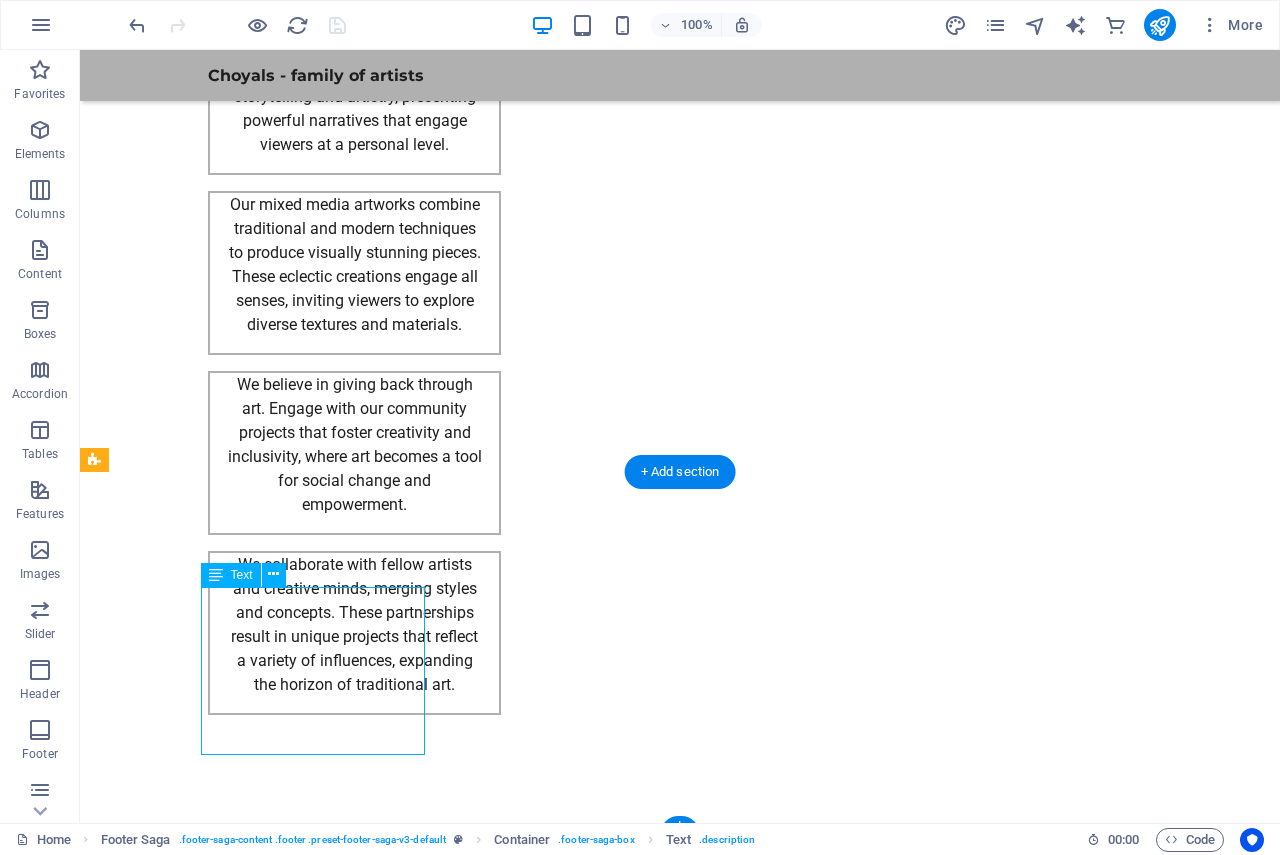 click on "Choyals is a family of passionate artists dedicated to exploring and experimenting with the beauty of art across various mediums. Contact us to learn more about our artistic community and offerings." at bounding box center (208, 2720) 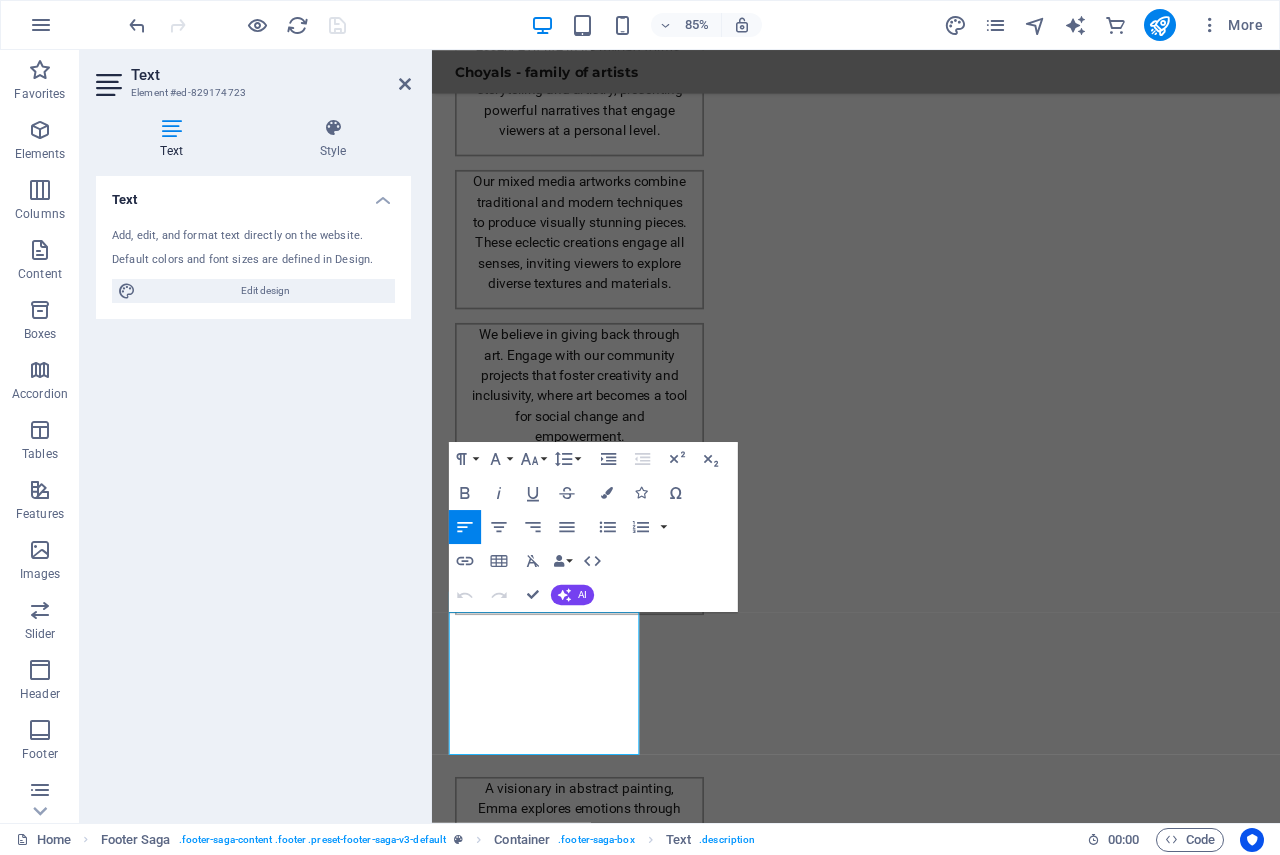 scroll, scrollTop: 2762, scrollLeft: 0, axis: vertical 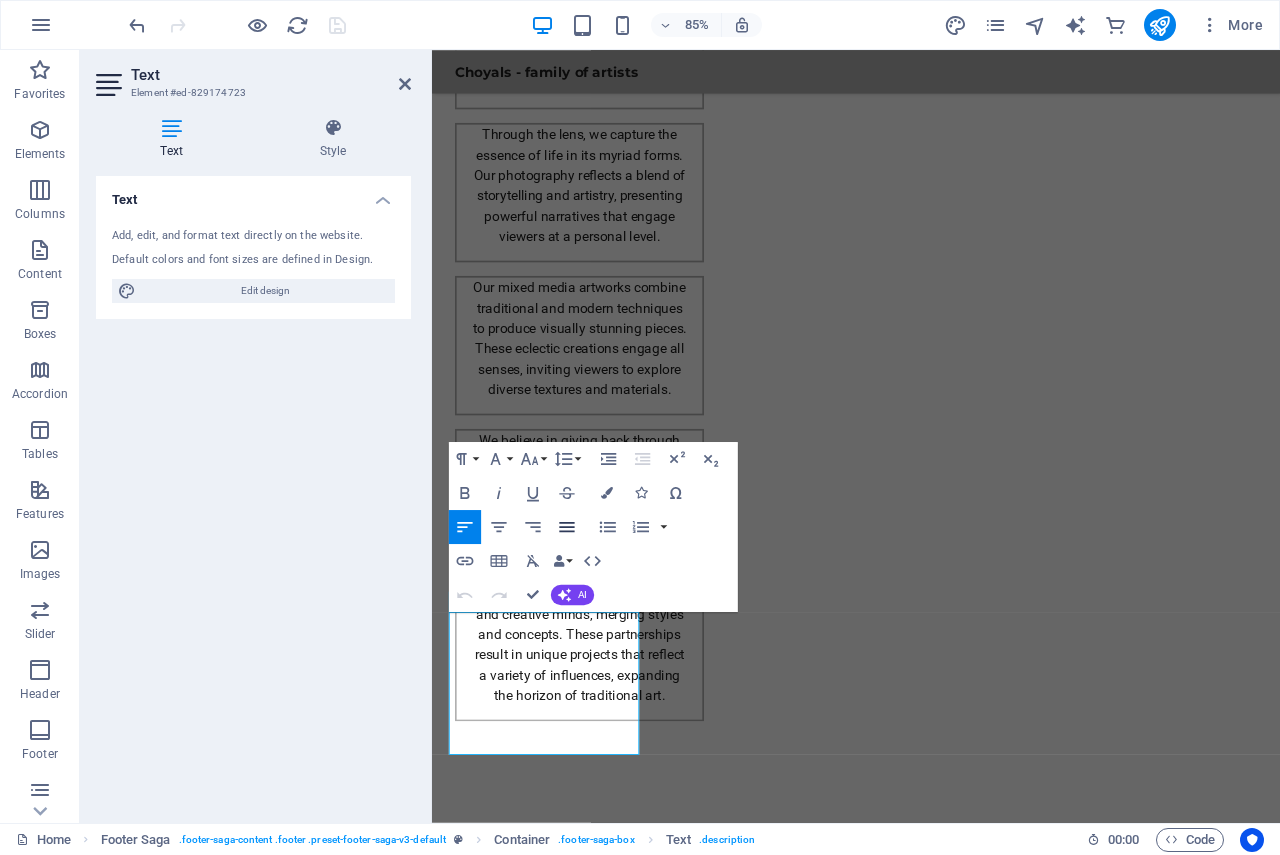 click 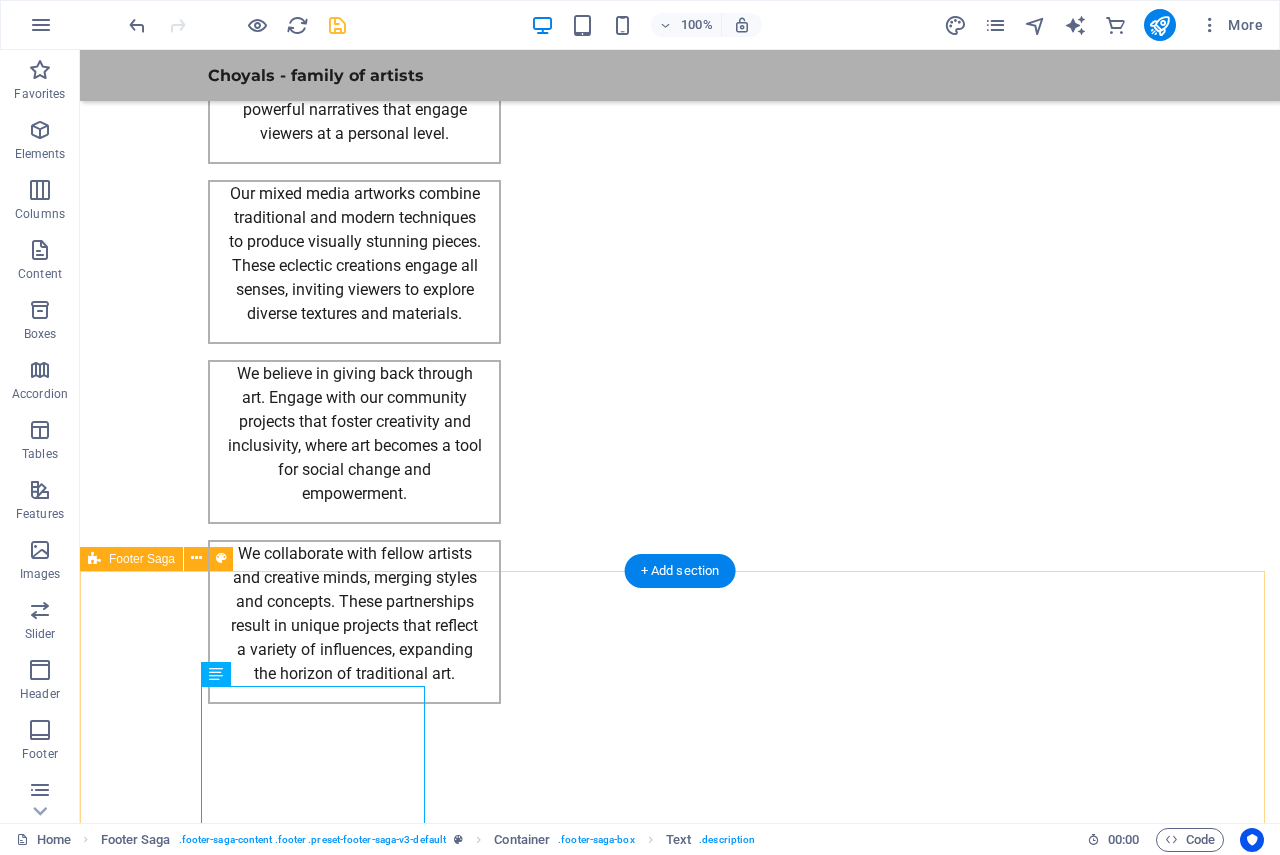 scroll, scrollTop: 2898, scrollLeft: 0, axis: vertical 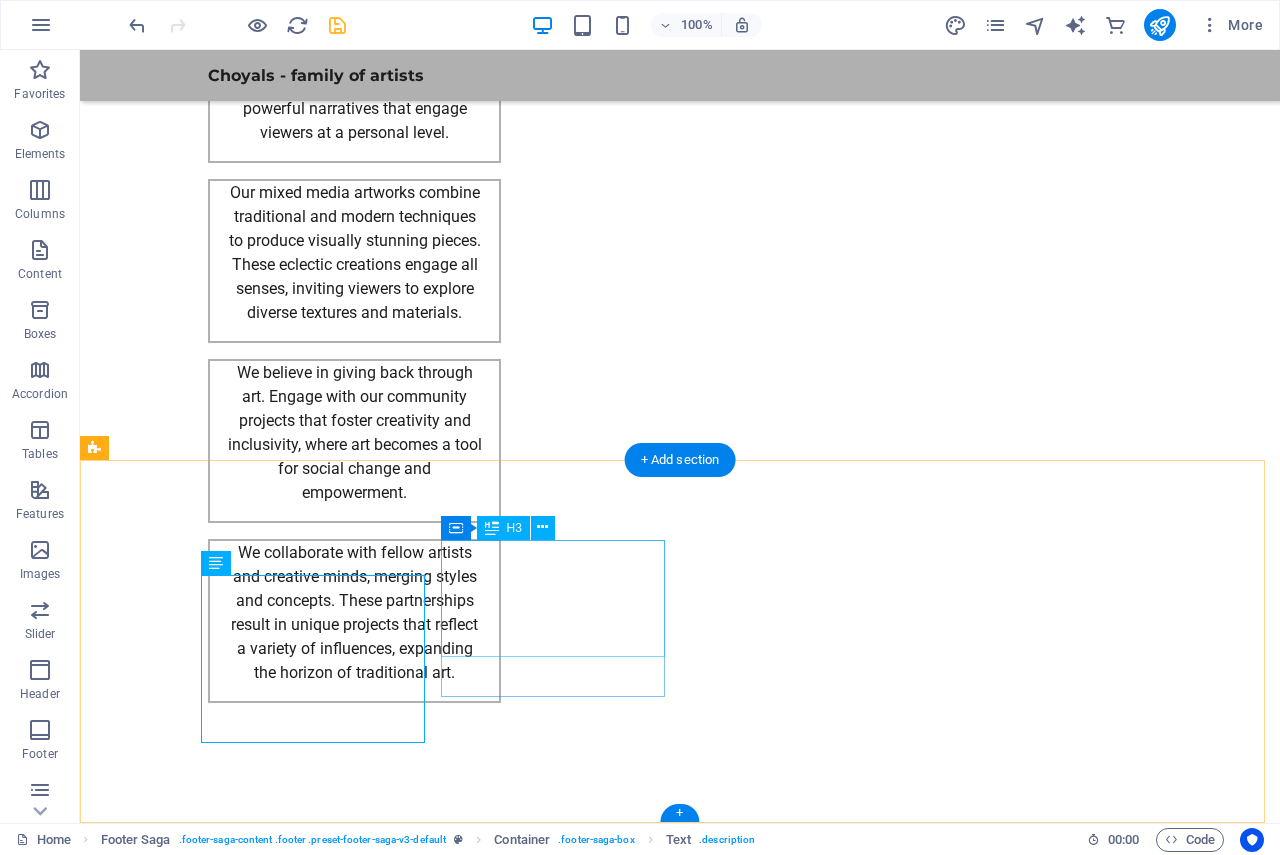 click on "Contact mbl: +91 9414168093" at bounding box center [208, 2839] 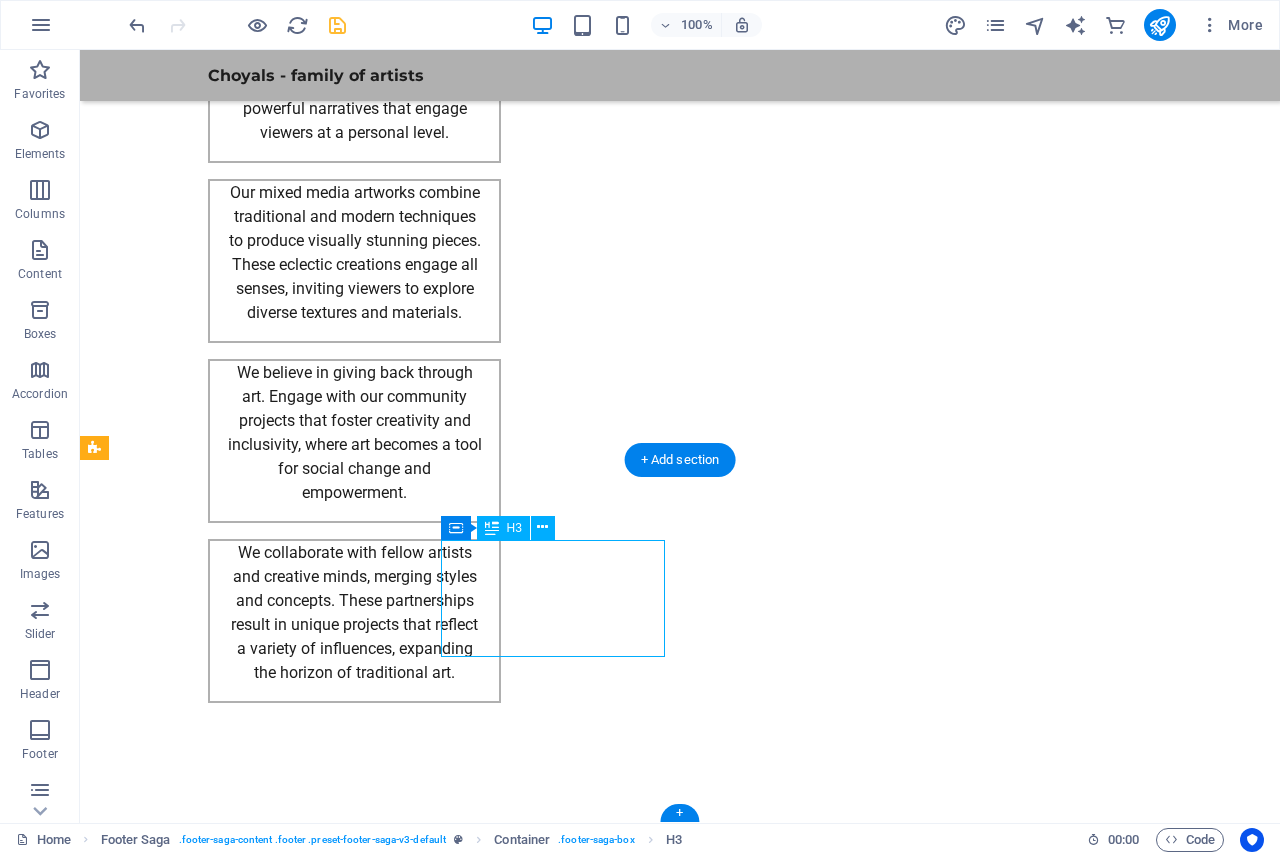 click on "Contact mbl: +91 9414168093" at bounding box center [208, 2839] 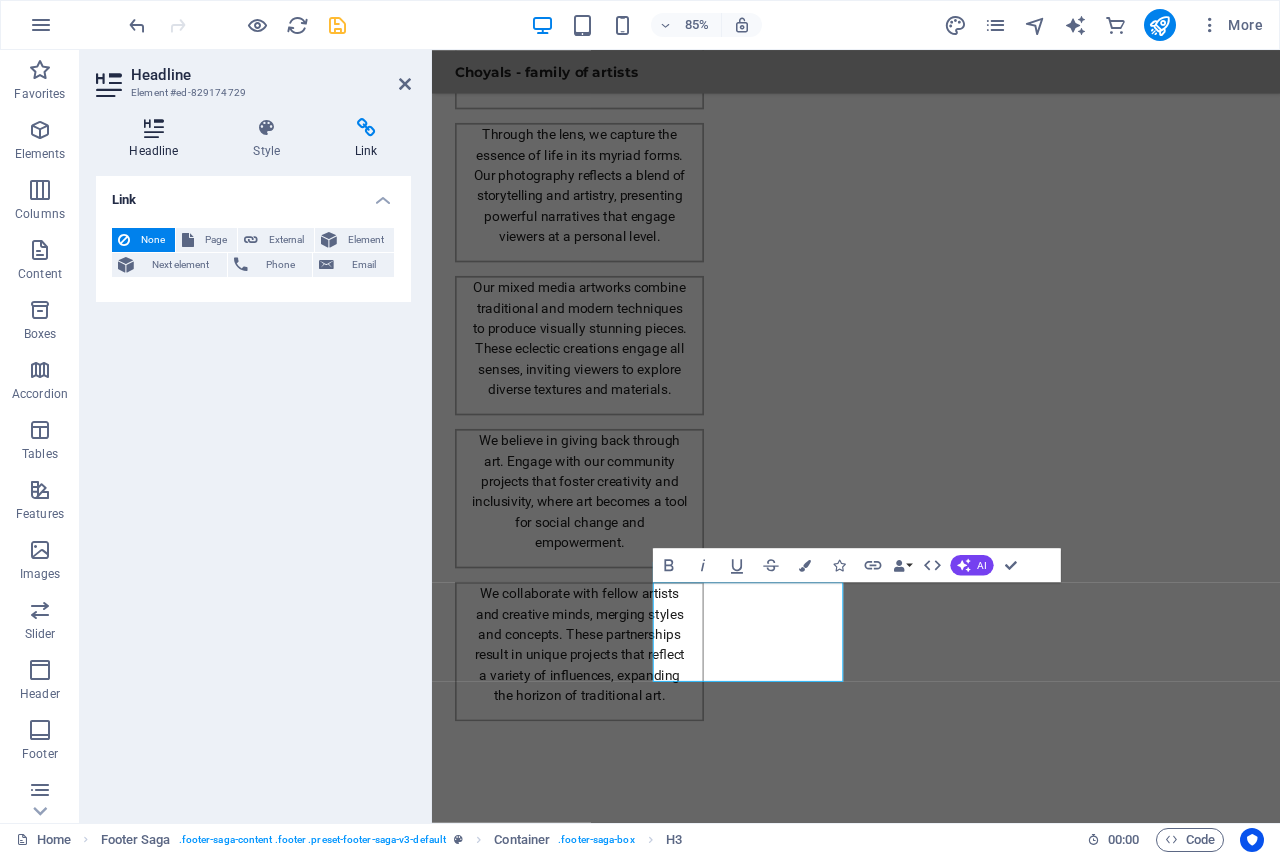 click on "Headline" at bounding box center (158, 139) 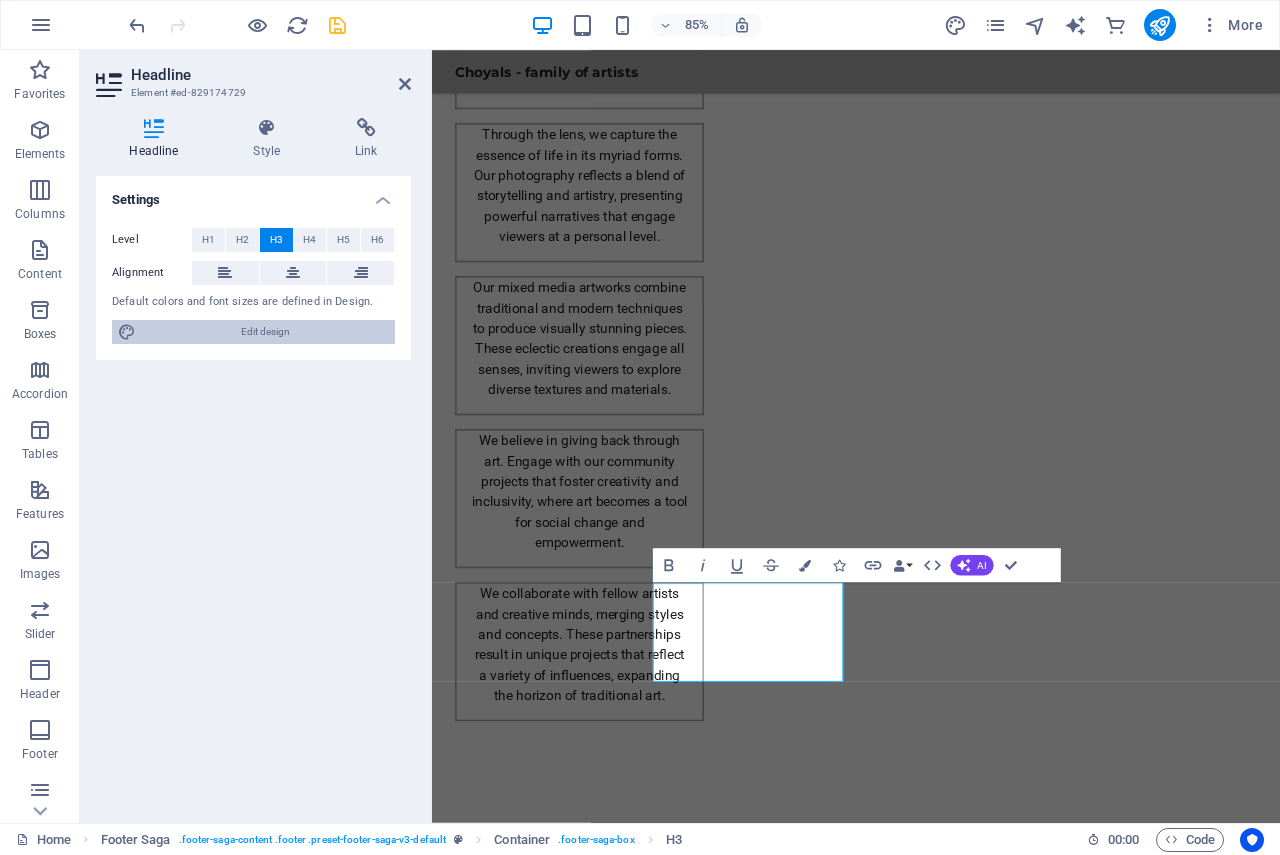 click on "Edit design" at bounding box center [265, 332] 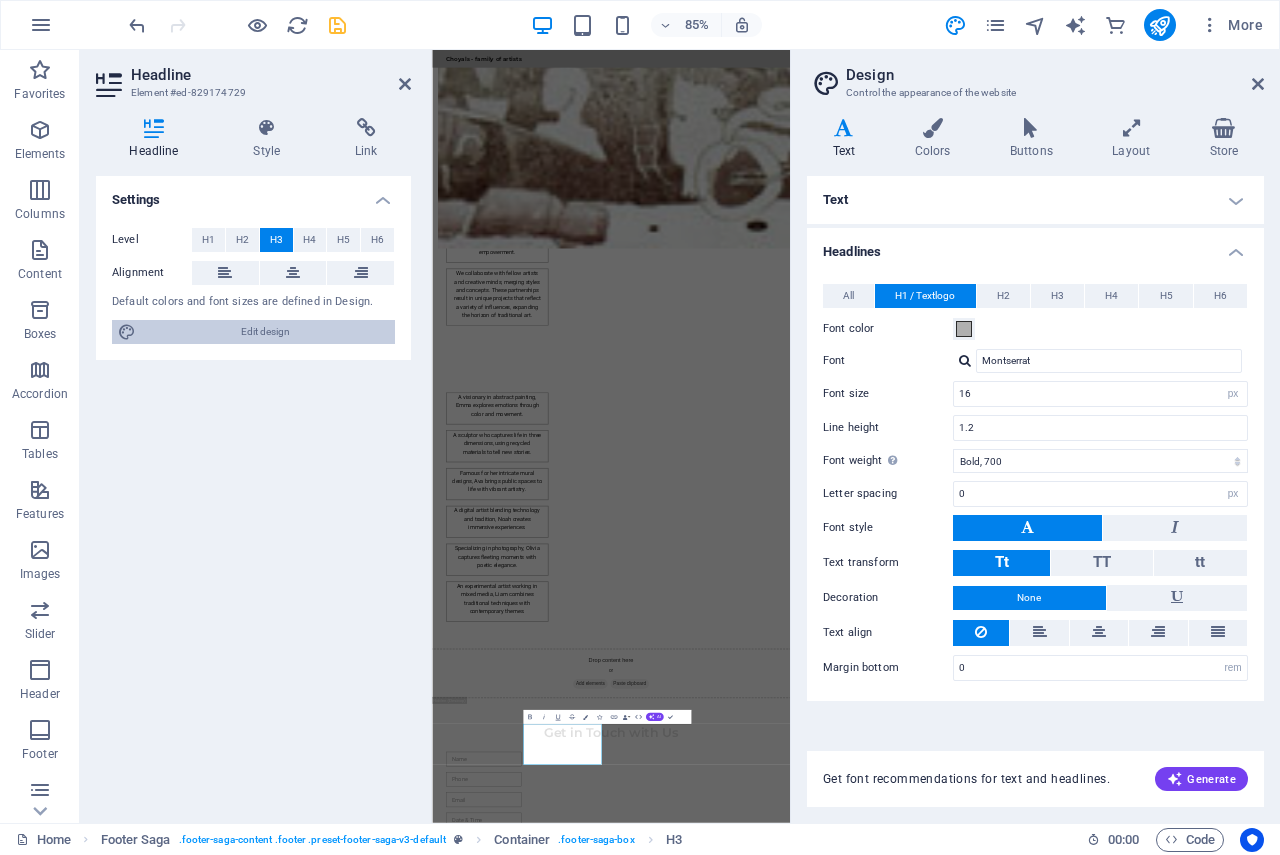 scroll, scrollTop: 1462, scrollLeft: 0, axis: vertical 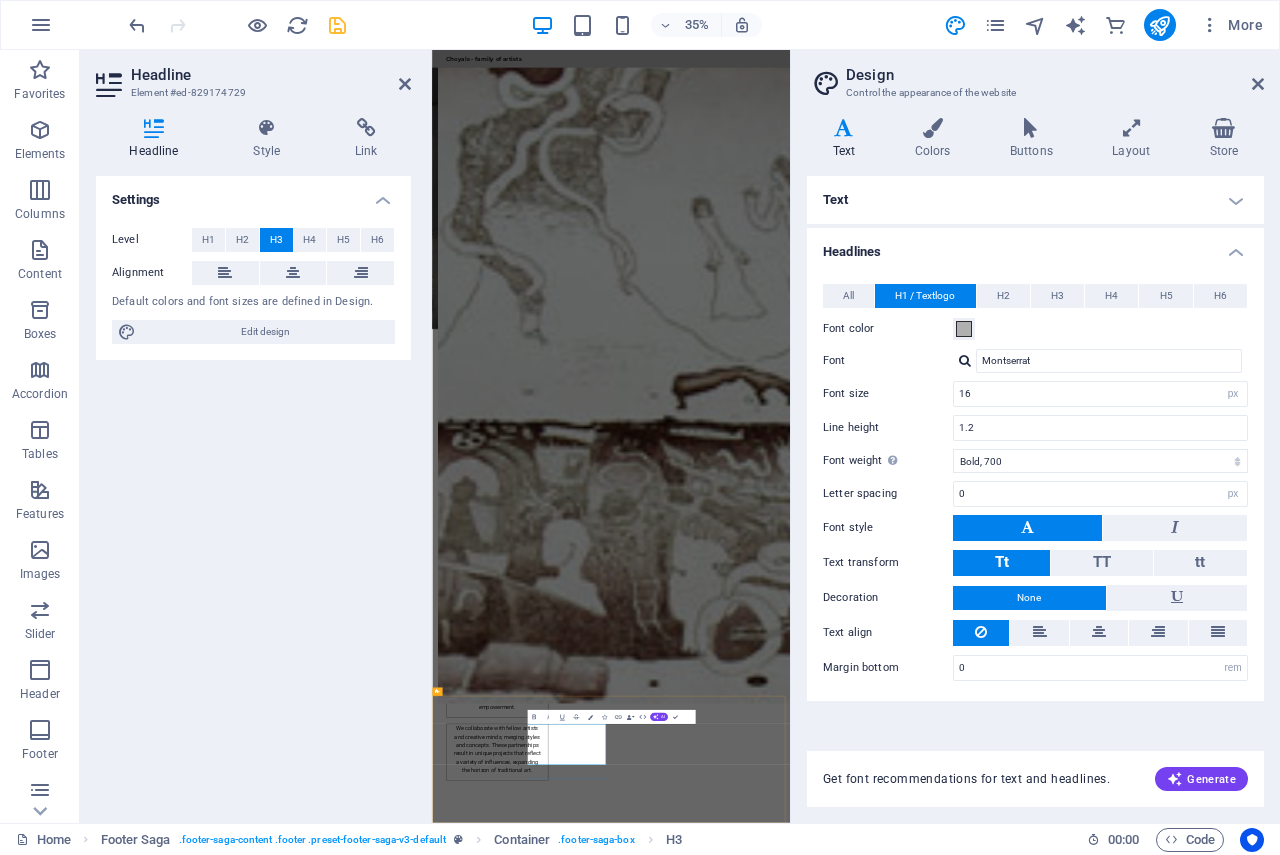 click on "Contact mbl: +91 9414168093" at bounding box center [560, 4275] 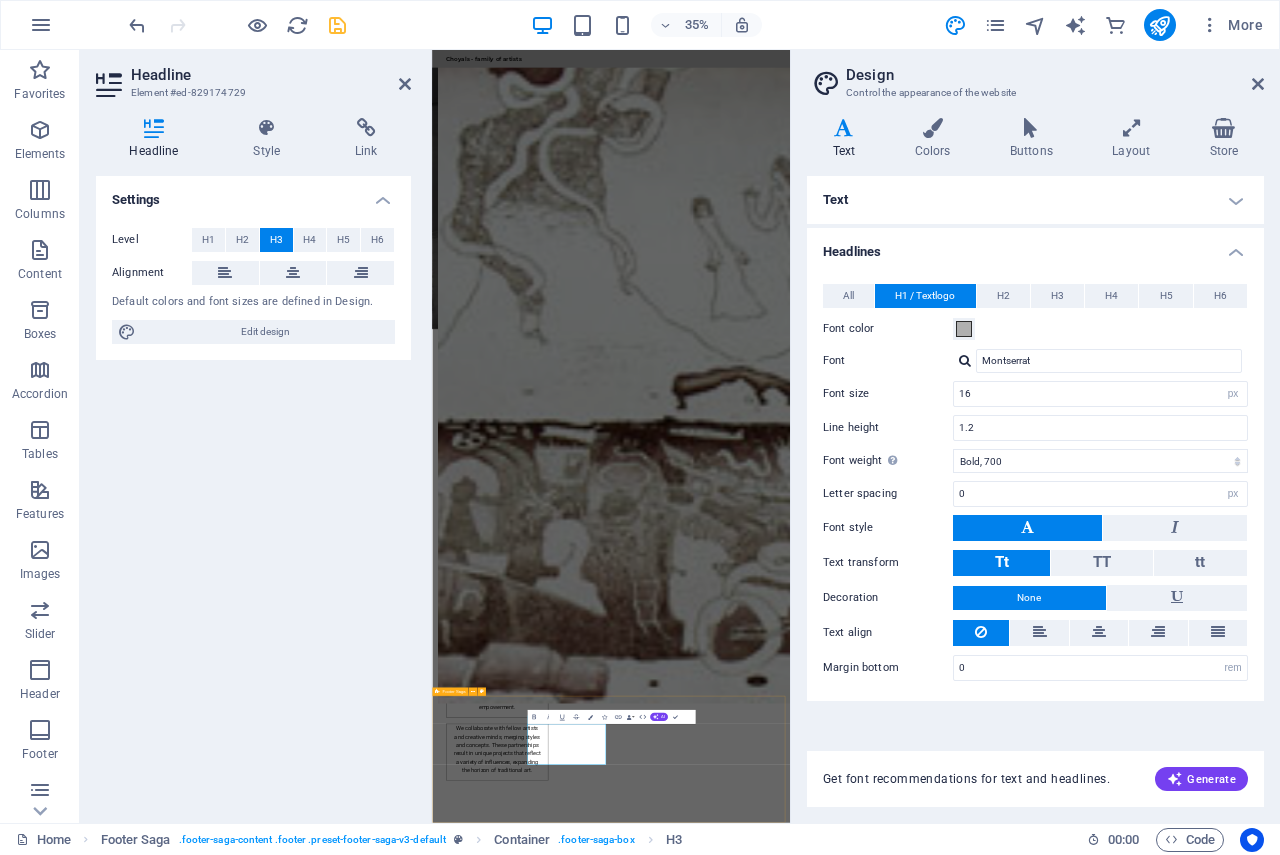 drag, startPoint x: 903, startPoint y: 2058, endPoint x: 686, endPoint y: 2058, distance: 217 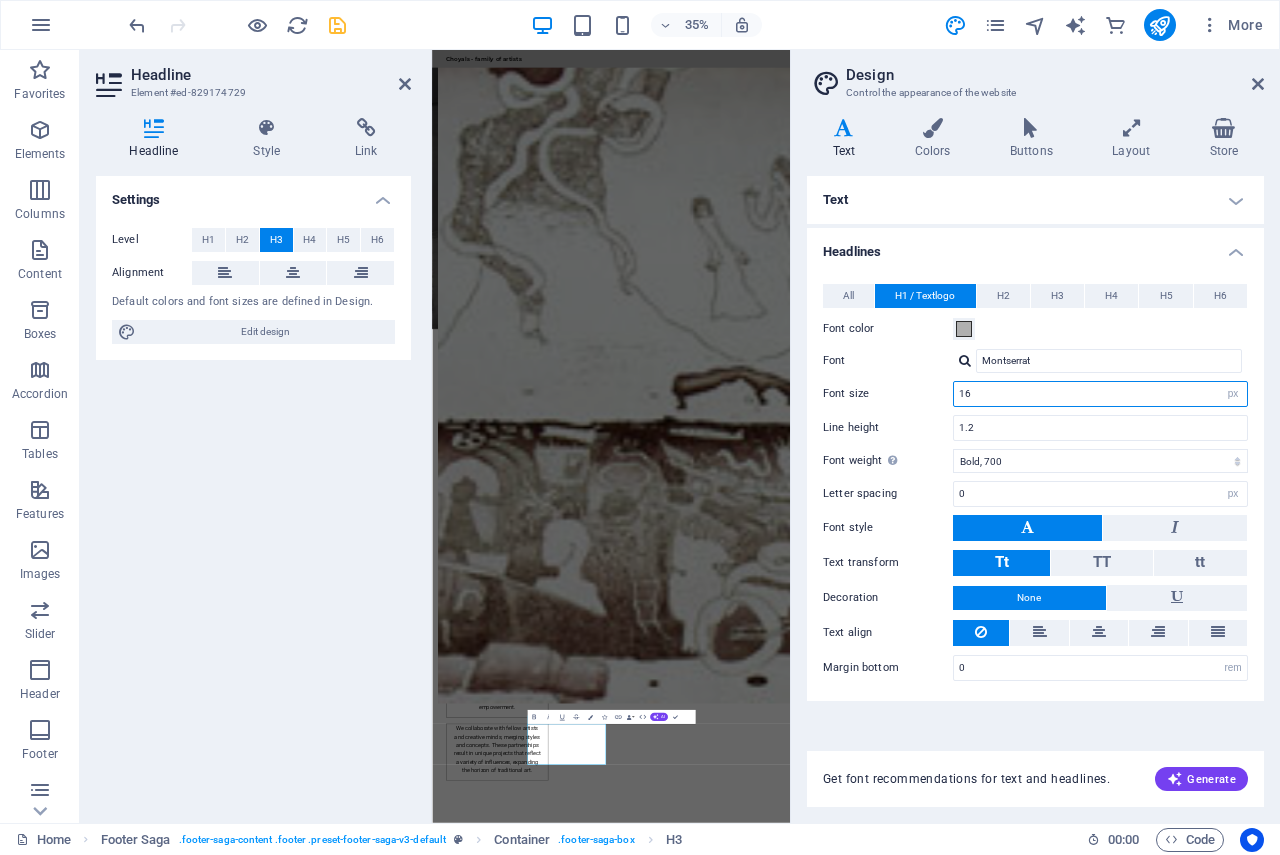 drag, startPoint x: 985, startPoint y: 397, endPoint x: 965, endPoint y: 396, distance: 20.024984 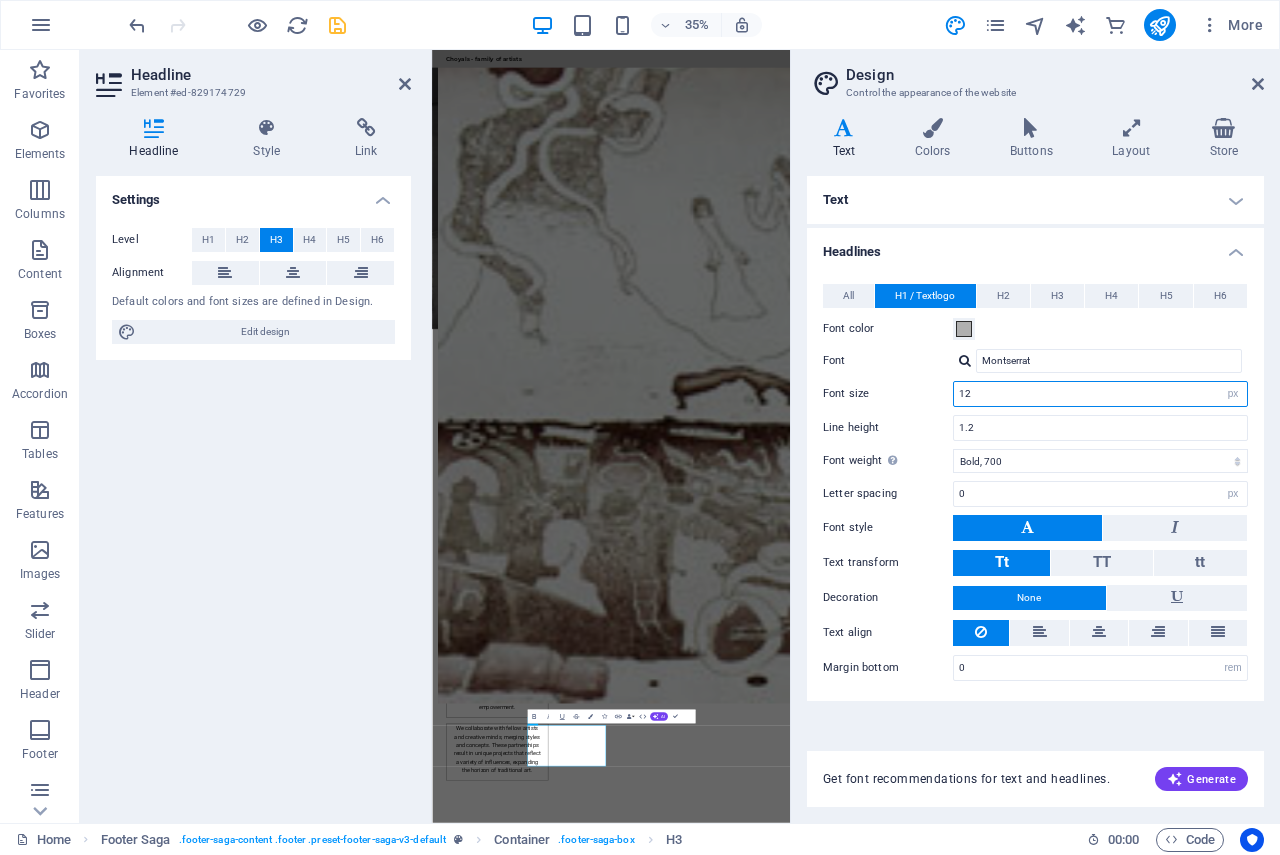 scroll, scrollTop: 1453, scrollLeft: 0, axis: vertical 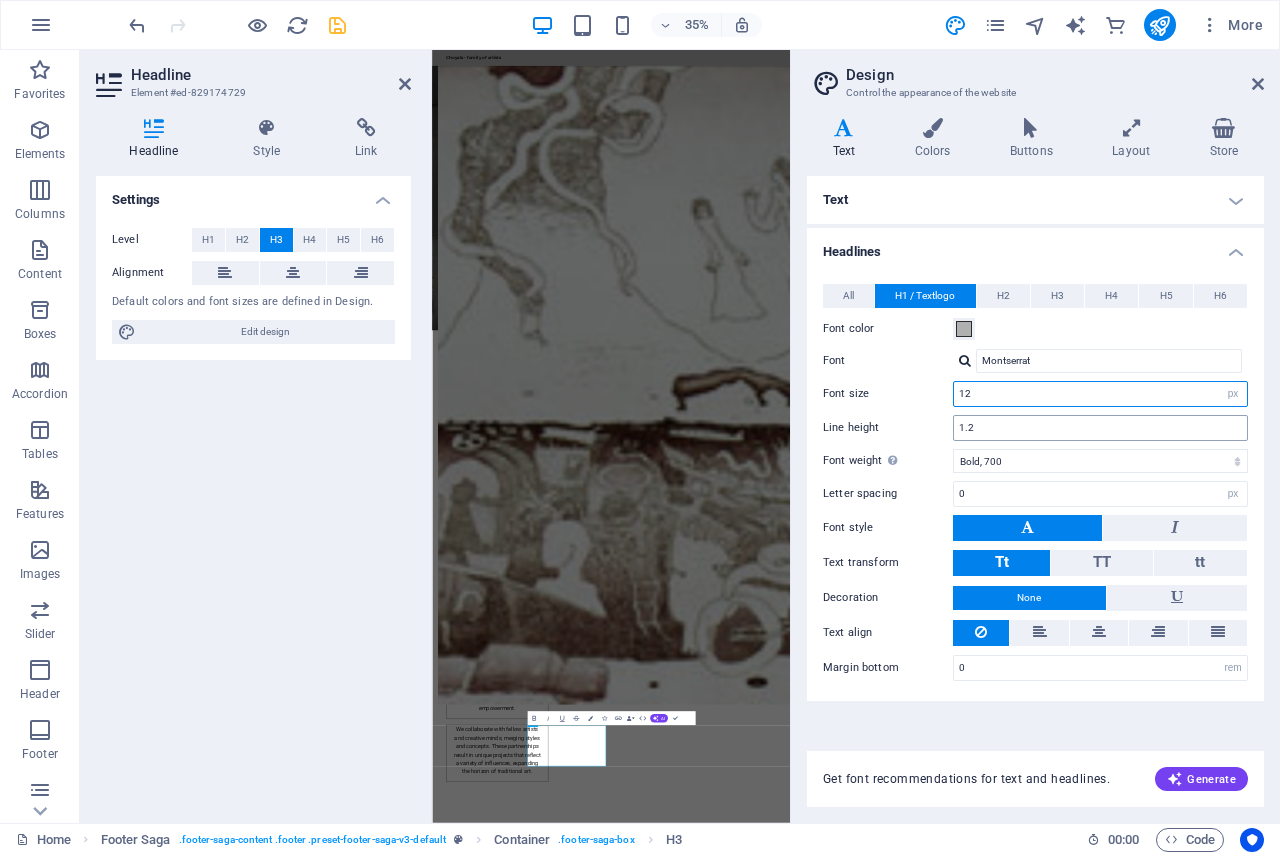 type on "12" 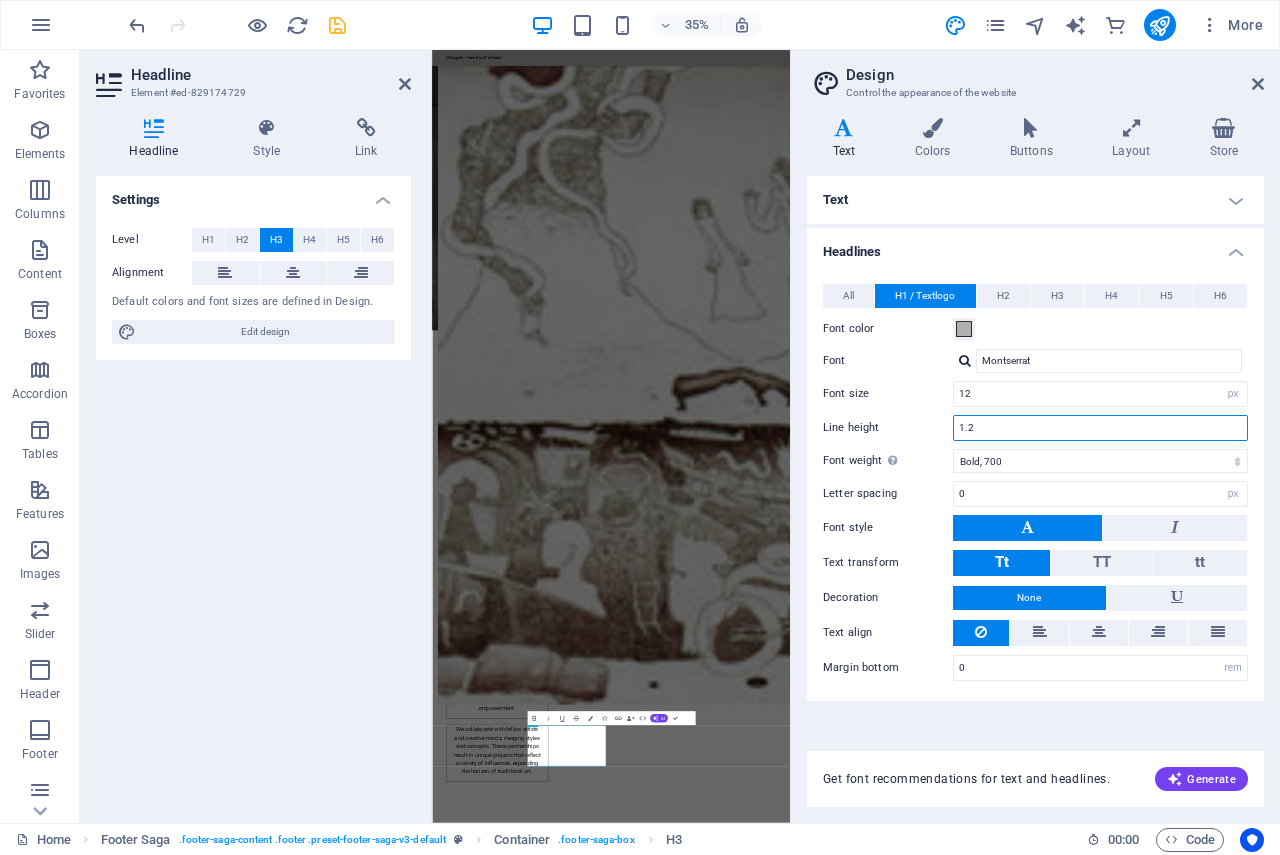 click on "1.2" at bounding box center [1100, 428] 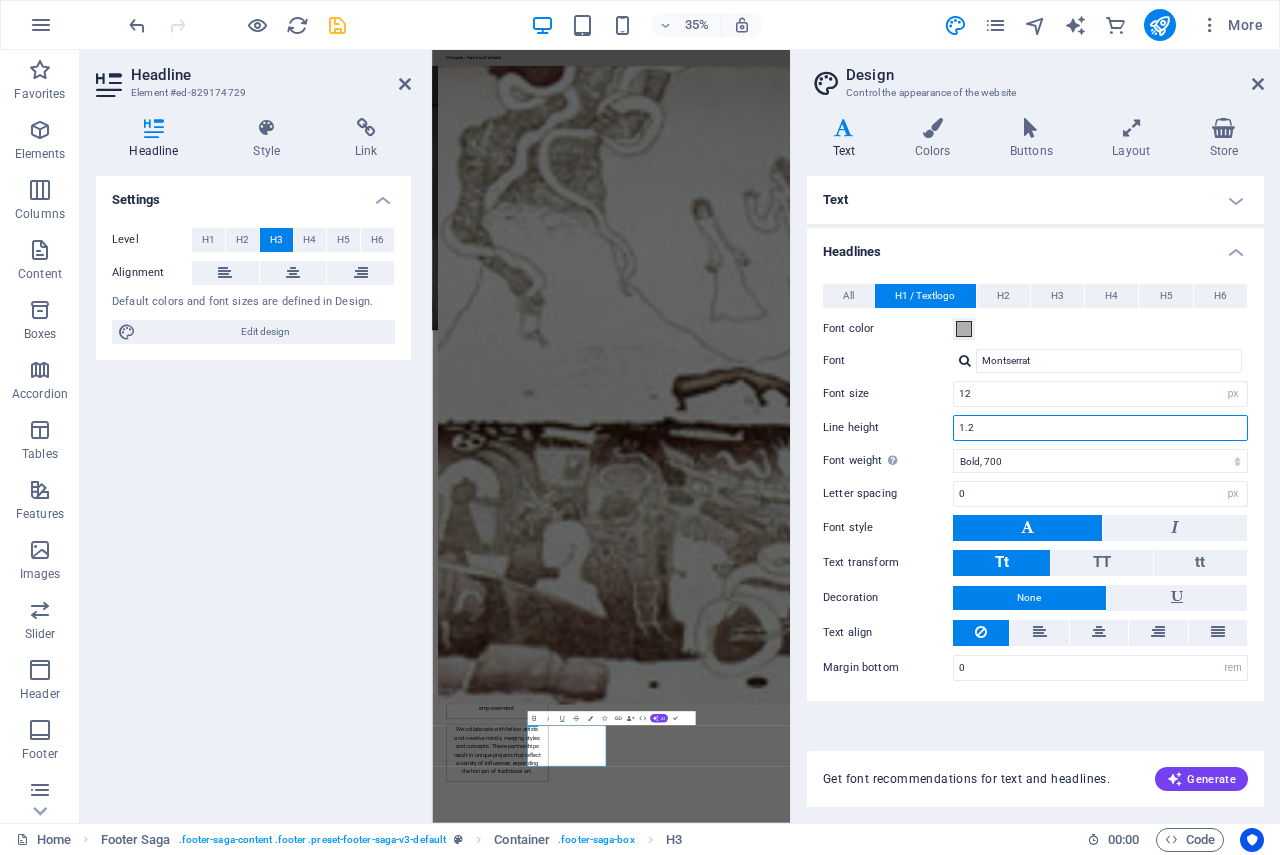 click on "1.2" at bounding box center [1100, 428] 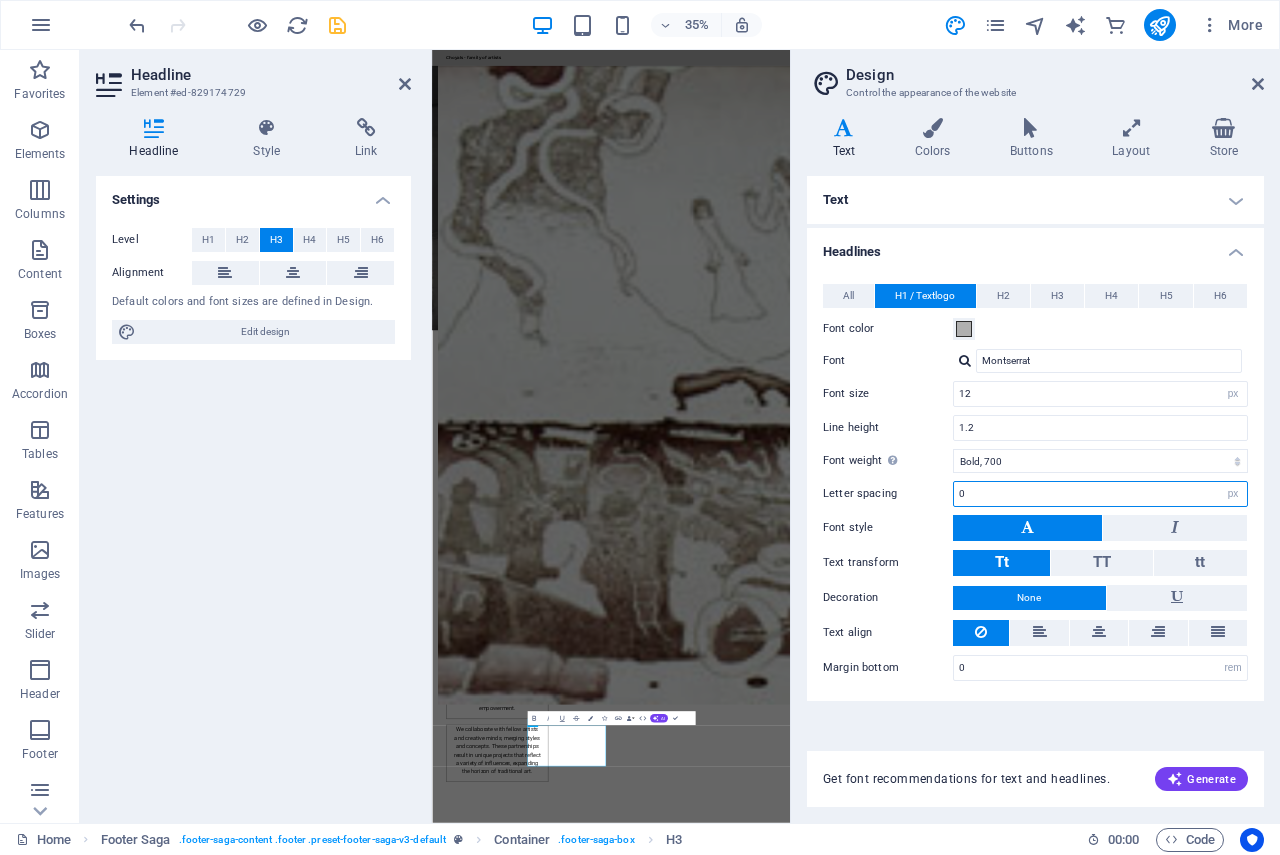 click on "0" at bounding box center [1100, 494] 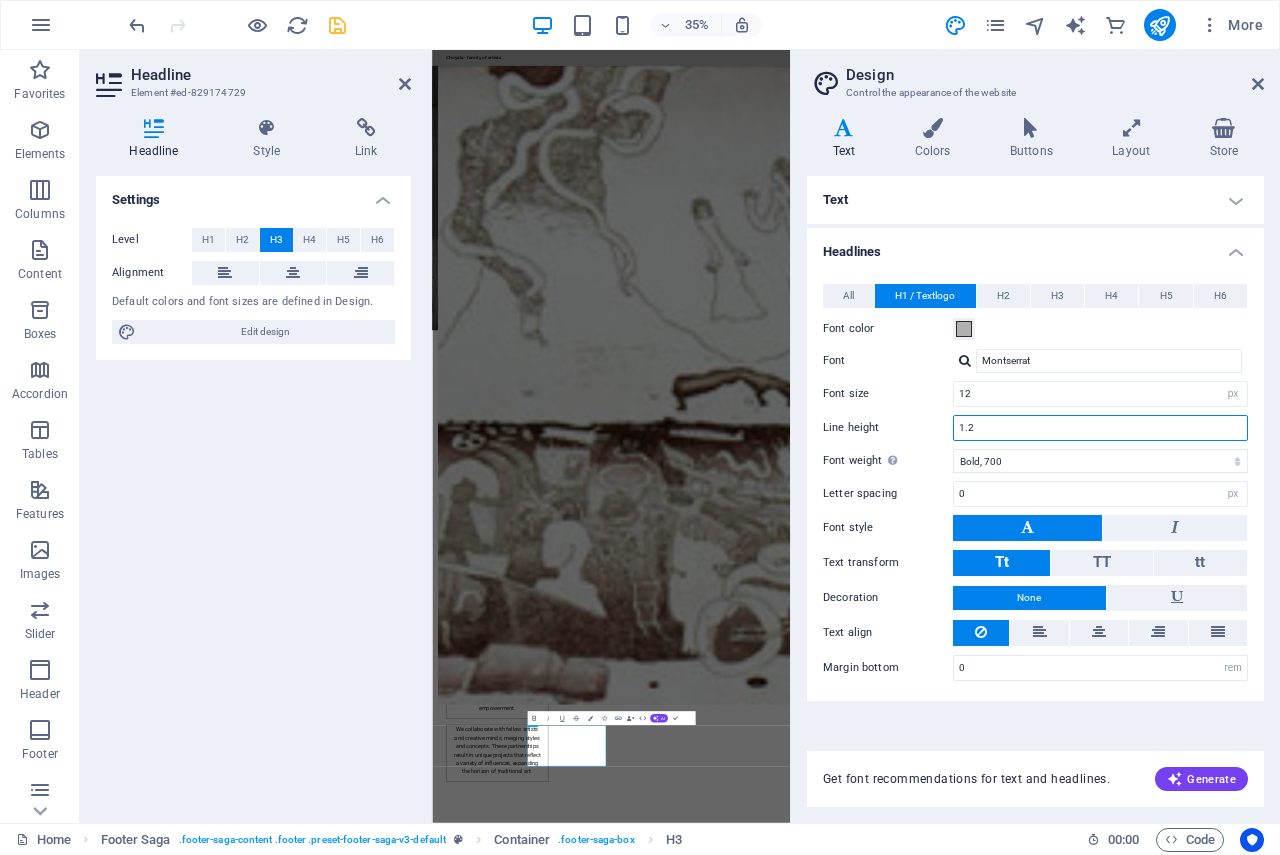 click on "1.2" at bounding box center (1100, 428) 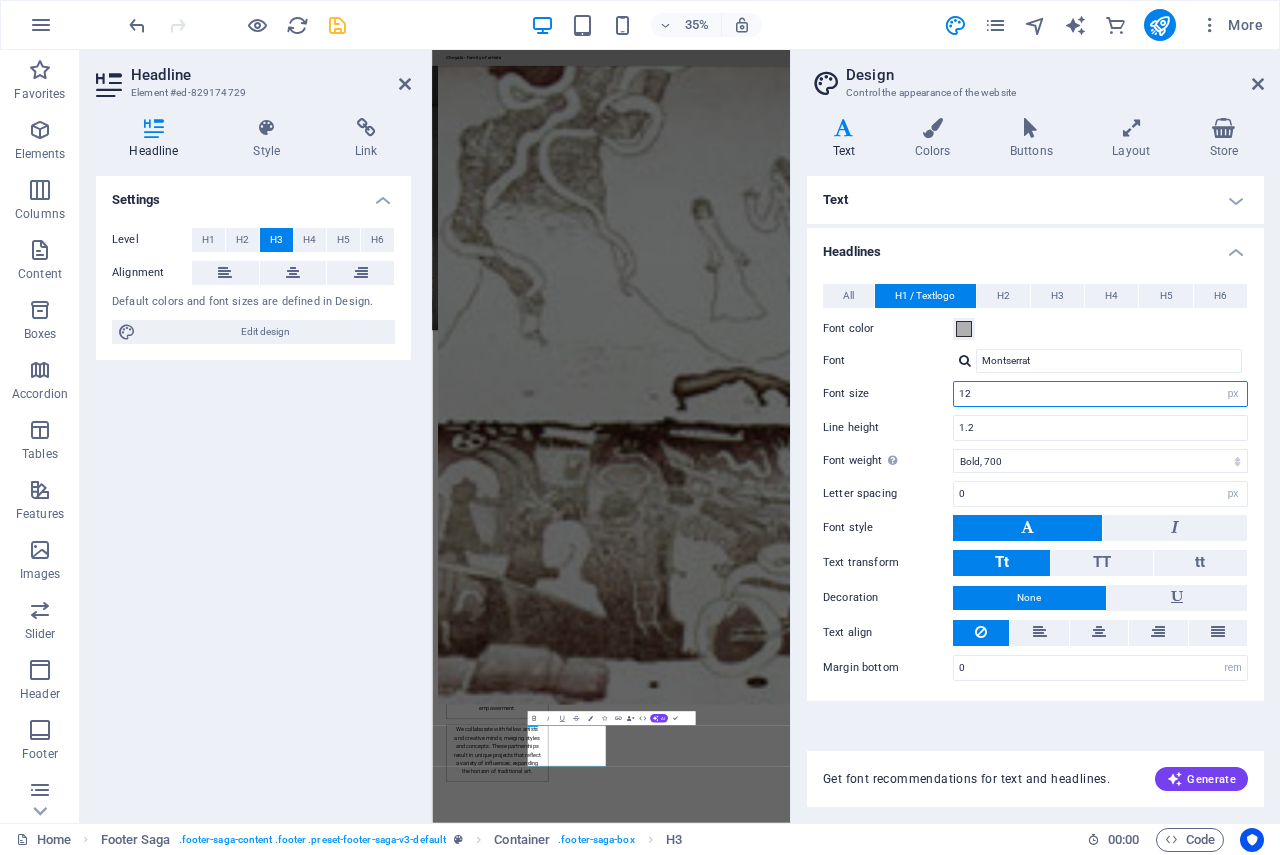 click on "12" at bounding box center (1100, 394) 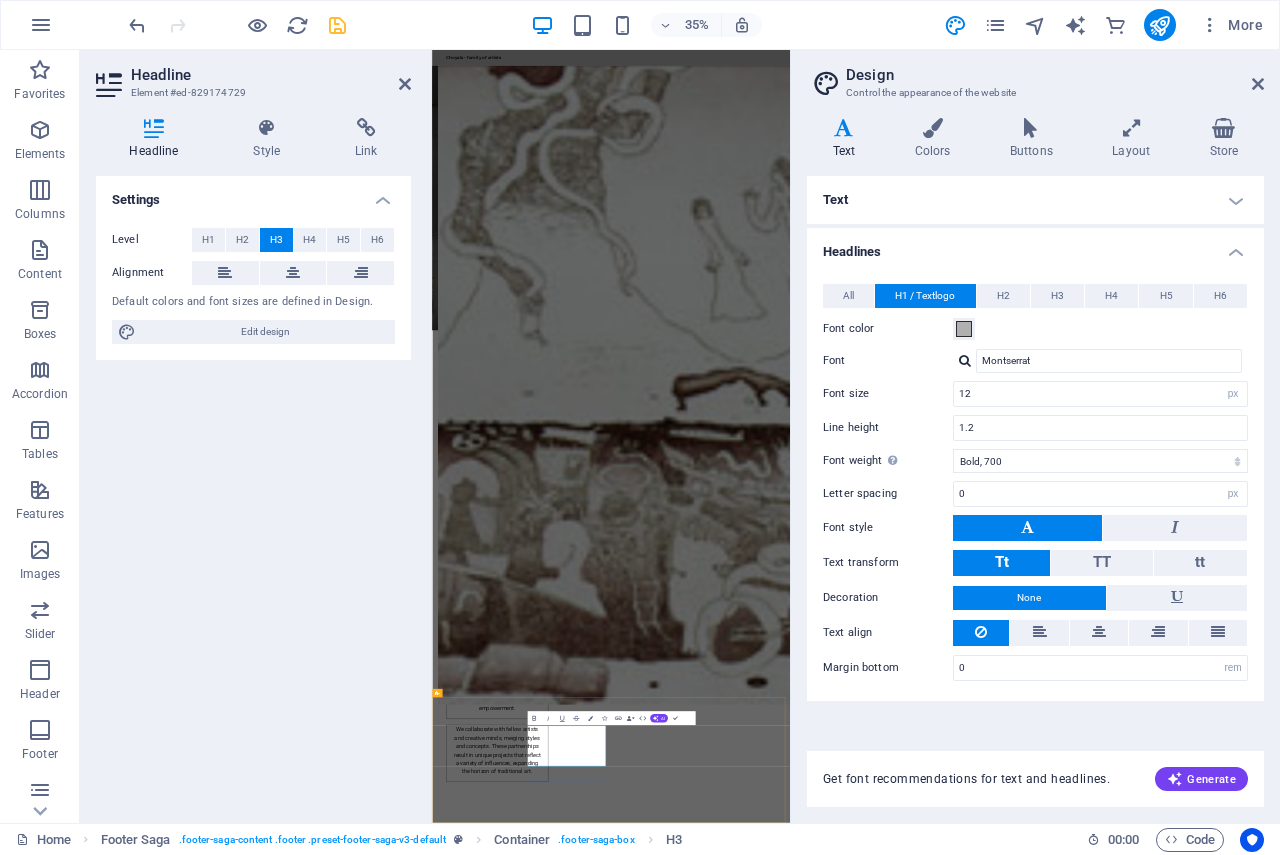 click on "Contact mbl: +91 9414168093" at bounding box center [560, 4275] 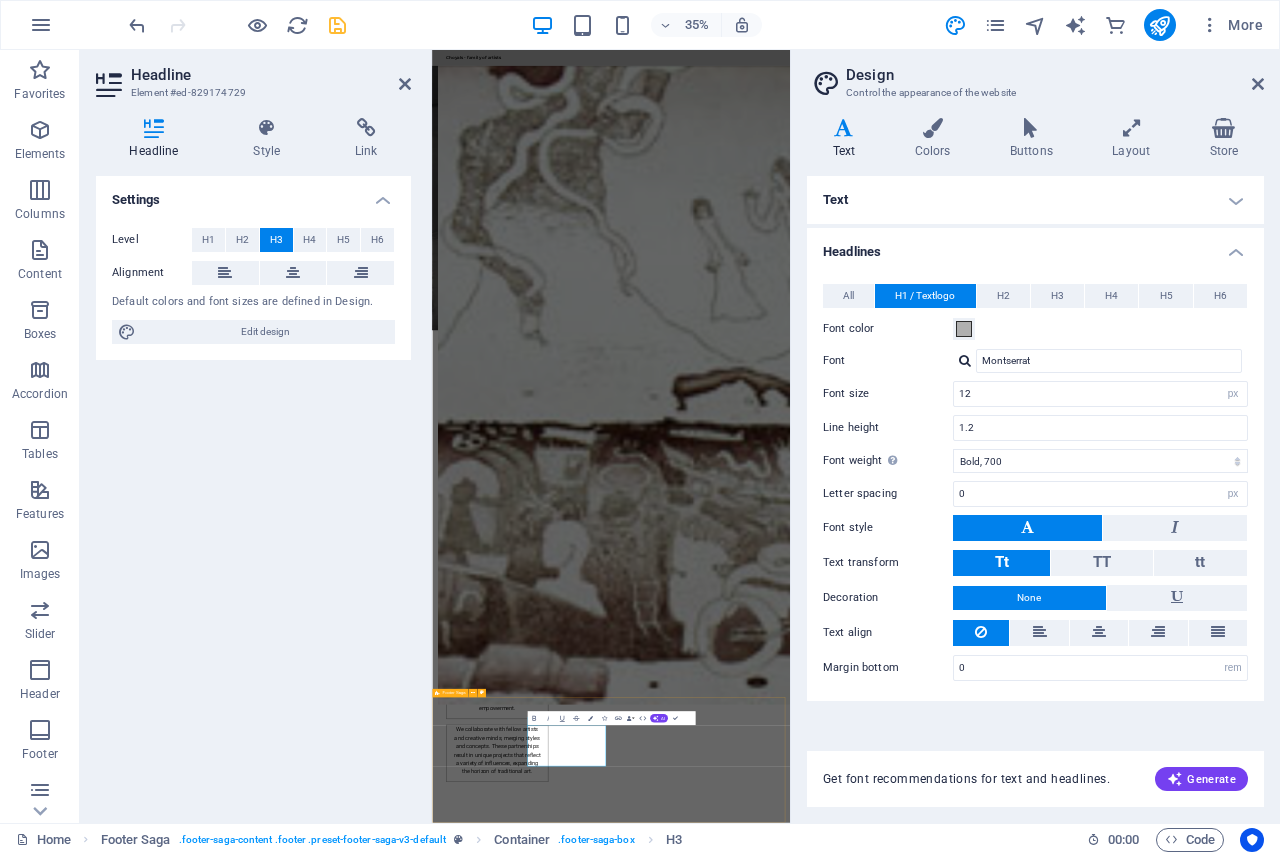 drag, startPoint x: 891, startPoint y: 2072, endPoint x: 697, endPoint y: 2049, distance: 195.35864 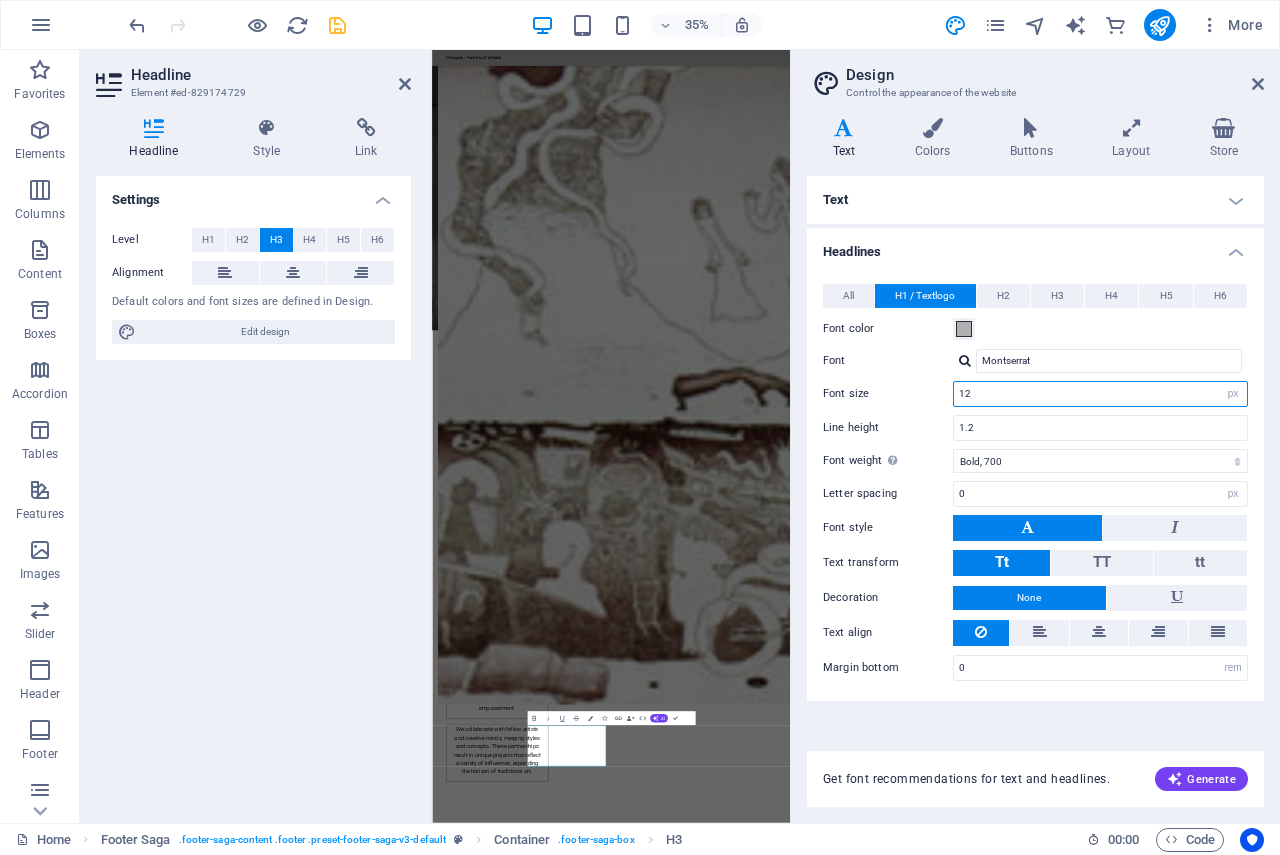 click on "12" at bounding box center [1100, 394] 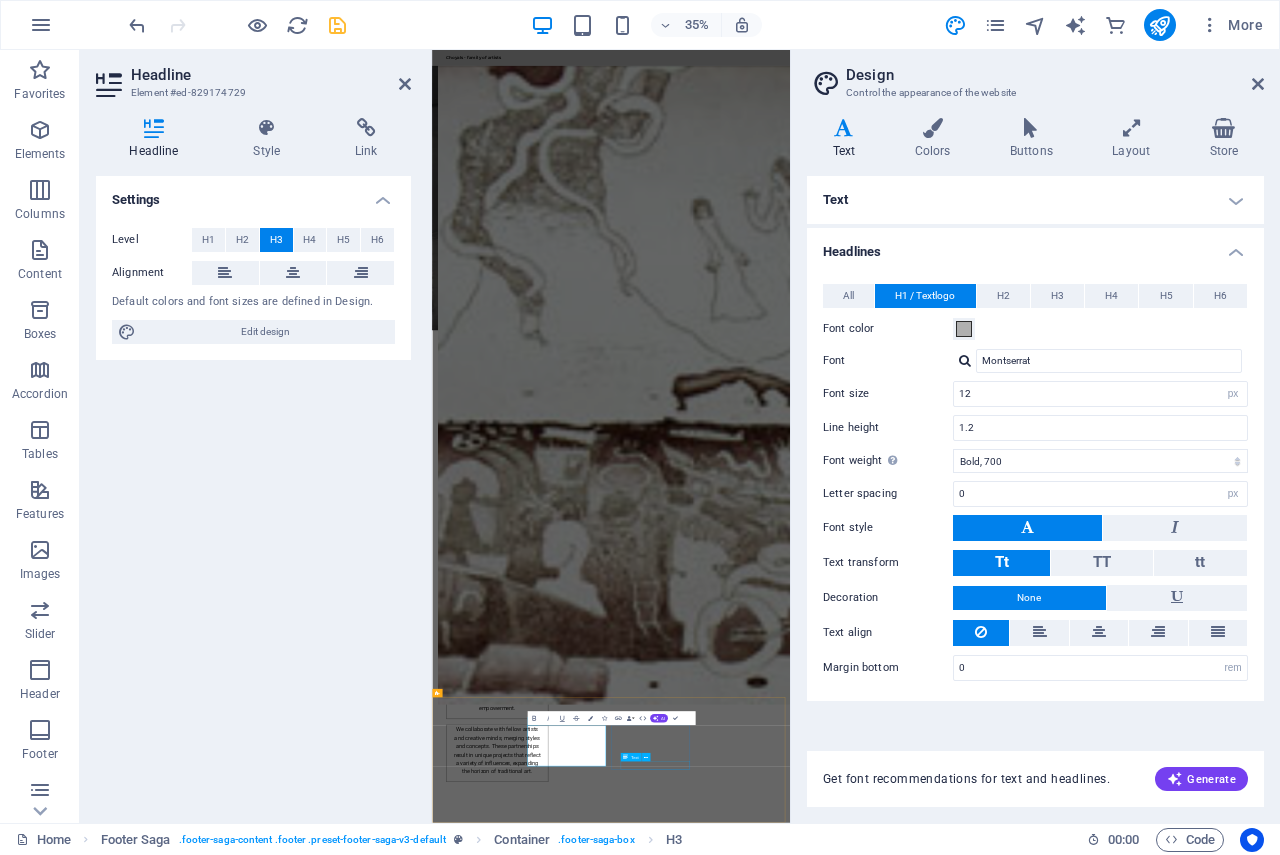 click on "Instagram" at bounding box center (560, 4549) 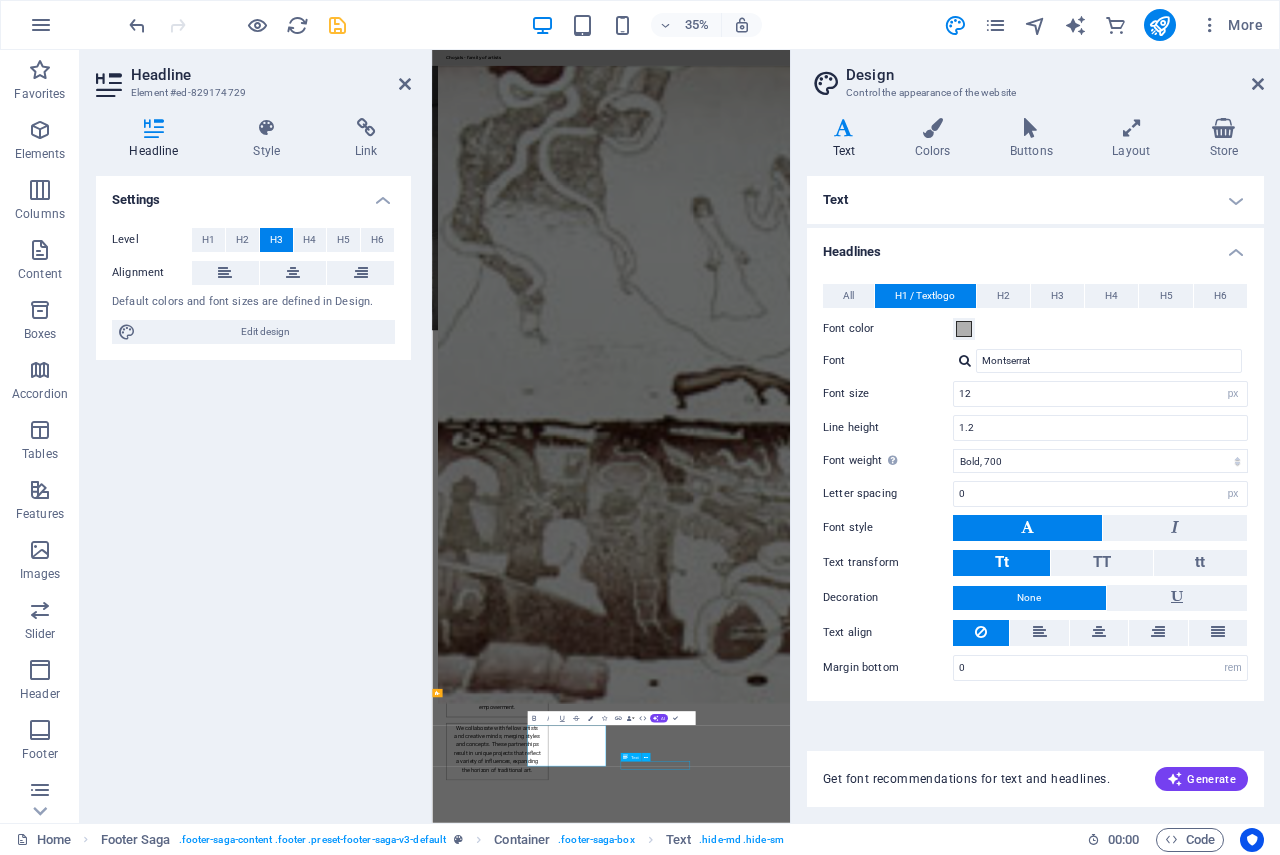scroll, scrollTop: 2558, scrollLeft: 0, axis: vertical 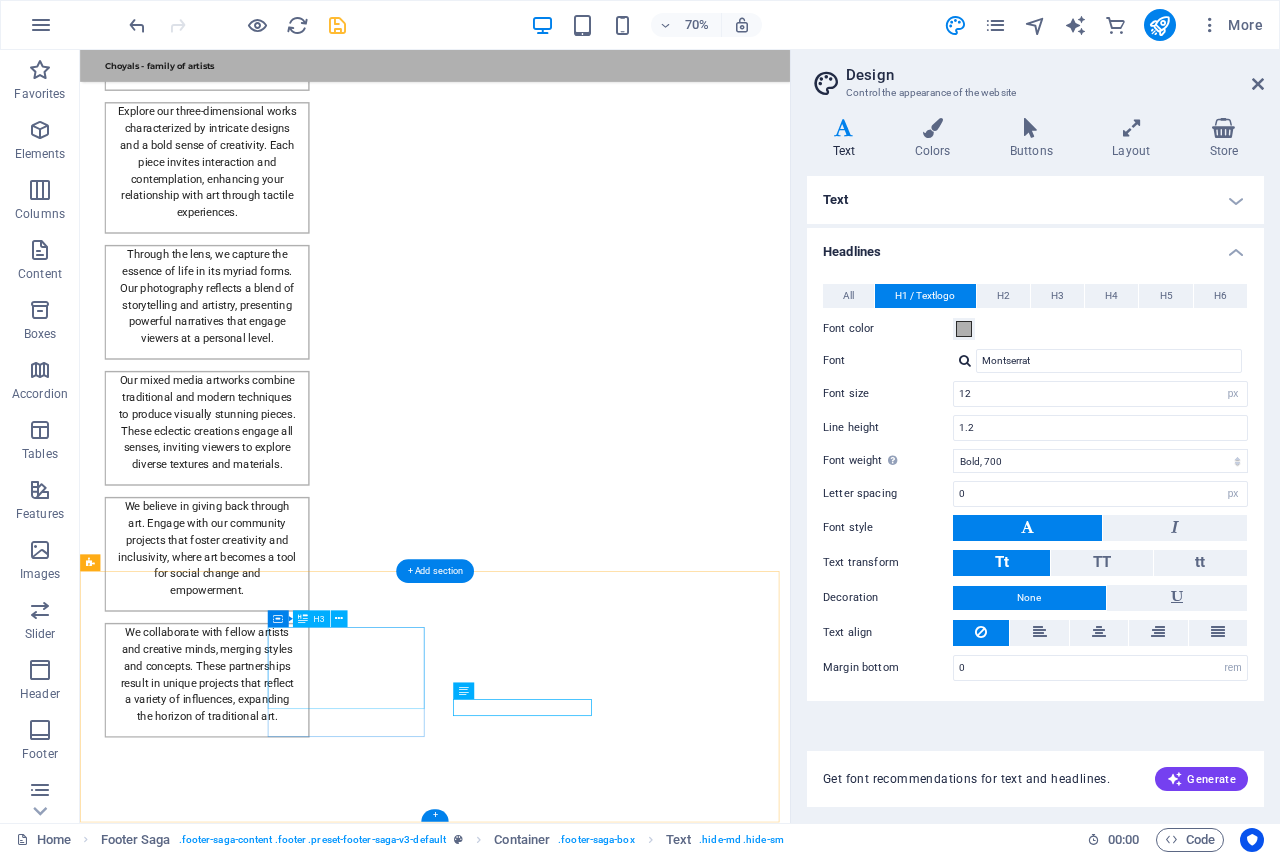click on "Contact mbl: +91 9414168093" at bounding box center [208, 3165] 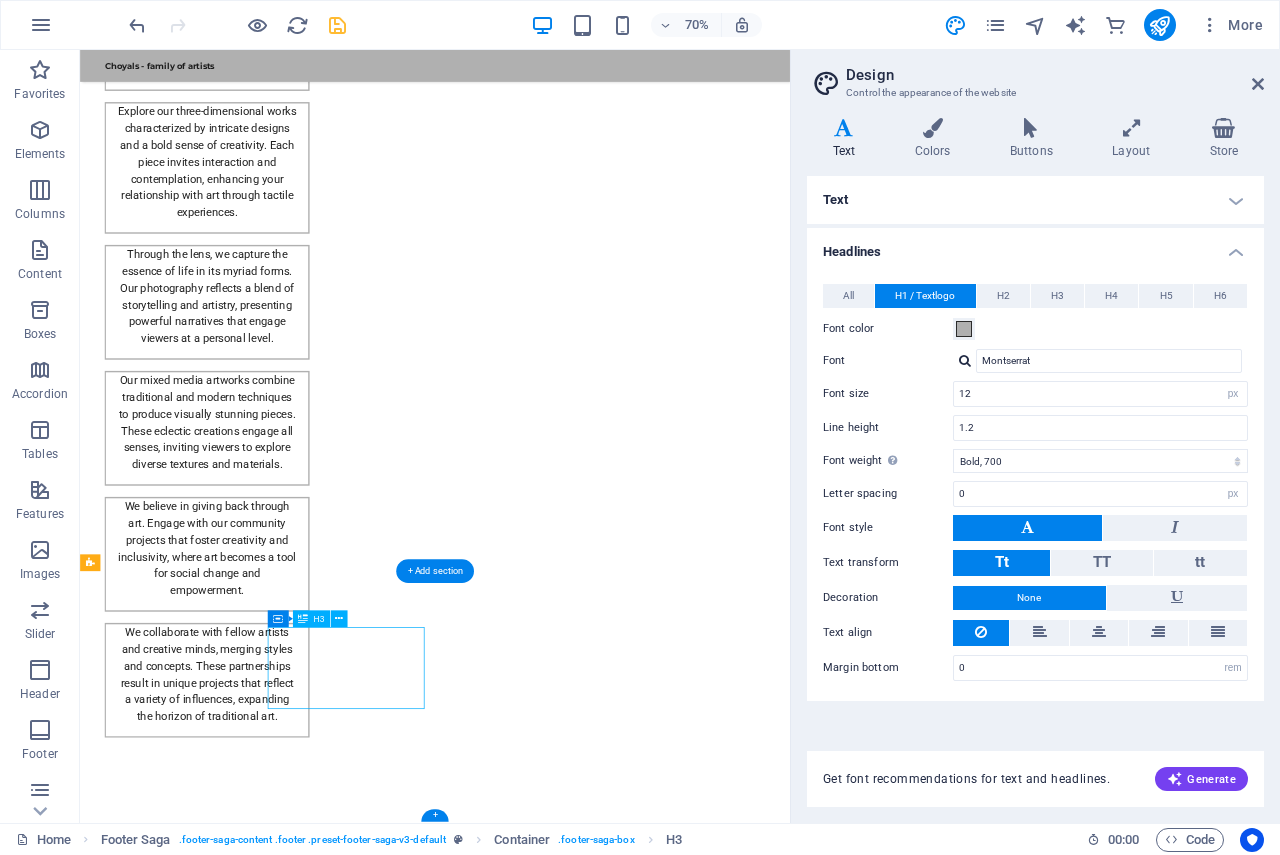 click on "Contact mbl: +91 9414168093" at bounding box center [208, 3165] 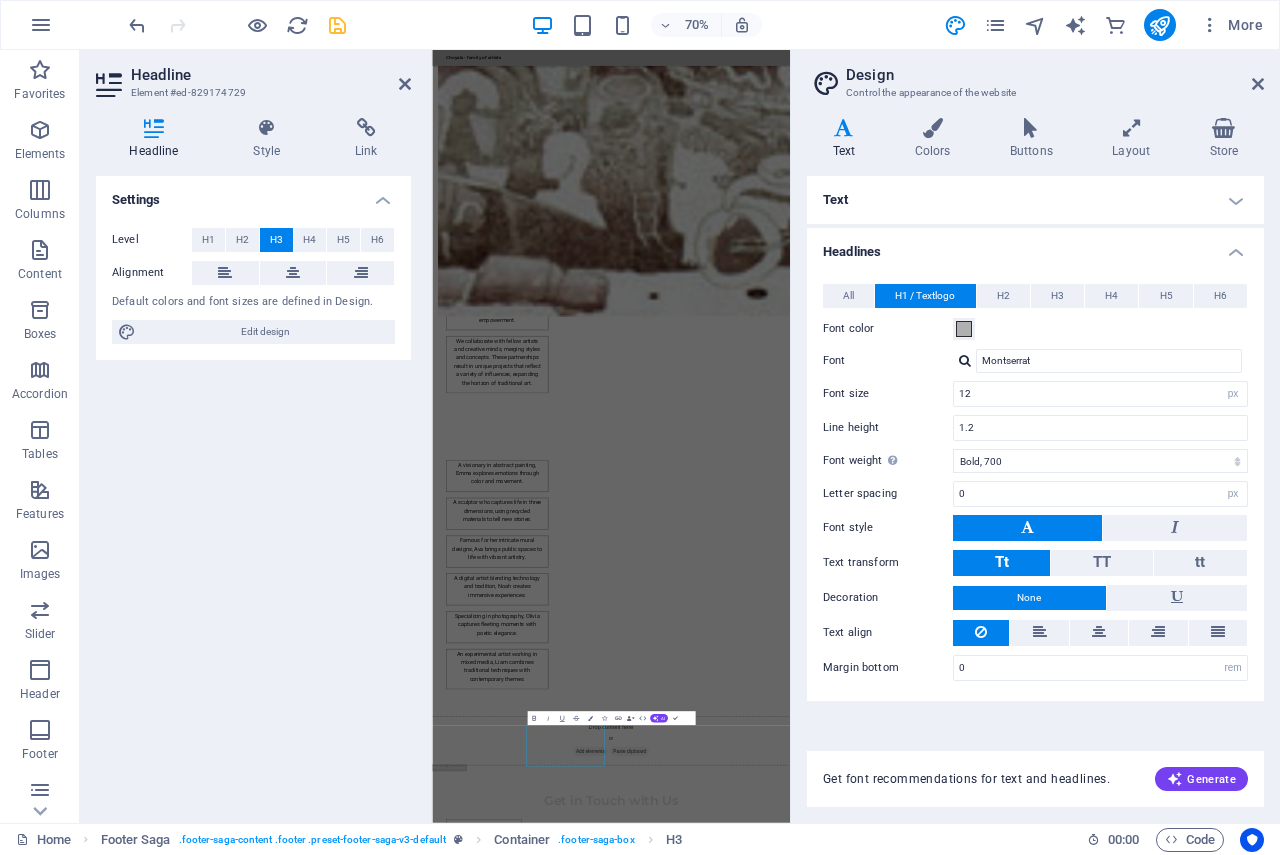 scroll, scrollTop: 1453, scrollLeft: 0, axis: vertical 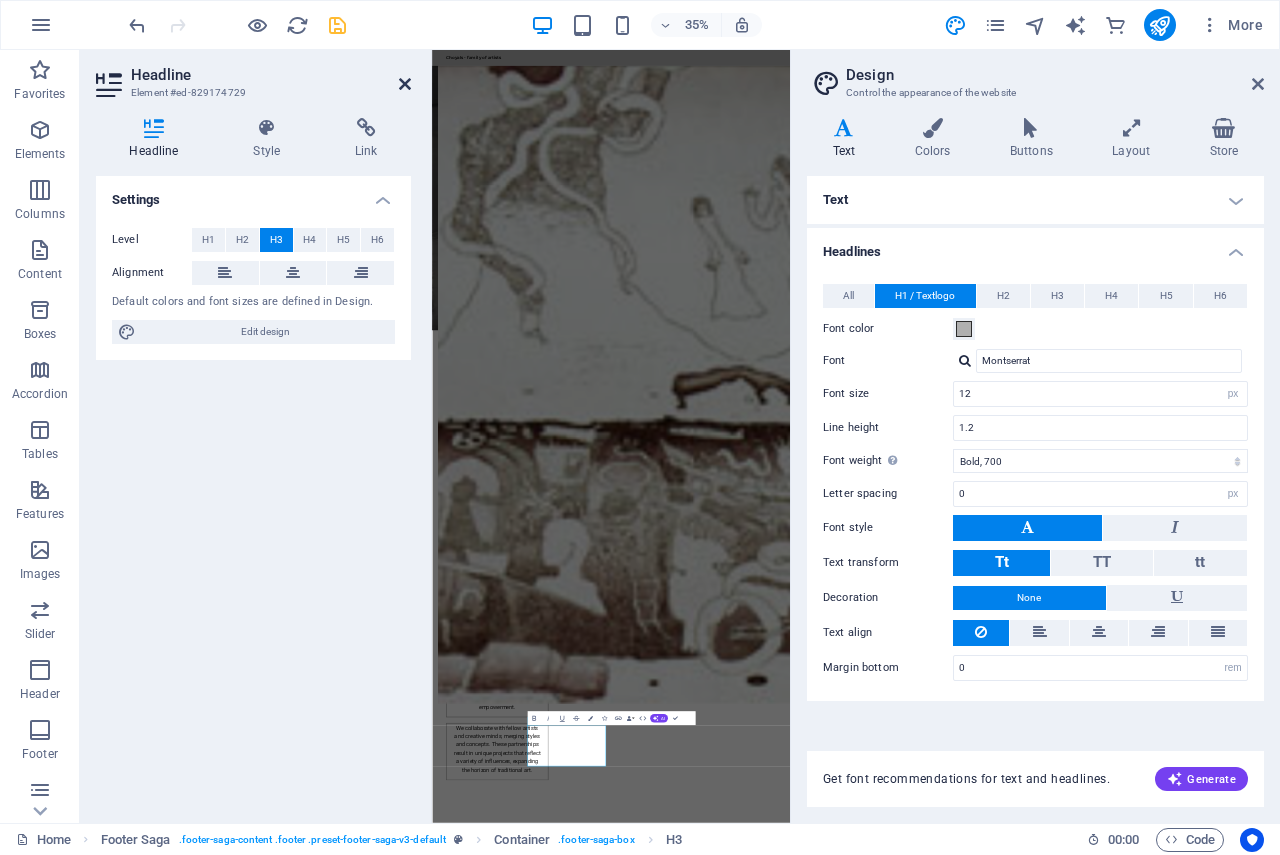 click at bounding box center (405, 84) 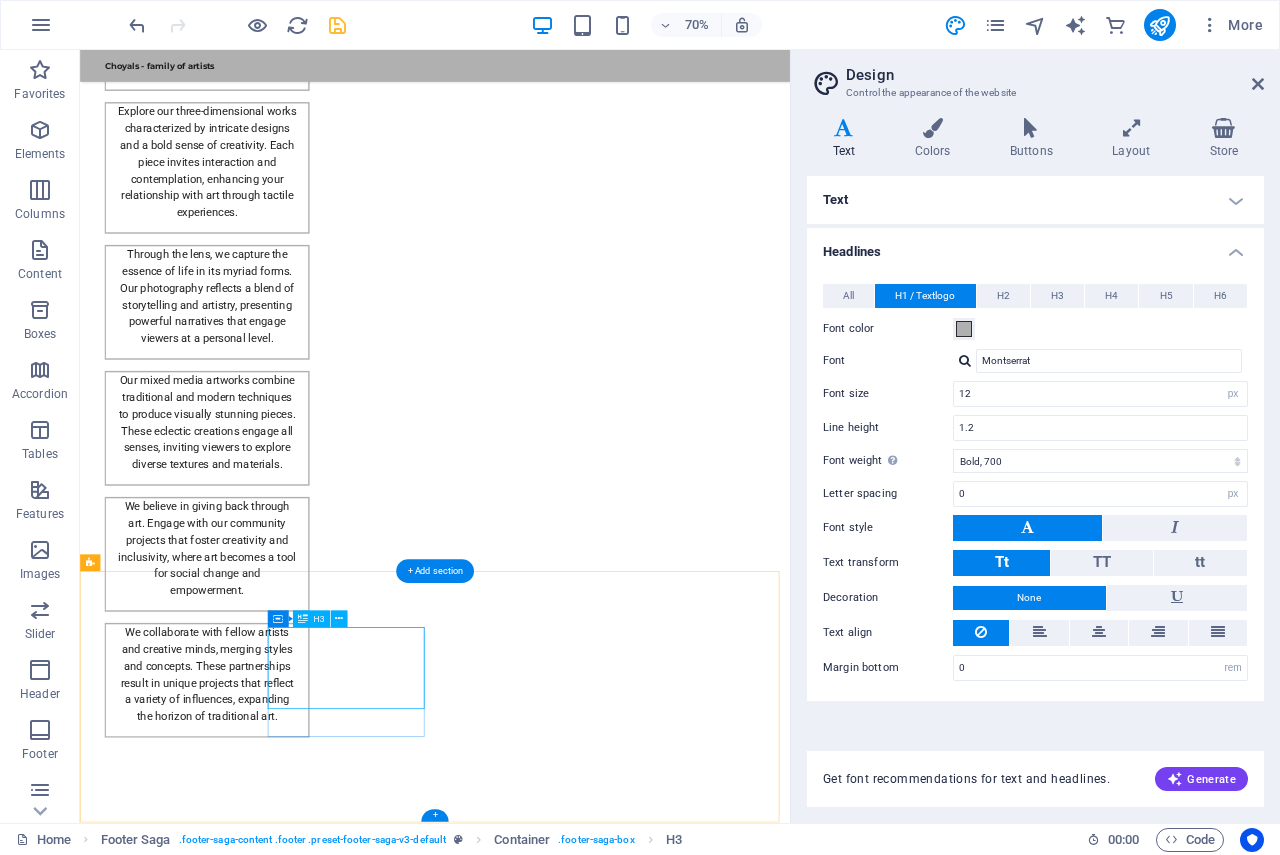 click on "Contact mbl: +91 9414168093" at bounding box center (208, 3165) 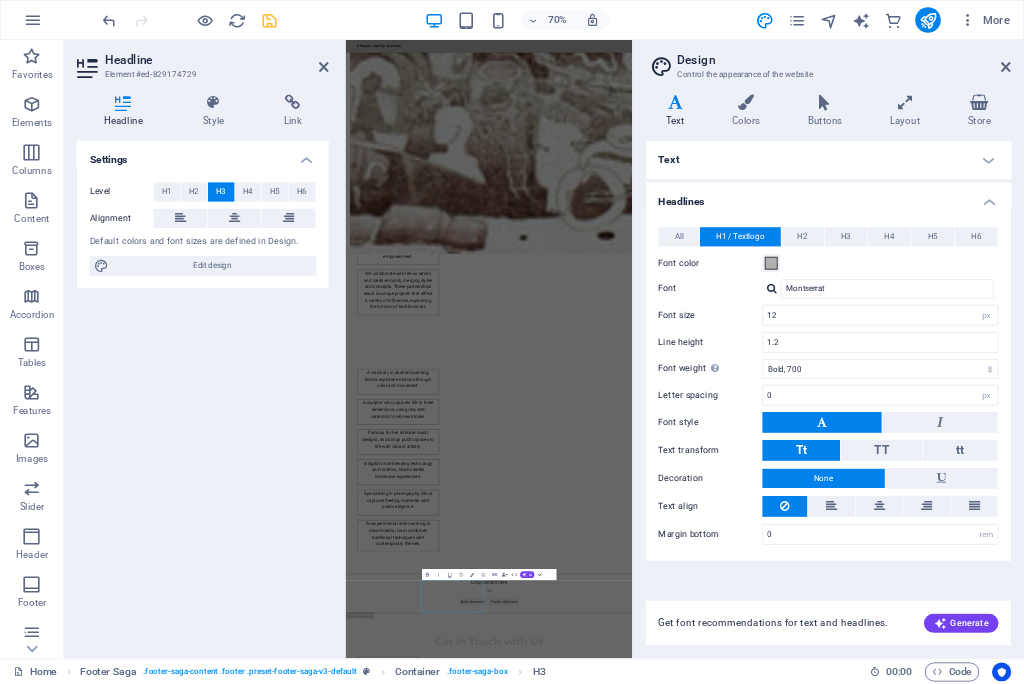 scroll, scrollTop: 1453, scrollLeft: 0, axis: vertical 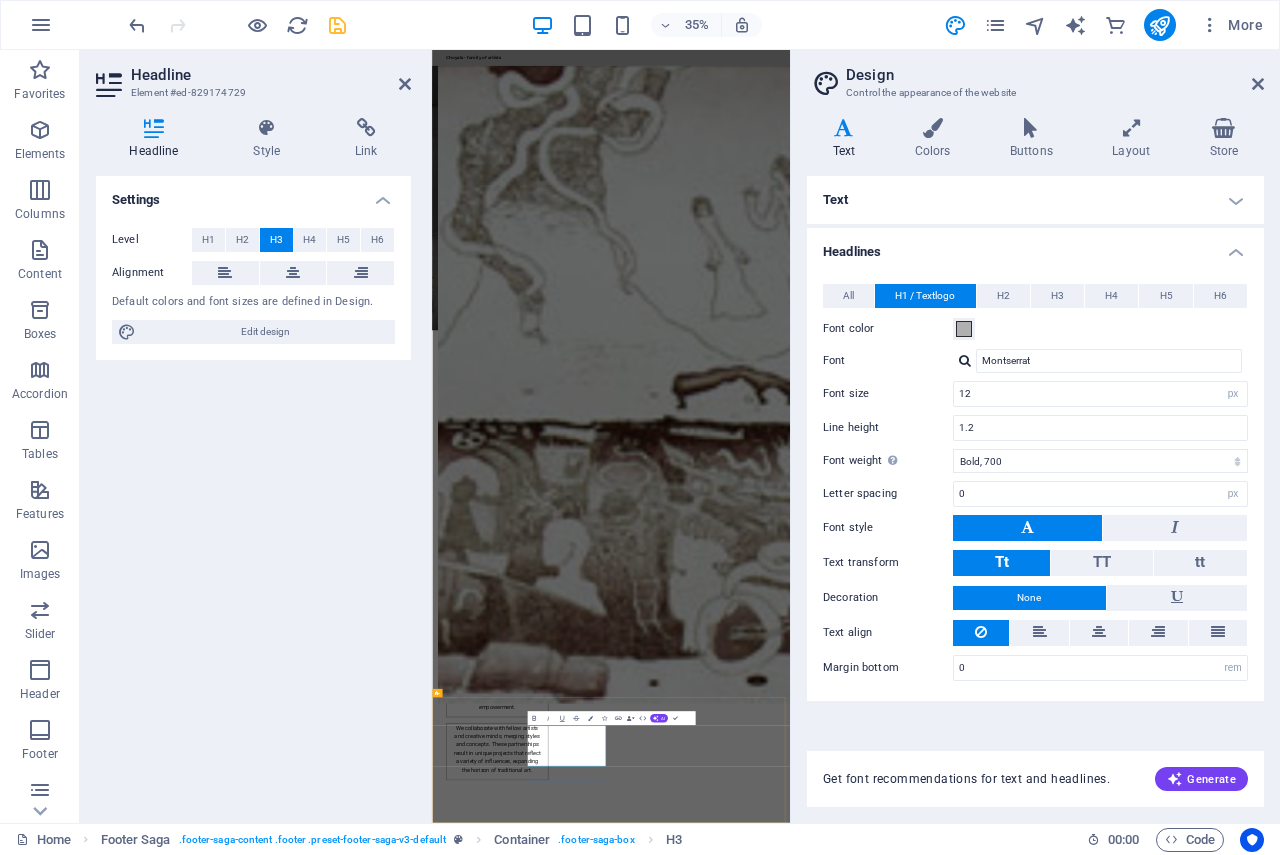 click on "Contact mbl: +91 9414168093" at bounding box center [560, 4270] 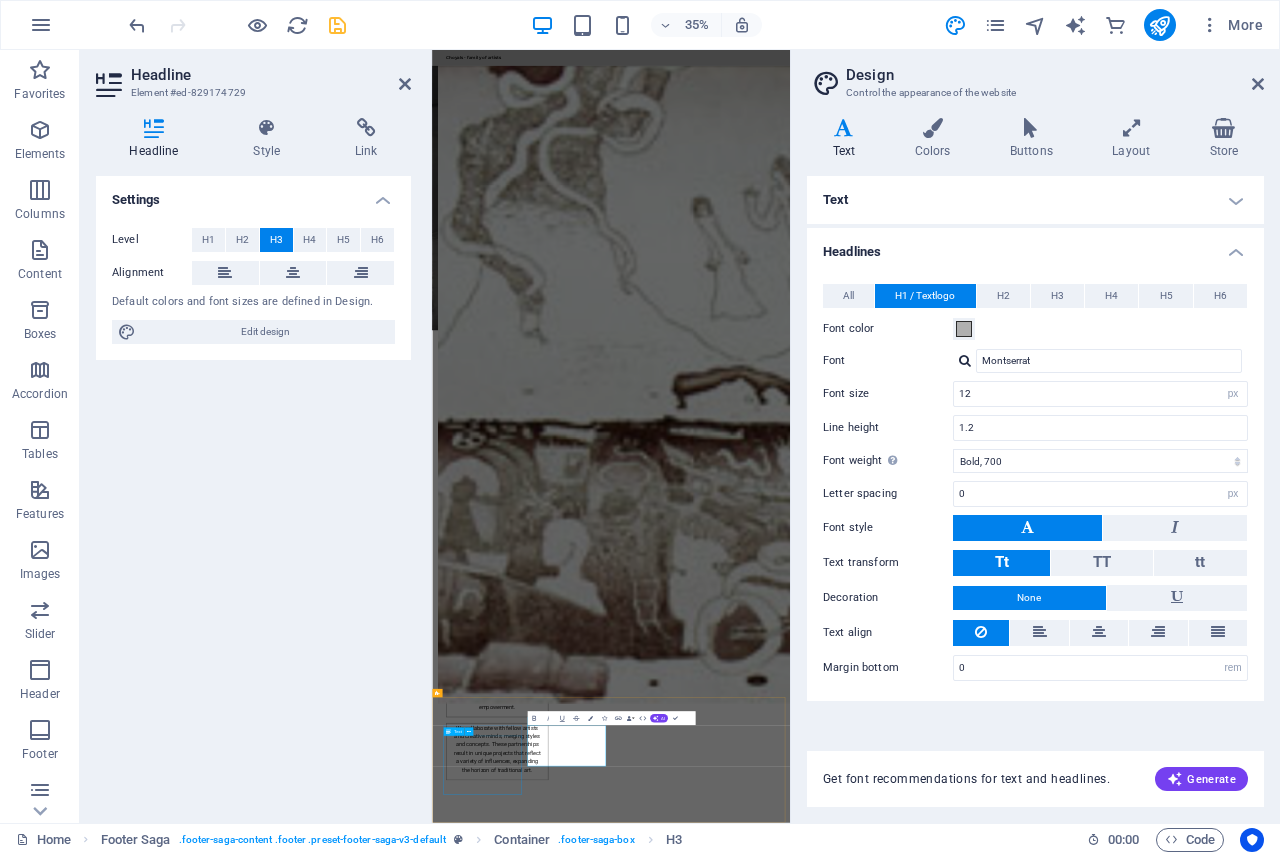drag, startPoint x: 911, startPoint y: 2078, endPoint x: 683, endPoint y: 2047, distance: 230.09781 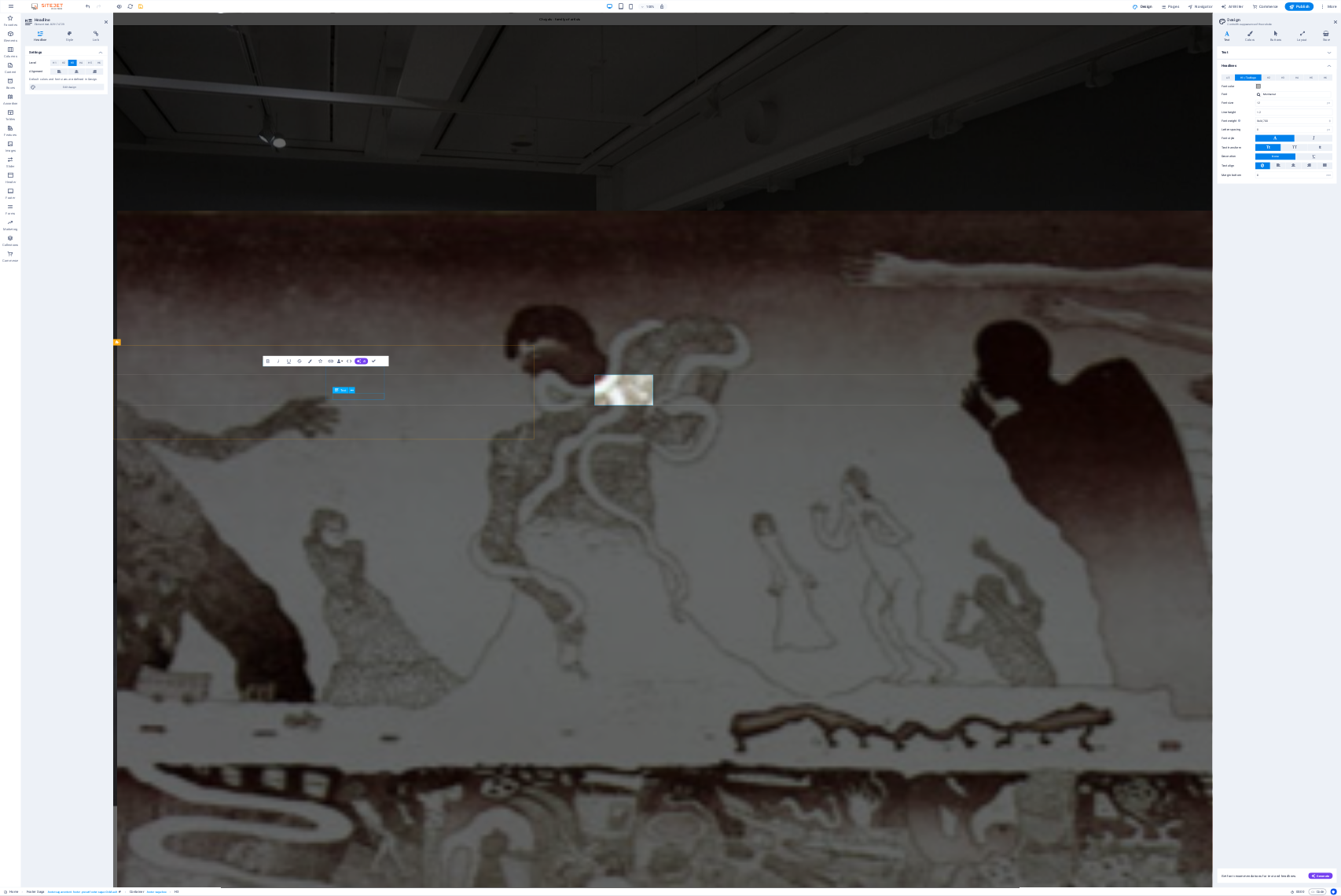 scroll, scrollTop: 1602, scrollLeft: 0, axis: vertical 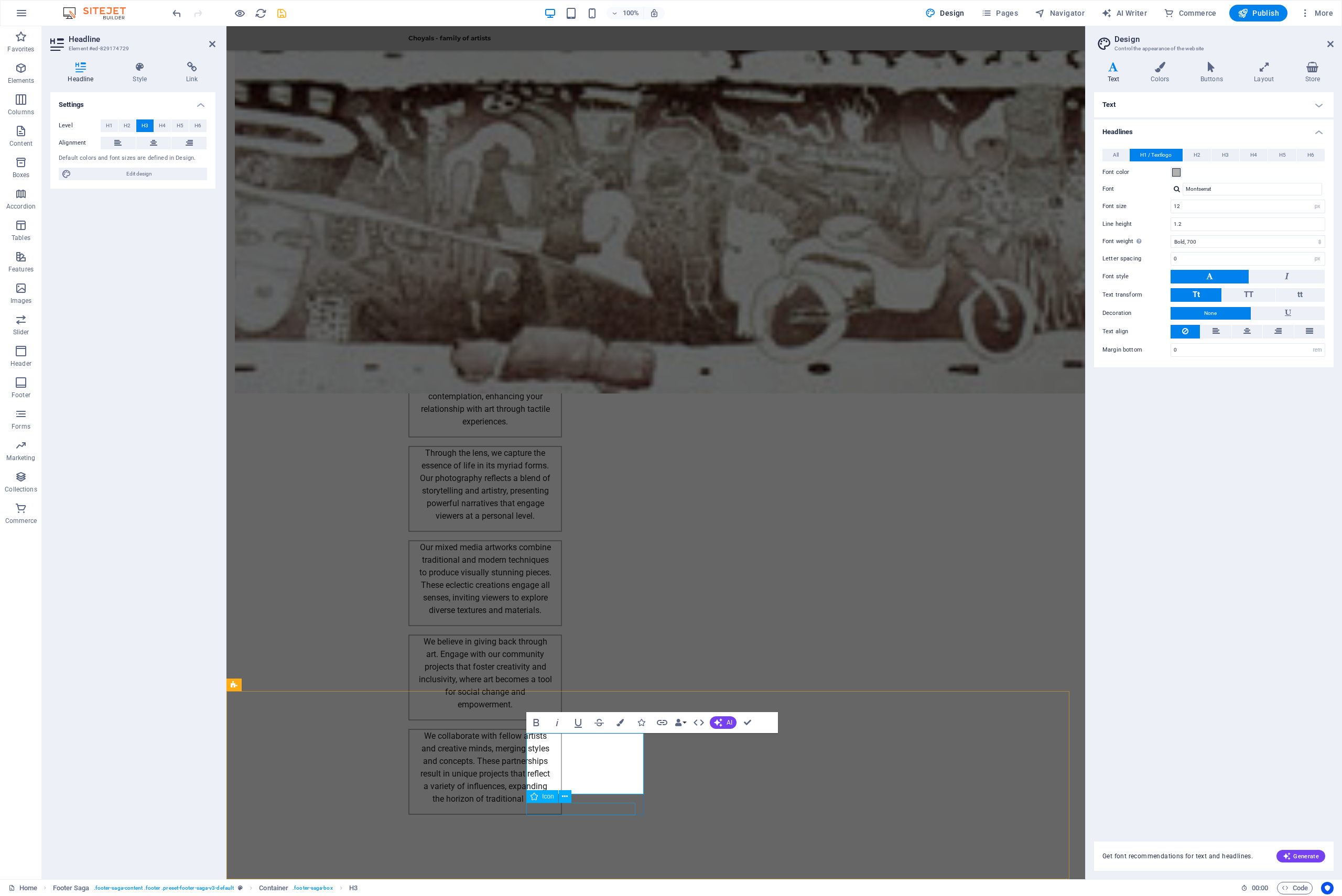 type 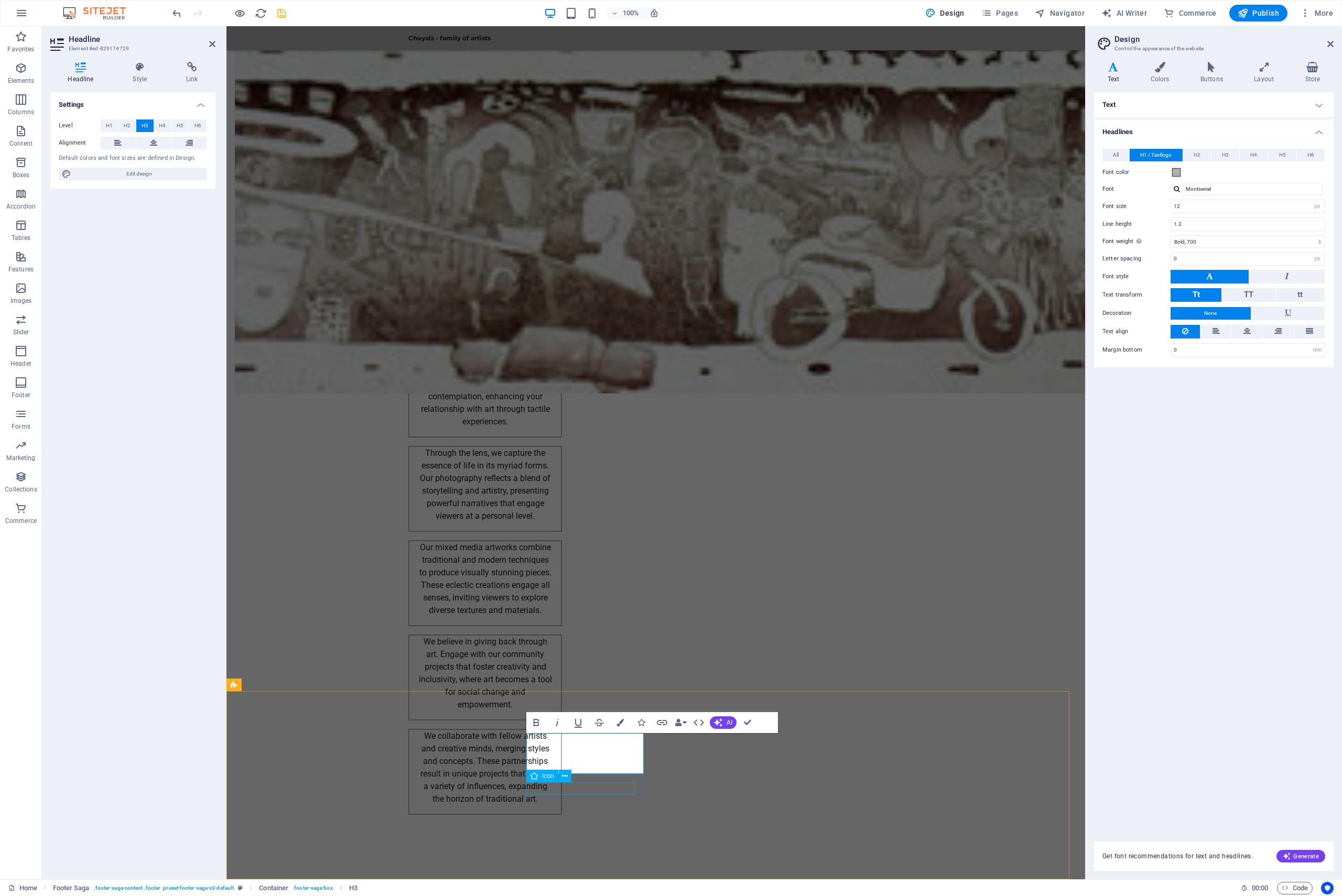 click at bounding box center [289, 1967] 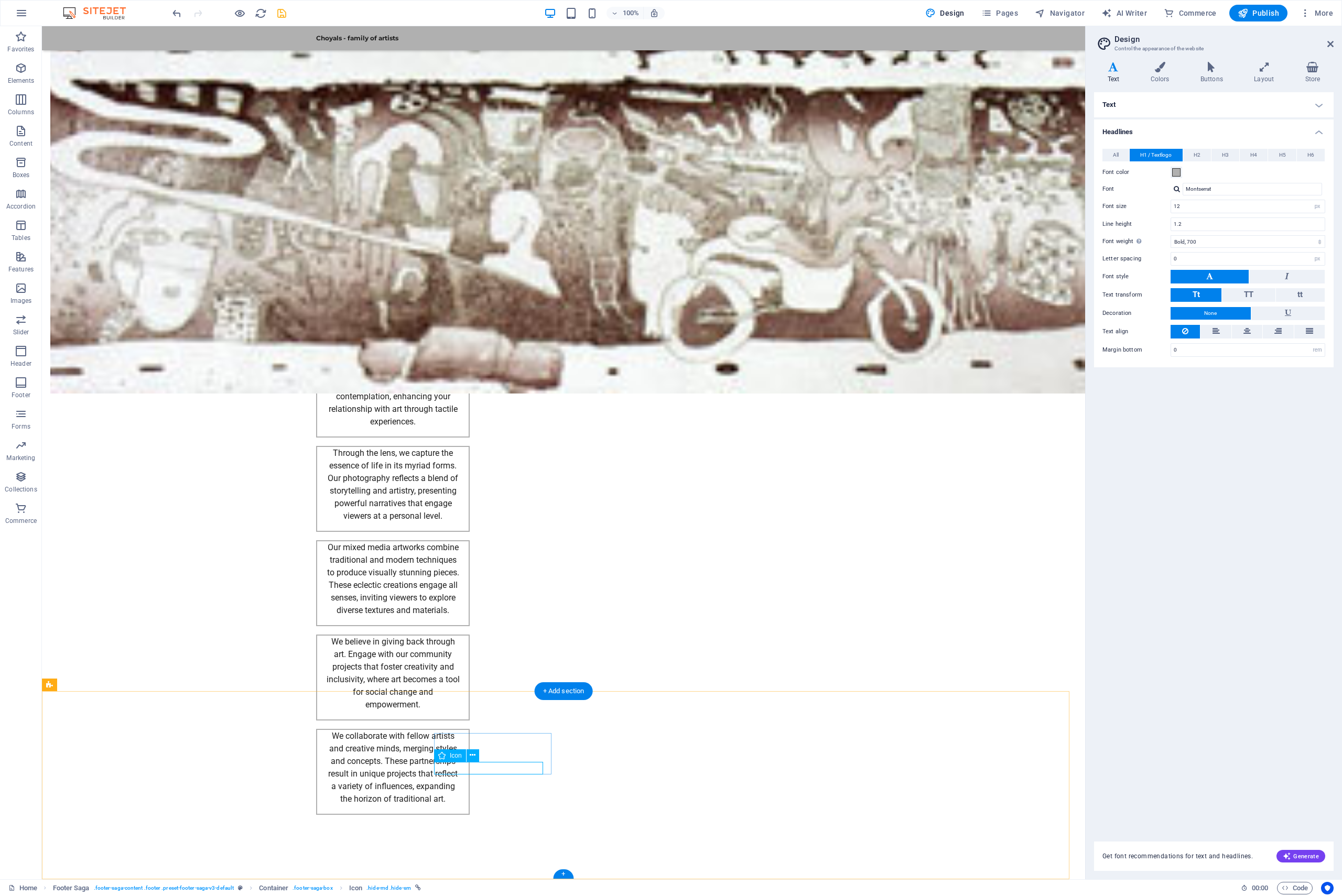 click at bounding box center [105, 1947] 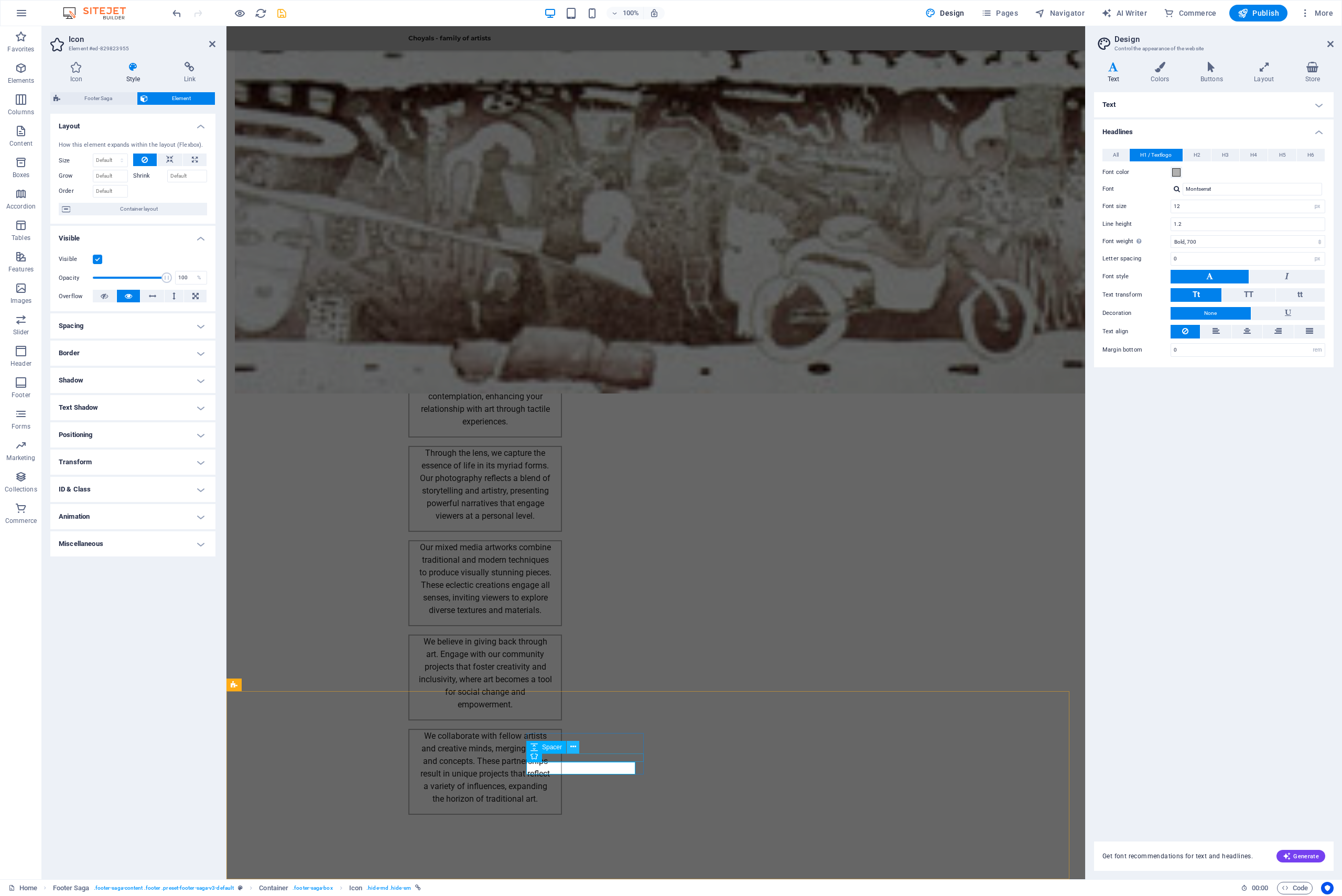 click at bounding box center (573, 747) 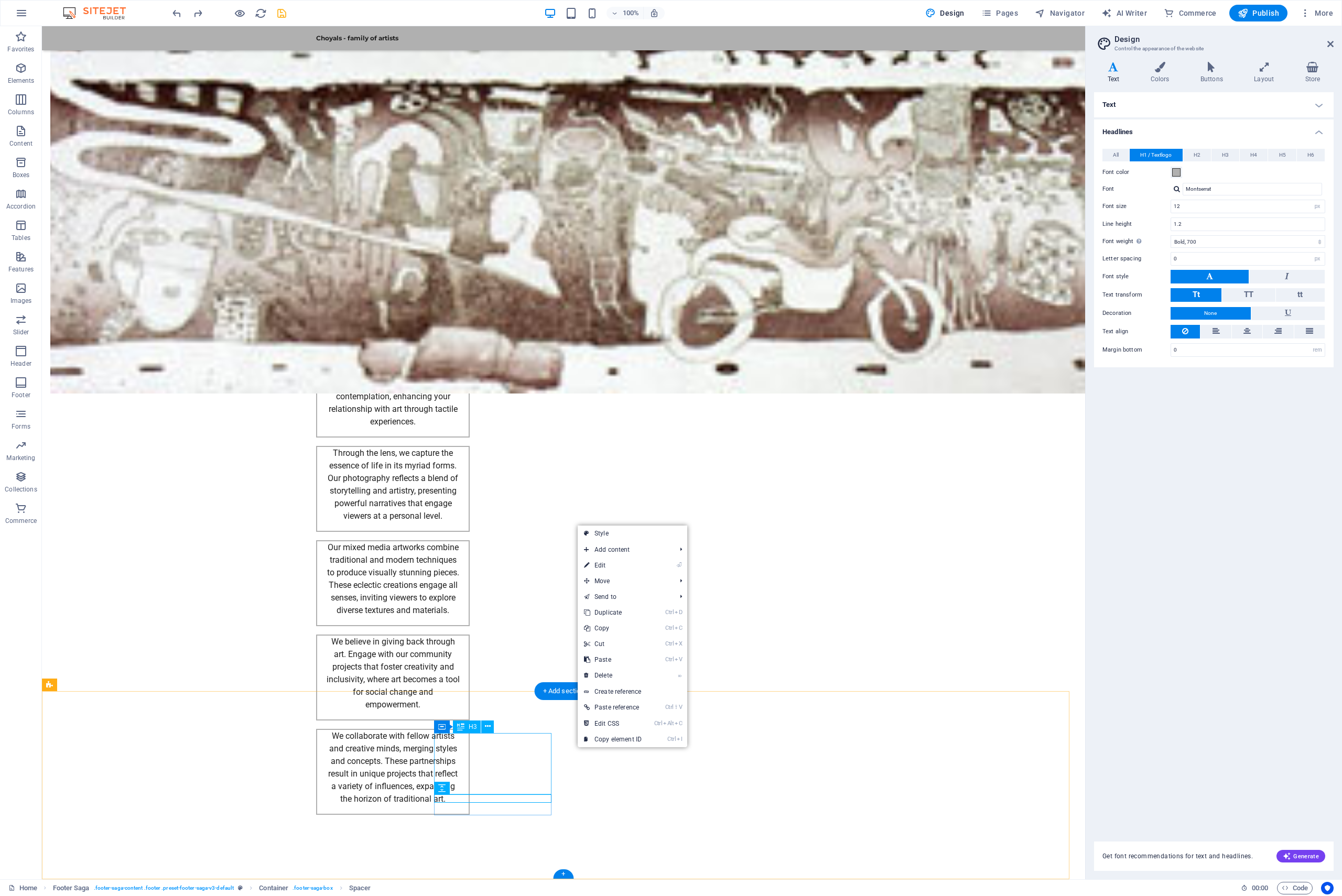 click on "Contact mbl: +91 9414168093" at bounding box center [109, 1932] 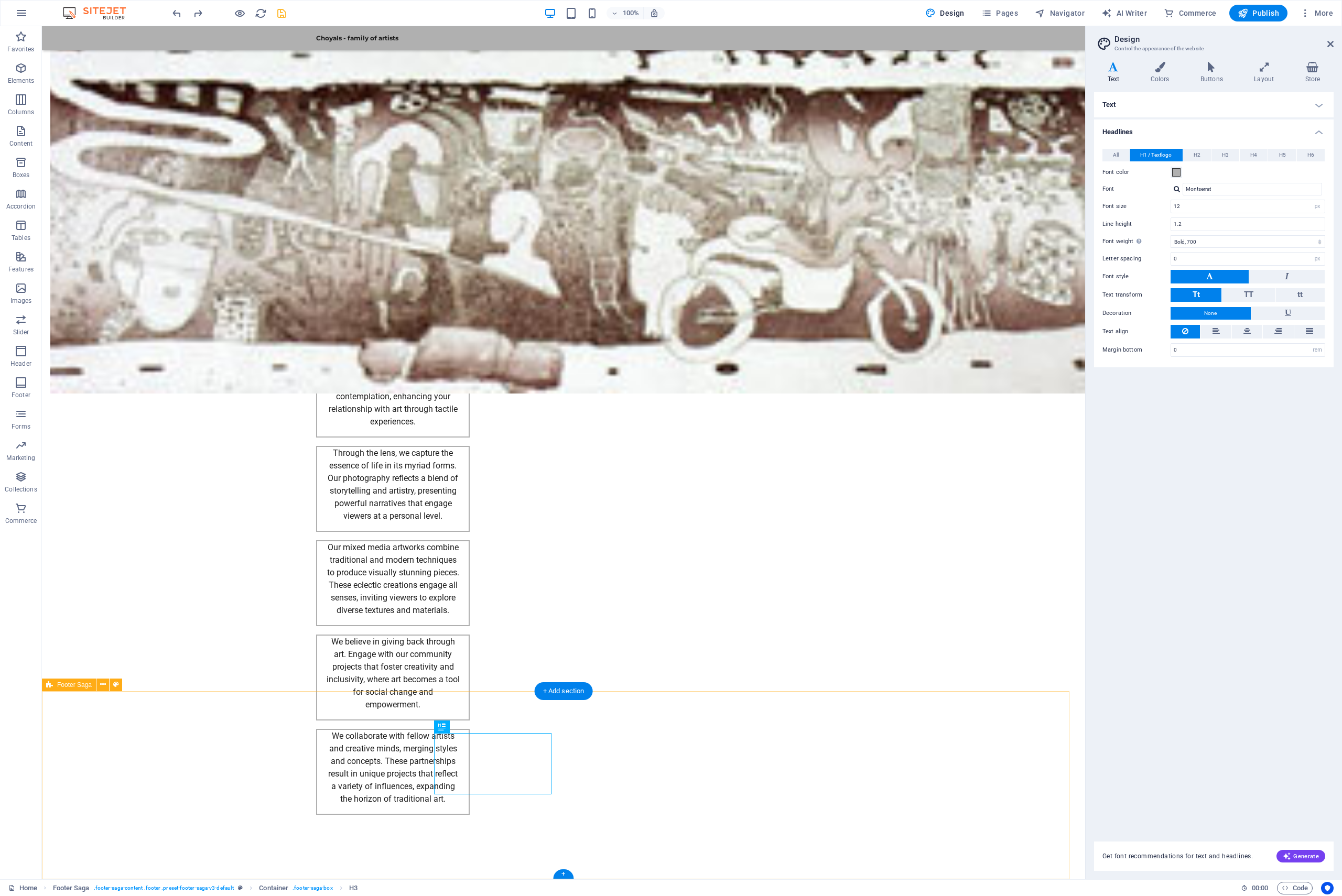 click on "Choyals - family of artists Choyals is a family of passionate artists dedicated to exploring and experimenting with the beauty of art across various mediums. Contact us to learn more about our artistic community and offerings. Contact mbl: +91 9414168093 Social media Facebook X Instagram Navigation Home About Artists Gallery Legal Notice Privacy Policy" at bounding box center (564, 1996) 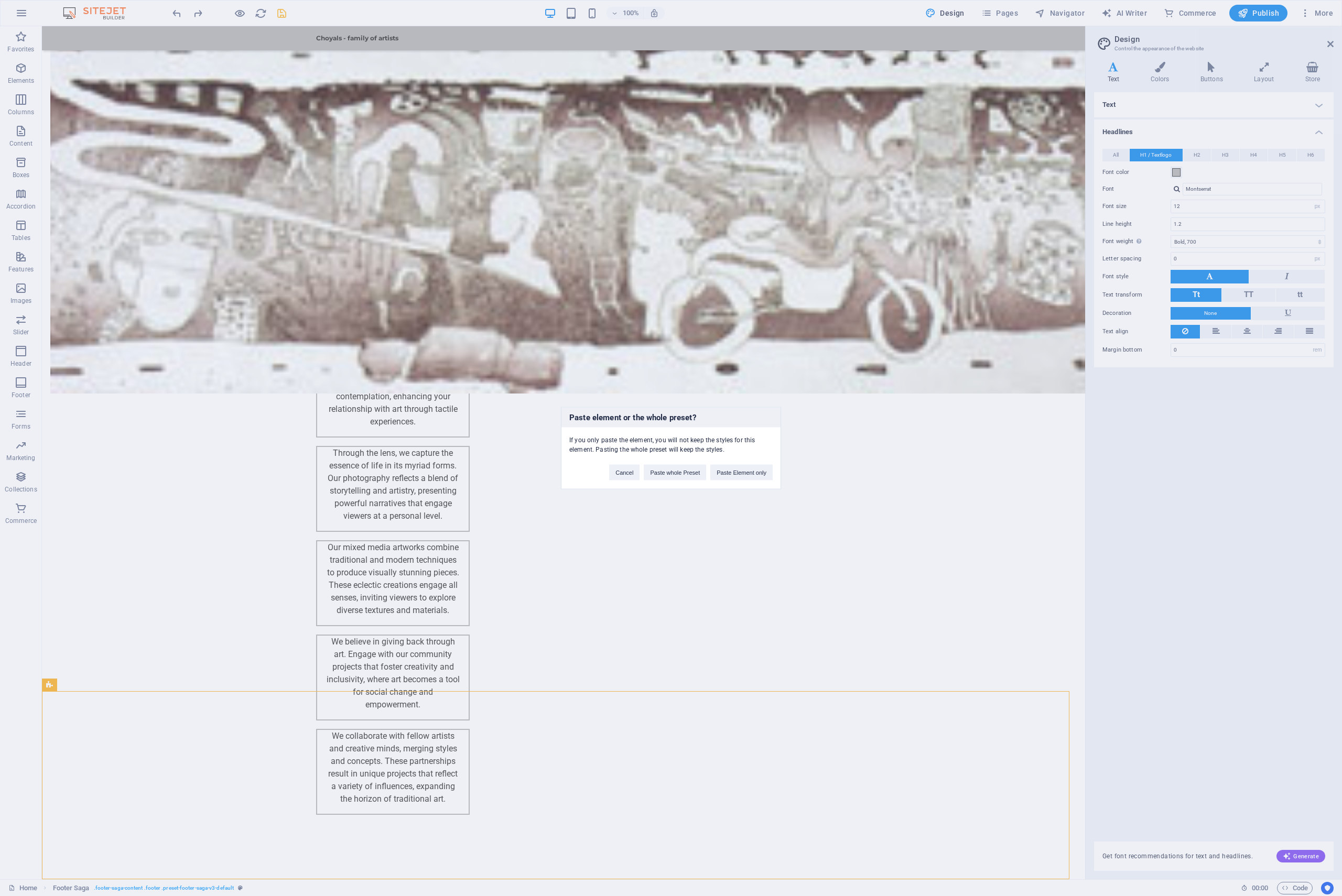 type 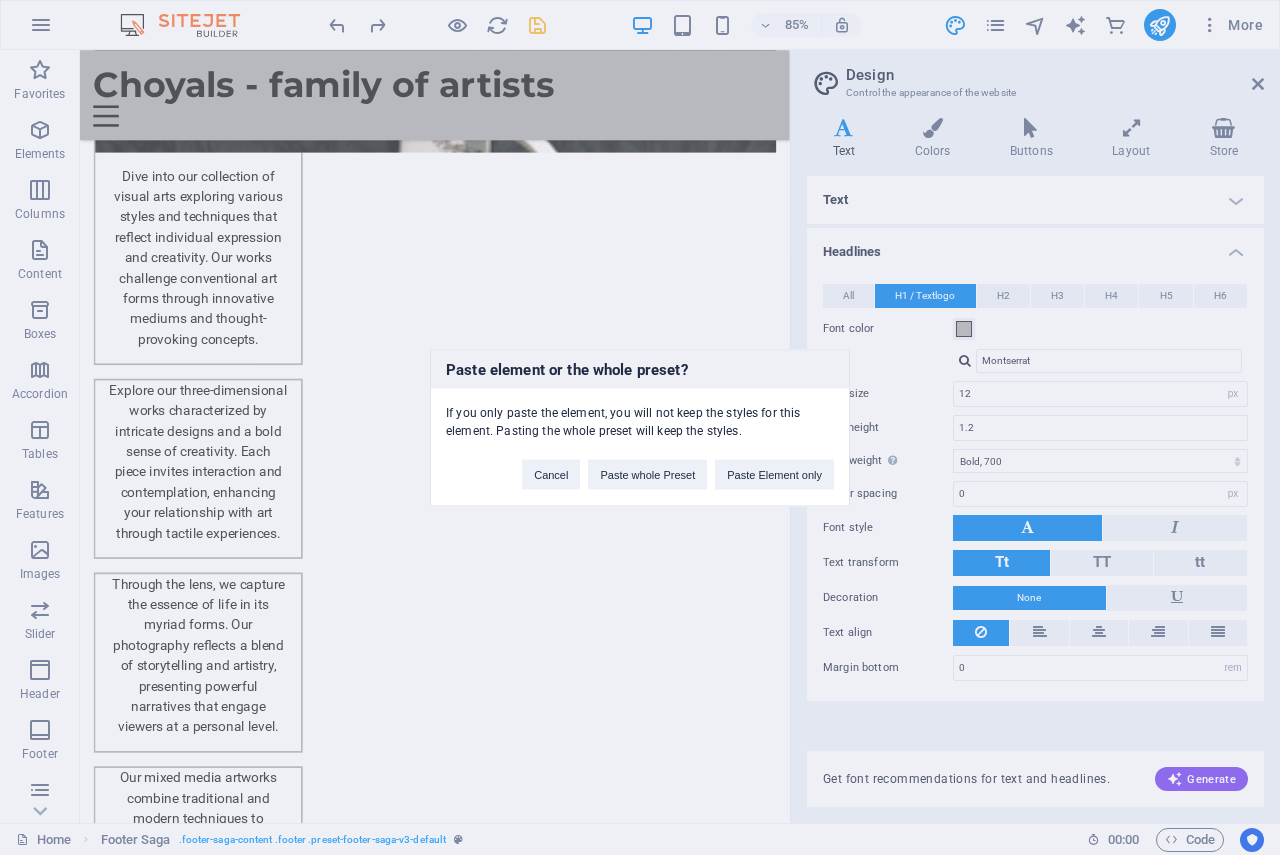 scroll, scrollTop: 2558, scrollLeft: 0, axis: vertical 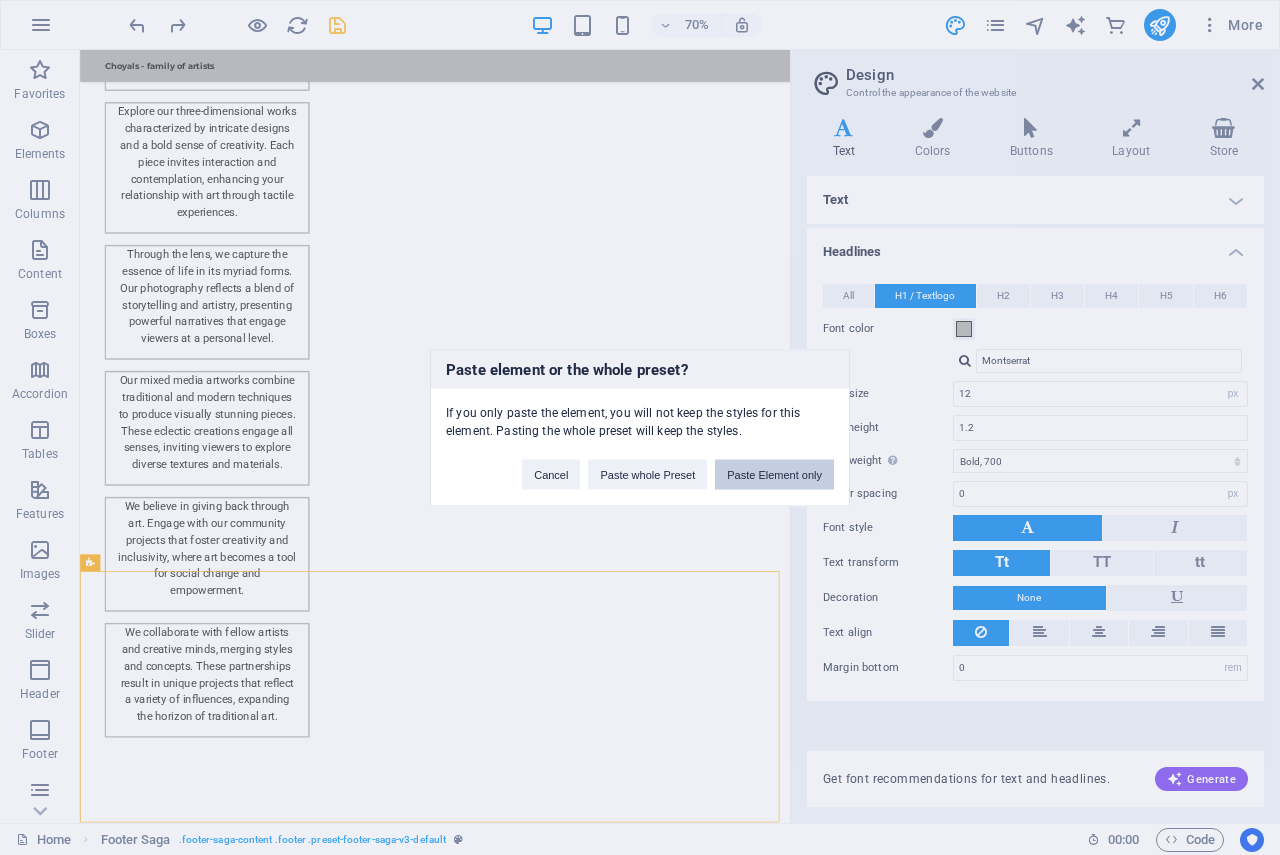 click on "Paste Element only" at bounding box center [774, 474] 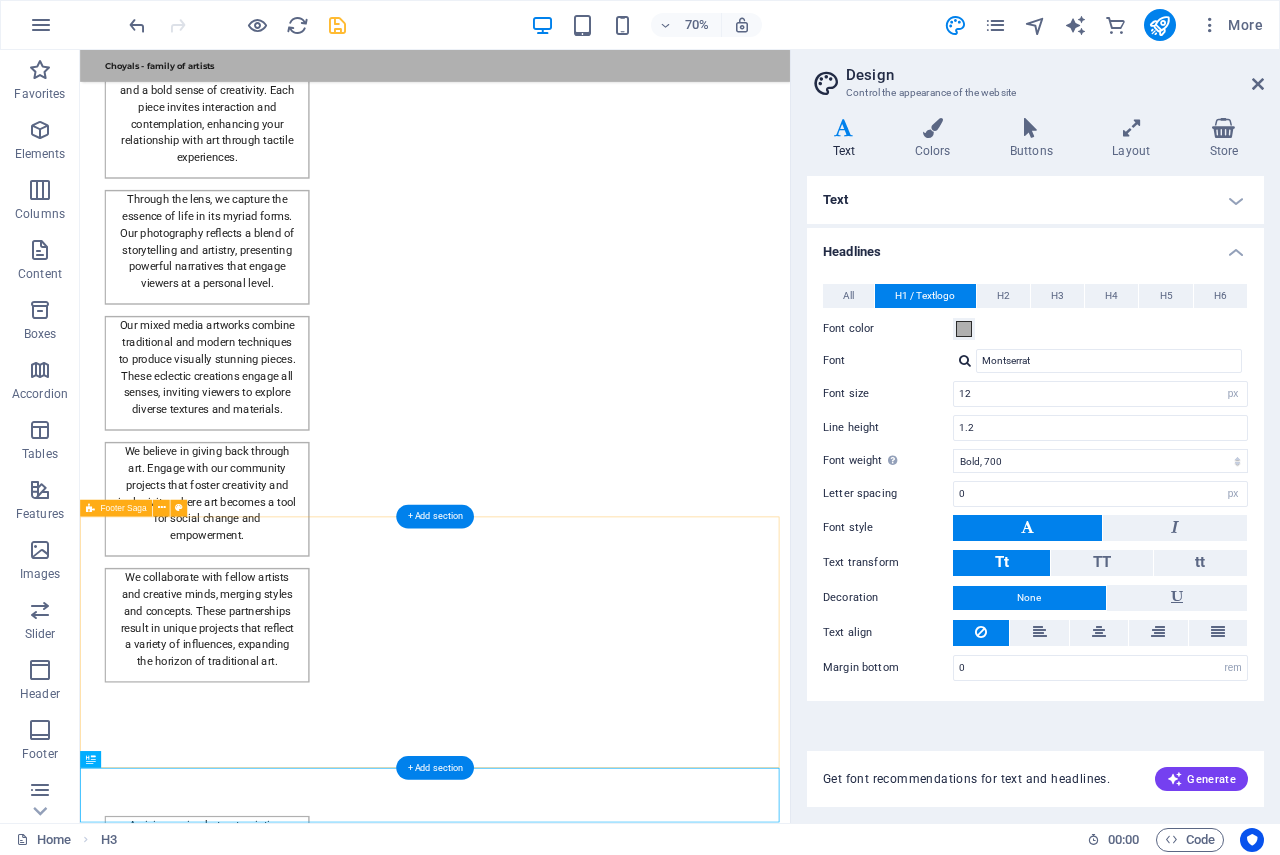 scroll, scrollTop: 2558, scrollLeft: 0, axis: vertical 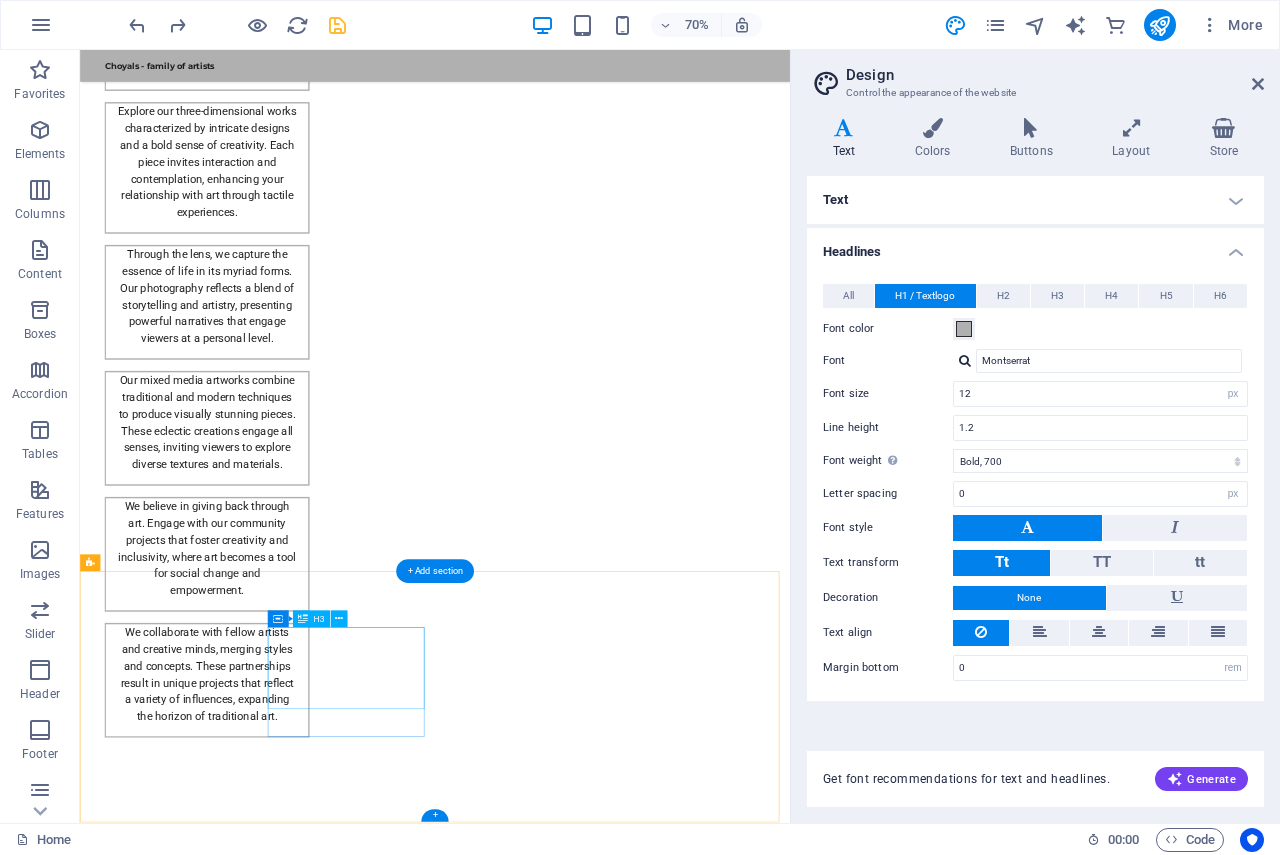 click on "Contact mbl: +91 9414168093" at bounding box center [208, 3165] 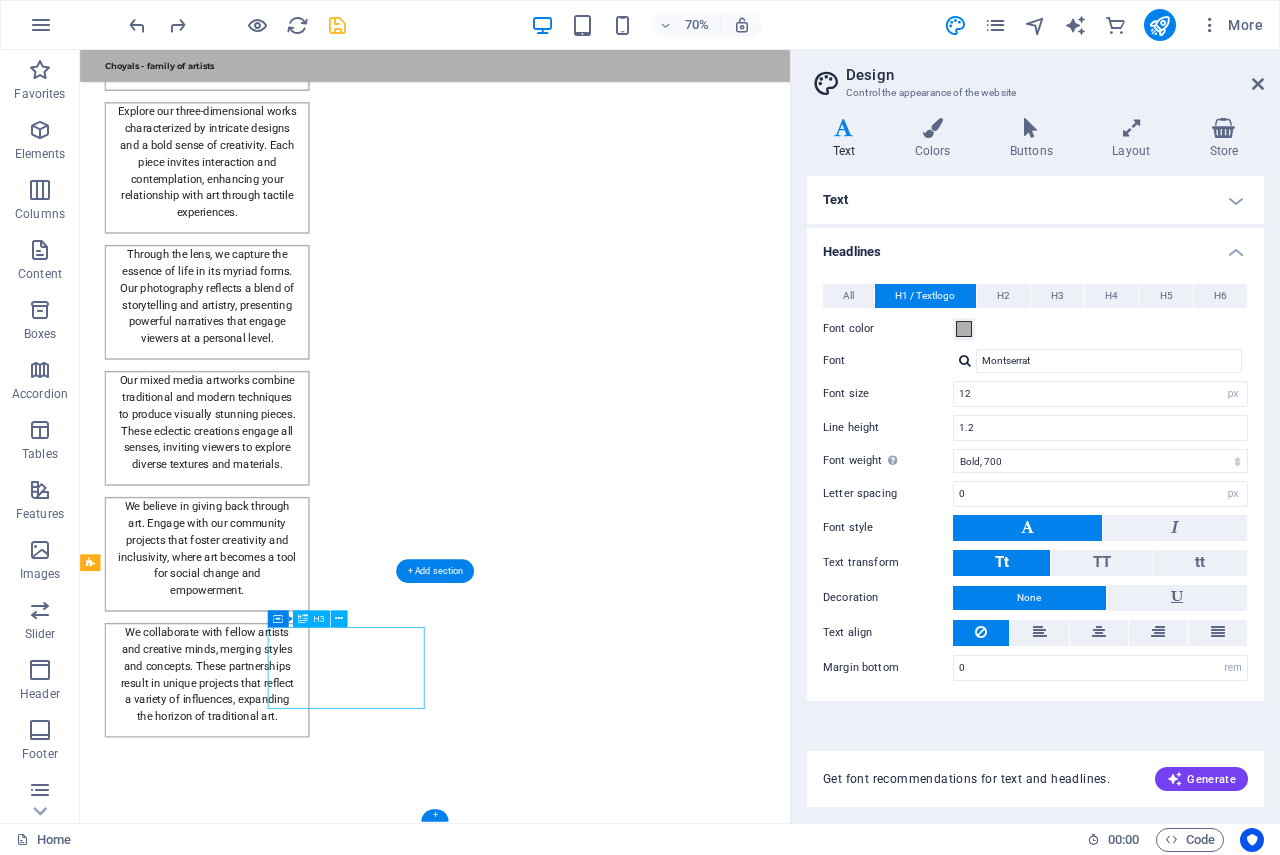 click on "Contact mbl: +91 9414168093" at bounding box center (208, 3165) 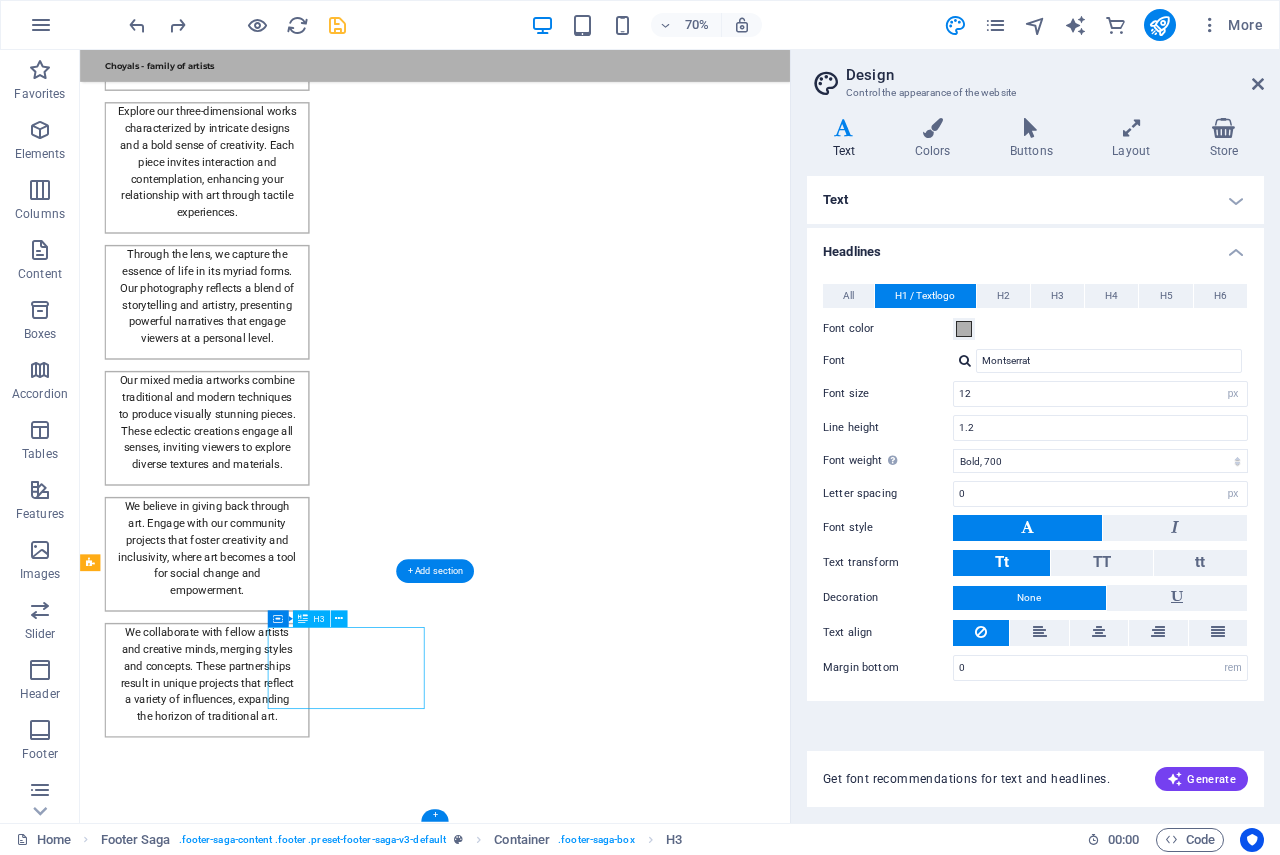 click on "Contact mbl: +91 9414168093" at bounding box center (208, 3165) 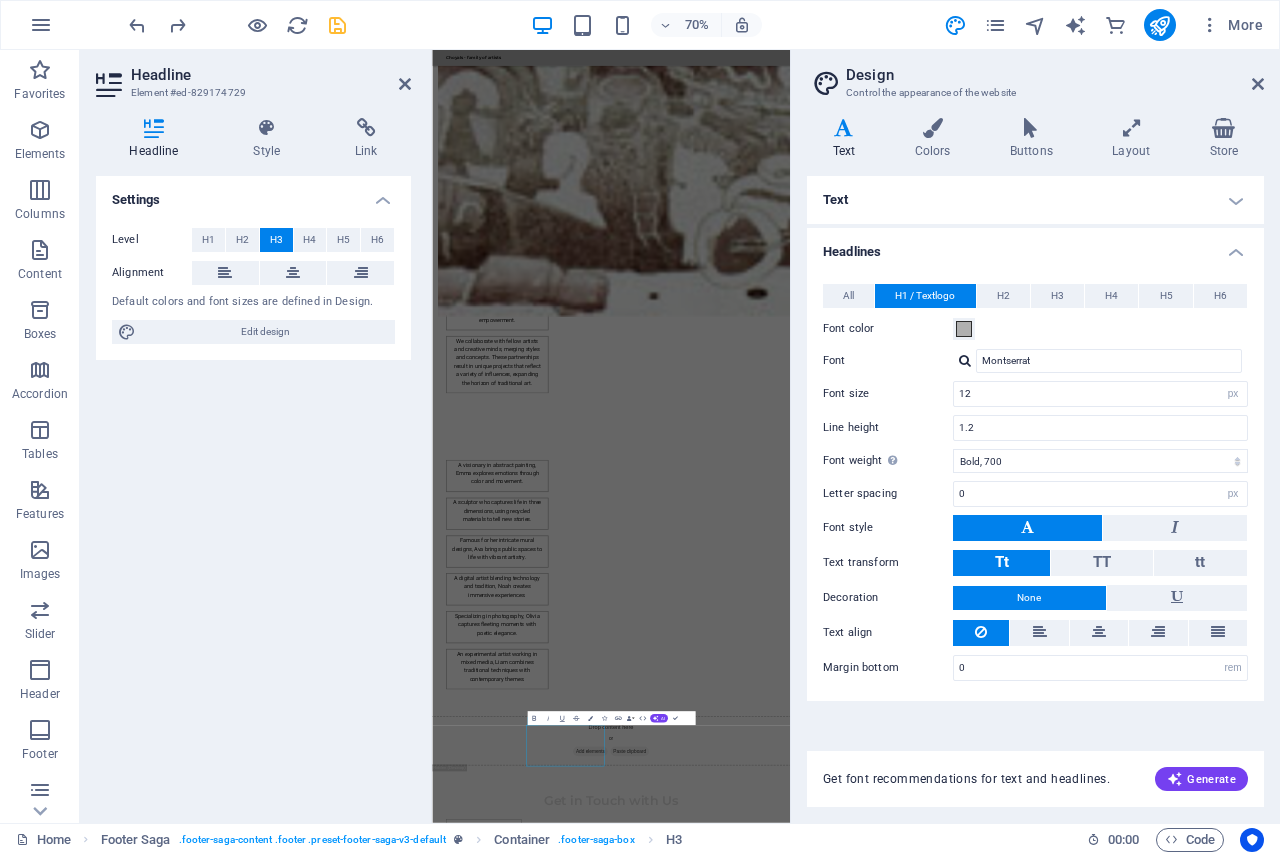 scroll, scrollTop: 1453, scrollLeft: 0, axis: vertical 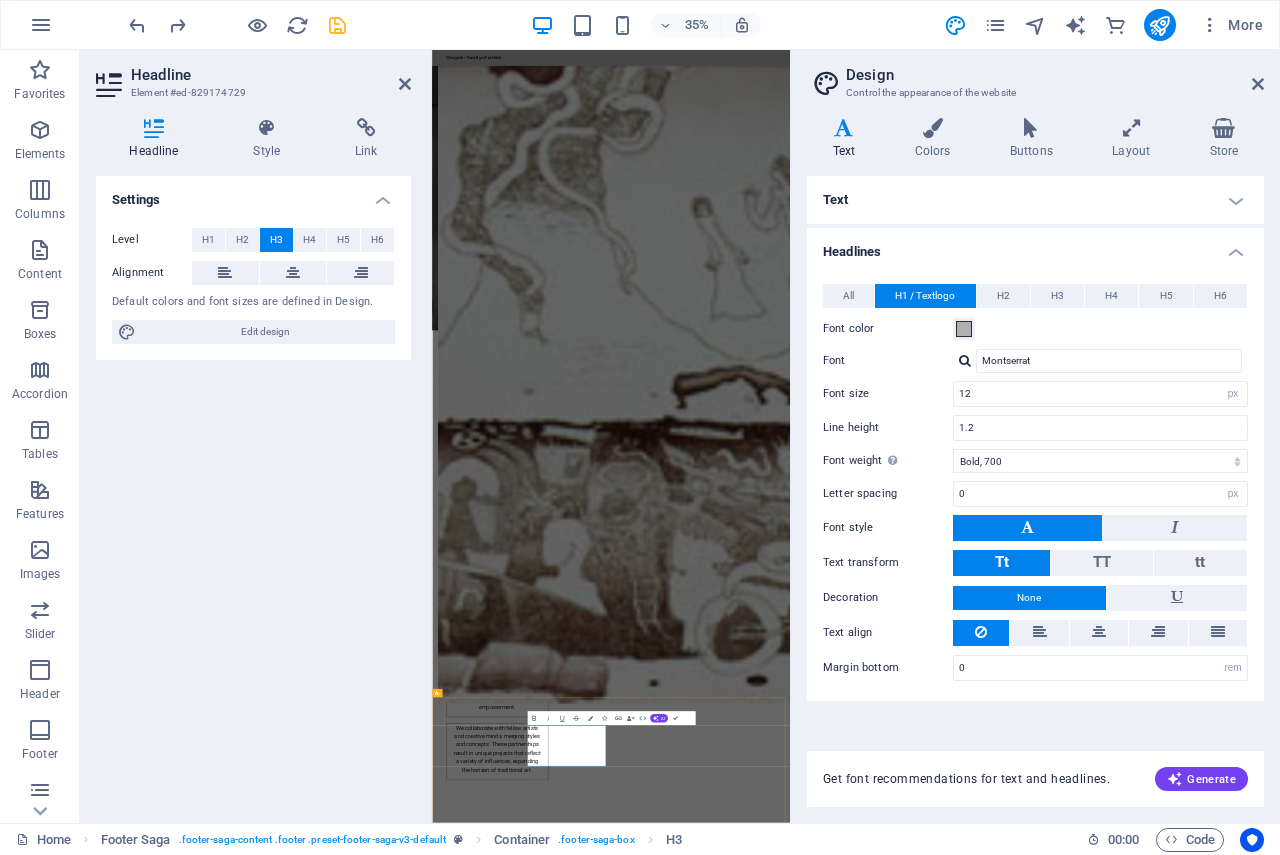 click on "Contact mbl: +91 9414168093" at bounding box center (560, 4270) 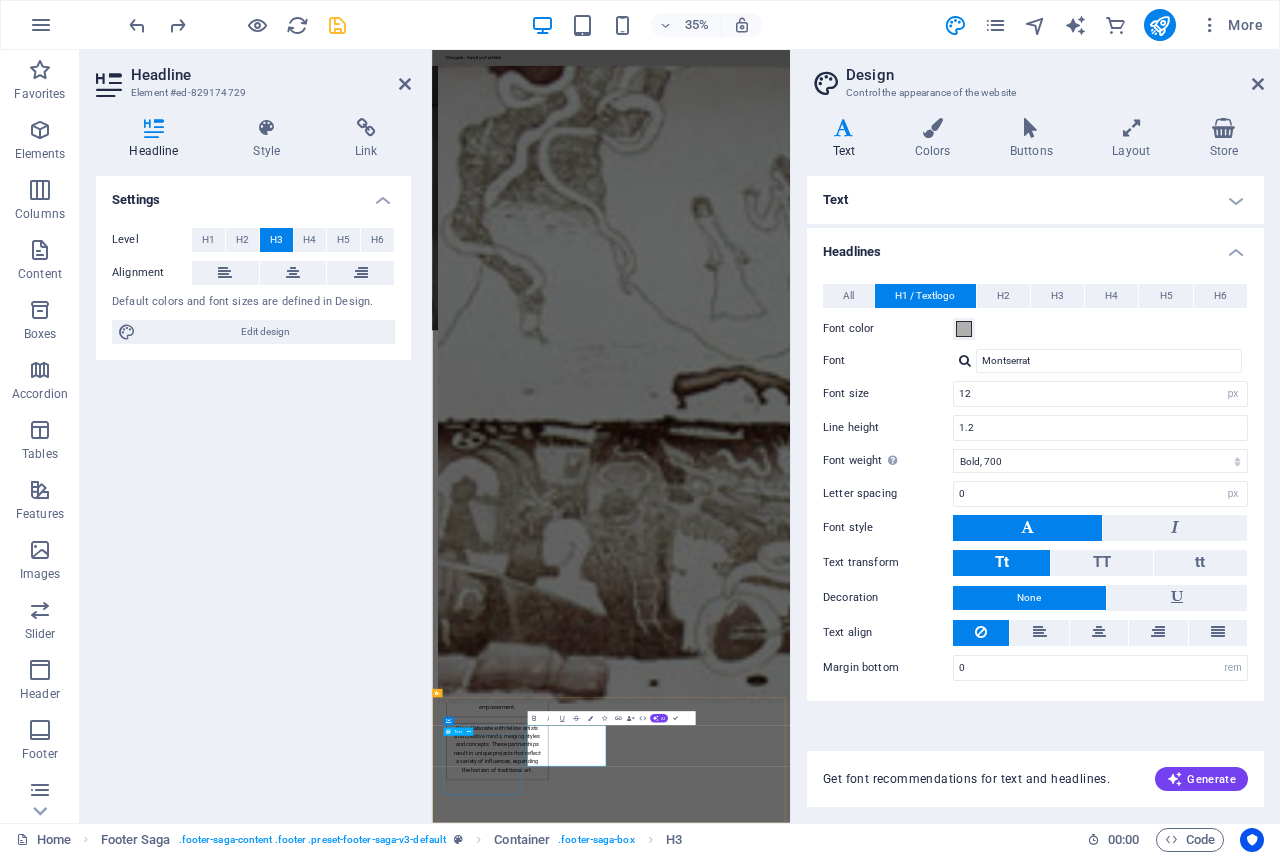 drag, startPoint x: 863, startPoint y: 2075, endPoint x: 649, endPoint y: 2061, distance: 214.45746 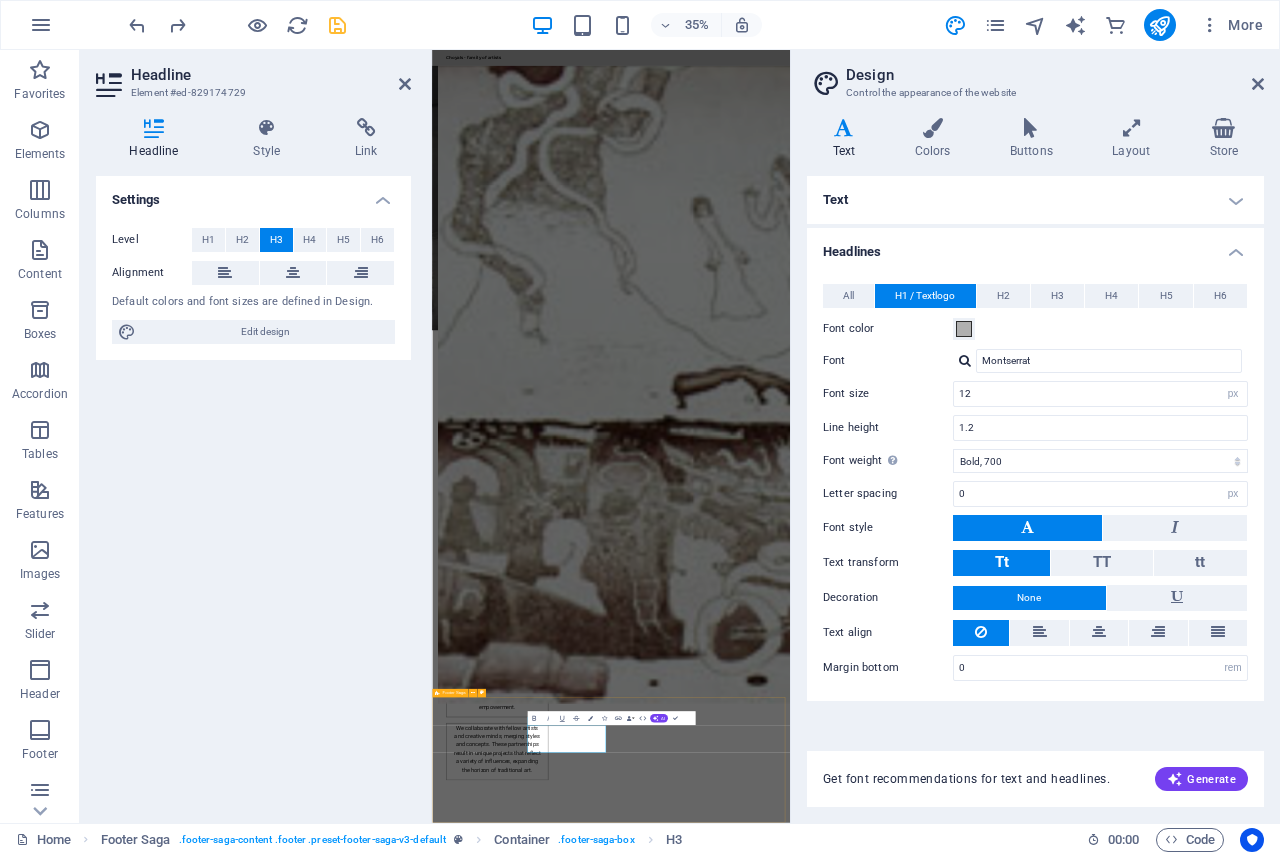 click on "Choyals - family of artists Choyals is a family of passionate artists dedicated to exploring and experimenting with the beauty of art across various mediums. Contact us to learn more about our artistic community and offerings. Contact Social media Facebook X Instagram Navigation Home About Artists Gallery Legal Notice Privacy Policy" at bounding box center [943, 4393] 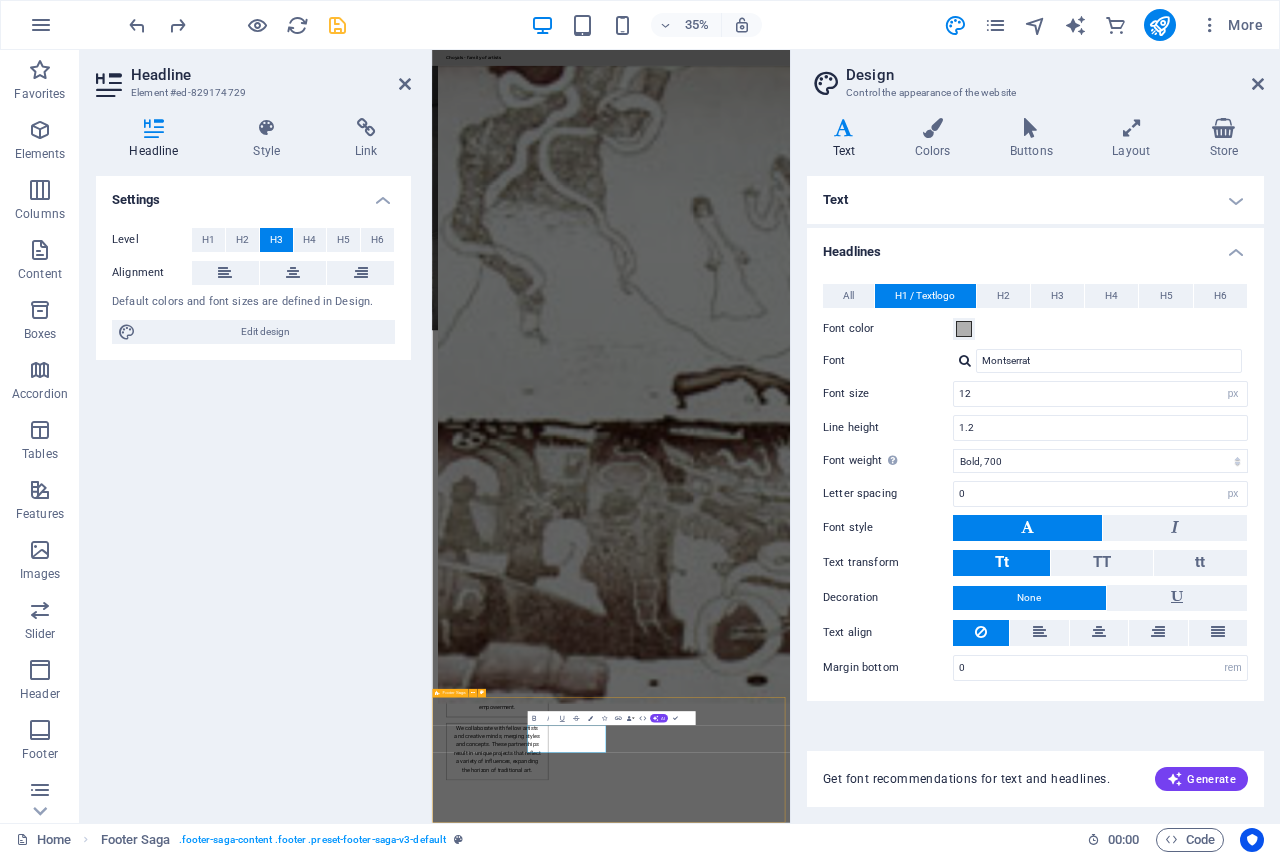scroll, scrollTop: 2558, scrollLeft: 0, axis: vertical 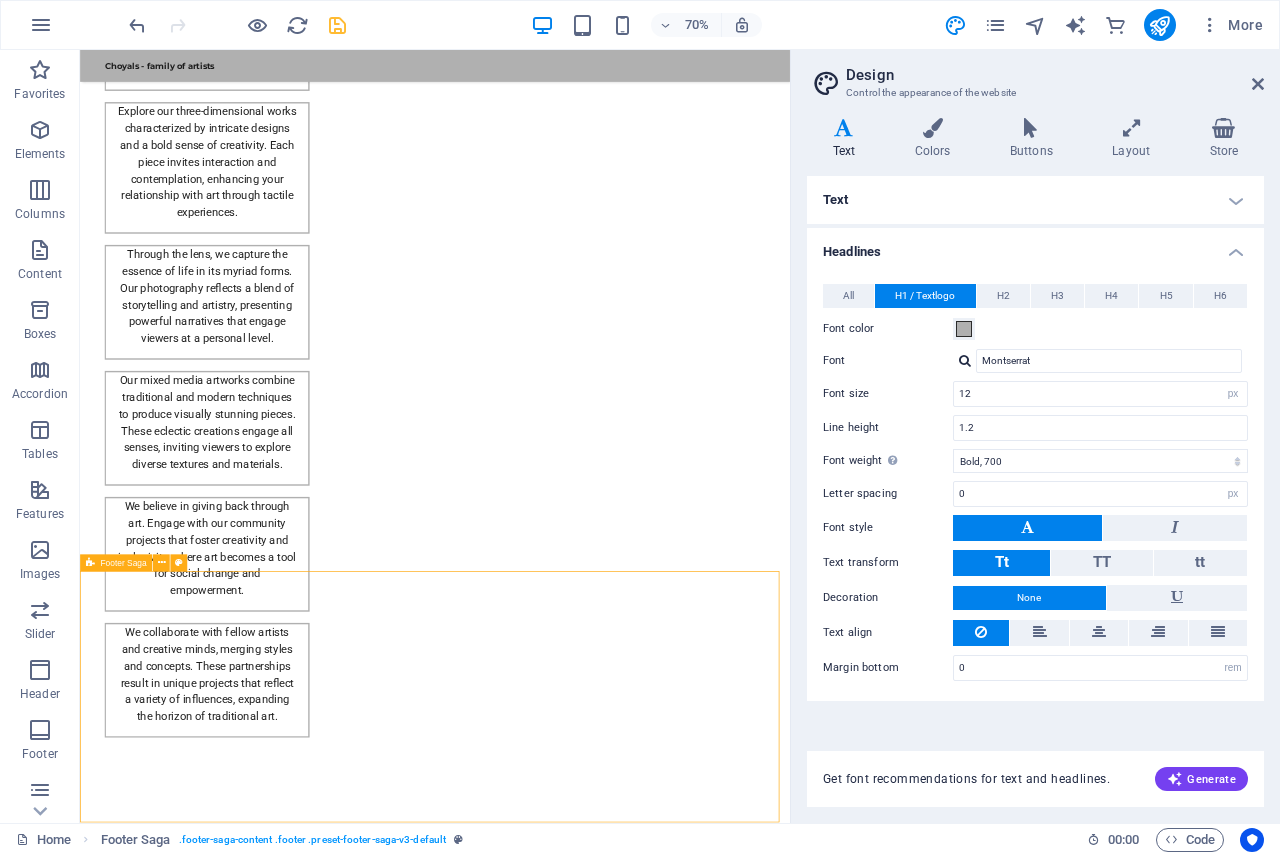 click on "Choyals - family of artists Choyals is a family of passionate artists dedicated to exploring and experimenting with the beauty of art across various mediums. Contact us to learn more about our artistic community and offerings. Contact Social media Facebook X Instagram Navigation Home About Artists Gallery Legal Notice Privacy Policy" at bounding box center [587, 3269] 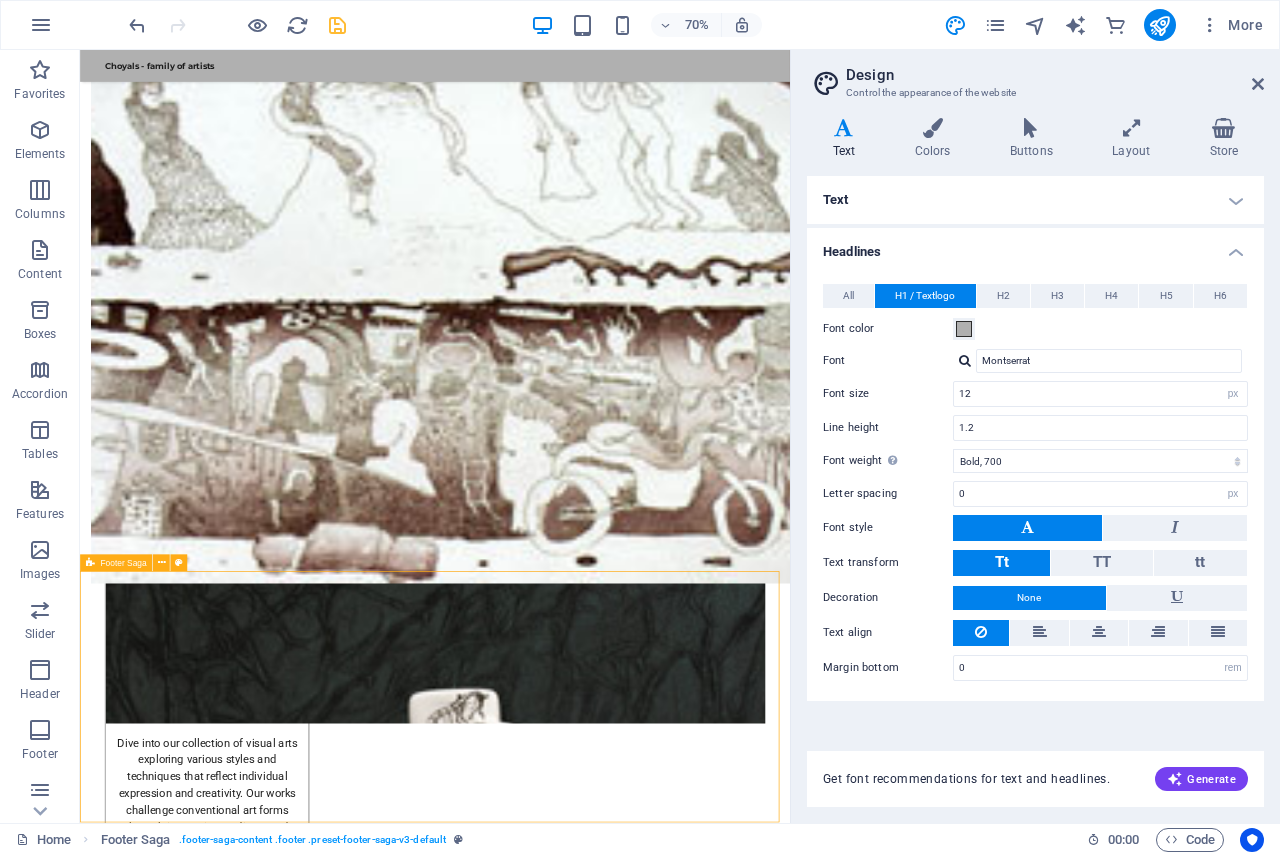 select on "footer" 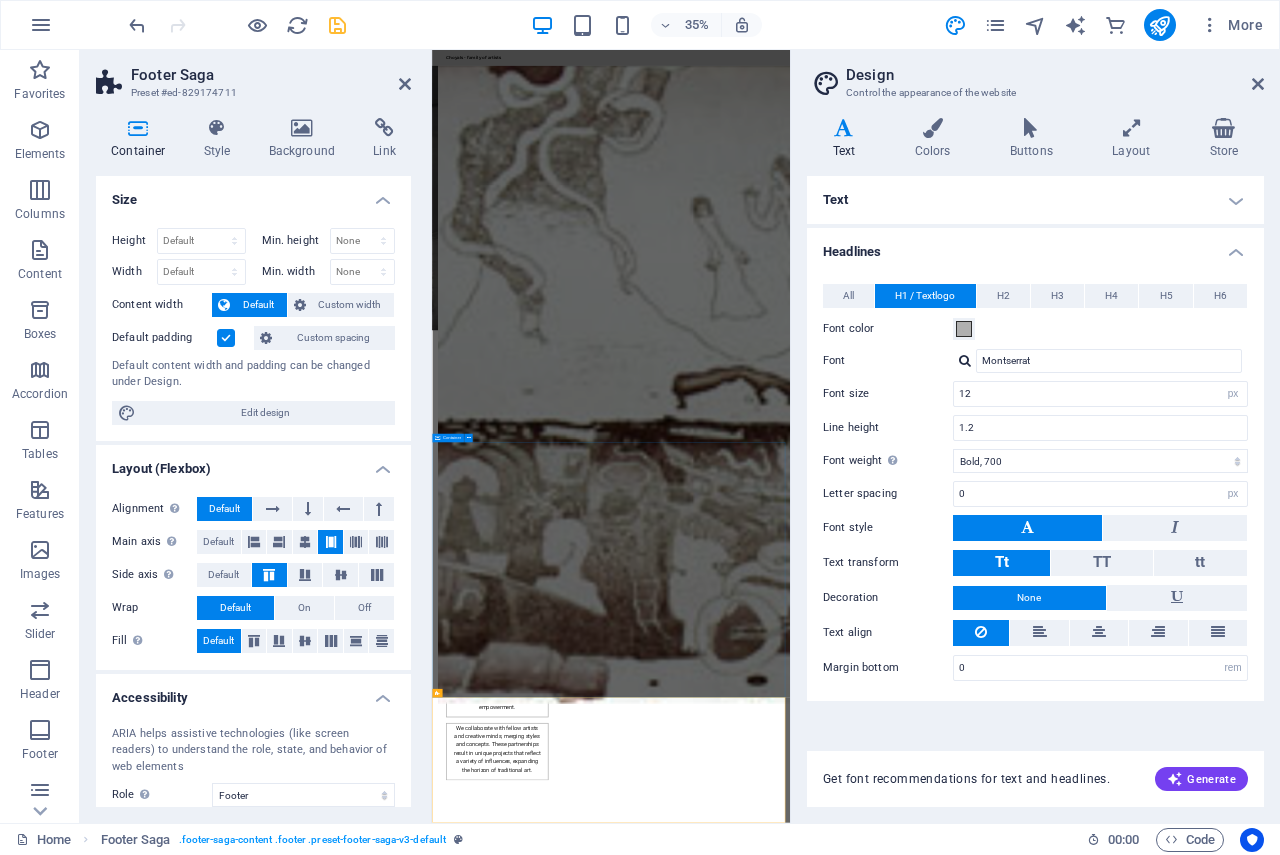 drag, startPoint x: 709, startPoint y: 1852, endPoint x: 1073, endPoint y: 954, distance: 968.9685 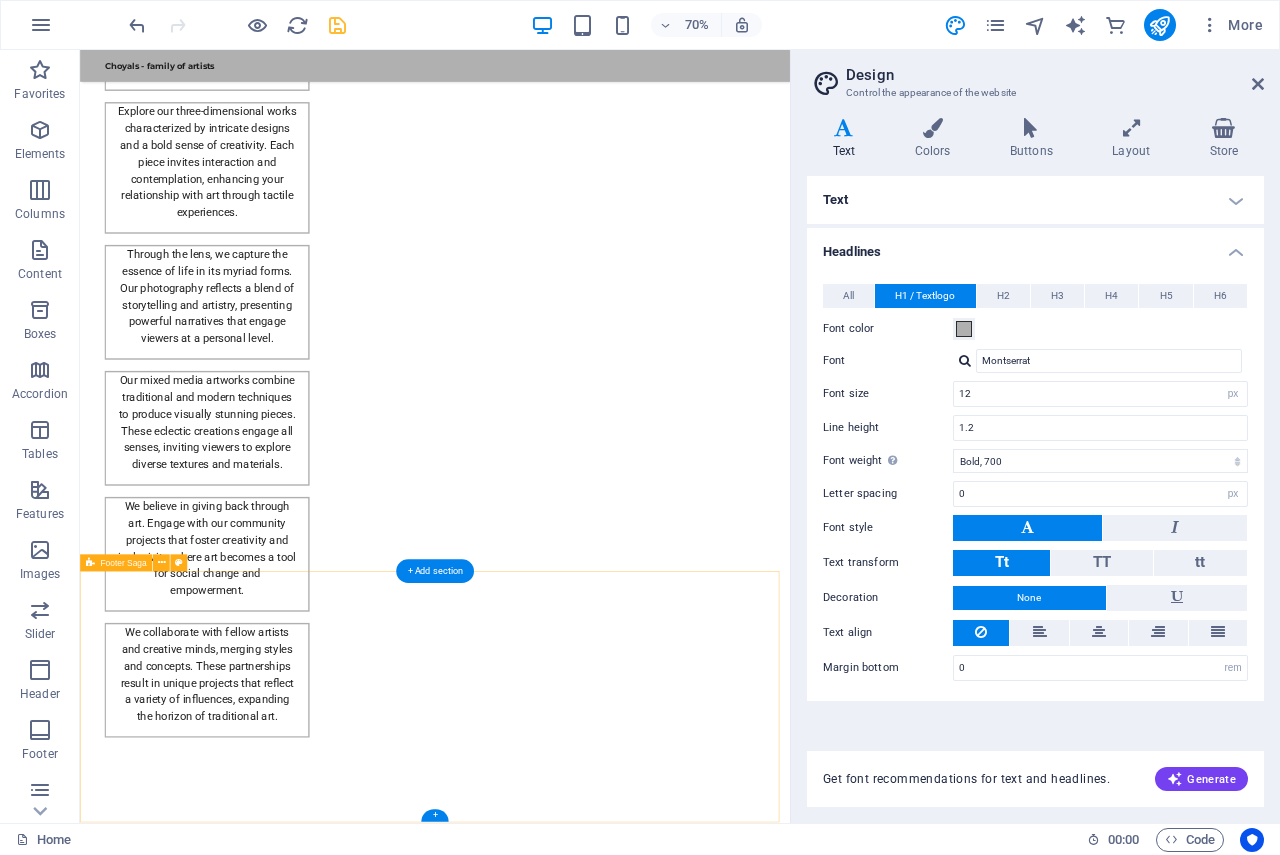 click on "Choyals - family of artists Choyals is a family of passionate artists dedicated to exploring and experimenting with the beauty of art across various mediums. Contact us to learn more about our artistic community and offerings. Contact Social media Facebook X Instagram Navigation Home About Artists Gallery Legal Notice Privacy Policy" at bounding box center (587, 3269) 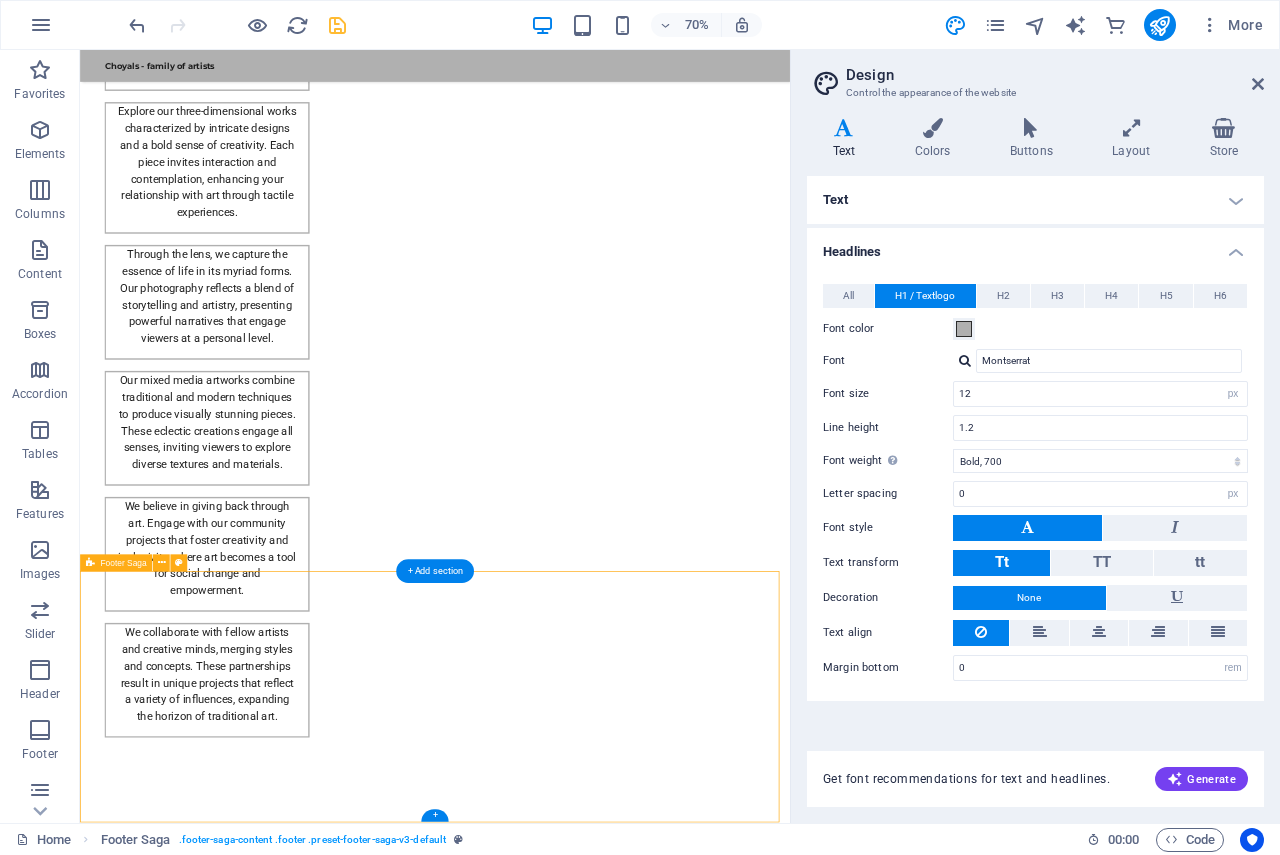 click on "Choyals - family of artists Choyals is a family of passionate artists dedicated to exploring and experimenting with the beauty of art across various mediums. Contact us to learn more about our artistic community and offerings. Contact Social media Facebook X Instagram Navigation Home About Artists Gallery Legal Notice Privacy Policy" at bounding box center [587, 3269] 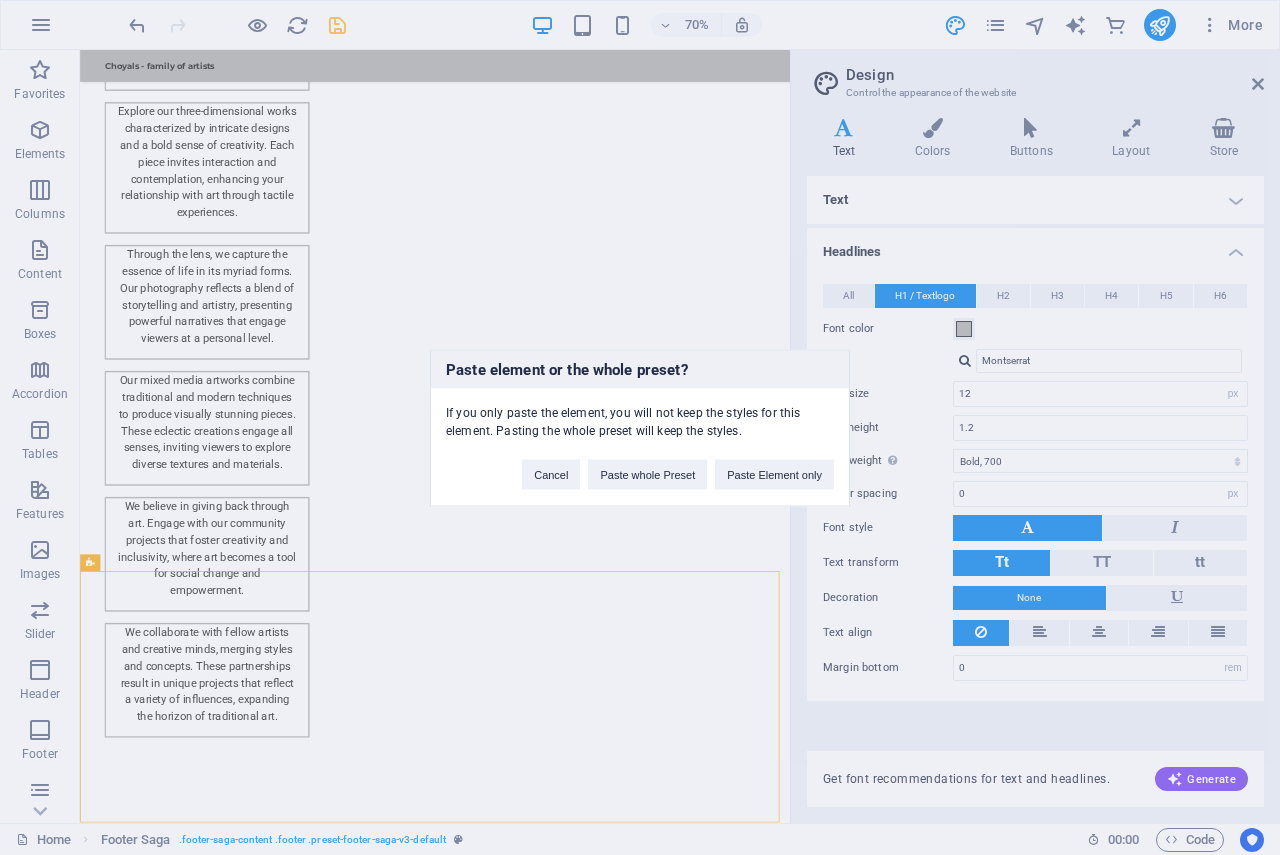 type 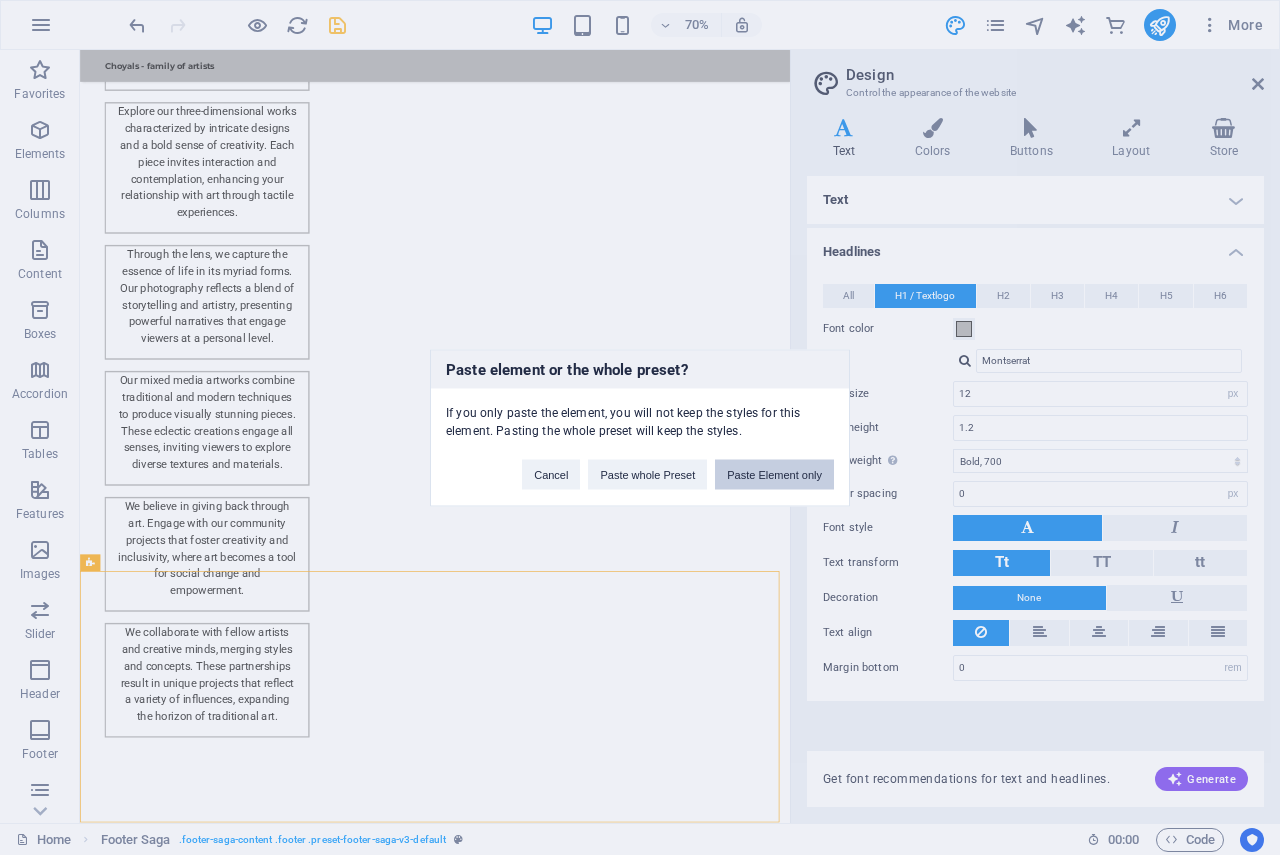 click on "Paste Element only" at bounding box center (774, 474) 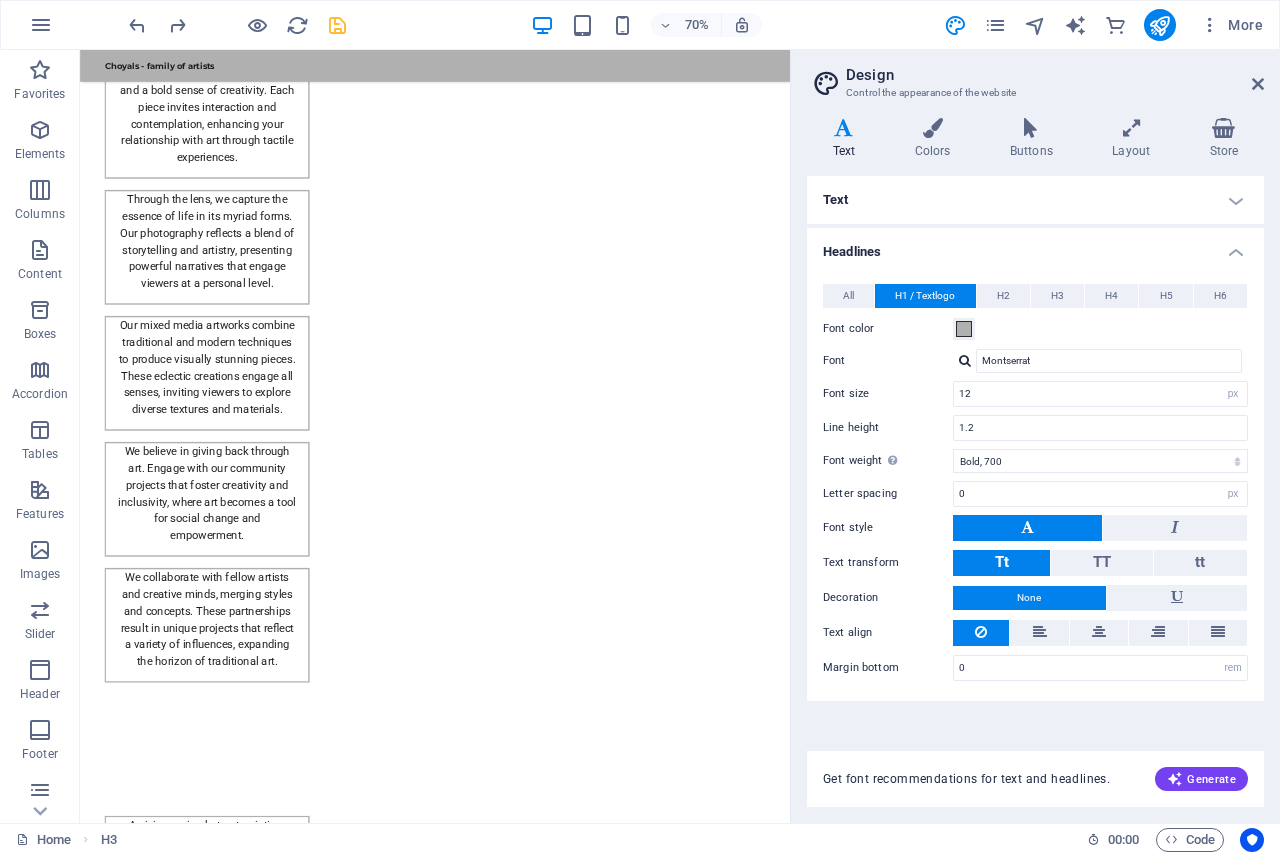 scroll, scrollTop: 2558, scrollLeft: 0, axis: vertical 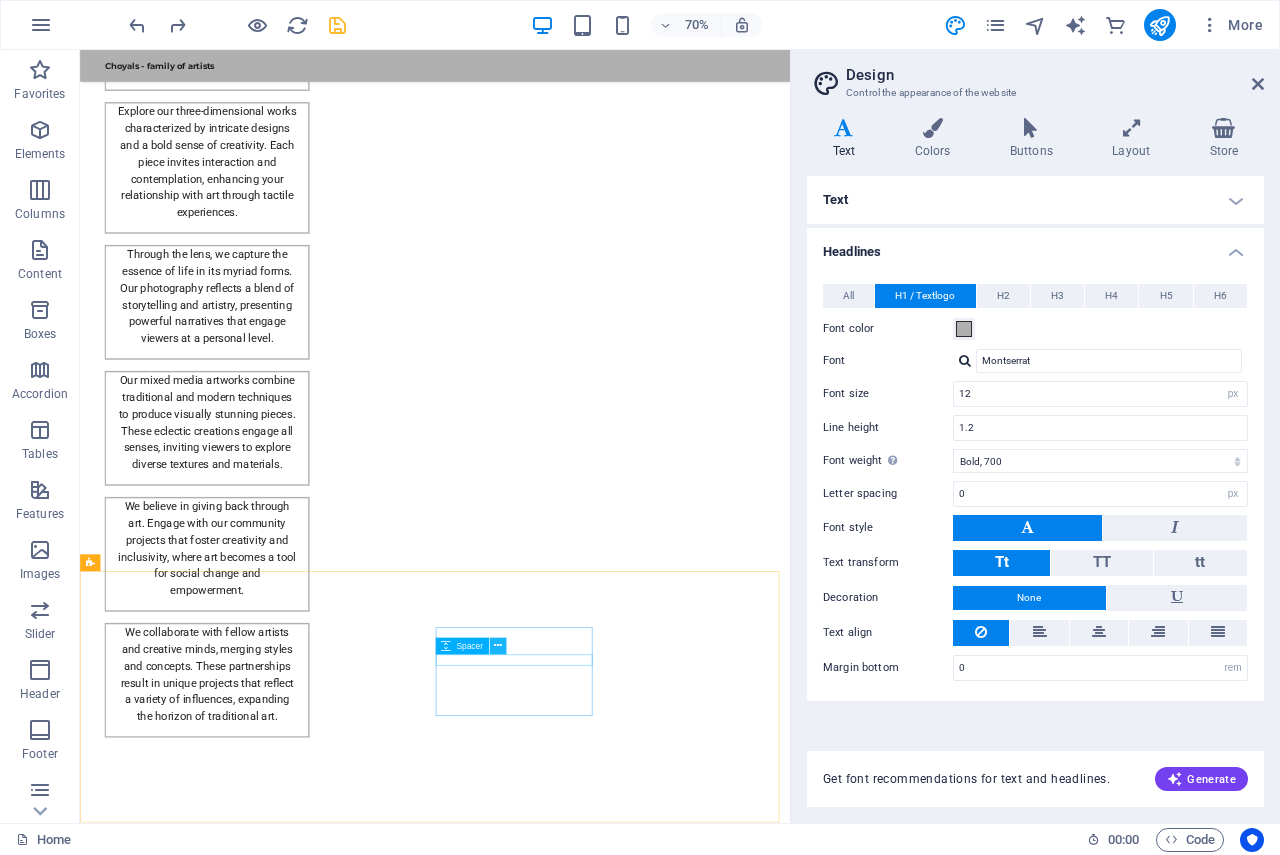 click at bounding box center [497, 646] 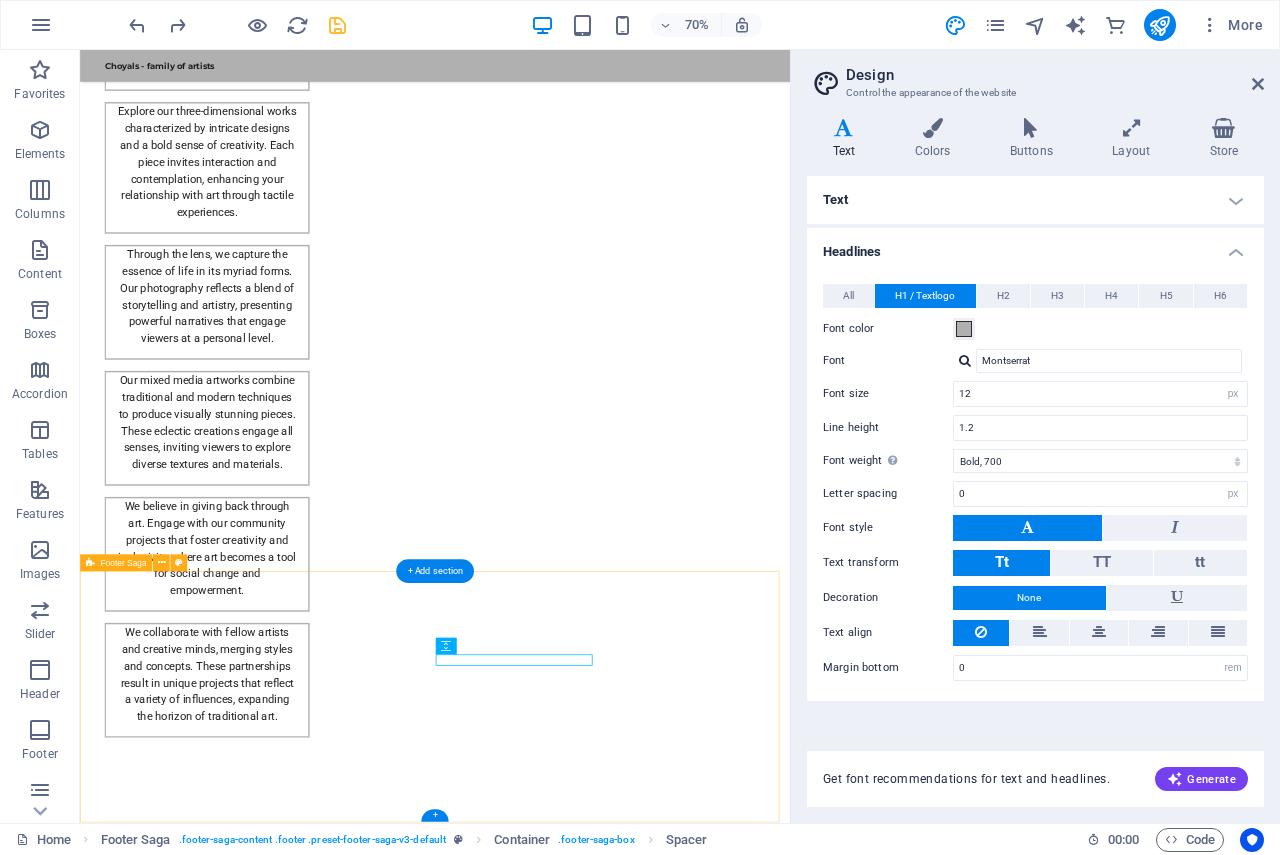 click on "Choyals - family of artists Choyals is a family of passionate artists dedicated to exploring and experimenting with the beauty of art across various mediums. Contact us to learn more about our artistic community and offerings. Contact Social media Facebook X Instagram Navigation Home About Artists Gallery Legal Notice Privacy Policy" at bounding box center [587, 3269] 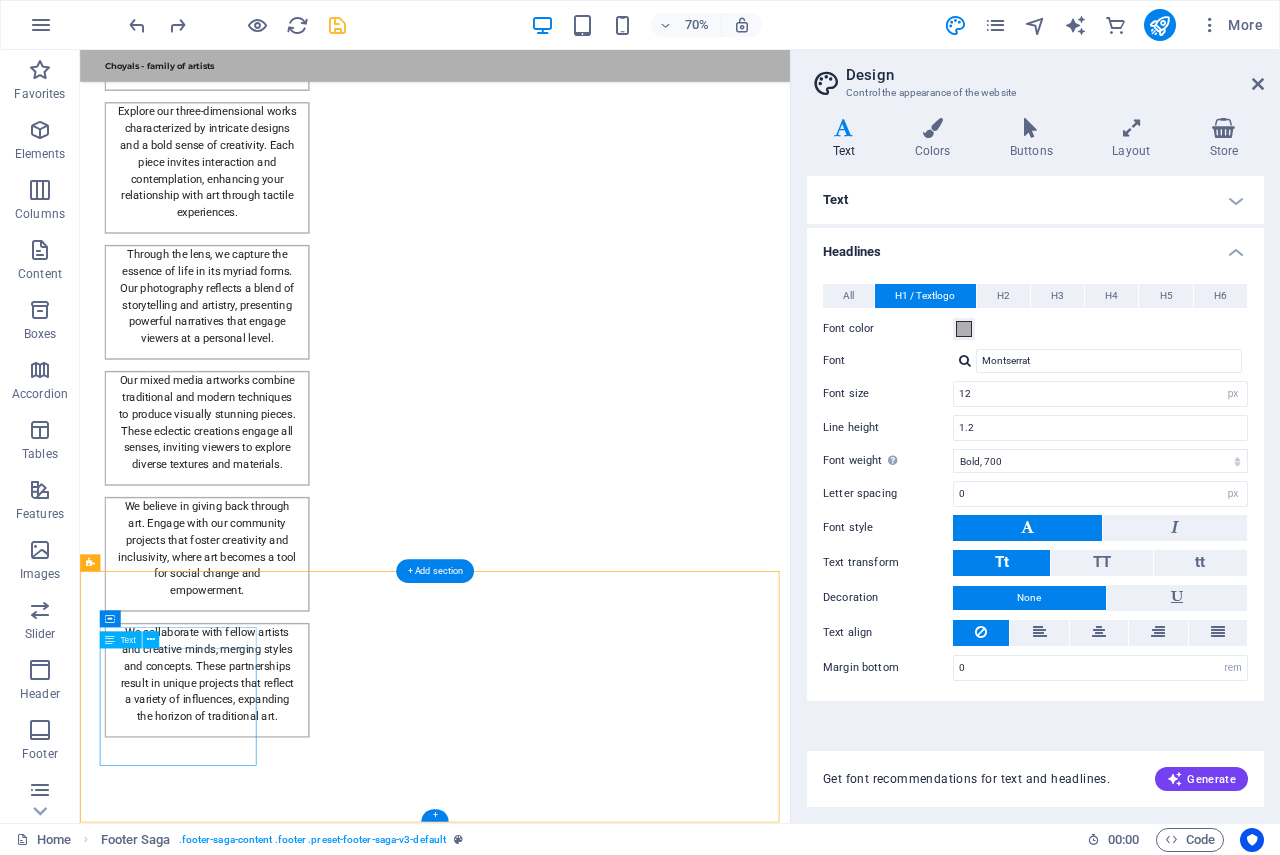 click on "Choyals is a family of passionate artists dedicated to exploring and experimenting with the beauty of art across various mediums. Contact us to learn more about our artistic community and offerings." at bounding box center (208, 3034) 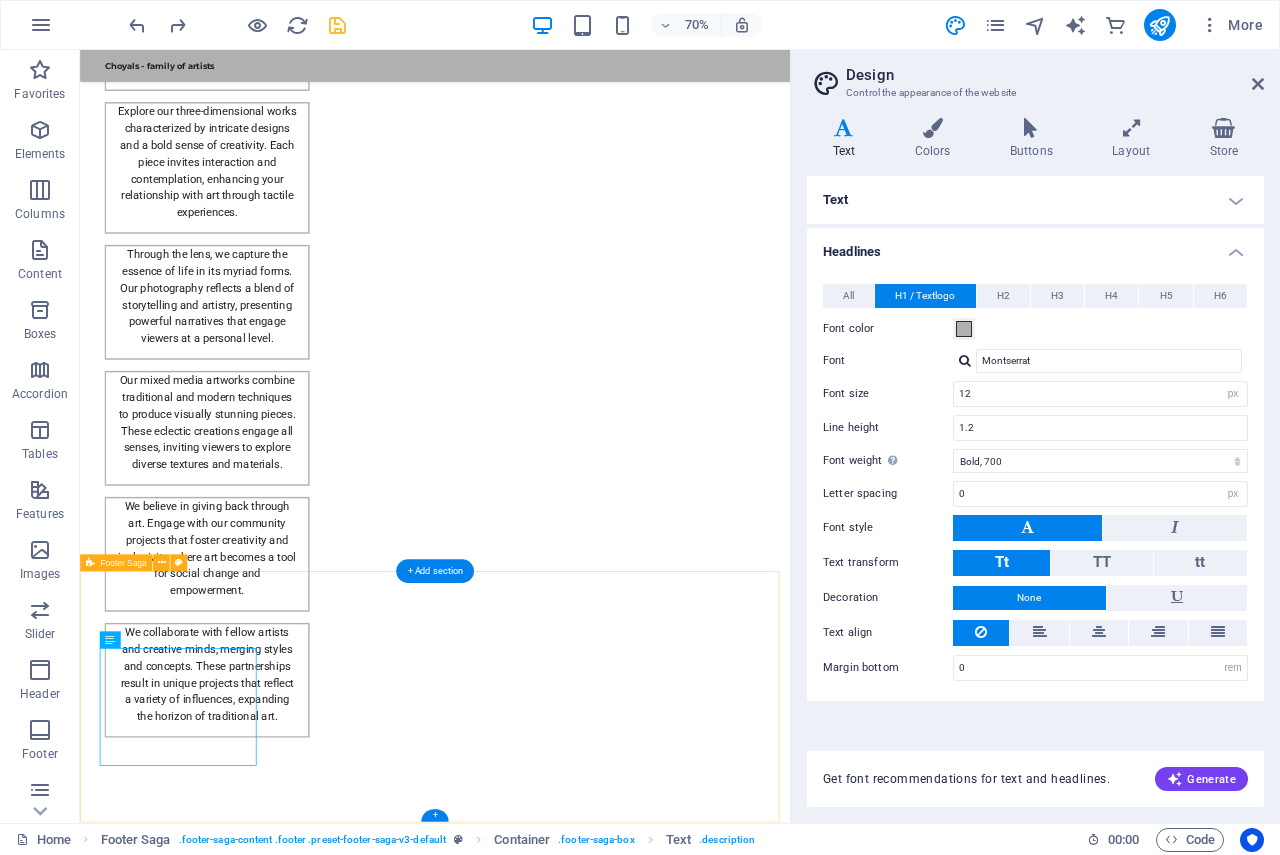 click on "Choyals - family of artists Choyals is a family of passionate artists dedicated to exploring and experimenting with the beauty of art across various mediums. Contact us to learn more about our artistic community and offerings. Contact Social media Facebook X Instagram Navigation Home About Artists Gallery Legal Notice Privacy Policy" at bounding box center [587, 3269] 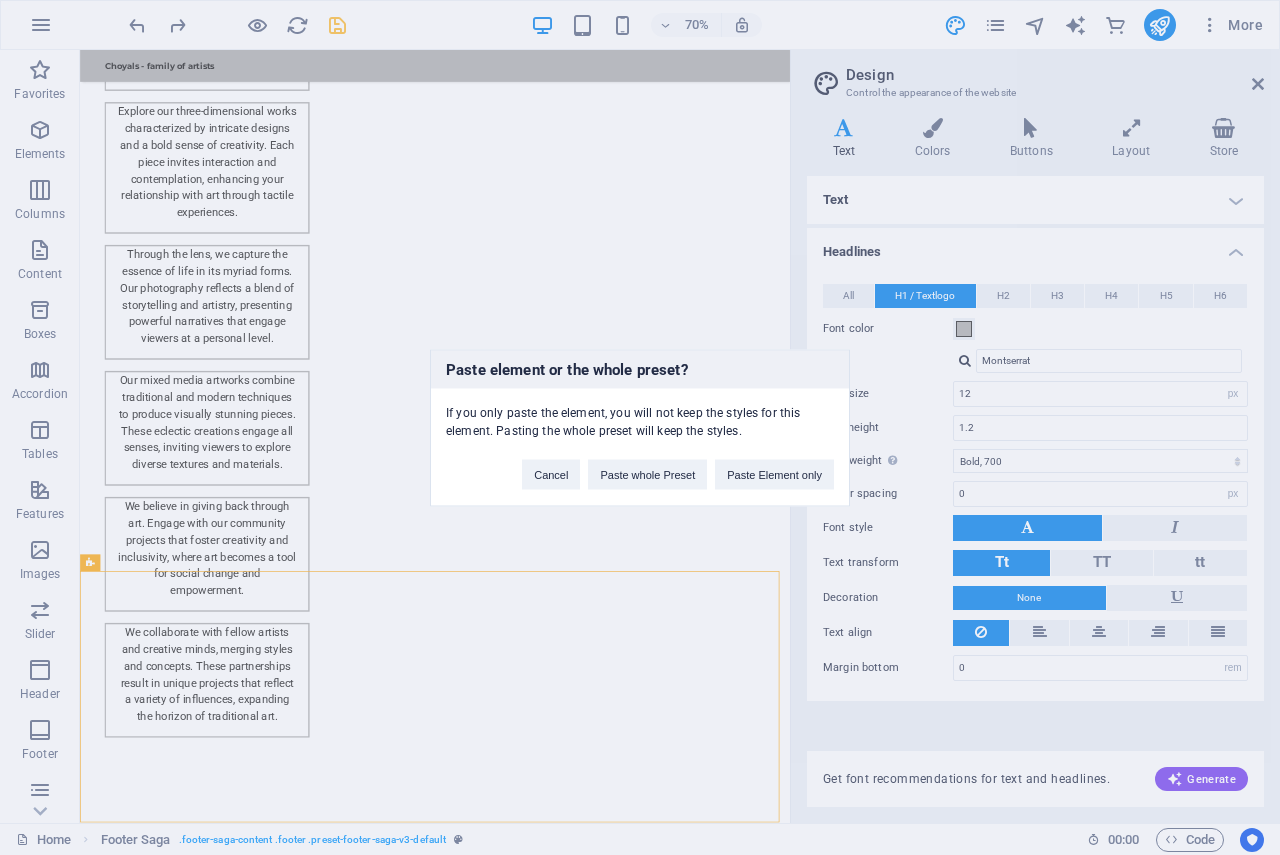 type 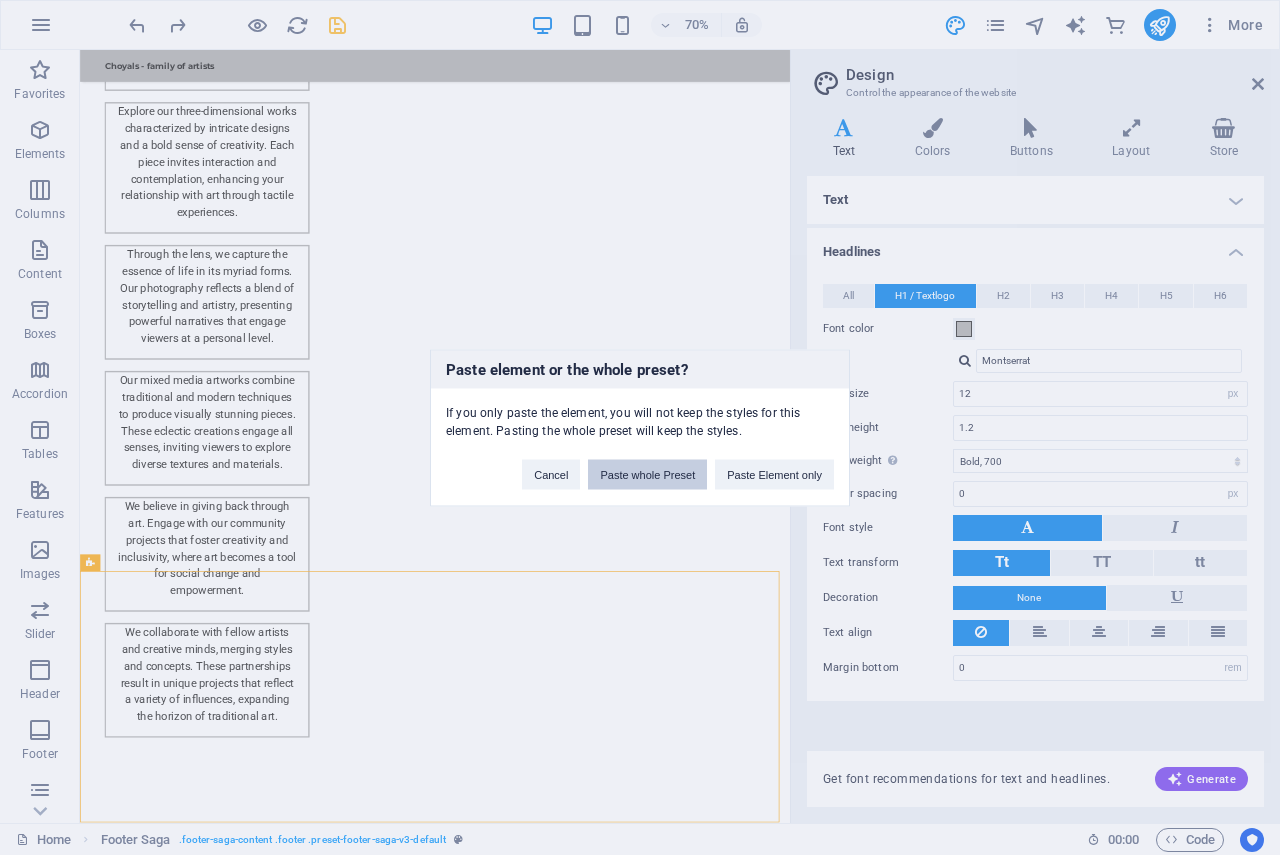 click on "Paste whole Preset" at bounding box center [647, 474] 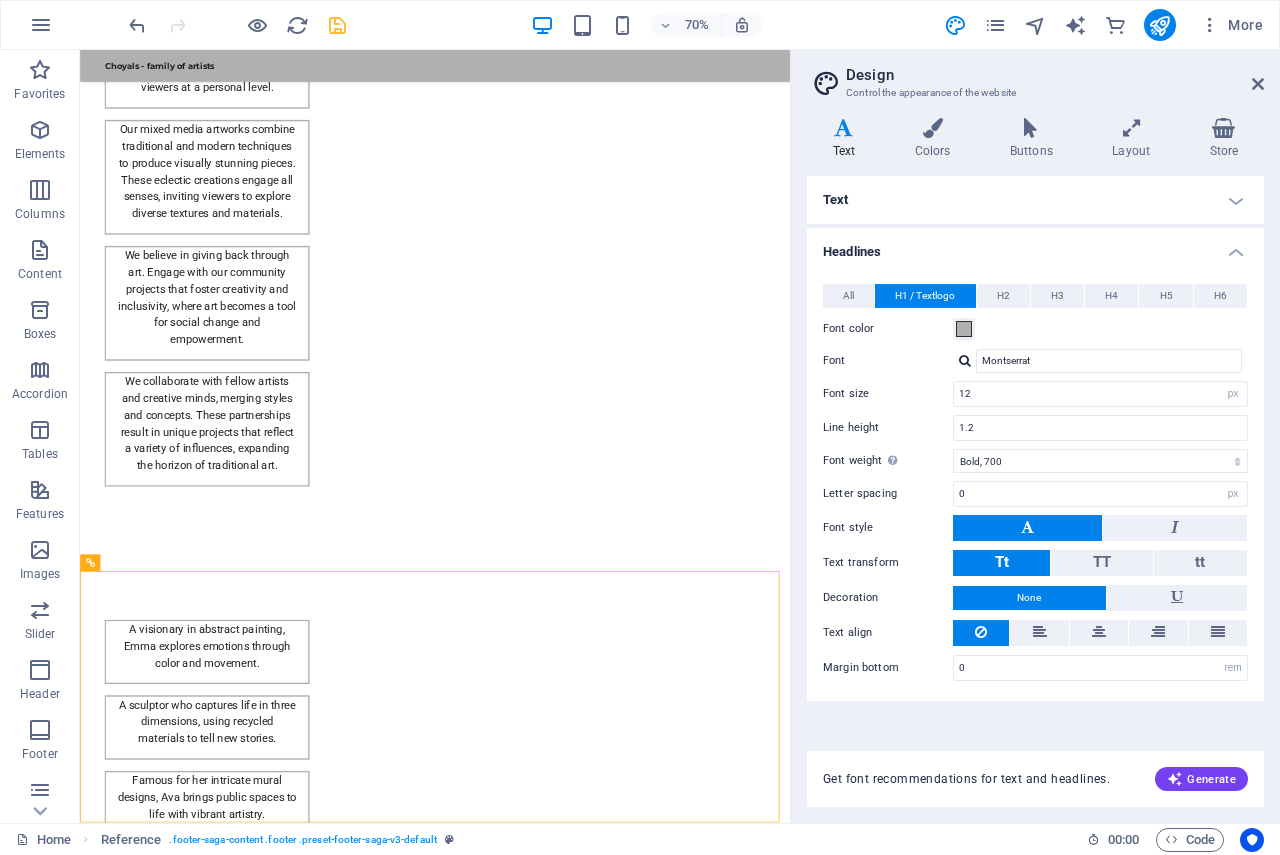 scroll, scrollTop: 2558, scrollLeft: 0, axis: vertical 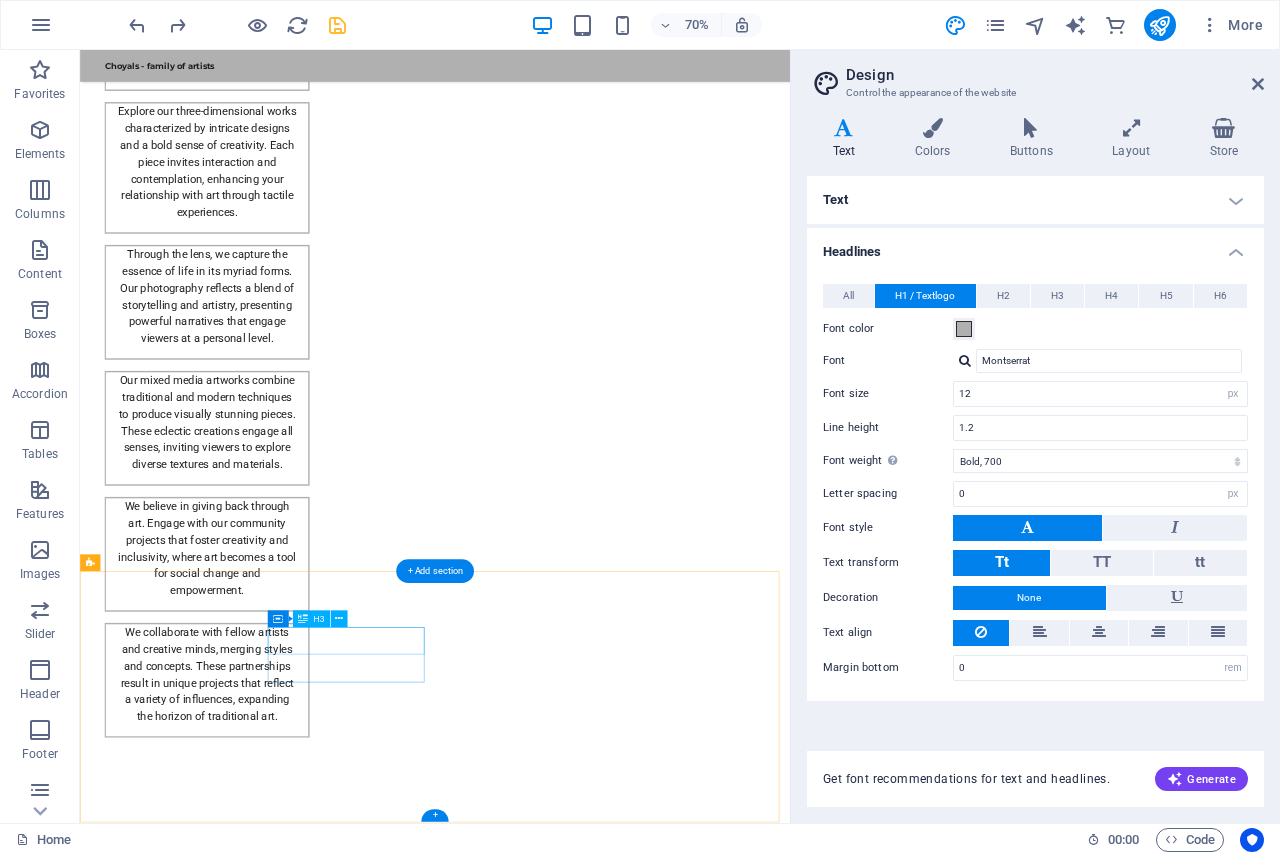 click on "Contact" at bounding box center (208, 3145) 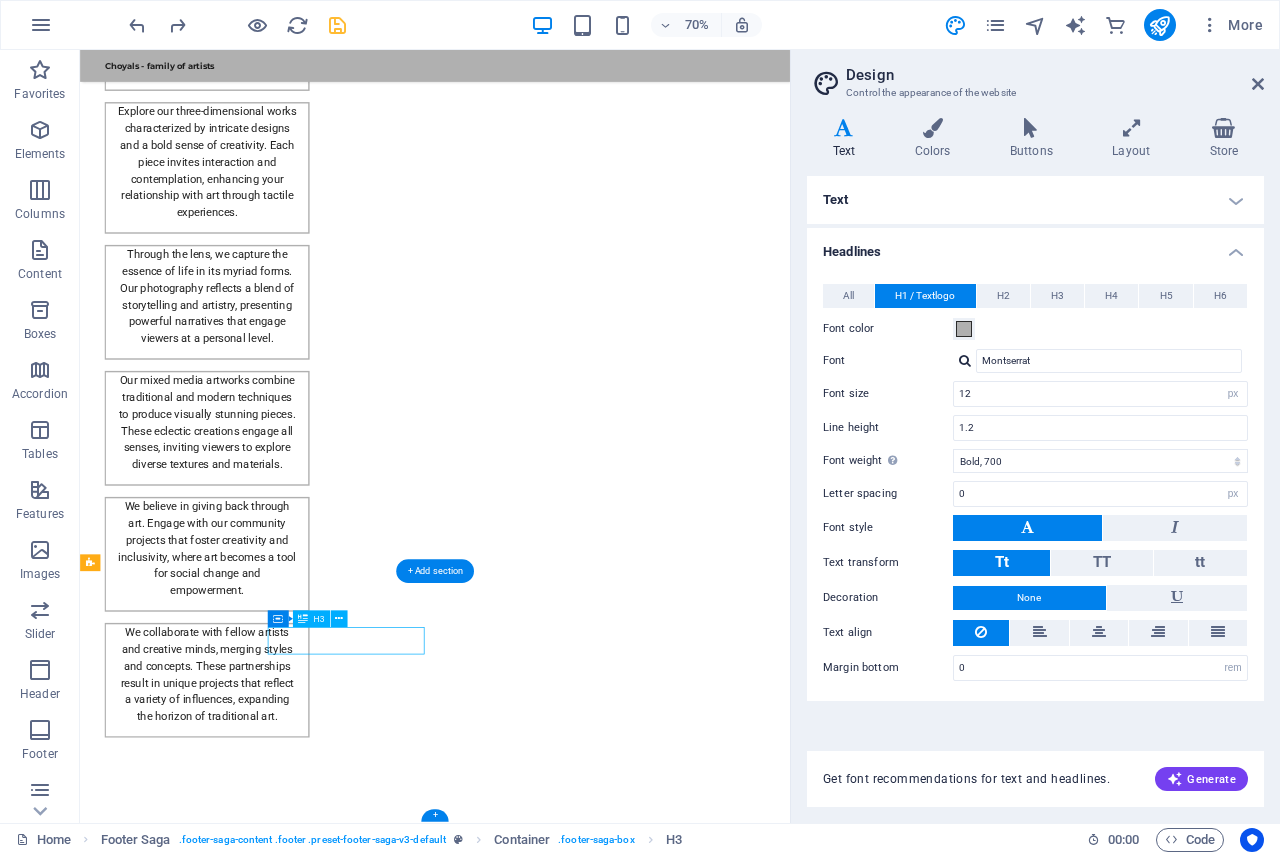 click on "Contact" at bounding box center (208, 3145) 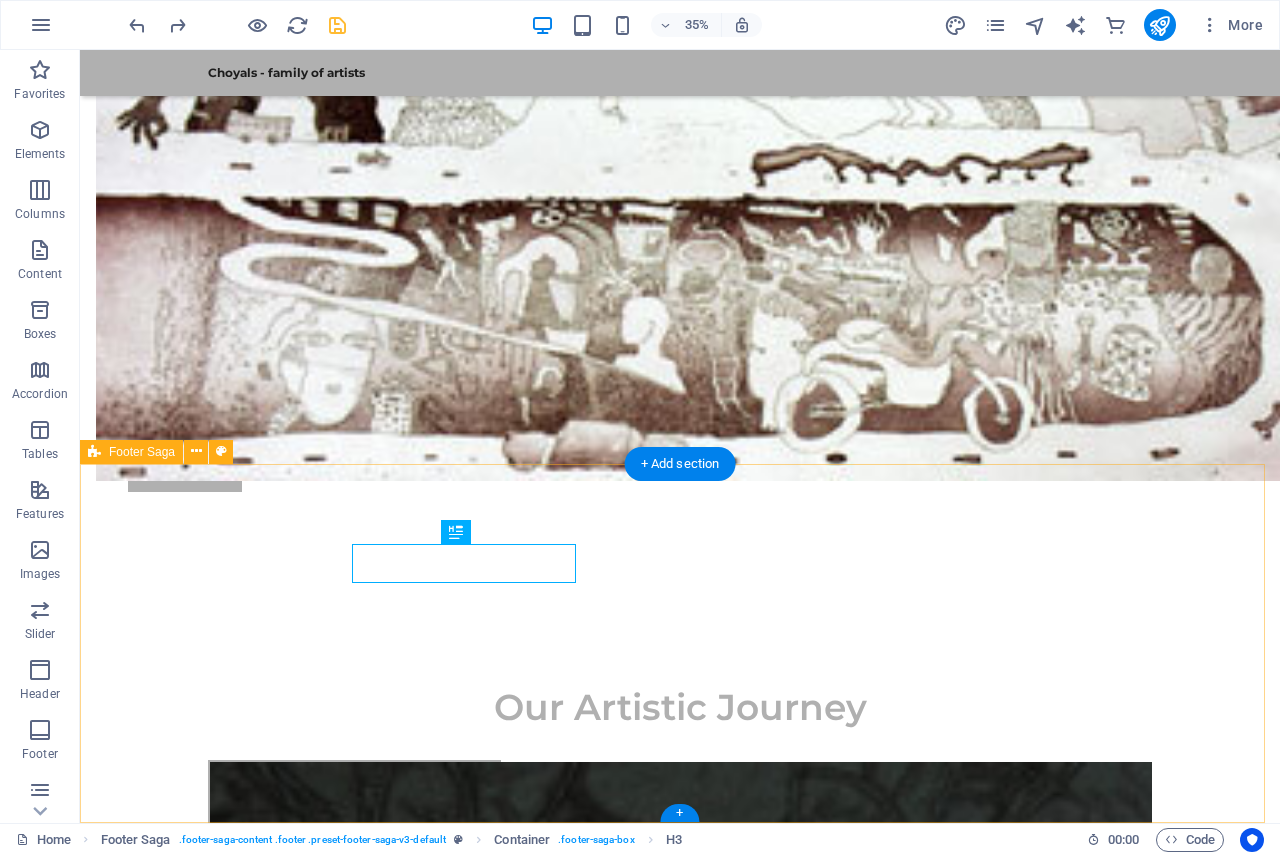 scroll, scrollTop: 2889, scrollLeft: 0, axis: vertical 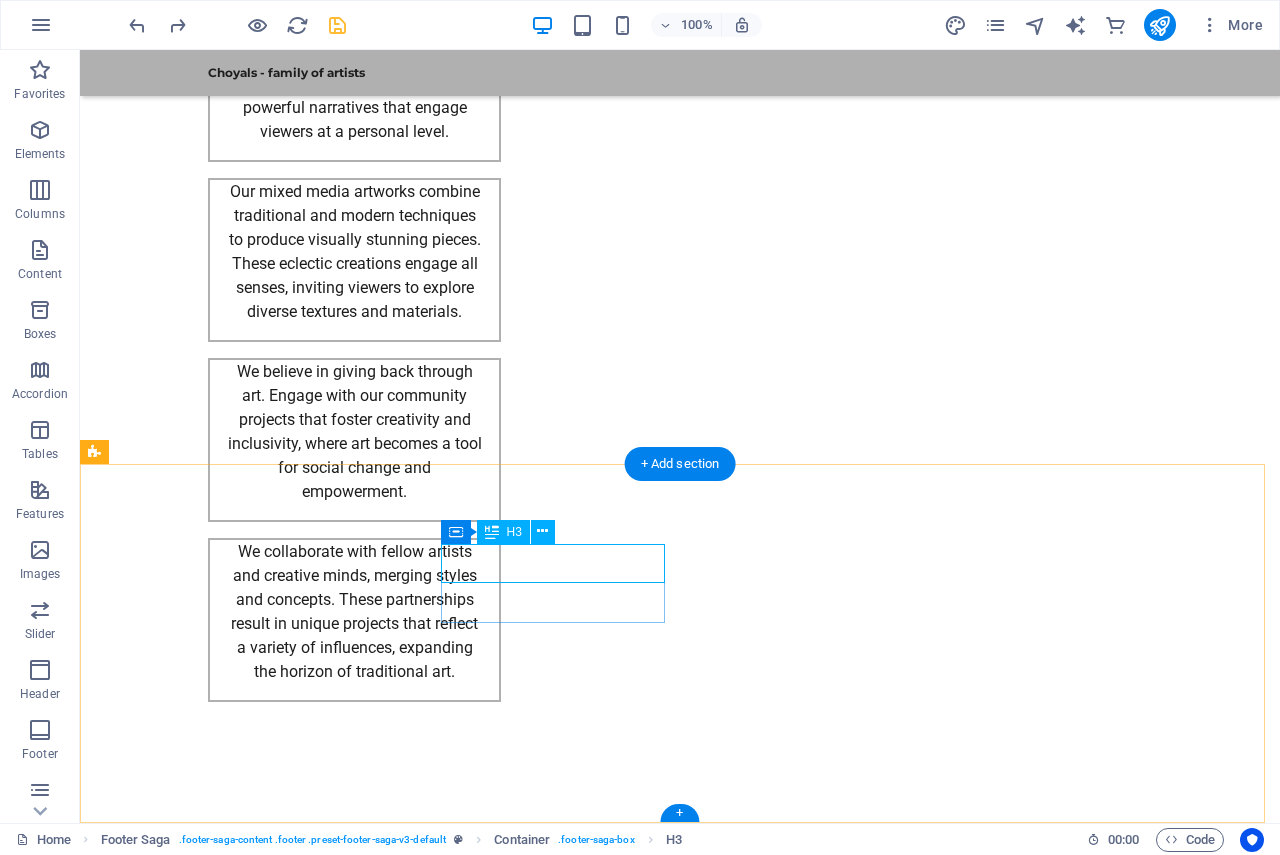 click on "Contact" at bounding box center [208, 2814] 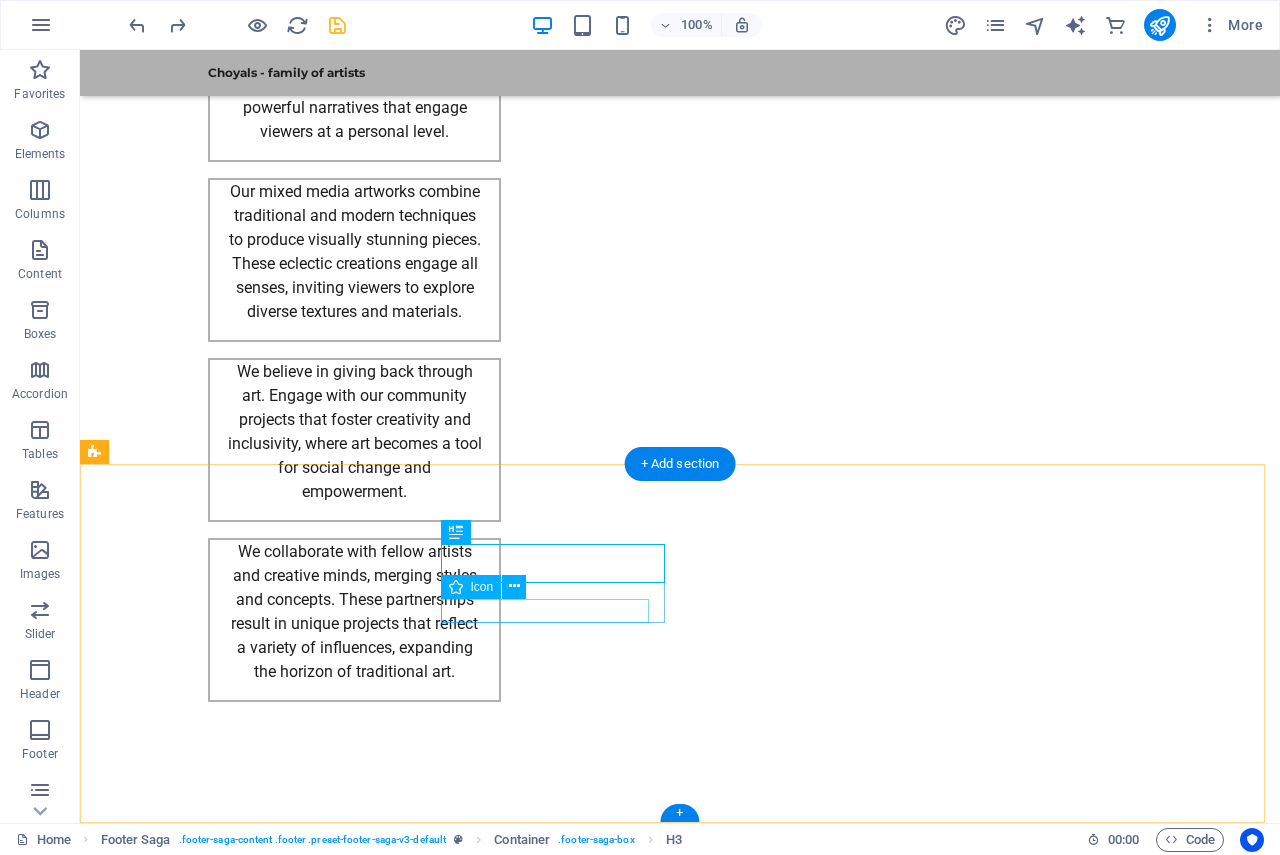 click at bounding box center [200, 2862] 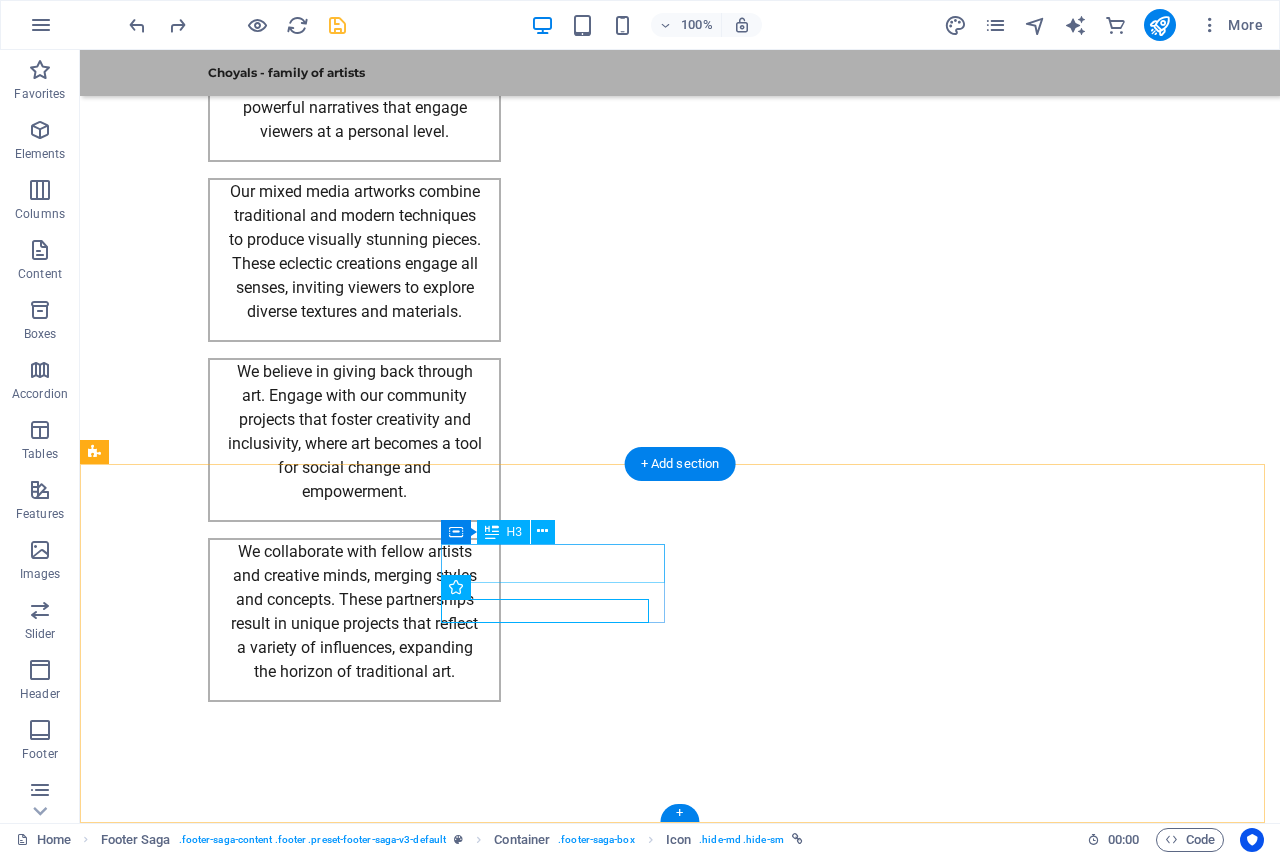 click on "Contact" at bounding box center [208, 2814] 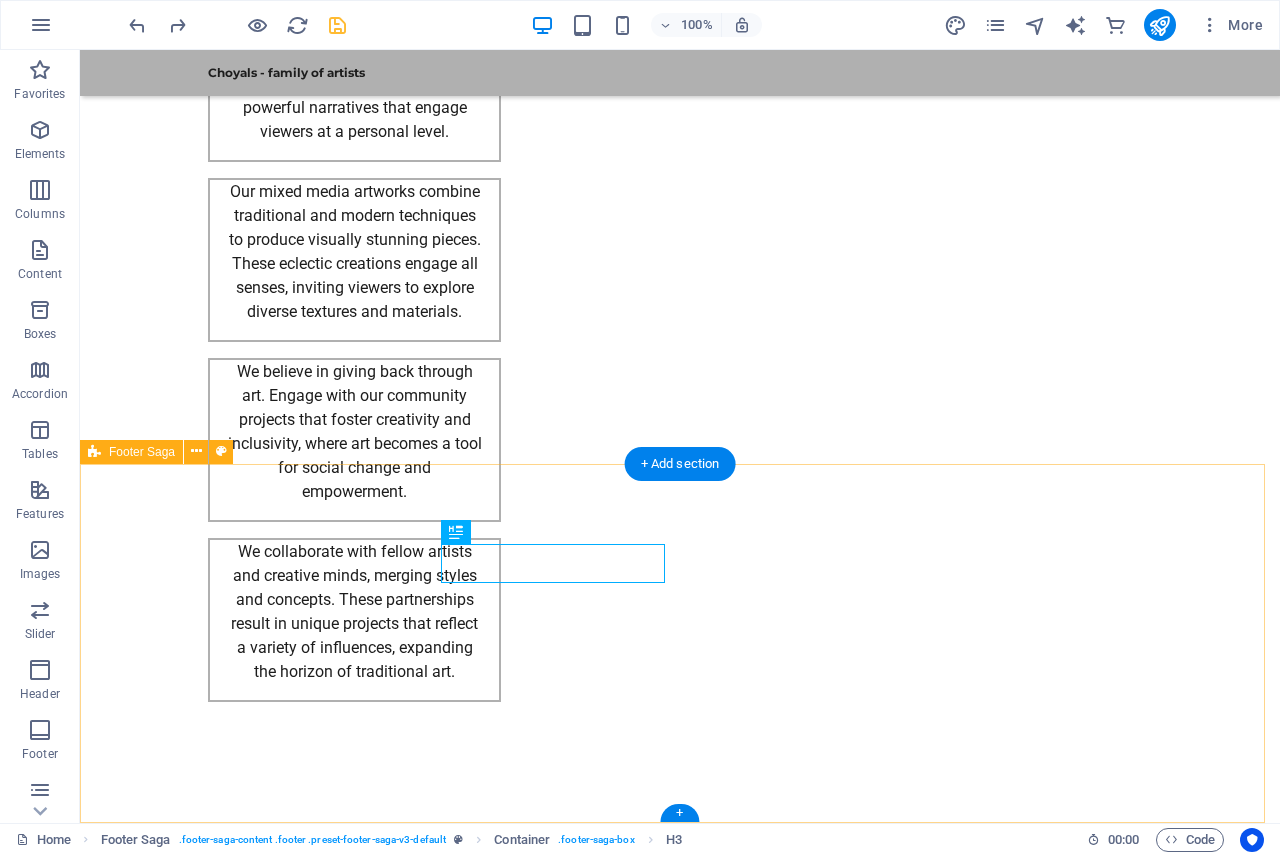 click on "Choyals - family of artists Choyals is a family of passionate artists dedicated to exploring and experimenting with the beauty of art across various mediums. Contact us to learn more about our artistic community and offerings. Contact Social media Facebook X Instagram Navigation Home About Artists Gallery Legal Notice Privacy Policy" at bounding box center [680, 2938] 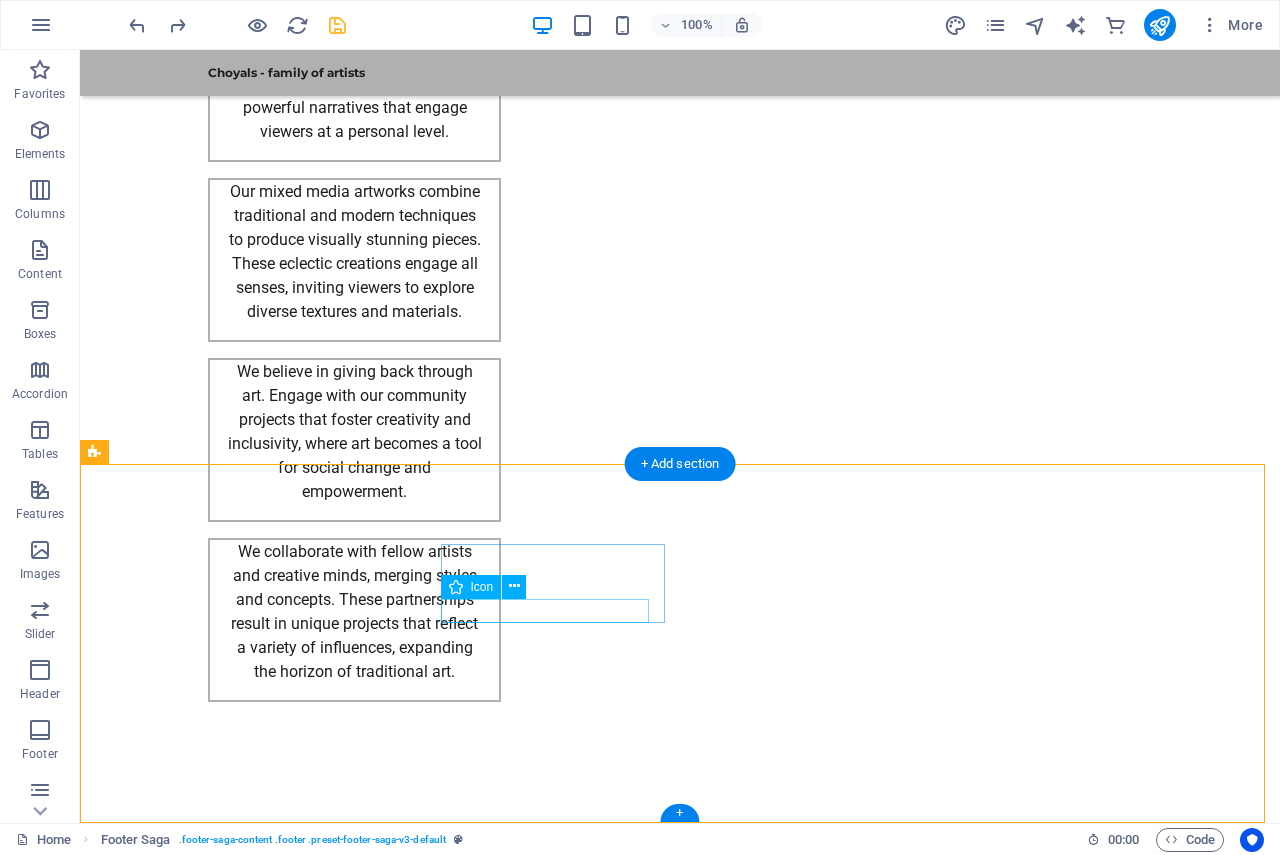 click at bounding box center (200, 2862) 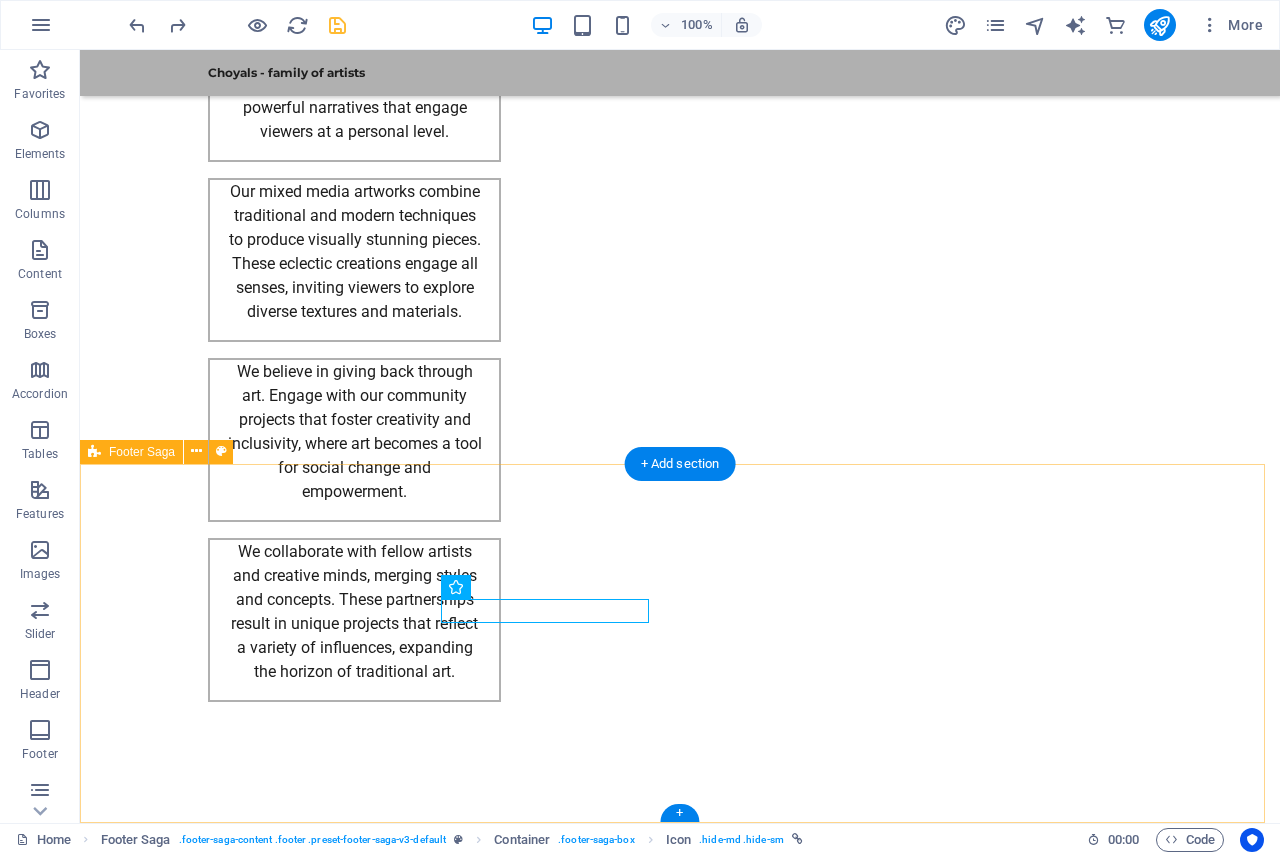 click on "Choyals - family of artists Choyals is a family of passionate artists dedicated to exploring and experimenting with the beauty of art across various mediums. Contact us to learn more about our artistic community and offerings. Contact Social media Facebook X Instagram Navigation Home About Artists Gallery Legal Notice Privacy Policy" at bounding box center [680, 2938] 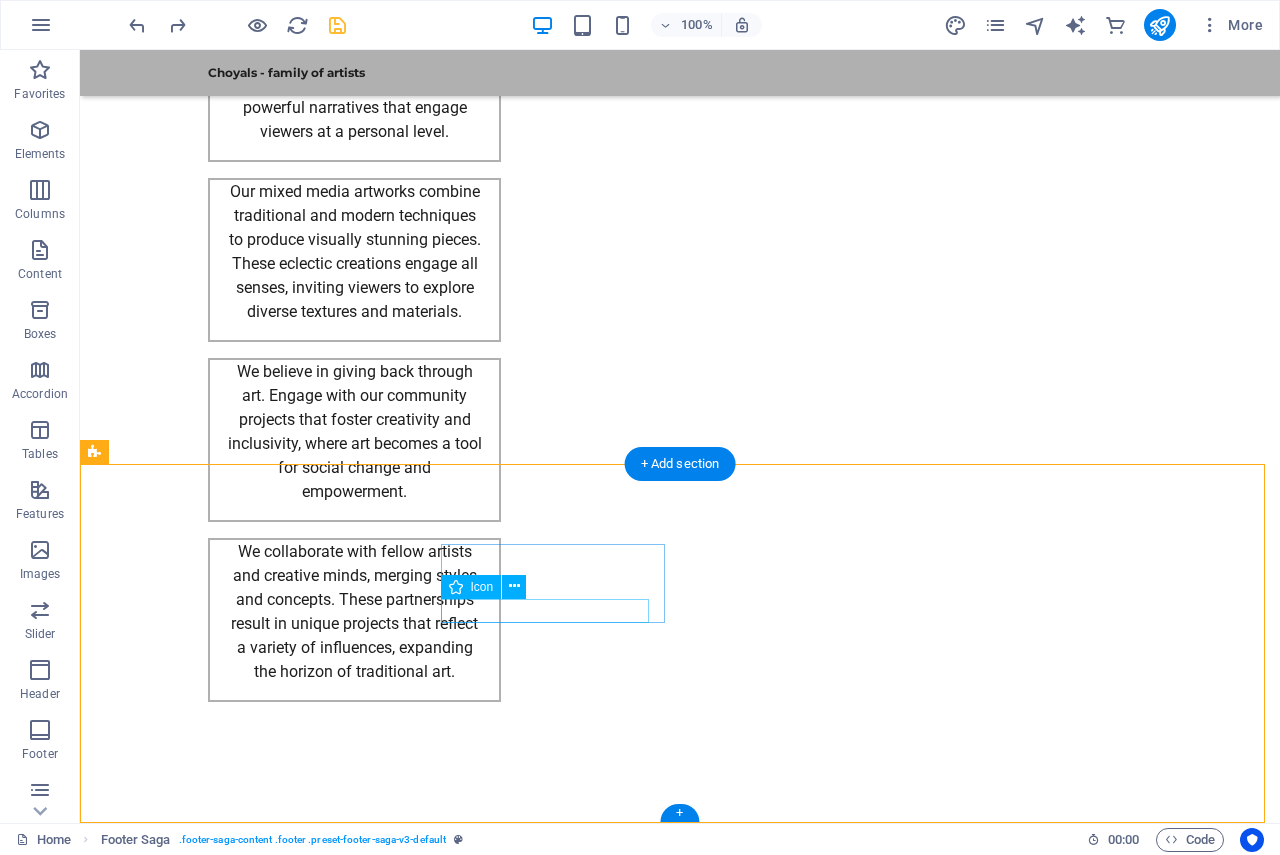 click at bounding box center (200, 2862) 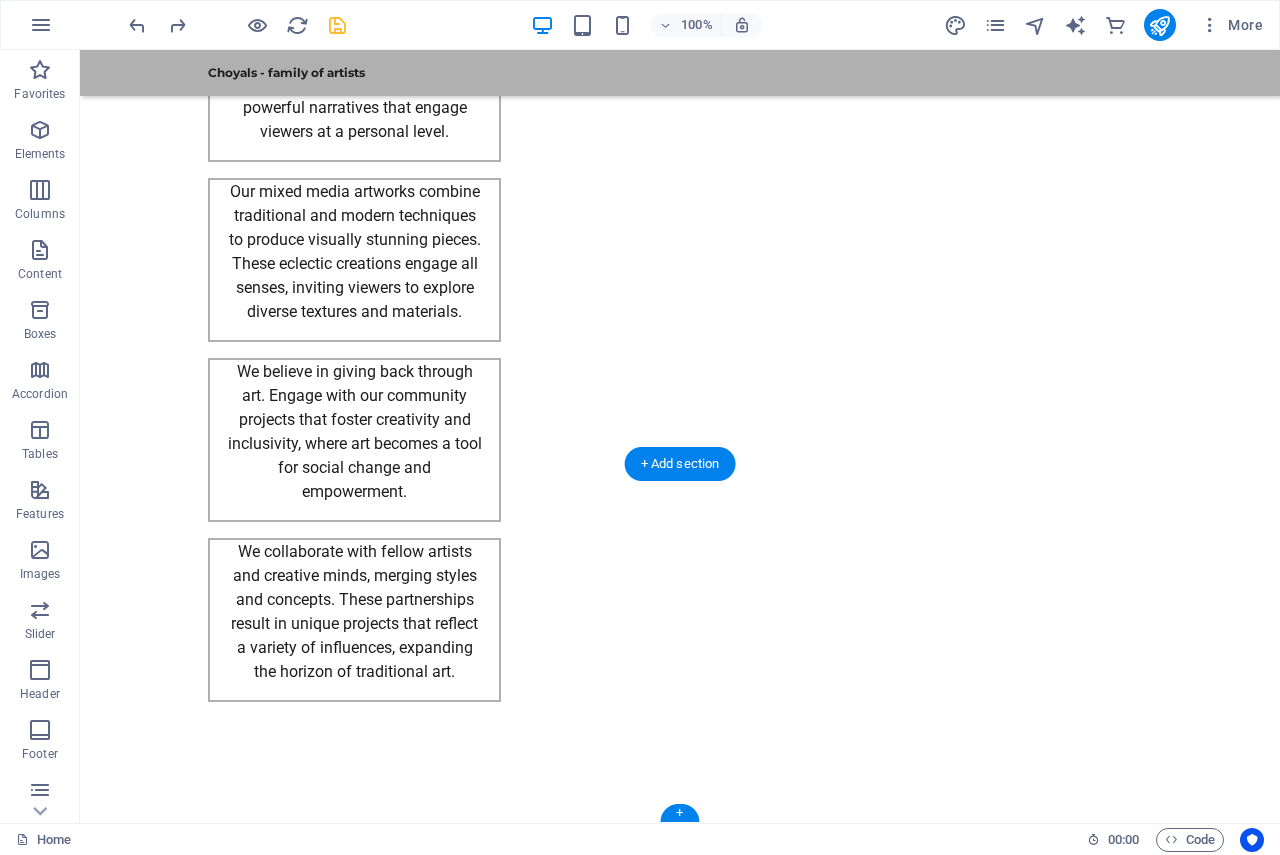 click on "Choyals - family of artists Choyals is a family of passionate artists dedicated to exploring and experimenting with the beauty of art across various mediums. Contact us to learn more about our artistic community and offerings. Contact Social media Facebook X Instagram Navigation Home About Artists Gallery Legal Notice Privacy Policy" at bounding box center (680, 2938) 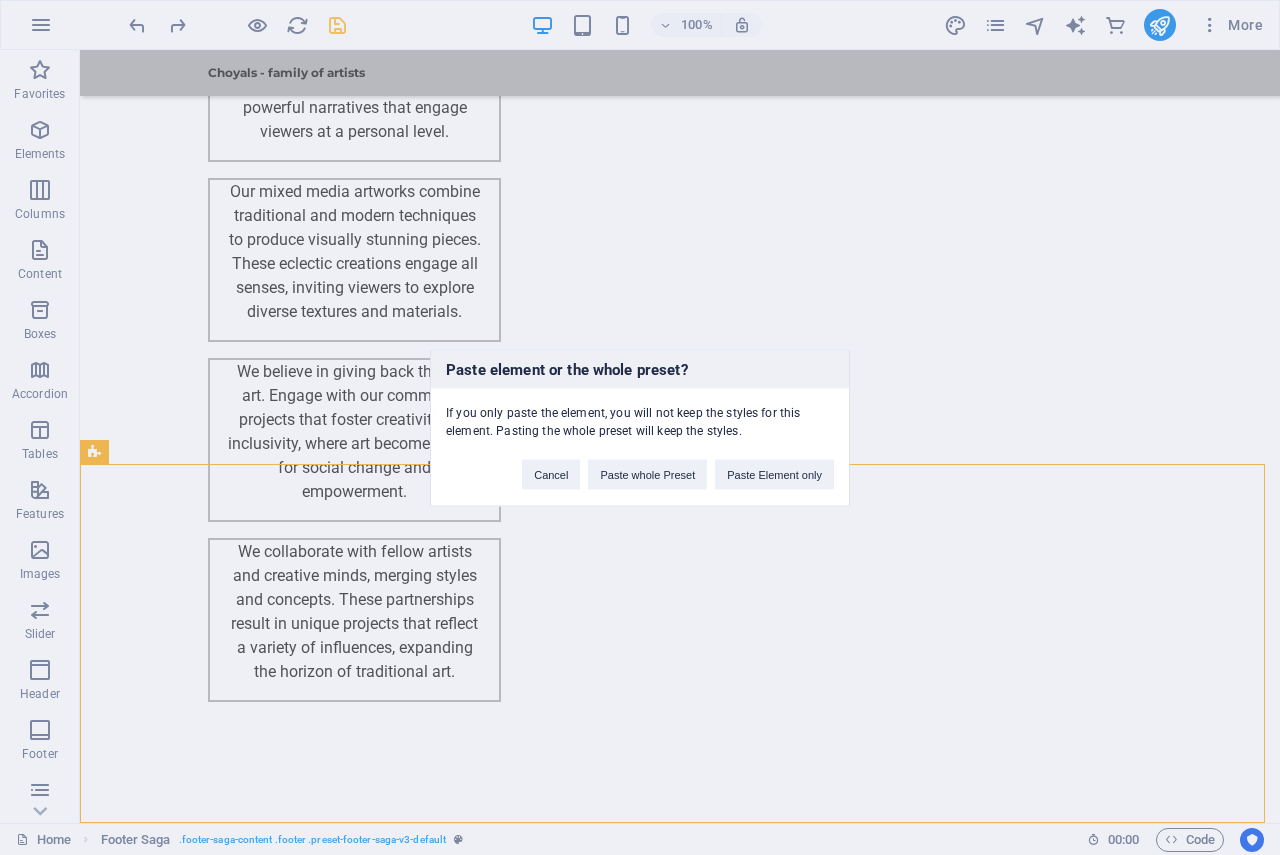 type 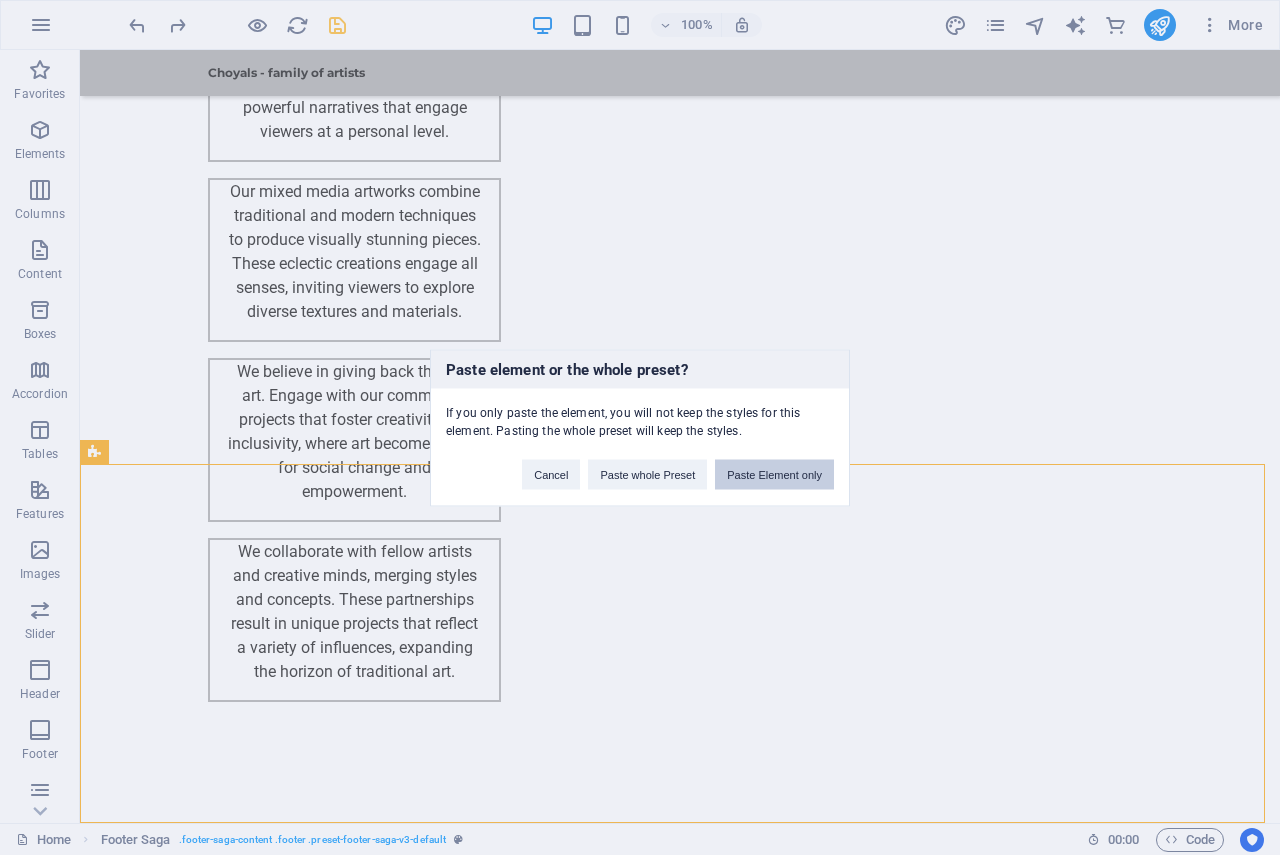 click on "Paste Element only" at bounding box center (774, 474) 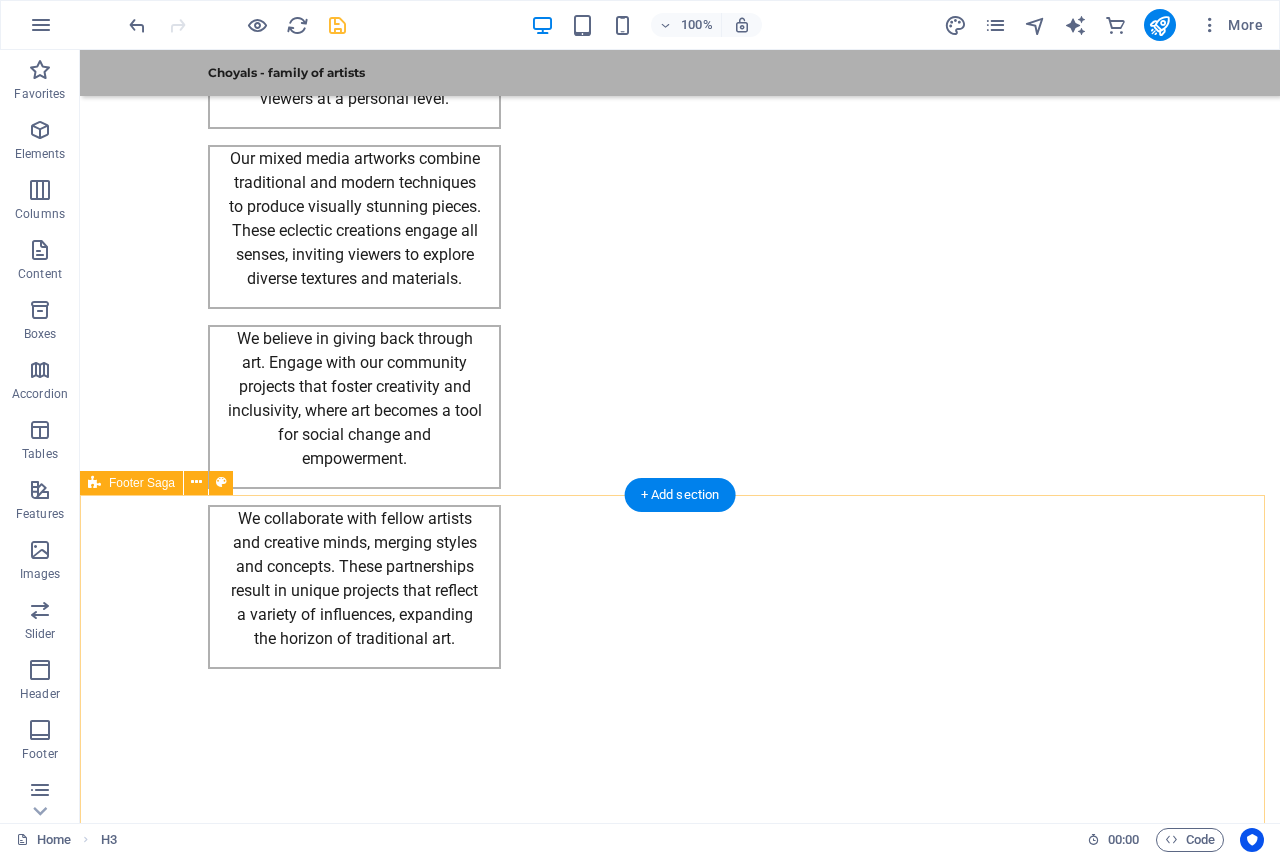 scroll, scrollTop: 2928, scrollLeft: 0, axis: vertical 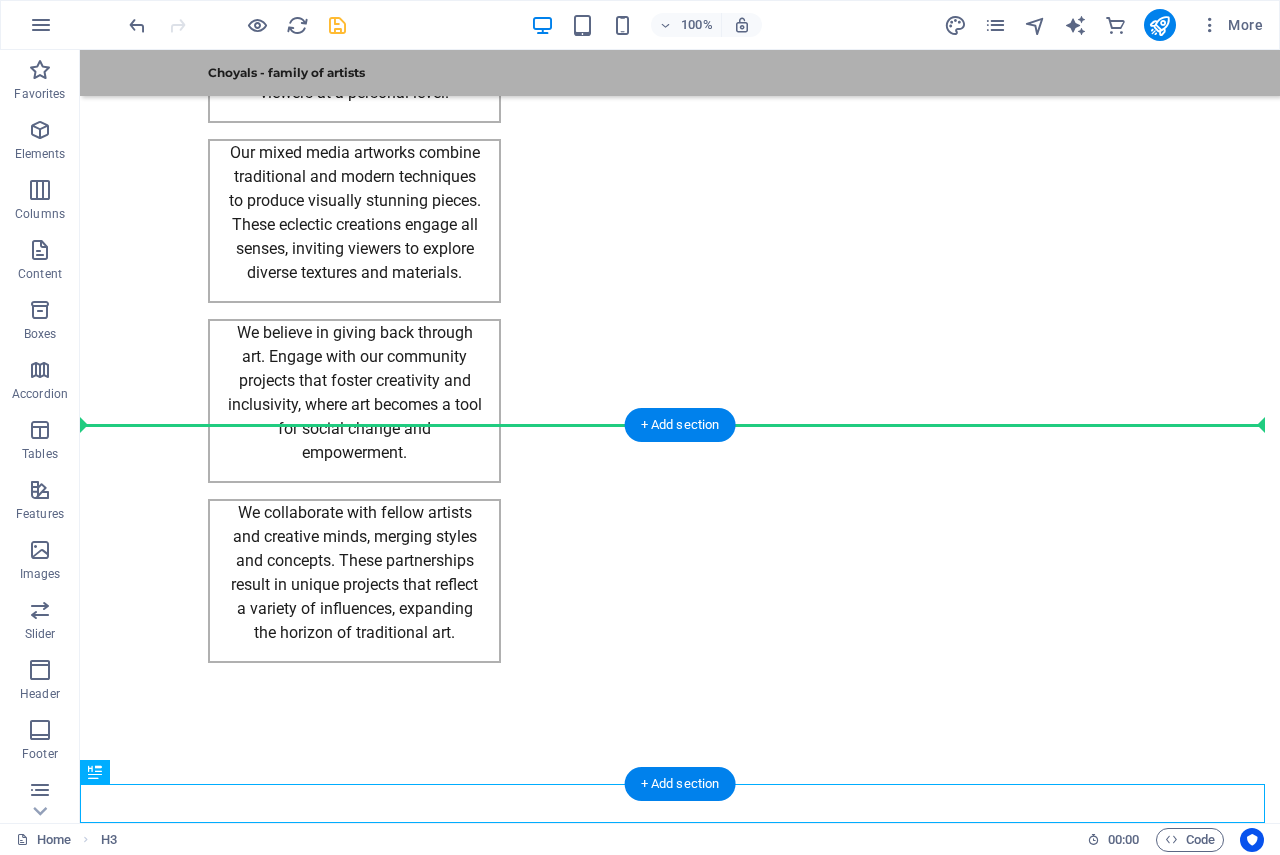 drag, startPoint x: 168, startPoint y: 797, endPoint x: 479, endPoint y: 595, distance: 370.84363 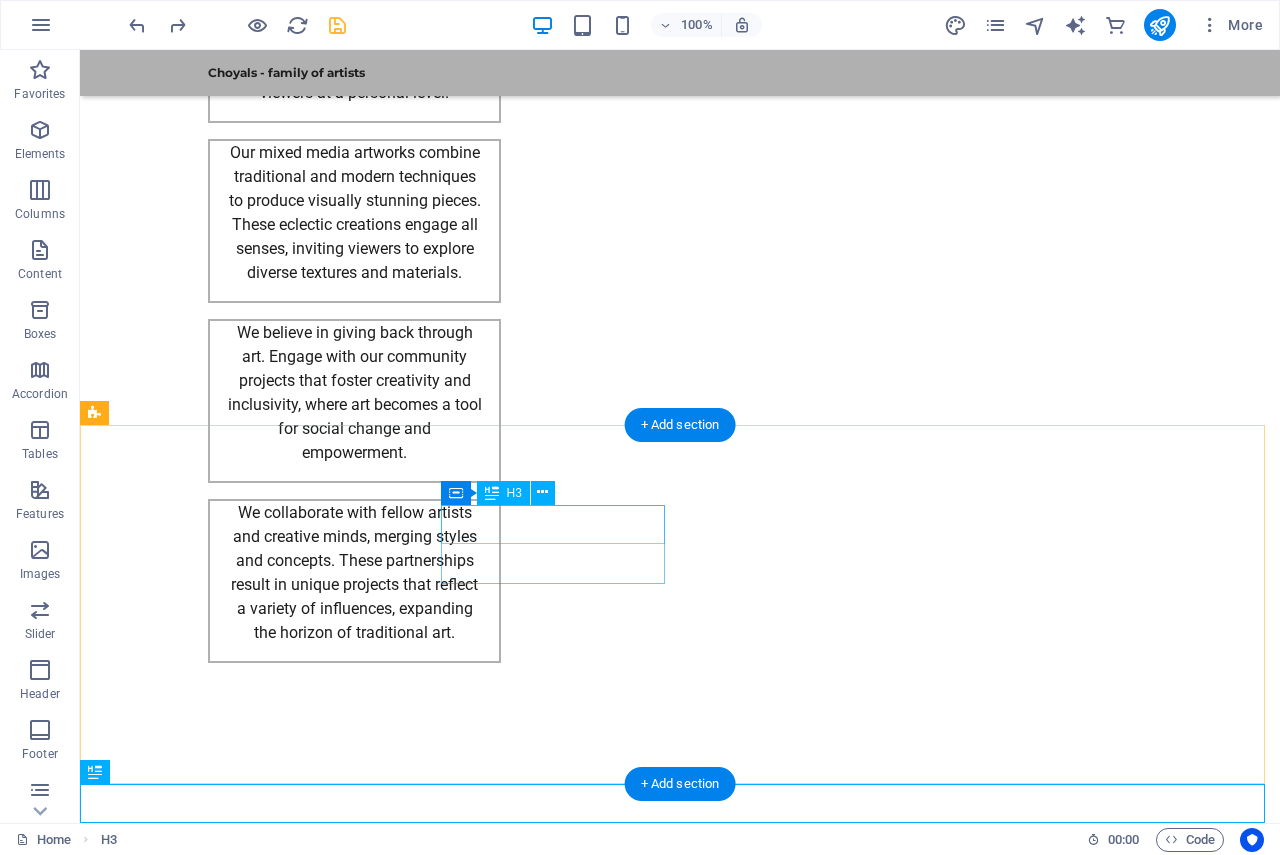 click on "Contact" at bounding box center (208, 2775) 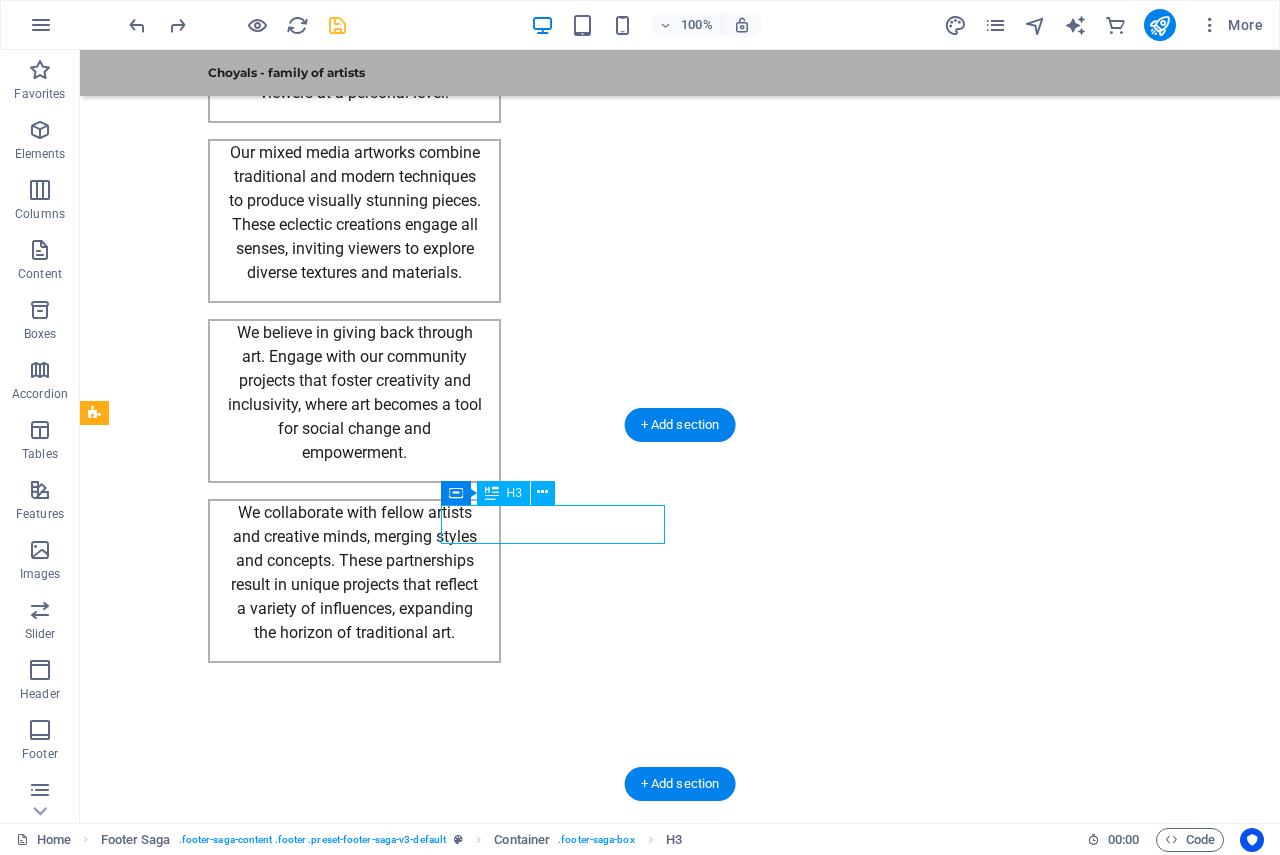 click on "Contact" at bounding box center (208, 2775) 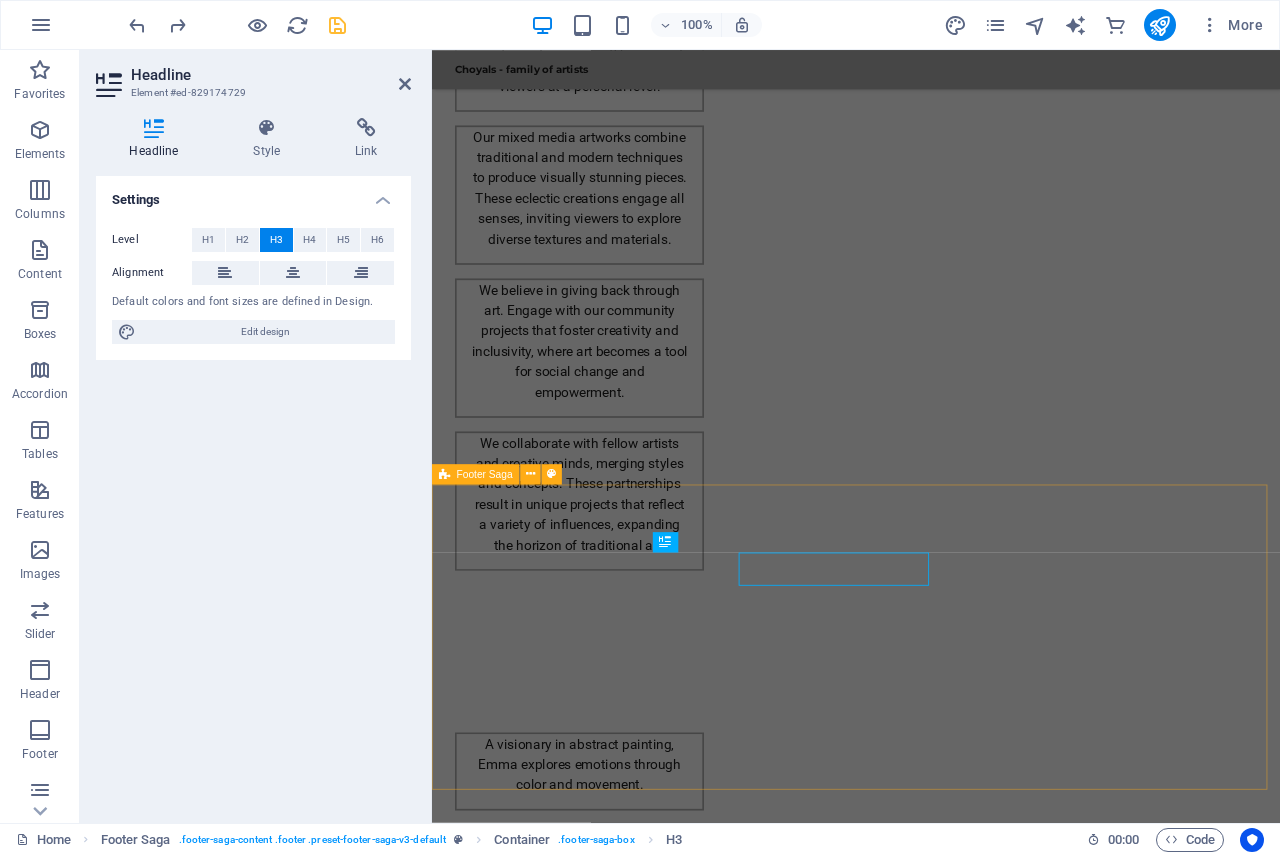scroll, scrollTop: 2792, scrollLeft: 0, axis: vertical 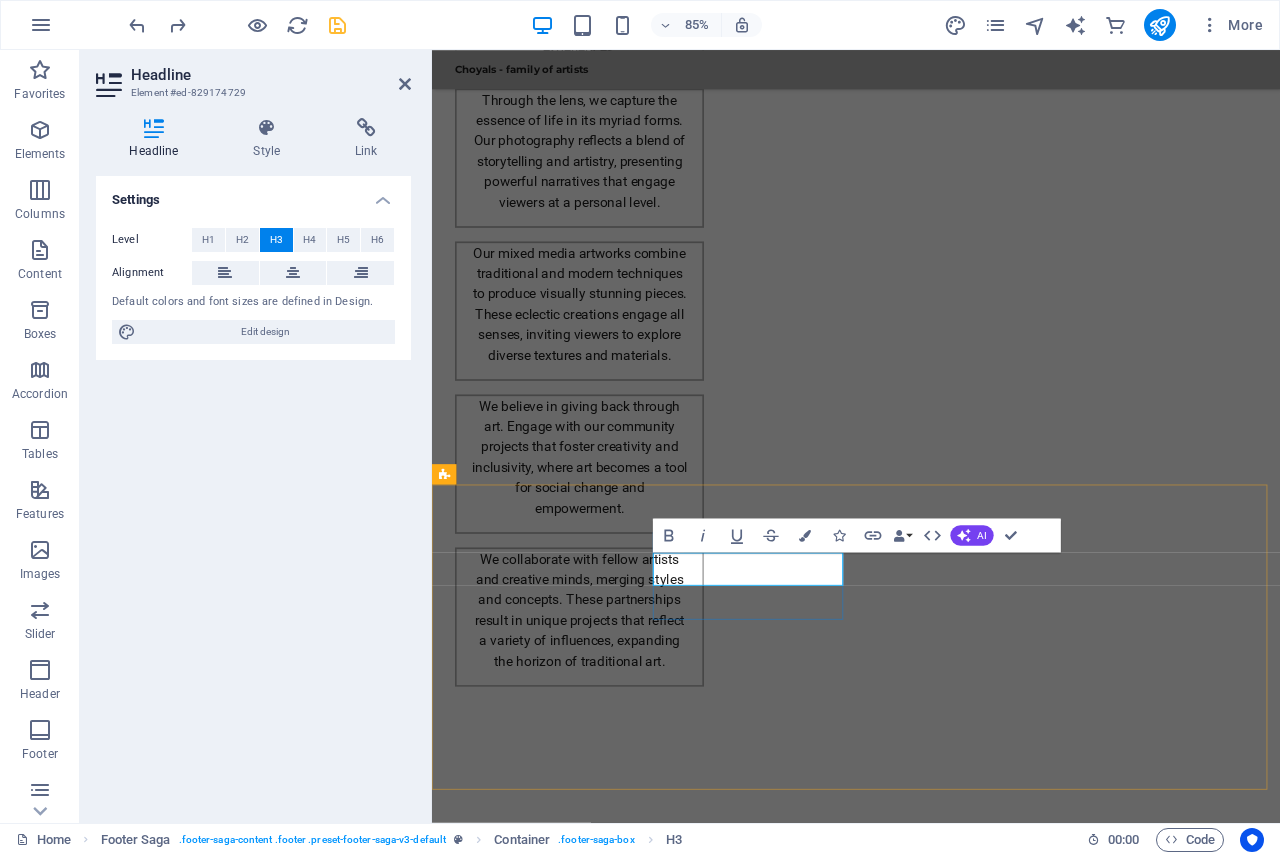 click on "Contact" at bounding box center (560, 2911) 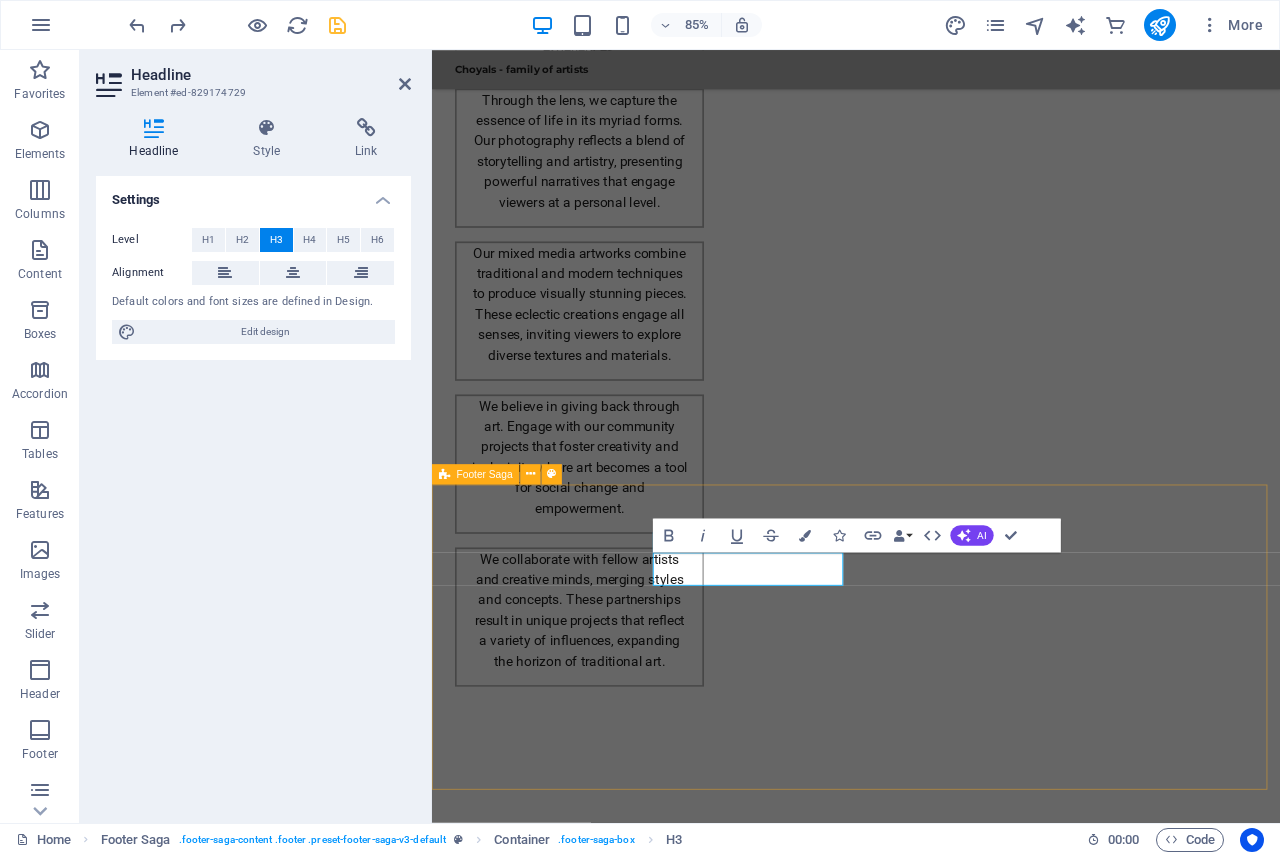 click on "Choyals - family of artists Choyals is a family of passionate artists dedicated to exploring and experimenting with the beauty of art across various mediums. Contact us to learn more about our artistic community and offerings. Contact Social media Facebook X Instagram Navigation Home About Artists Gallery Legal Notice Privacy Policy" at bounding box center (931, 3035) 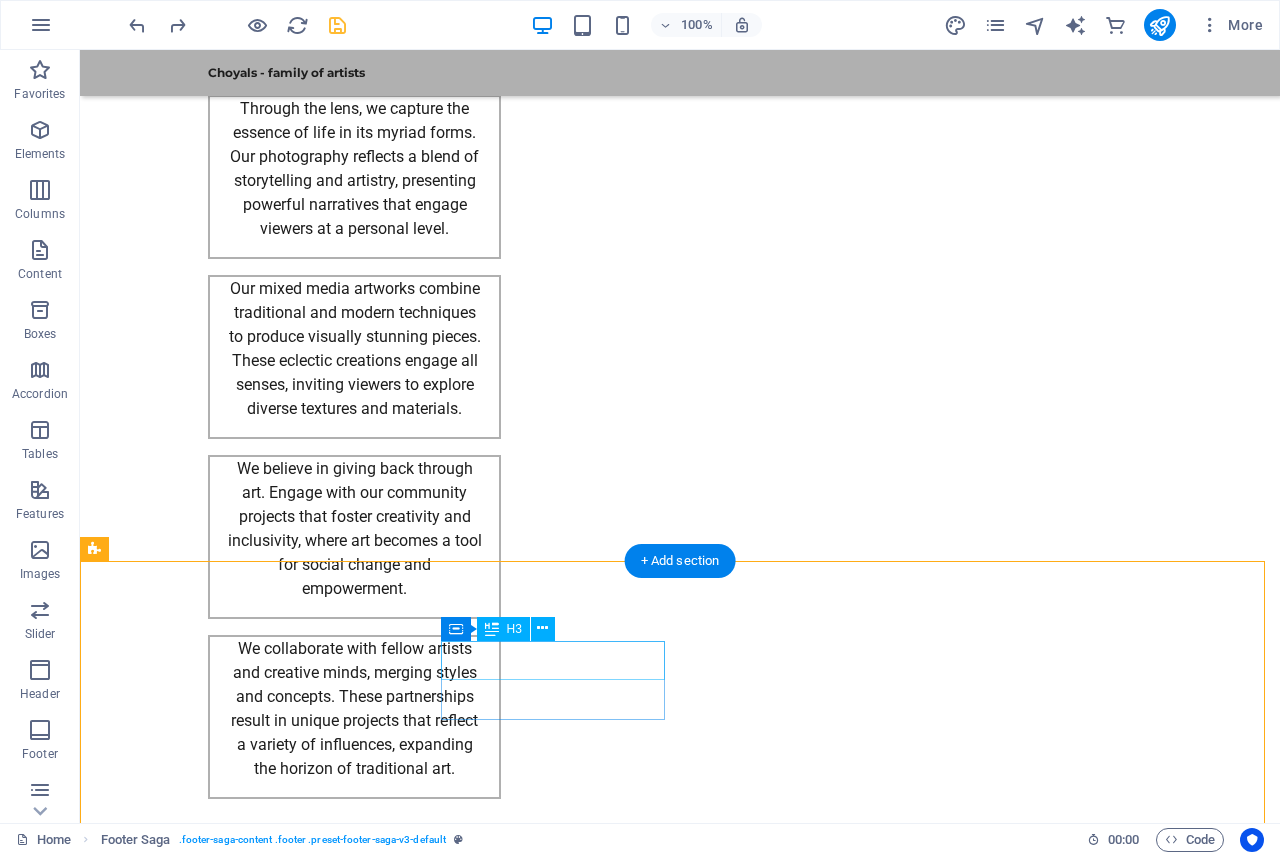 click on "Contact" at bounding box center [208, 2911] 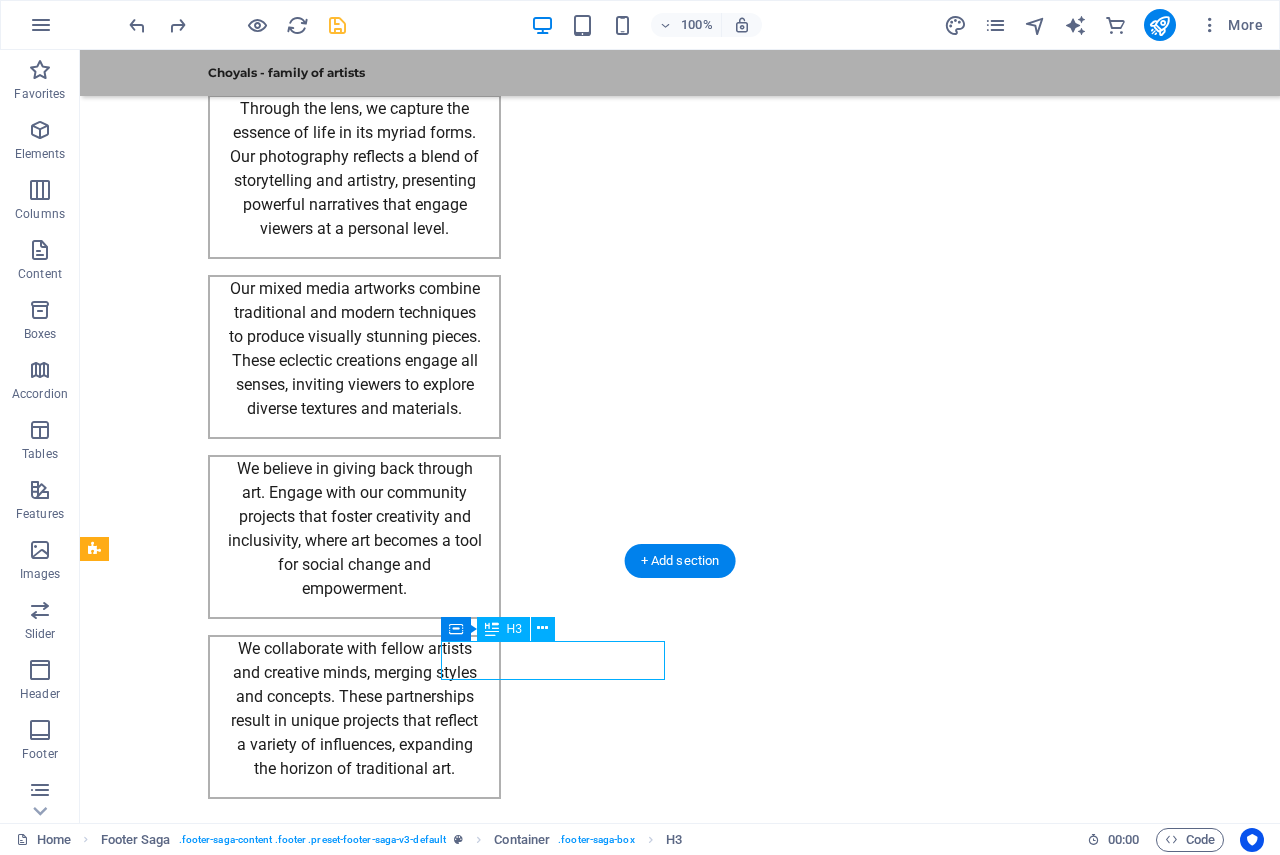 click on "Contact" at bounding box center (208, 2911) 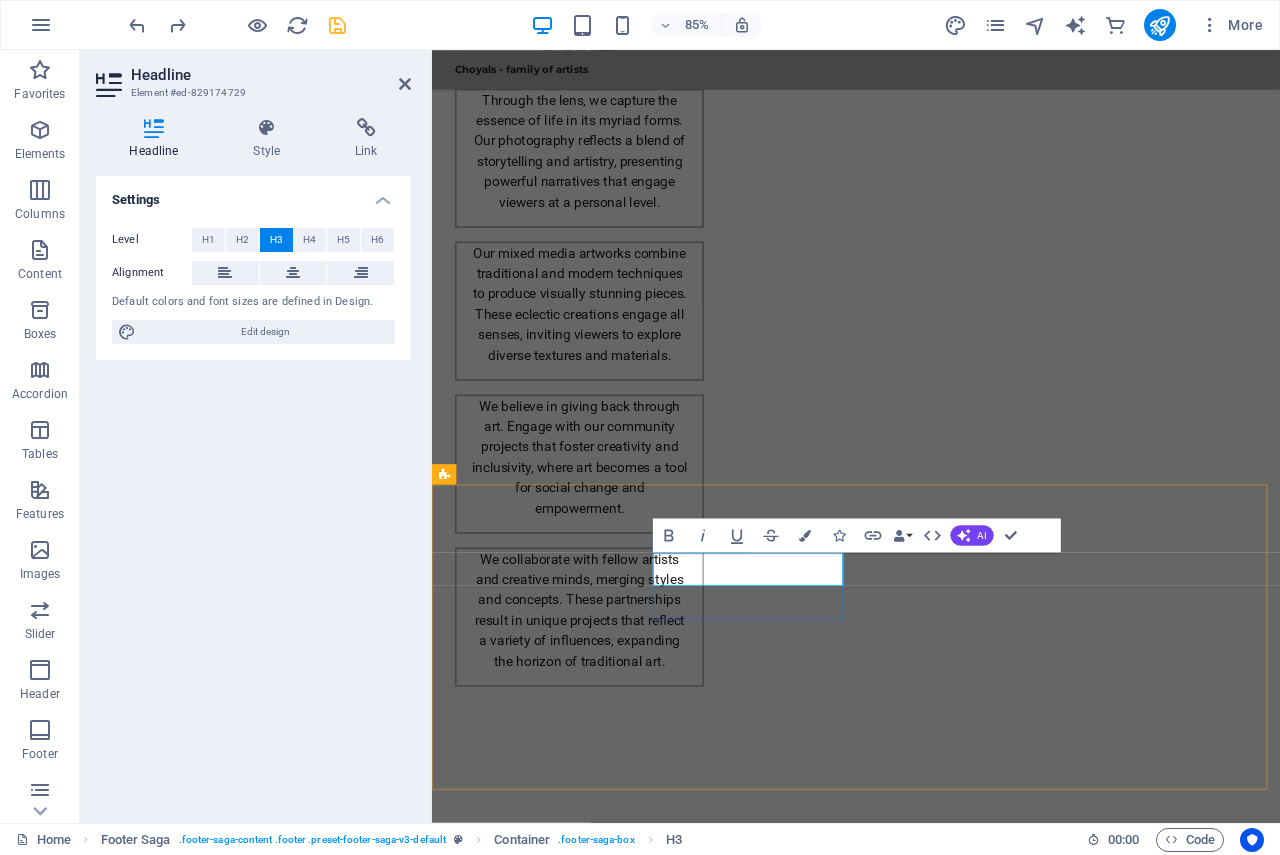click on "Contact" at bounding box center (560, 2911) 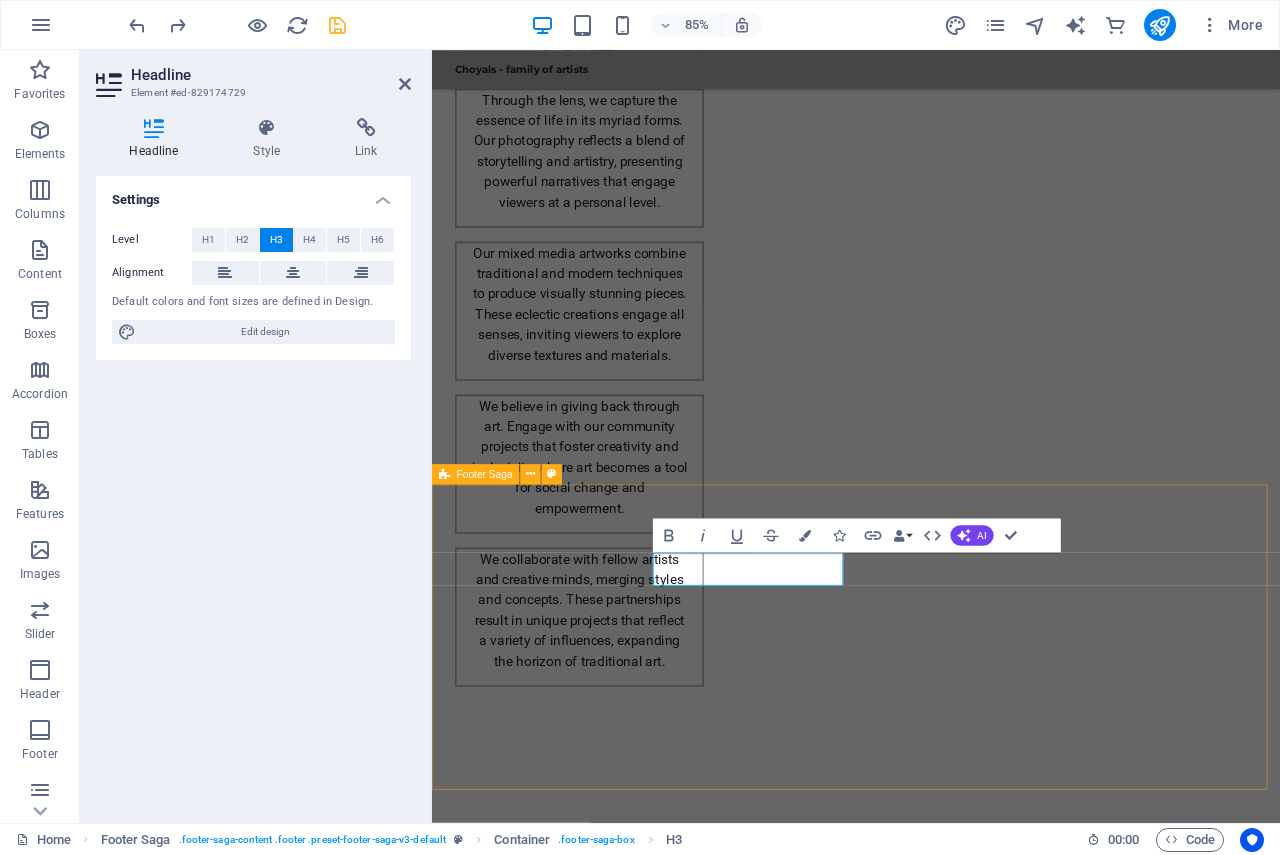 click on "Choyals - family of artists Choyals is a family of passionate artists dedicated to exploring and experimenting with the beauty of art across various mediums. Contact us to learn more about our artistic community and offerings. Contact Social media Facebook X Instagram Navigation Home About Artists Gallery Legal Notice Privacy Policy" at bounding box center (931, 3035) 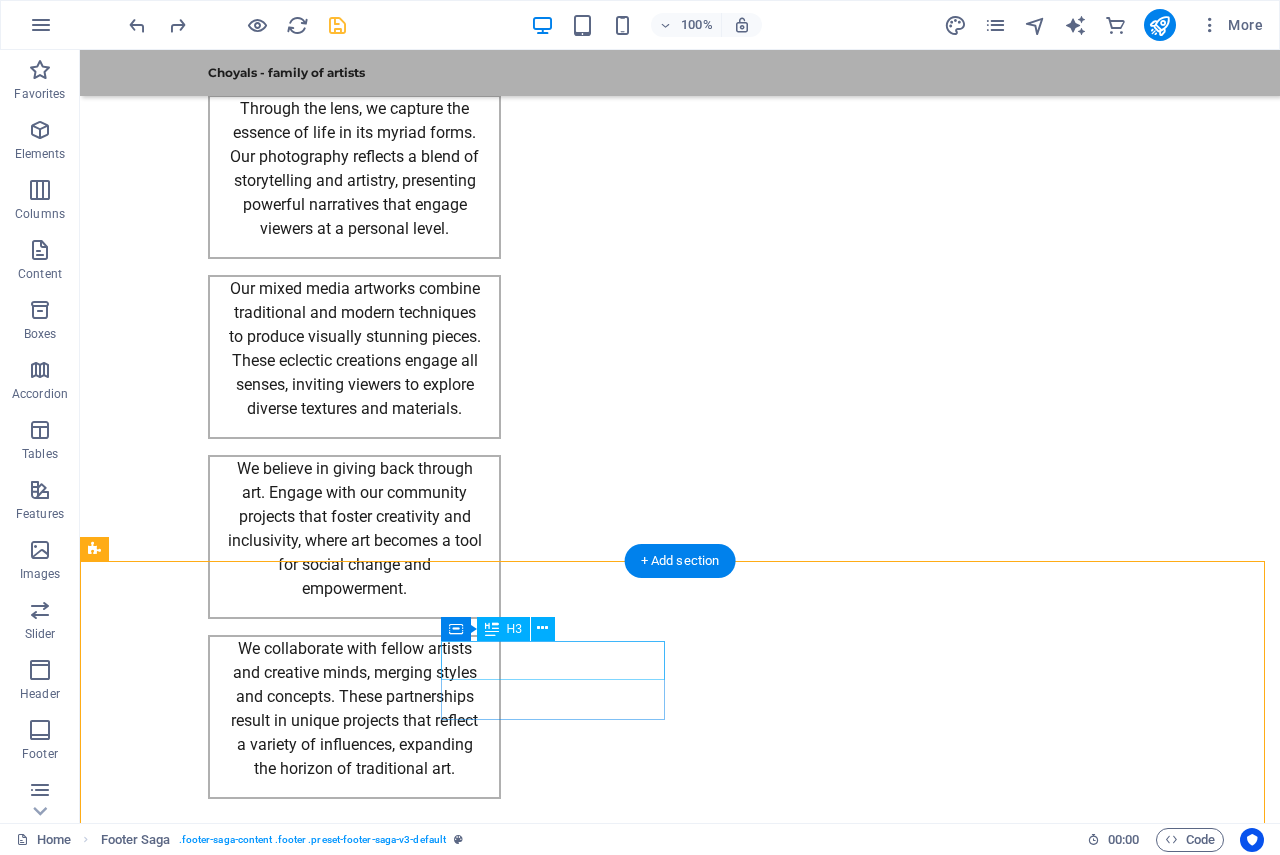 click on "Contact" at bounding box center (208, 2911) 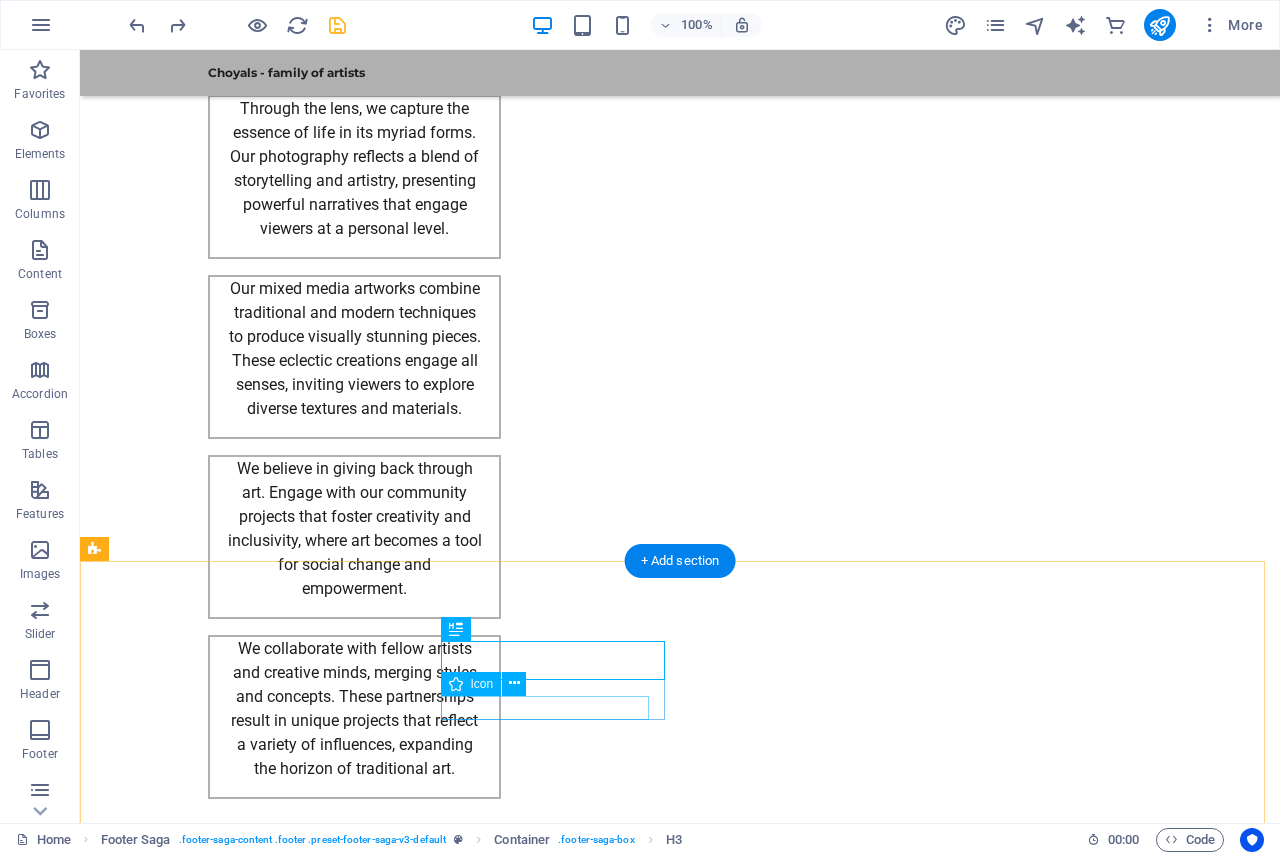 click at bounding box center (200, 2959) 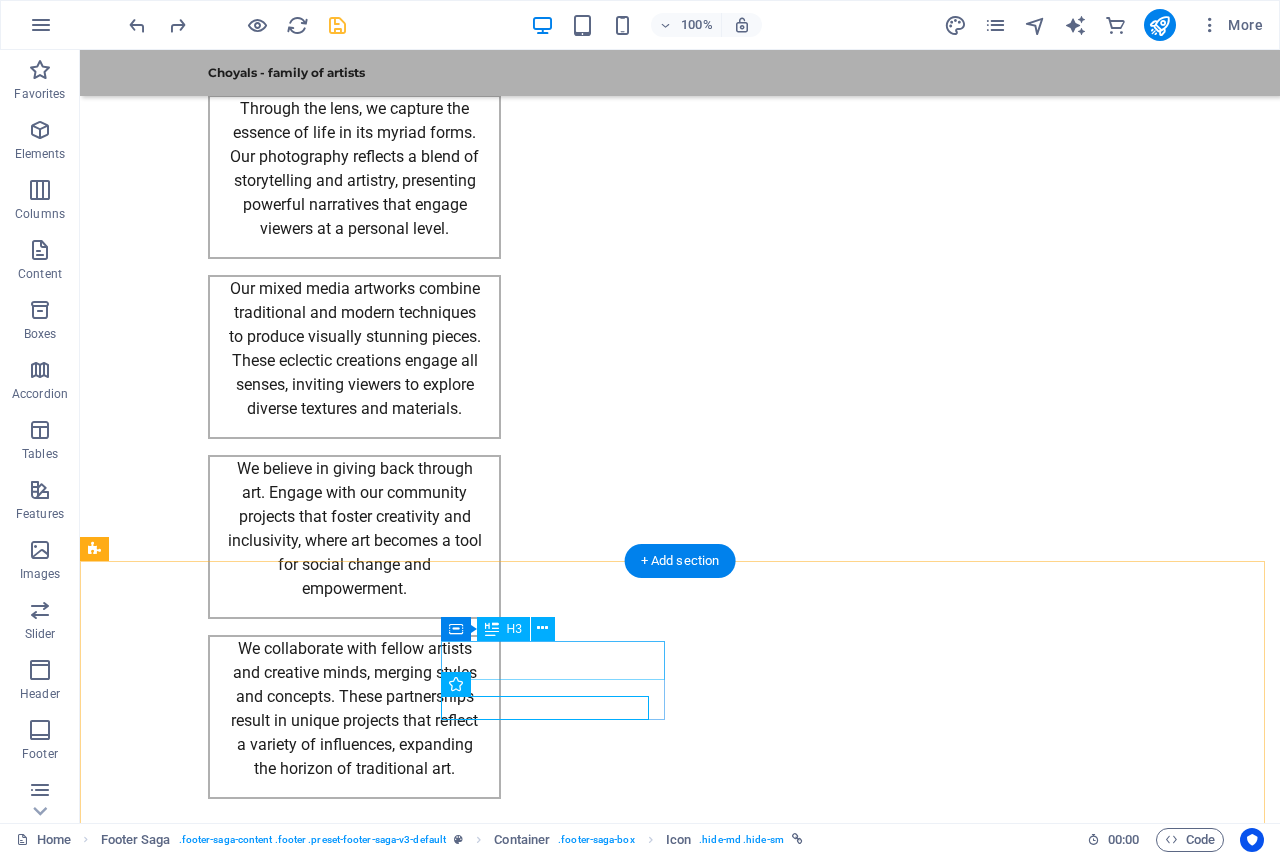 click on "Contact" at bounding box center (208, 2911) 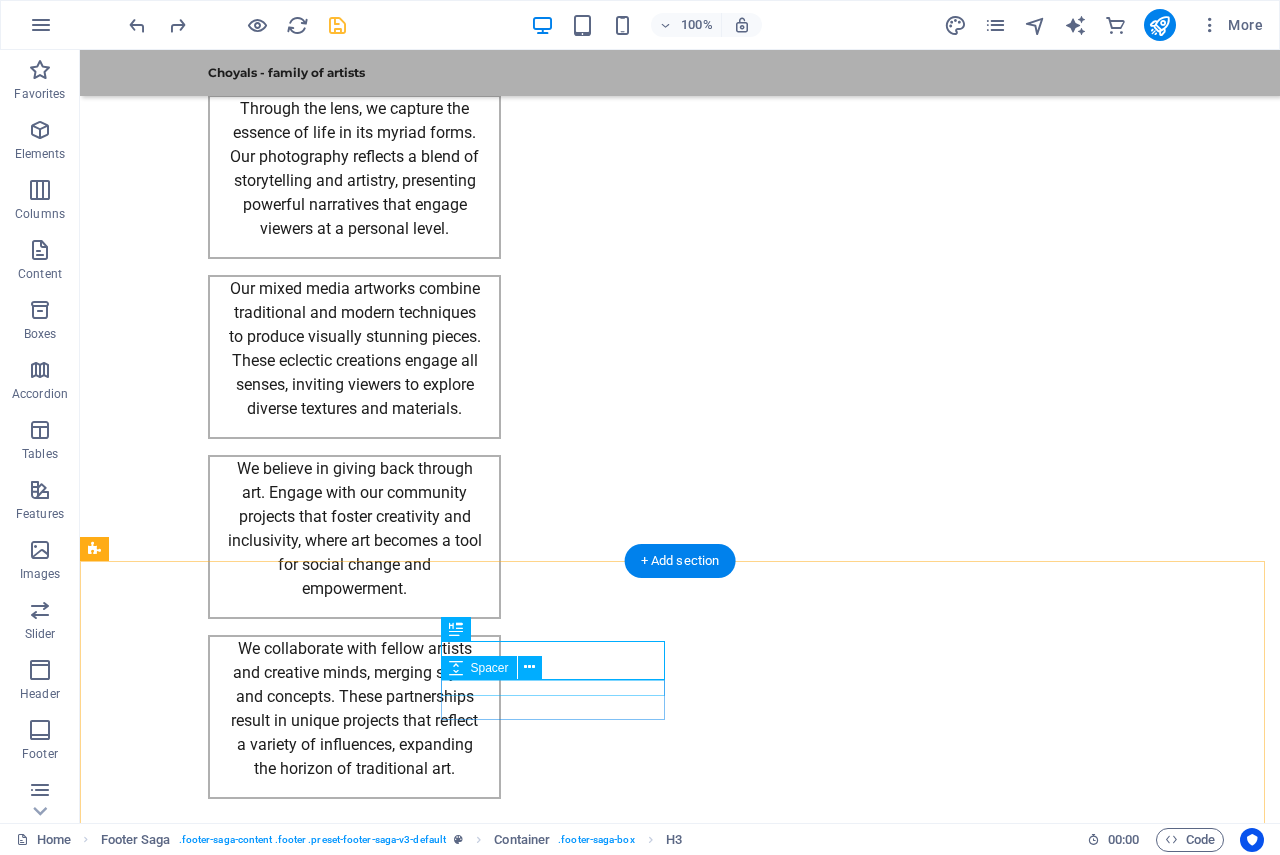 click at bounding box center (208, 2939) 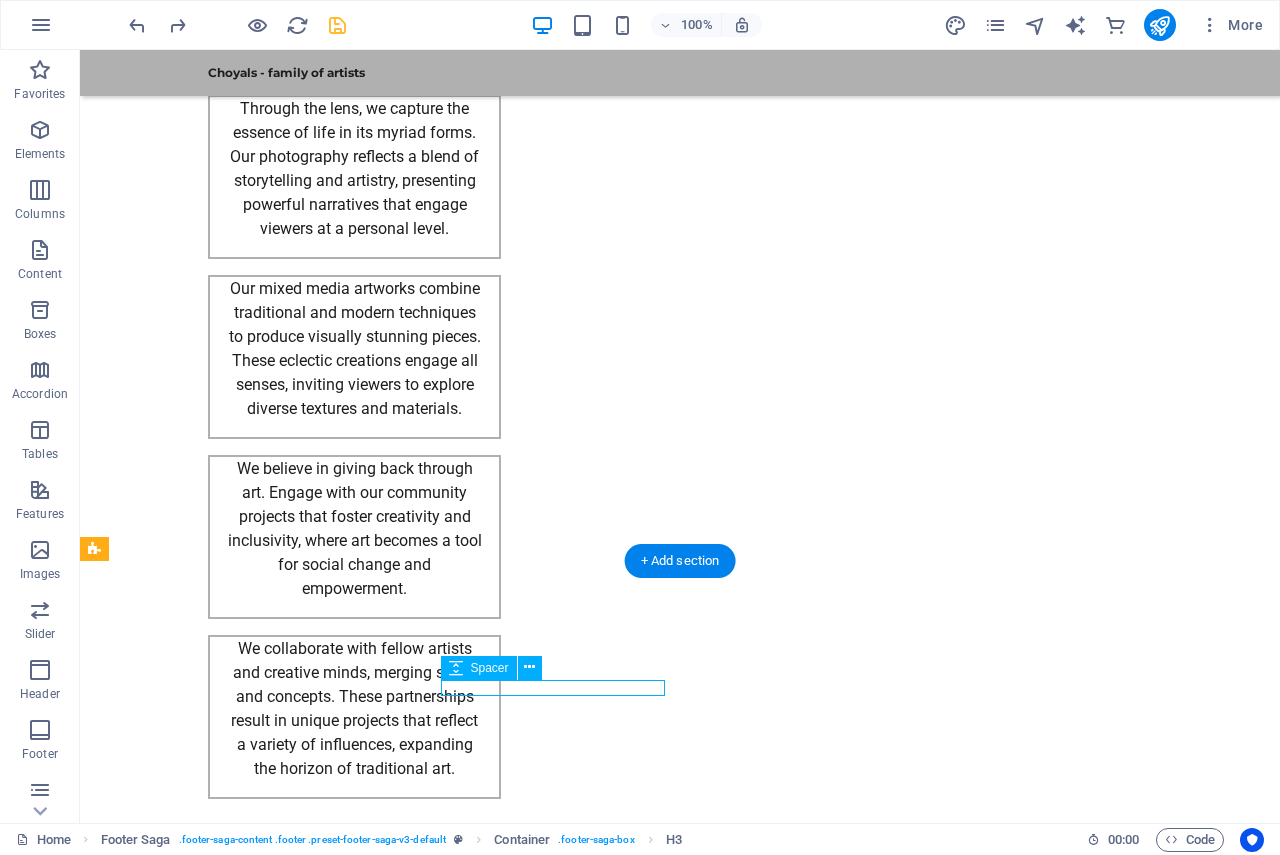click at bounding box center (208, 2939) 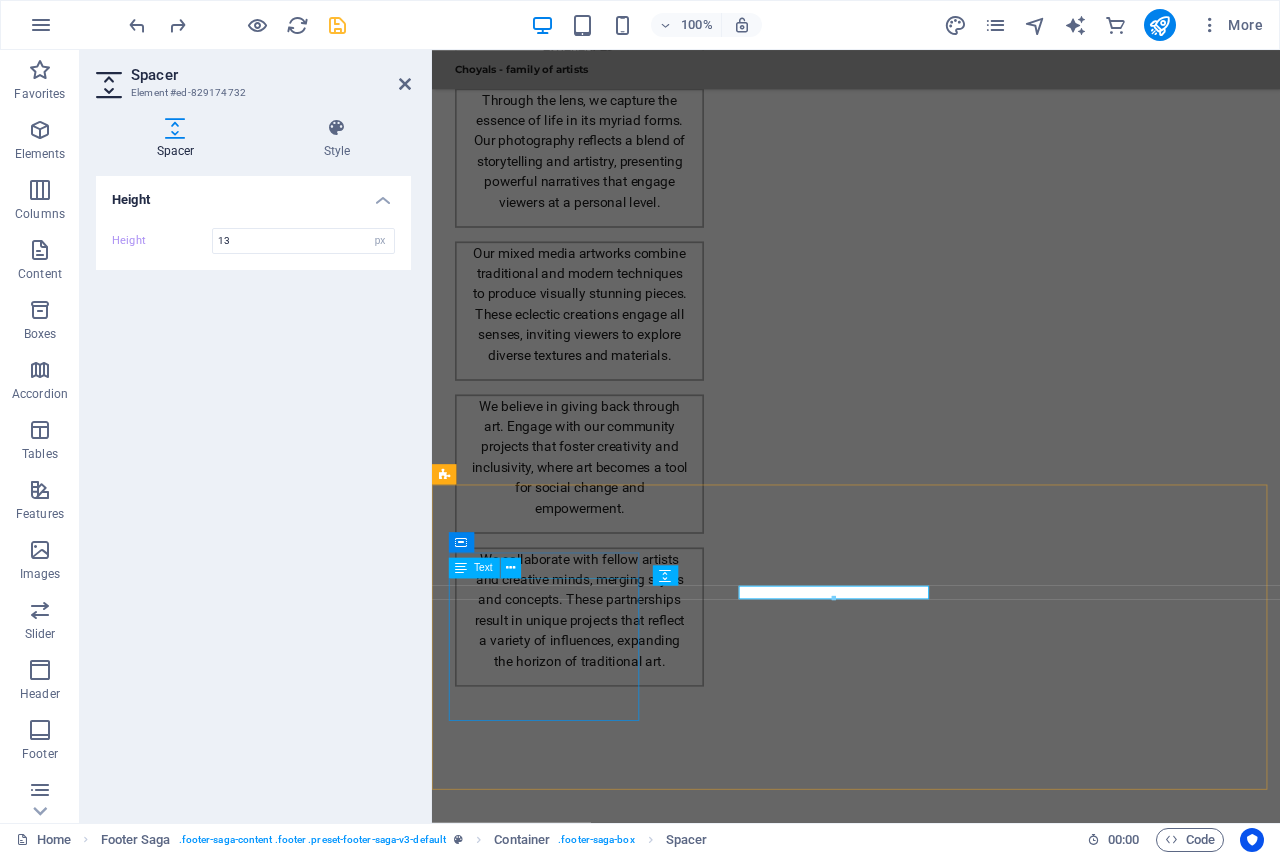 type on "16" 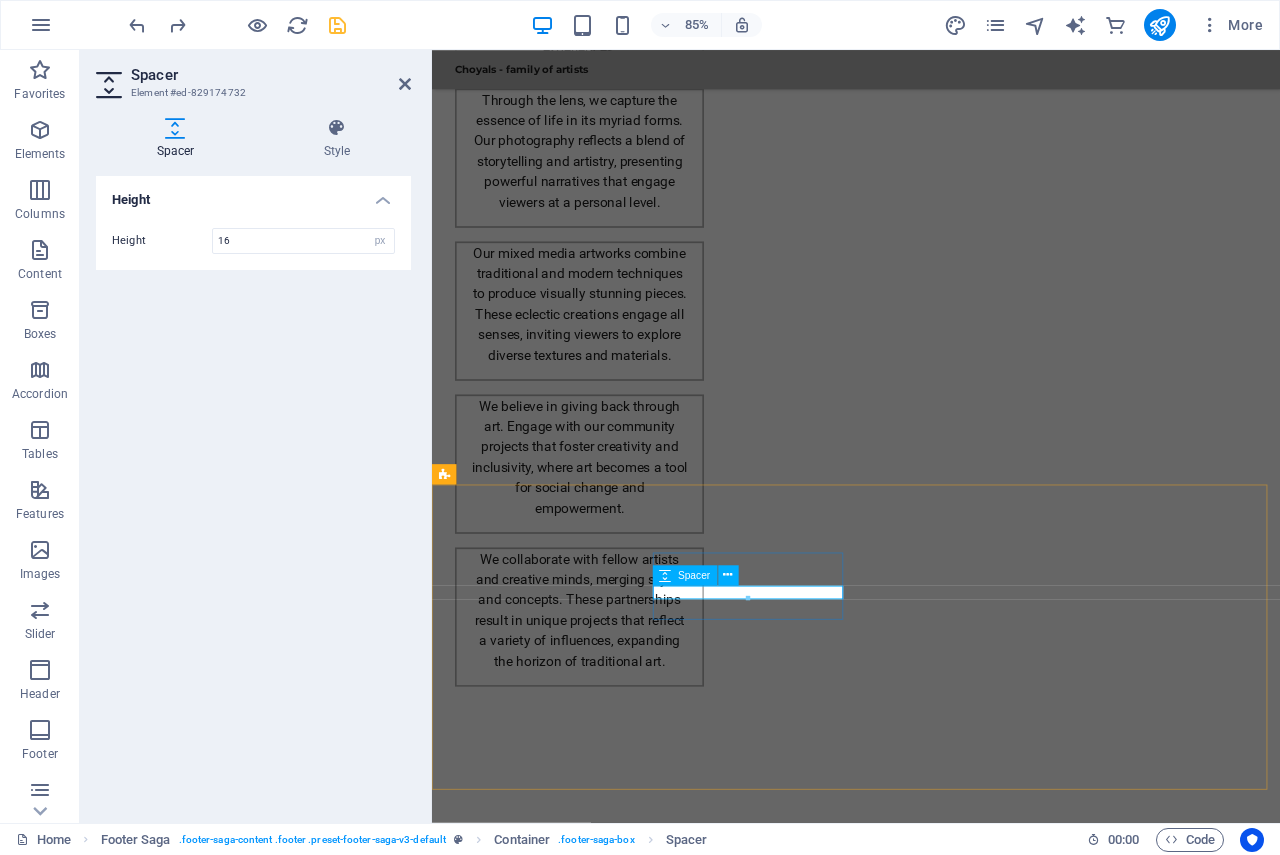 click at bounding box center [560, 2939] 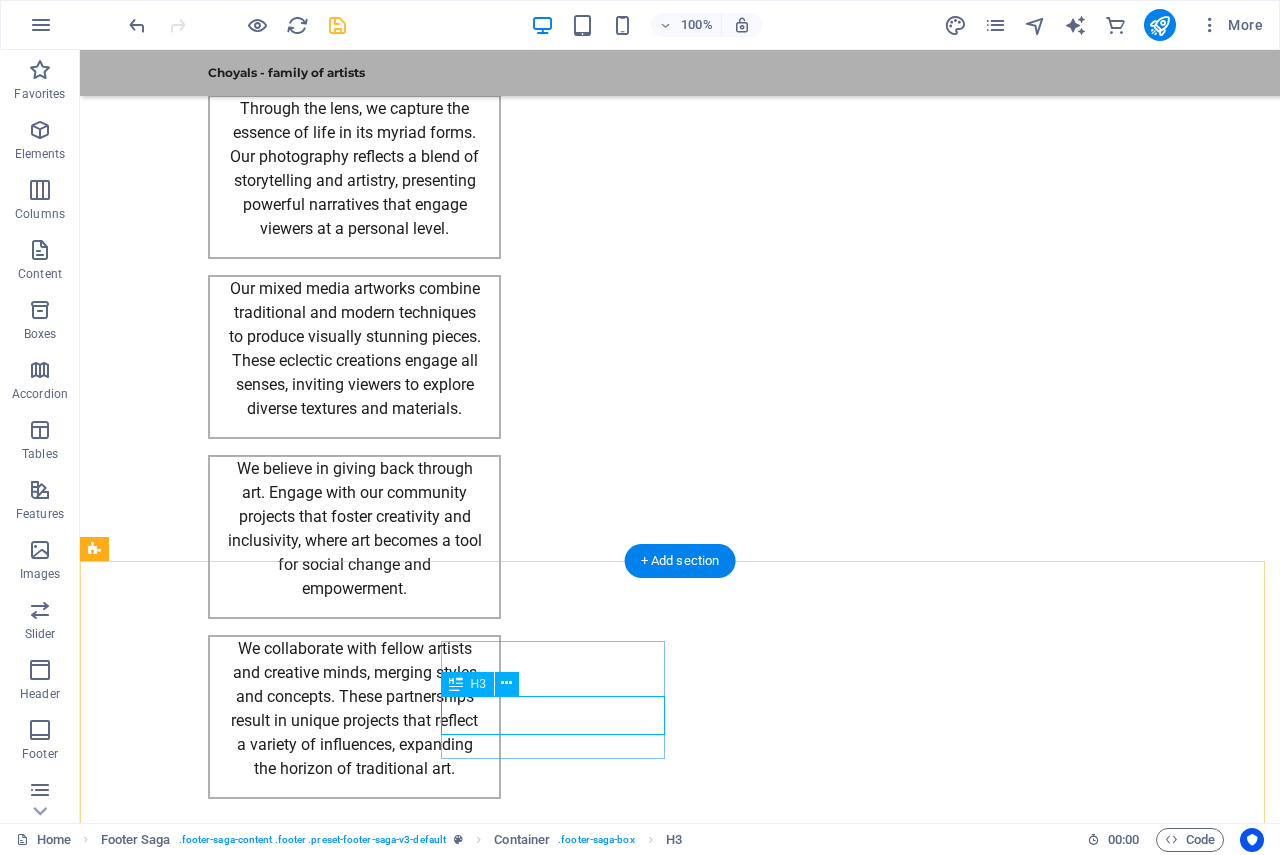 click on "Contact" at bounding box center (208, 2966) 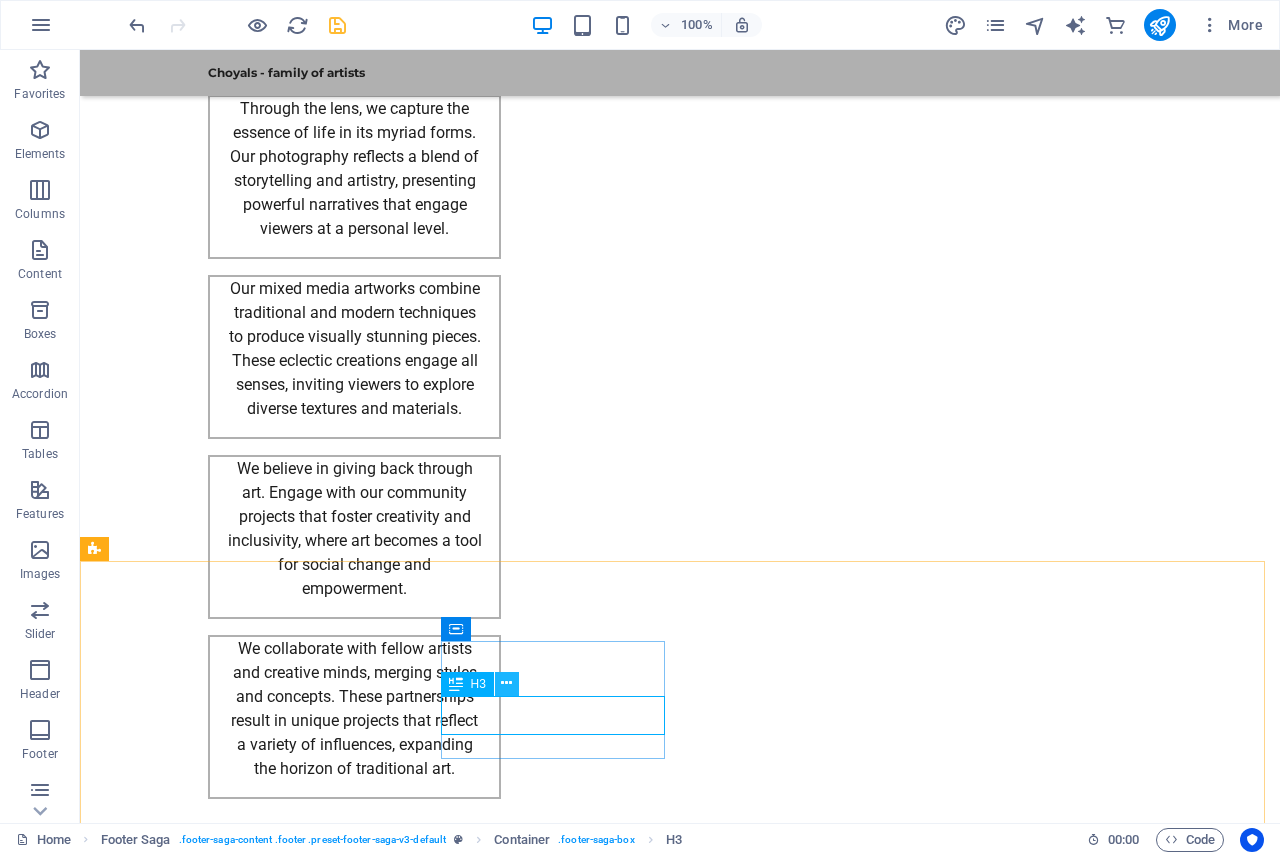click at bounding box center [506, 683] 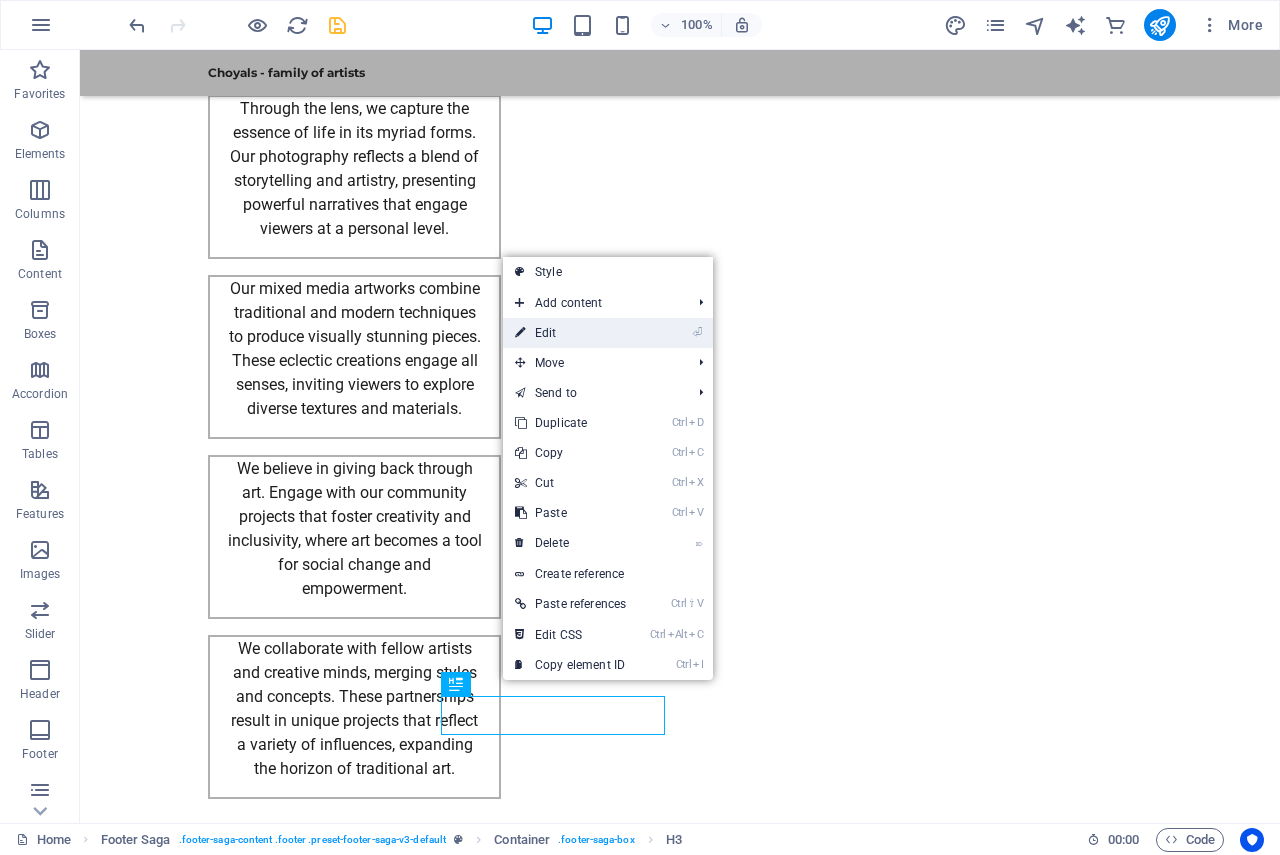 click on "⏎  Edit" at bounding box center [570, 333] 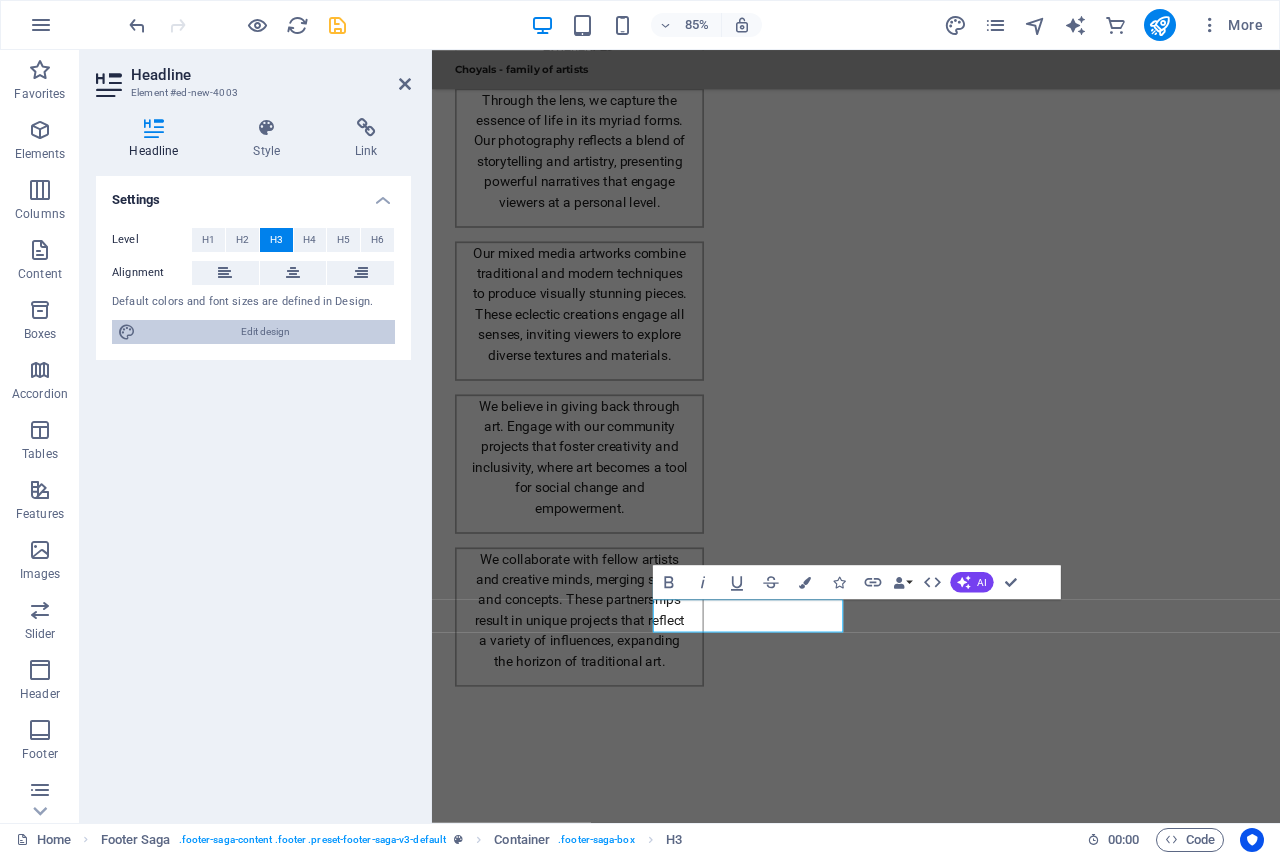 click on "Edit design" at bounding box center (265, 332) 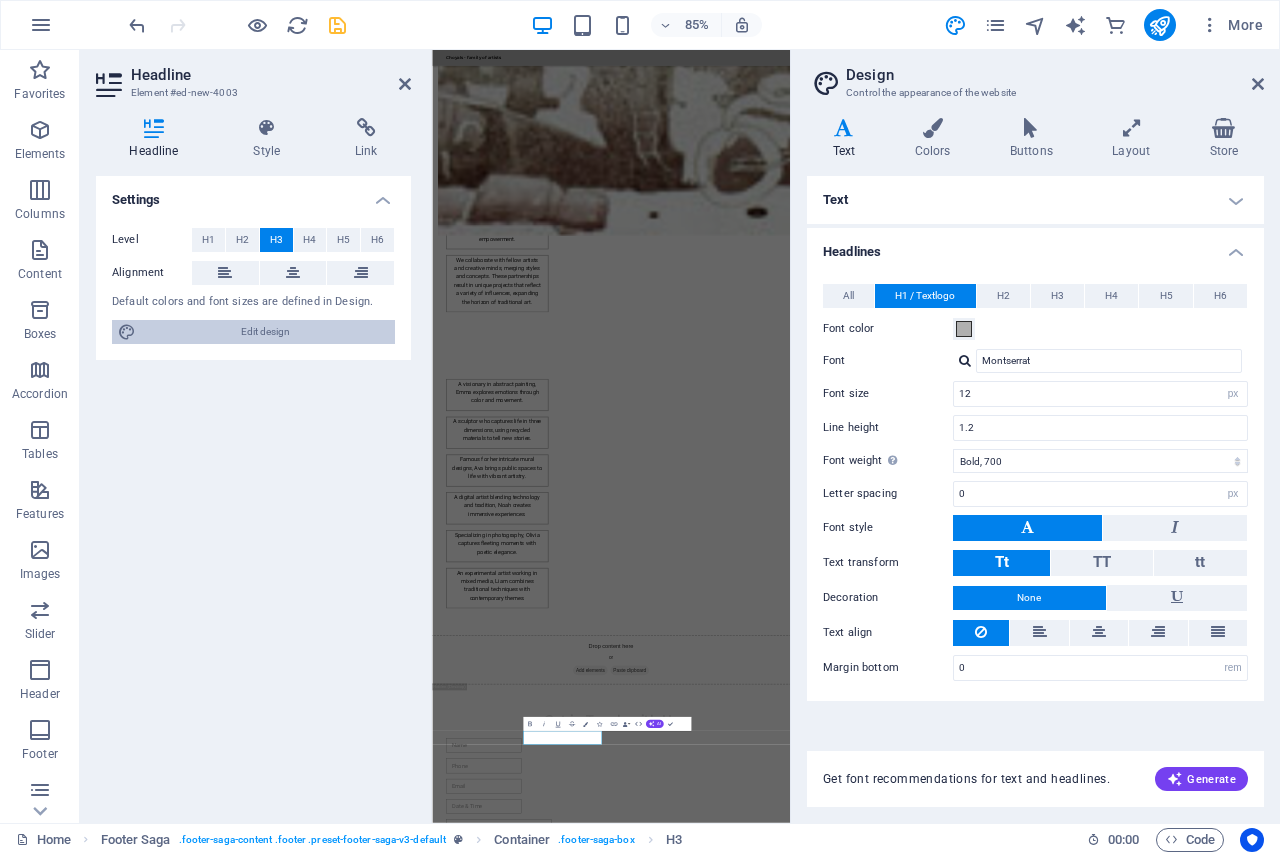 scroll, scrollTop: 1492, scrollLeft: 0, axis: vertical 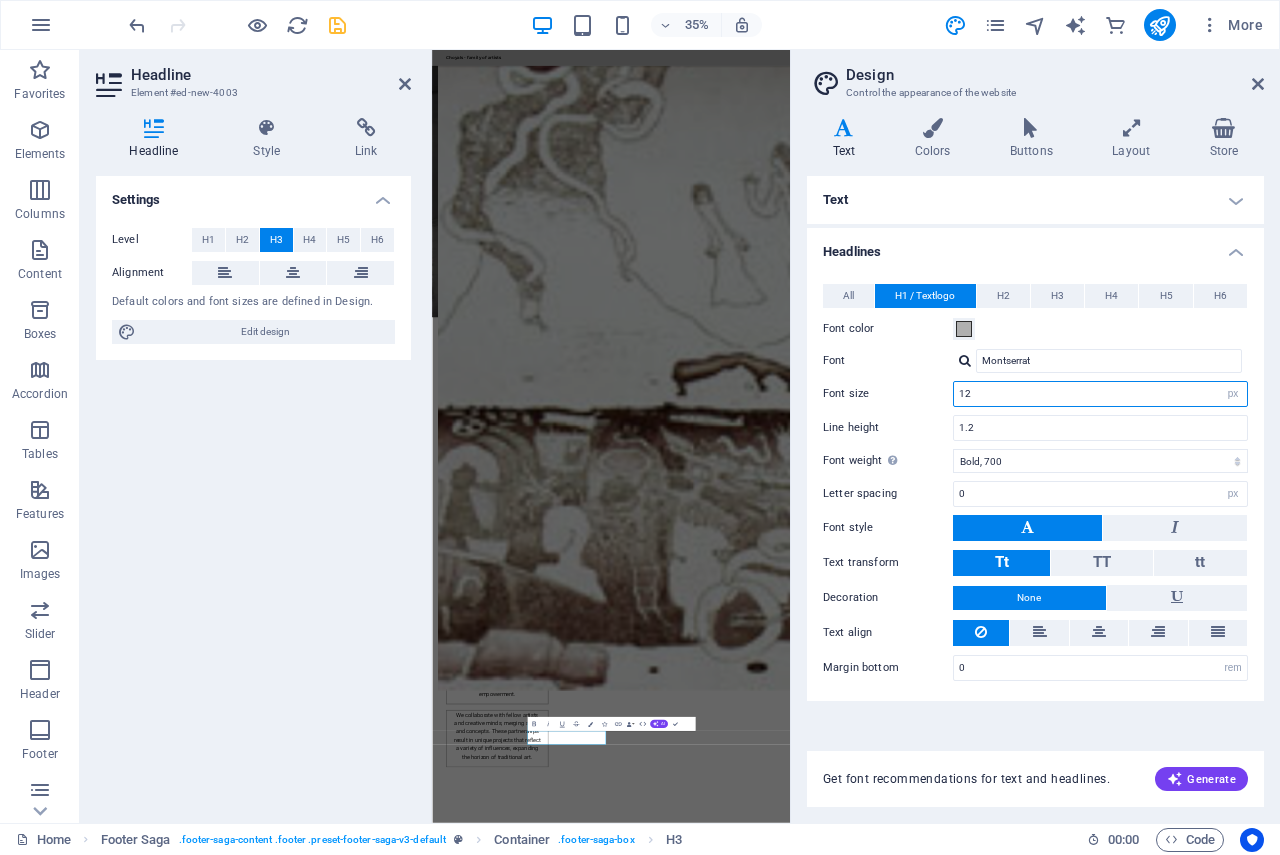 drag, startPoint x: 978, startPoint y: 394, endPoint x: 907, endPoint y: 387, distance: 71.34424 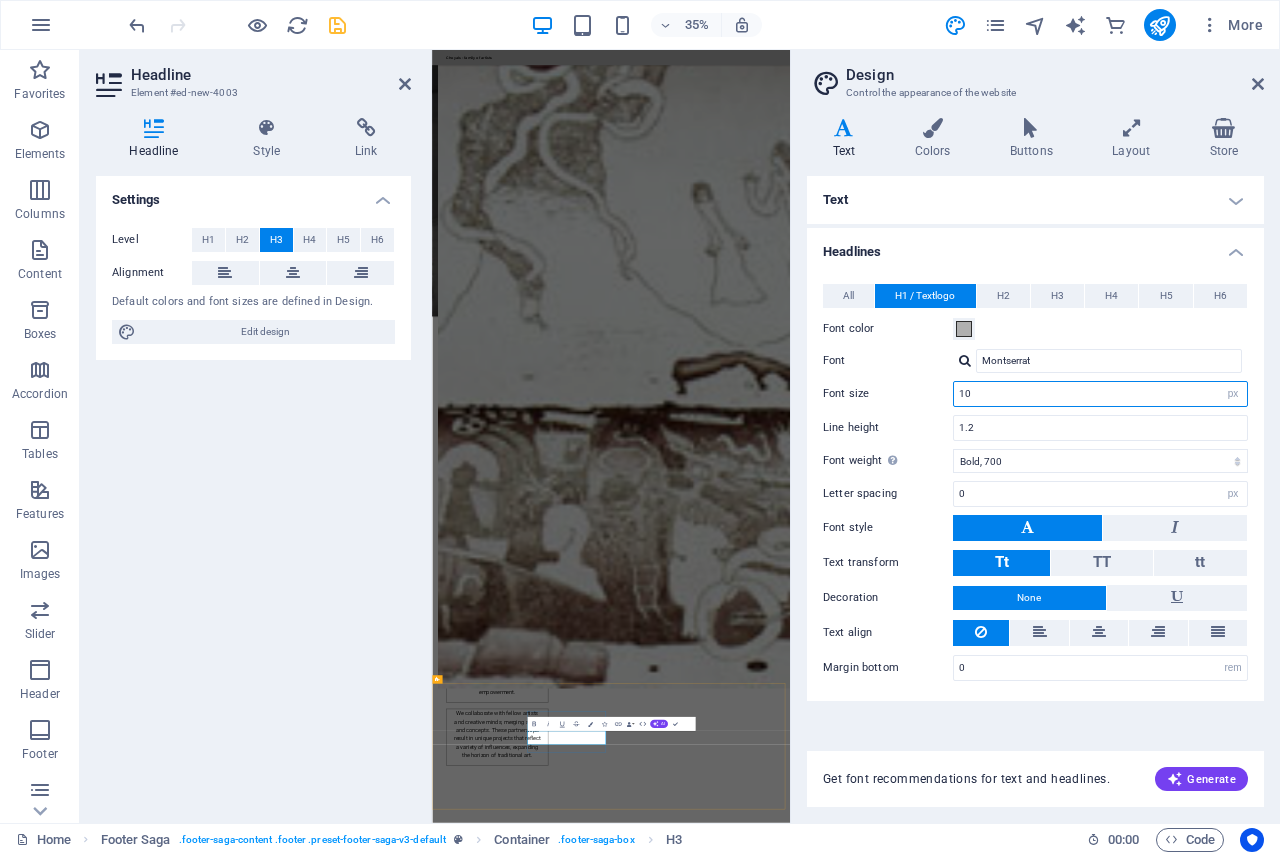 scroll, scrollTop: 1490, scrollLeft: 0, axis: vertical 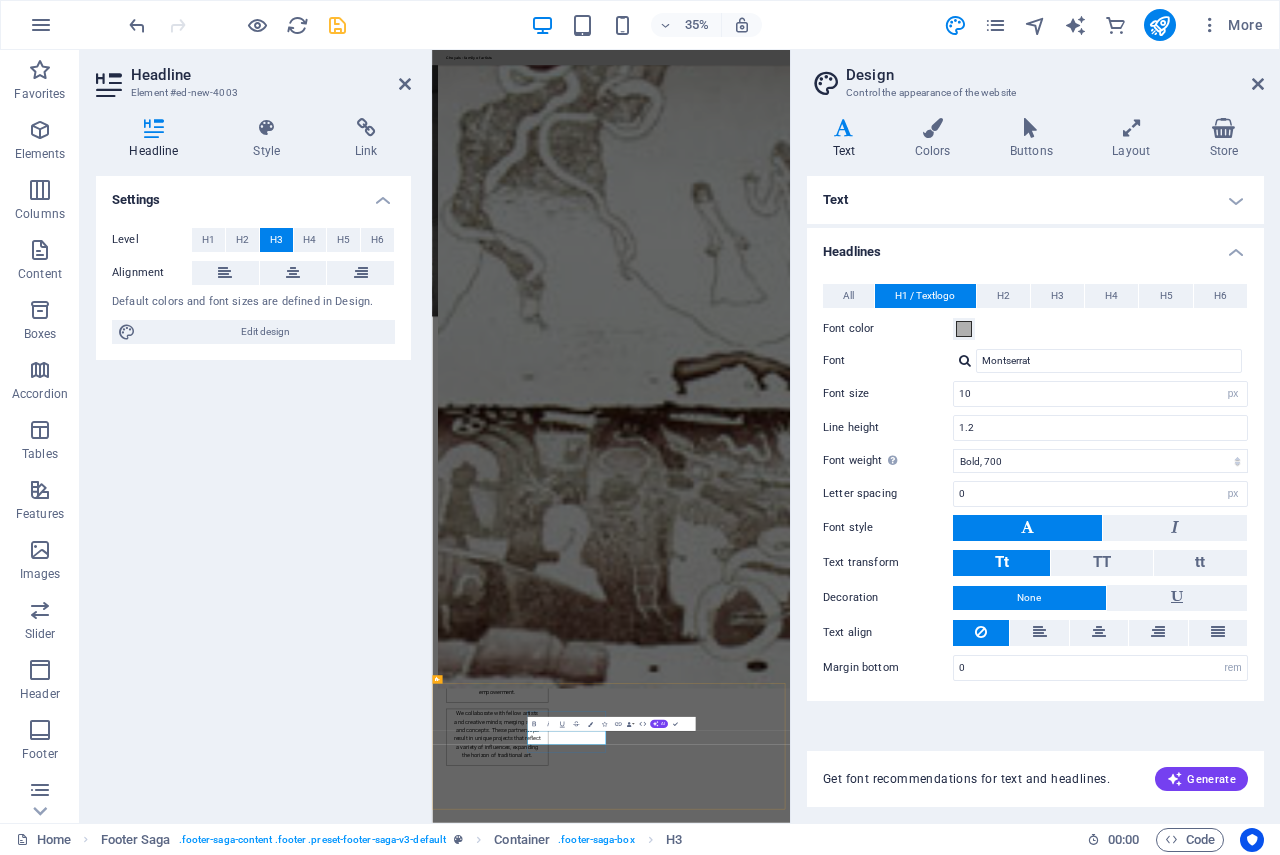click on "Contact" at bounding box center (560, 4261) 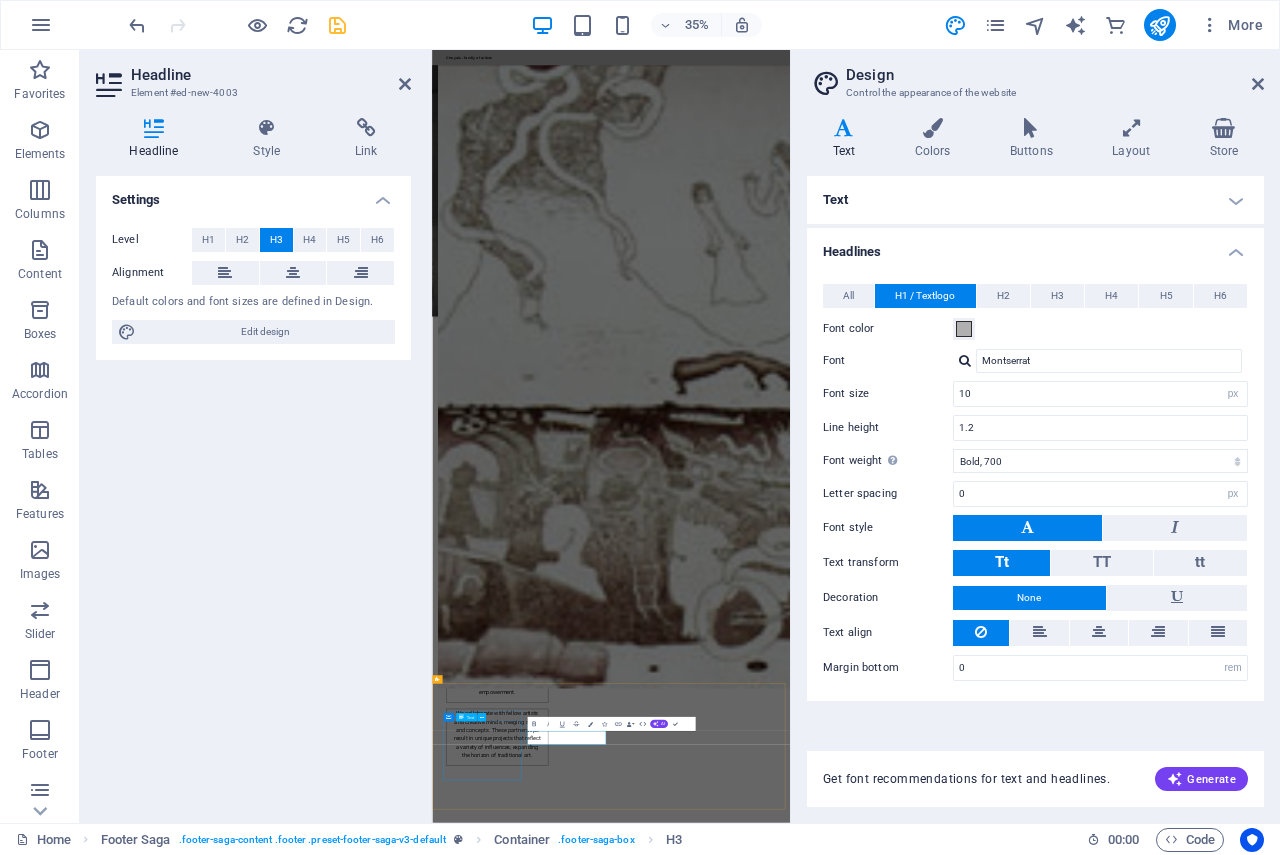 drag, startPoint x: 843, startPoint y: 2007, endPoint x: 637, endPoint y: 2004, distance: 206.02185 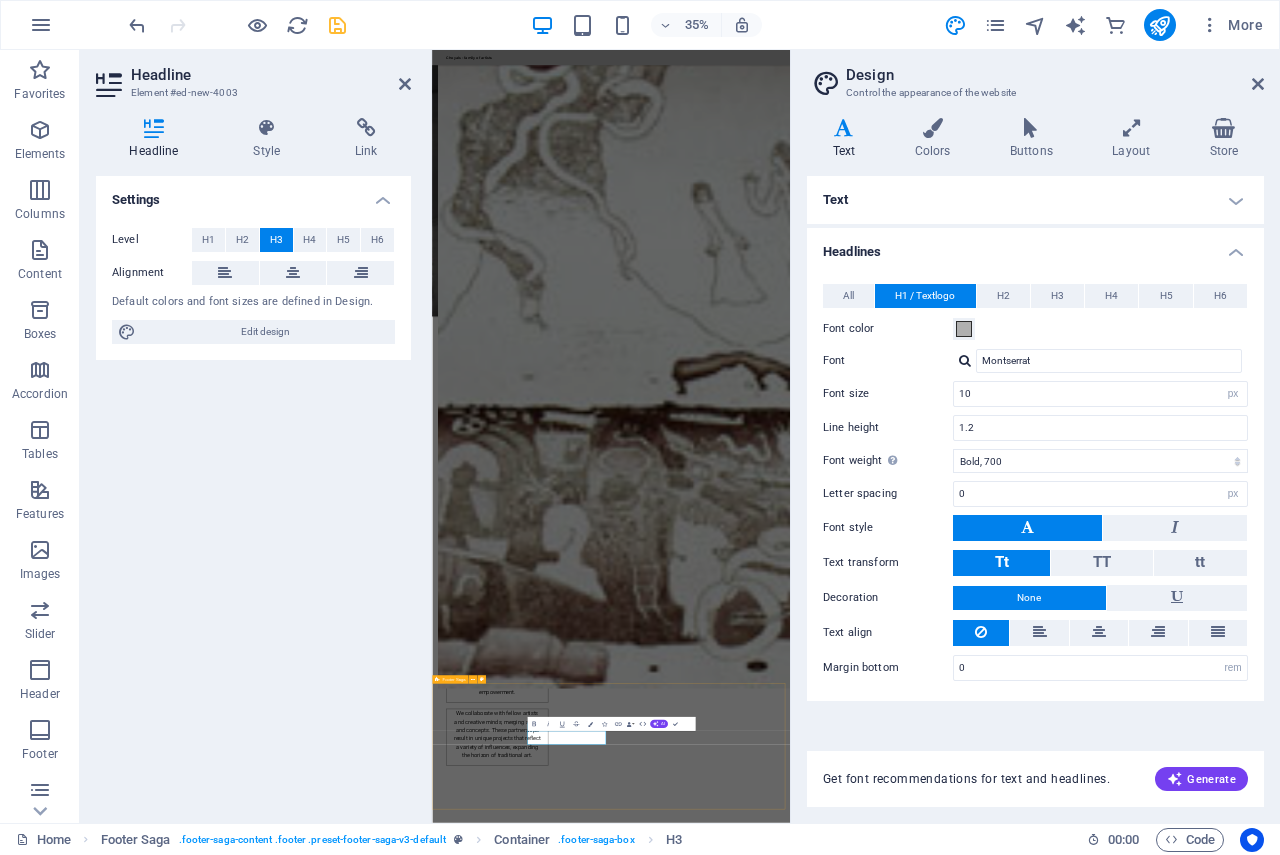 click on "Choyals - family of artists Choyals is a family of passionate artists dedicated to exploring and experimenting with the beauty of art across various mediums. Contact us to learn more about our artistic community and offerings. Contact Contact Social media Facebook X Instagram Navigation Home About Artists Gallery Legal Notice Privacy Policy" at bounding box center (943, 4351) 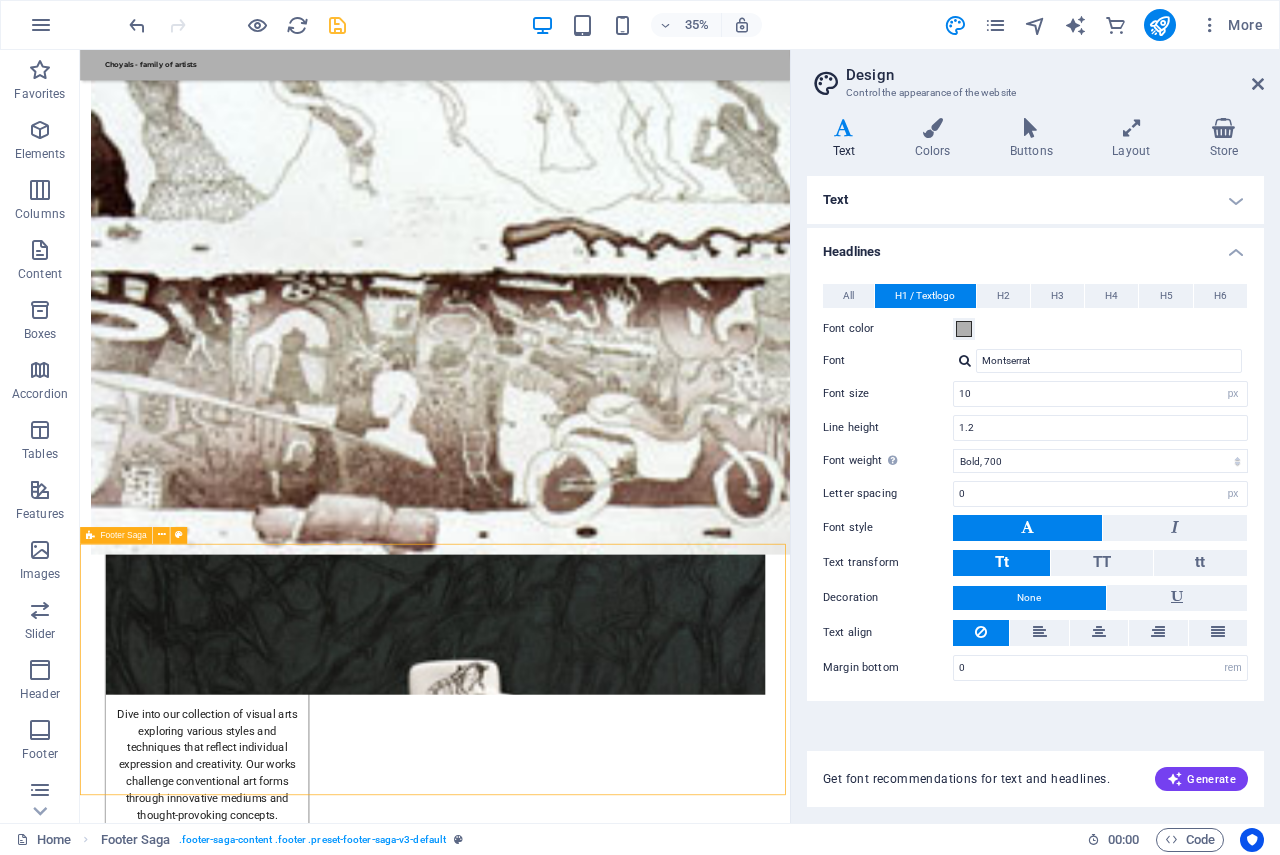 scroll, scrollTop: 2595, scrollLeft: 0, axis: vertical 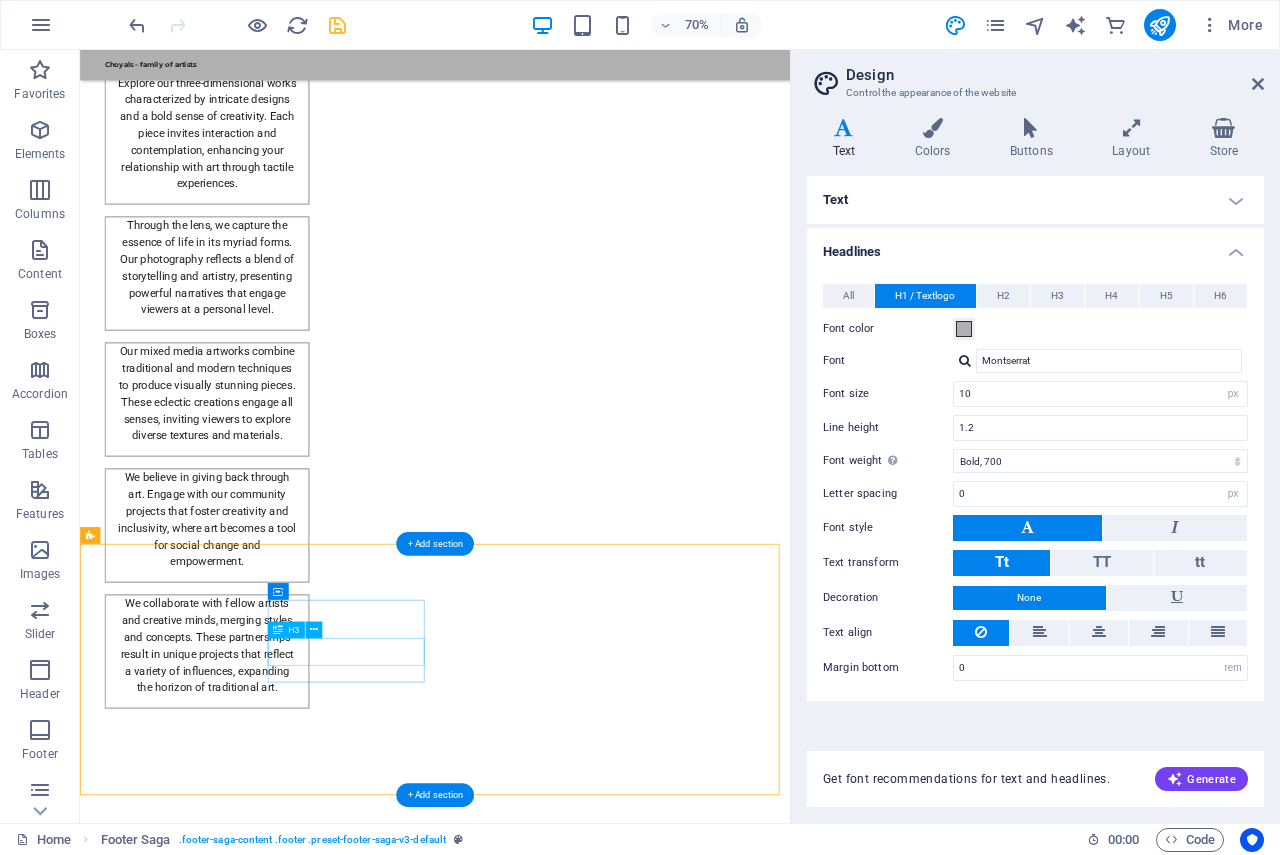 click on "Contact" at bounding box center [208, 3156] 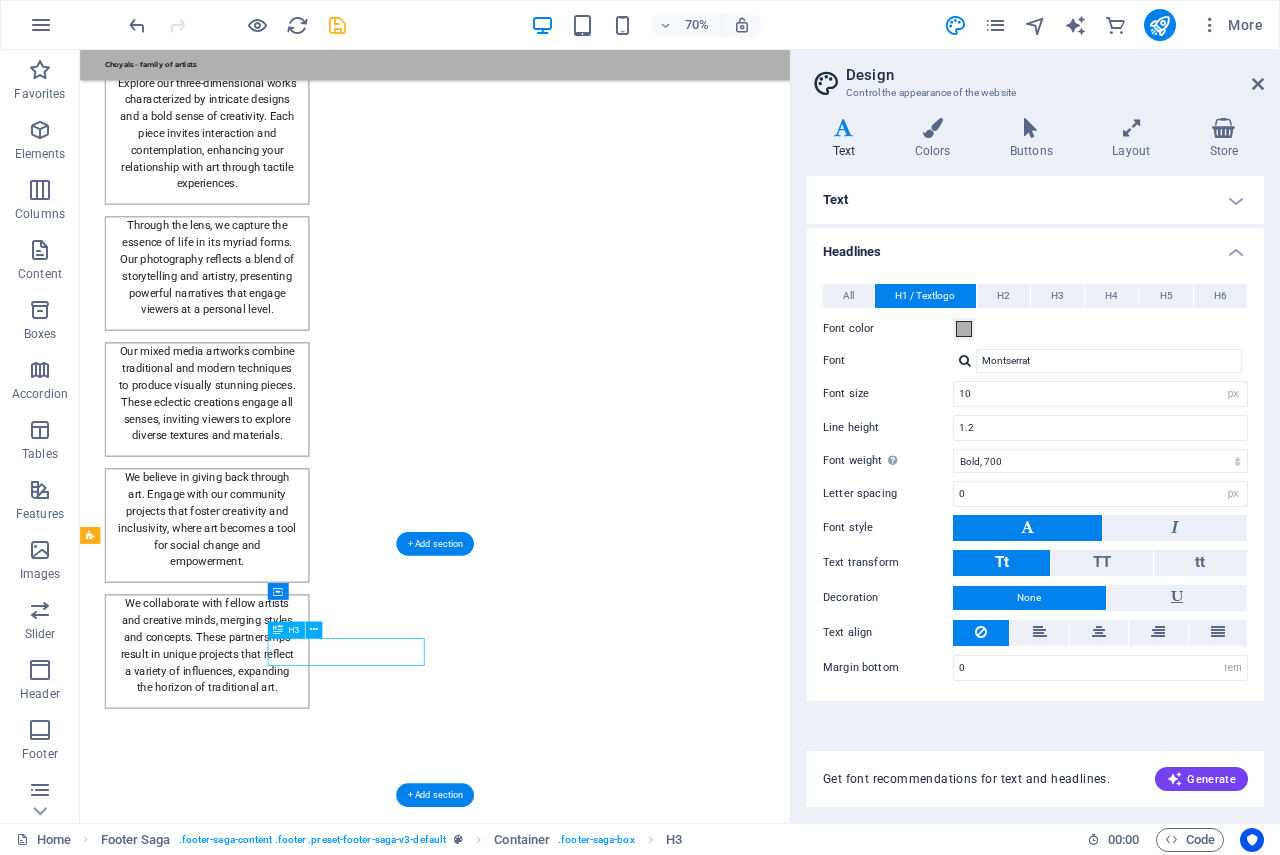 click on "Contact" at bounding box center (208, 3156) 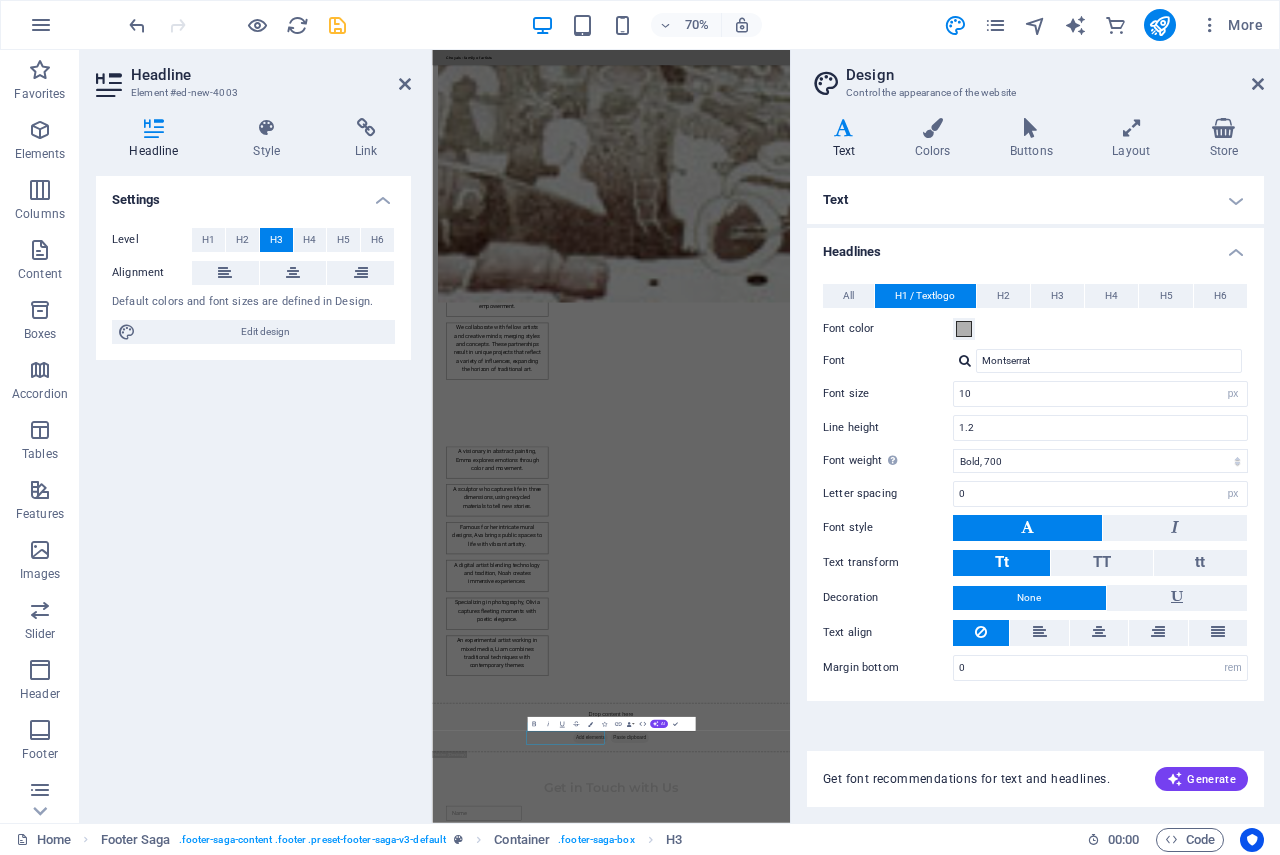 scroll, scrollTop: 1490, scrollLeft: 0, axis: vertical 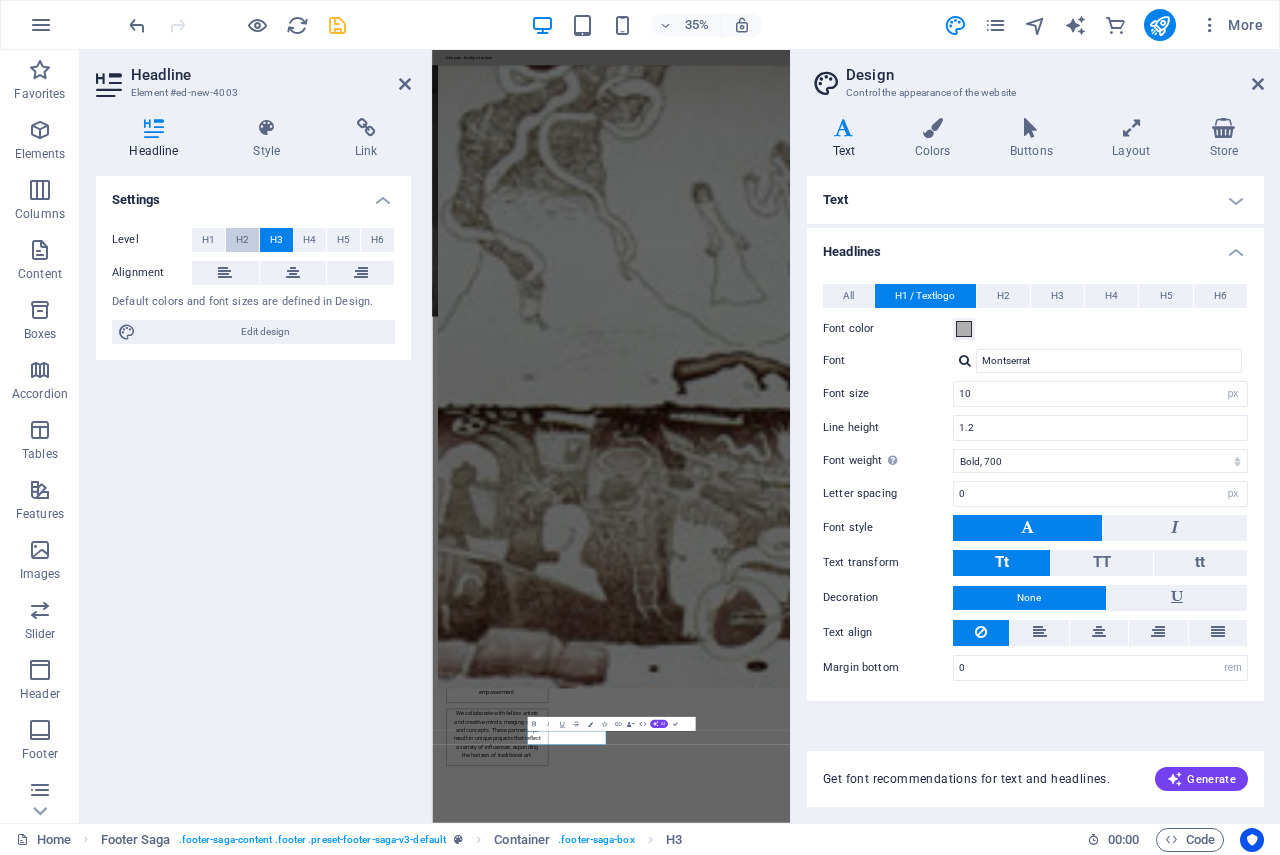 click on "H2" at bounding box center (242, 240) 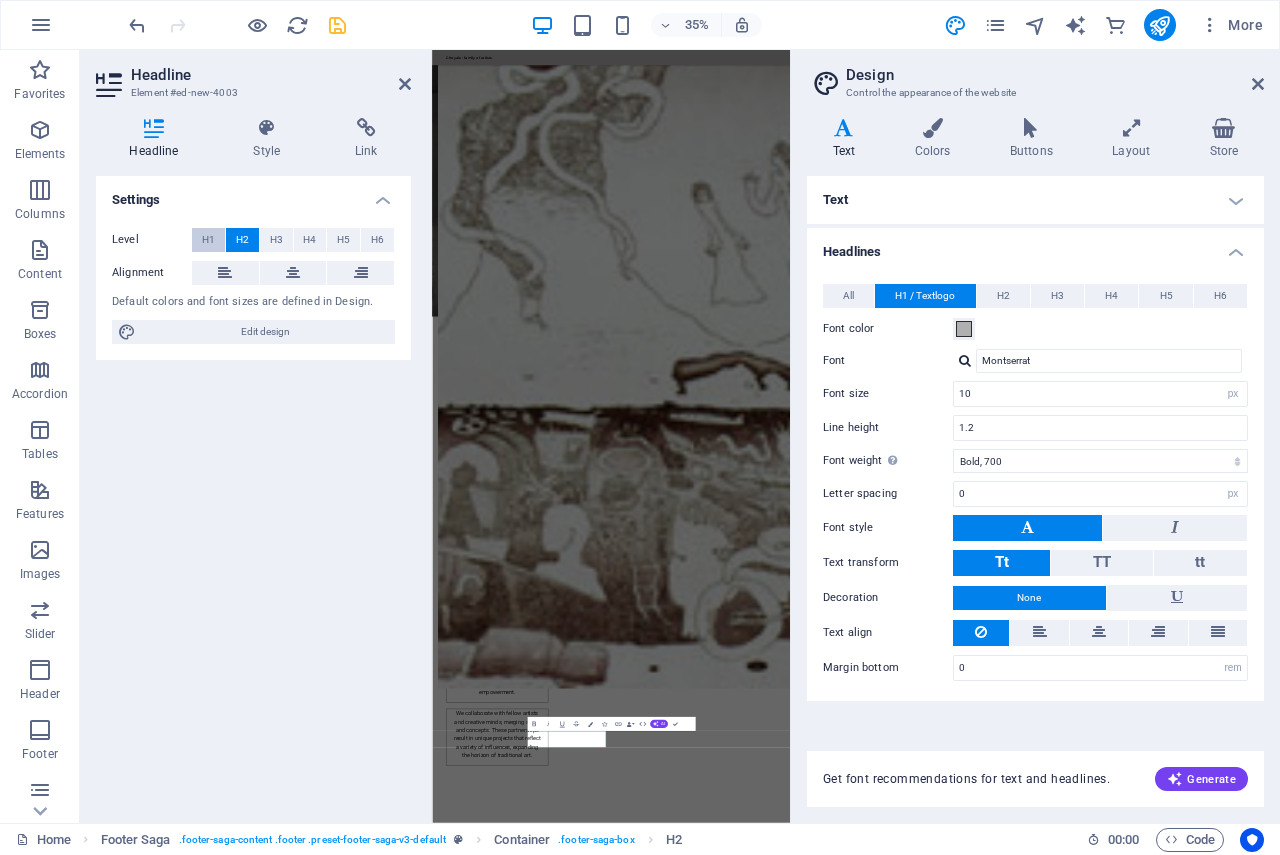 click on "H1" at bounding box center (208, 240) 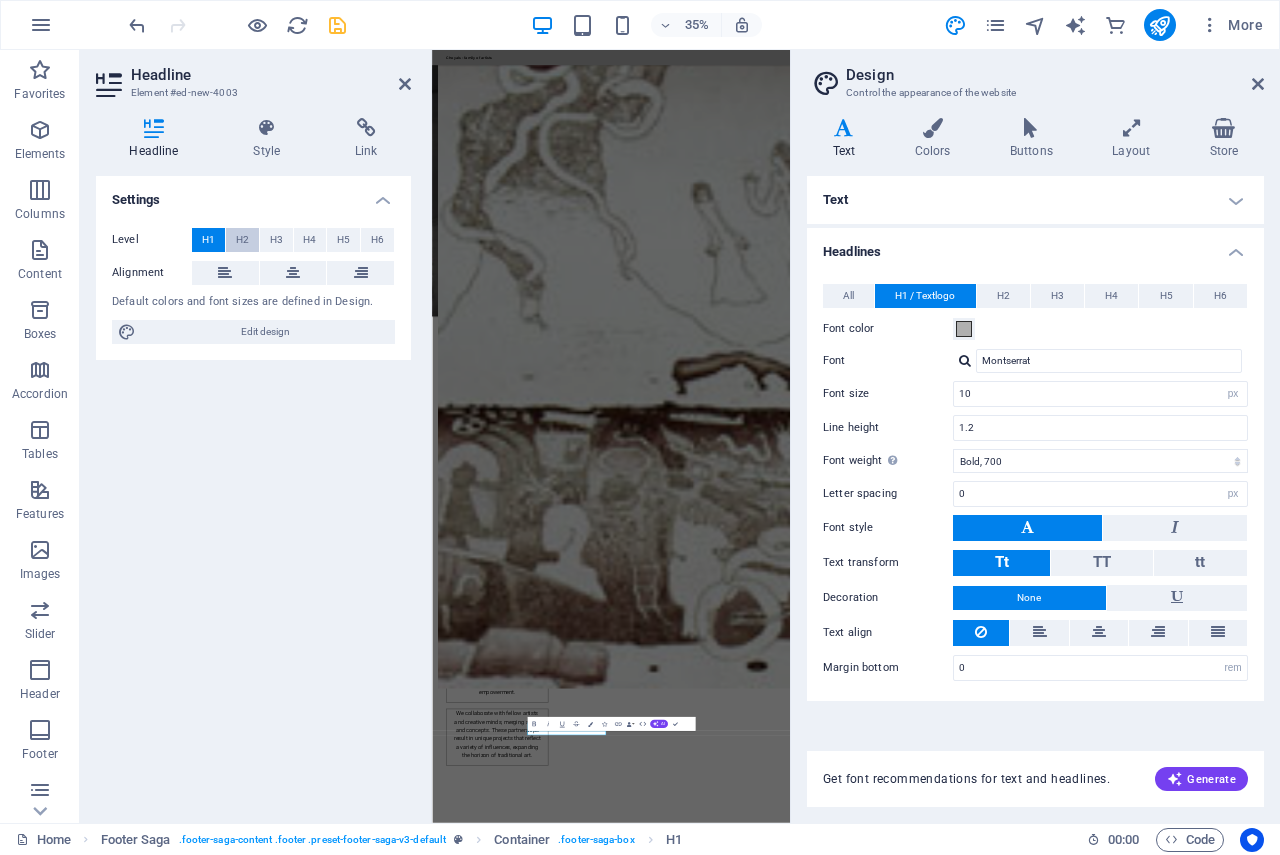 click on "H2" at bounding box center (242, 240) 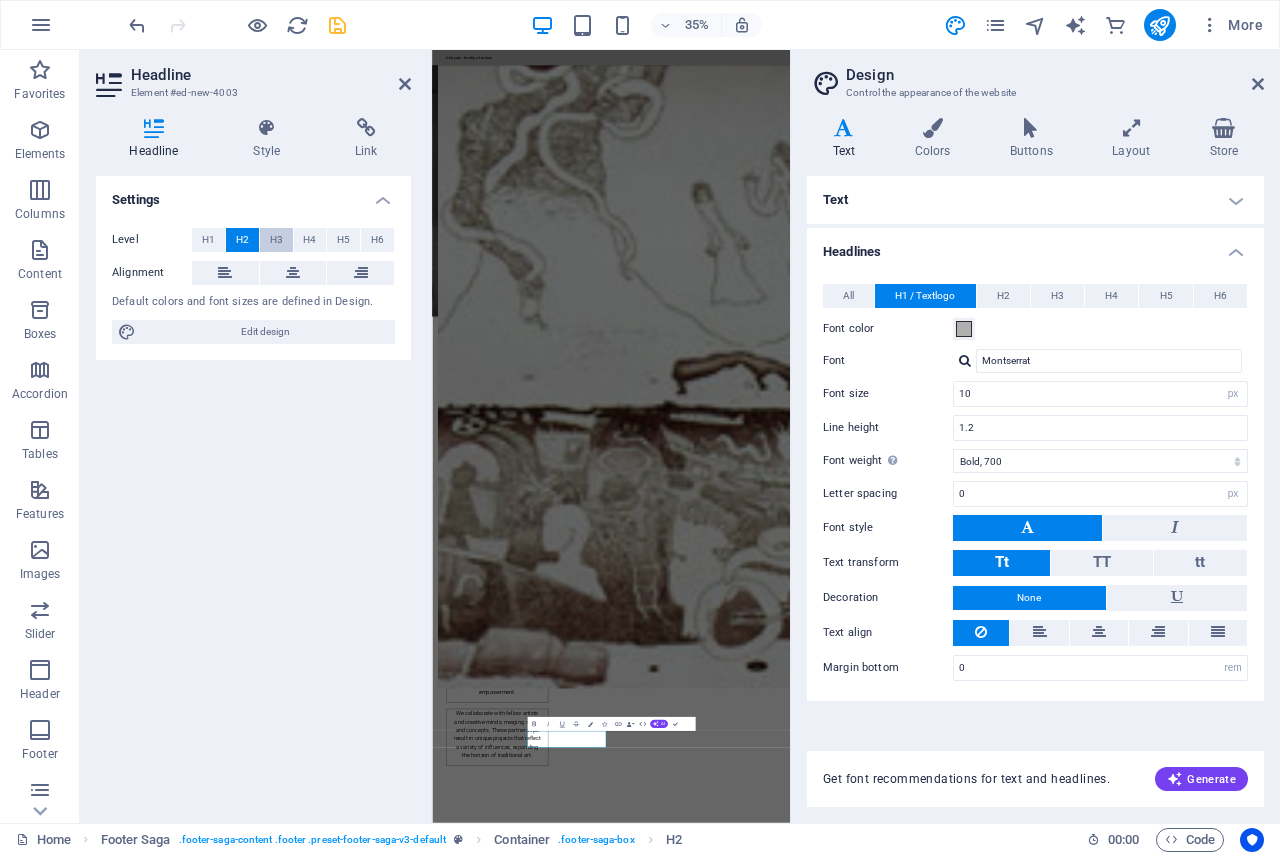 click on "H3" at bounding box center (276, 240) 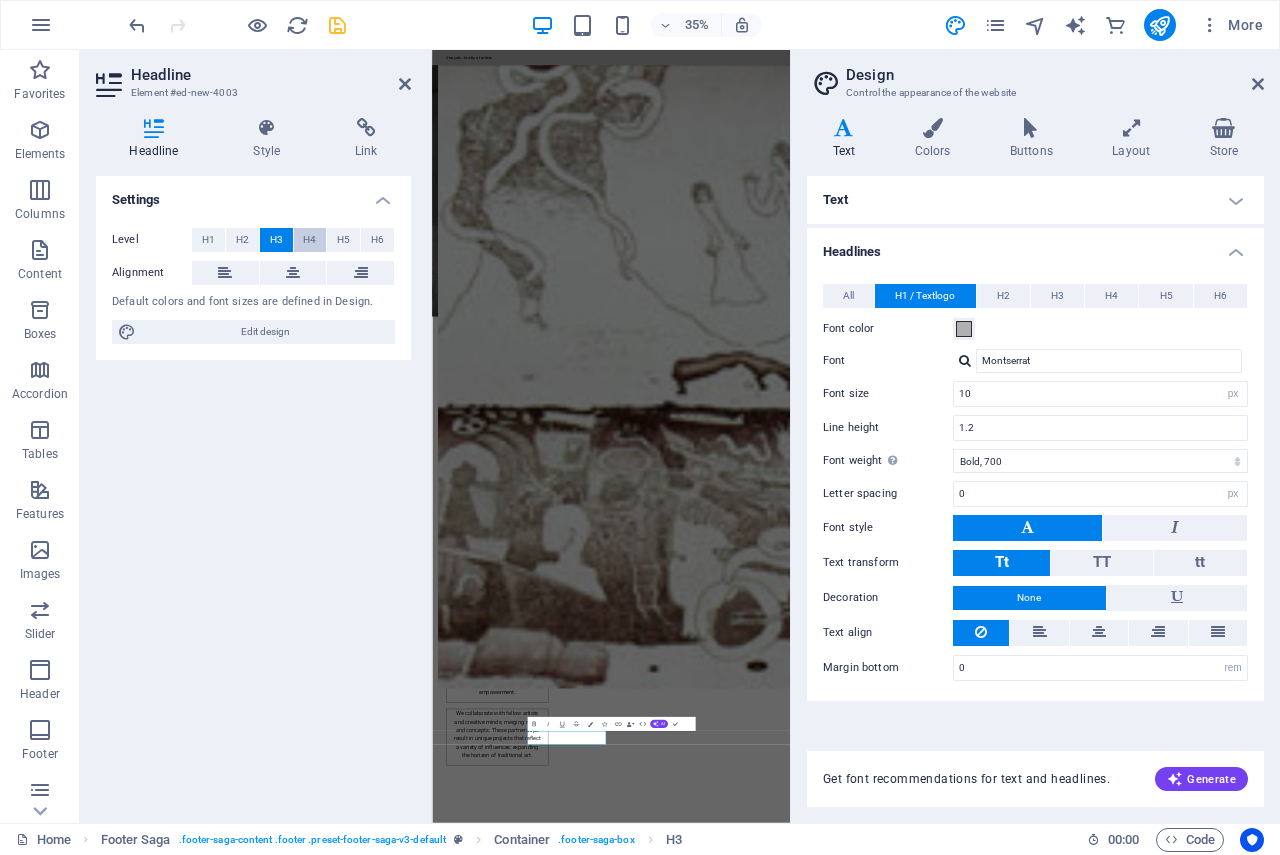 click on "H4" at bounding box center (309, 240) 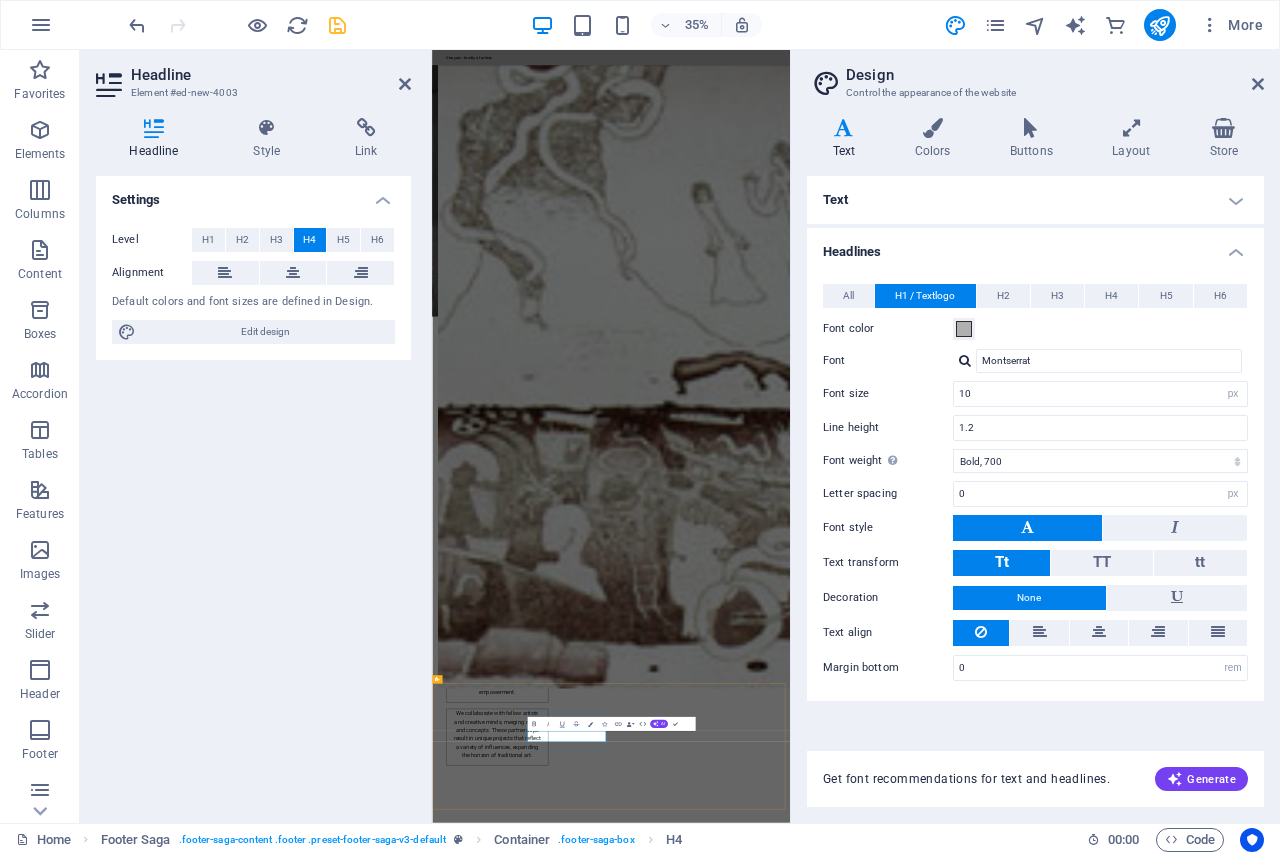 click on "Contact" at bounding box center (560, 4257) 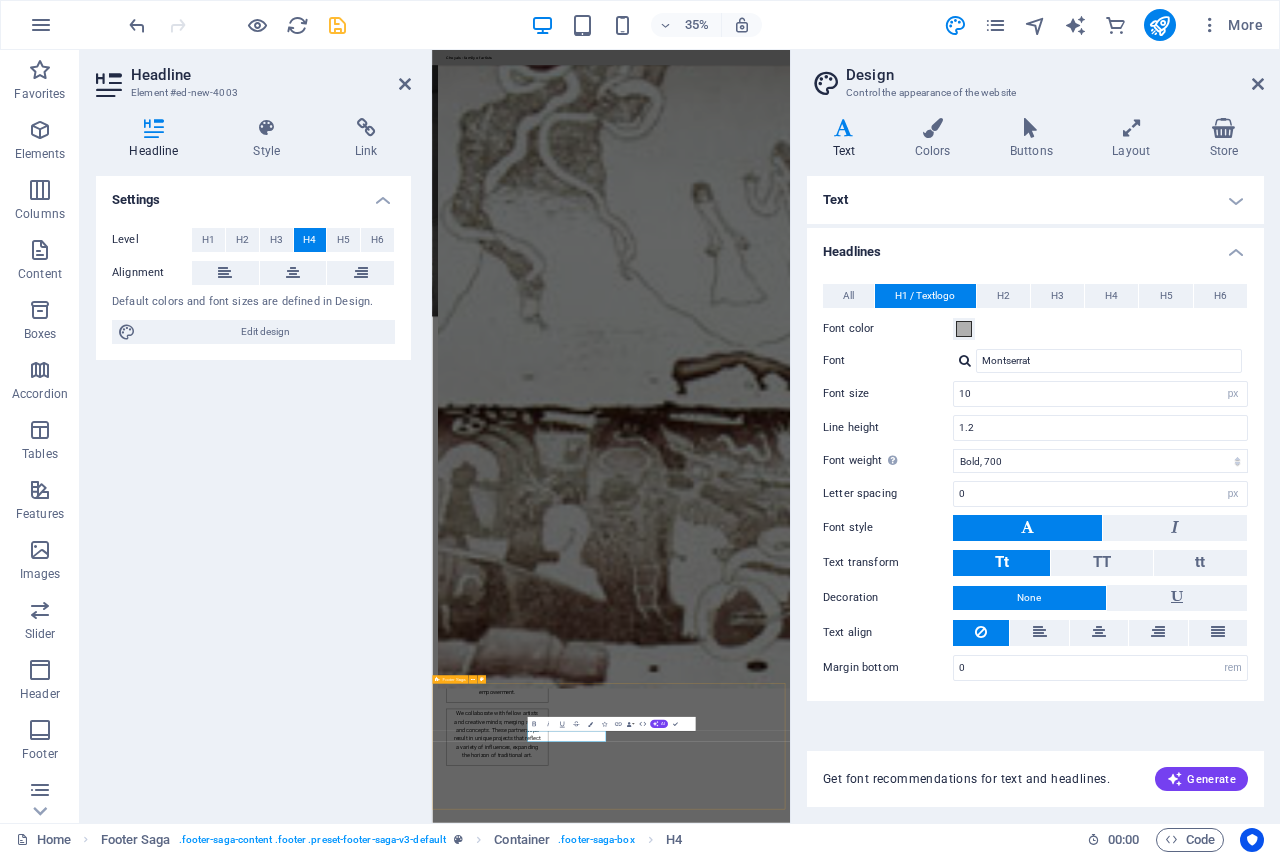 drag, startPoint x: 806, startPoint y: 2009, endPoint x: 406, endPoint y: 1995, distance: 400.24493 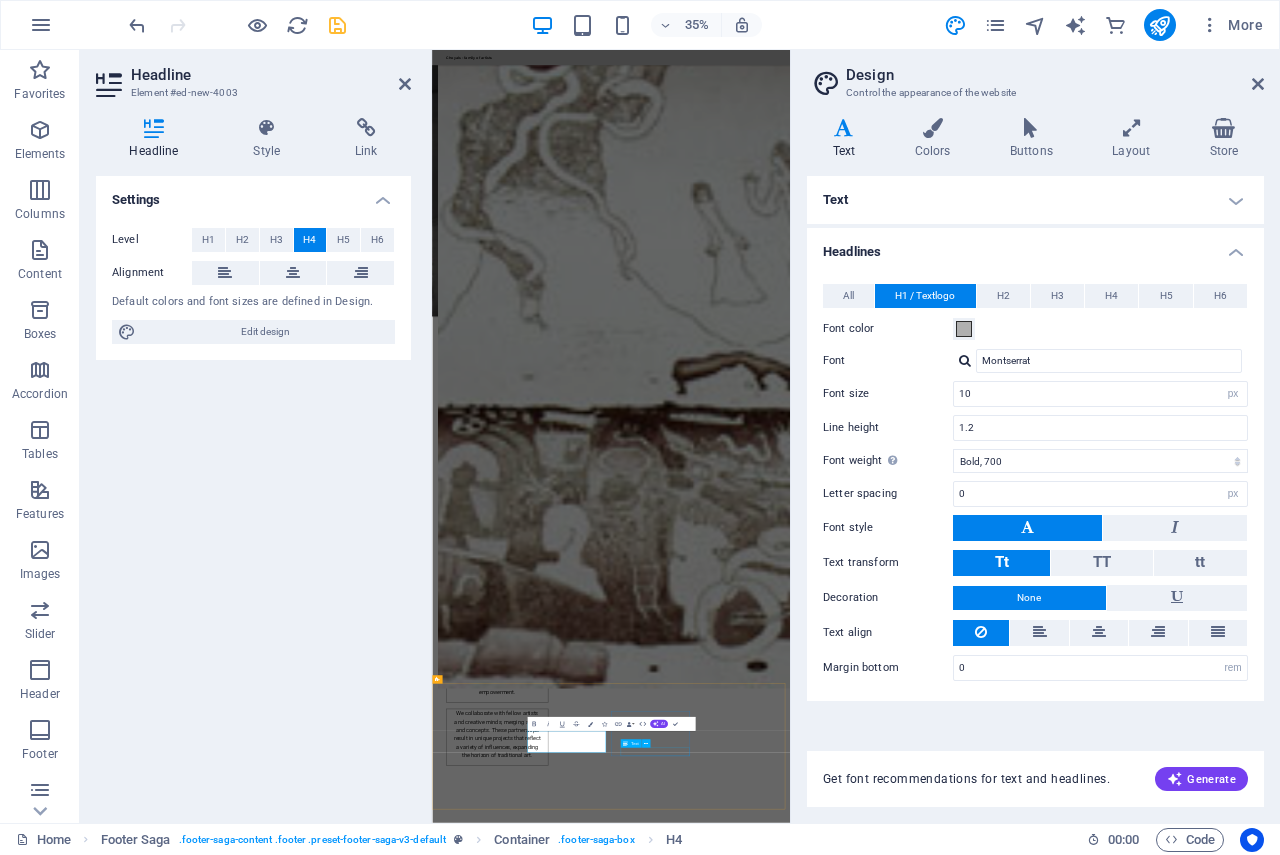 type 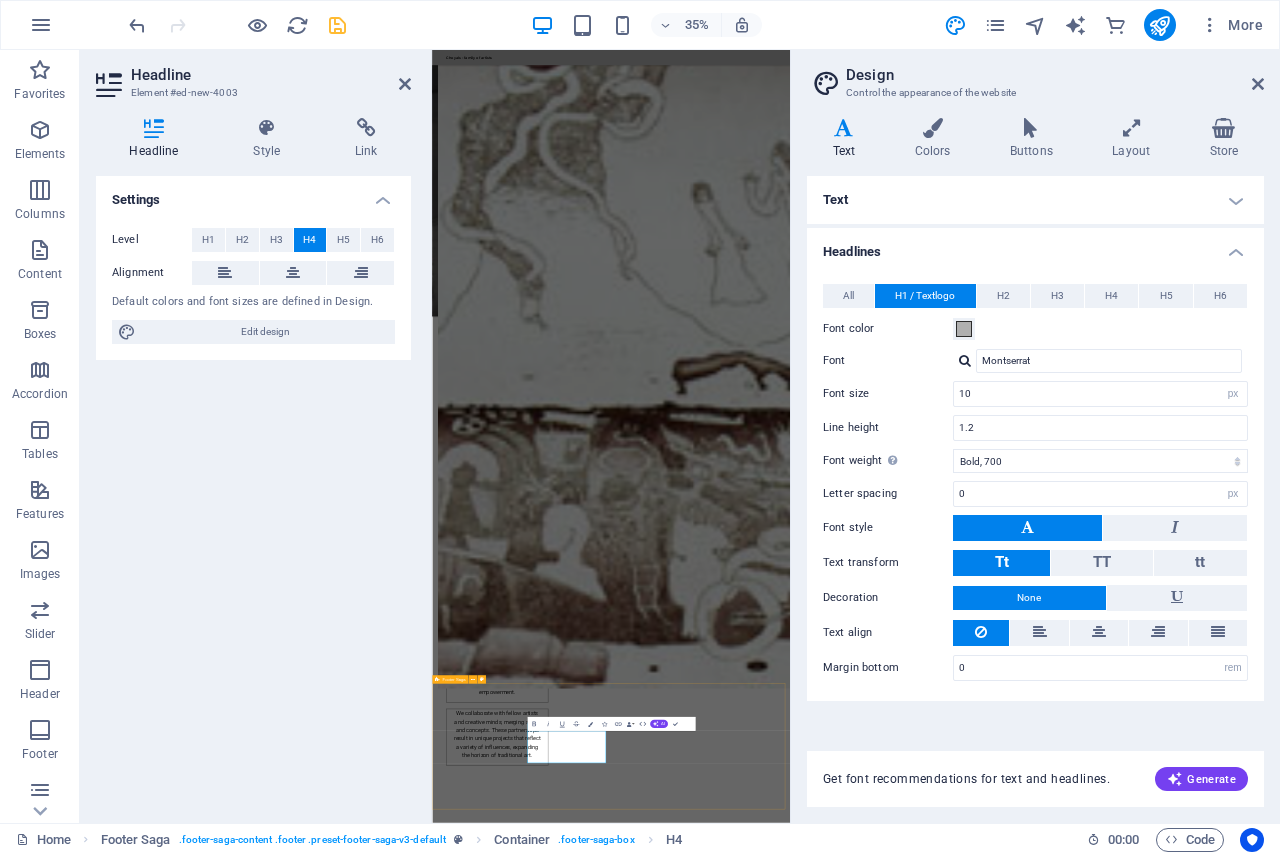 click on "Choyals - family of artists Choyals is a family of passionate artists dedicated to exploring and experimenting with the beauty of art across various mediums. Contact us to learn more about our artistic community and offerings. Contact mbl: +91 9414168093 ‌email: choyals@gmail.com Social media Facebook X Instagram Navigation Home About Artists Gallery Legal Notice Privacy Policy" at bounding box center (943, 4362) 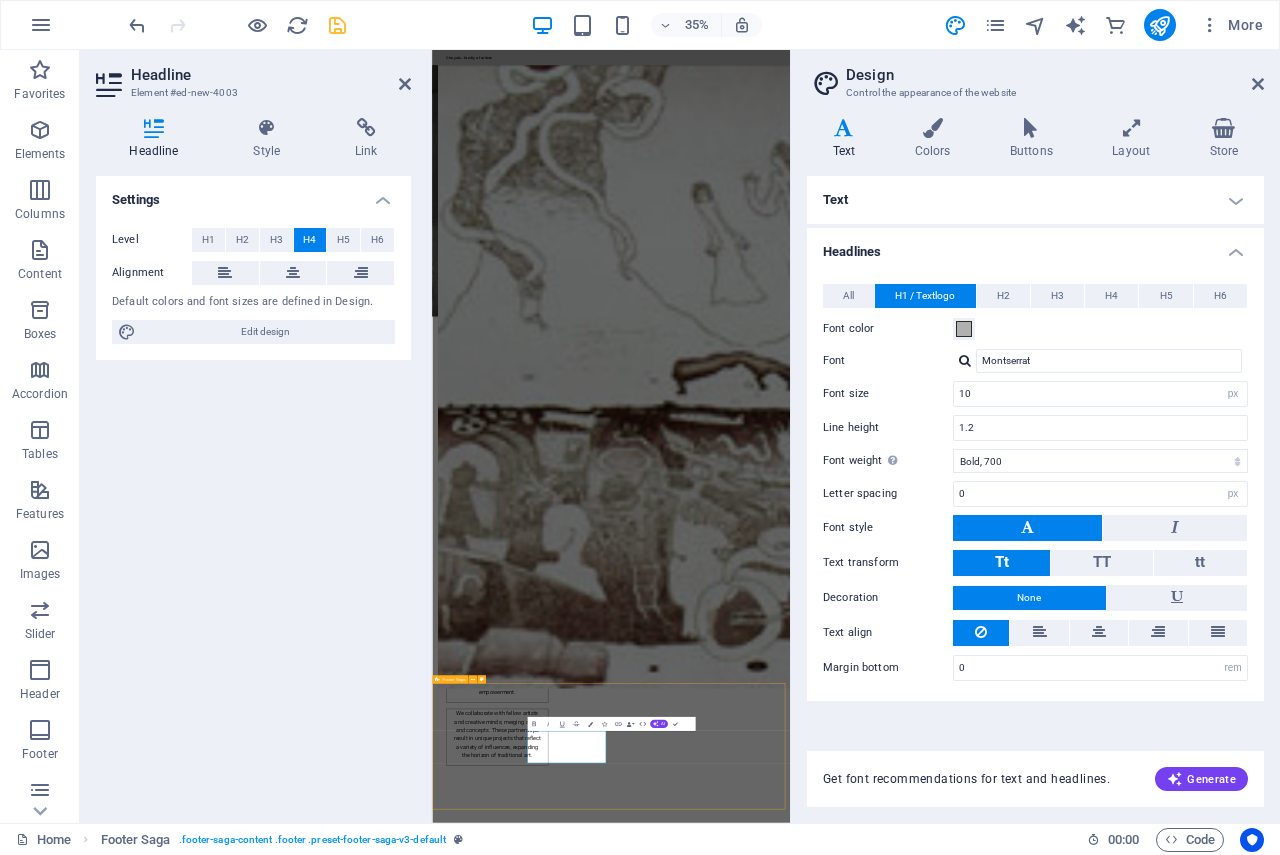 scroll, scrollTop: 2595, scrollLeft: 0, axis: vertical 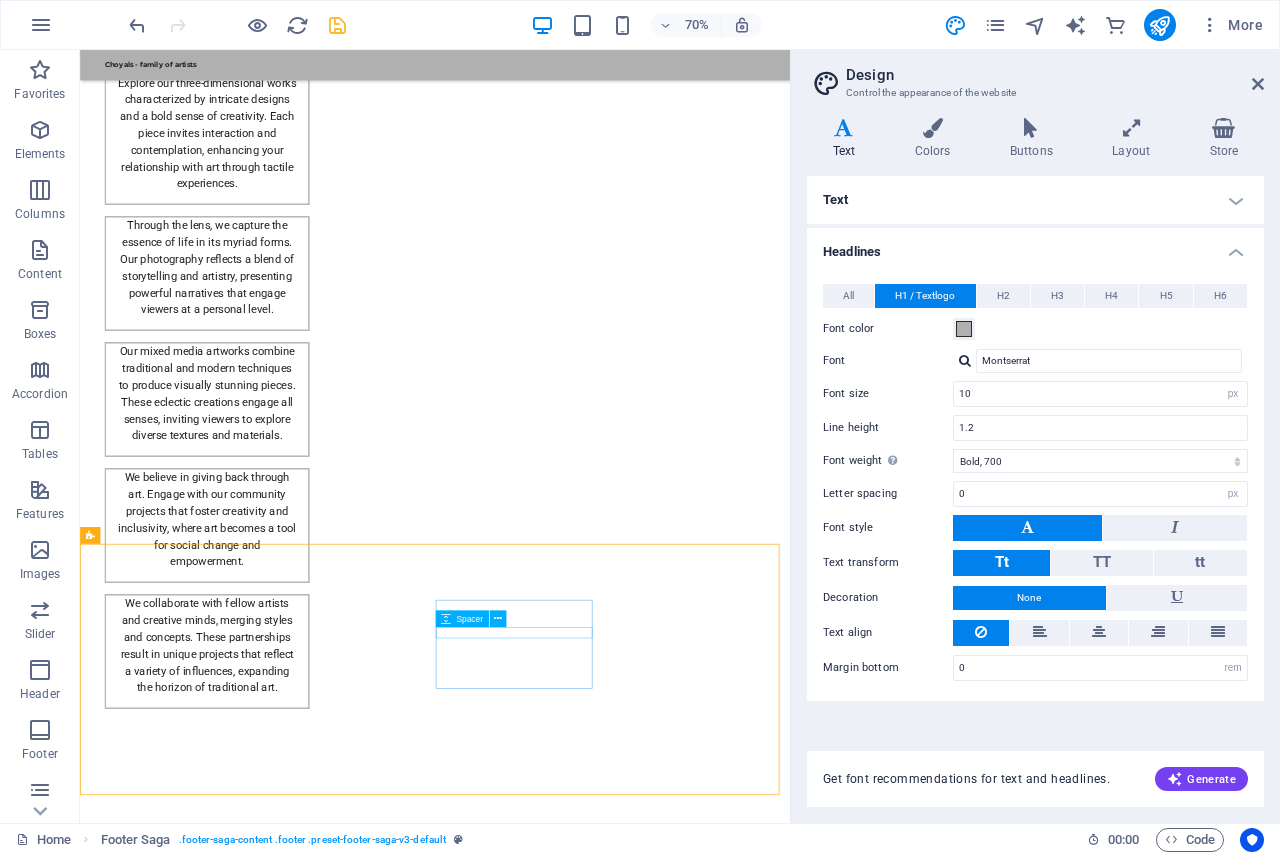 click on "Spacer" at bounding box center (461, 619) 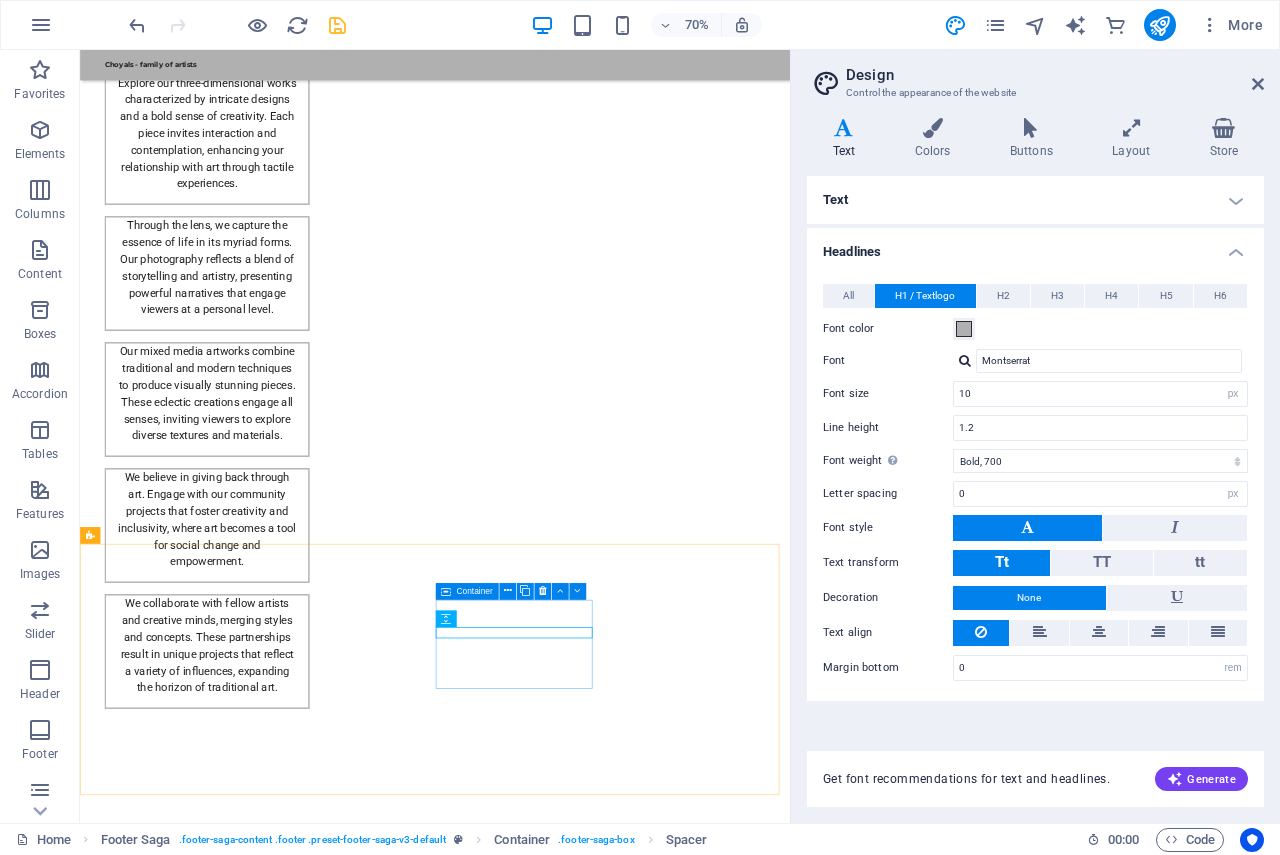 click at bounding box center [446, 591] 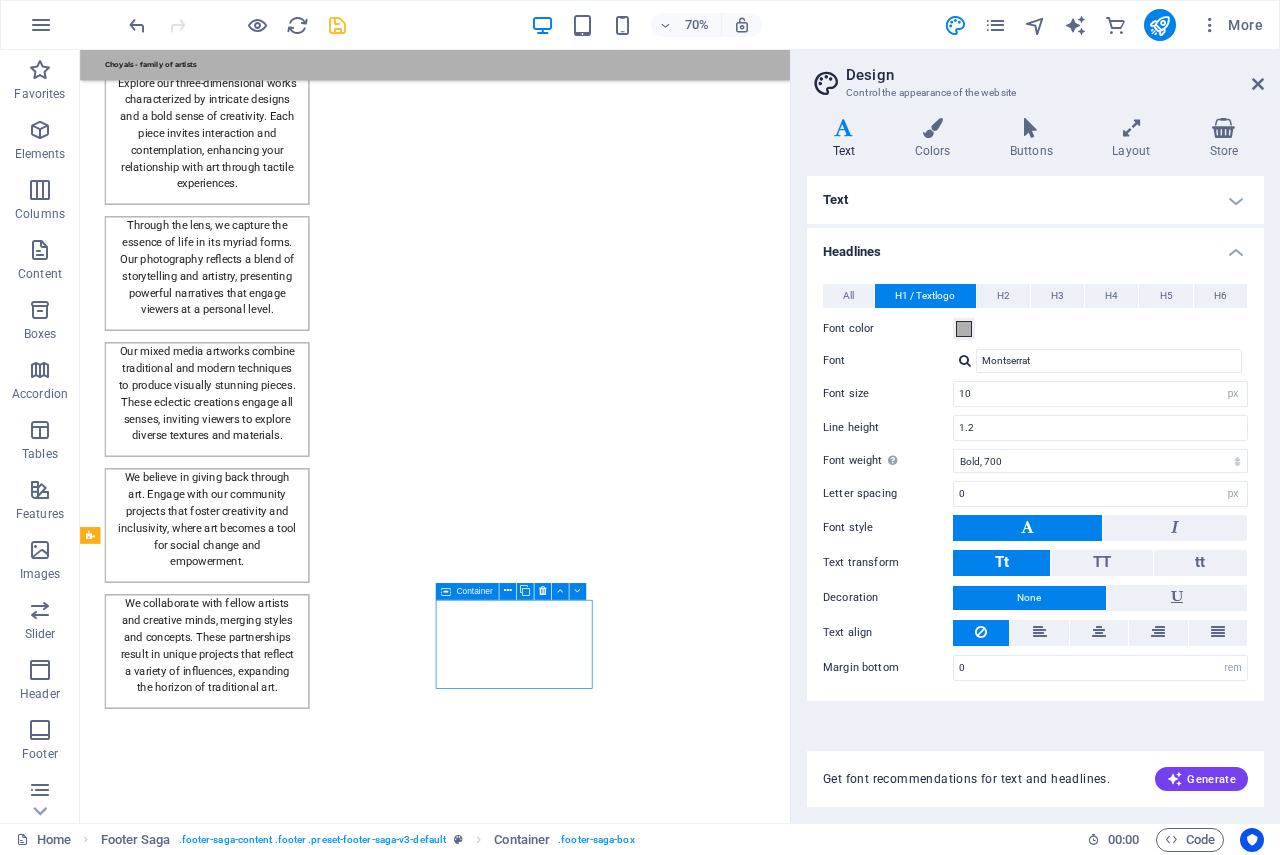 click at bounding box center (446, 591) 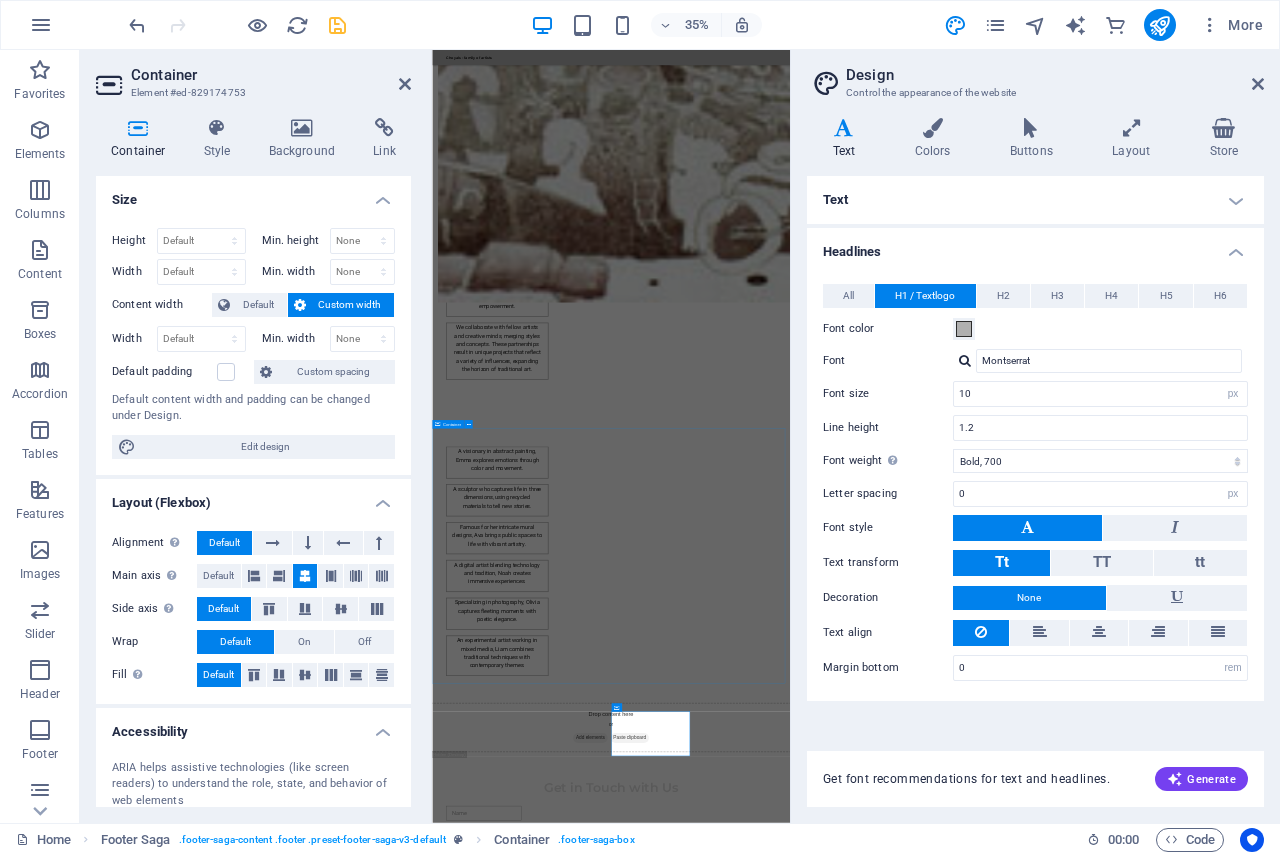 scroll, scrollTop: 1490, scrollLeft: 0, axis: vertical 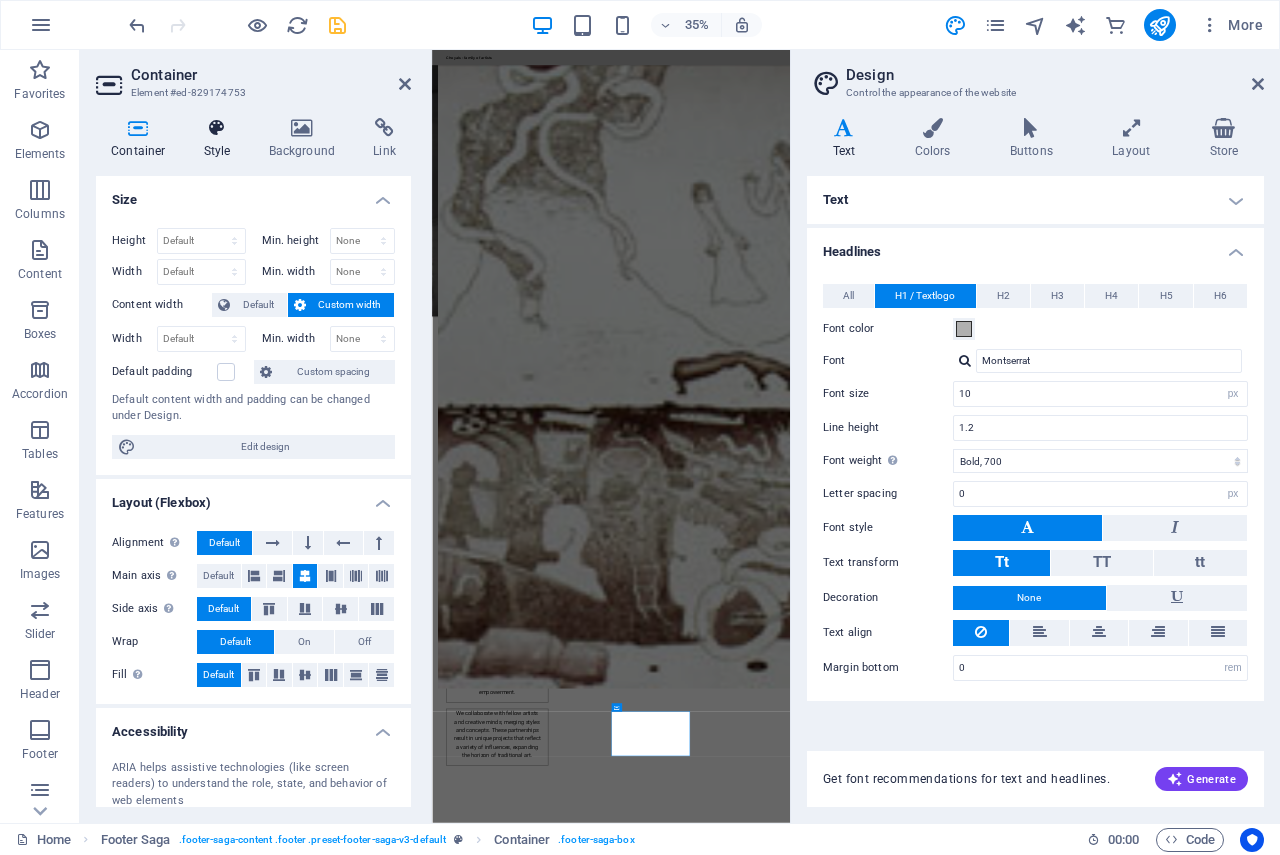 click at bounding box center [217, 128] 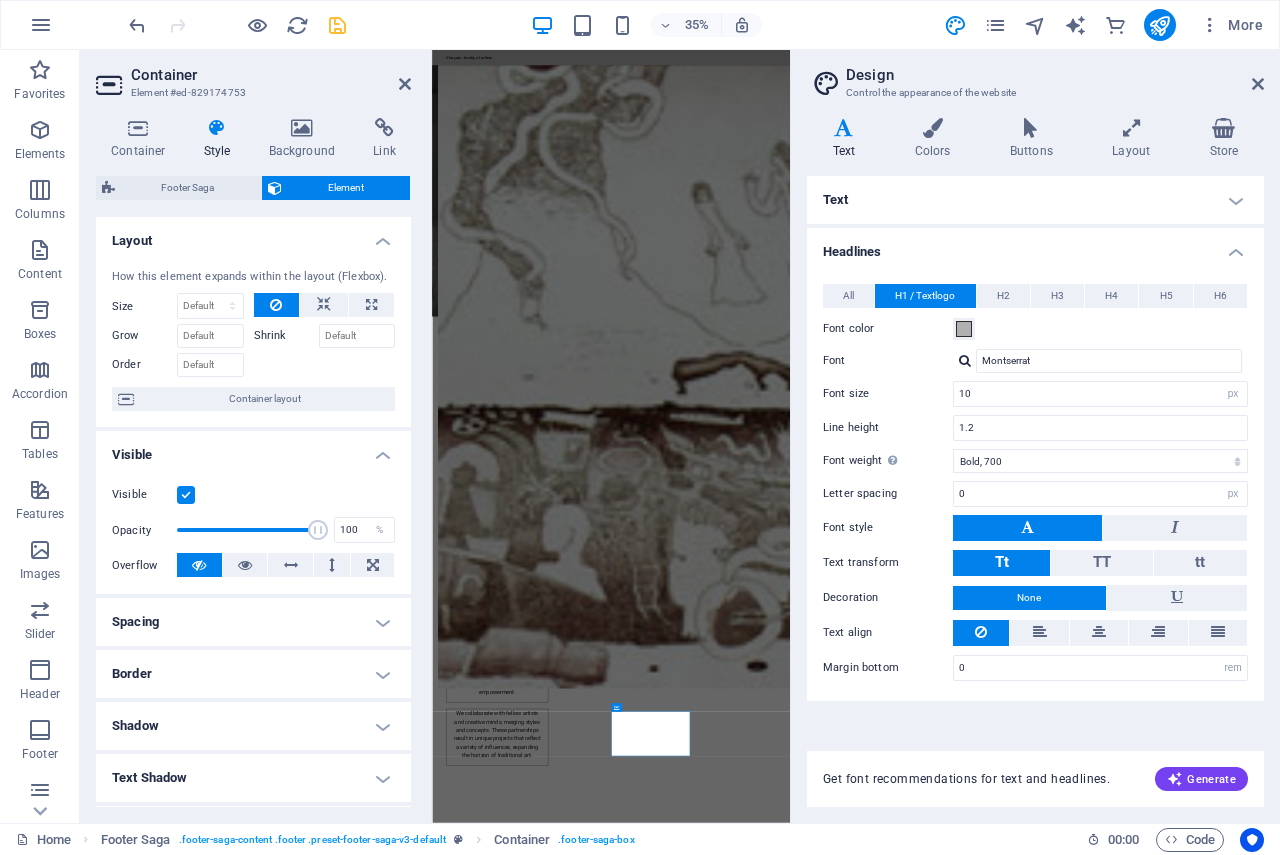 click at bounding box center (186, 495) 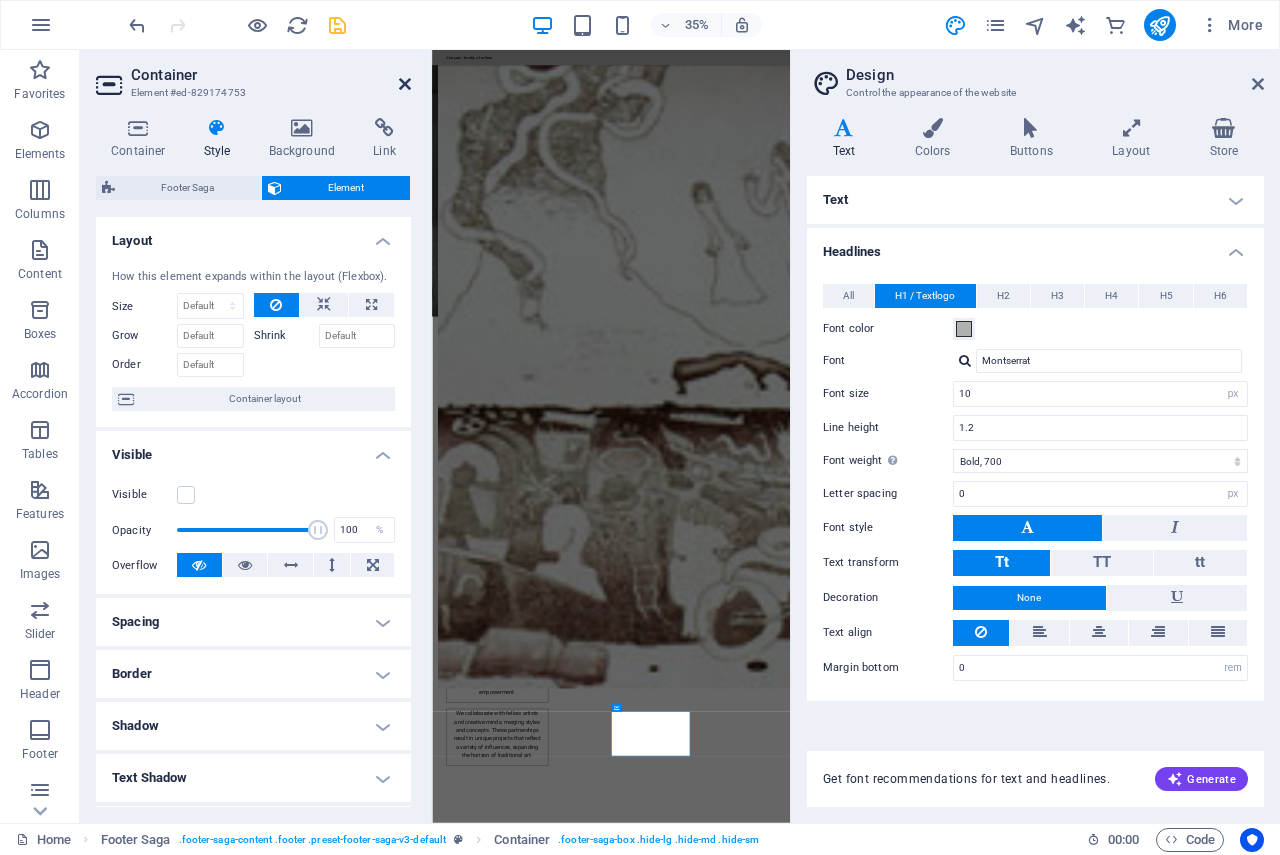 click at bounding box center (405, 84) 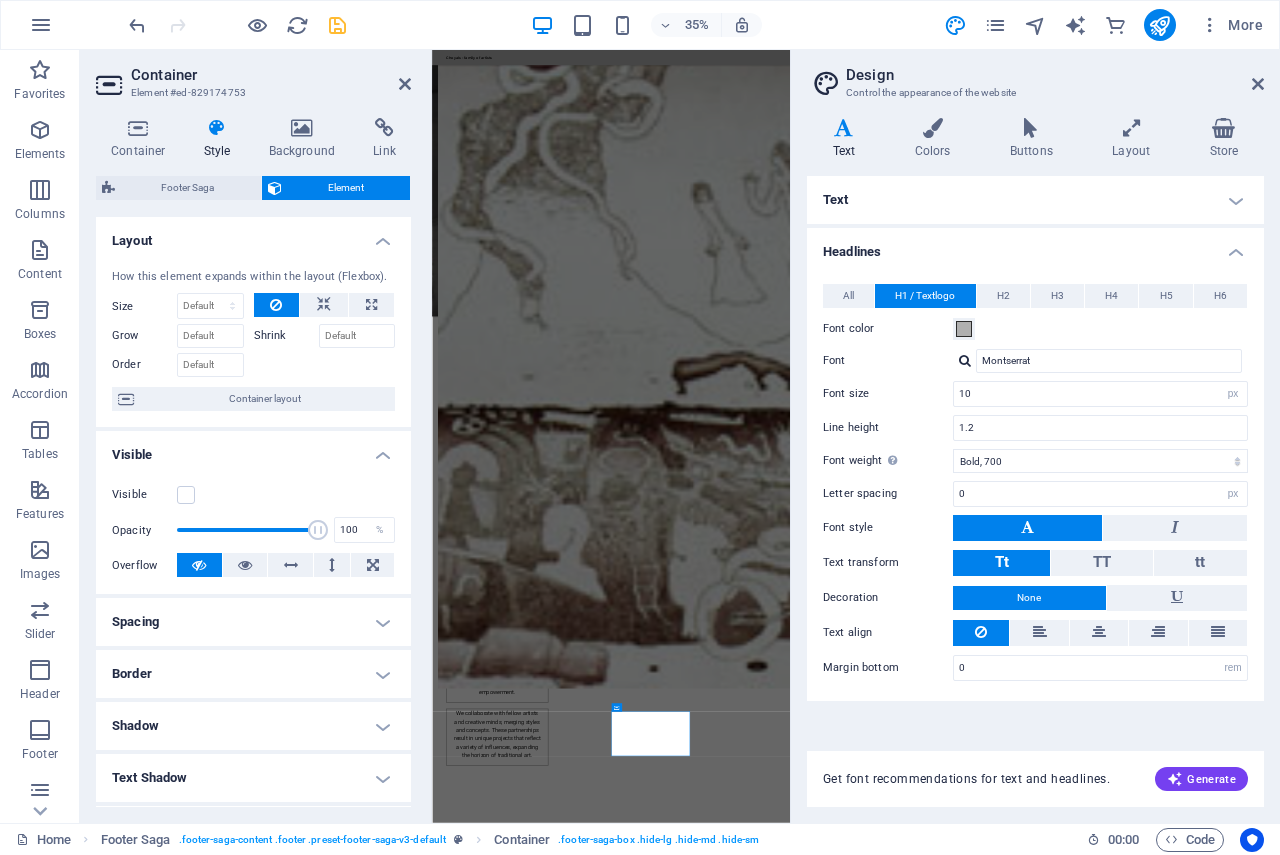 scroll, scrollTop: 2595, scrollLeft: 0, axis: vertical 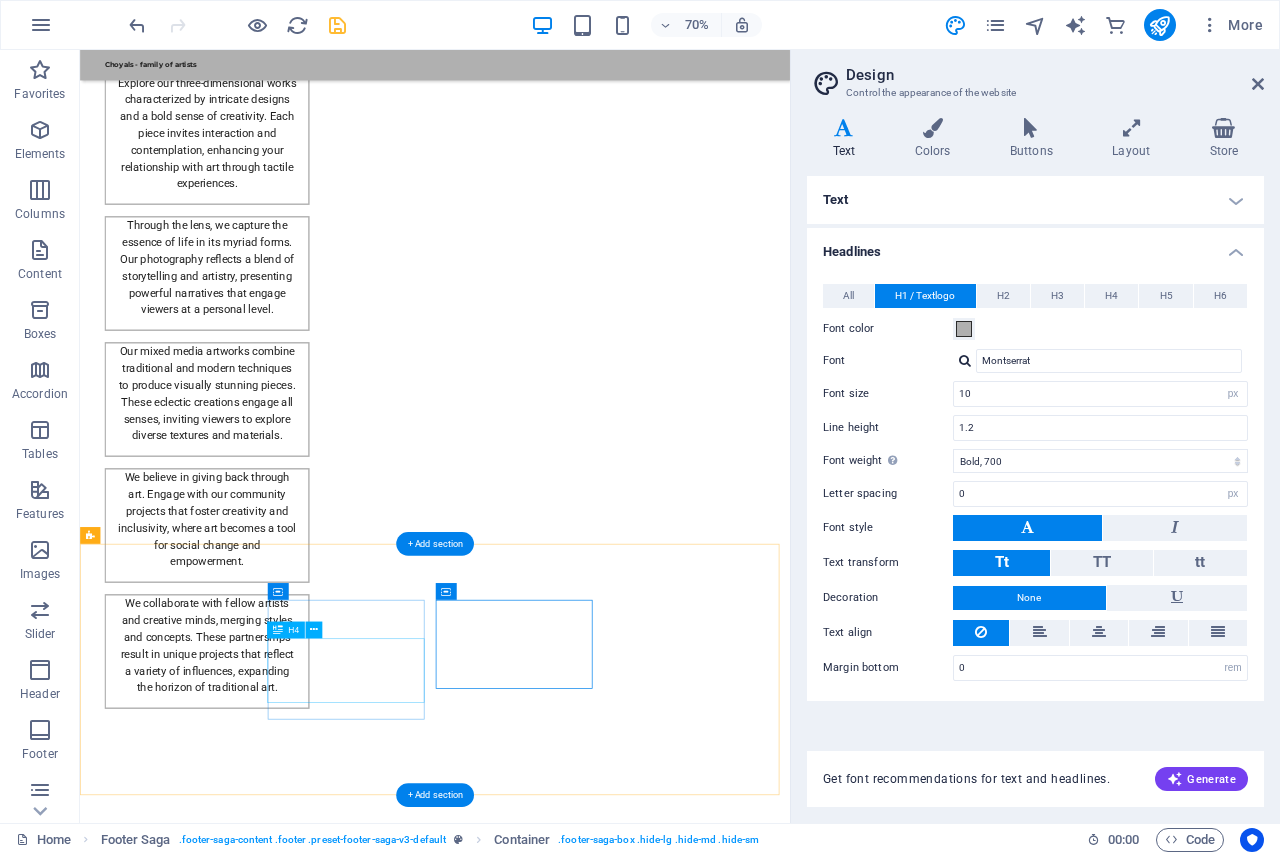 click on "mbl: +91 9414168093 email: choyals@gmail.com" at bounding box center (208, 3168) 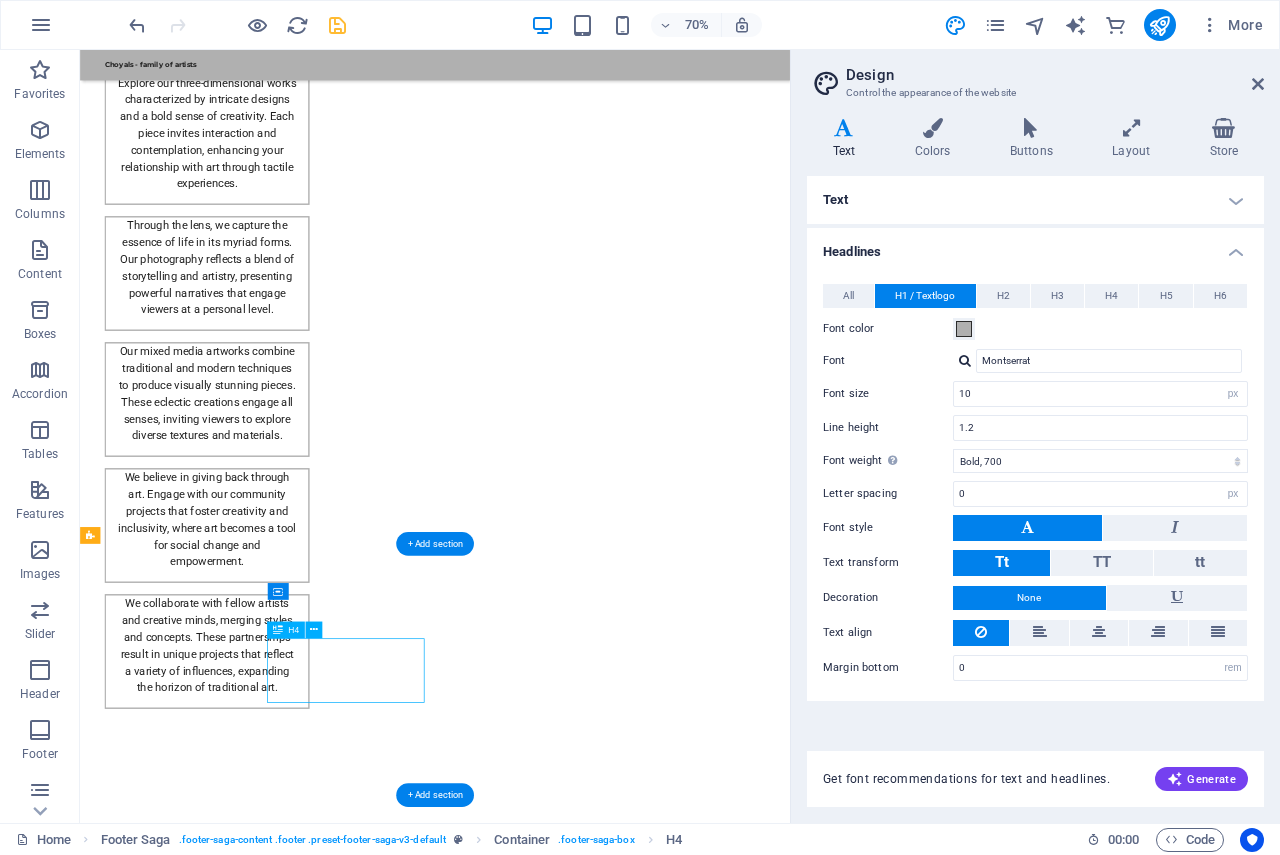 click on "mbl: +91 9414168093 email: choyals@gmail.com" at bounding box center (208, 3168) 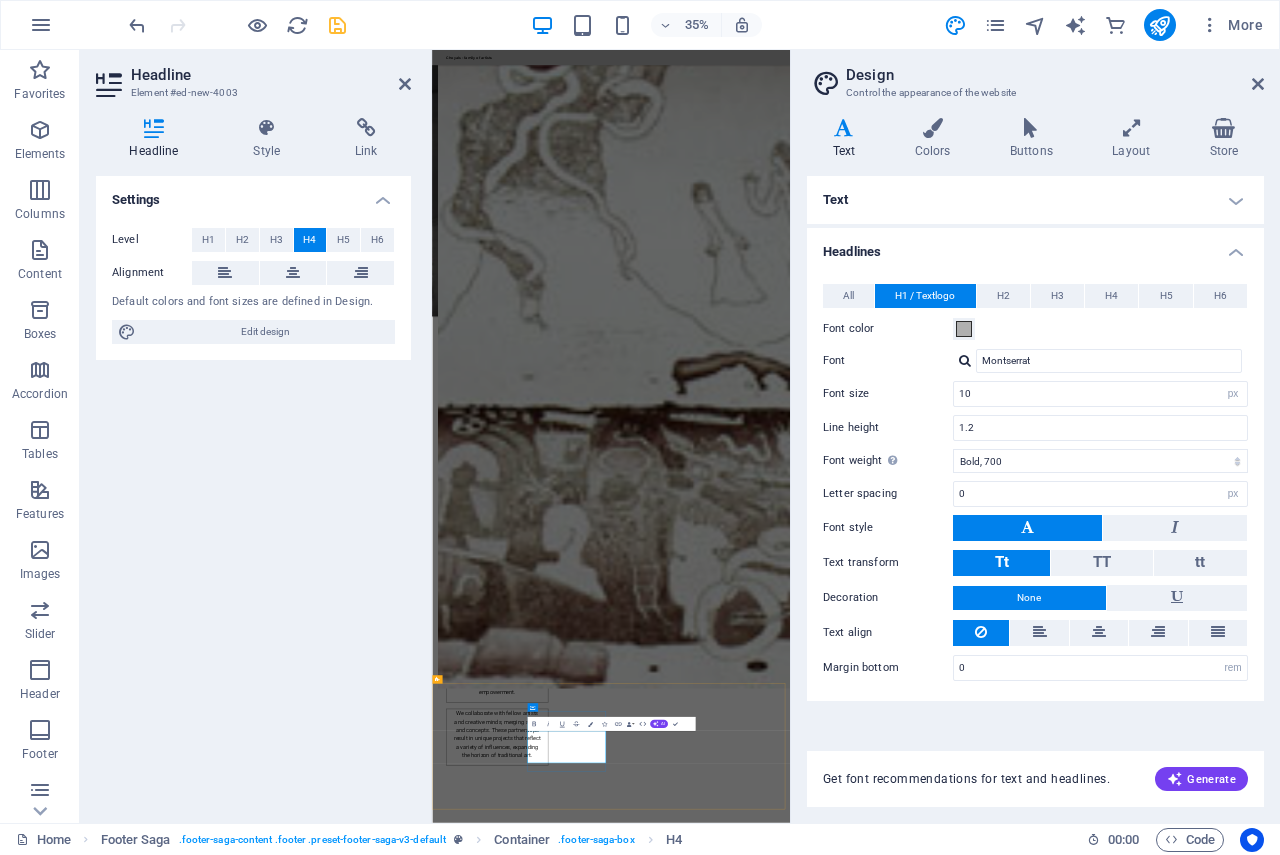 click on "mbl: +91 9414168093 email: choyals@gmail.com" at bounding box center (560, 4273) 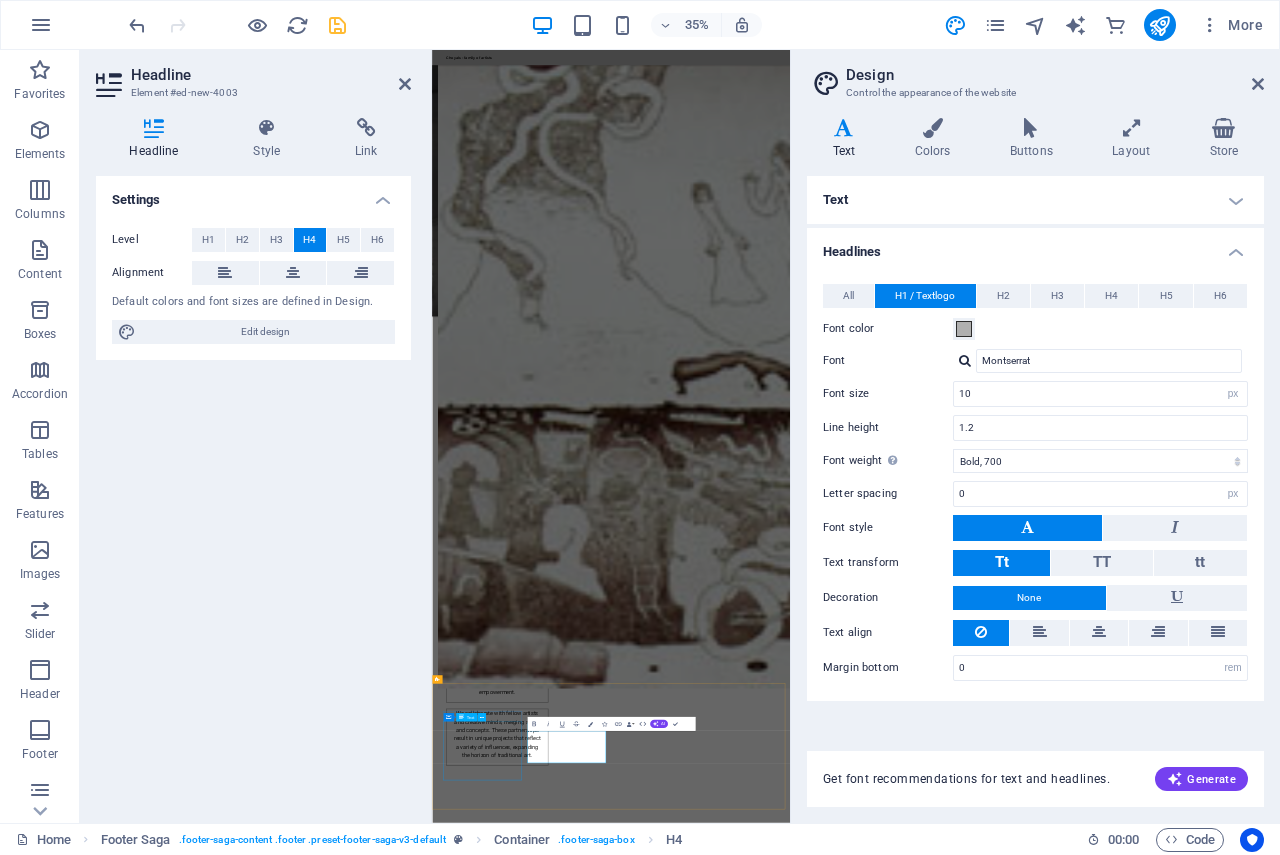 drag, startPoint x: 760, startPoint y: 2032, endPoint x: 486, endPoint y: 2032, distance: 274 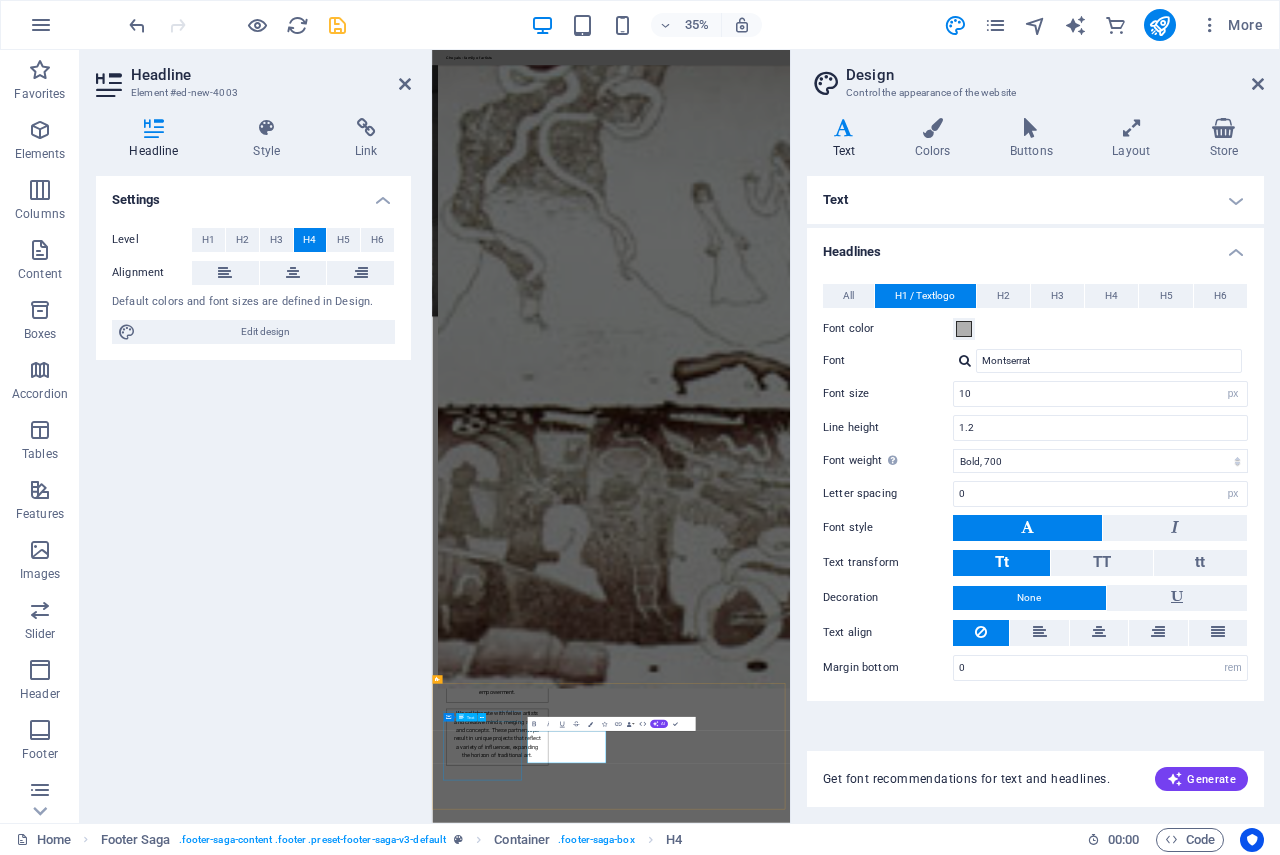 drag, startPoint x: 746, startPoint y: 2009, endPoint x: 614, endPoint y: 2007, distance: 132.01515 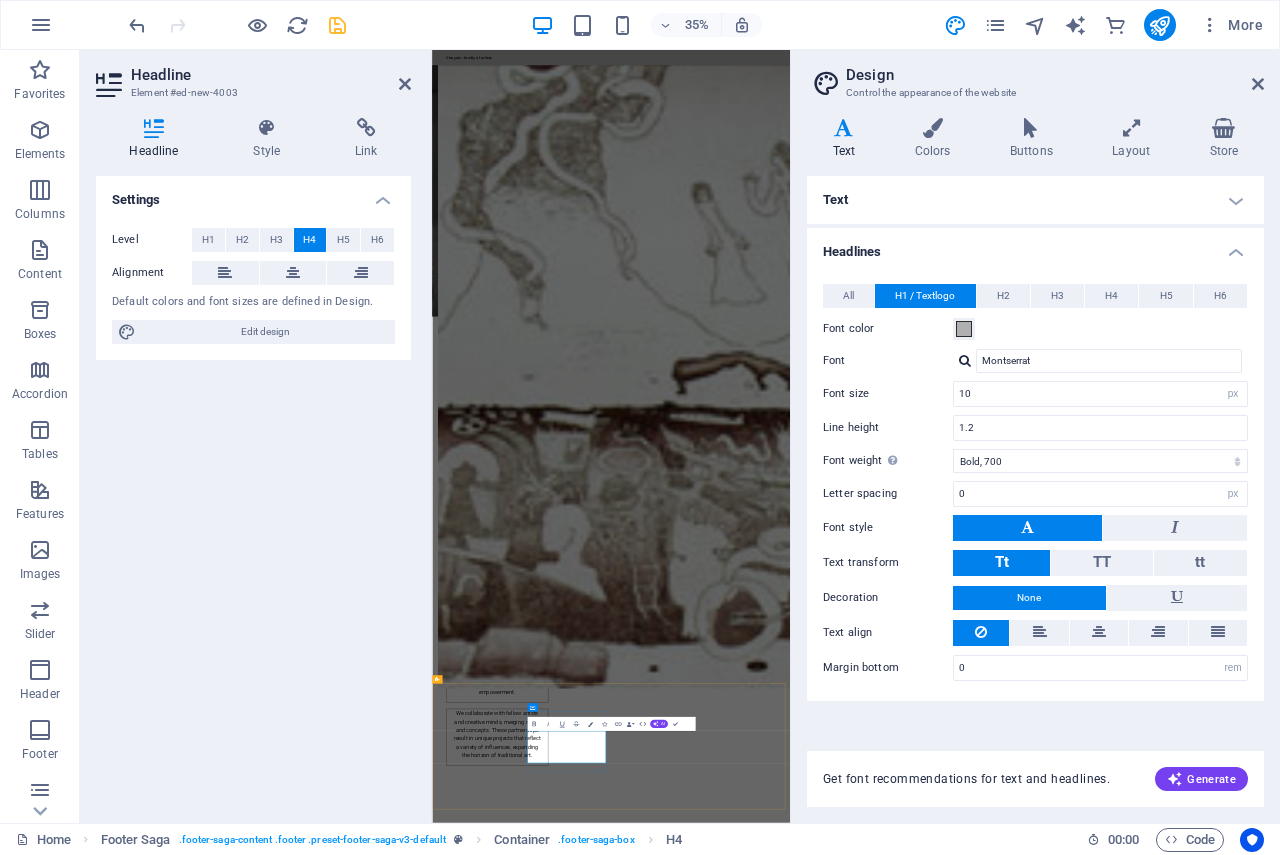 click on "M:: +91 9414168093 El: choyals@gmail.com" at bounding box center [560, 4273] 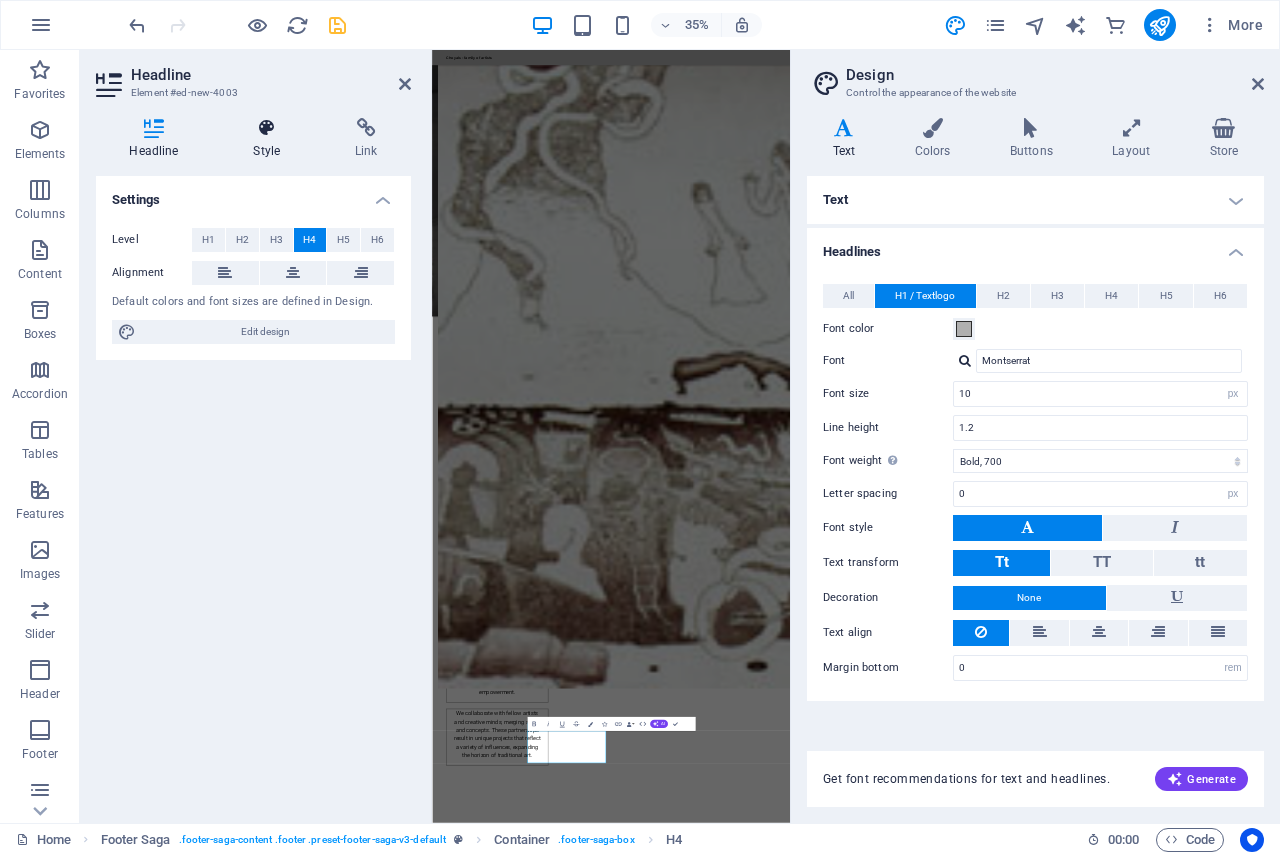 click at bounding box center [267, 128] 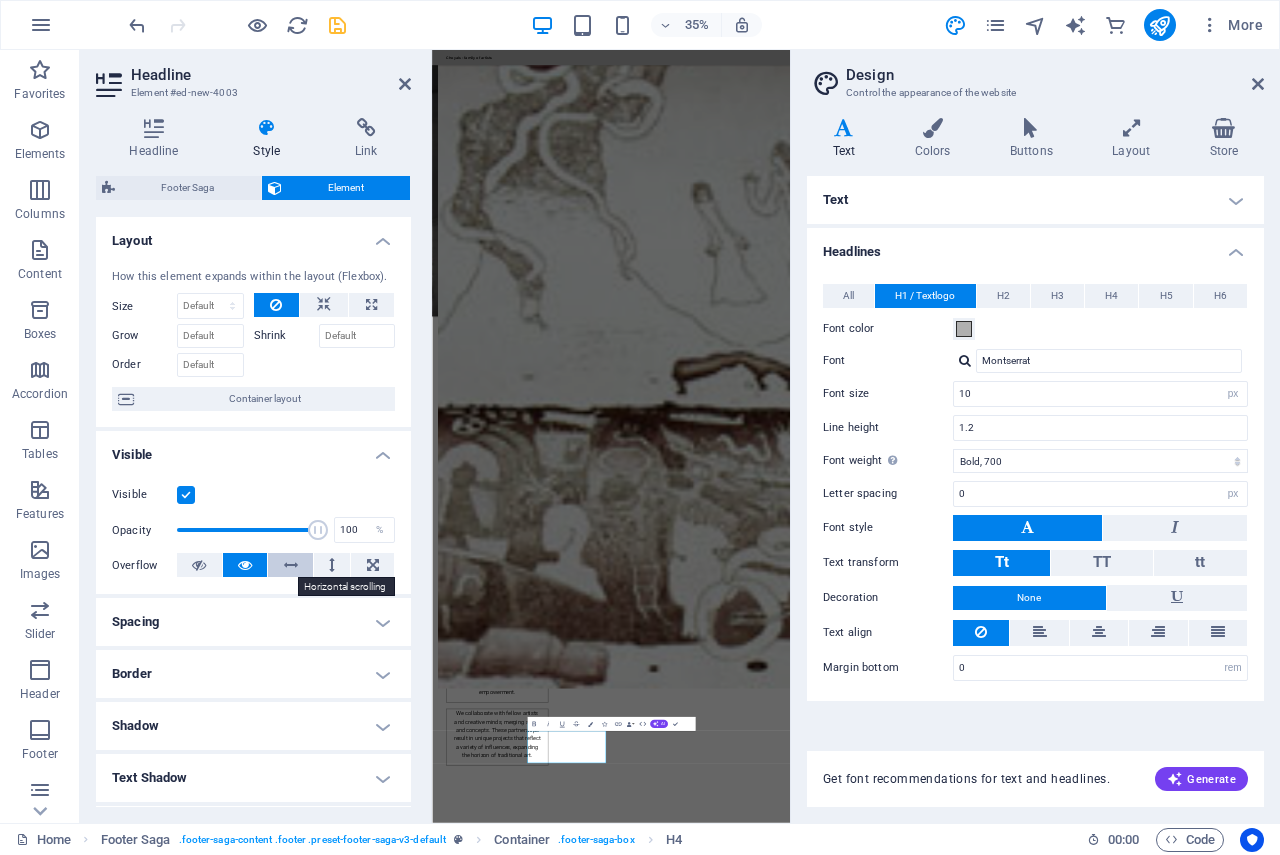 click at bounding box center [291, 565] 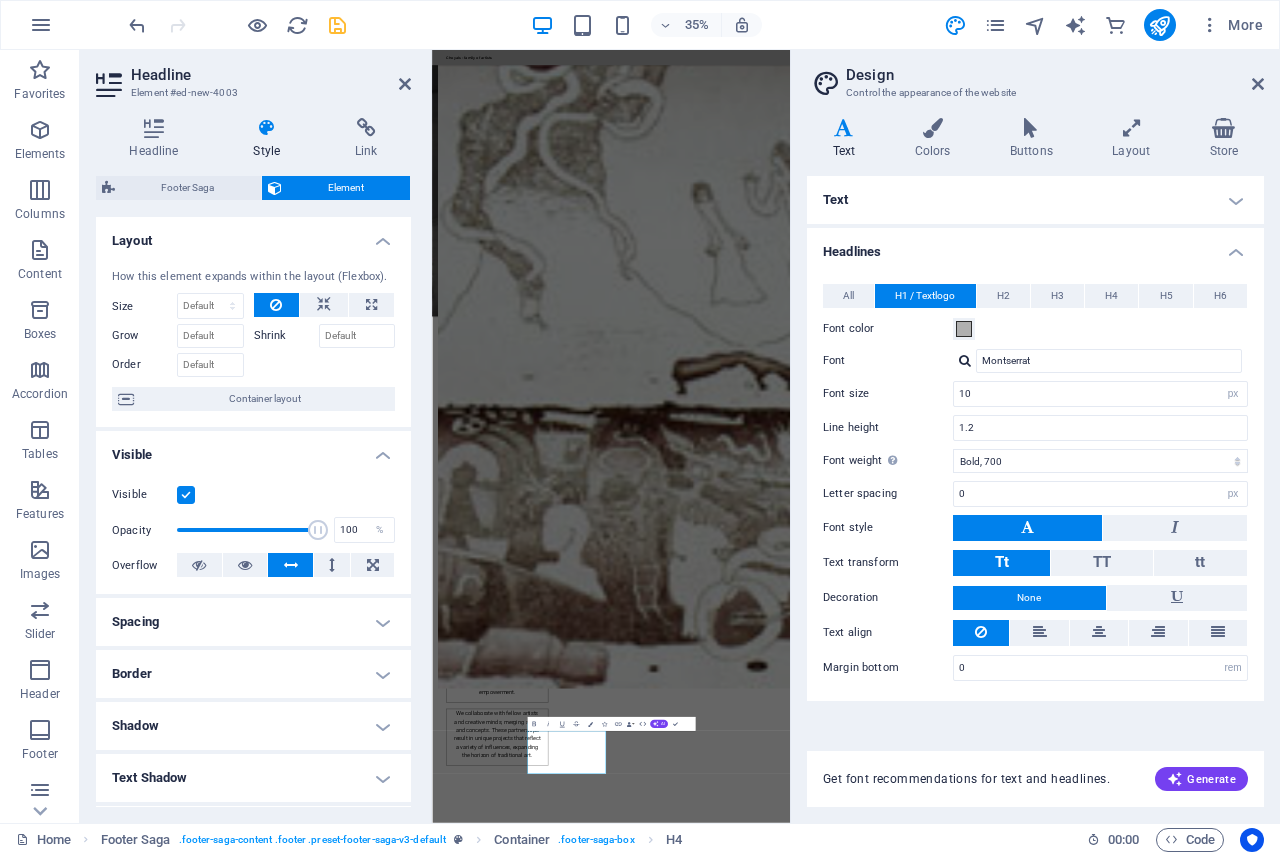 click at bounding box center [291, 565] 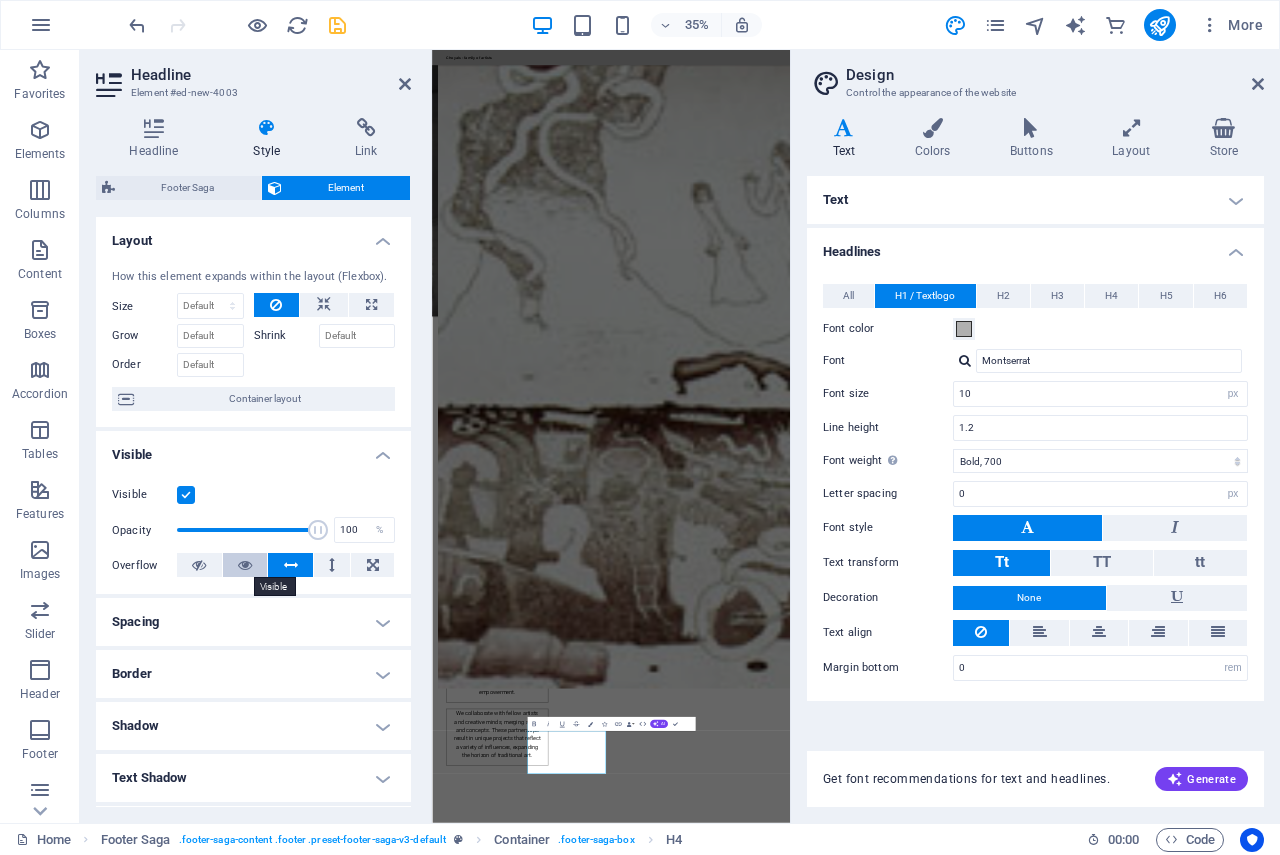 click at bounding box center (245, 565) 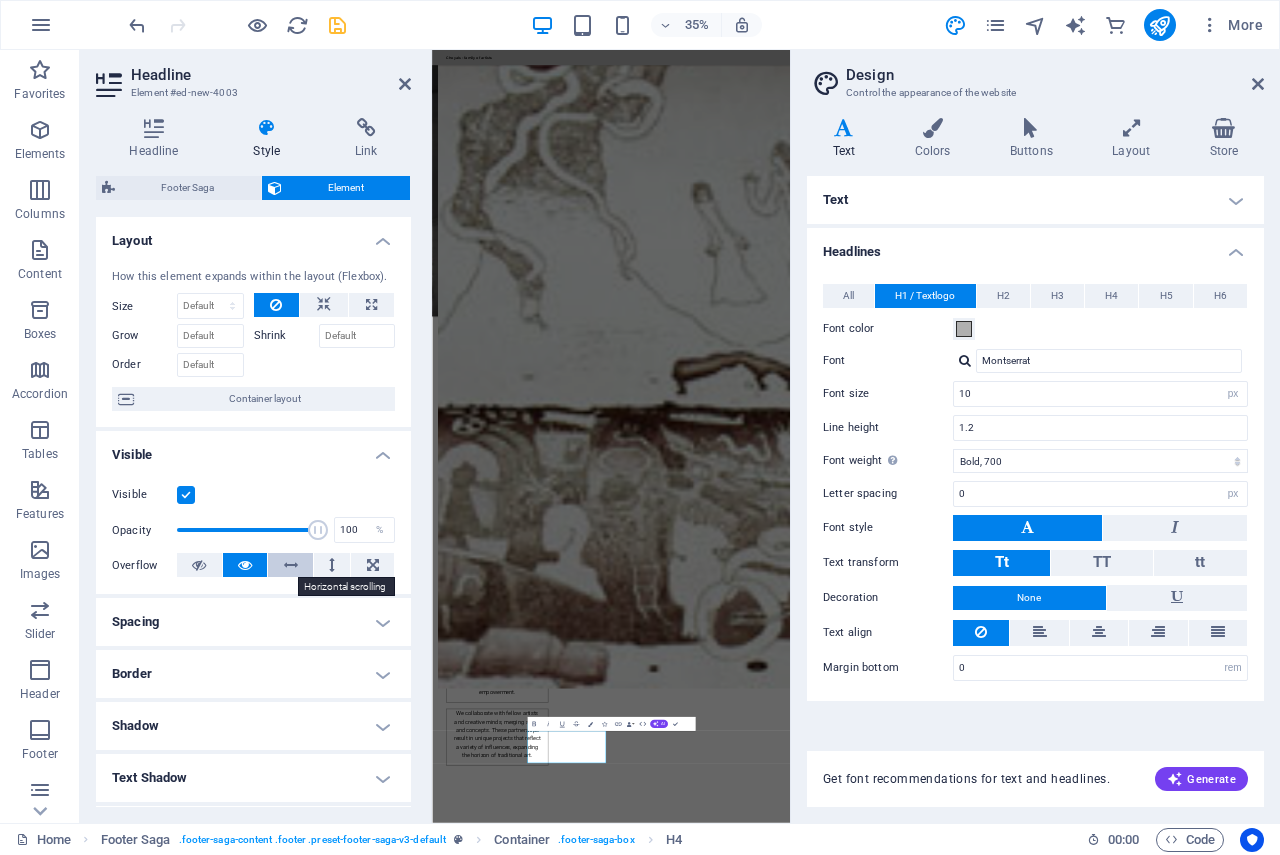click at bounding box center [291, 565] 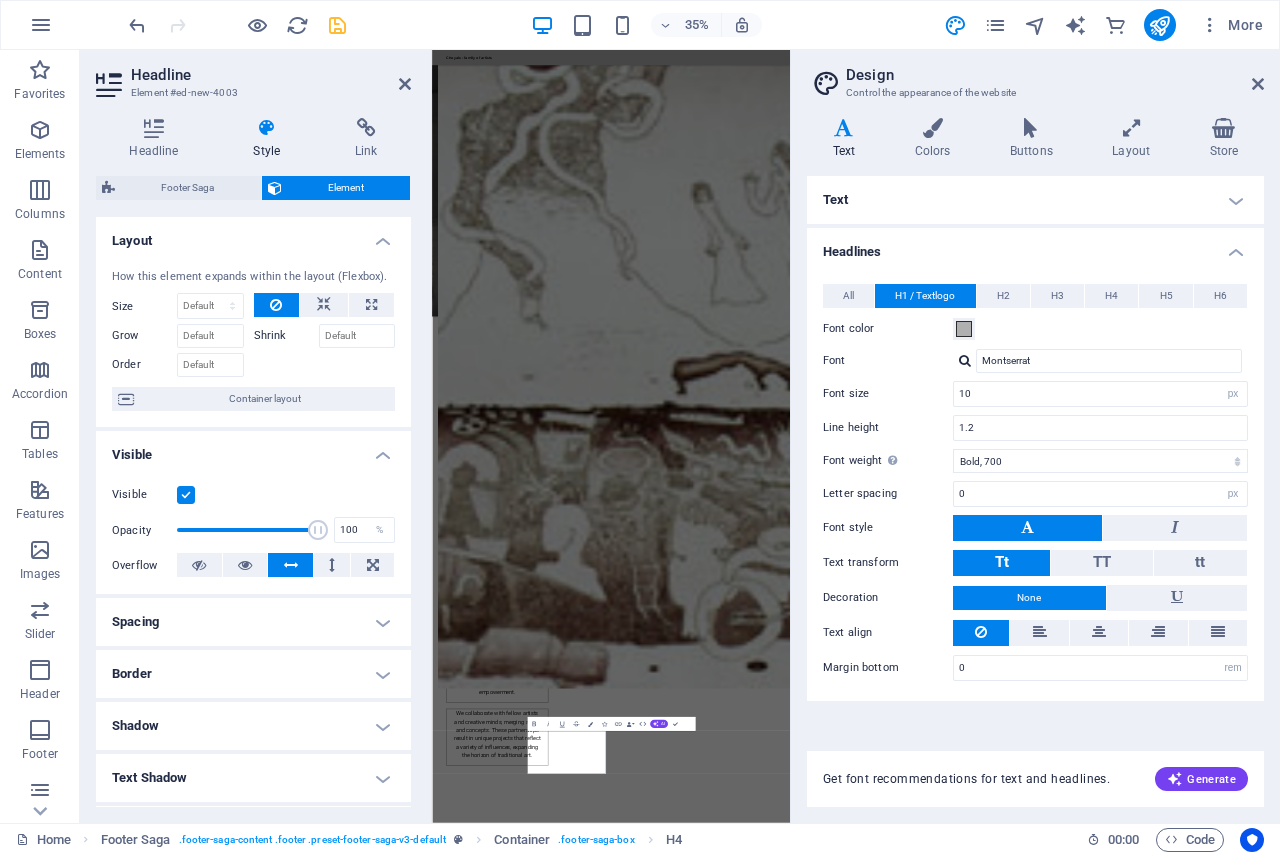 click on "Headline Element #ed-new-4003 Headline Style Link Settings Level H1 H2 H3 H4 H5 H6 Alignment Default colors and font sizes are defined in Design. Edit design Footer Saga Element Layout How this element expands within the layout (Flexbox). Size Default auto px % 1/1 1/2 1/3 1/4 1/5 1/6 1/7 1/8 1/9 1/10 Grow Shrink Order Container layout Visible Visible Opacity 100 % Overflow Spacing Margin Default auto px % rem vw vh Custom Custom auto px % rem vw vh auto px % rem vw vh auto px % rem vw vh auto px % rem vw vh Padding Default px rem % vh vw Custom Custom px rem % vh vw px rem % vh vw px rem % vh vw px rem % vh vw Border Style              - Width 1 auto px rem % vh vw Custom Custom 1 auto px rem % vh vw 1 auto px rem % vh vw 1 auto px rem % vh vw 1 auto px rem % vh vw  - Color Round corners Default px rem % vh vw Custom Custom px rem % vh vw px rem % vh vw px rem % vh vw px rem % vh vw Shadow Default None Outside Inside Color X offset 0 px rem vh vw Y offset 0 px rem vh vw Blur 0 px rem % vh vw Spread" at bounding box center [256, 436] 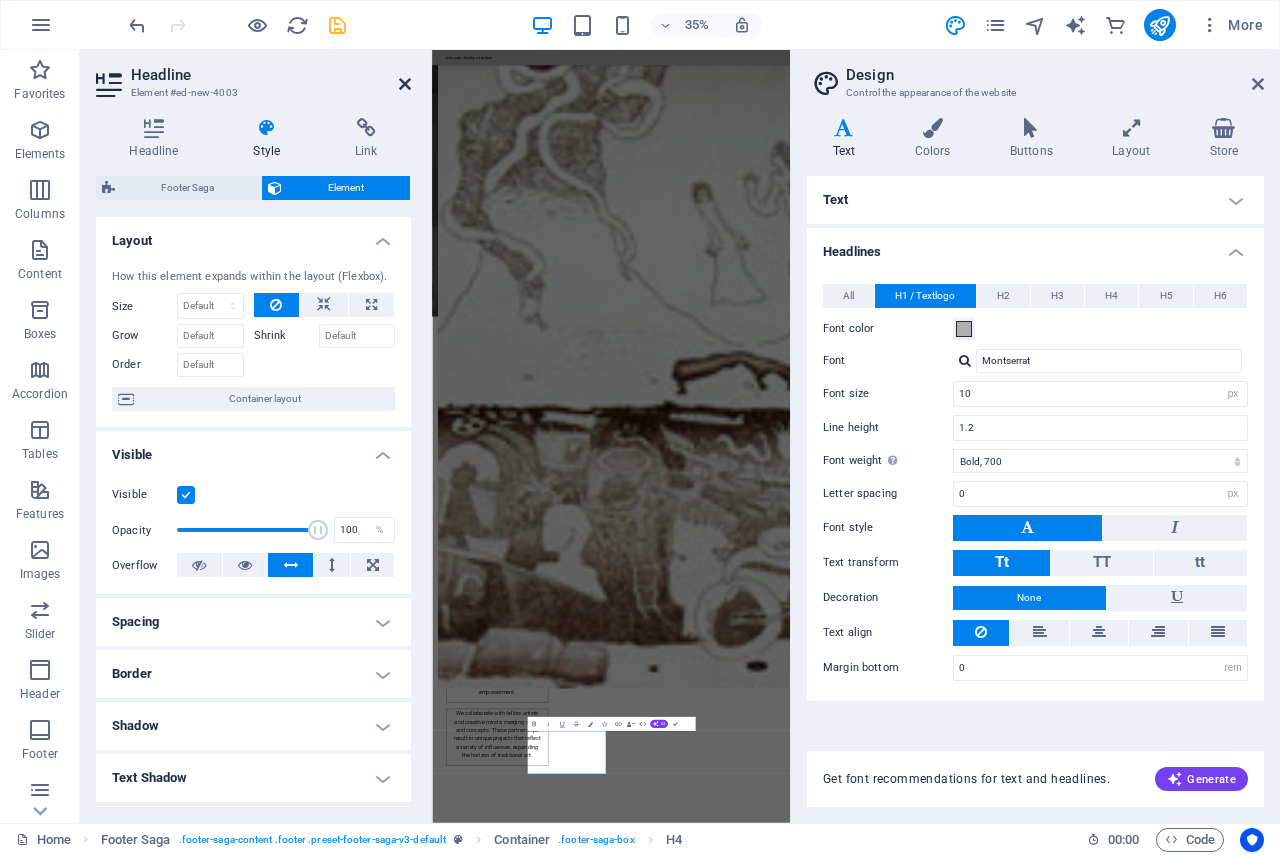 click at bounding box center (405, 84) 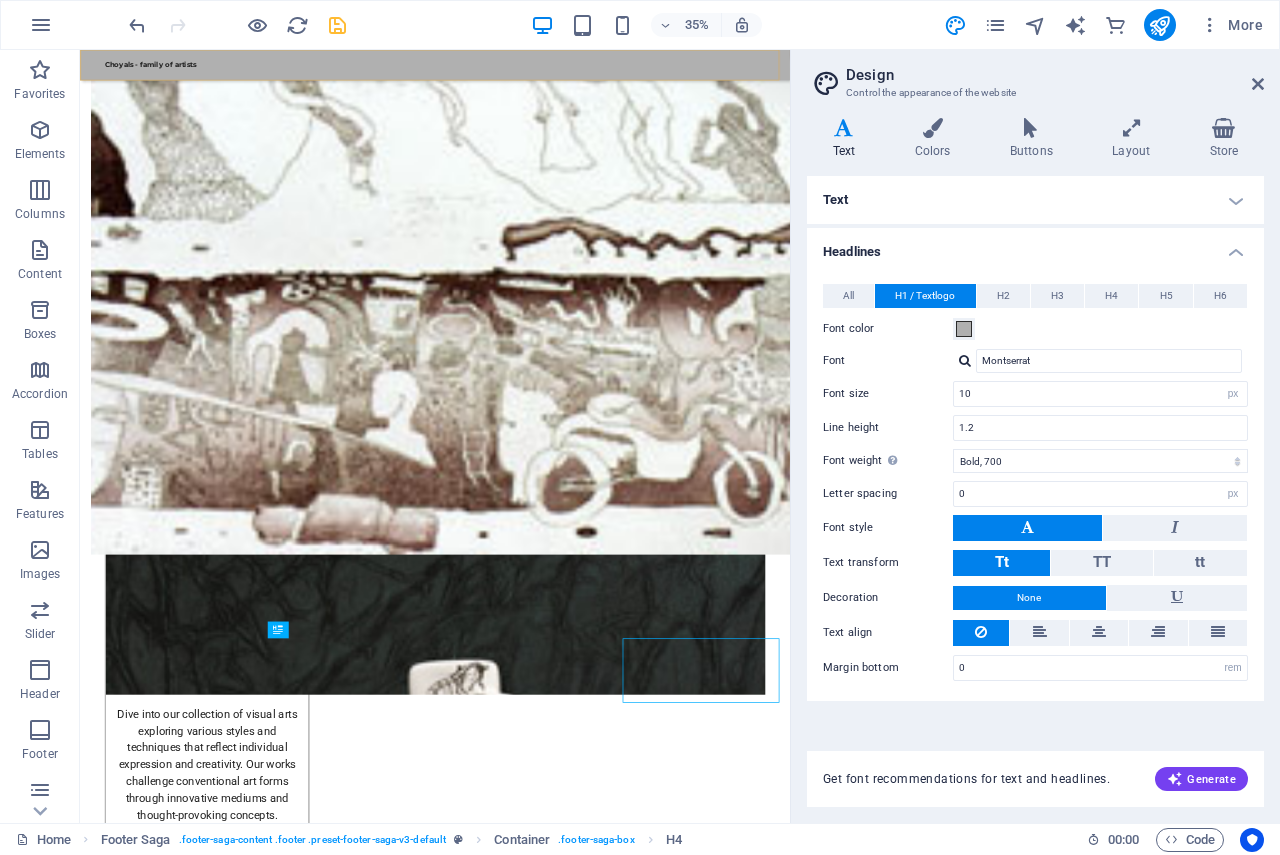 scroll, scrollTop: 2595, scrollLeft: 0, axis: vertical 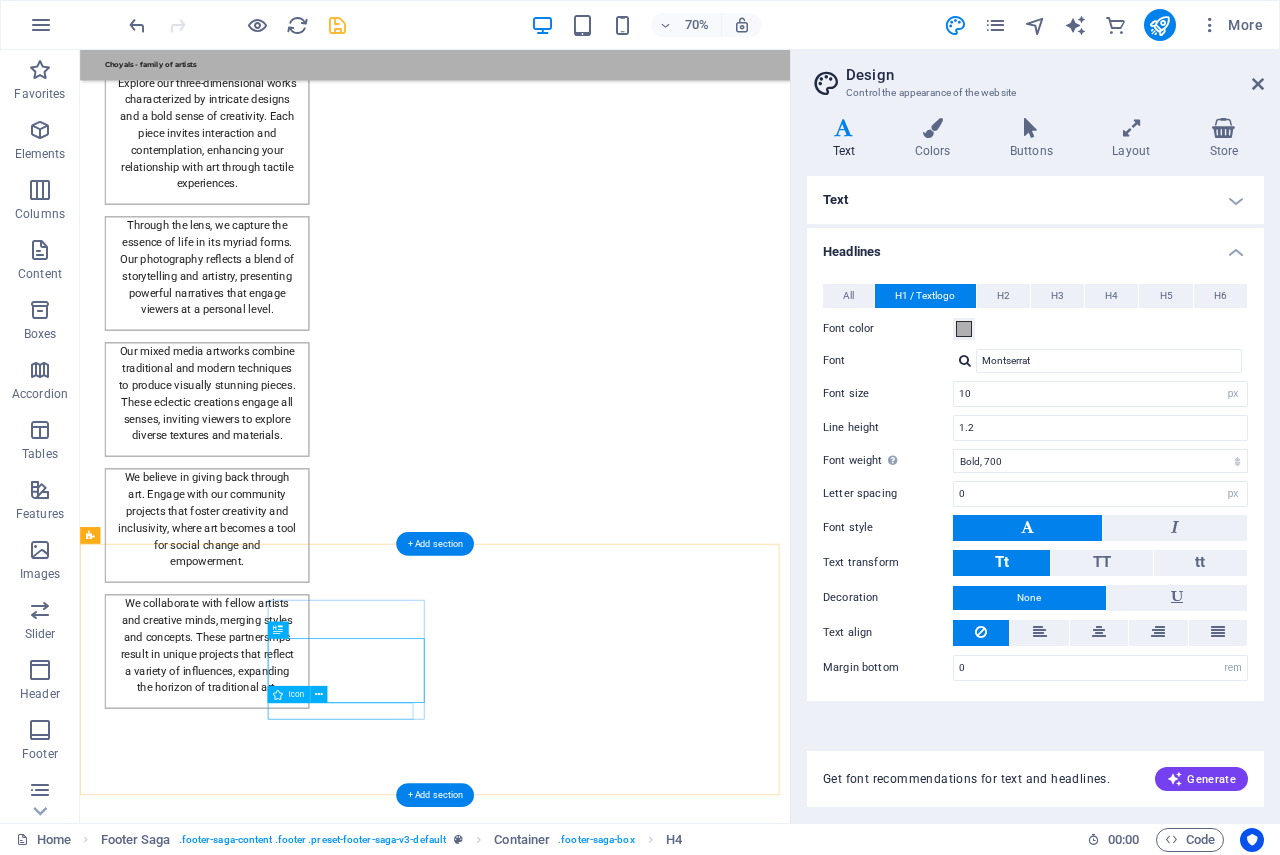 click at bounding box center [200, 3211] 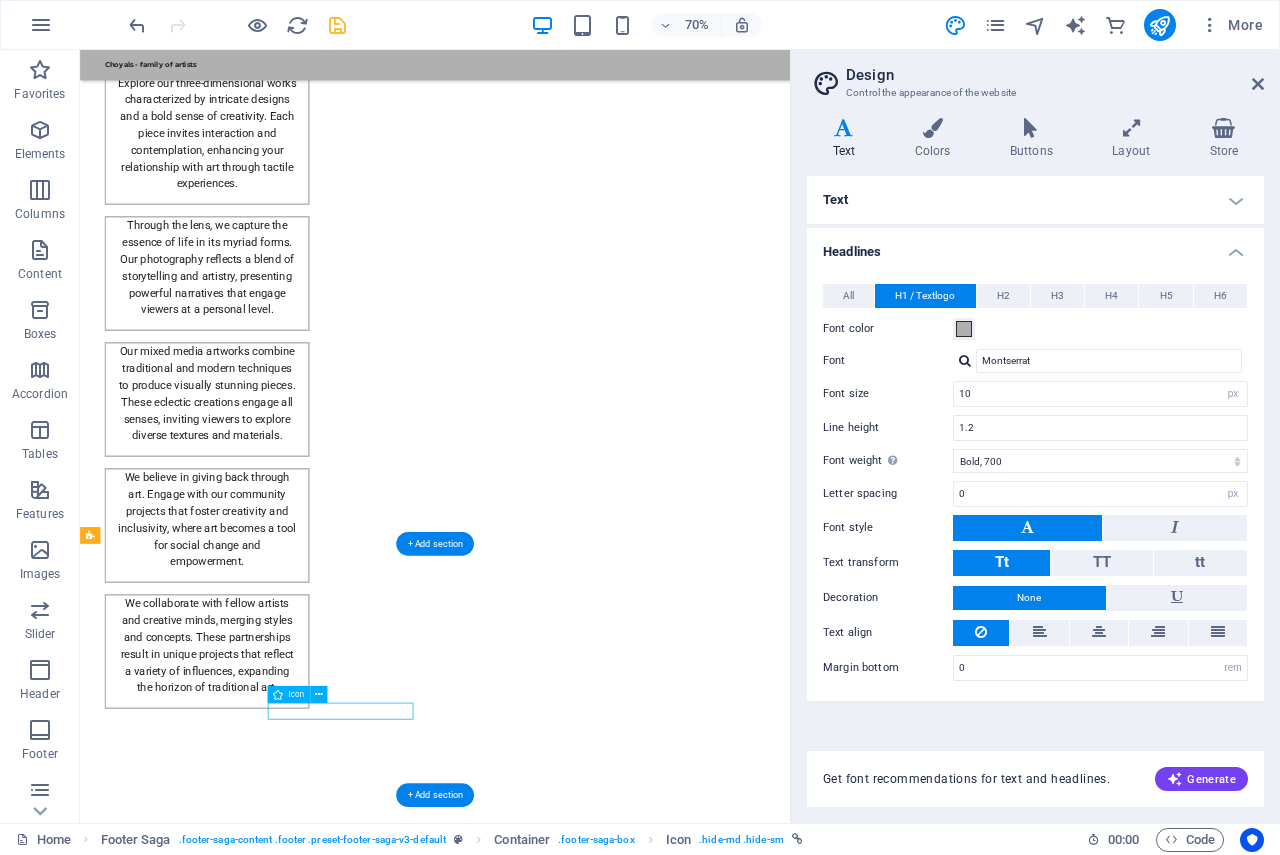 click at bounding box center [200, 3211] 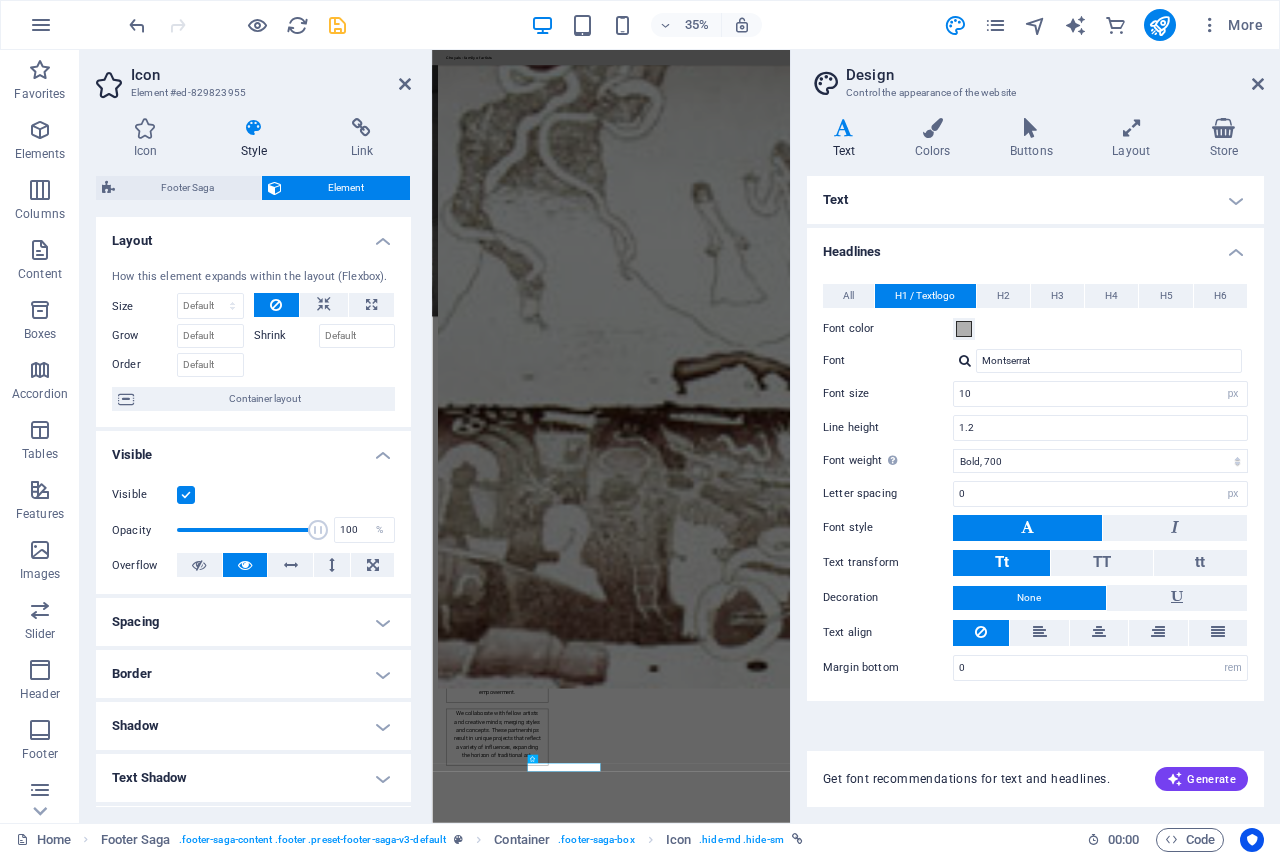 click at bounding box center (186, 495) 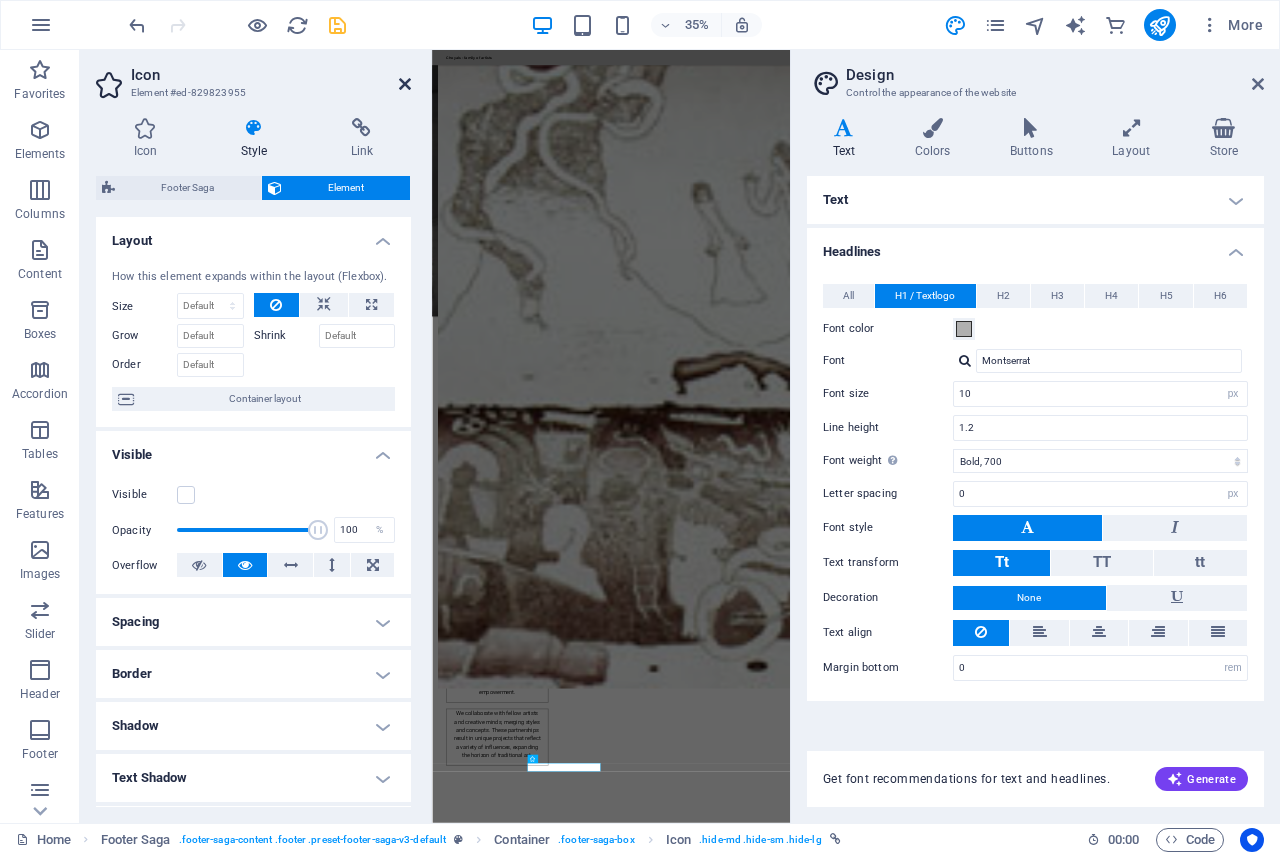 click at bounding box center [405, 84] 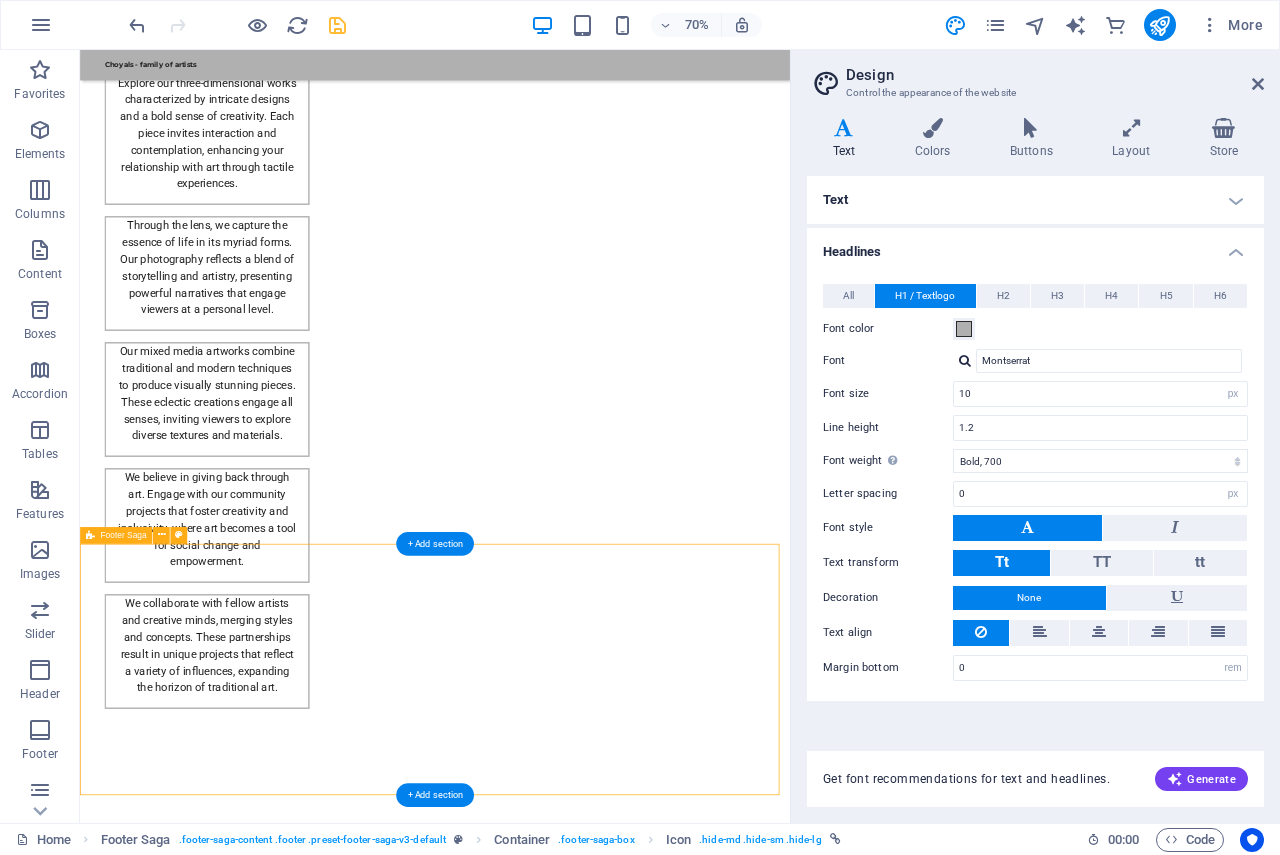 click on "Choyals - family of artists Choyals is a family of passionate artists dedicated to exploring and experimenting with the beauty of art across various mediums. Contact us to learn more about our artistic community and offerings. Contact M:: +91 9414168093 E: choyals@gmail.com Social media Facebook X Instagram Navigation Home About Artists Gallery Legal Notice Privacy Policy" at bounding box center (587, 3257) 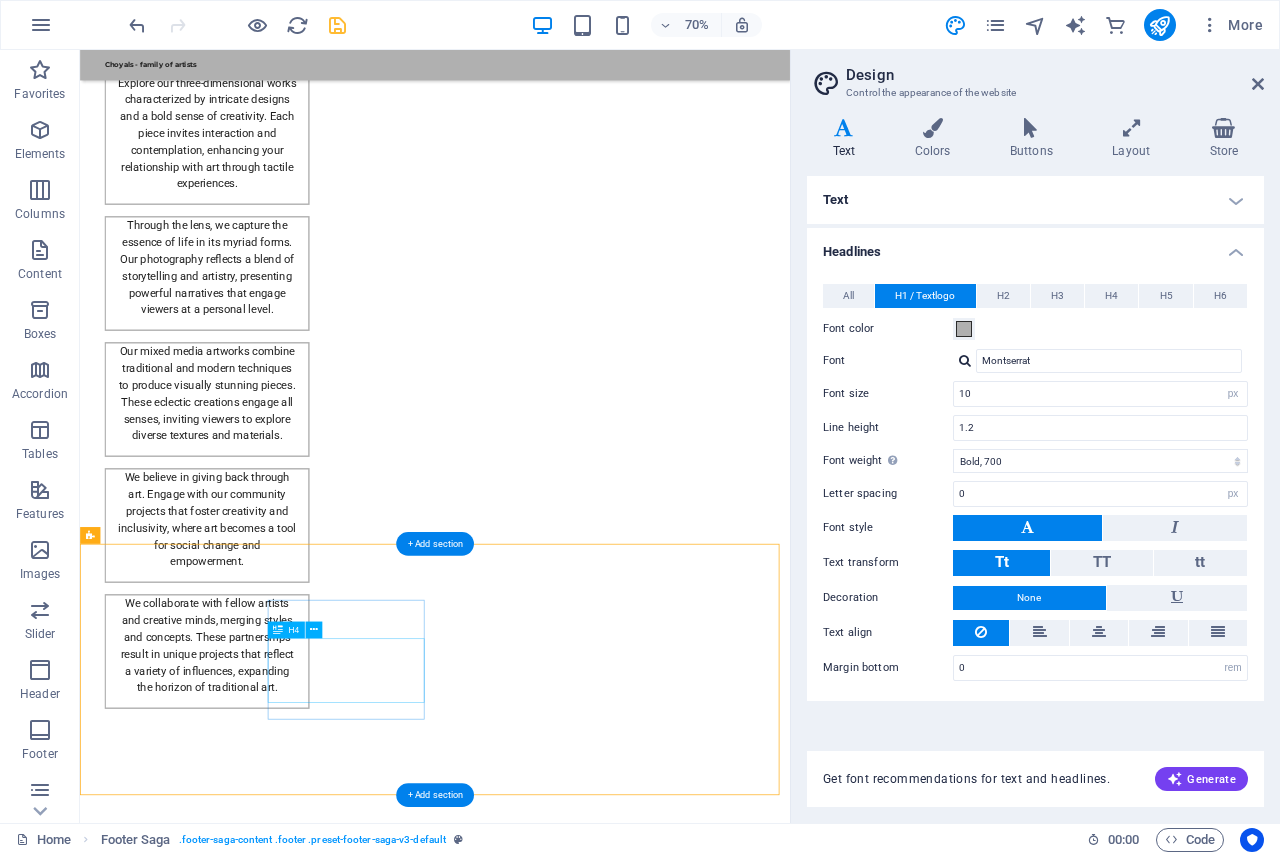 click on "M:: +91 9414168093 E: choyals@gmail.com" at bounding box center [208, 3168] 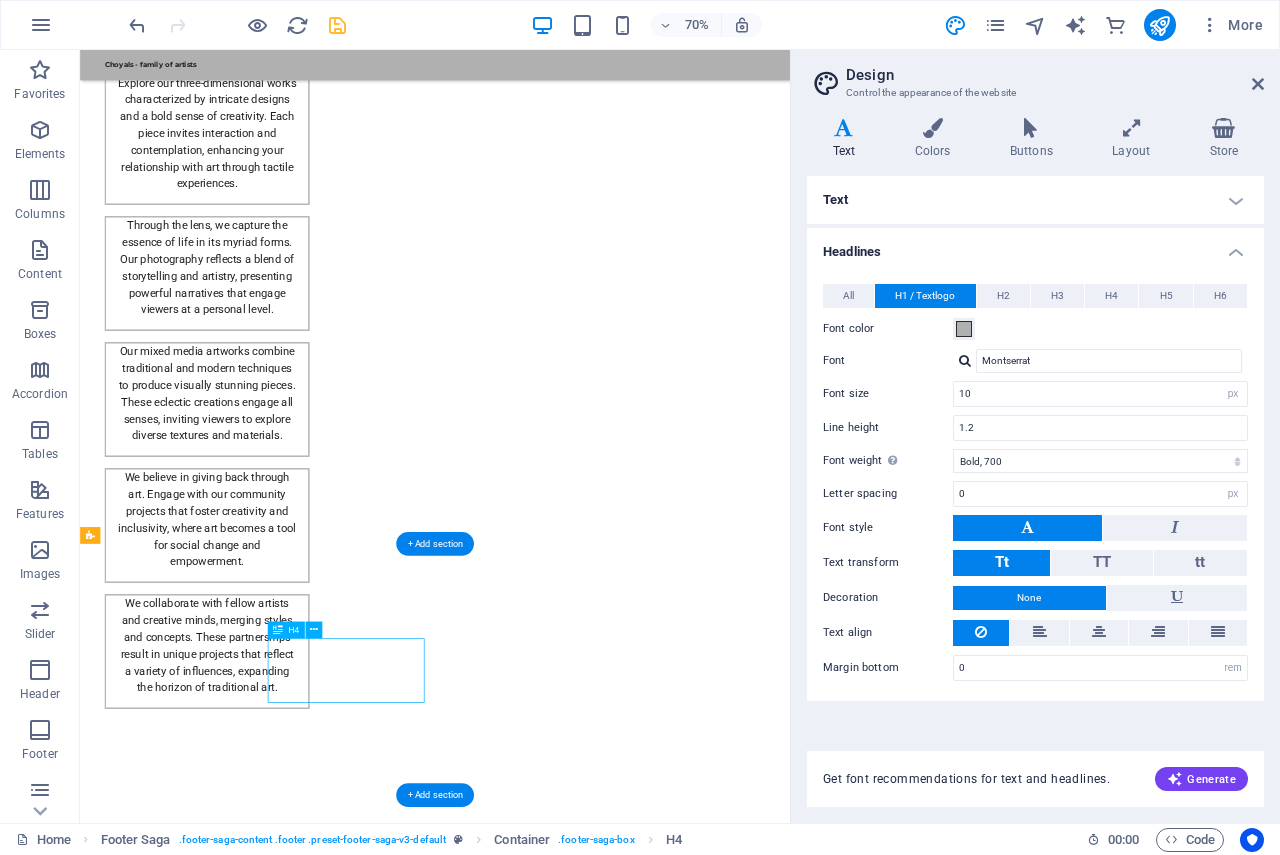 click on "M:: +91 9414168093 E: choyals@gmail.com" at bounding box center [208, 3168] 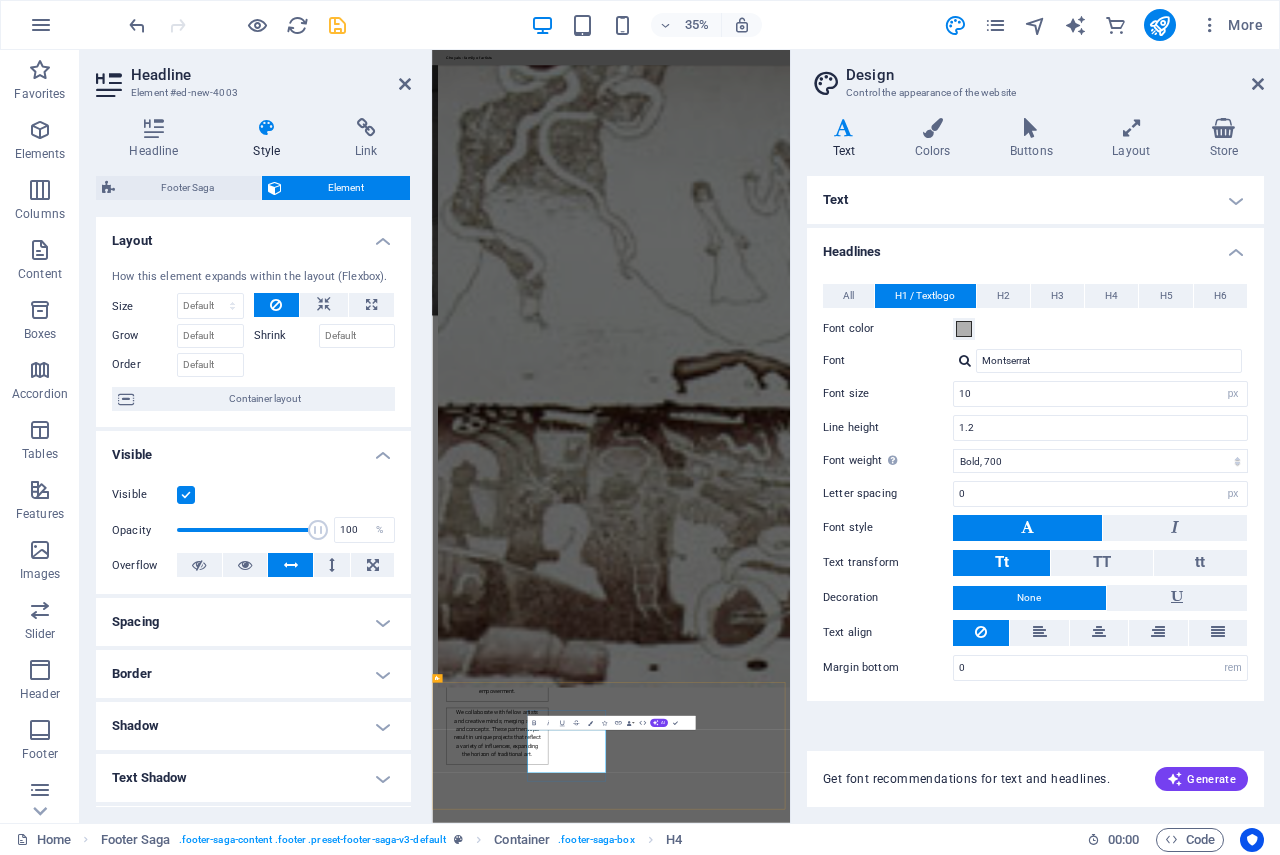 click on "M:: +91 9414168093 E: choyals@gmail.com" at bounding box center (560, 4270) 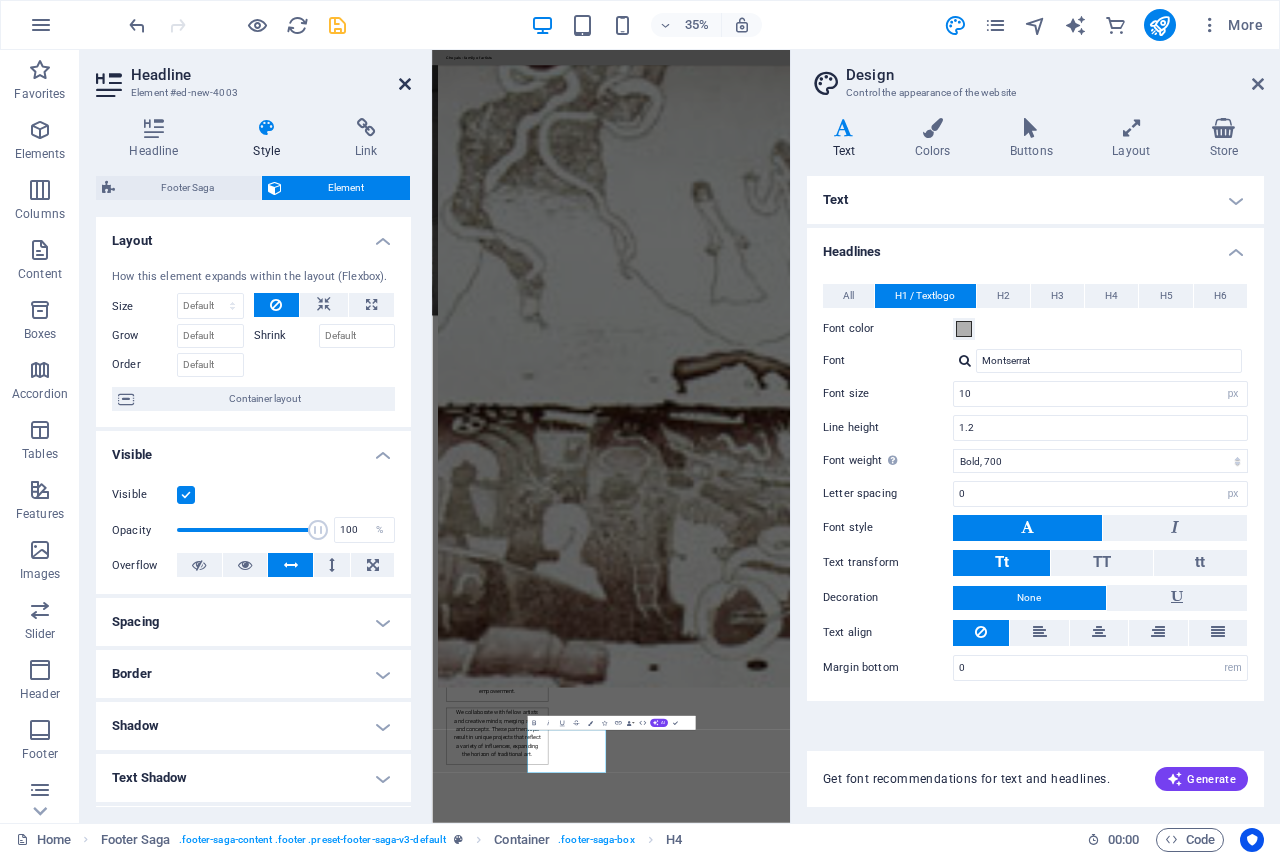 click at bounding box center [405, 84] 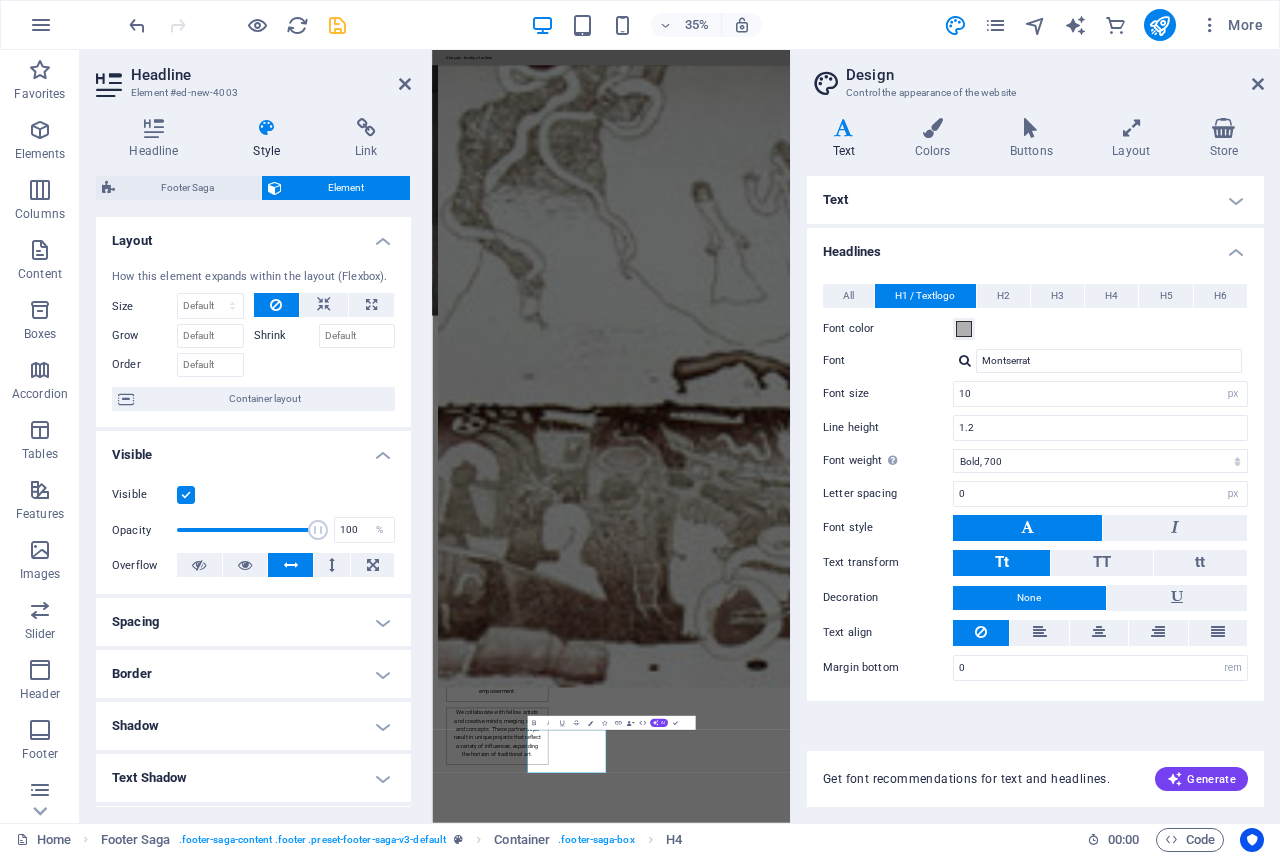 scroll, scrollTop: 2595, scrollLeft: 0, axis: vertical 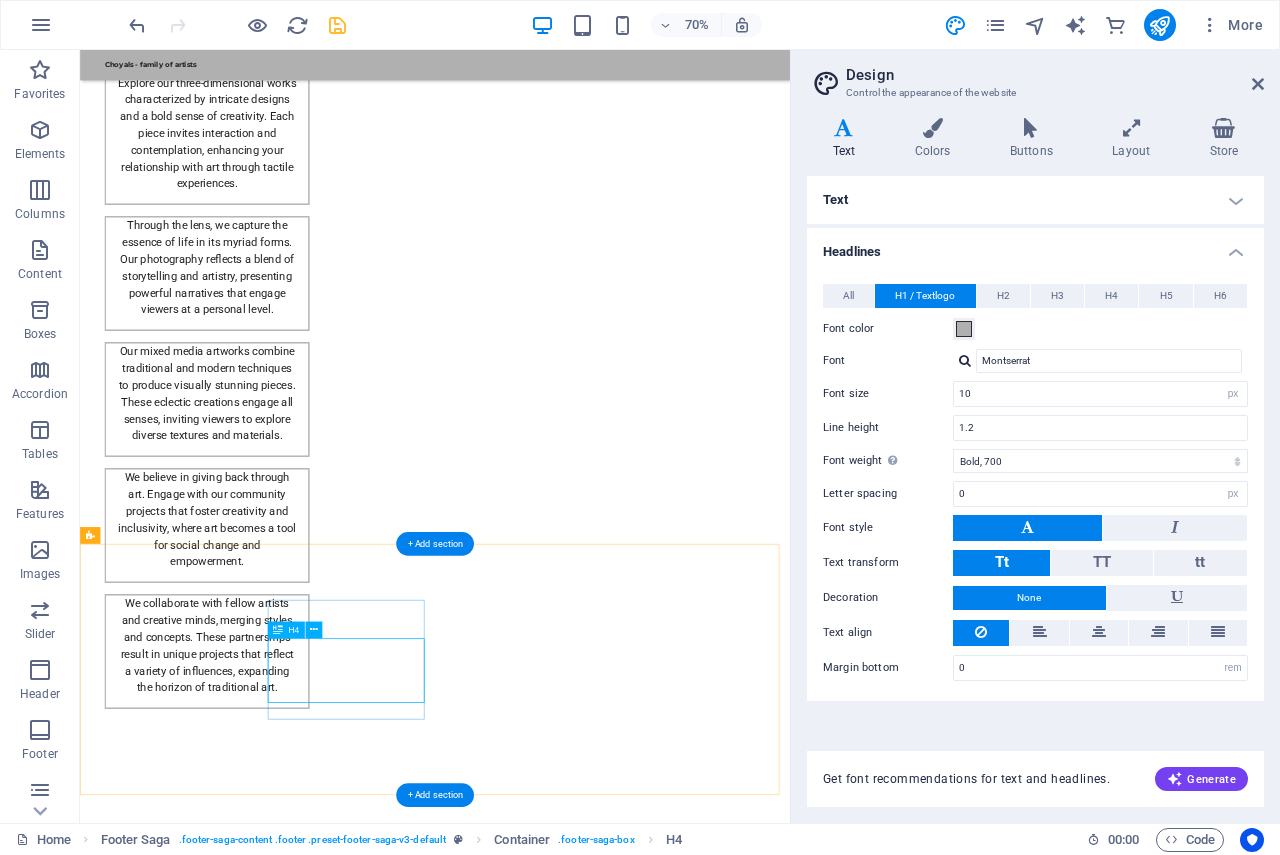 click on "M: +91 9414168093 E: choyals@gmail.com" at bounding box center (208, 3168) 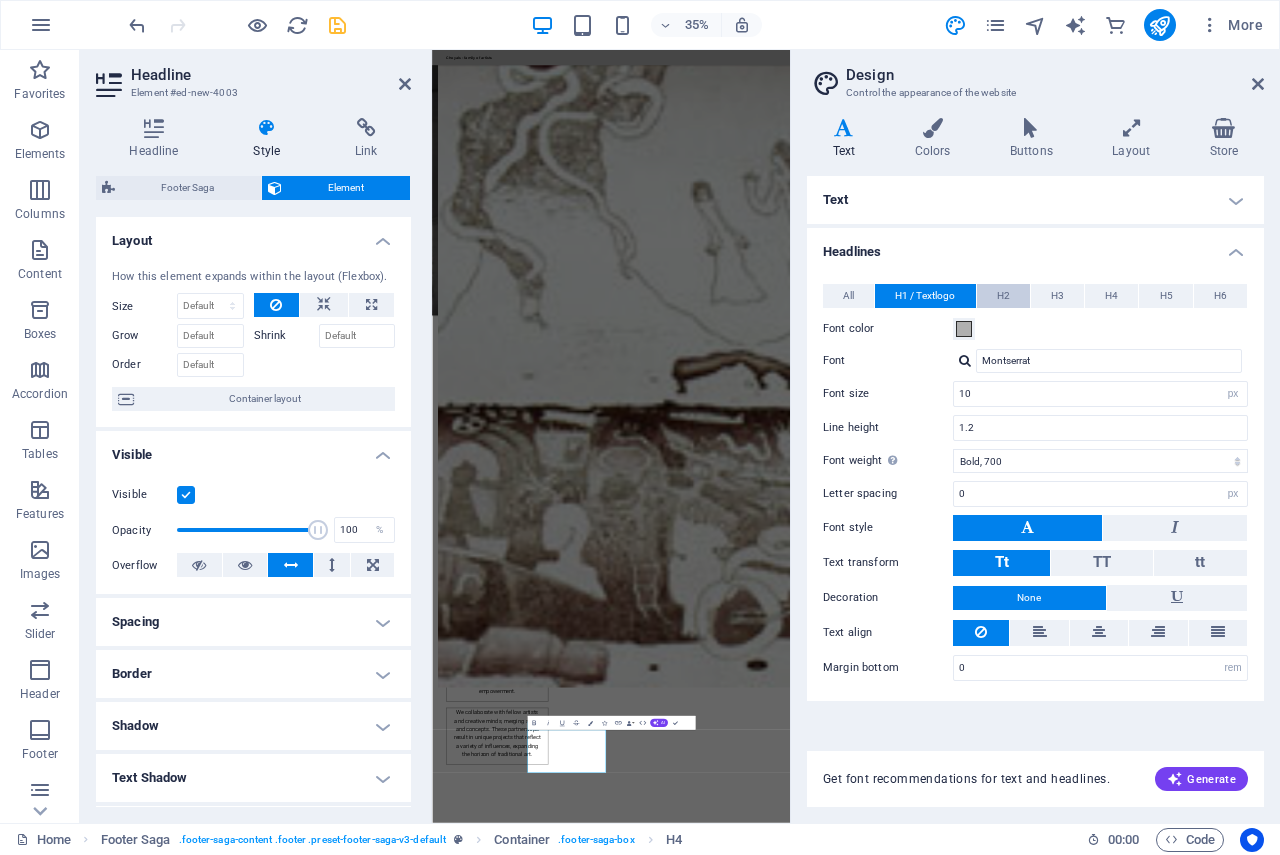 click on "H2" at bounding box center [1003, 296] 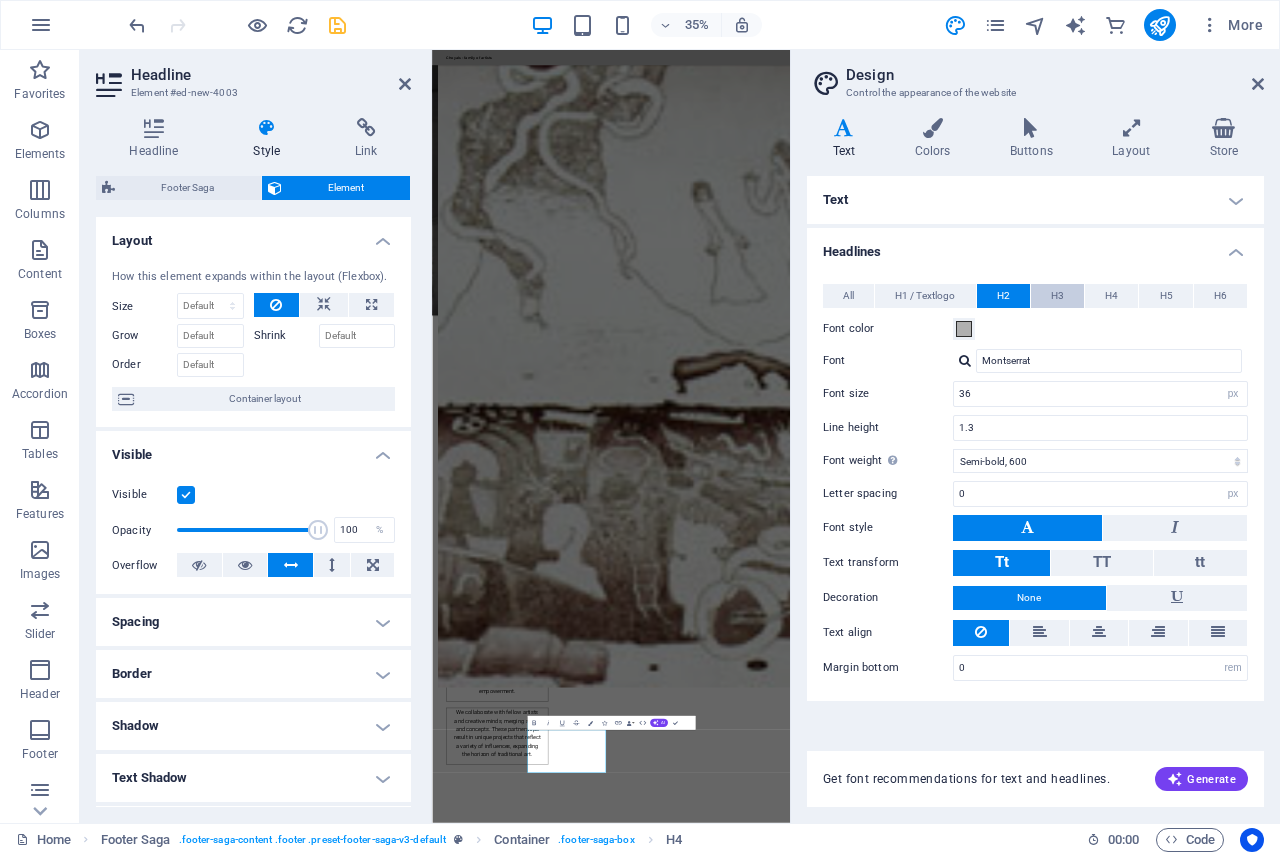 click on "H3" at bounding box center (1057, 296) 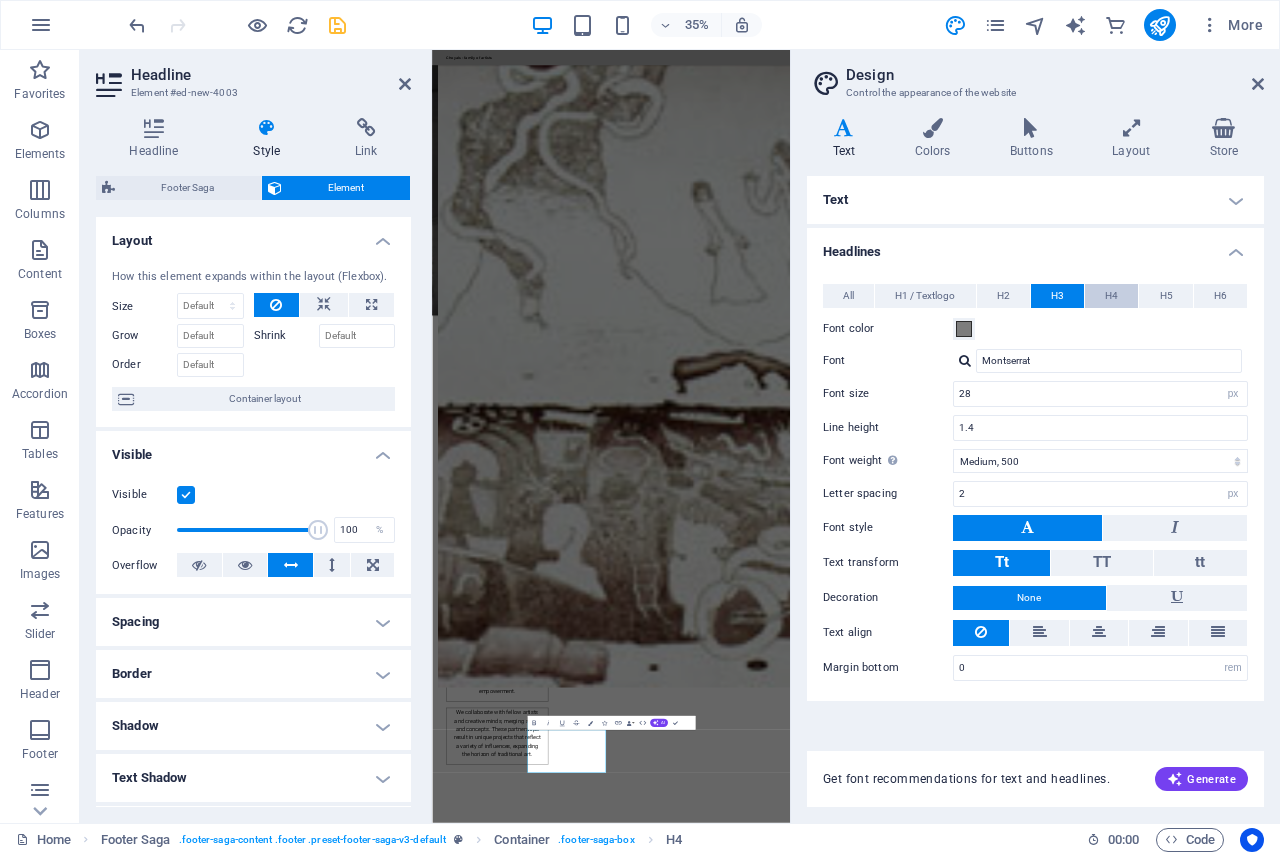 click on "H4" at bounding box center [1111, 296] 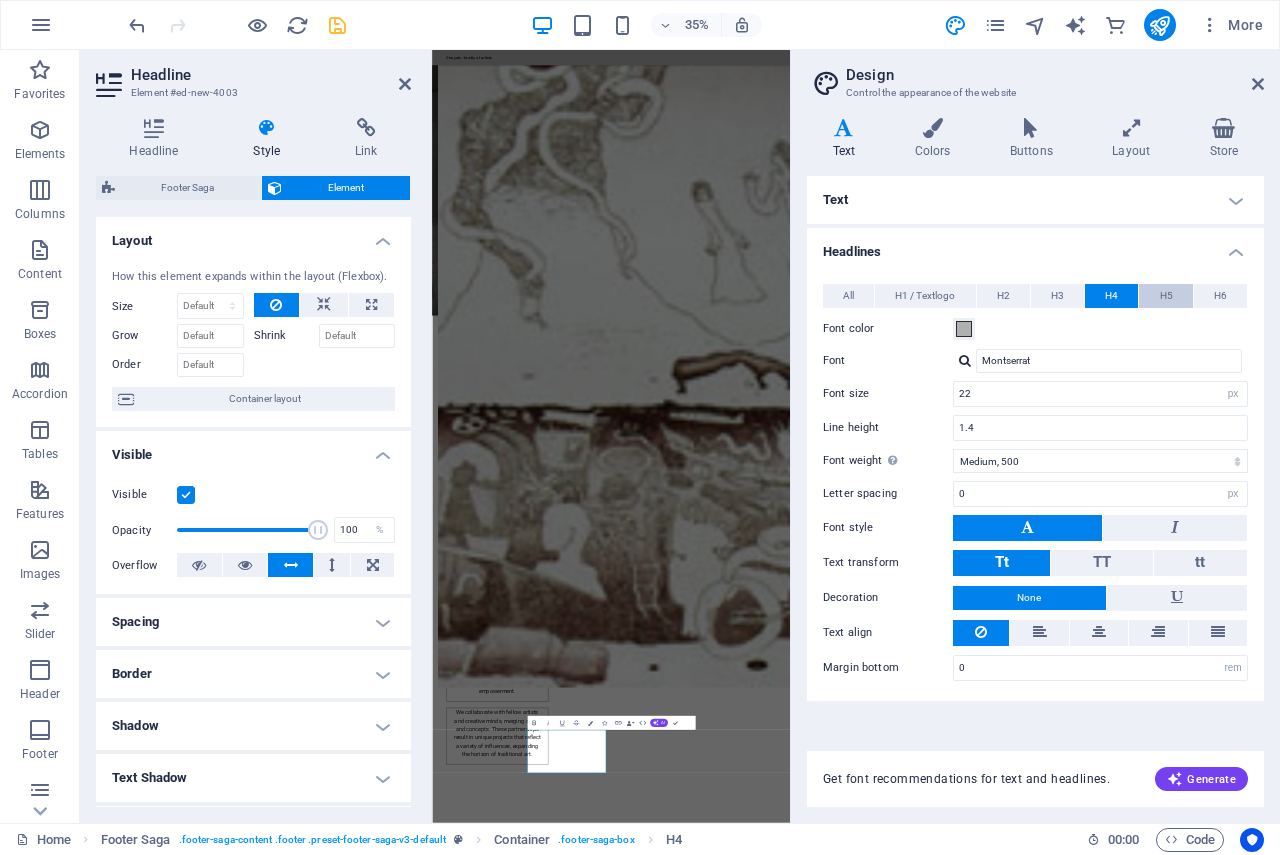 click on "H5" at bounding box center (1165, 296) 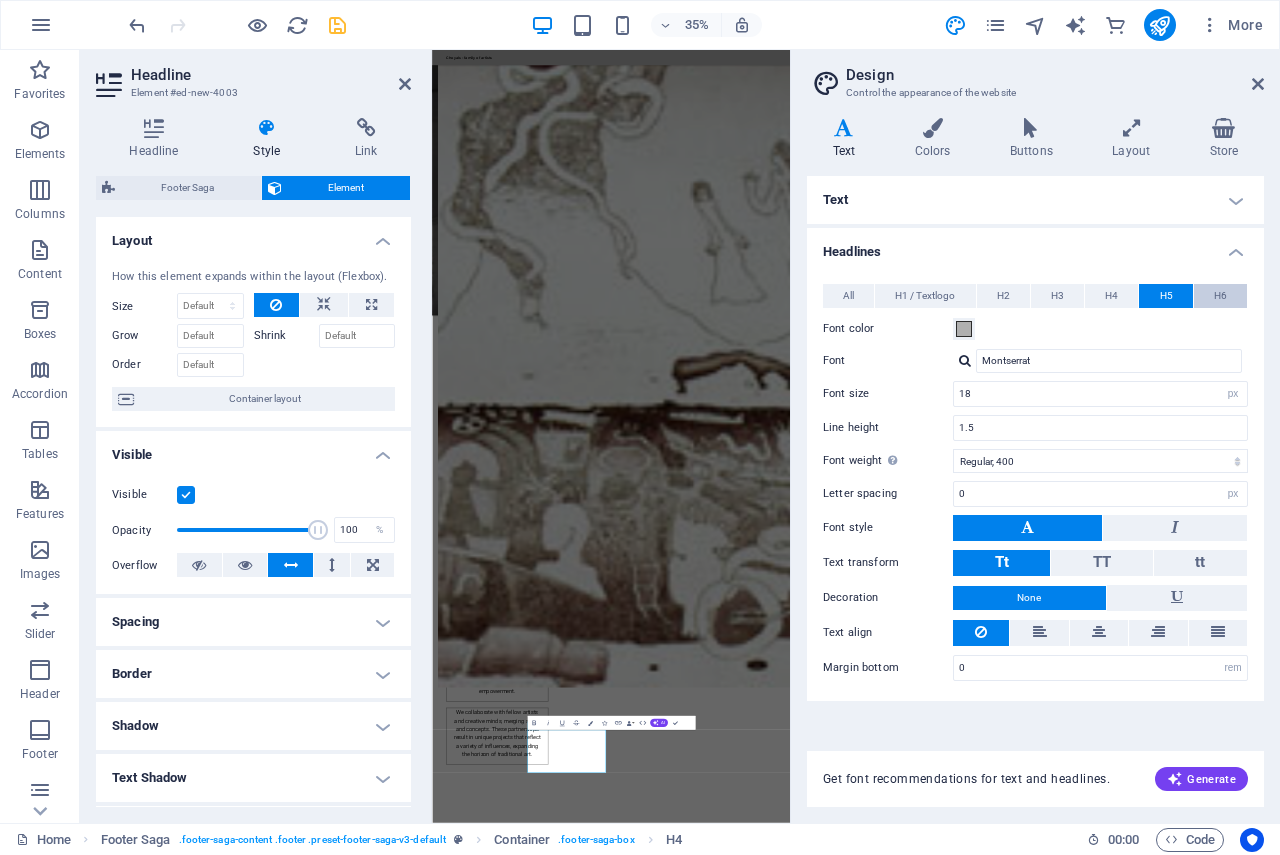 click on "H6" at bounding box center (1220, 296) 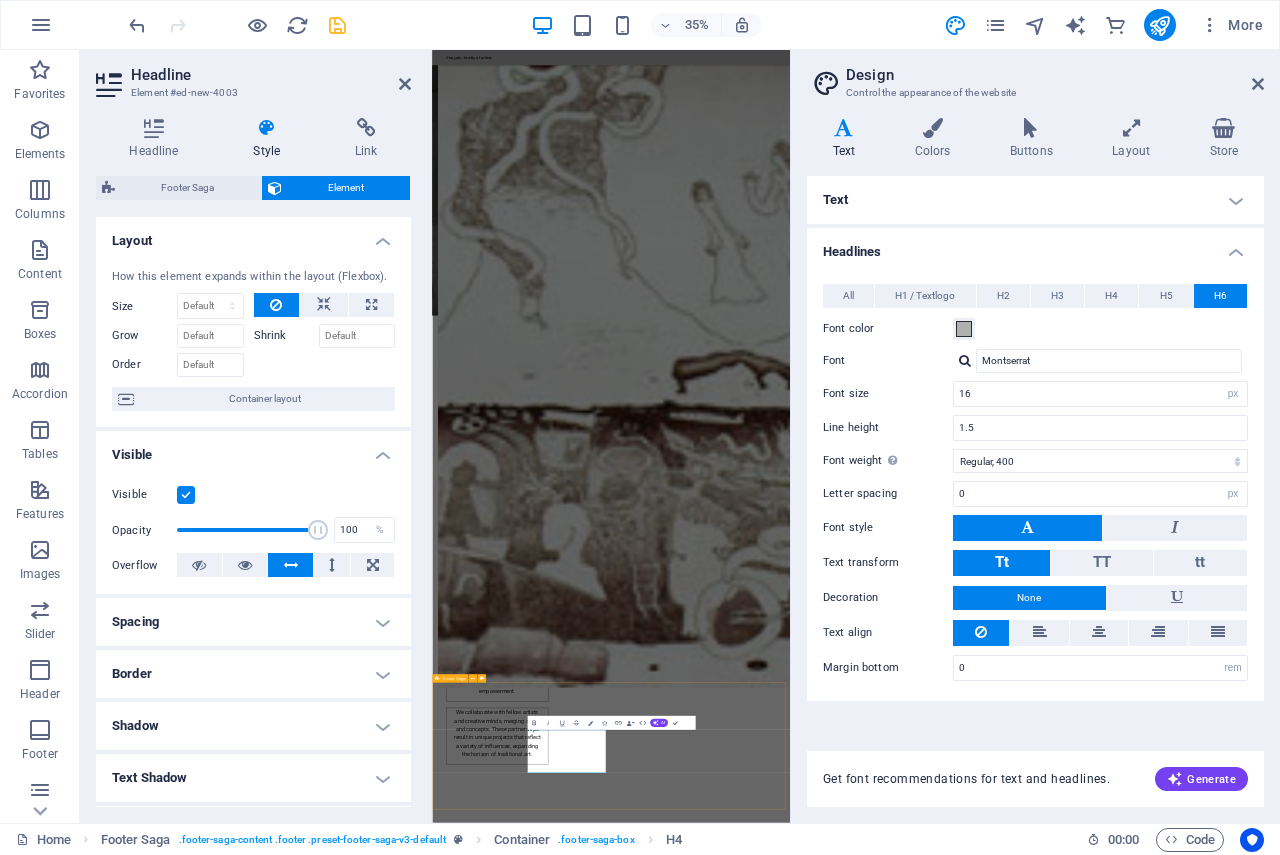 click on "Choyals - family of artists Choyals is a family of passionate artists dedicated to exploring and experimenting with the beauty of art across various mediums. Contact us to learn more about our artistic community and offerings. Contact M: +91 9414168093 E: choyals@gmail.com Social media Facebook X Instagram Navigation Home About Artists Gallery Legal Notice Privacy Policy" at bounding box center (943, 4359) 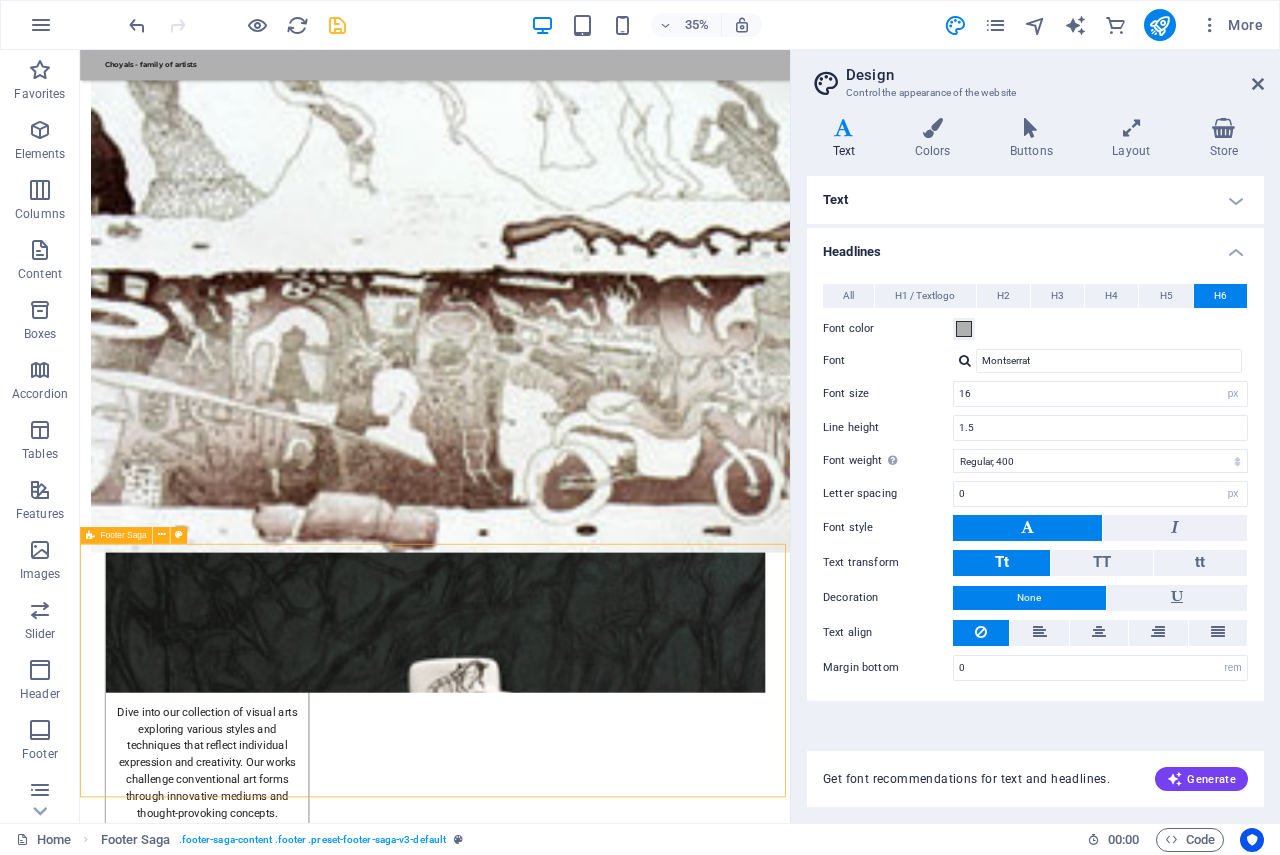 scroll, scrollTop: 2595, scrollLeft: 0, axis: vertical 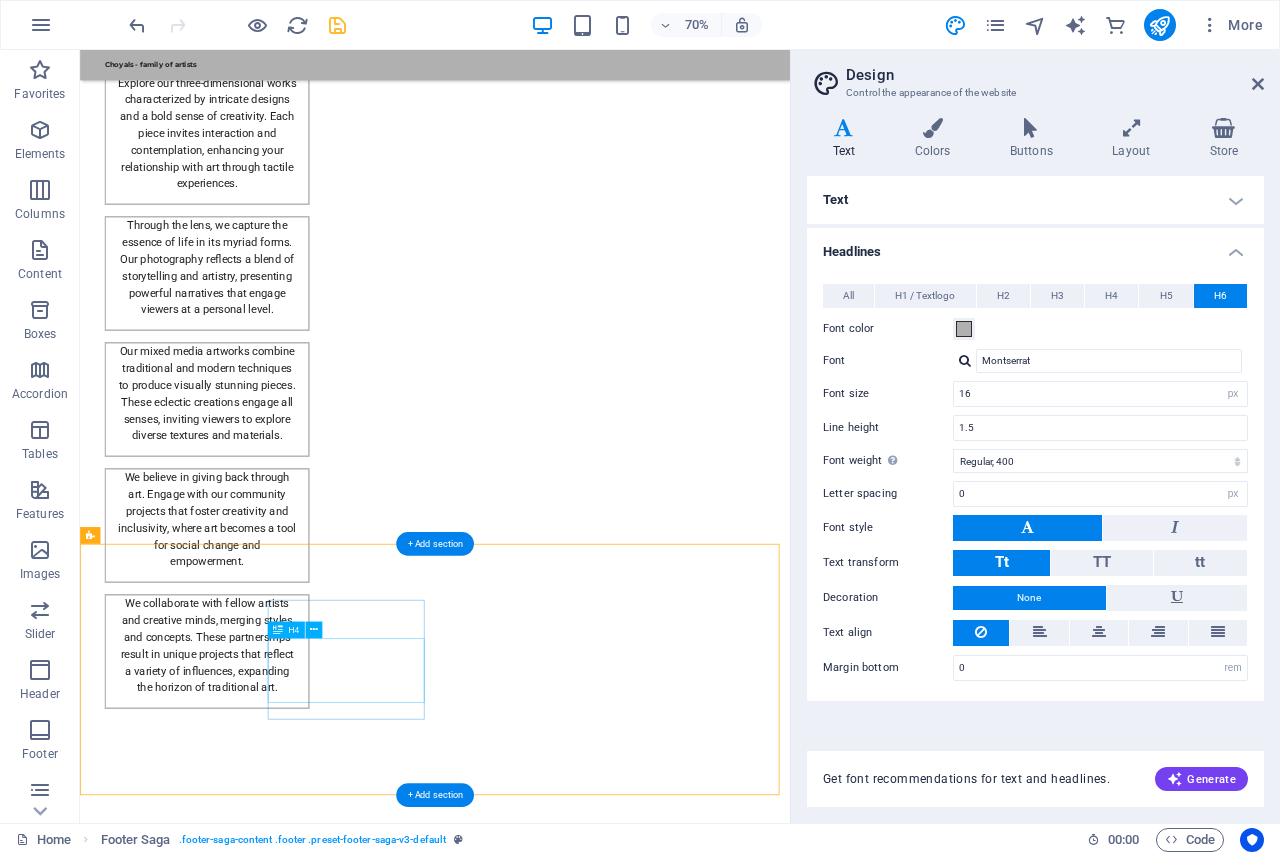click on "M: +91 9414168093 E: choyals@gmail.com" at bounding box center (208, 3168) 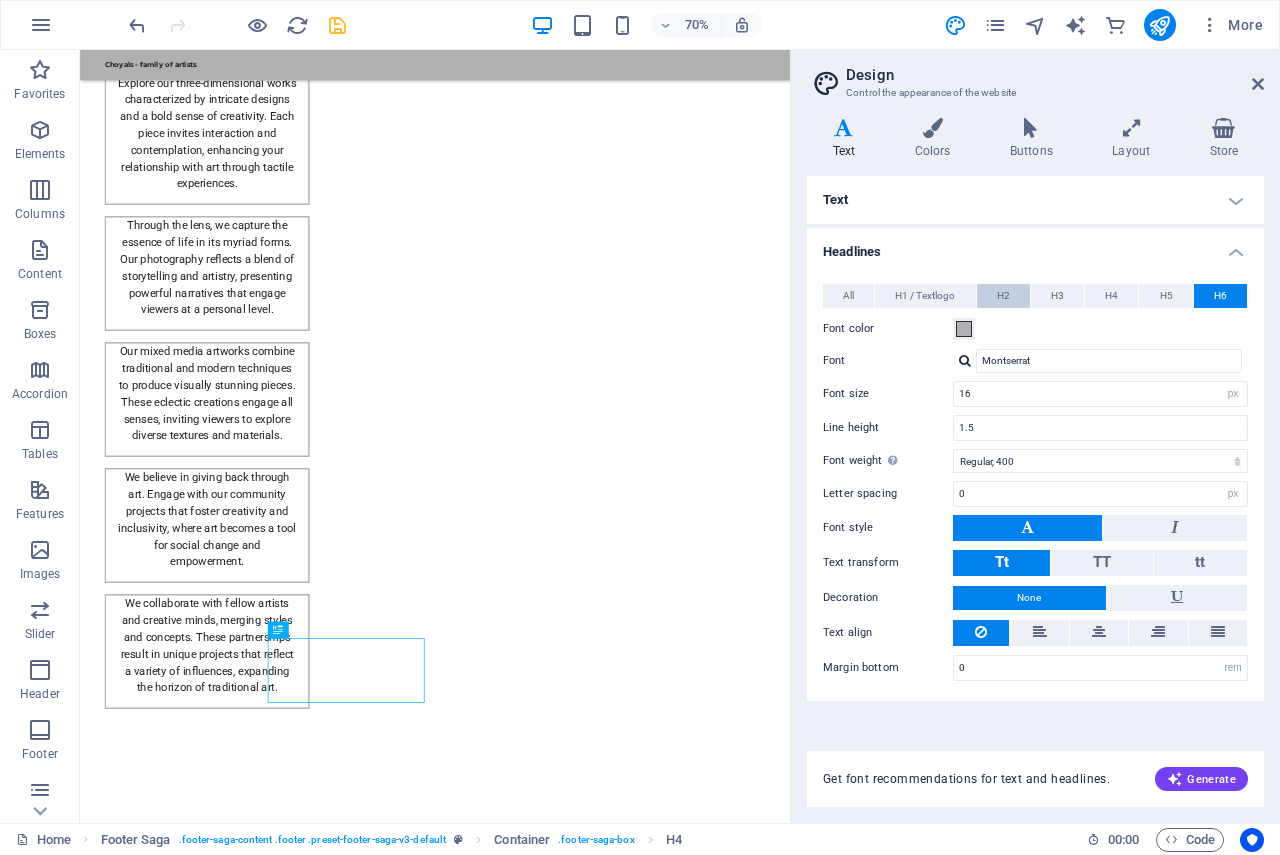 click on "H2" at bounding box center (1003, 296) 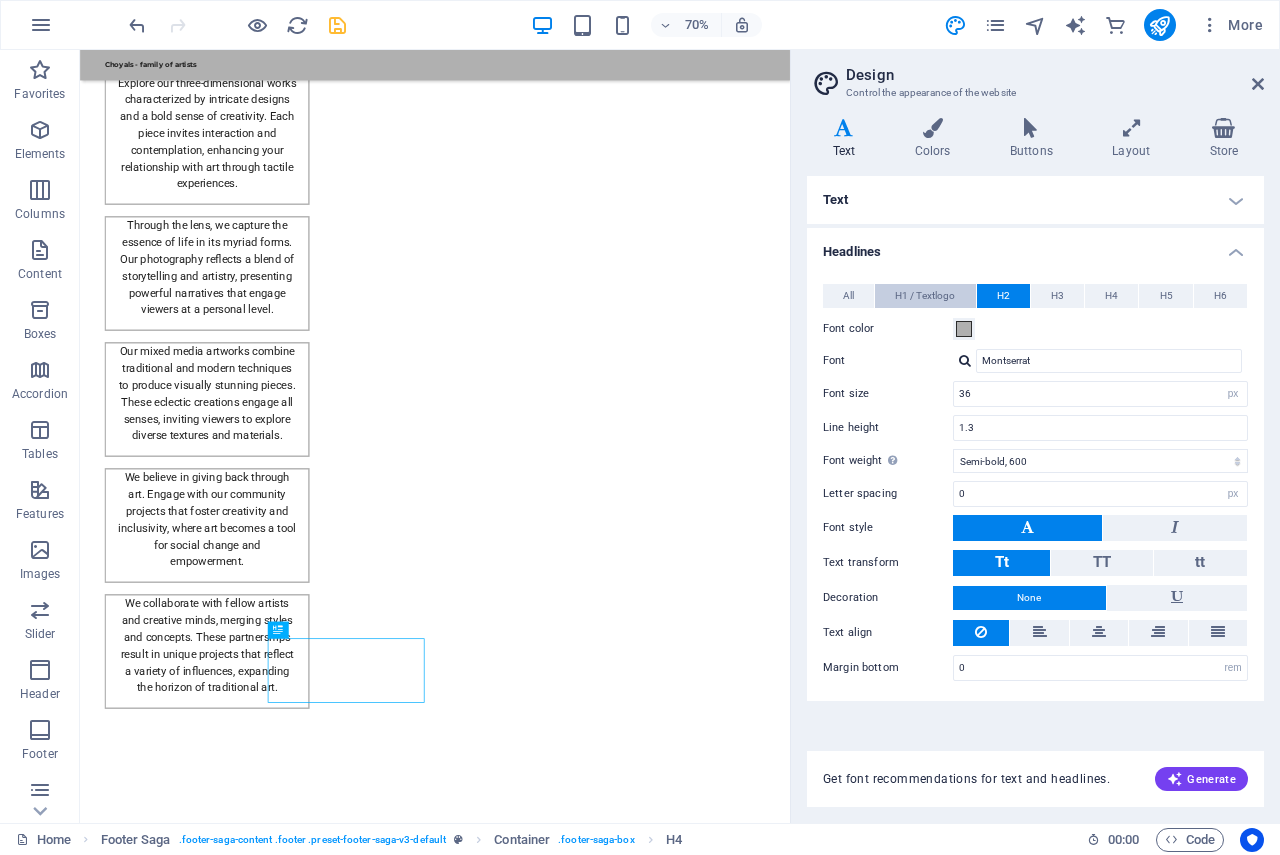 click on "H1 / Textlogo" at bounding box center (925, 296) 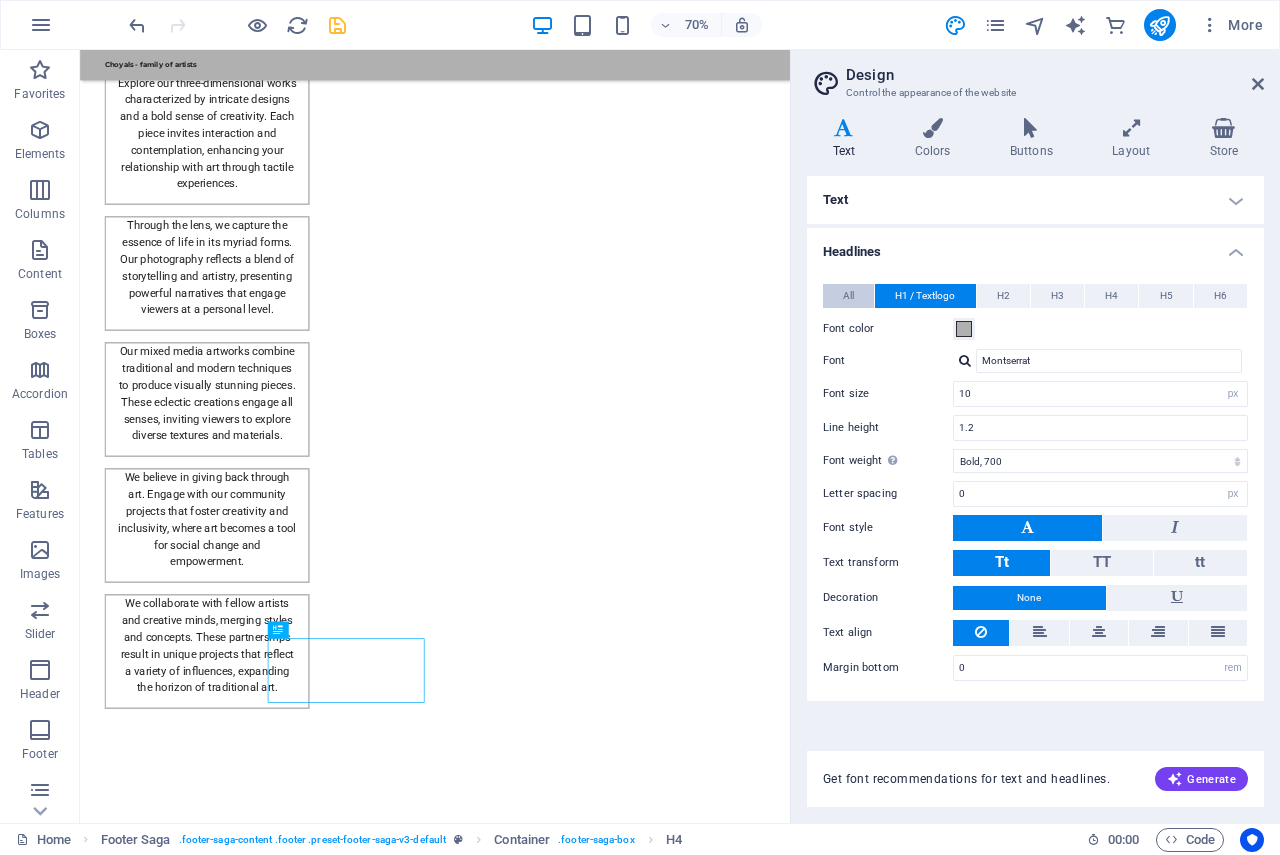 click on "All" at bounding box center [848, 296] 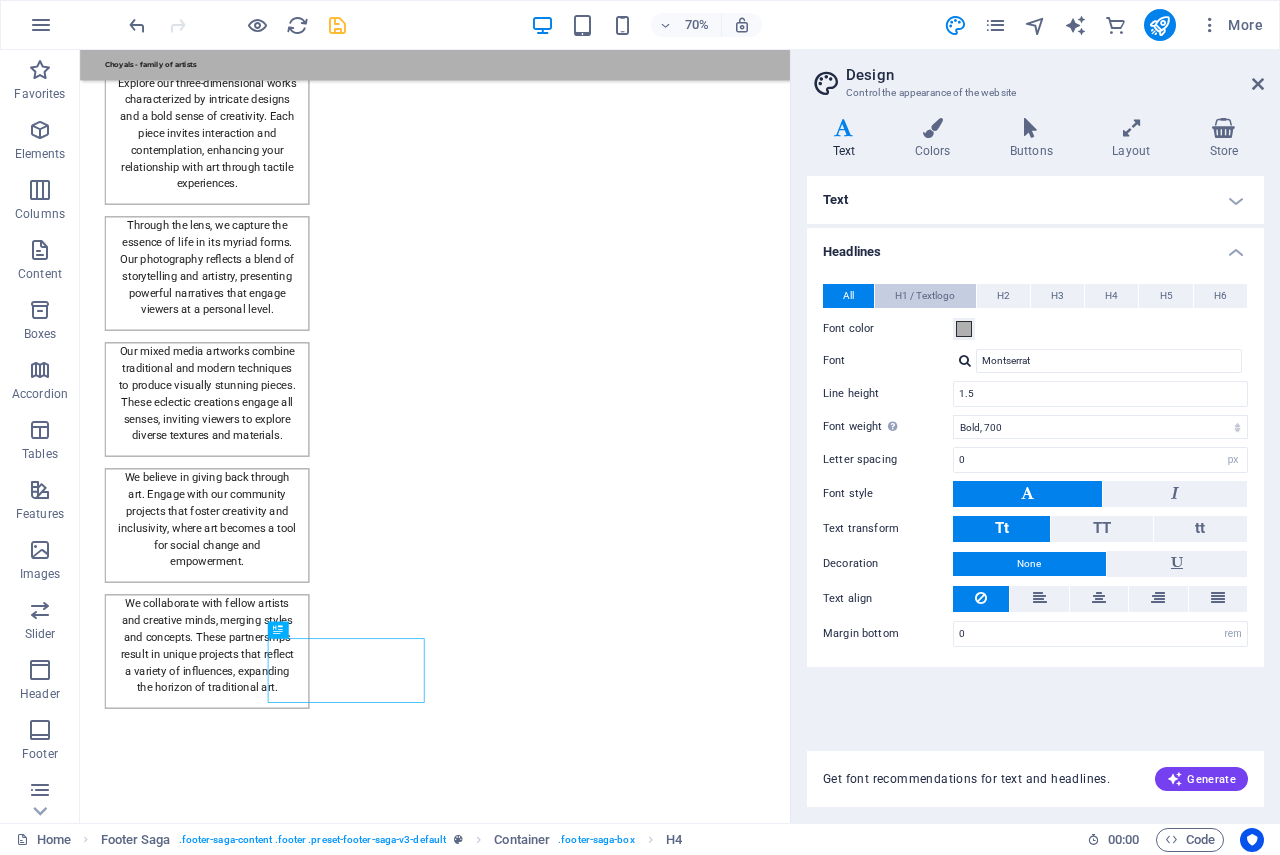 click on "H1 / Textlogo" at bounding box center (925, 296) 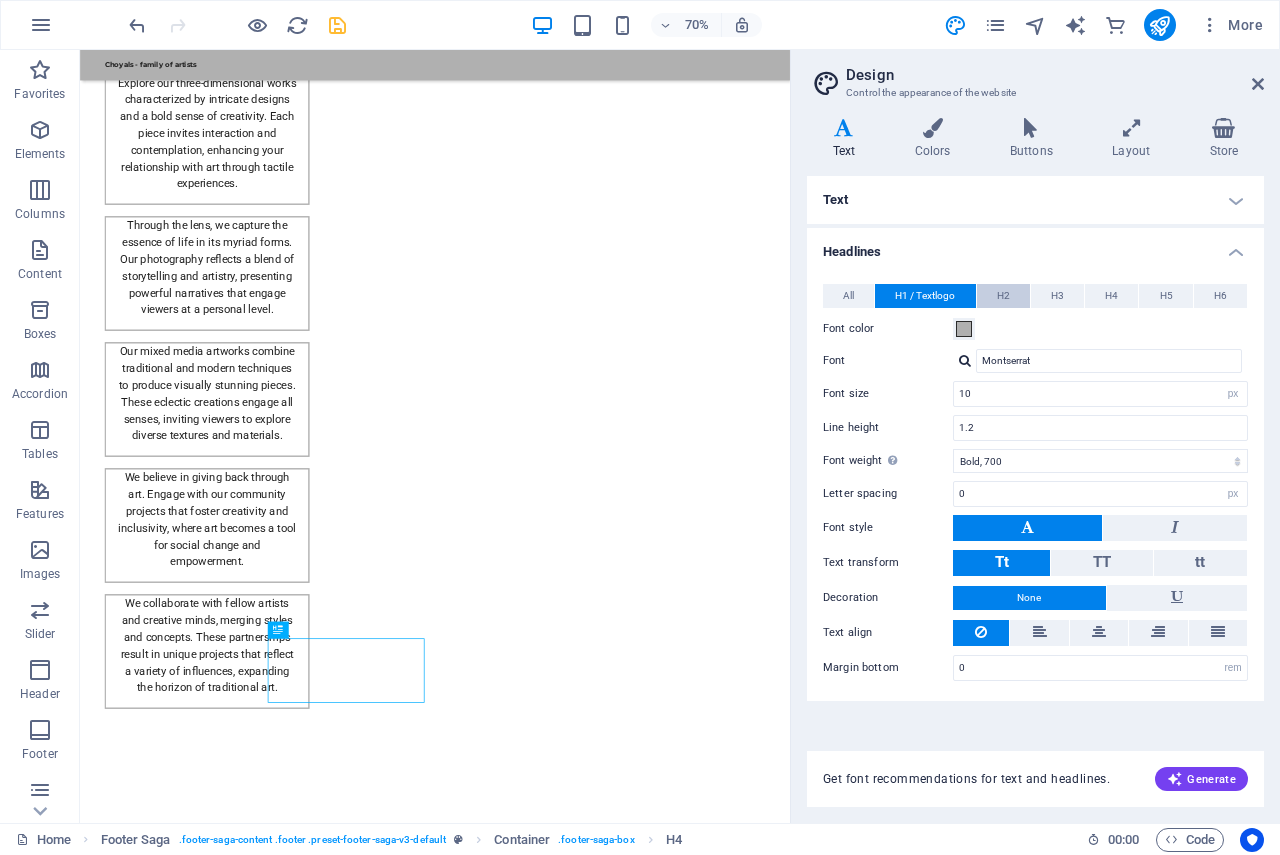 click on "H2" at bounding box center [1003, 296] 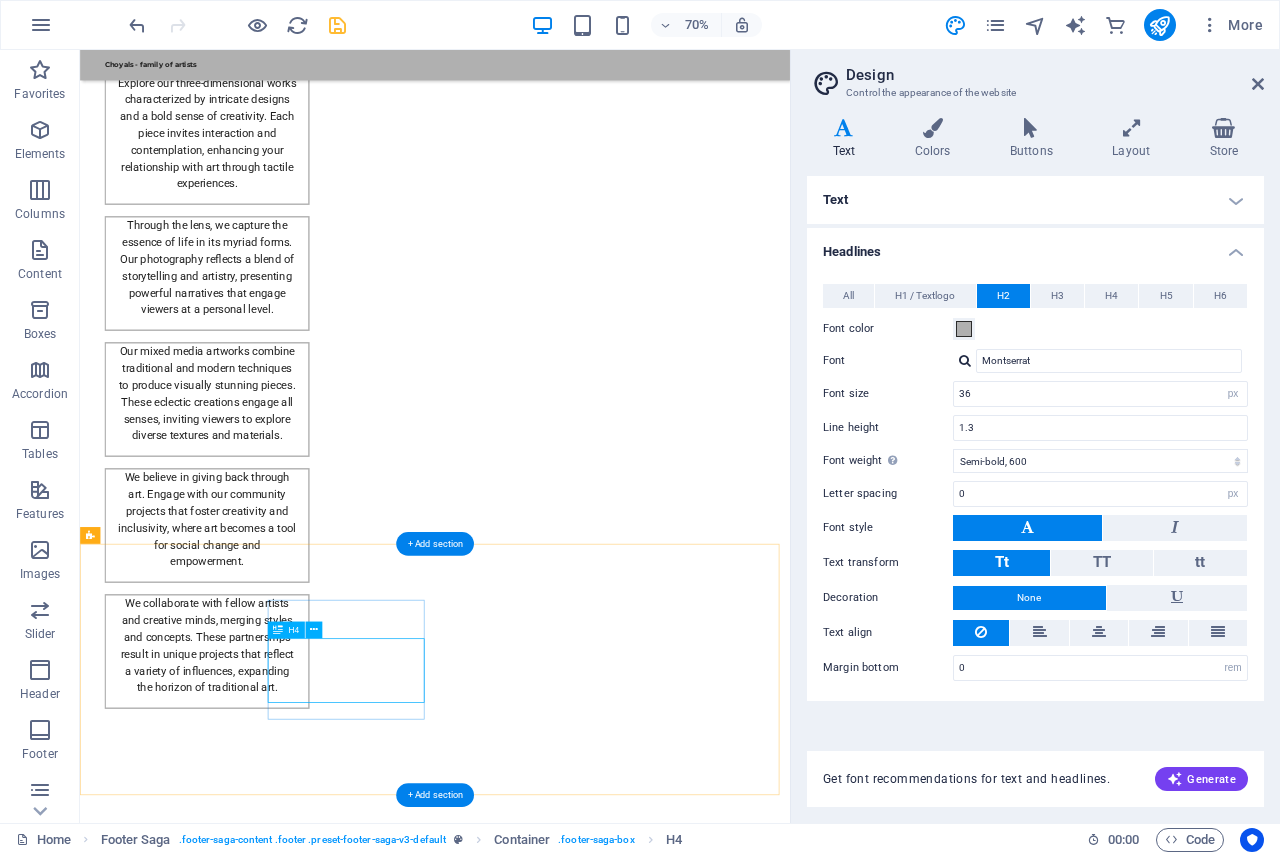 click on "M: +91 9414168093 E: choyals@gmail.com" at bounding box center [208, 3168] 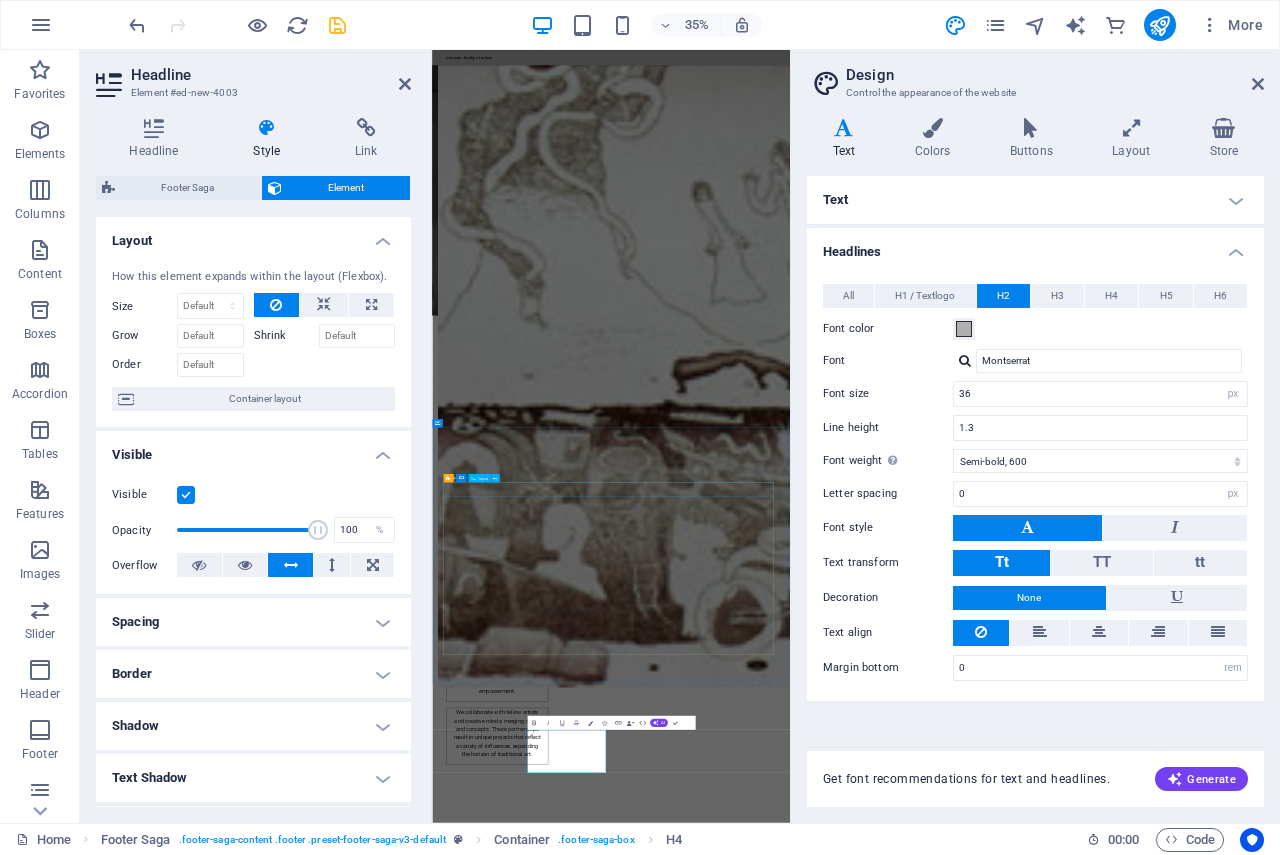 click at bounding box center [944, 3332] 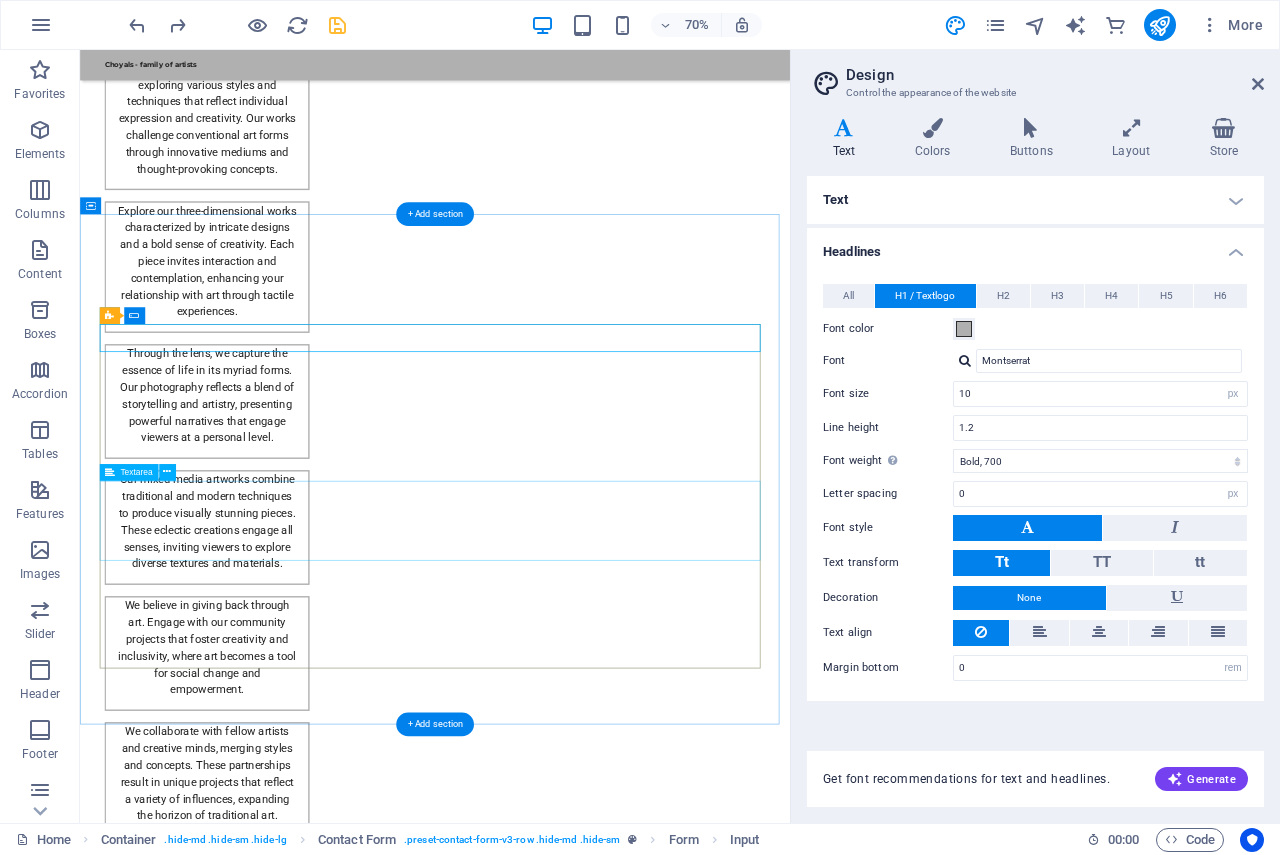 scroll, scrollTop: 2595, scrollLeft: 0, axis: vertical 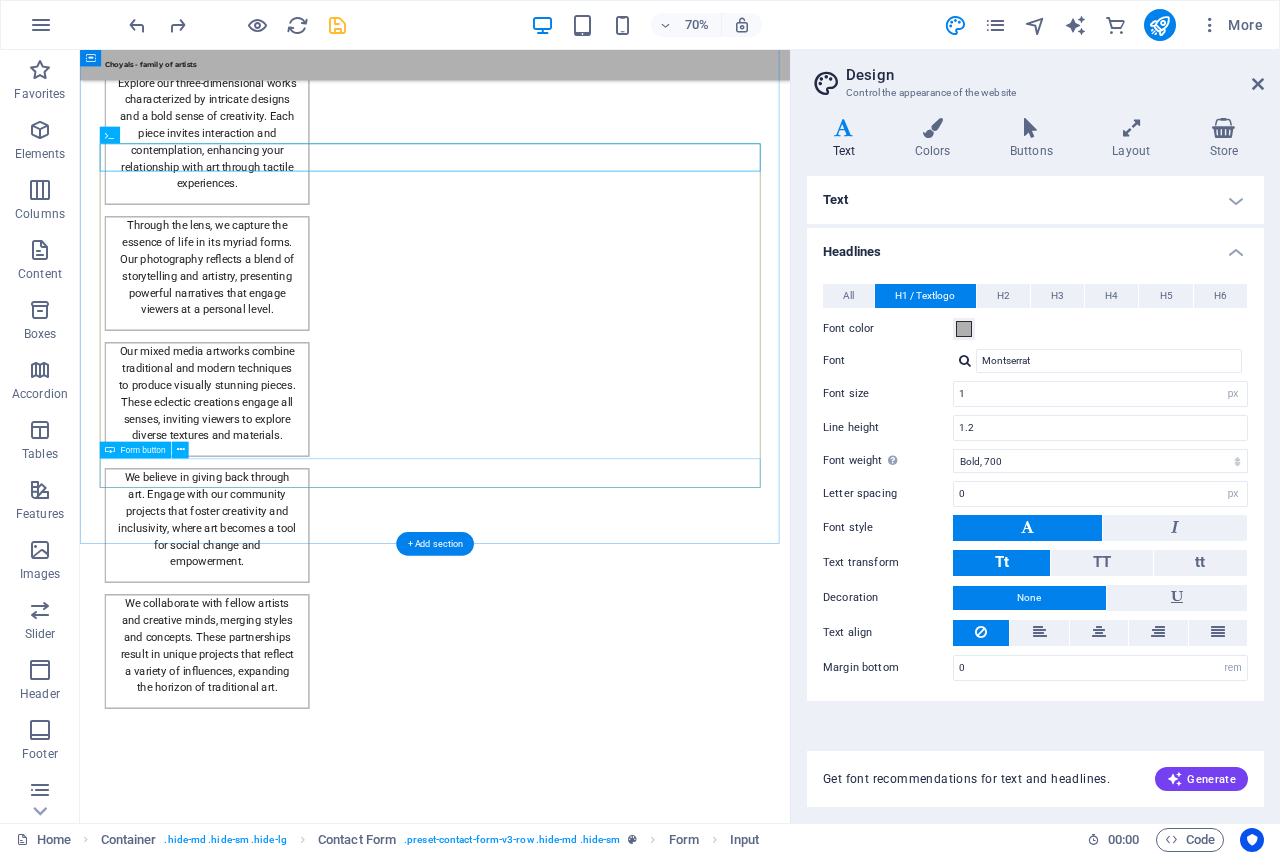 type on "12" 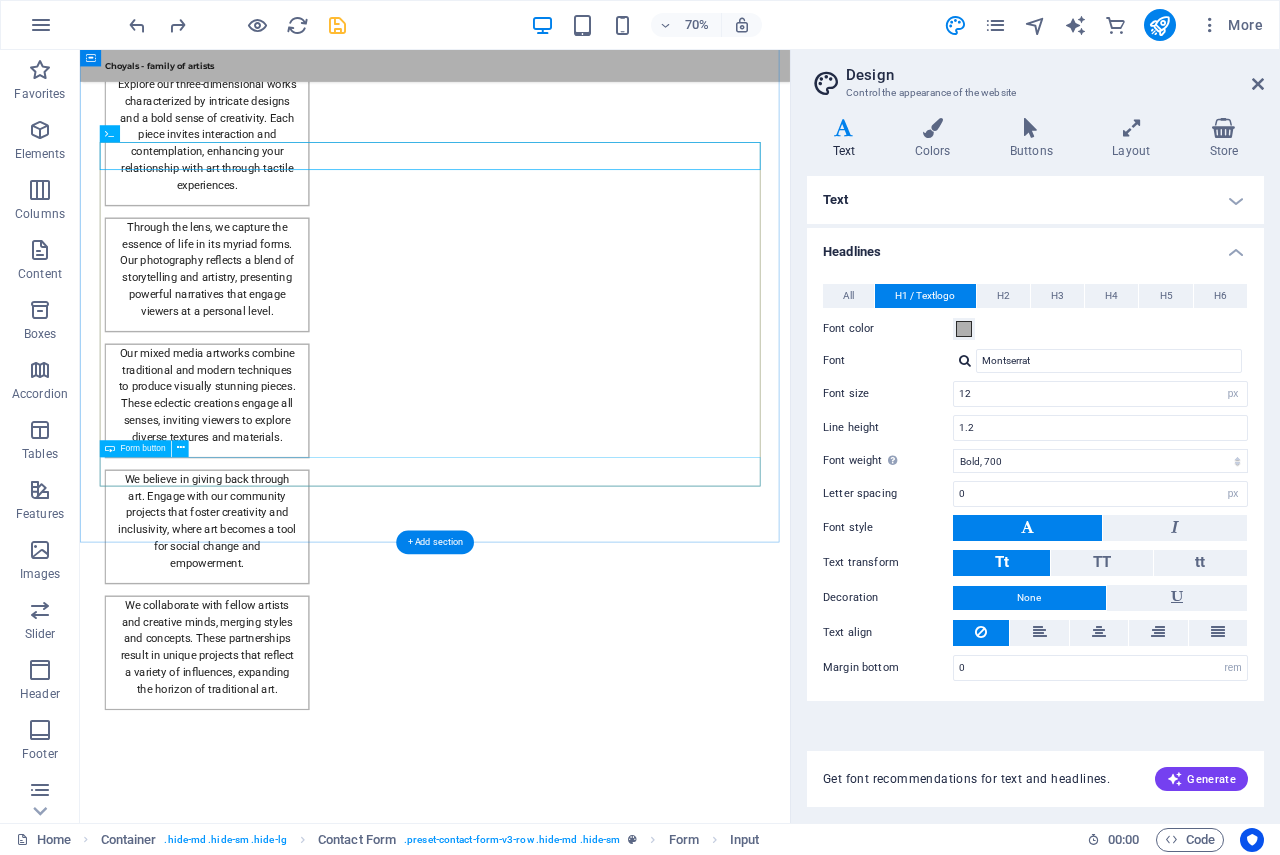 scroll, scrollTop: 2597, scrollLeft: 0, axis: vertical 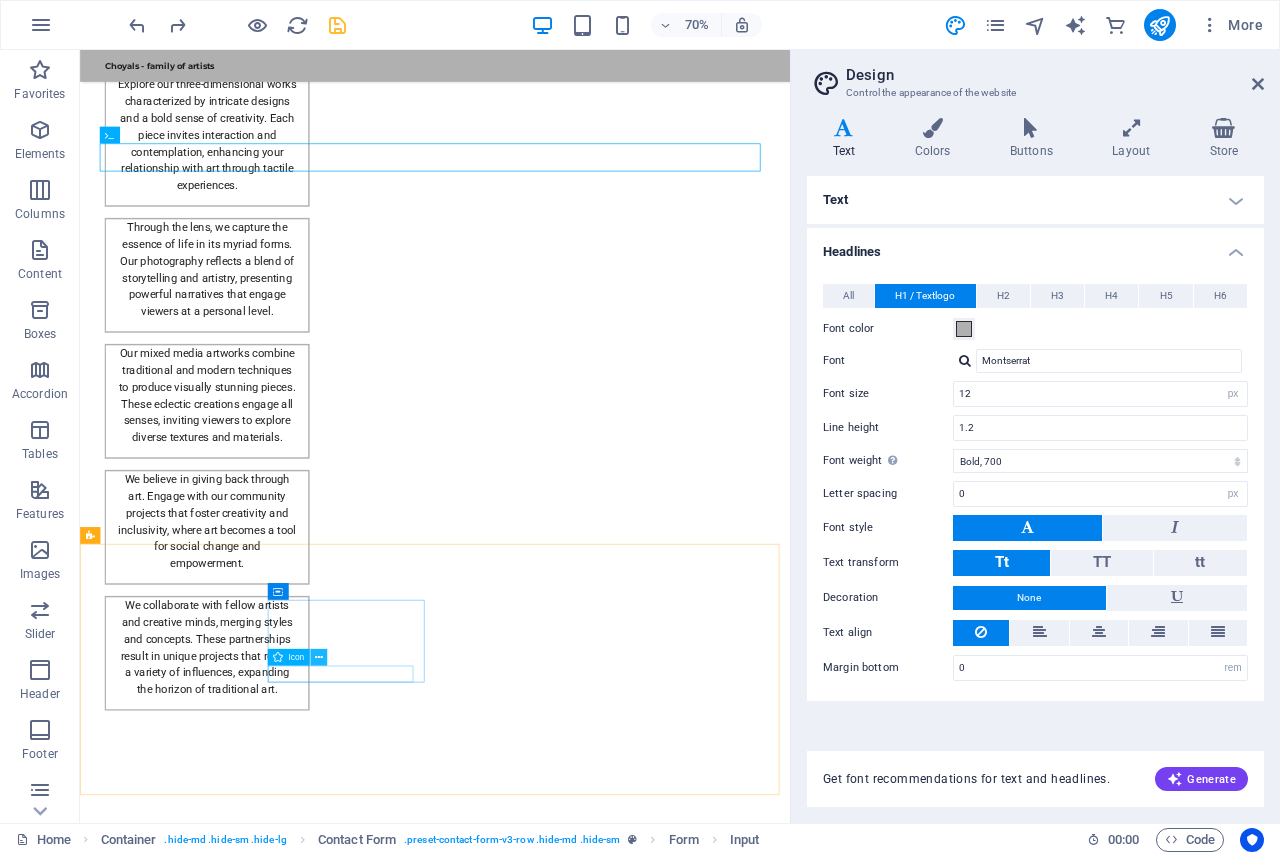 click at bounding box center (319, 657) 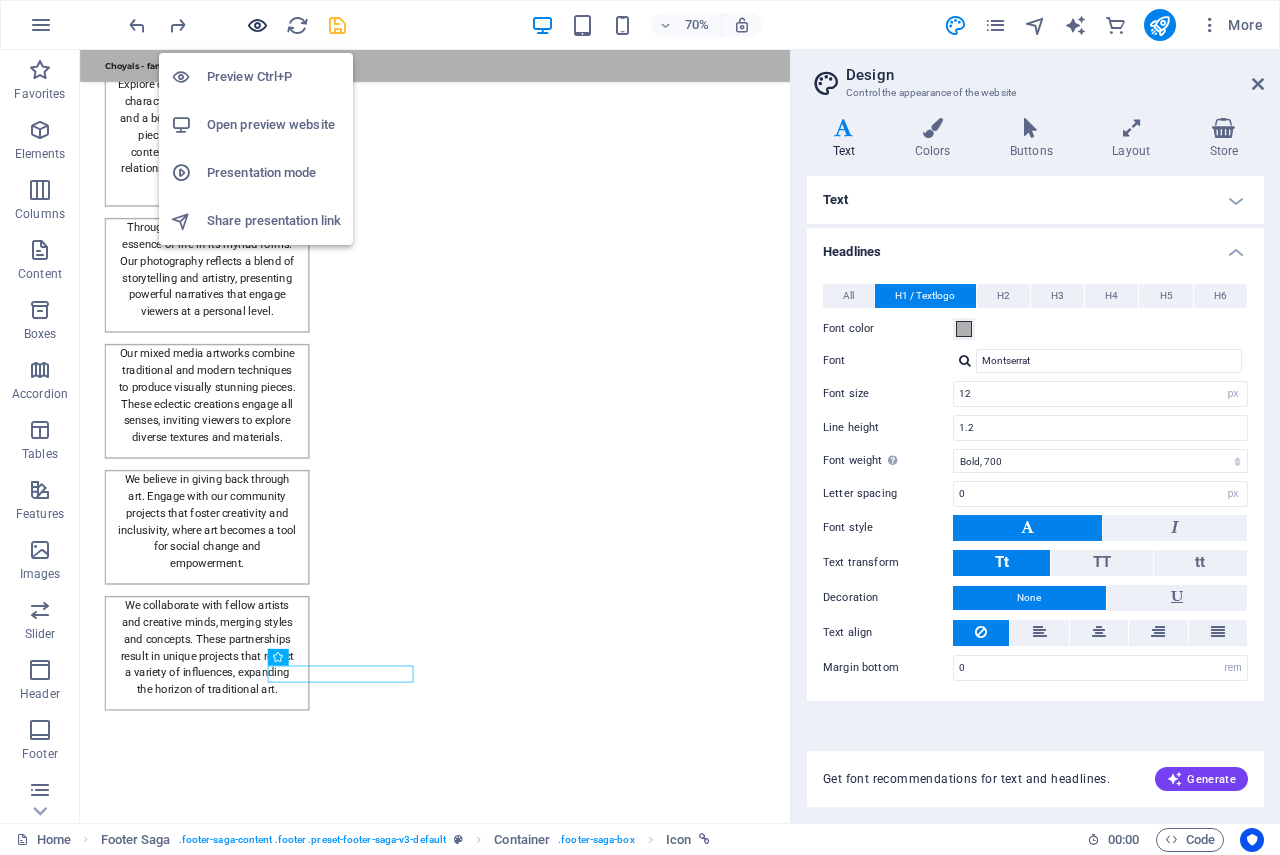 click at bounding box center (257, 25) 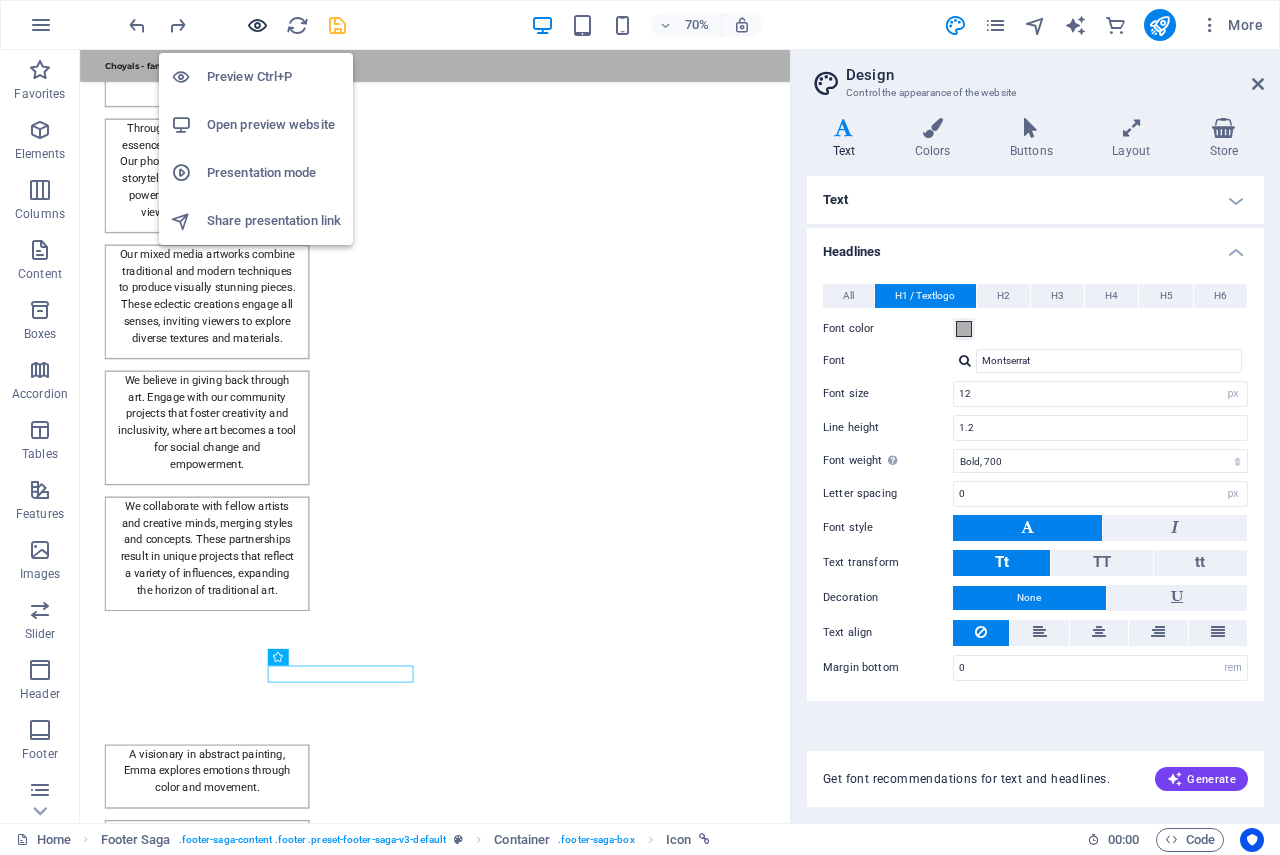 scroll, scrollTop: 1734, scrollLeft: 0, axis: vertical 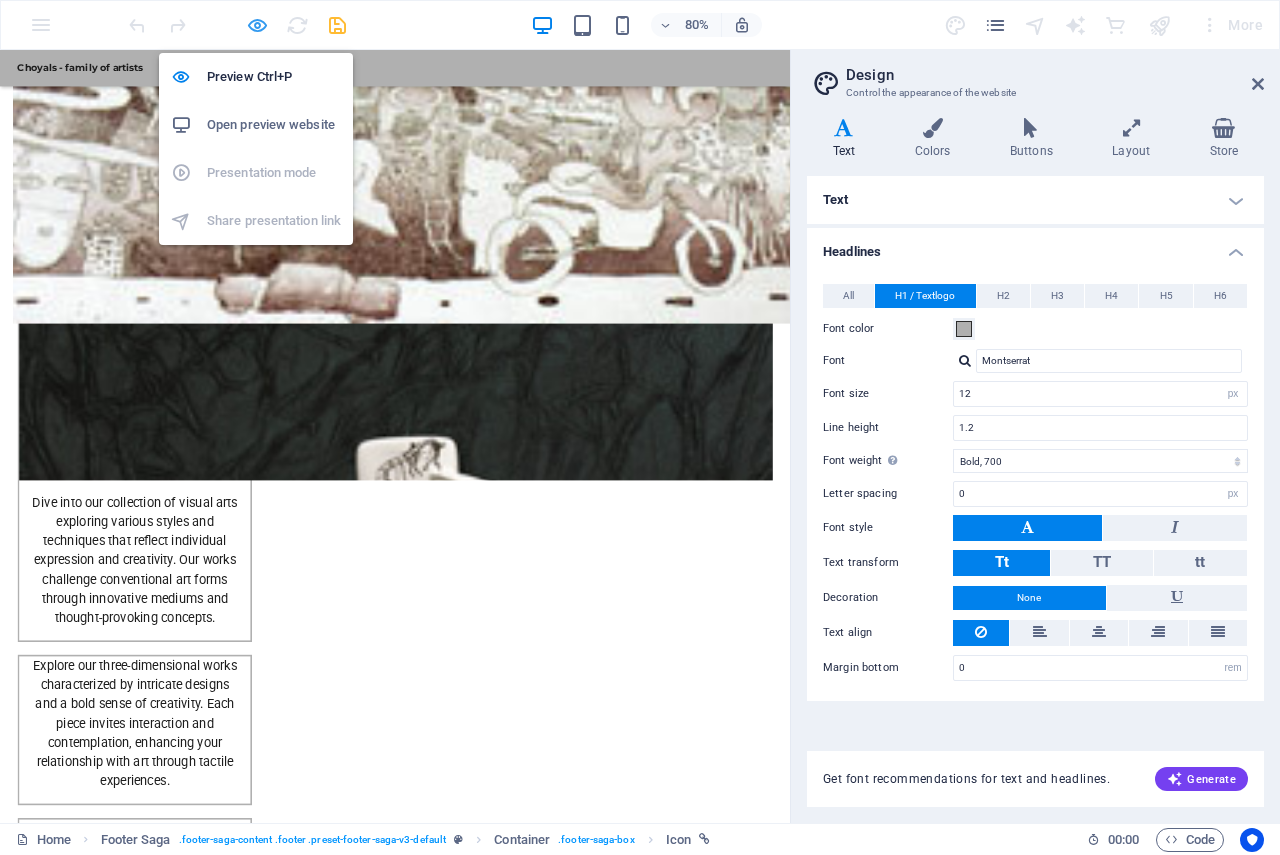 click at bounding box center (257, 25) 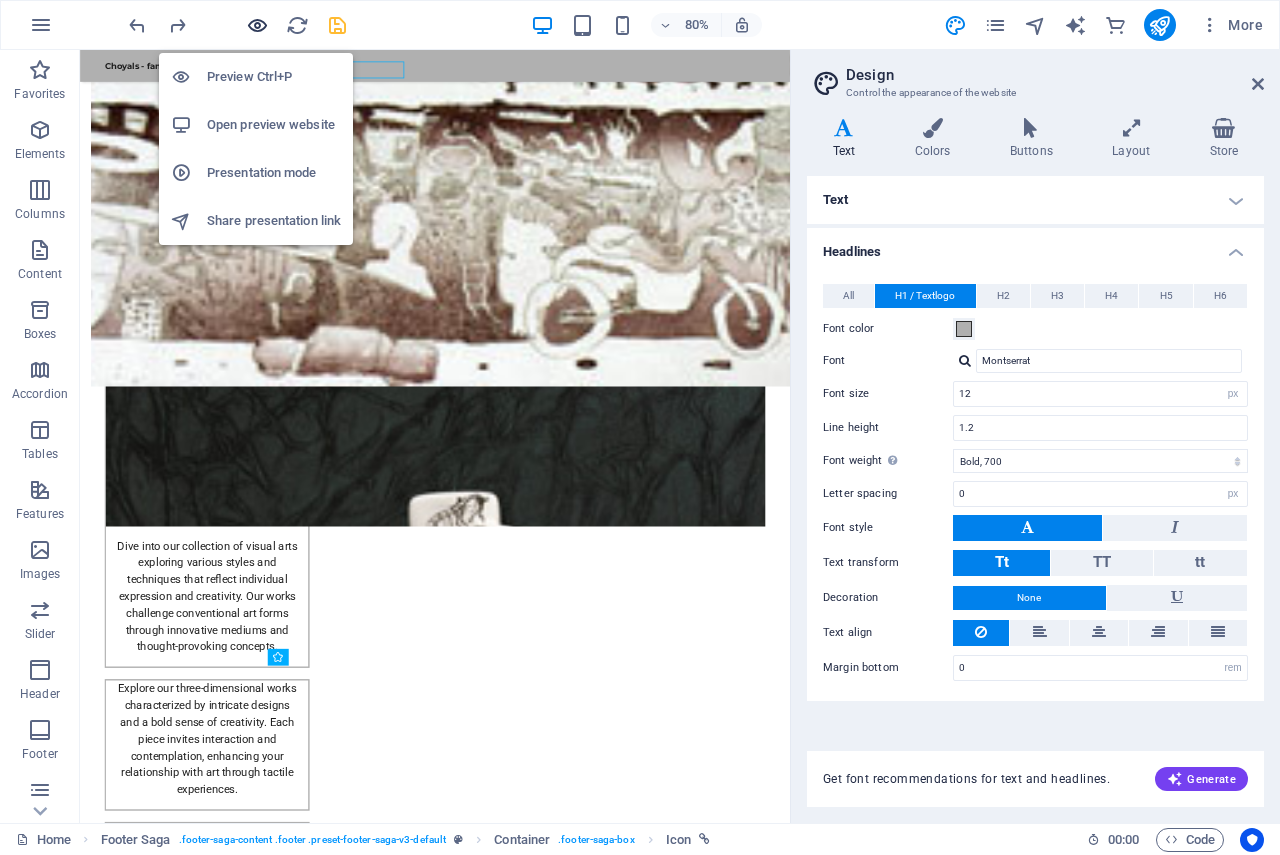 scroll, scrollTop: 2597, scrollLeft: 0, axis: vertical 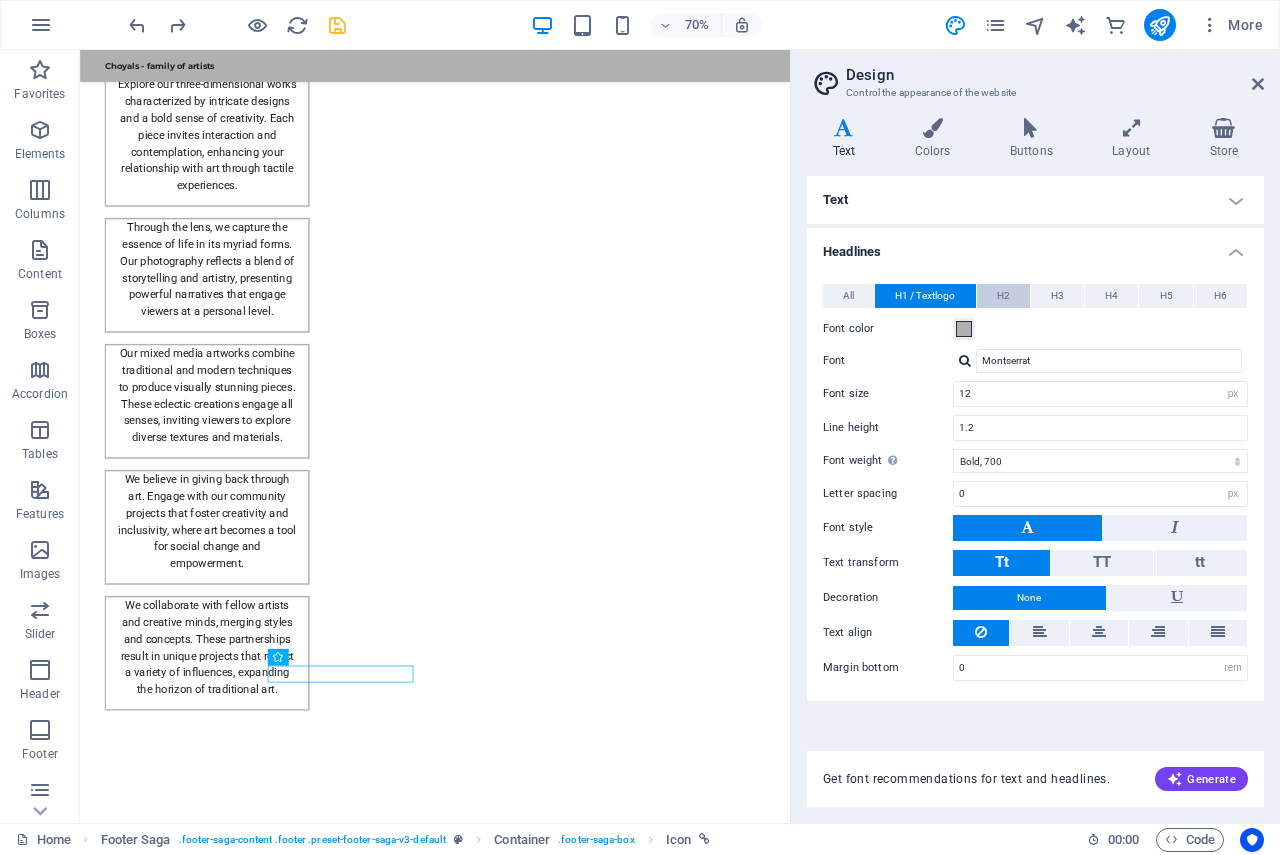 click on "H2" at bounding box center (1003, 296) 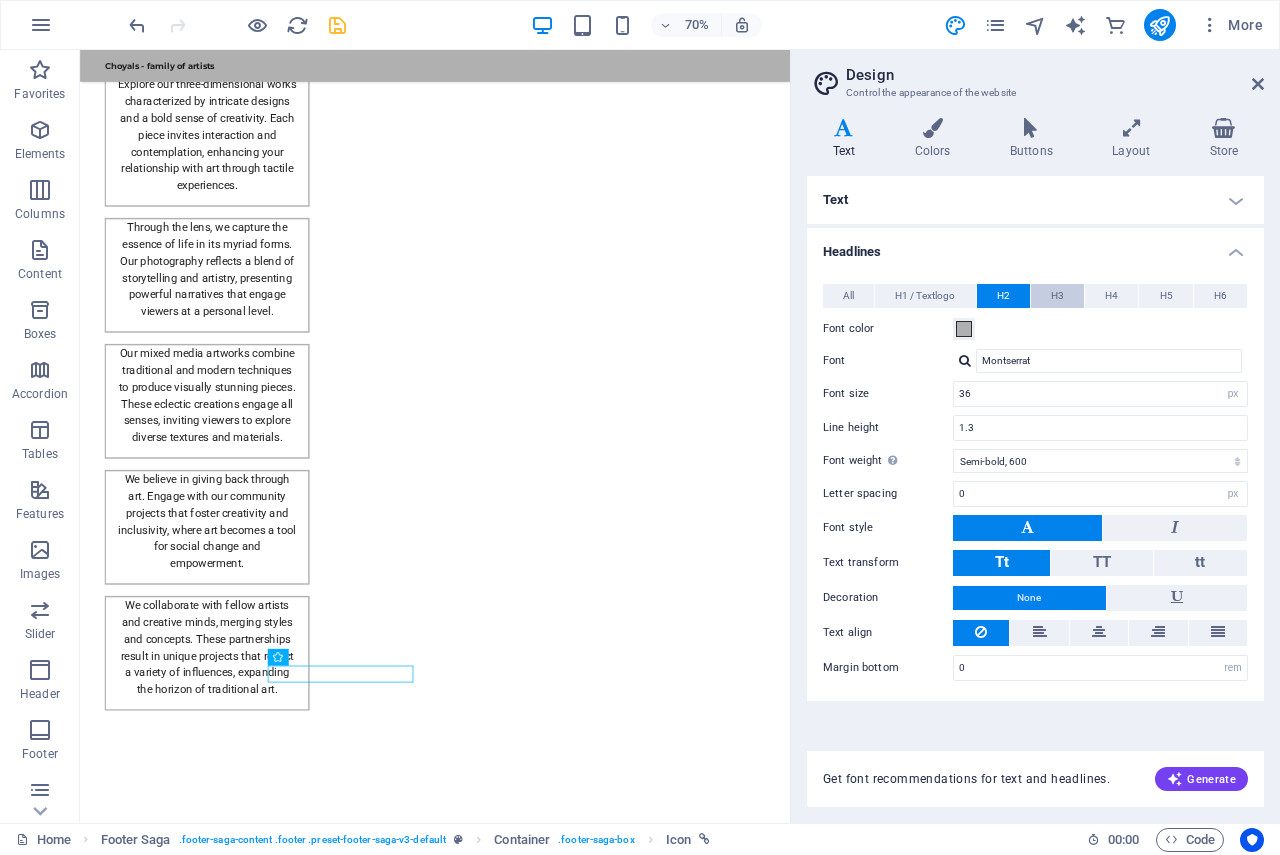 click on "H3" at bounding box center [1057, 296] 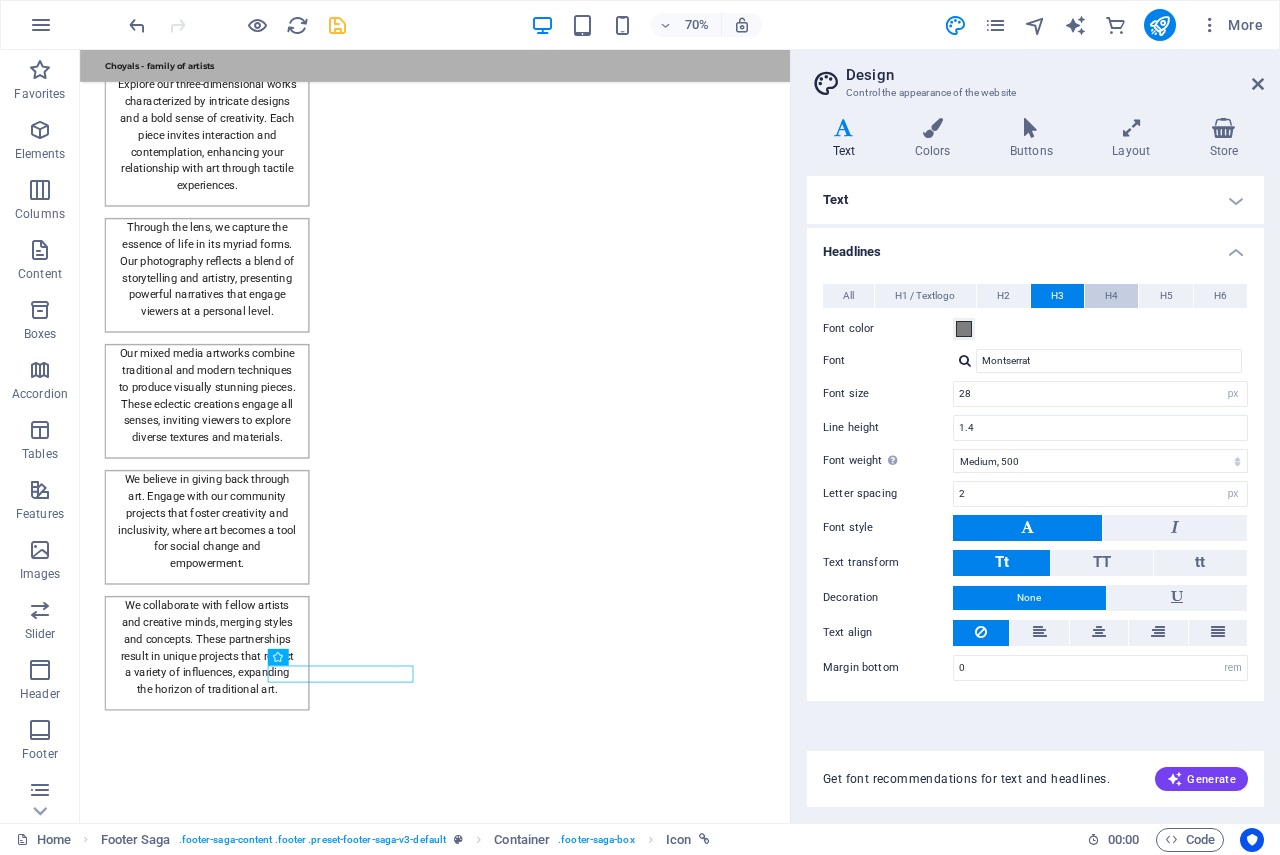 click on "H4" at bounding box center (1111, 296) 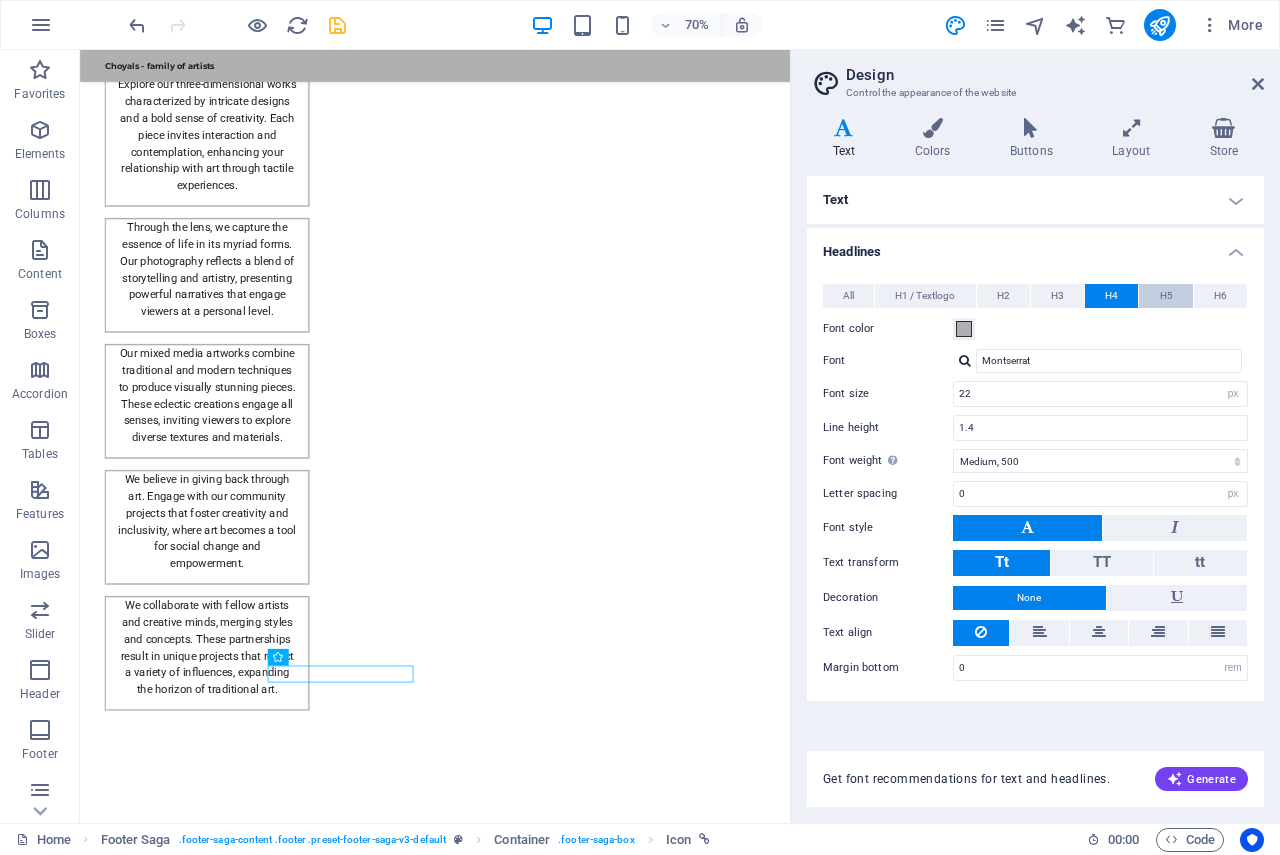 click on "H5" at bounding box center [1166, 296] 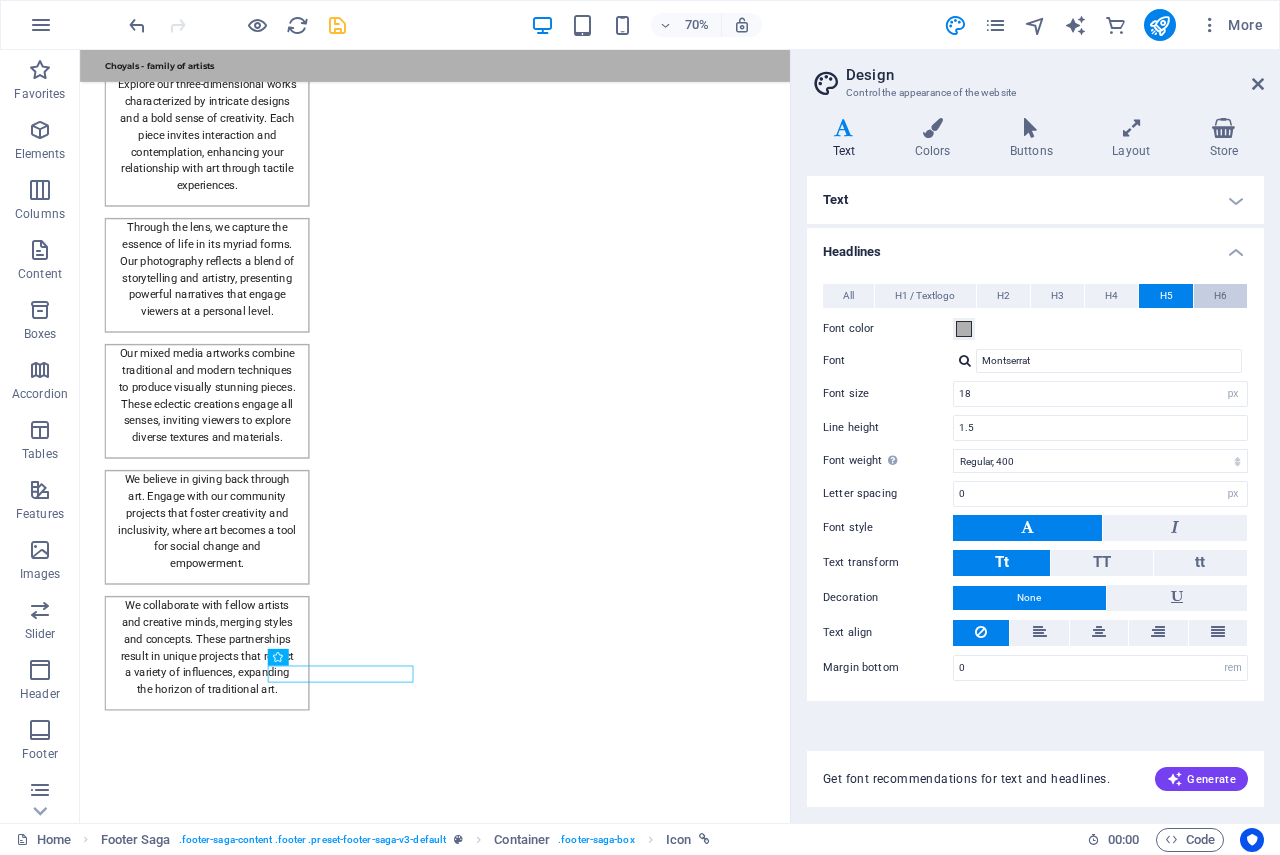 click on "H6" at bounding box center [1220, 296] 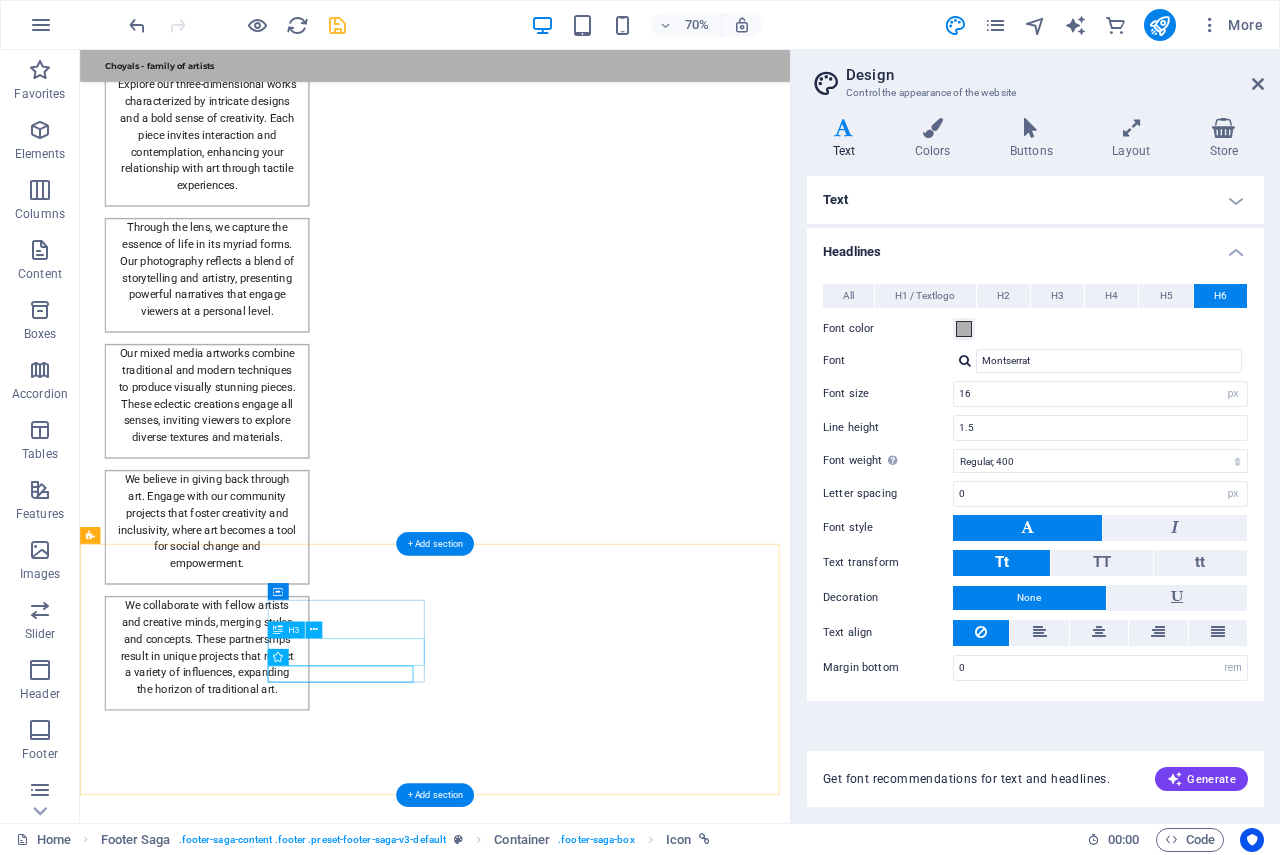 click on "Contact" at bounding box center (208, 3161) 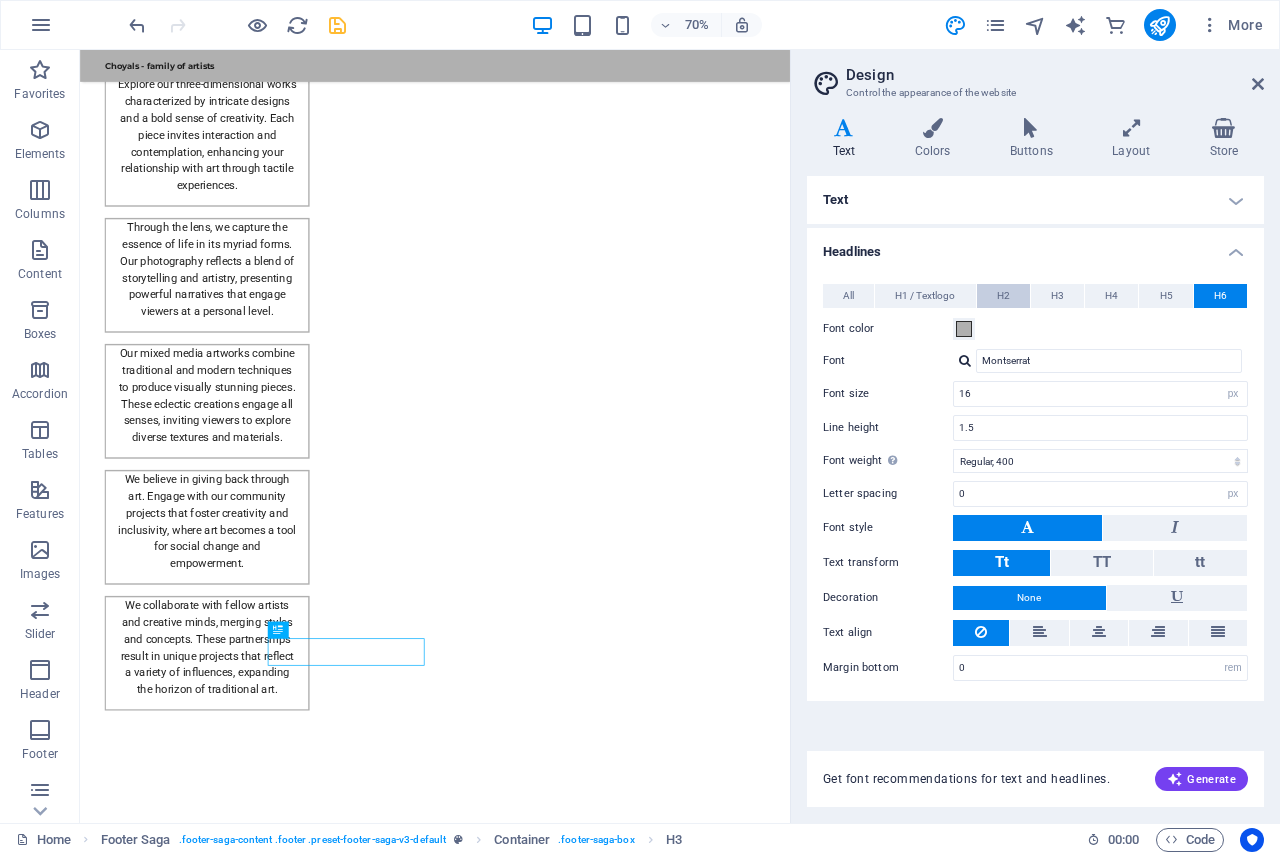 click on "H2" at bounding box center (1003, 296) 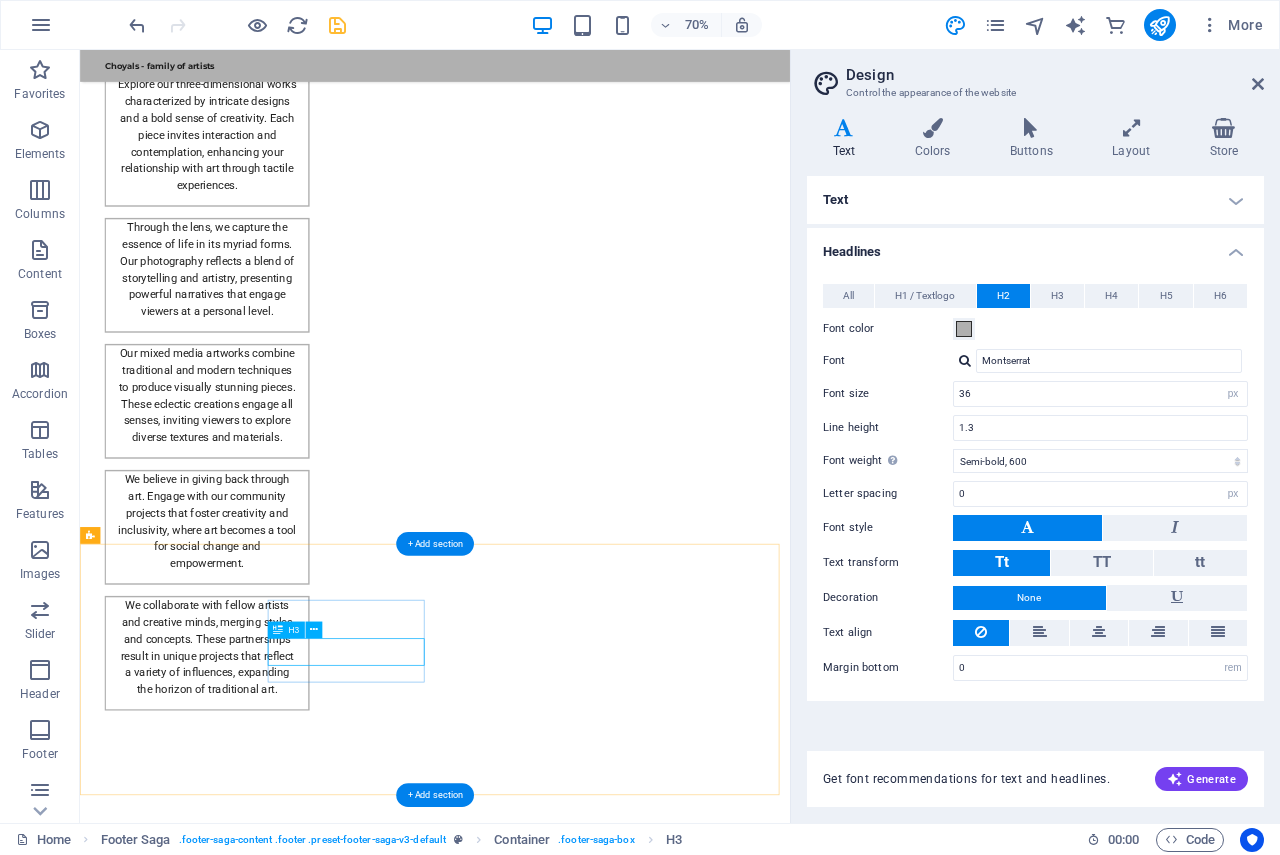 click on "Contact" at bounding box center [208, 3161] 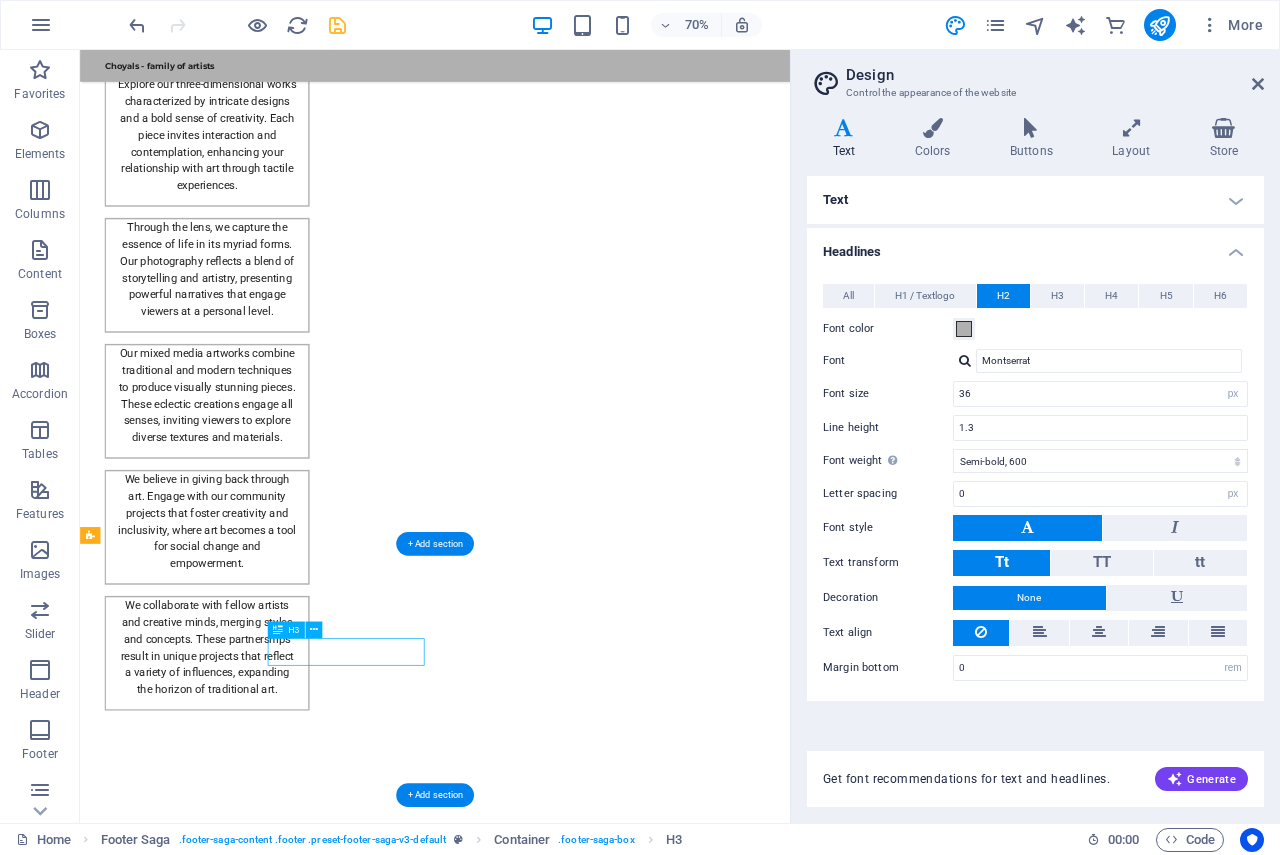 click on "Contact" at bounding box center (208, 3161) 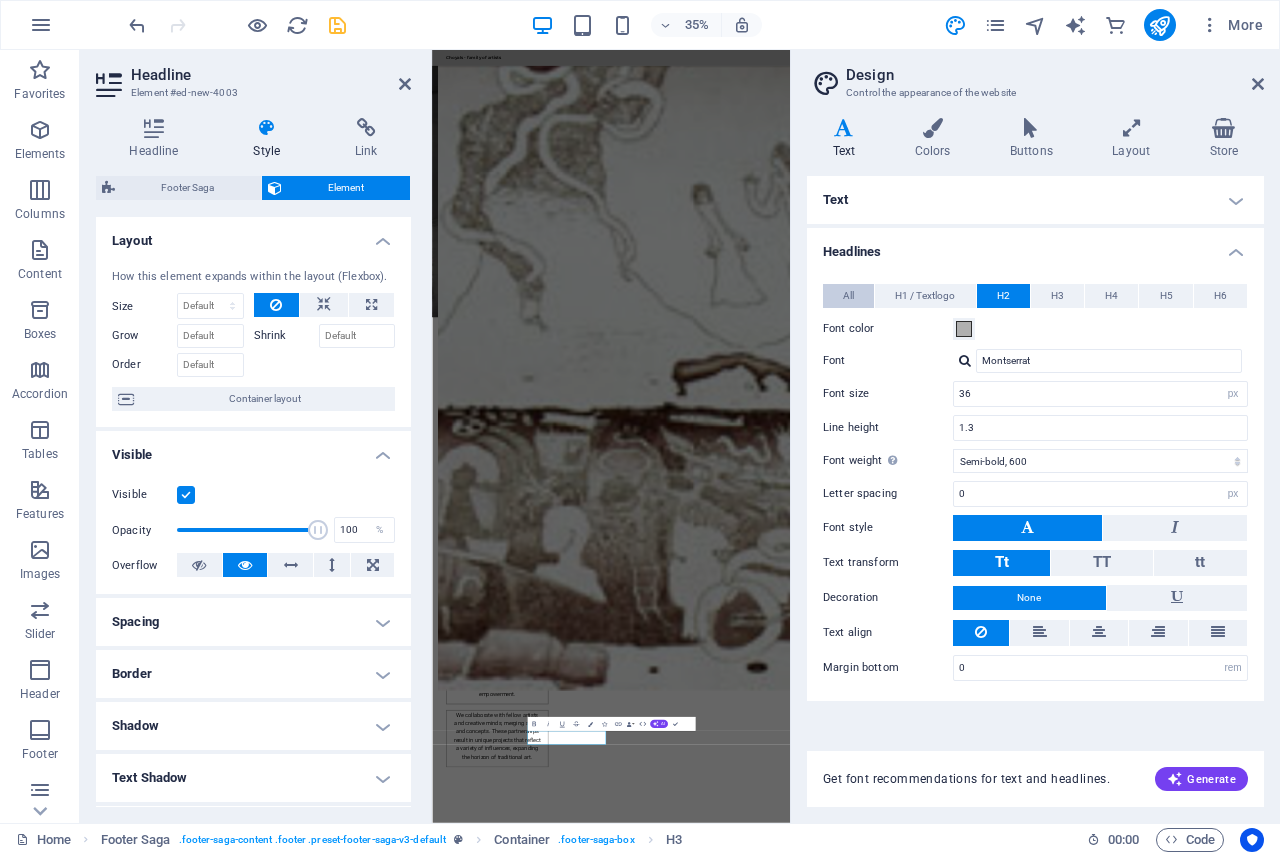 click on "All" at bounding box center (848, 296) 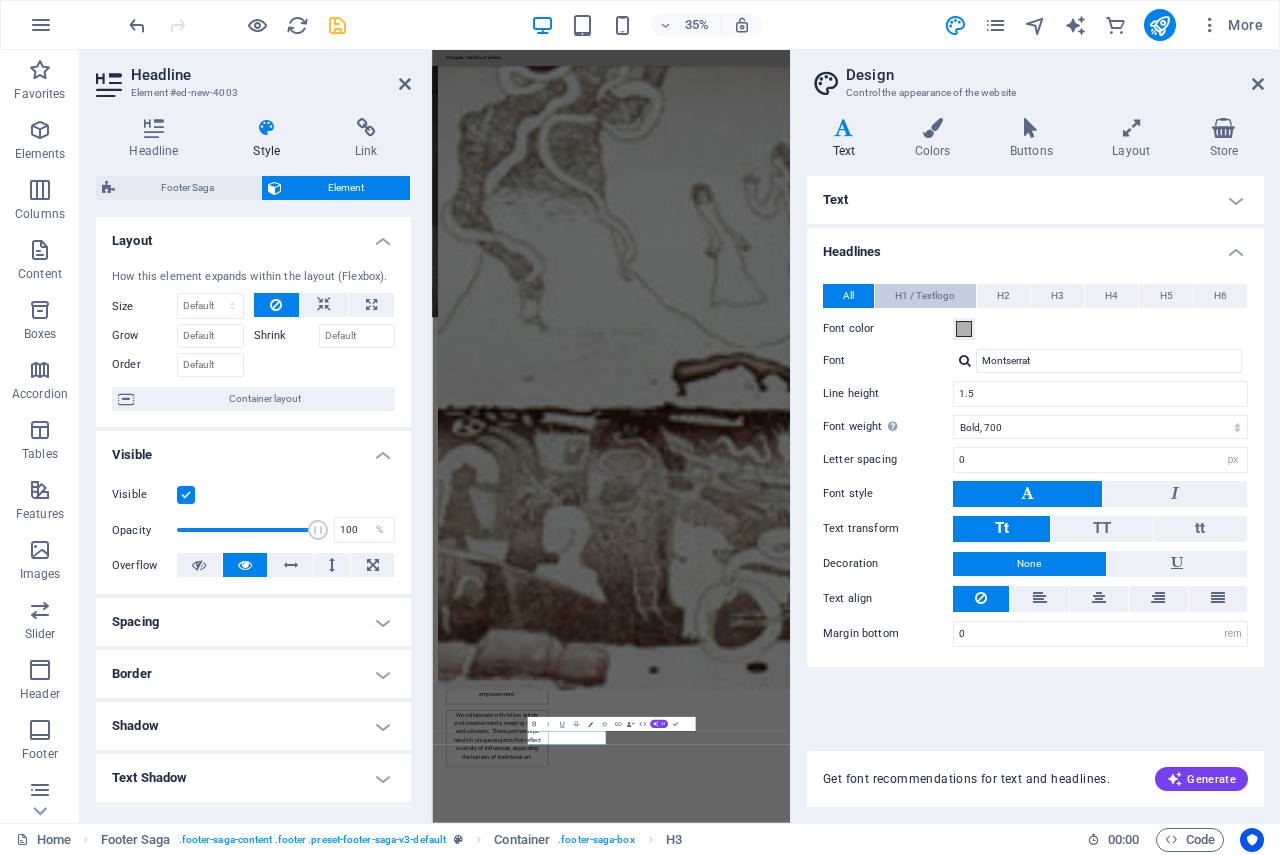 click on "H1 / Textlogo" at bounding box center [925, 296] 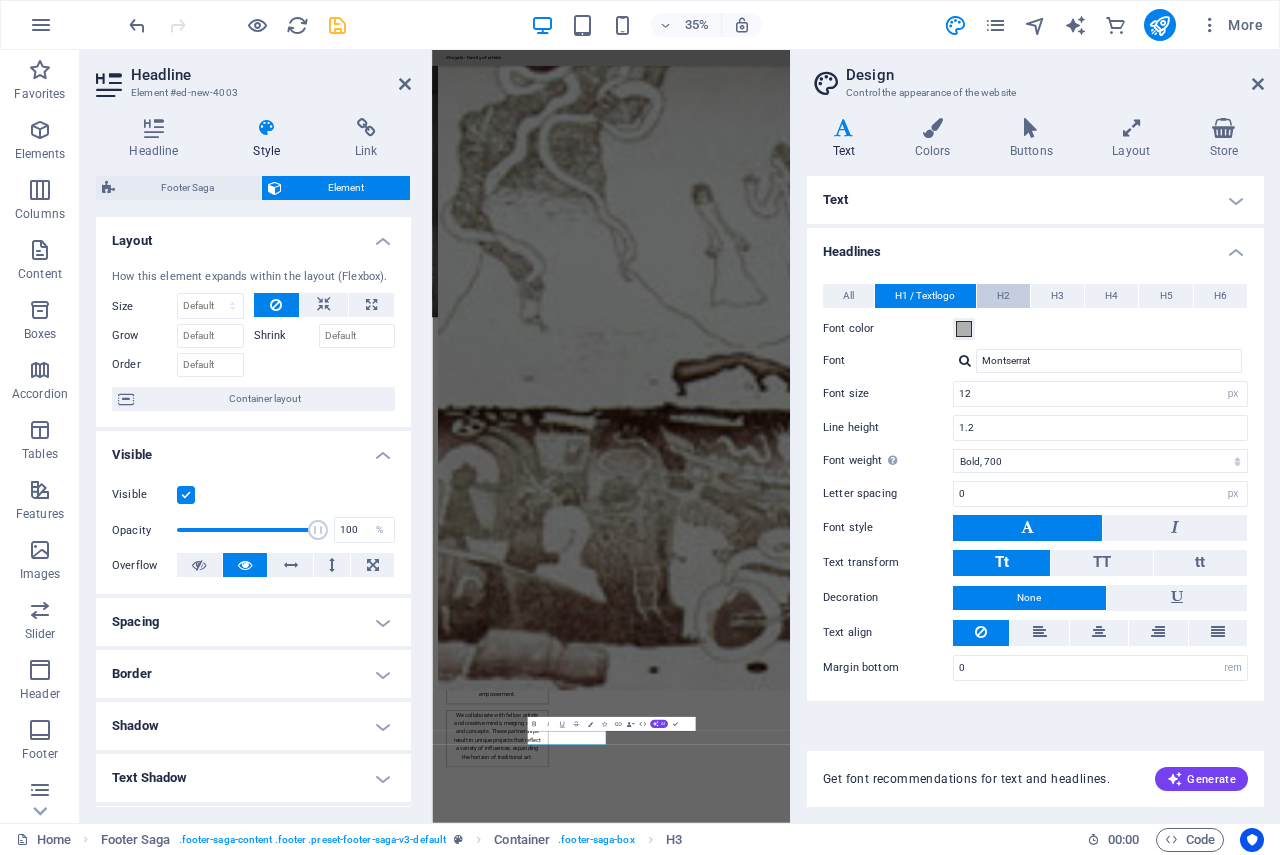 click on "H2" at bounding box center [1003, 296] 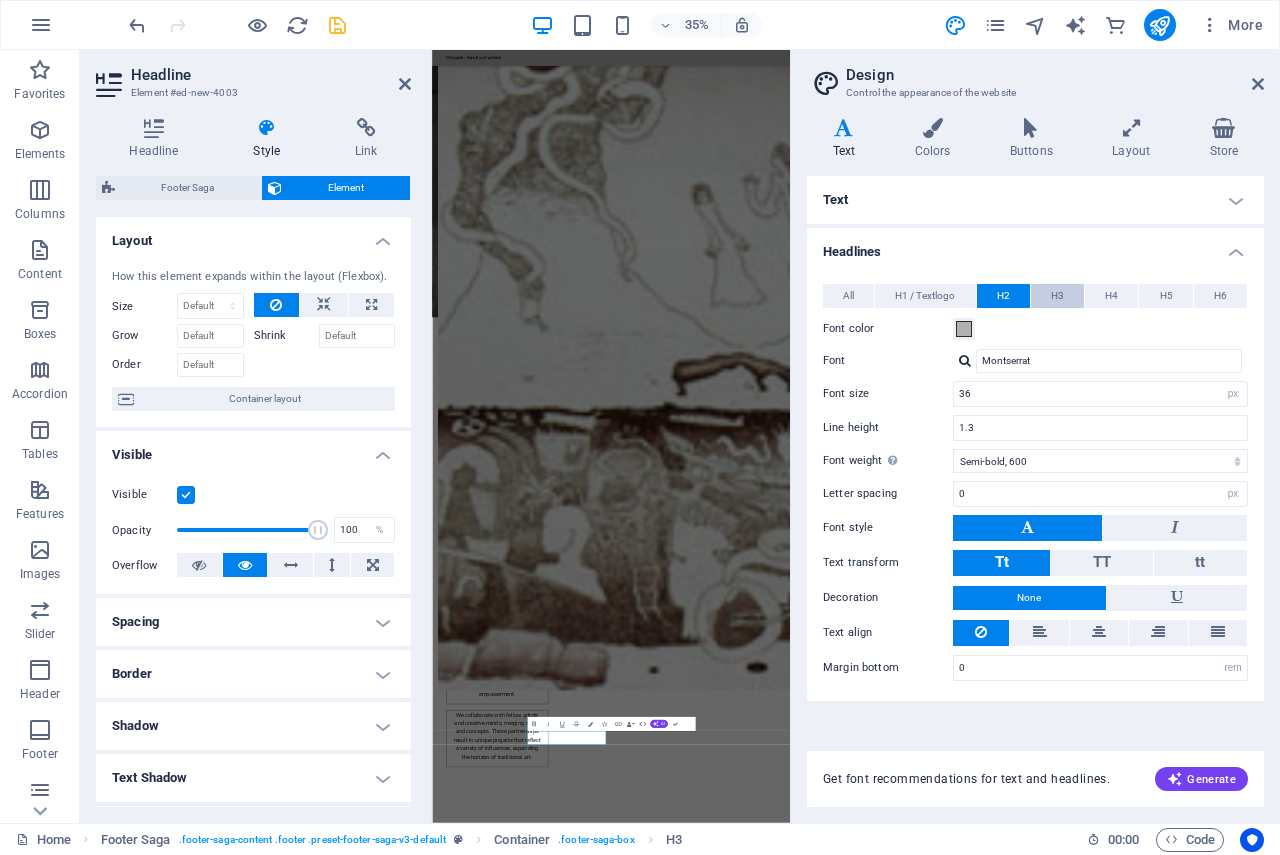 click on "H3" at bounding box center [1057, 296] 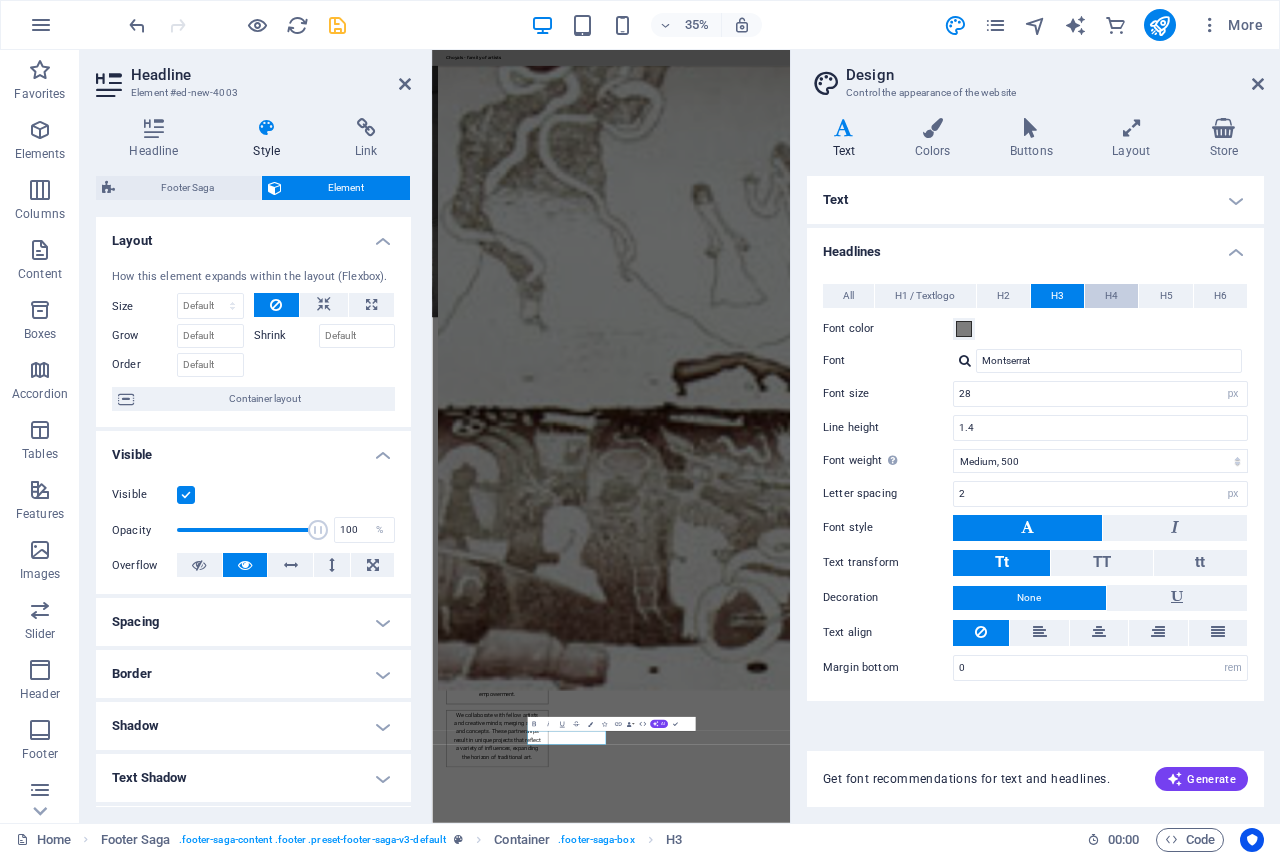 click on "H4" at bounding box center [1111, 296] 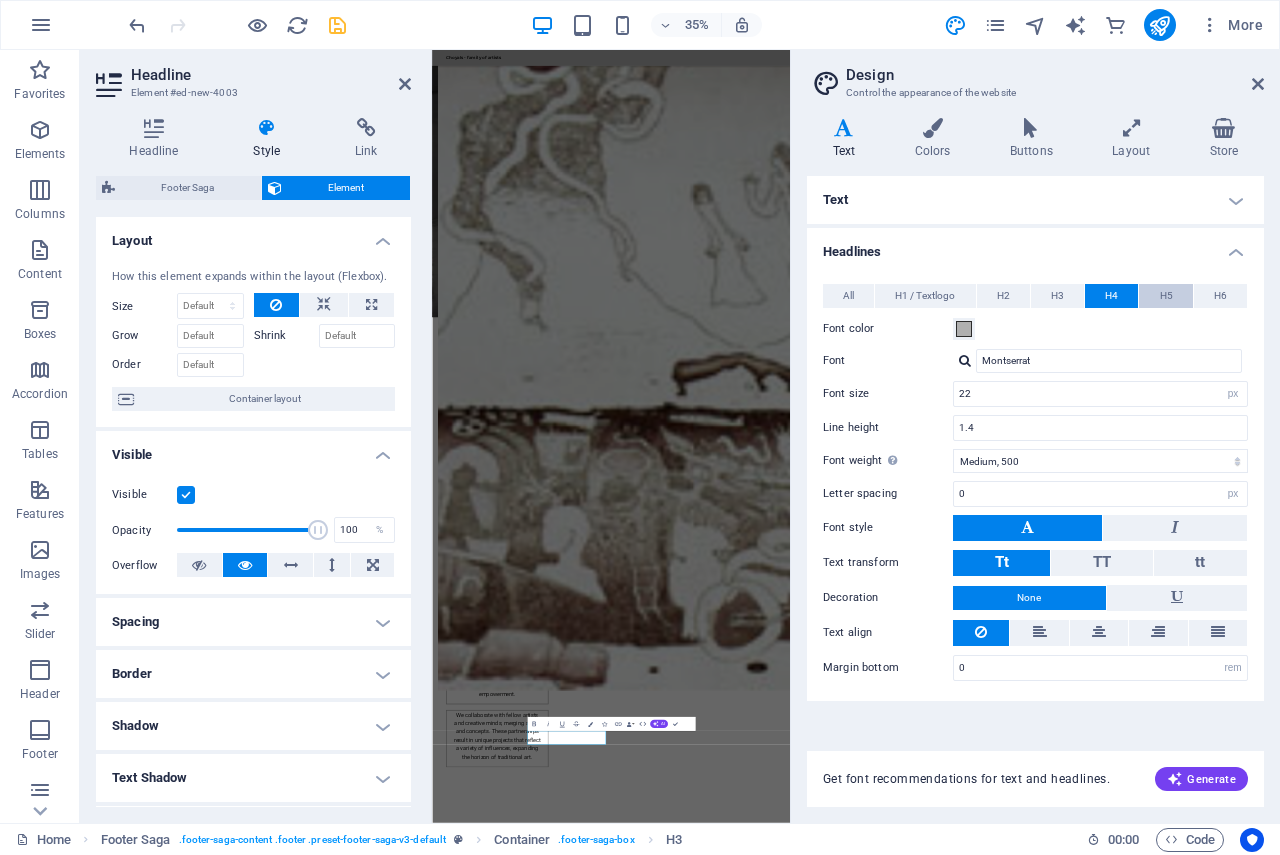 click on "H5" at bounding box center [1166, 296] 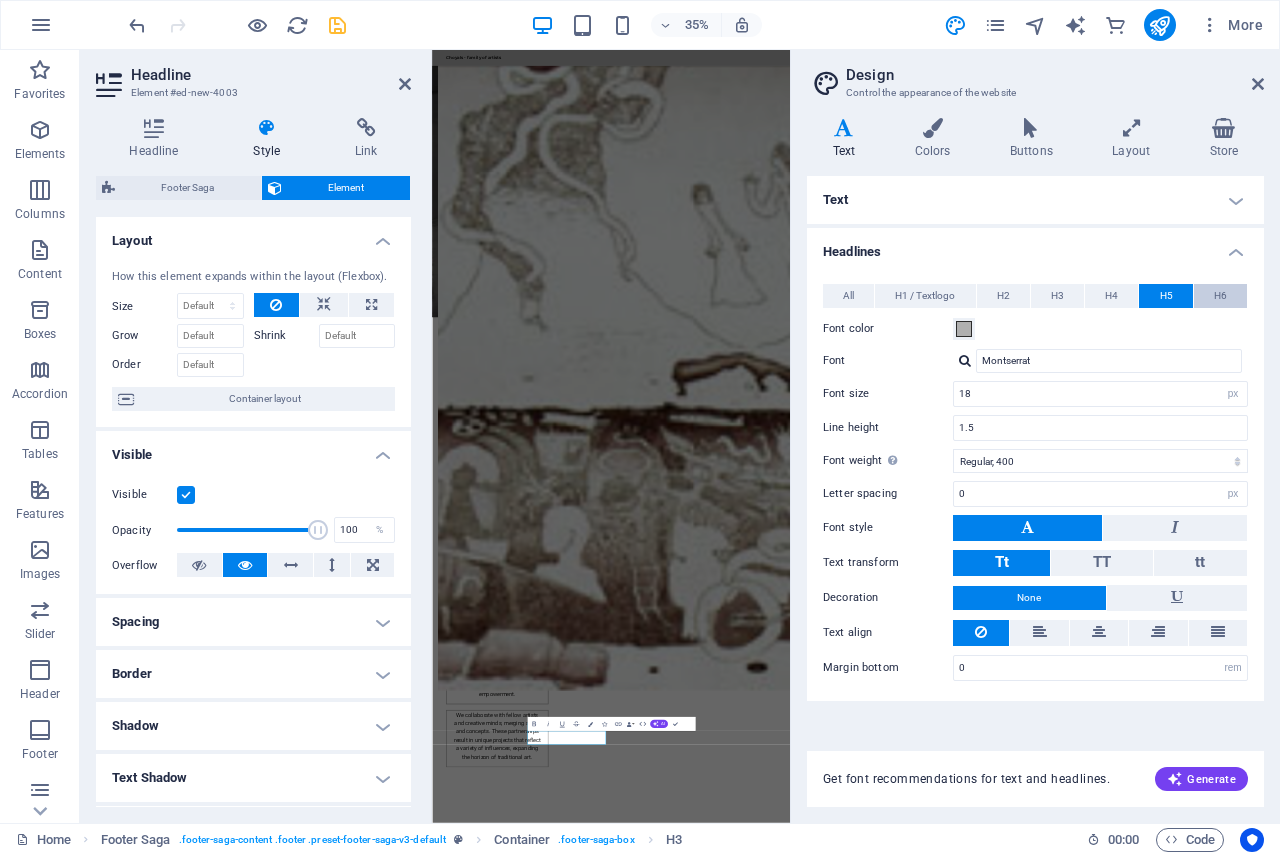 click on "H6" at bounding box center [1220, 296] 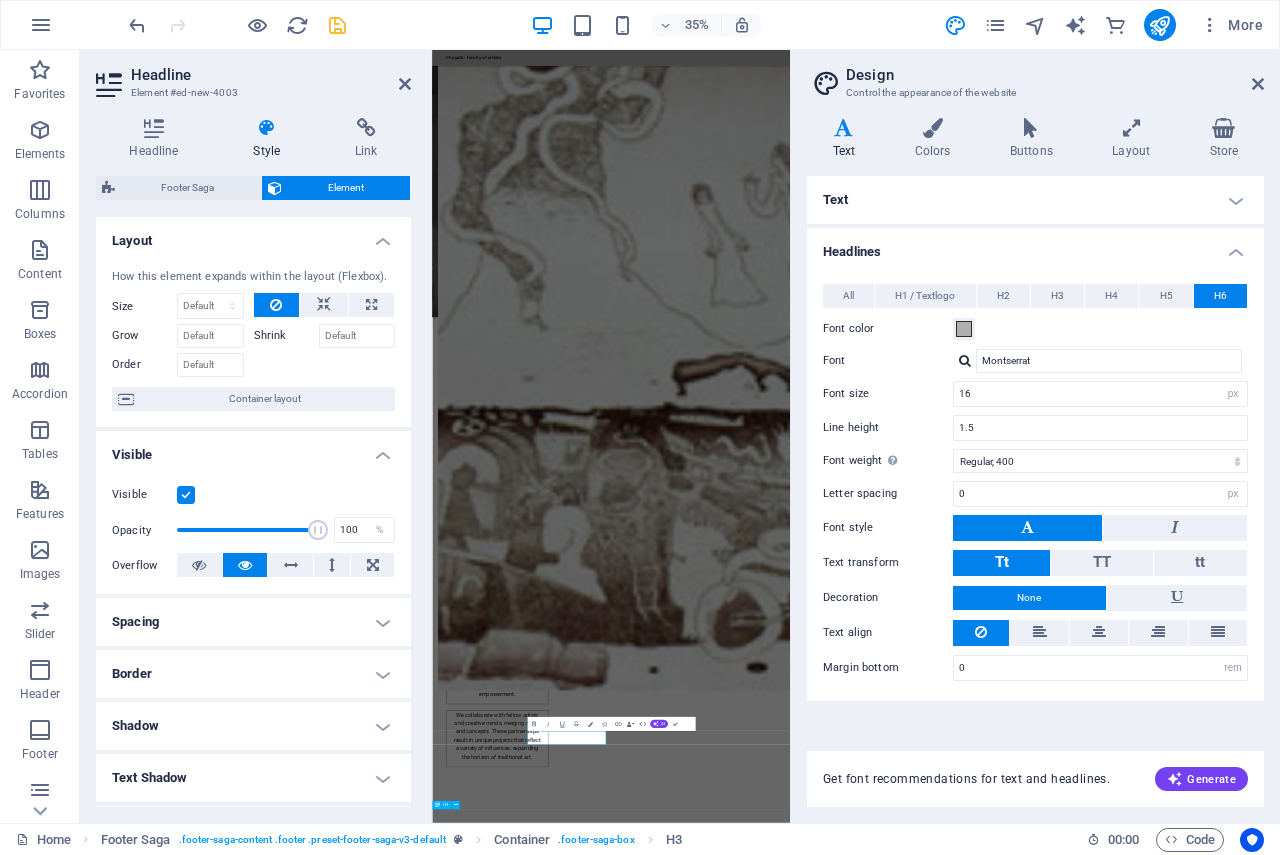 type 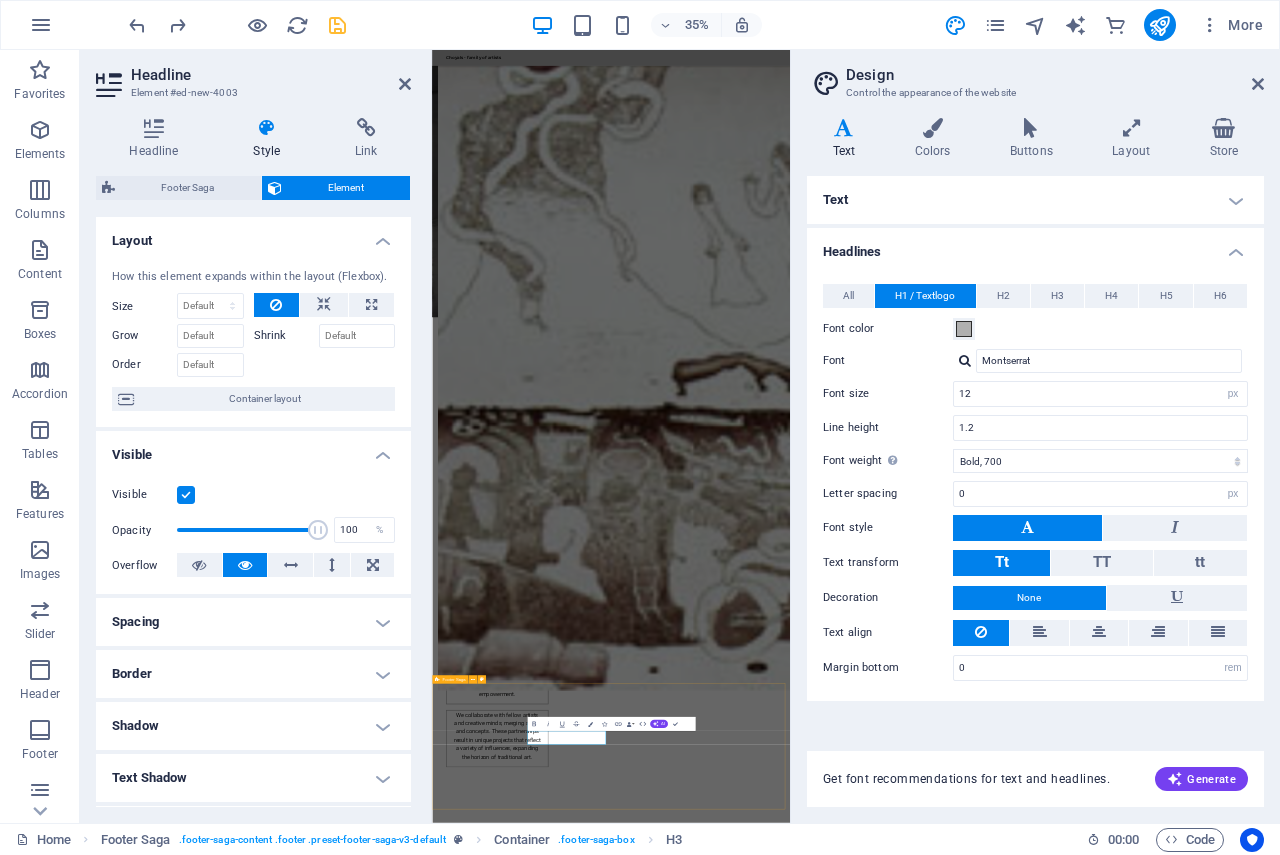 click on "Choyals - family of artists Choyals is a family of passionate artists dedicated to exploring and experimenting with the beauty of art across various mediums. Contact us to learn more about our artistic community and offerings. Contact Contact Social media Facebook X Instagram Navigation Home About Artists Gallery Legal Notice Privacy Policy" at bounding box center (943, 4354) 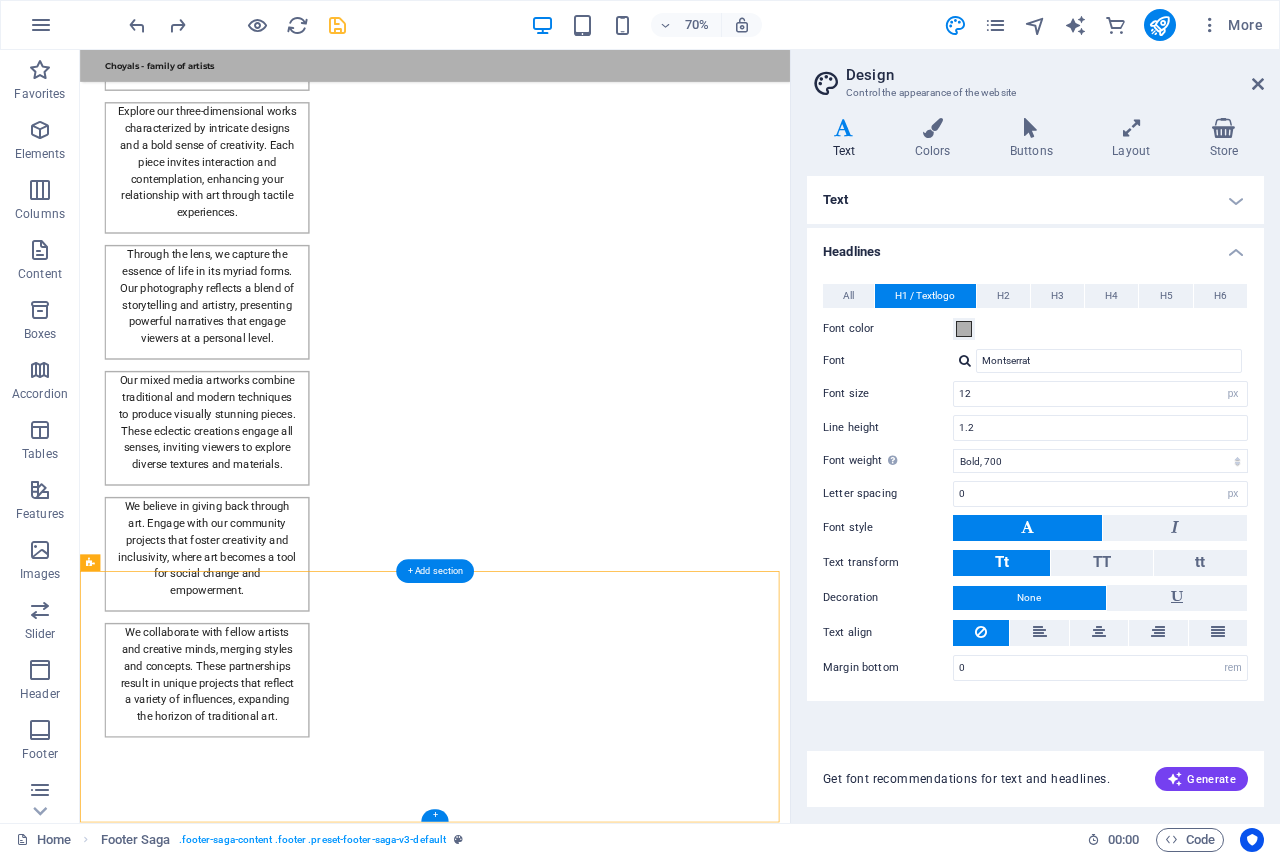 scroll, scrollTop: 2597, scrollLeft: 0, axis: vertical 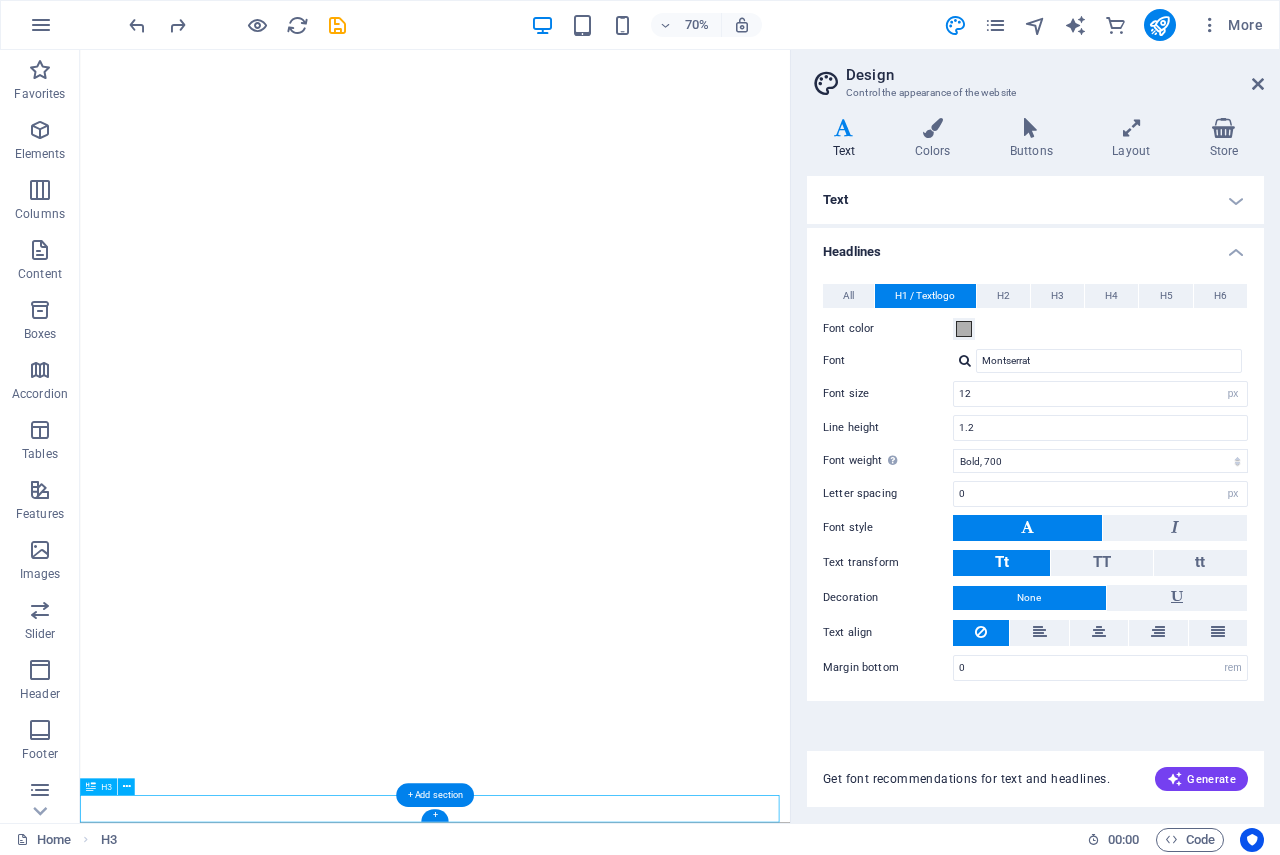 select on "px" 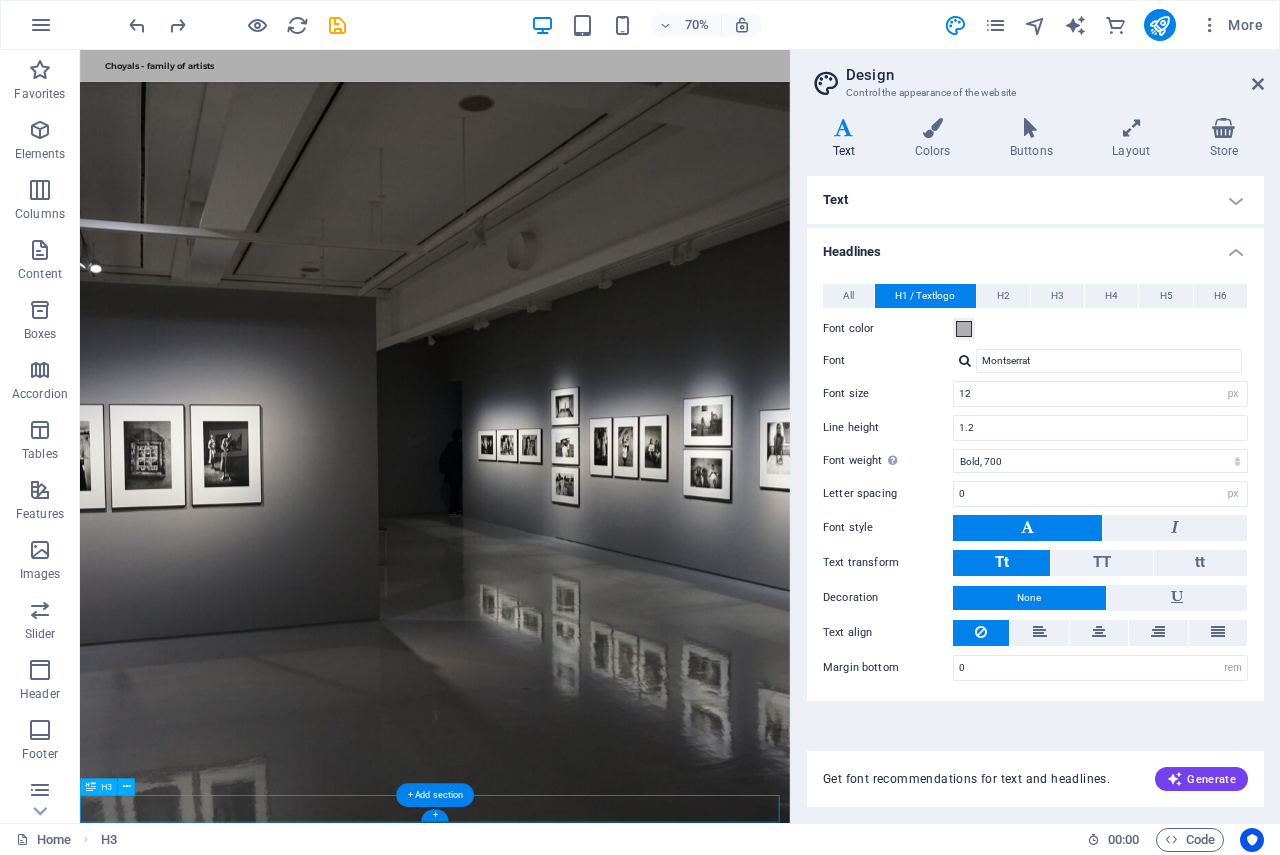 scroll, scrollTop: 0, scrollLeft: 0, axis: both 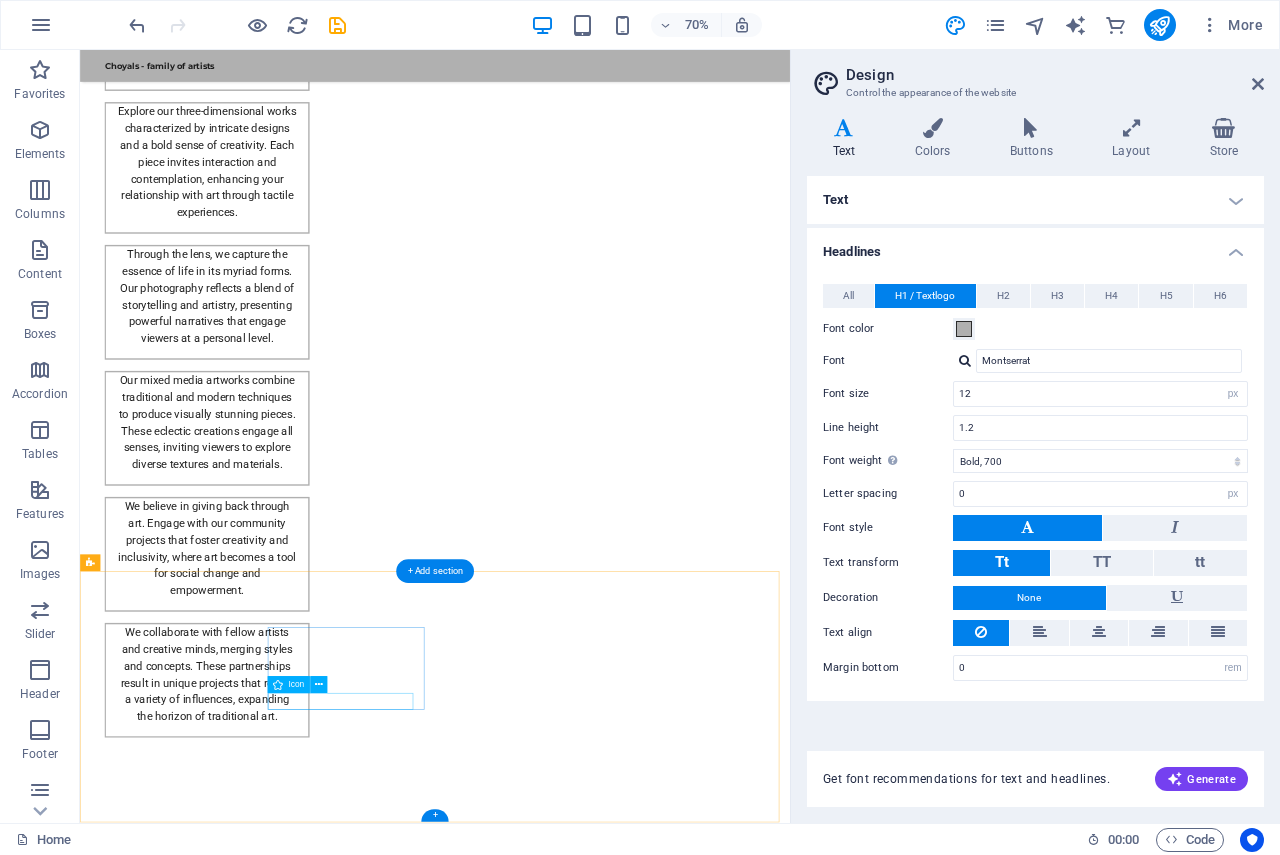 click at bounding box center (200, 3232) 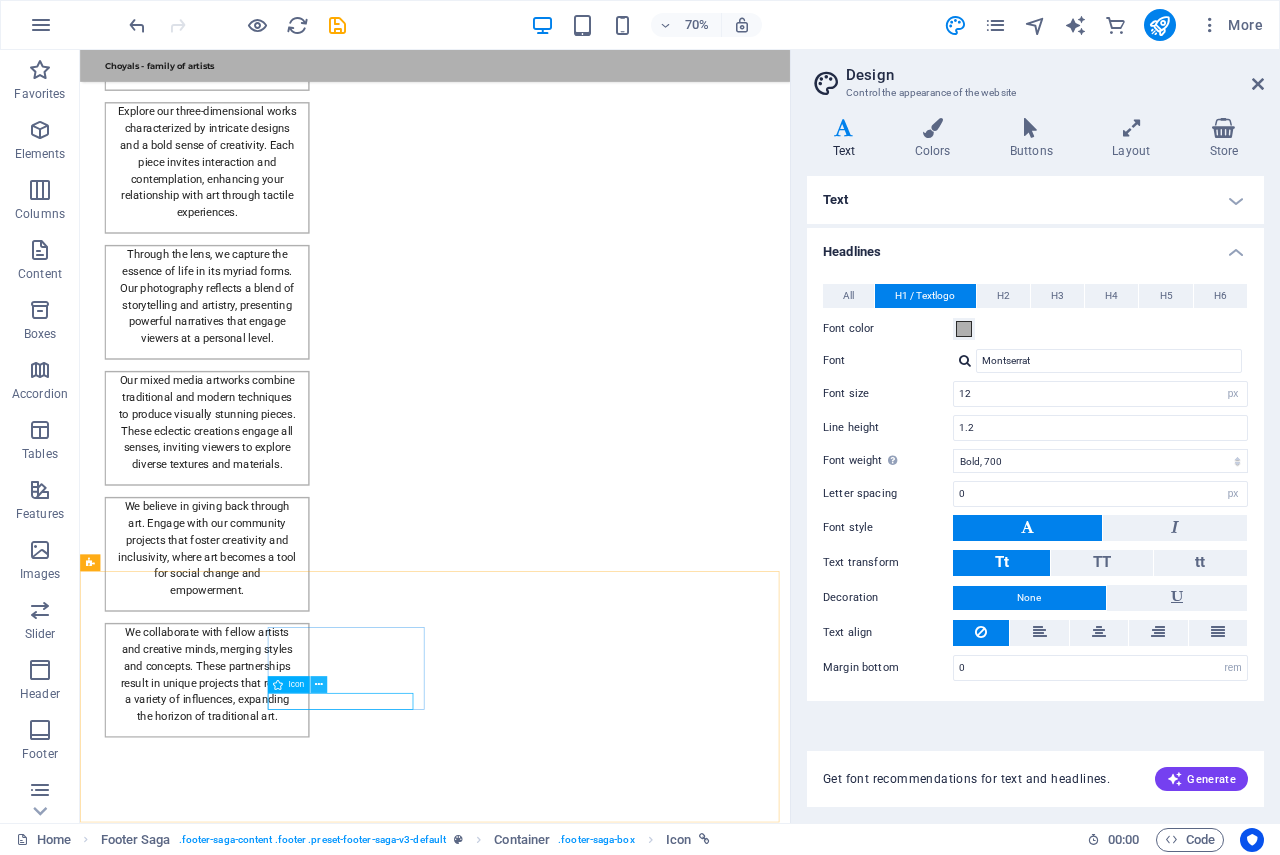 click at bounding box center [319, 685] 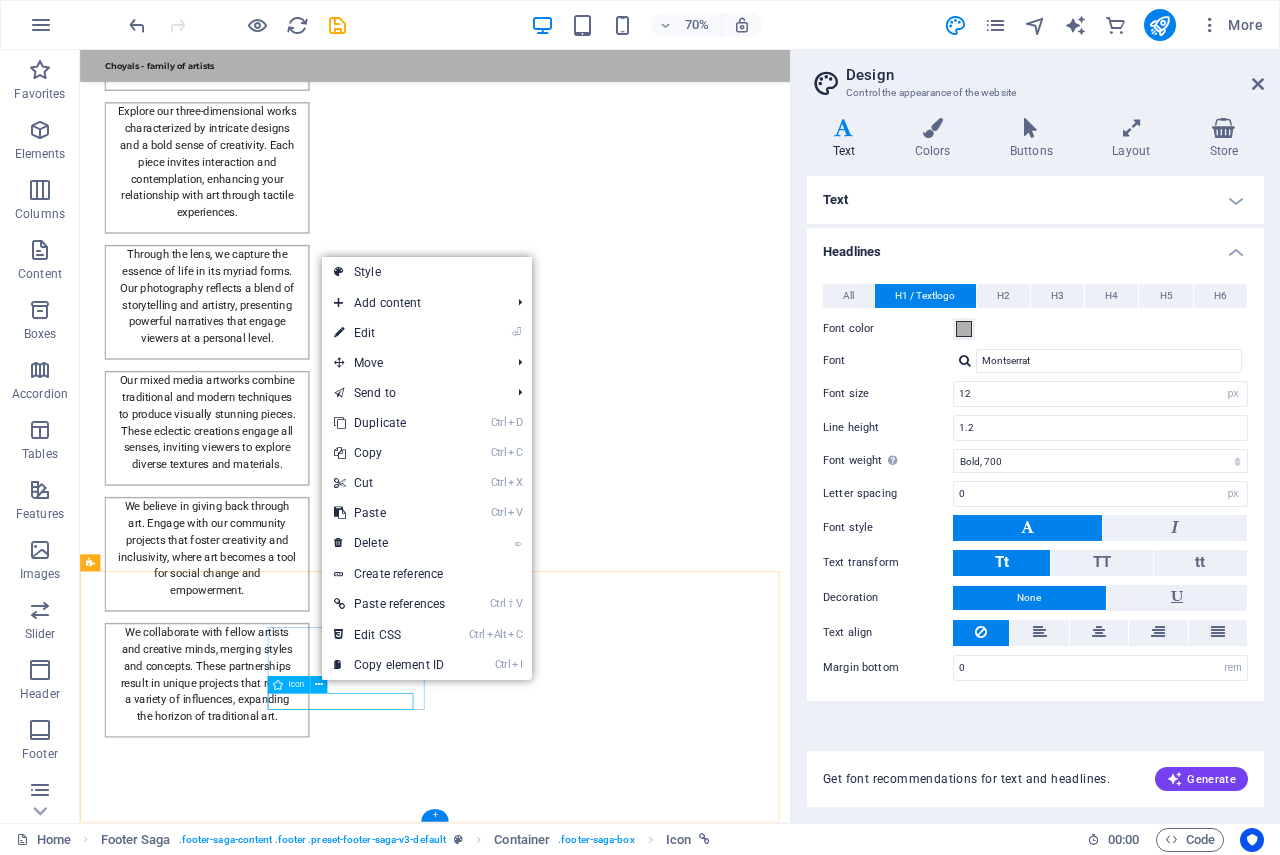 click at bounding box center [200, 3232] 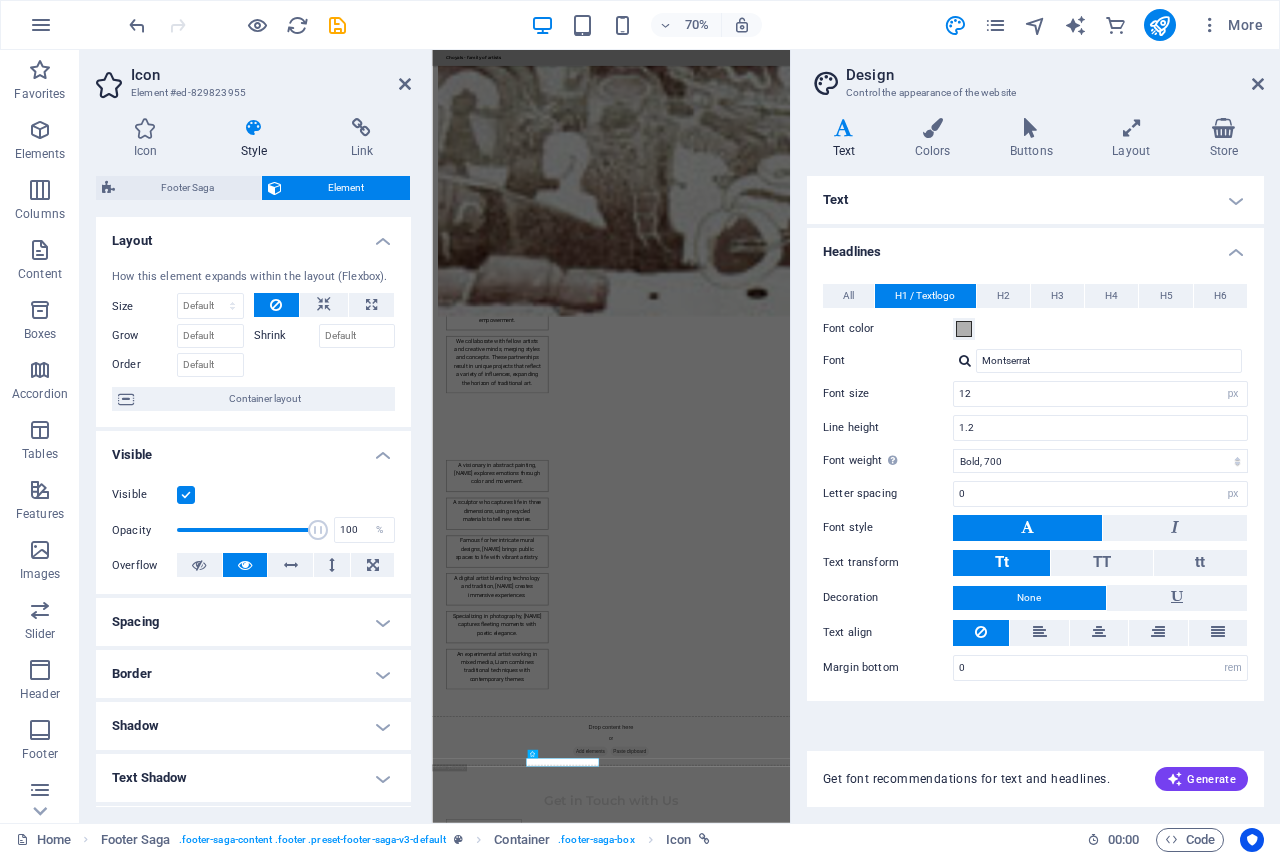 scroll, scrollTop: 1453, scrollLeft: 0, axis: vertical 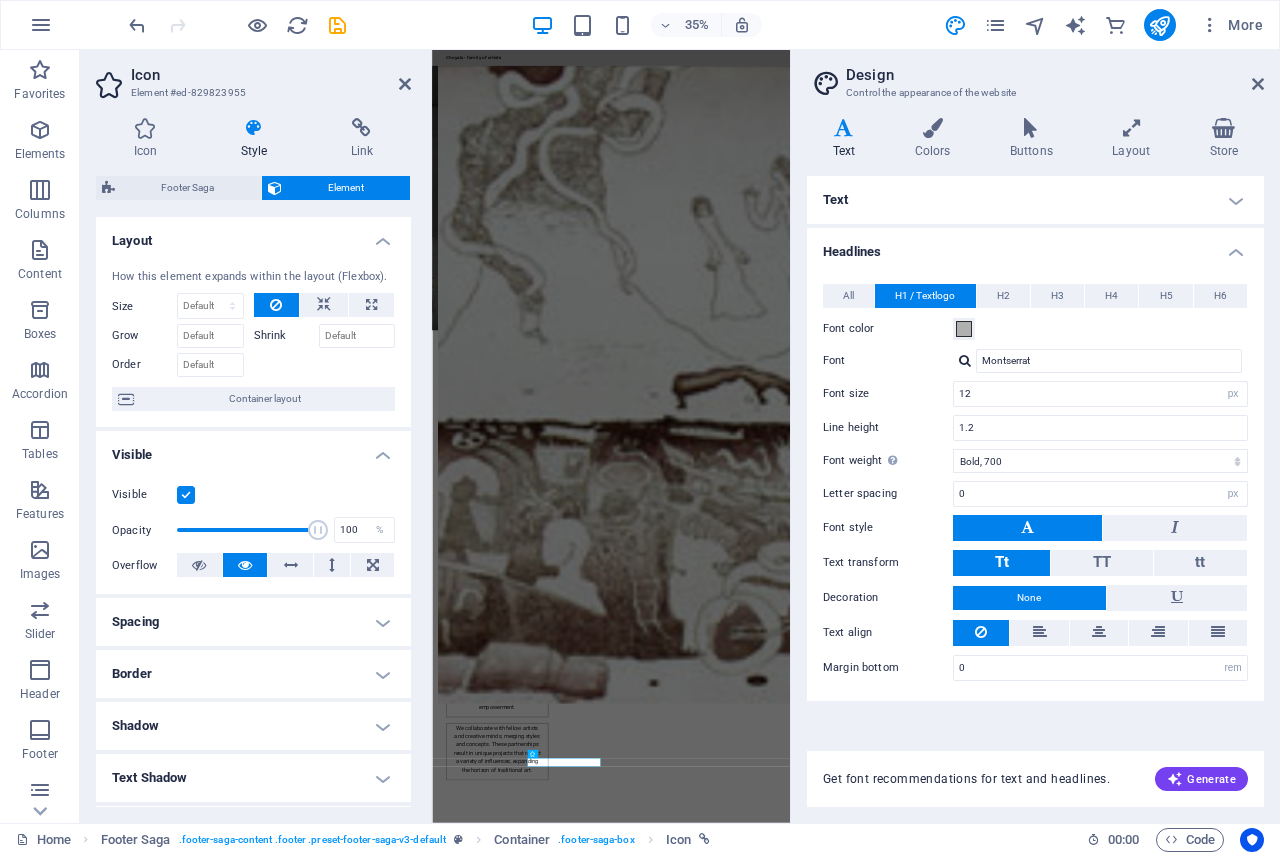click at bounding box center (186, 495) 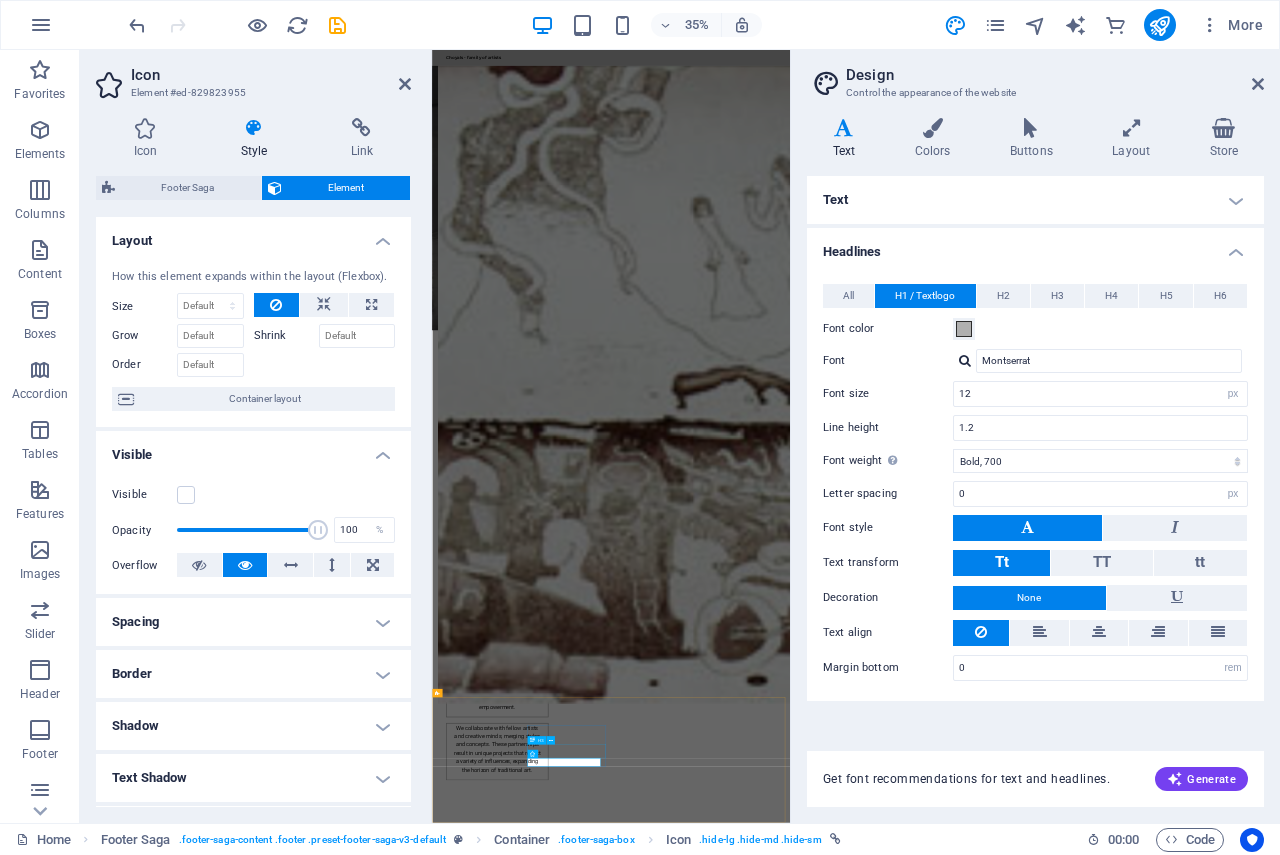 click at bounding box center (560, 4278) 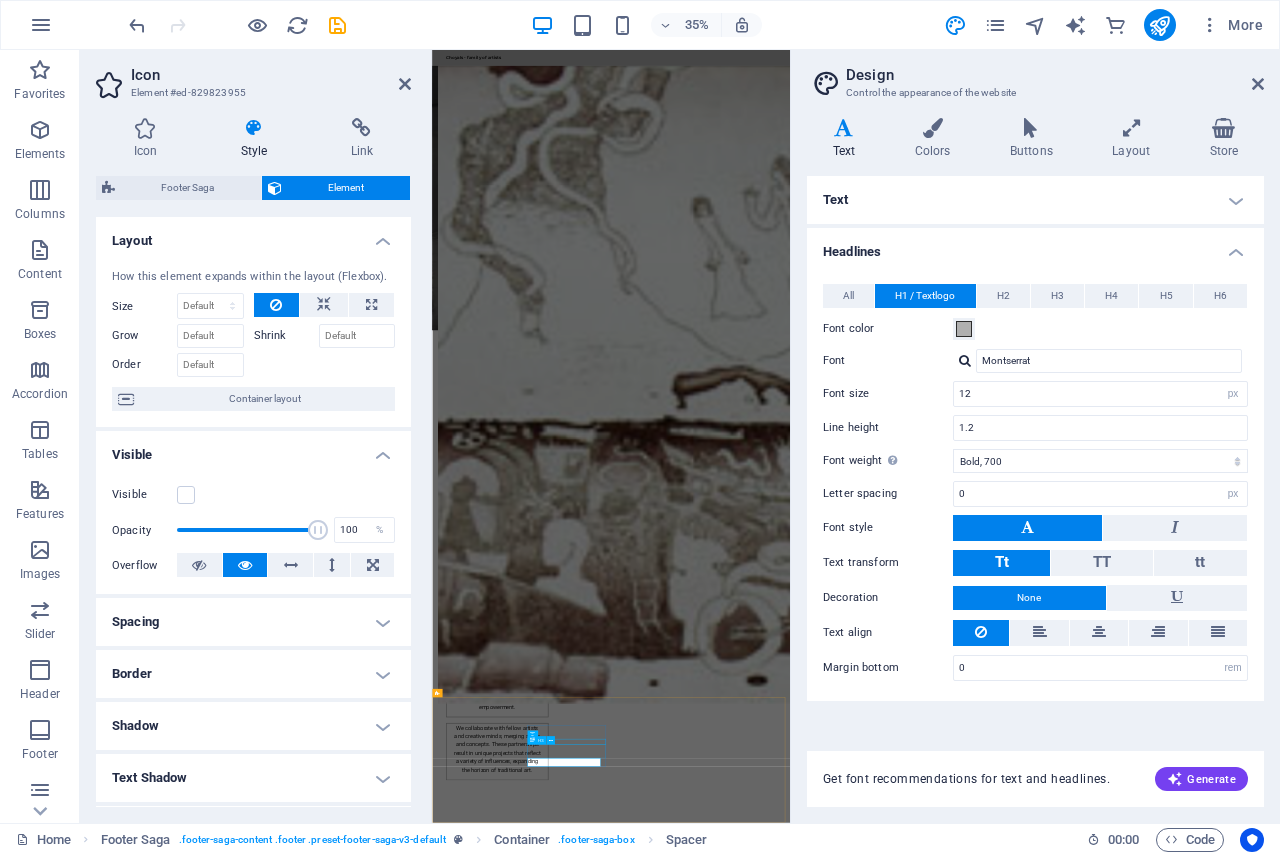 scroll, scrollTop: 2558, scrollLeft: 0, axis: vertical 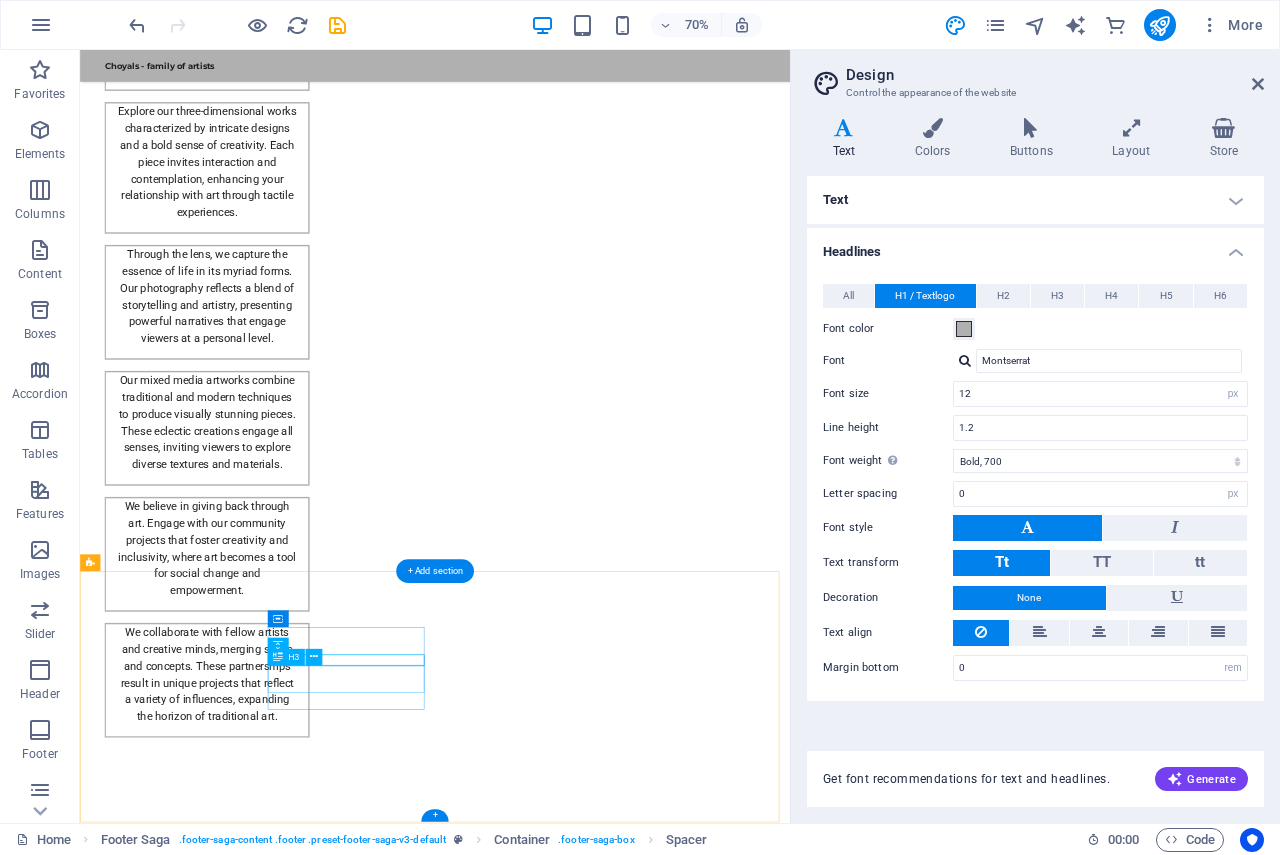 click on "Contact" at bounding box center [208, 3200] 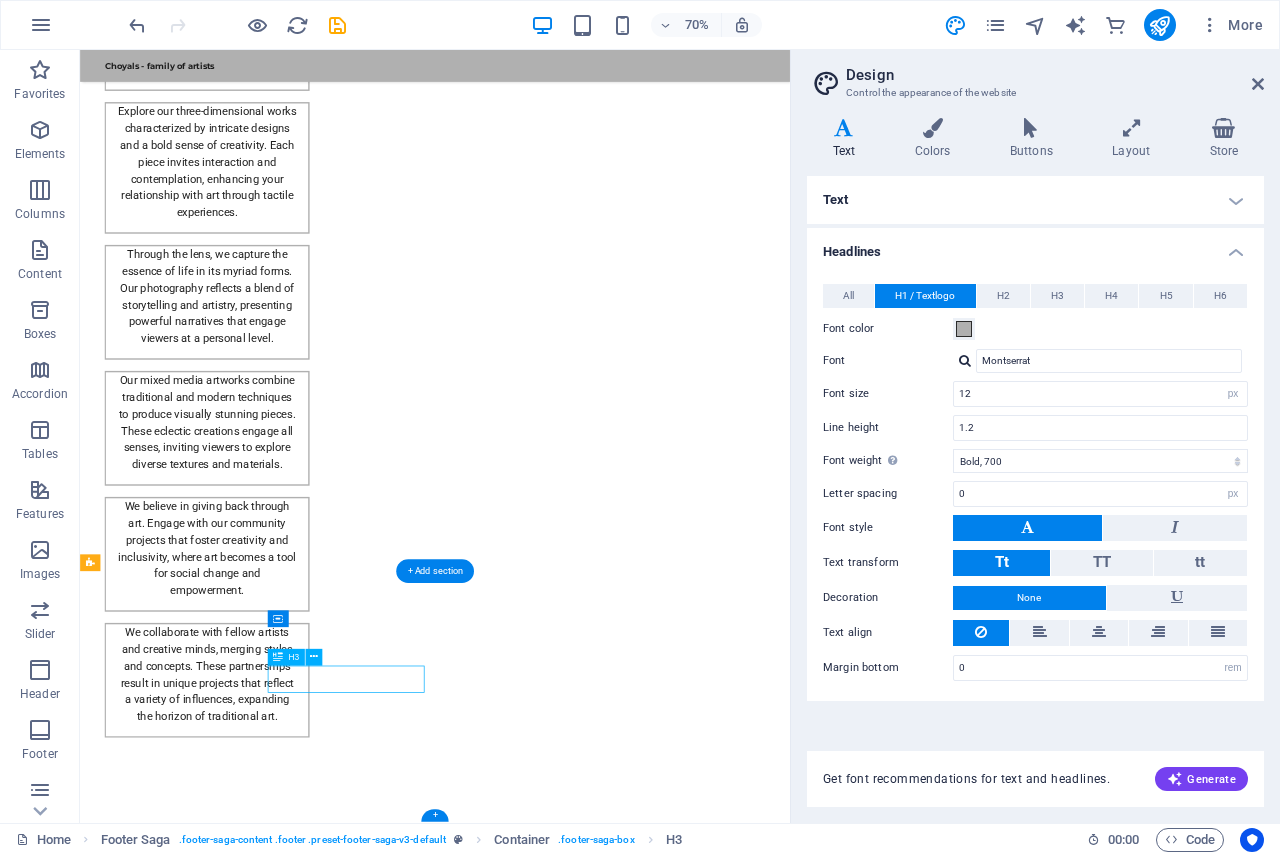 click on "Contact" at bounding box center [208, 3200] 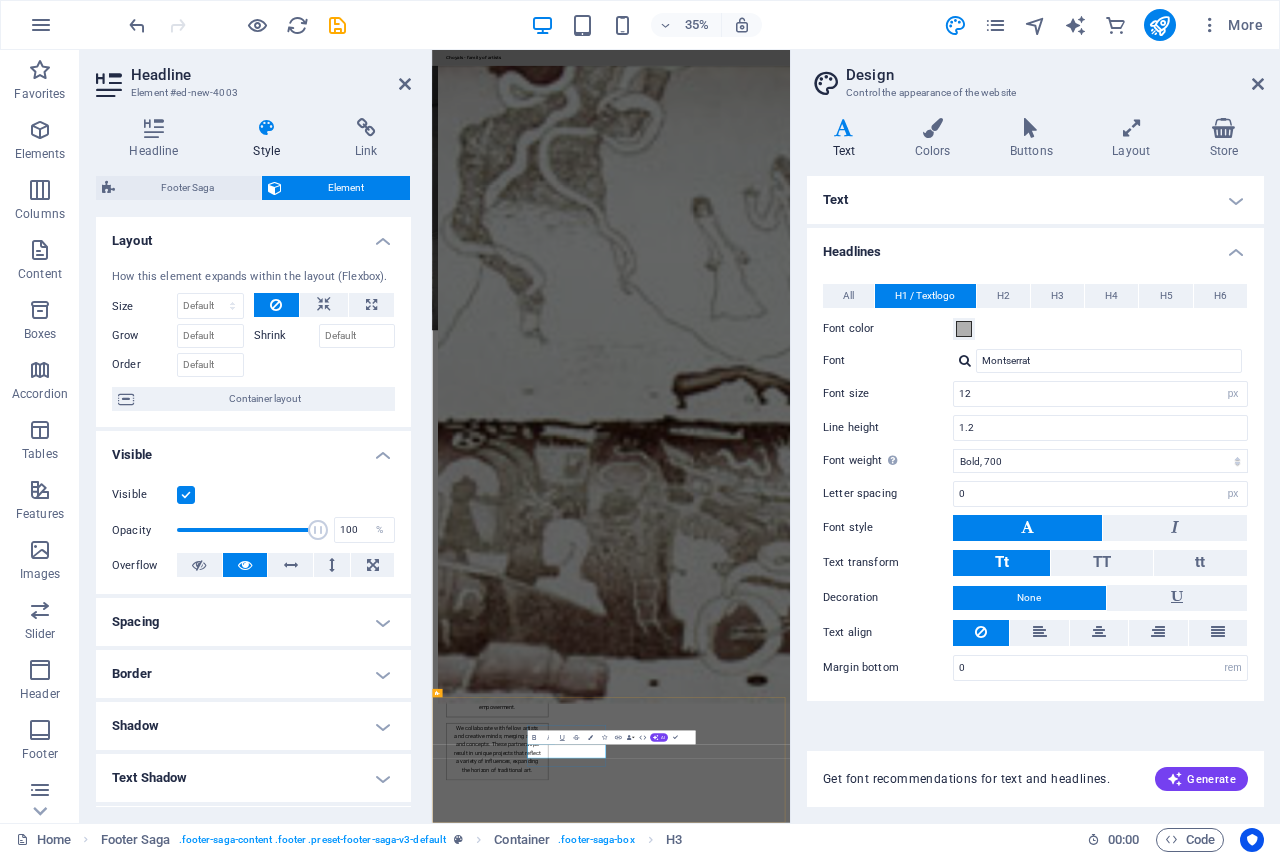 click on "Contact" at bounding box center (560, 4305) 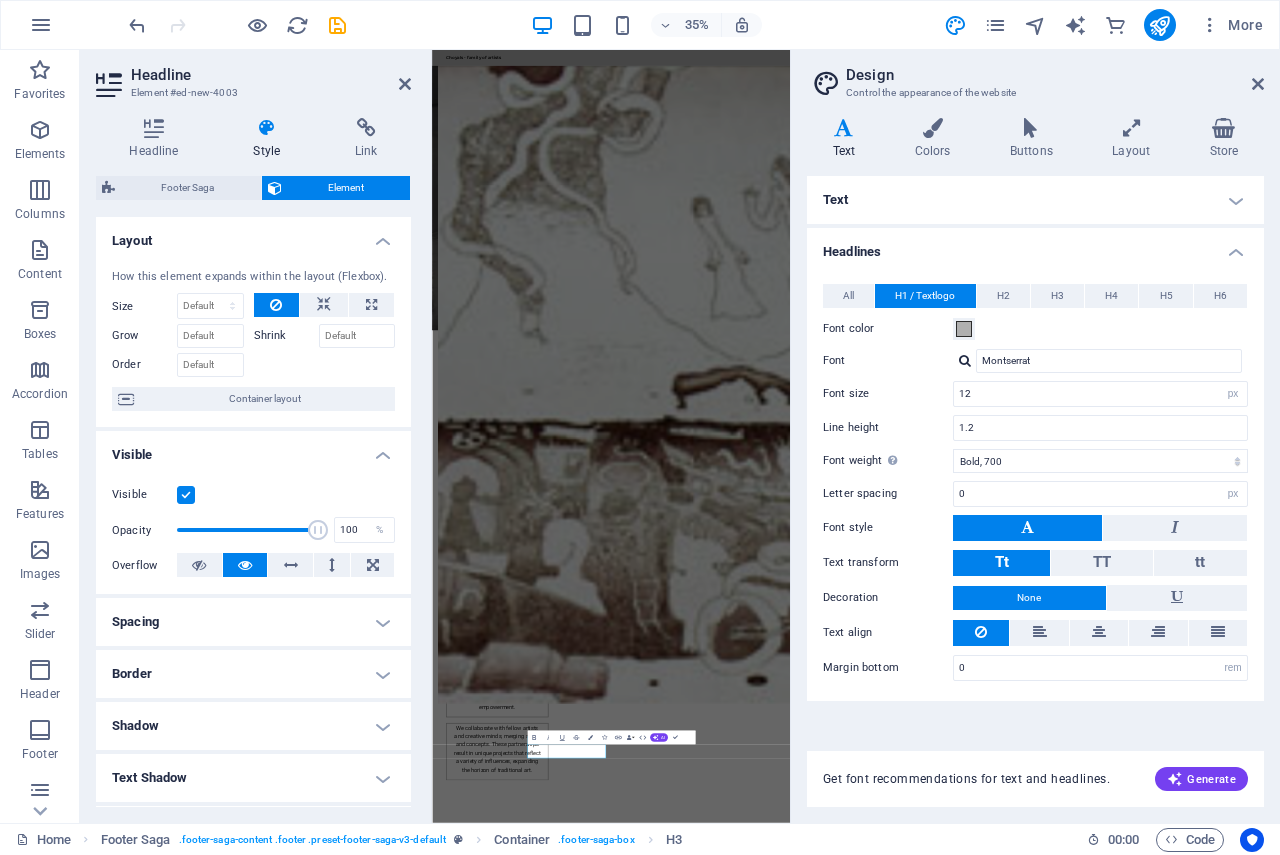 drag, startPoint x: 834, startPoint y: 2064, endPoint x: 174, endPoint y: 2132, distance: 663.4938 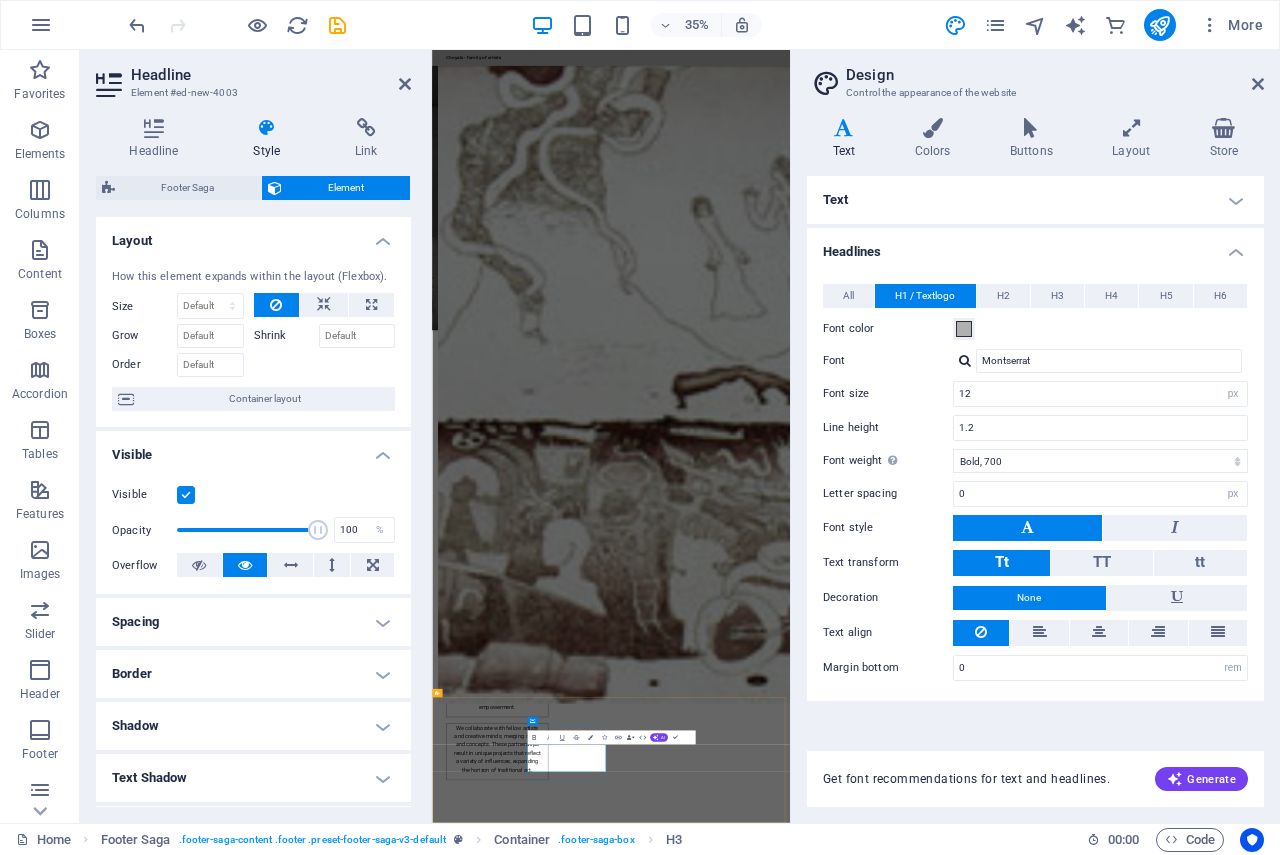 click on "mbl: +91 9414168093" at bounding box center [560, 4305] 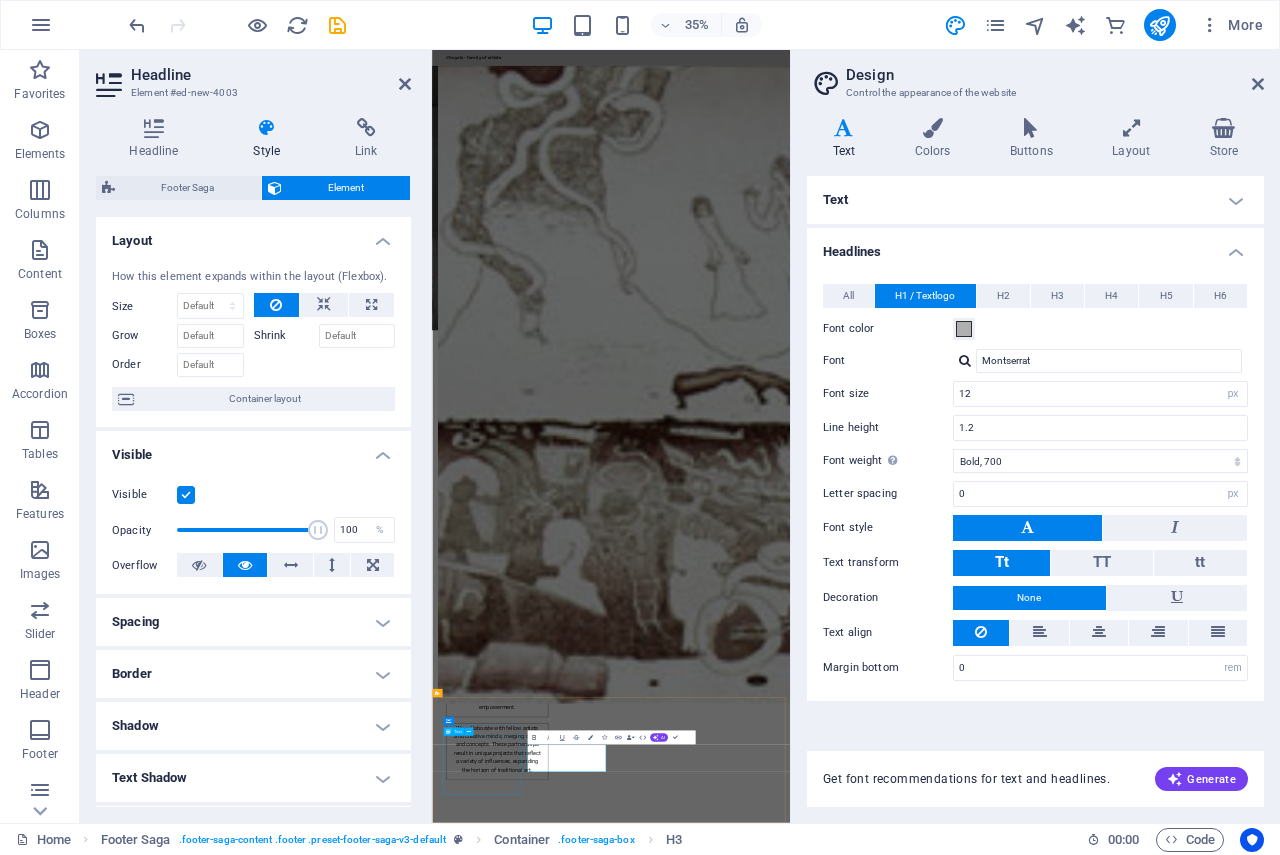 drag, startPoint x: 769, startPoint y: 2044, endPoint x: 666, endPoint y: 2047, distance: 103.04368 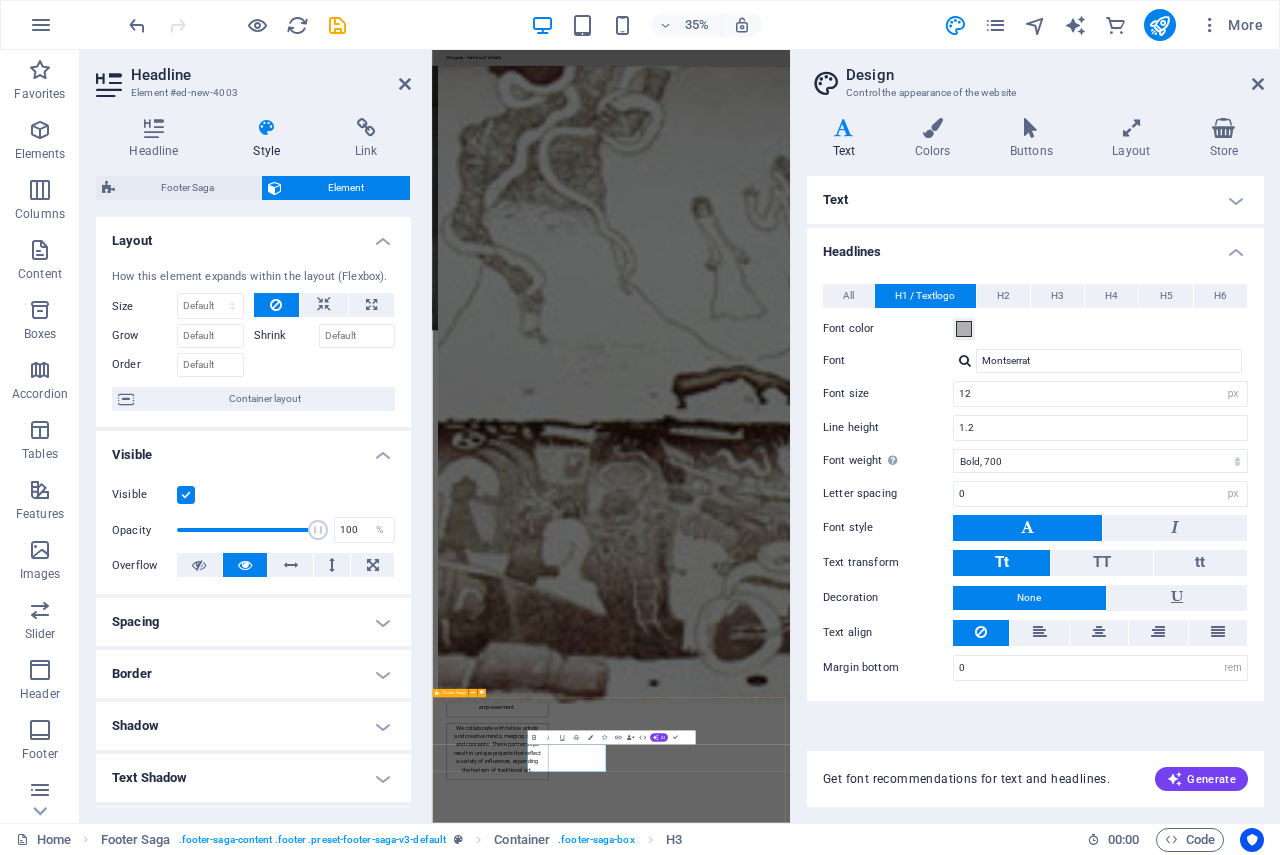 type 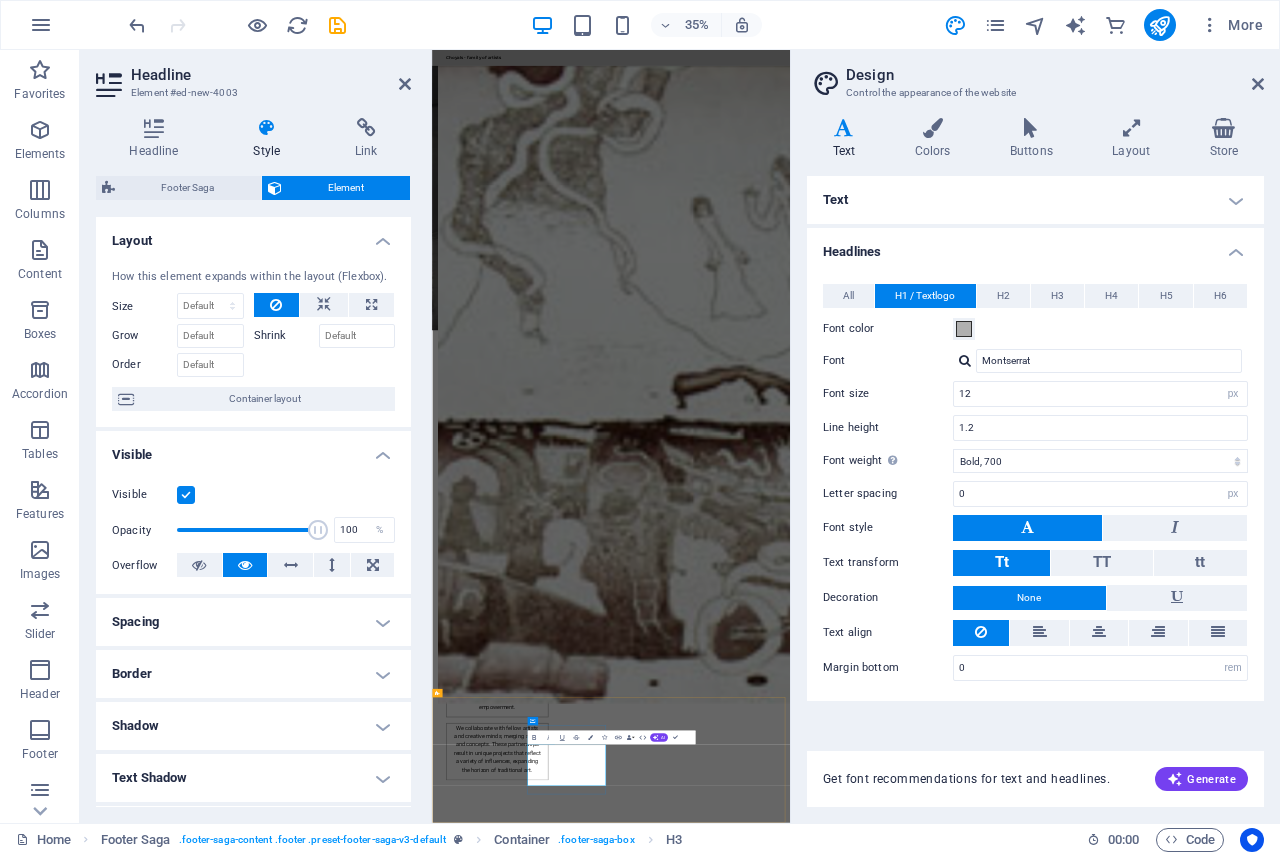 click on "M ‌: +91 9414168093" at bounding box center (560, 4325) 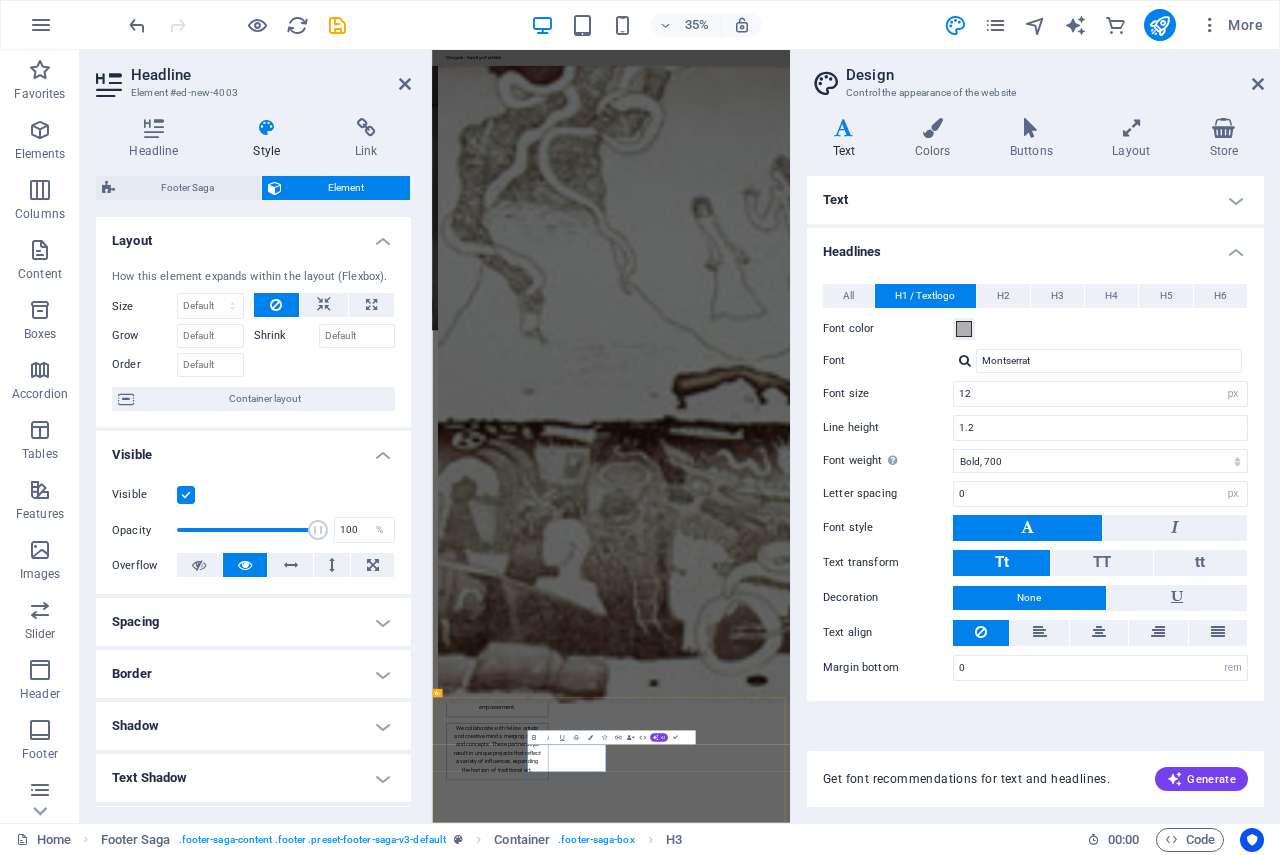 click on "M: [PHONE]" at bounding box center (560, 4305) 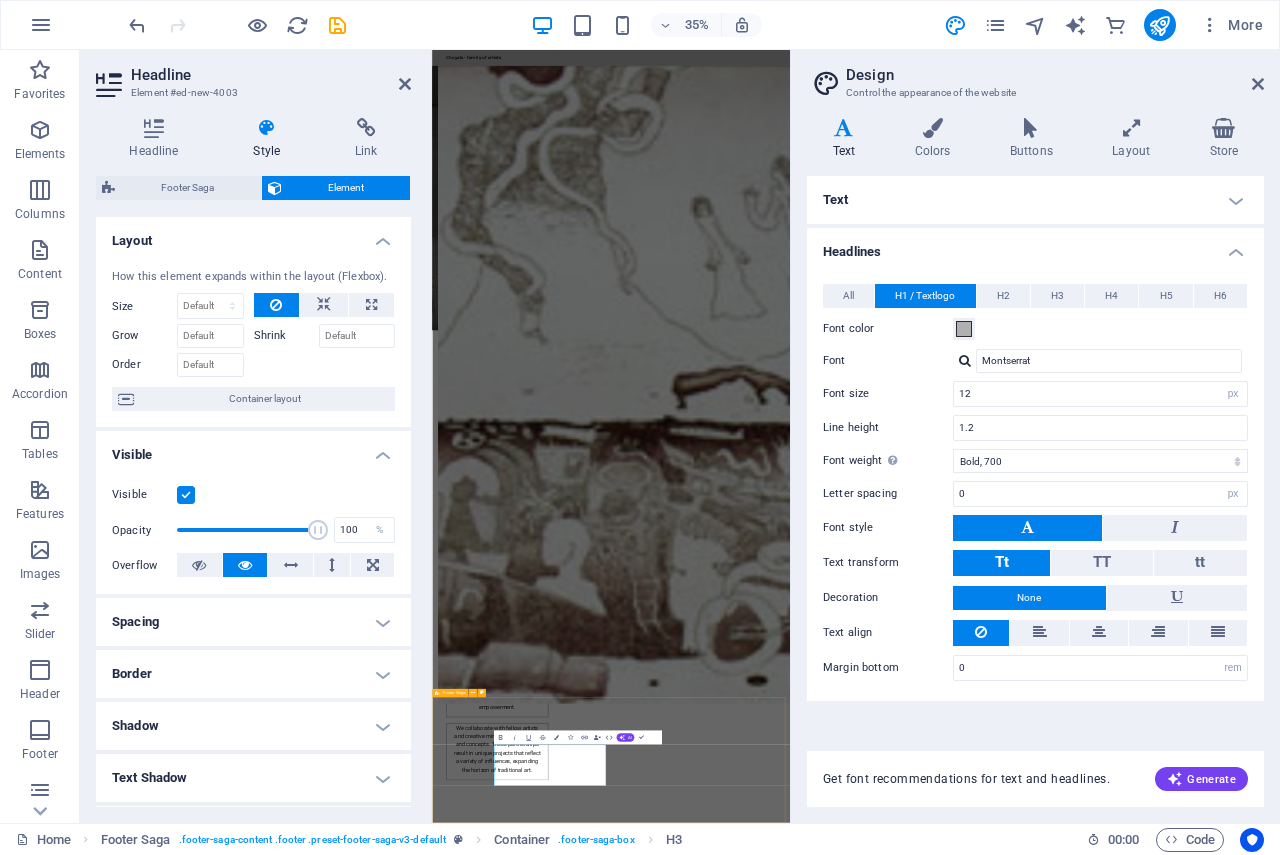 scroll, scrollTop: 0, scrollLeft: 48, axis: horizontal 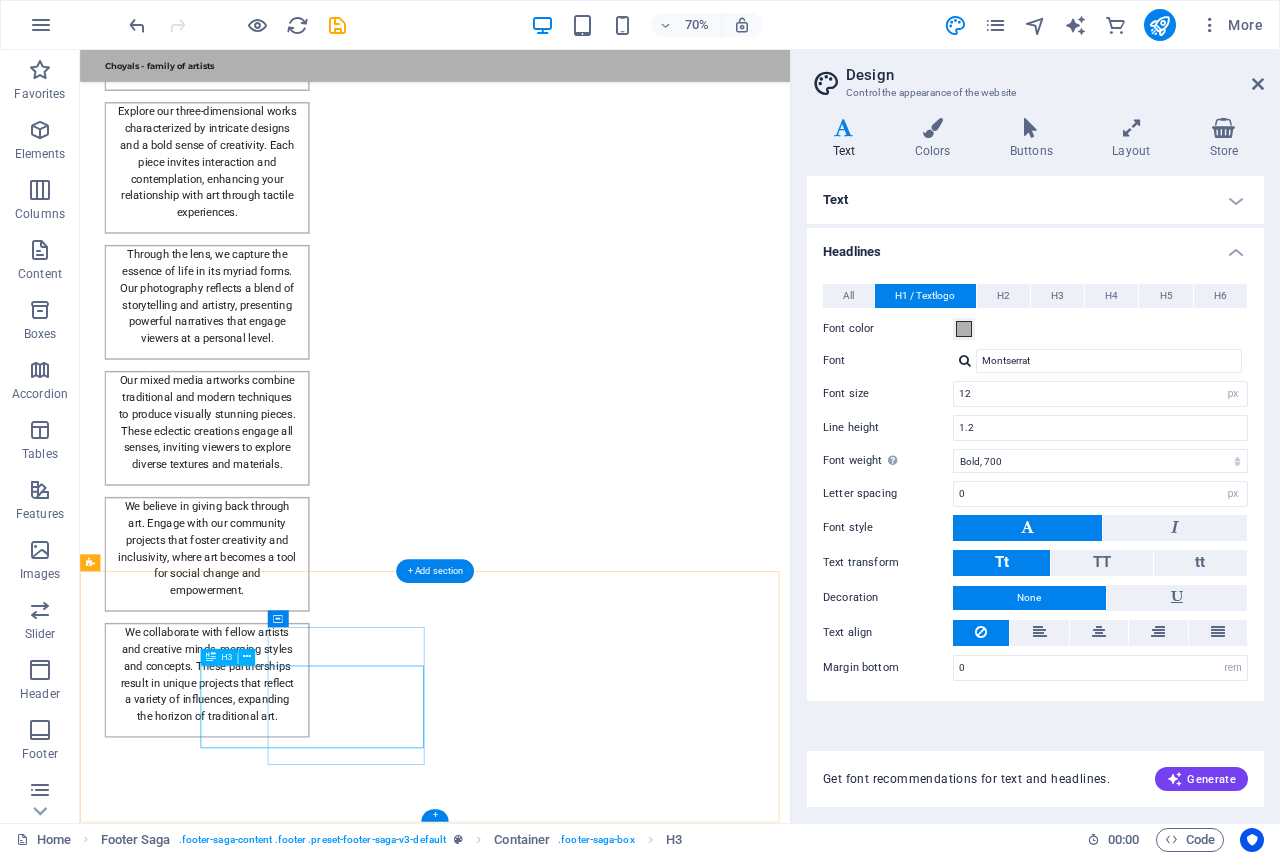 click on "M: +91 9414168093 E: choyals@gmail.com" at bounding box center [208, 3220] 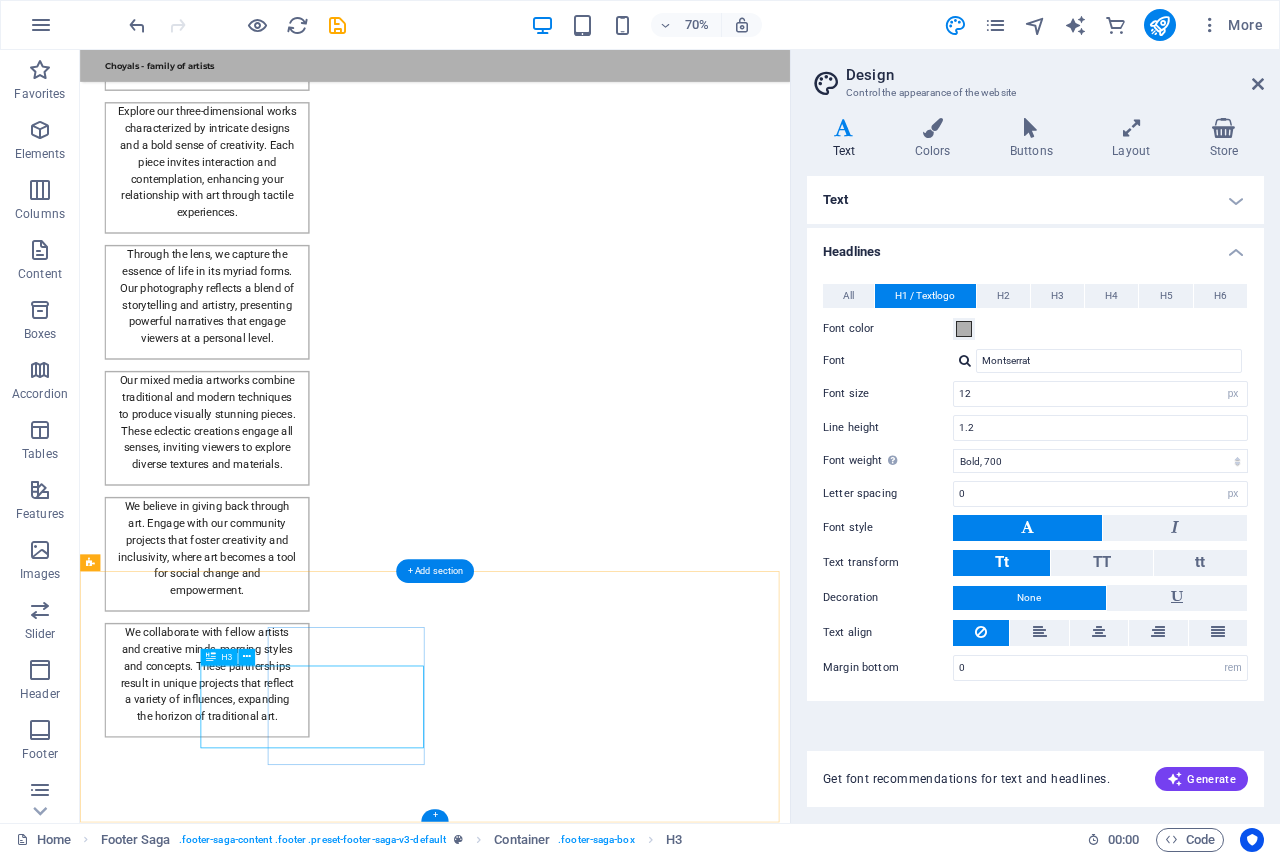 scroll, scrollTop: 0, scrollLeft: 0, axis: both 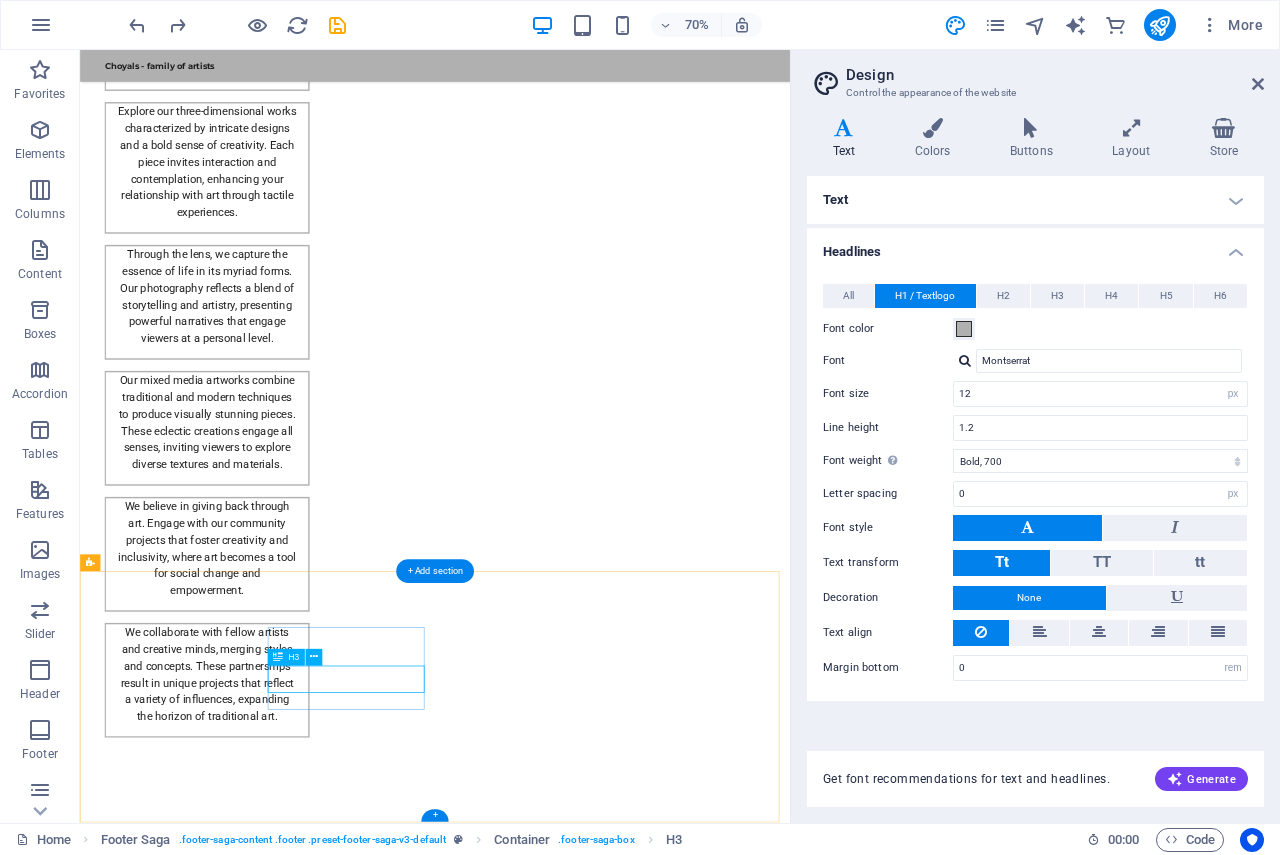 click on "Contact" at bounding box center (208, 3200) 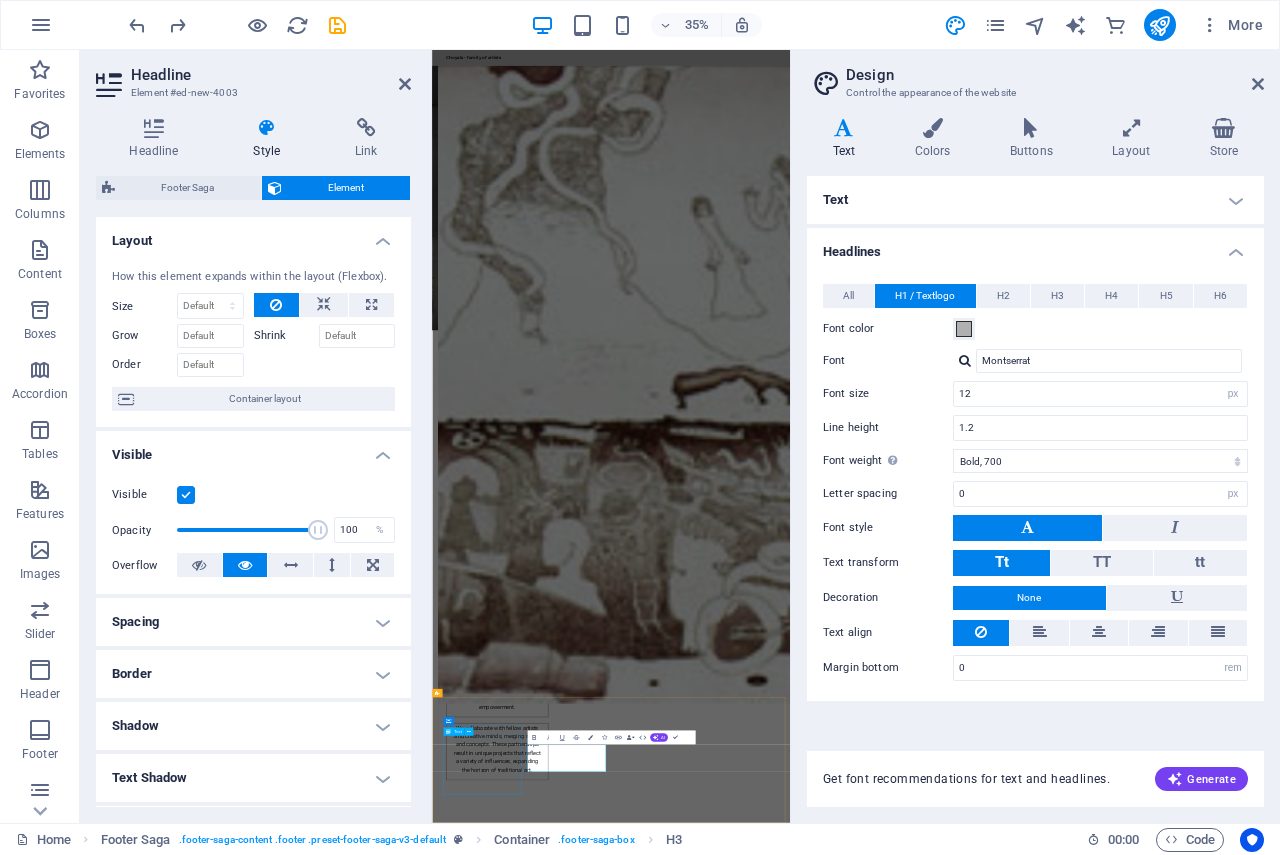 drag, startPoint x: 760, startPoint y: 2052, endPoint x: 640, endPoint y: 2047, distance: 120.10412 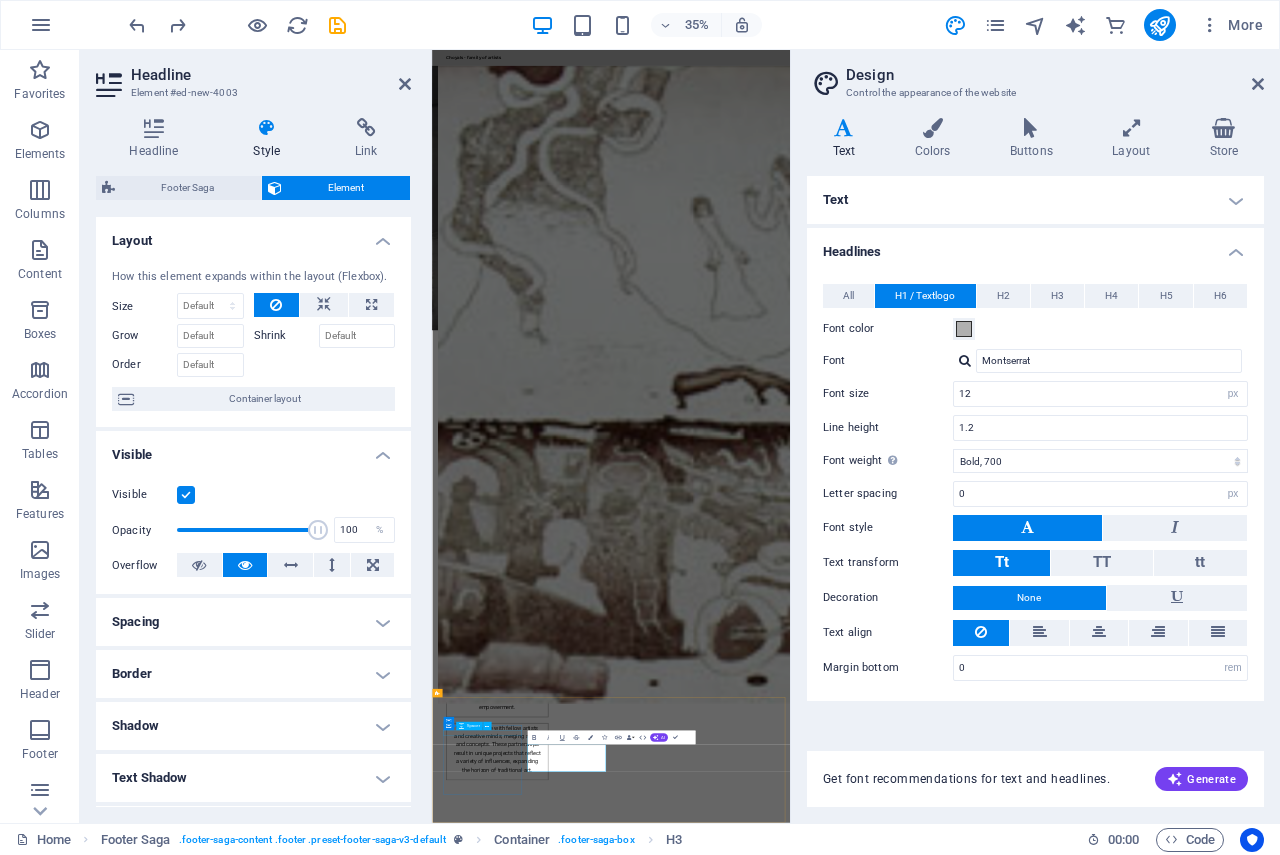 type 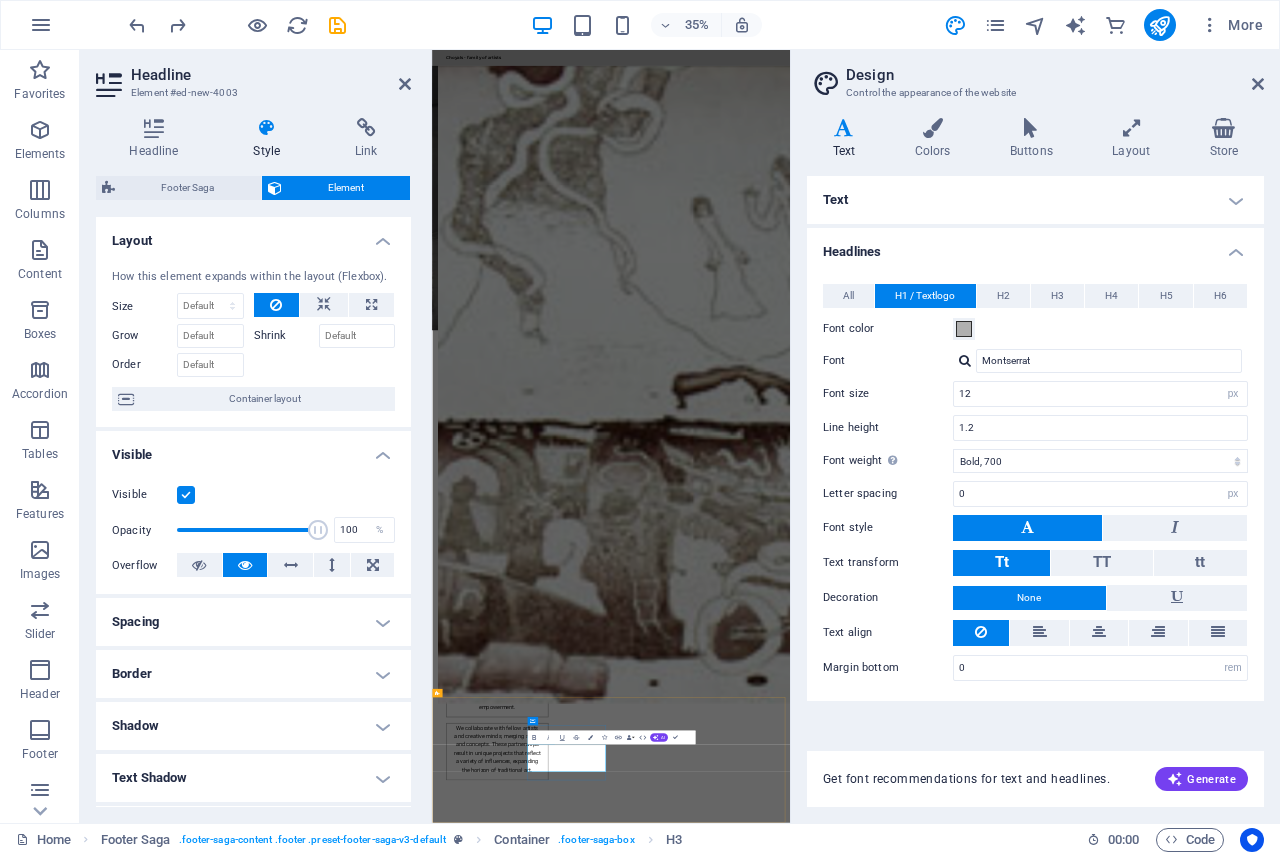 click on "M: [PHONE]" at bounding box center (560, 4305) 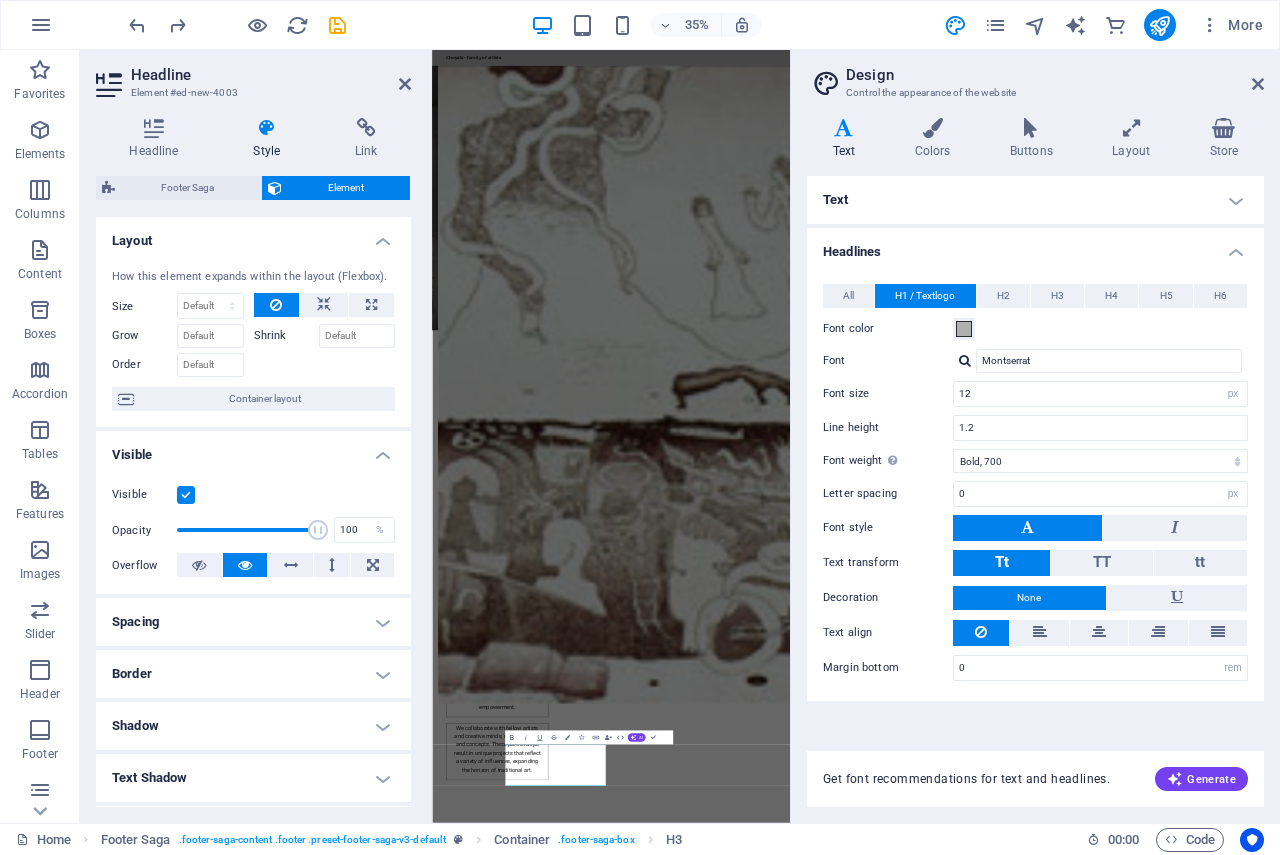 scroll, scrollTop: 0, scrollLeft: 48, axis: horizontal 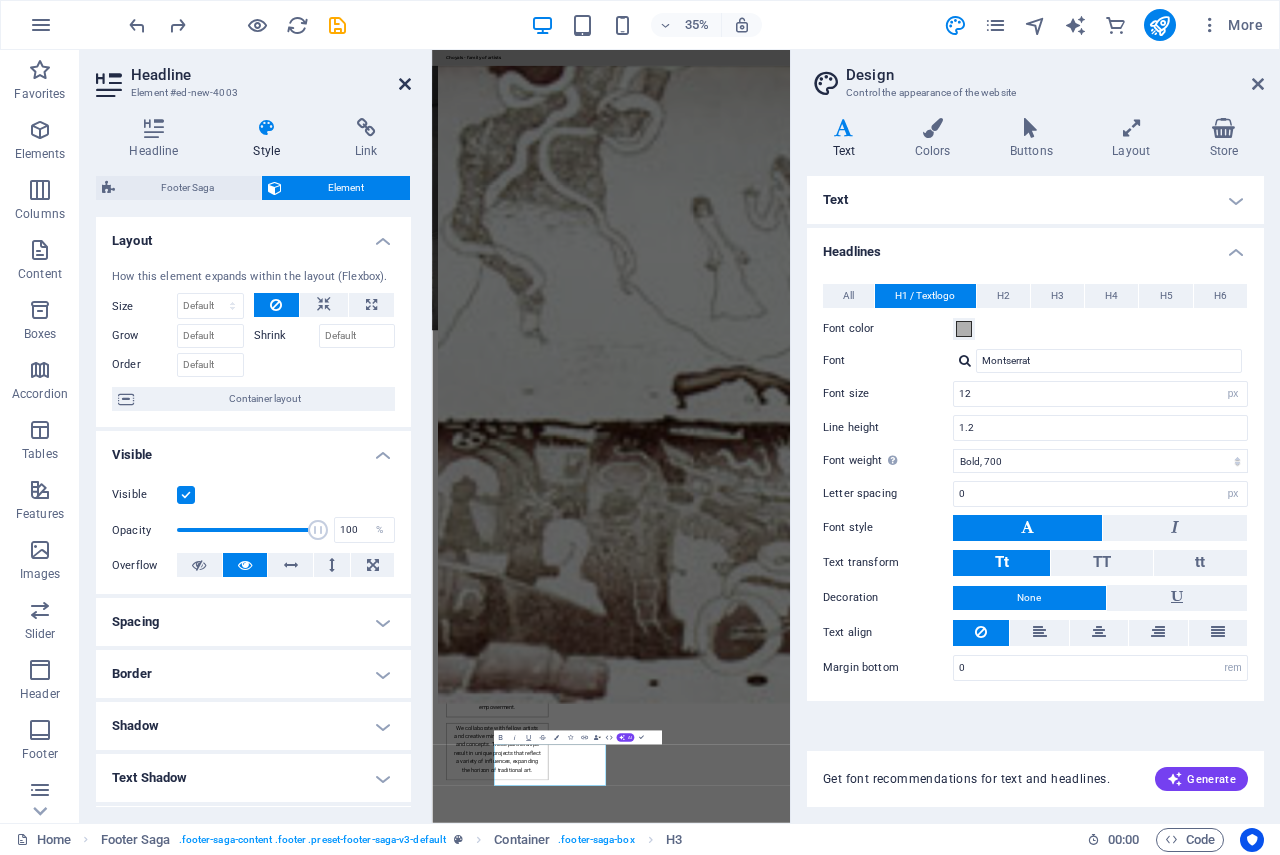 click at bounding box center [405, 84] 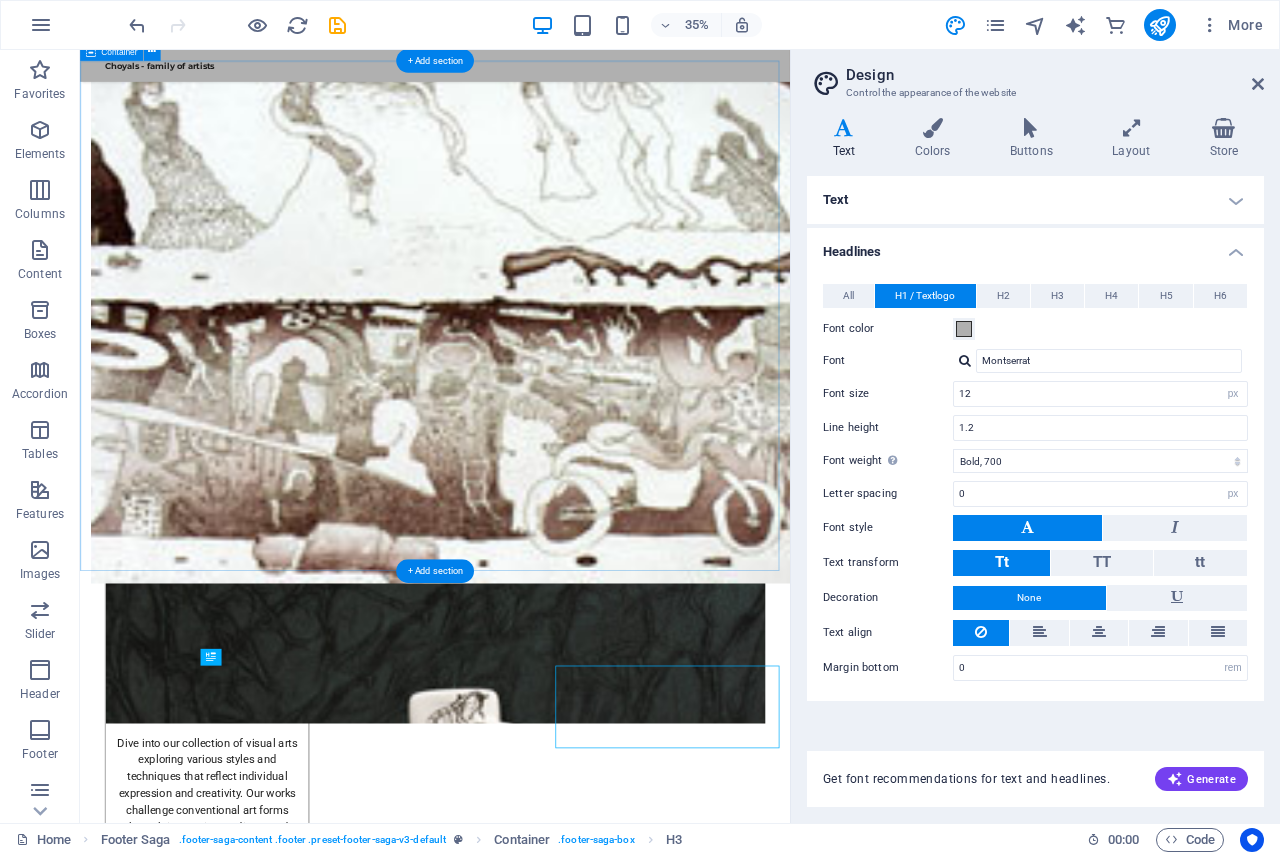 scroll, scrollTop: 2558, scrollLeft: 0, axis: vertical 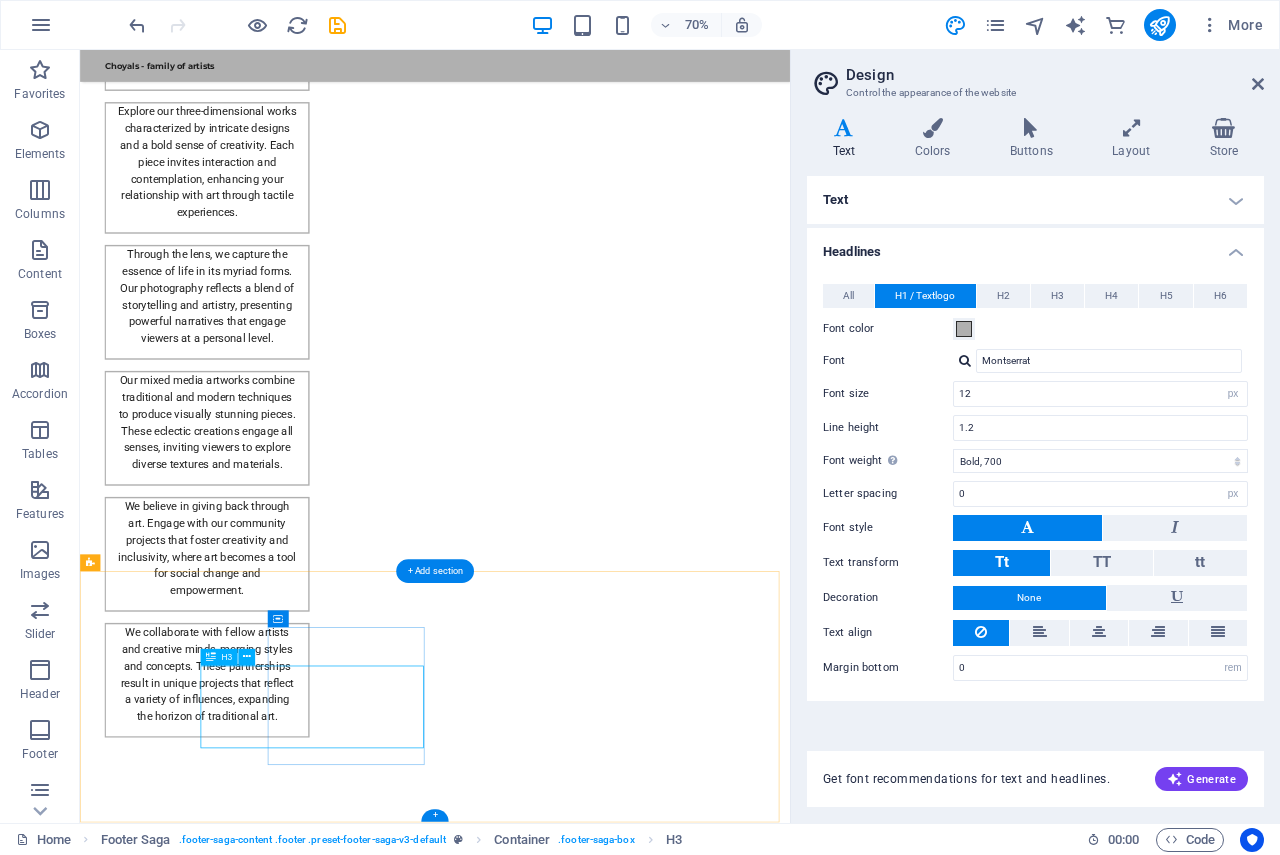 click on "M: +91 9414168093 E: choyals@gmail.com" at bounding box center [208, 3220] 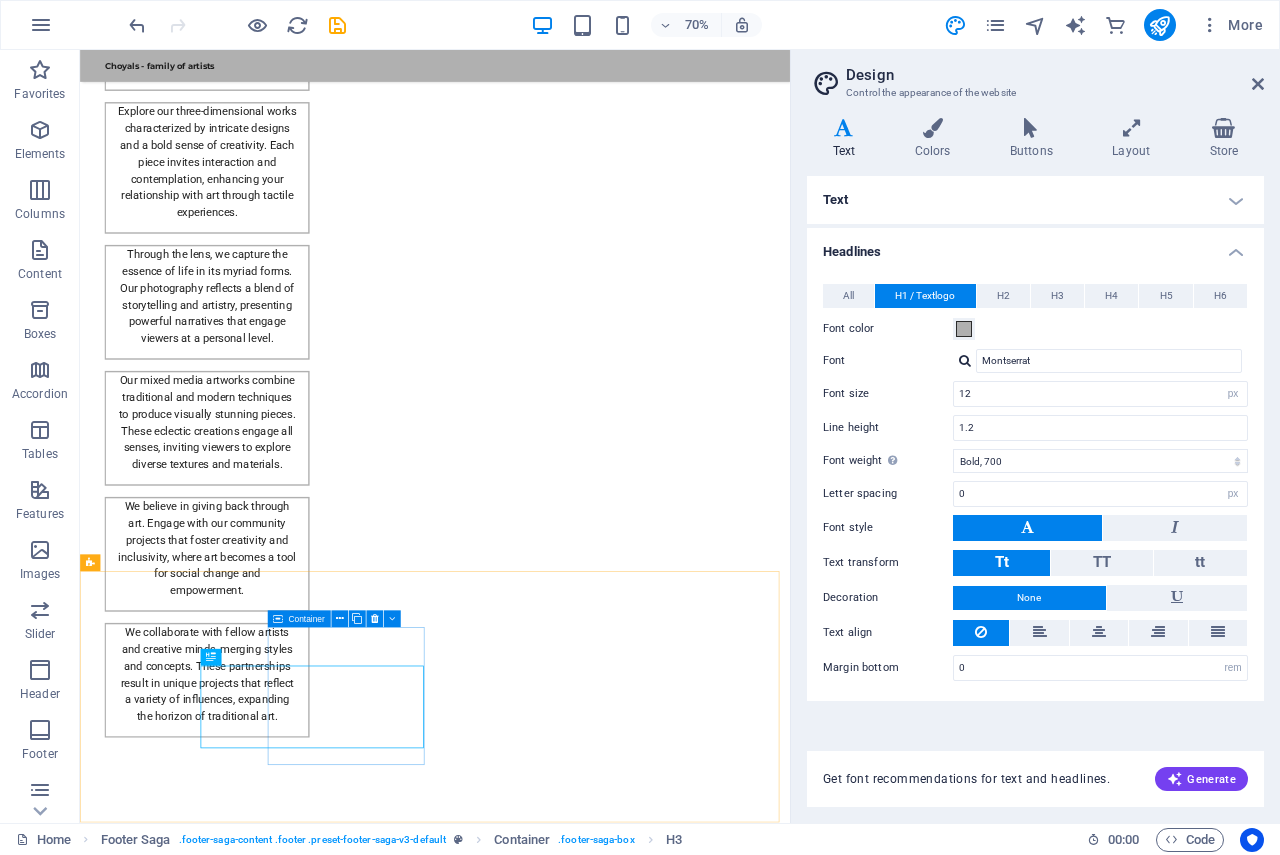 click at bounding box center (278, 619) 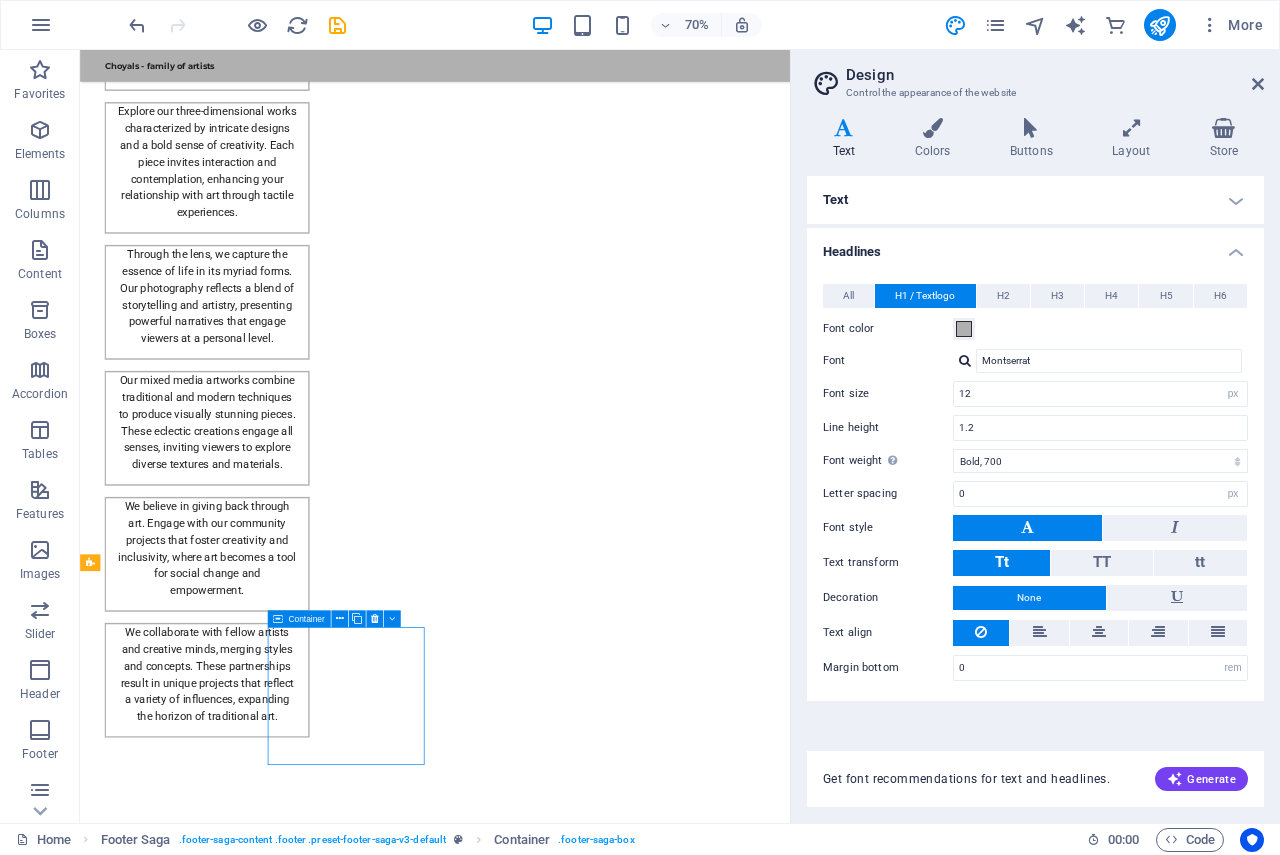 click at bounding box center [278, 619] 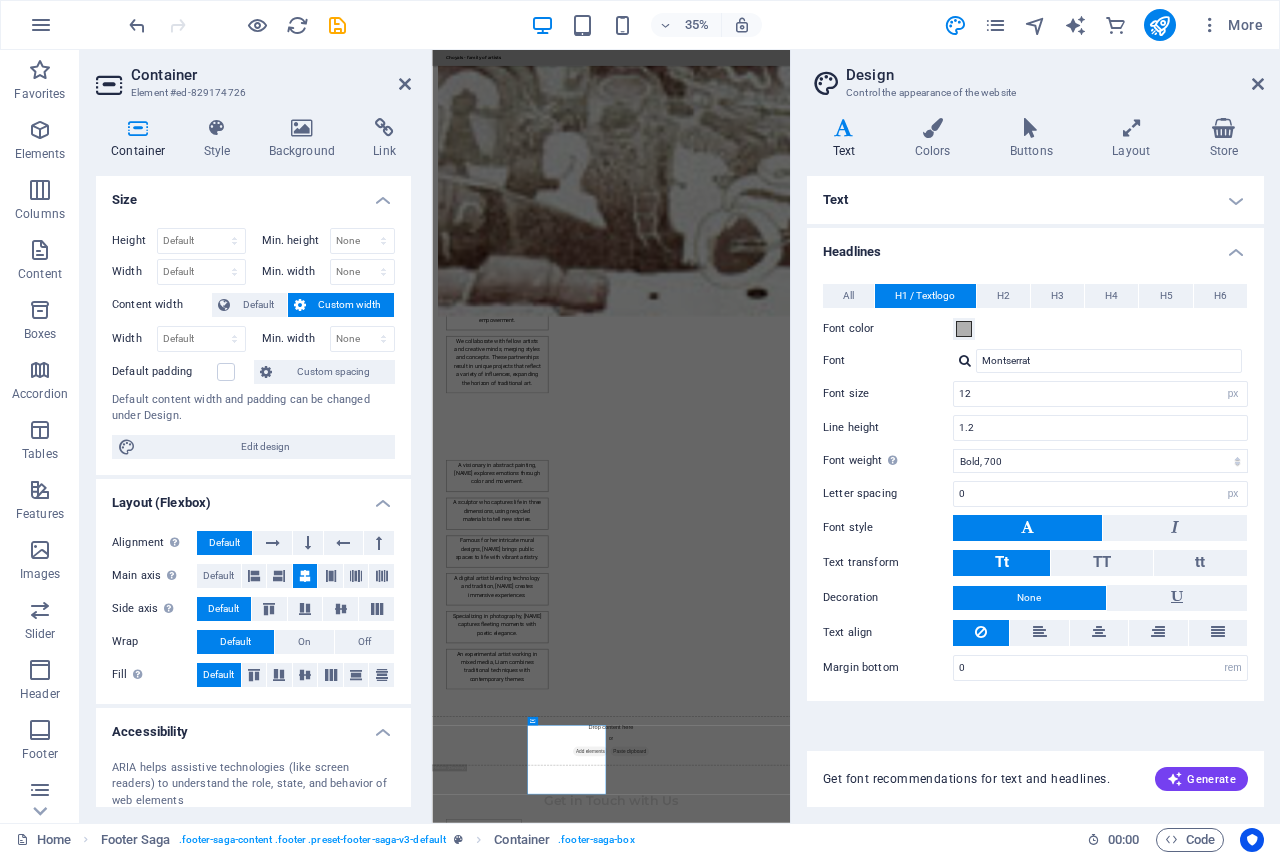 scroll, scrollTop: 1453, scrollLeft: 0, axis: vertical 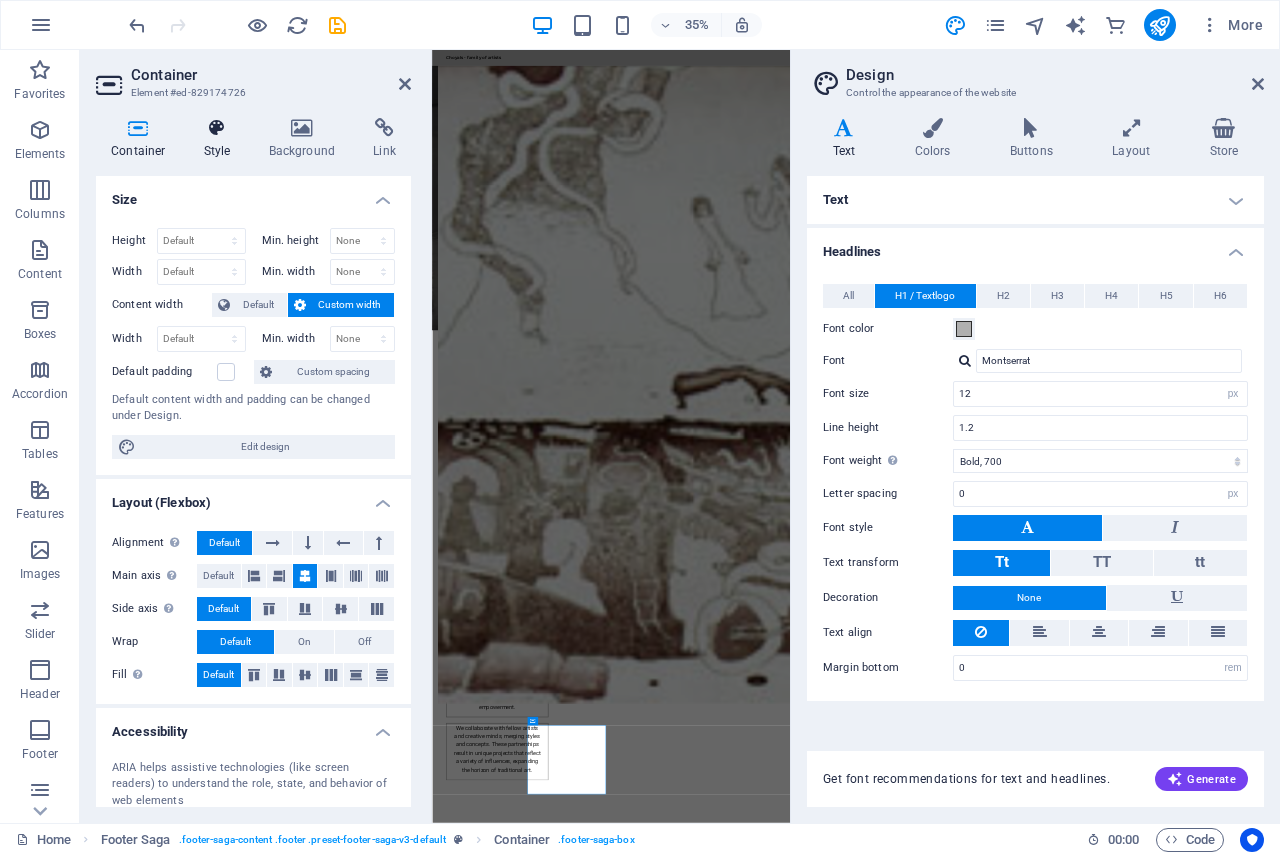 click on "Style" at bounding box center [221, 139] 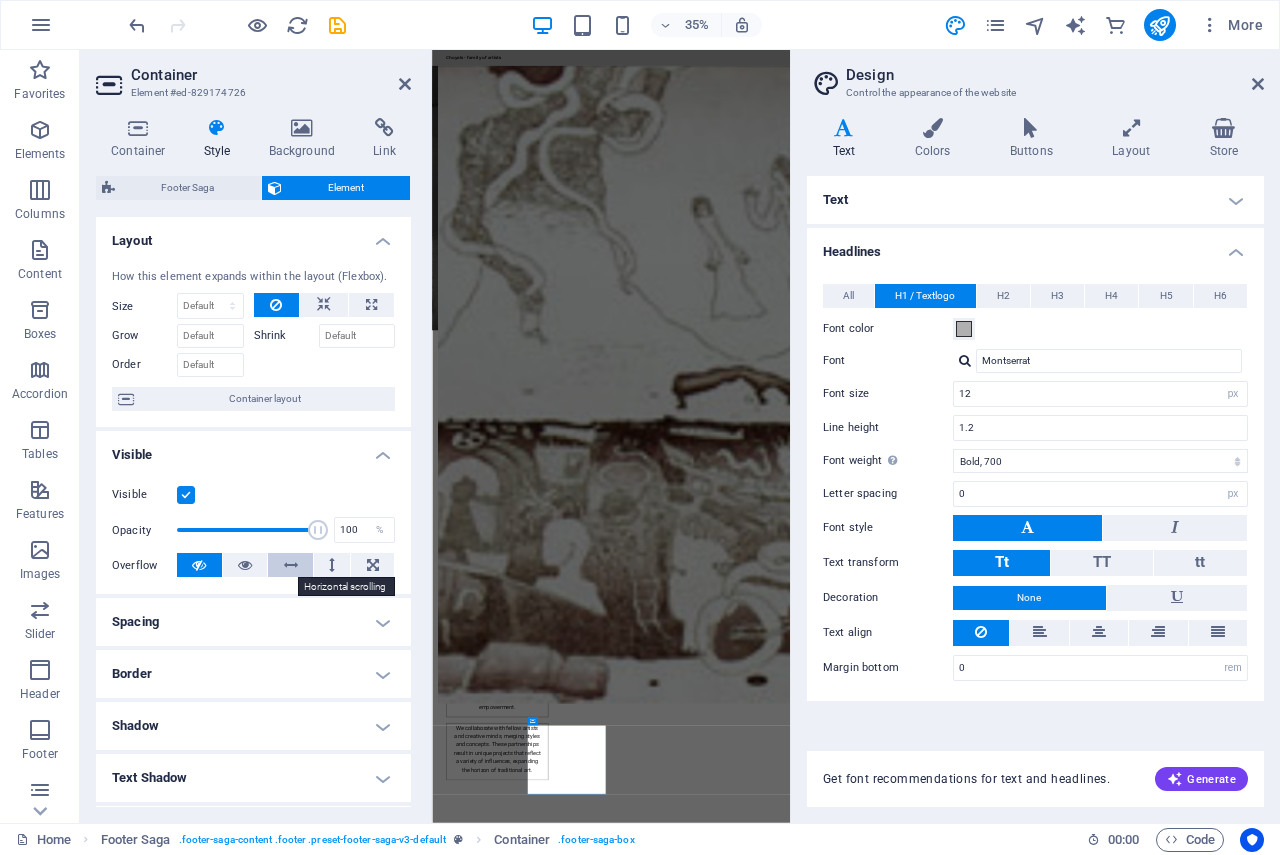 click at bounding box center (291, 565) 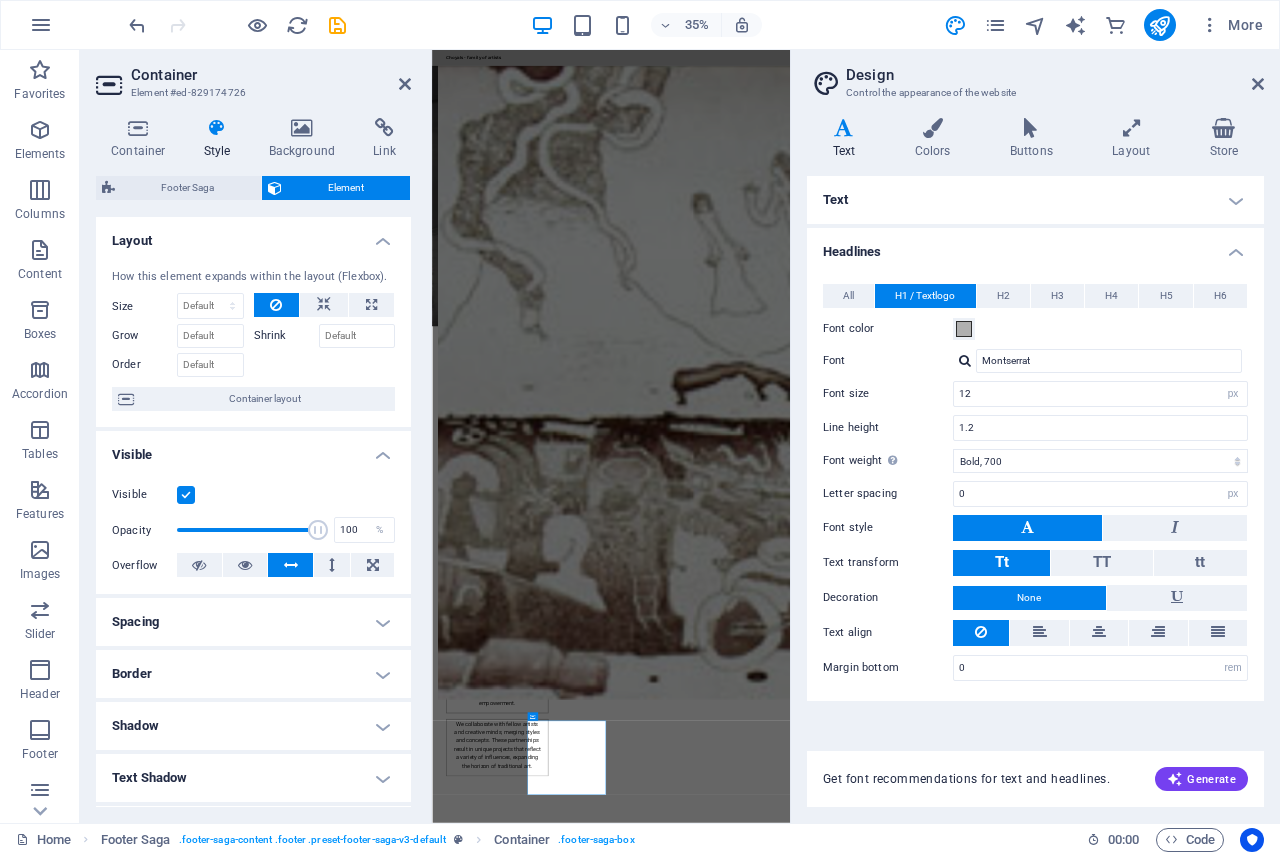 scroll, scrollTop: 100, scrollLeft: 0, axis: vertical 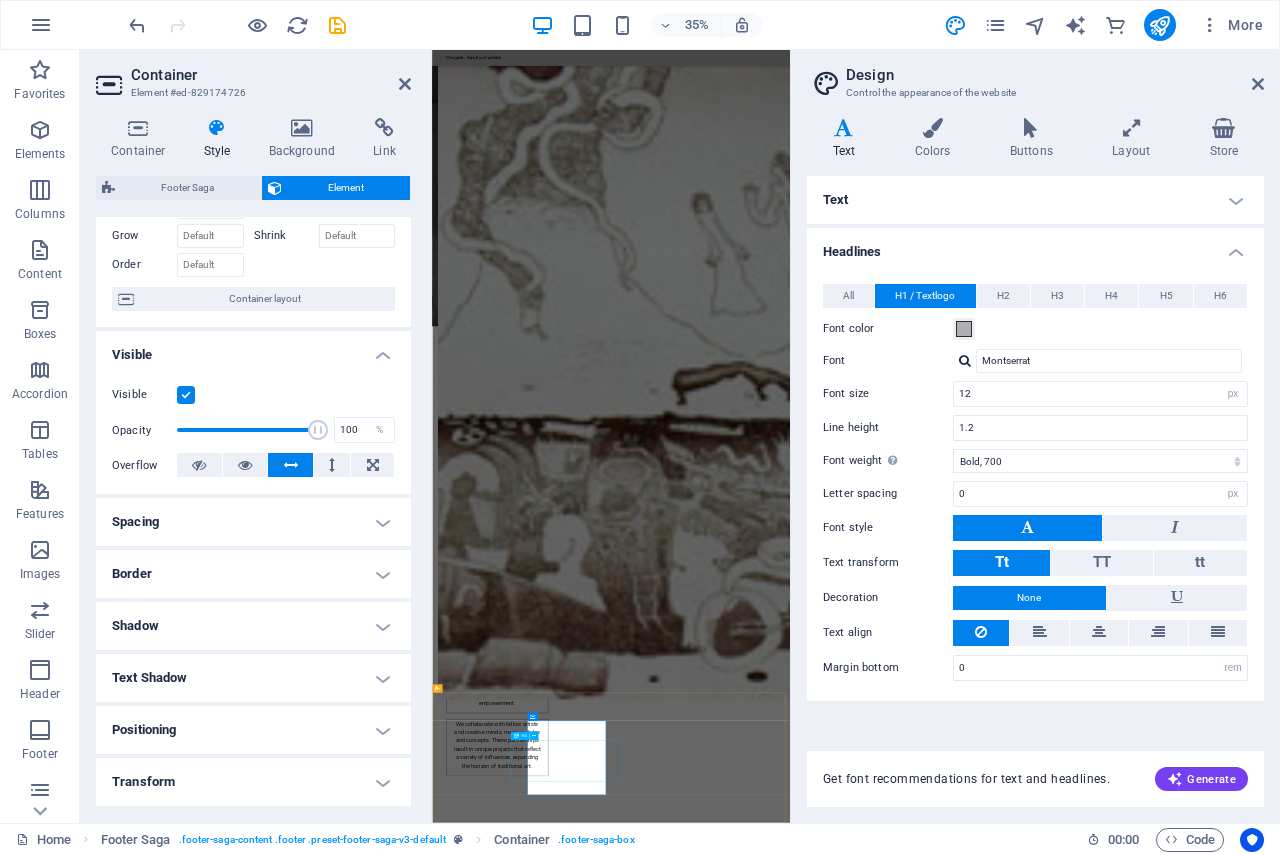 click on "M: +91 9414168093 E: choyals@gmail.com" at bounding box center (560, 4312) 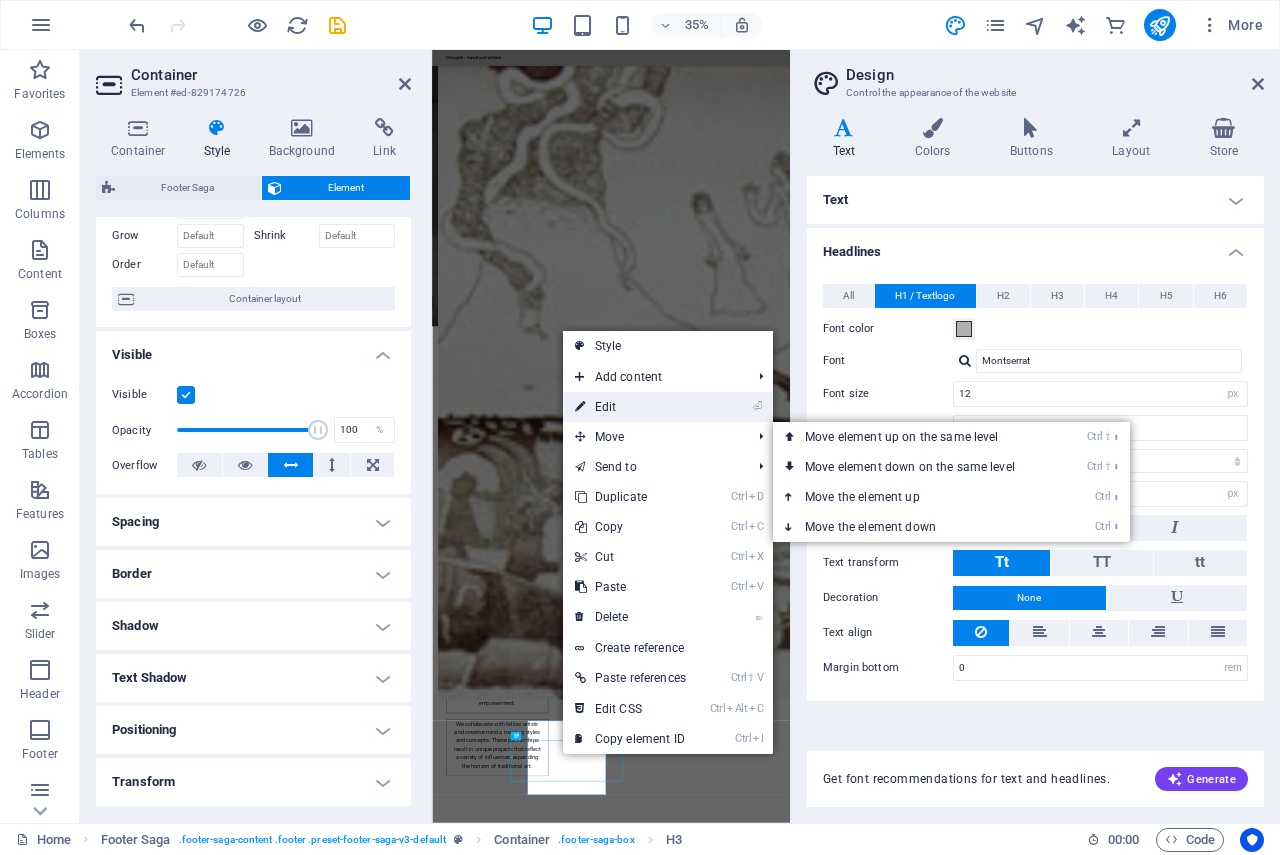 click on "⏎  Edit" at bounding box center (630, 407) 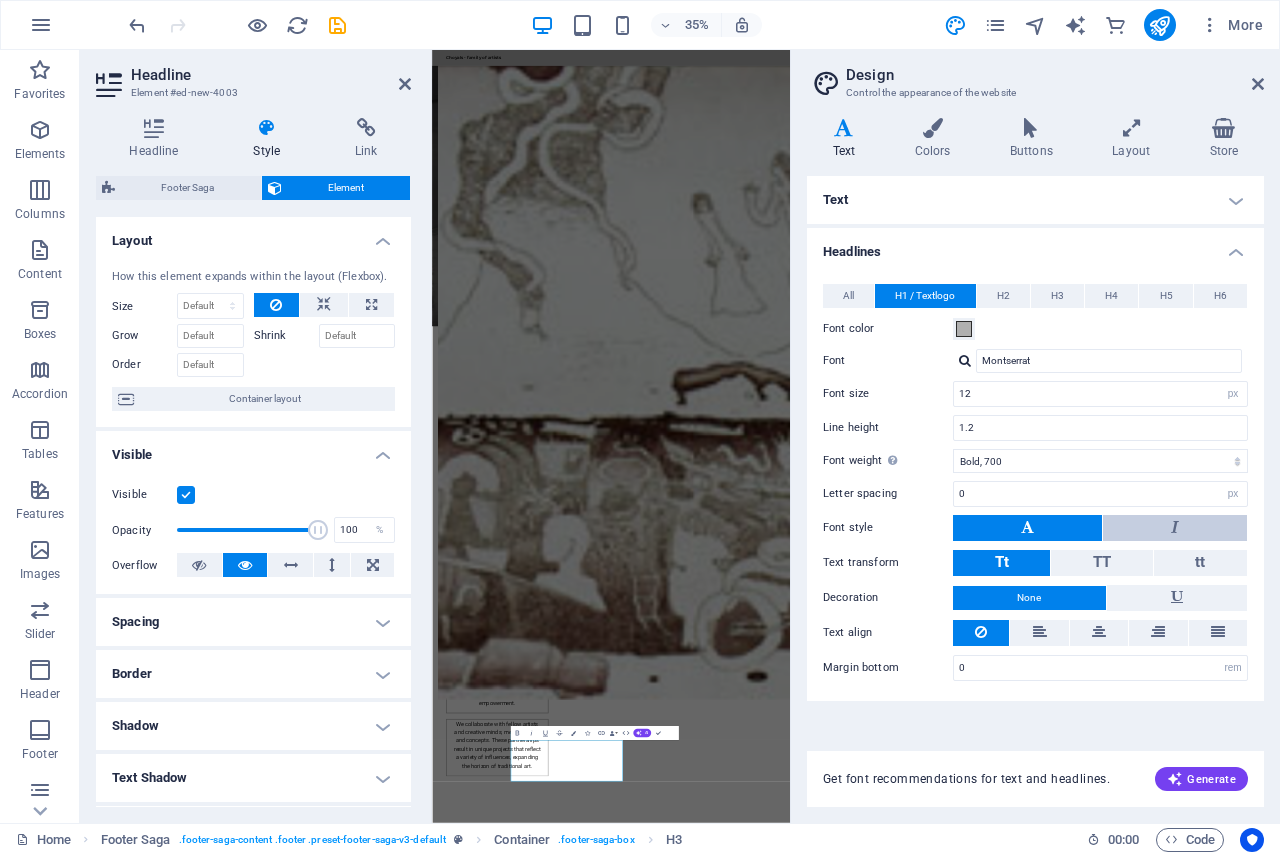 click at bounding box center [1175, 528] 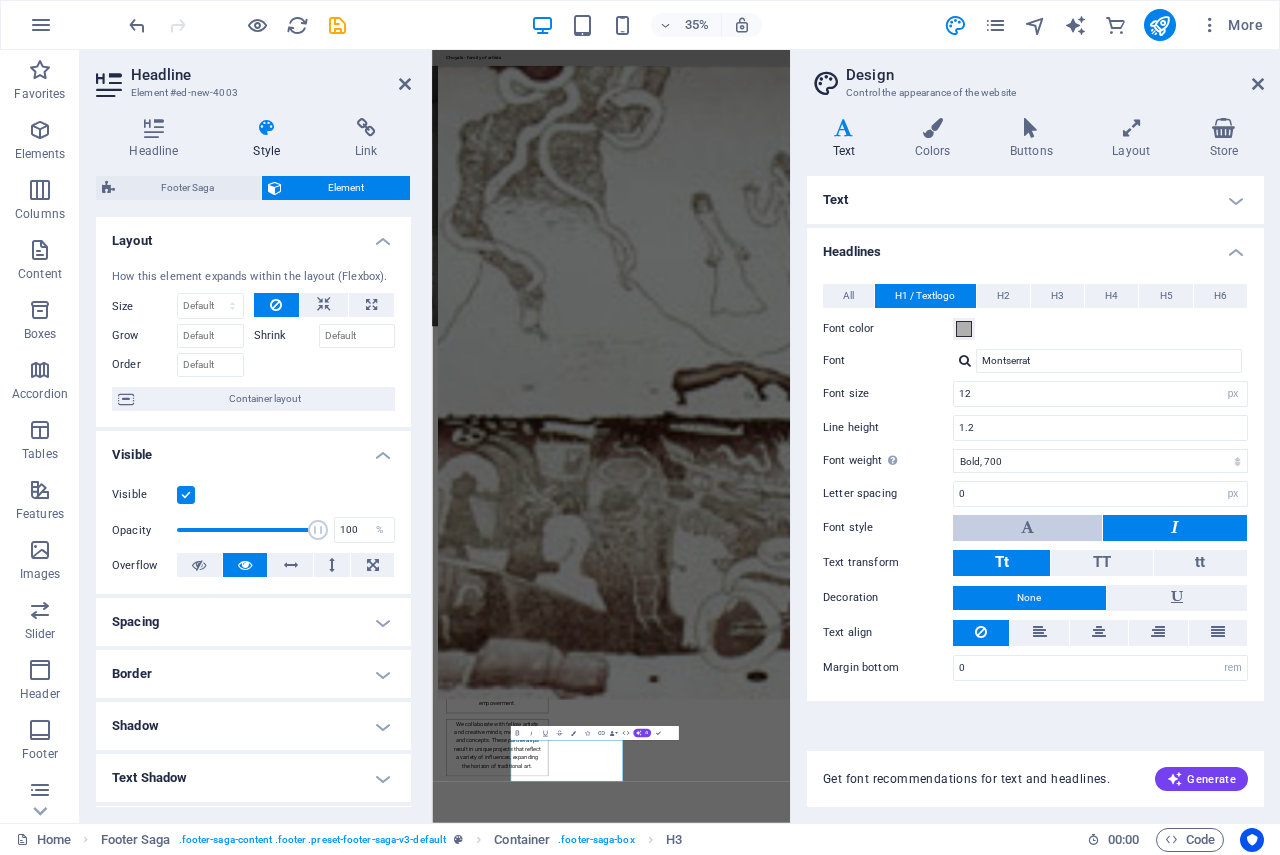 click at bounding box center (1027, 528) 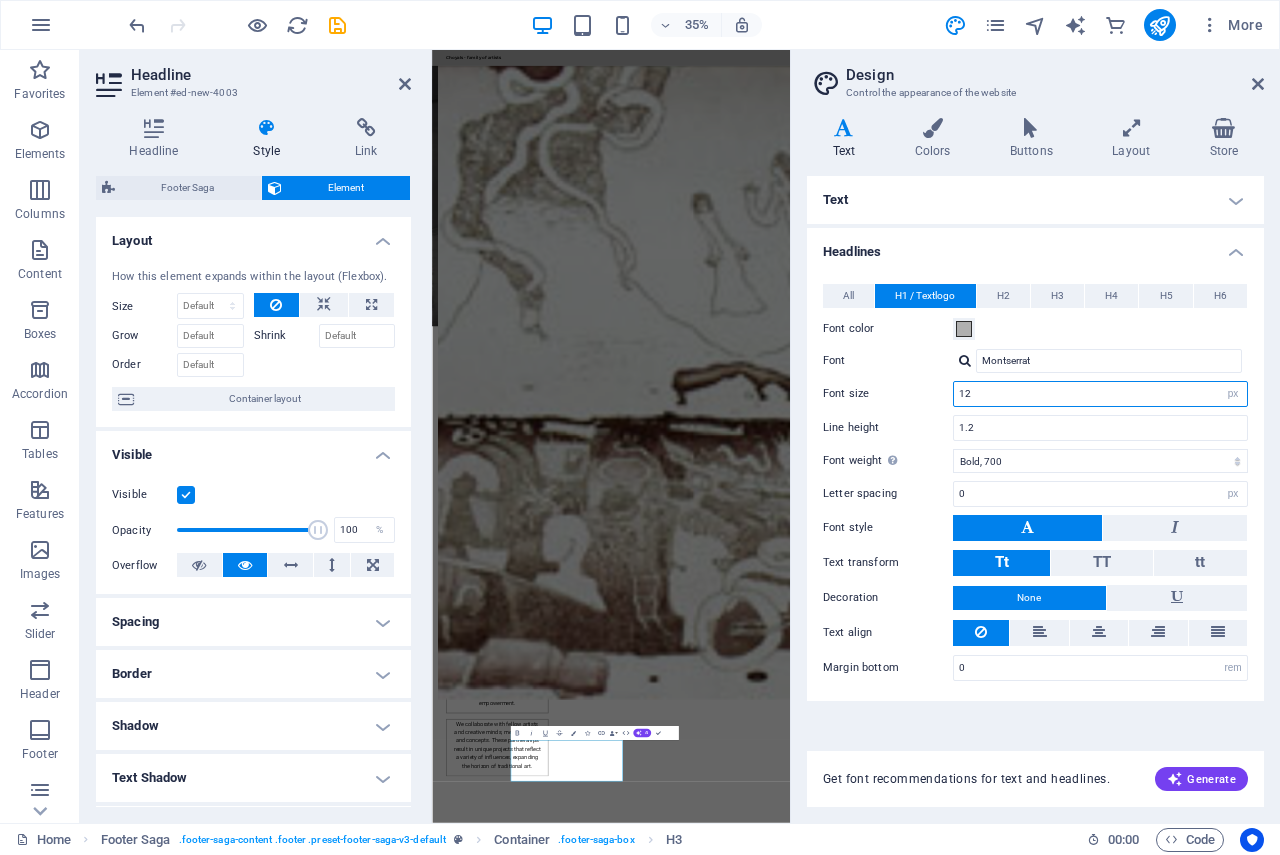 drag, startPoint x: 981, startPoint y: 397, endPoint x: 878, endPoint y: 412, distance: 104.0865 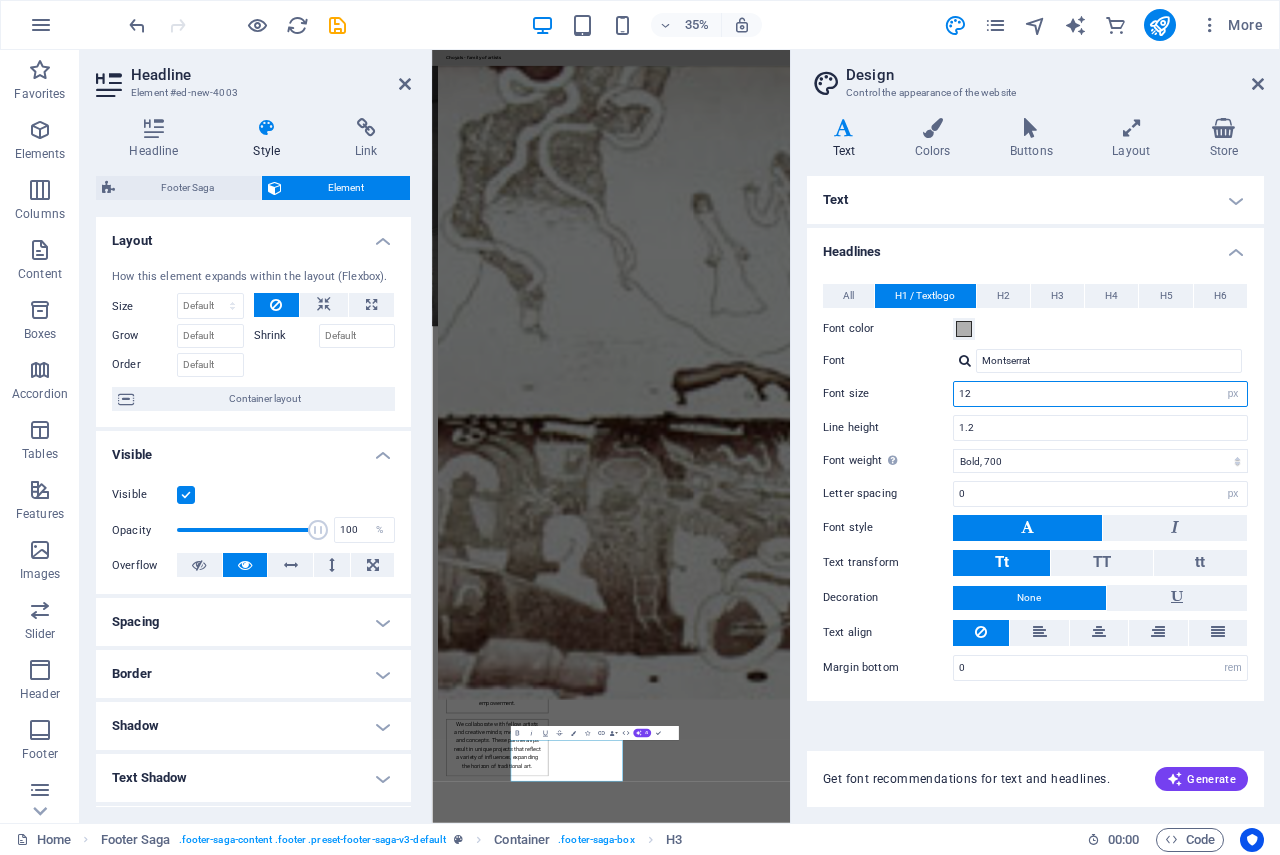 click on "Font size 12 rem px em %" at bounding box center [1035, 394] 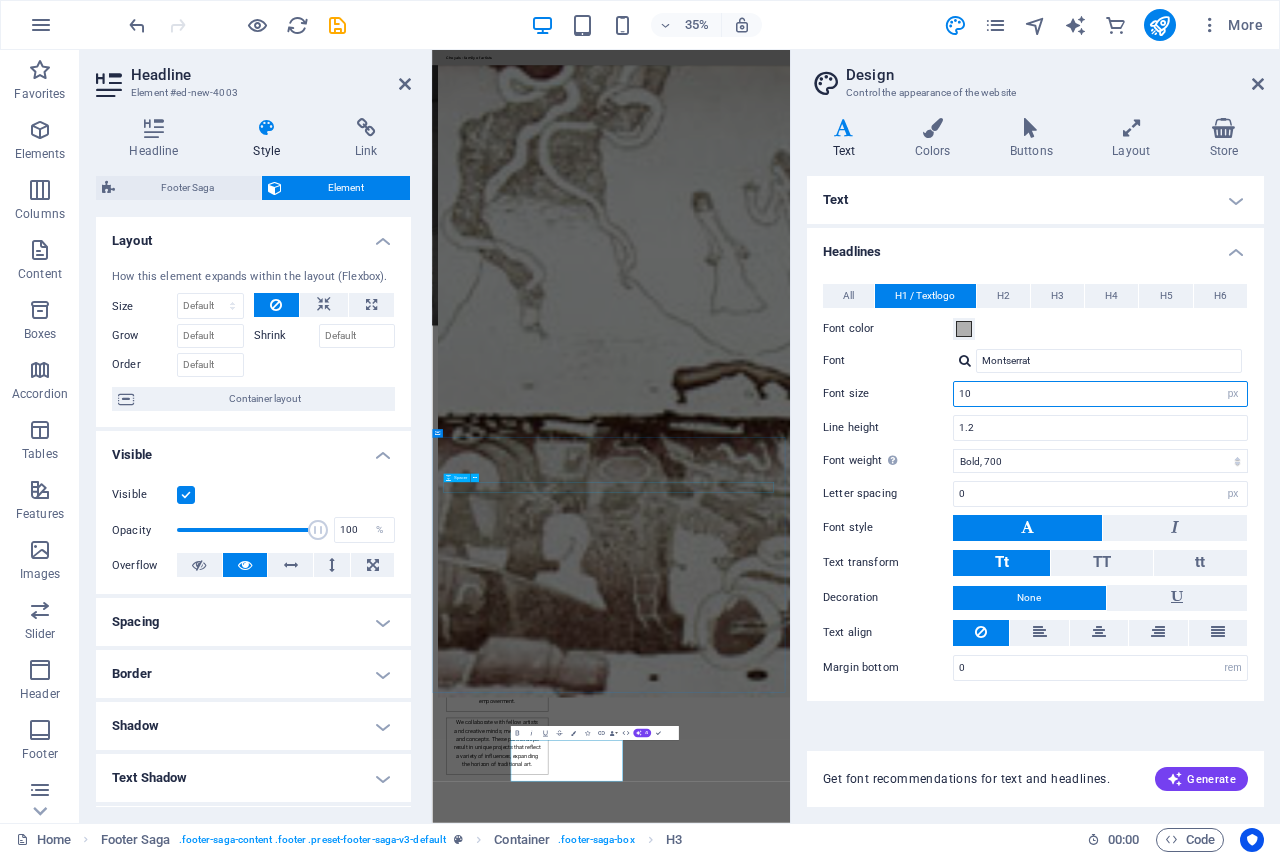 scroll, scrollTop: 1464, scrollLeft: 0, axis: vertical 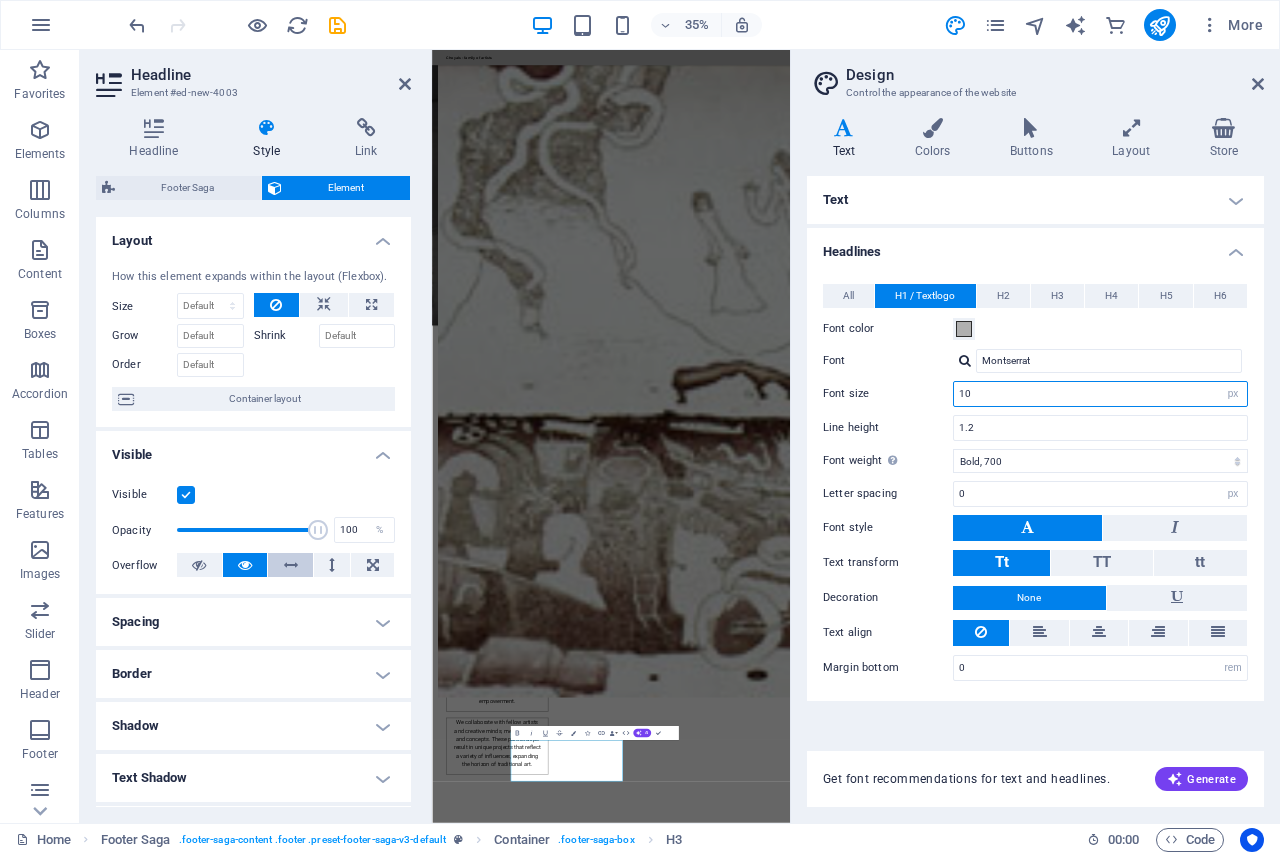 type on "10" 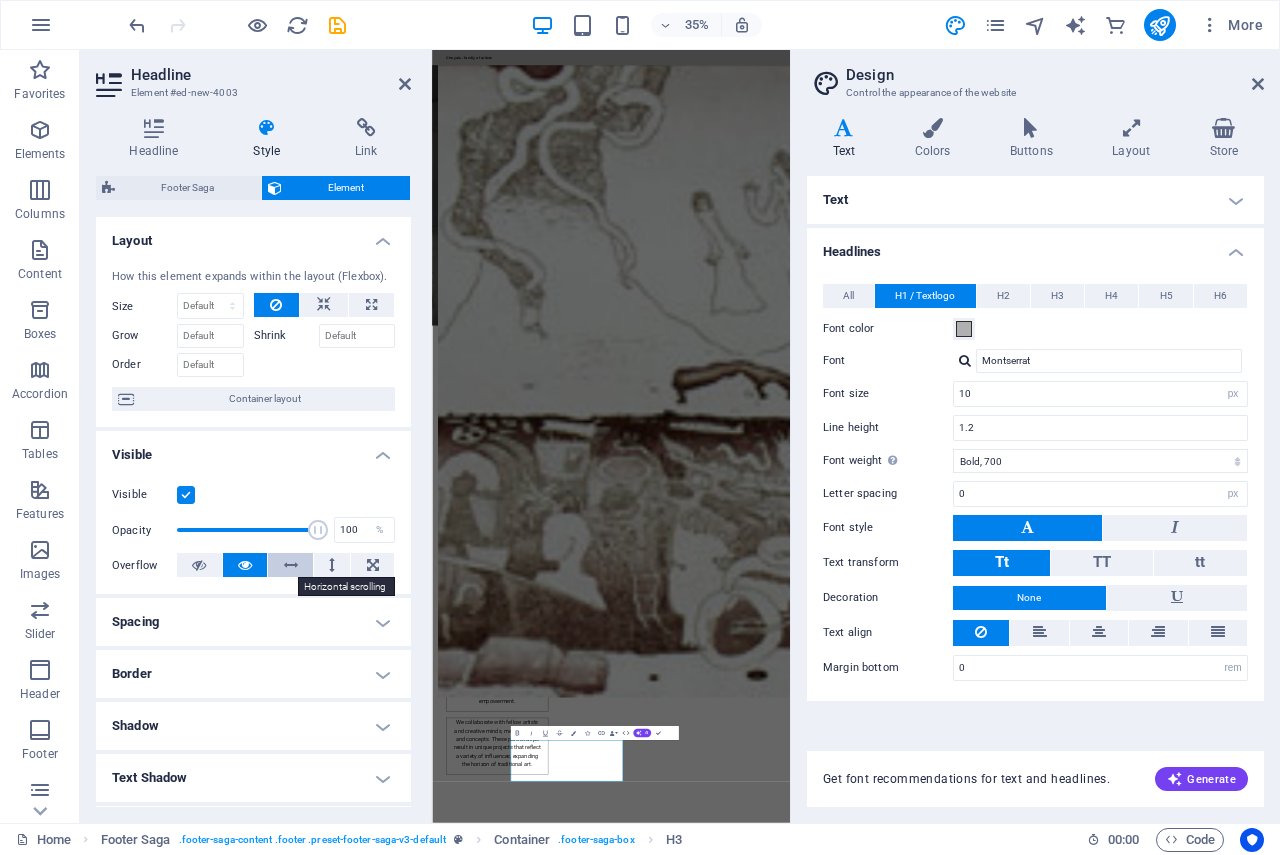 click at bounding box center (291, 565) 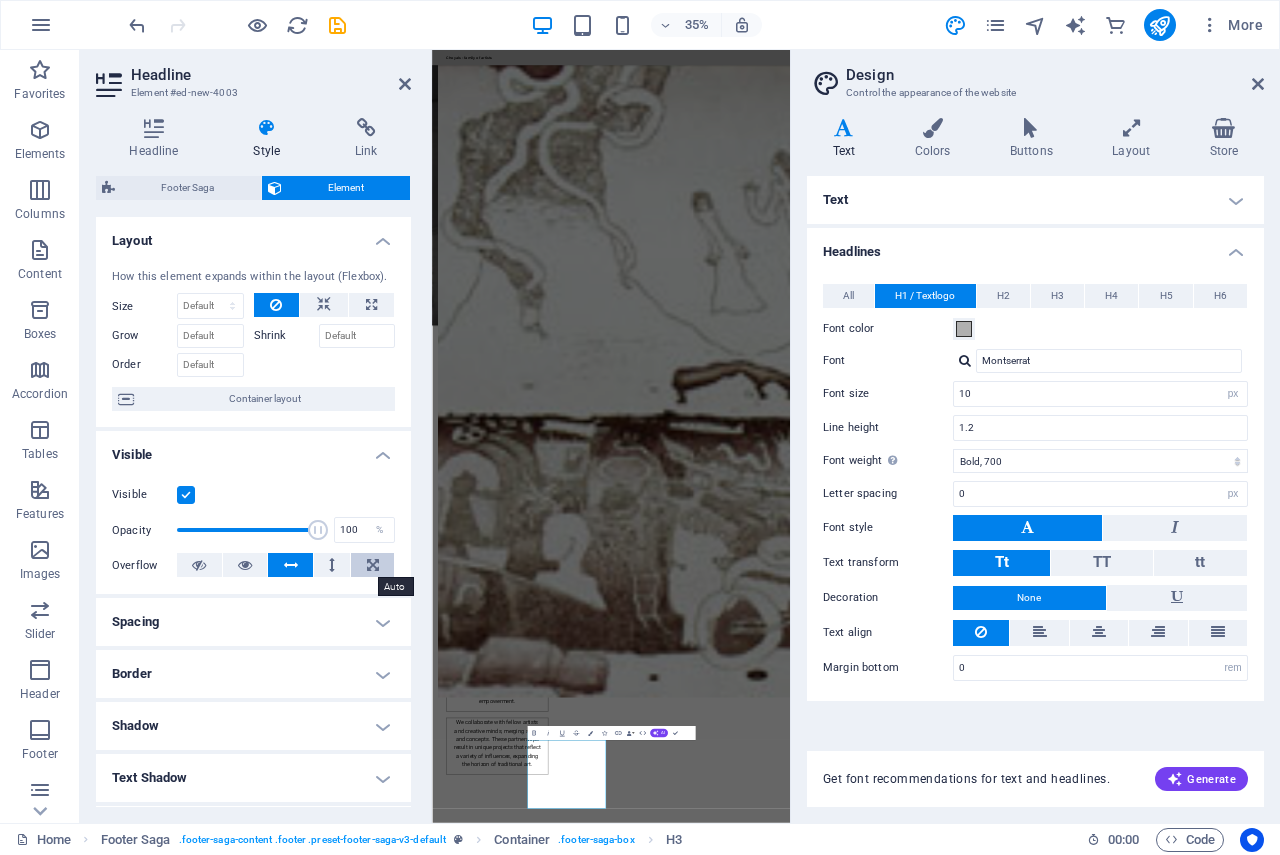 click at bounding box center [373, 565] 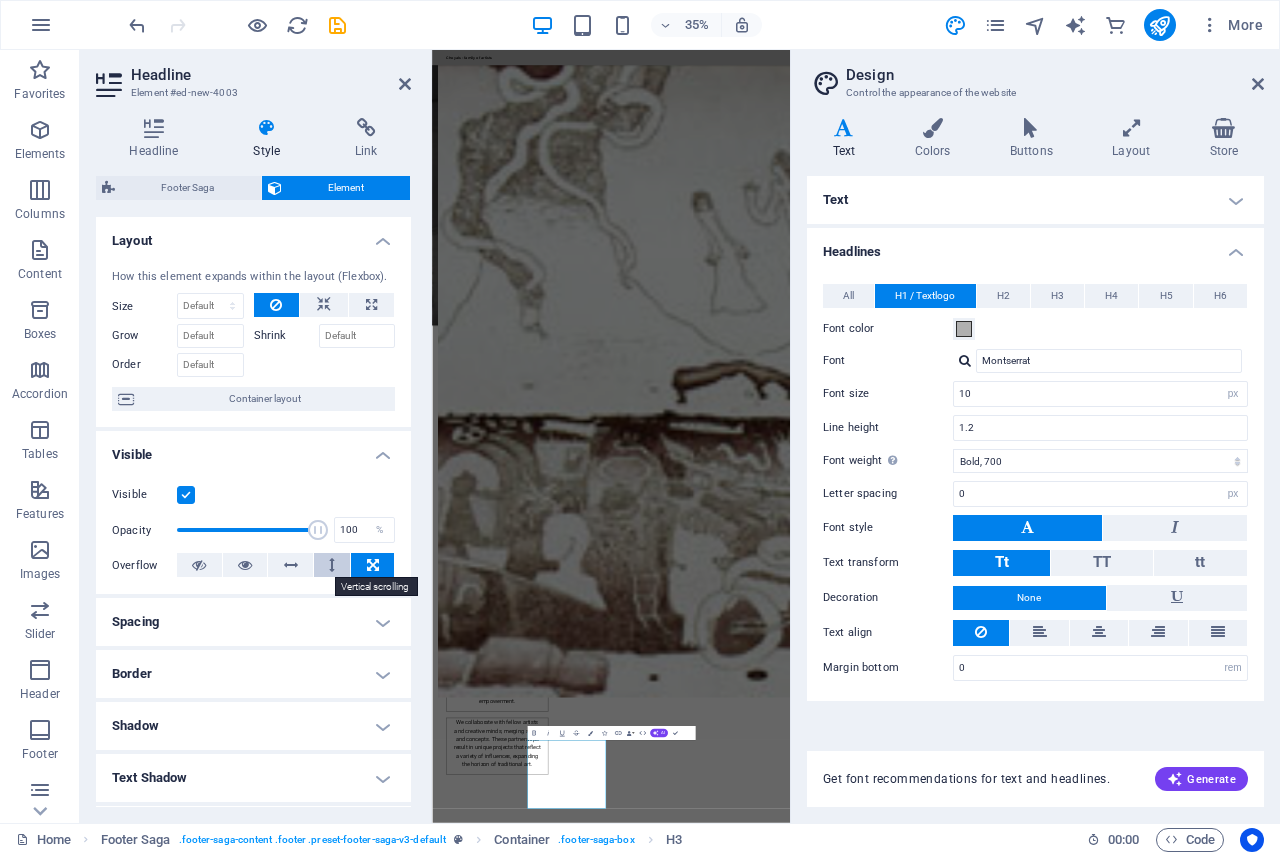click at bounding box center (332, 565) 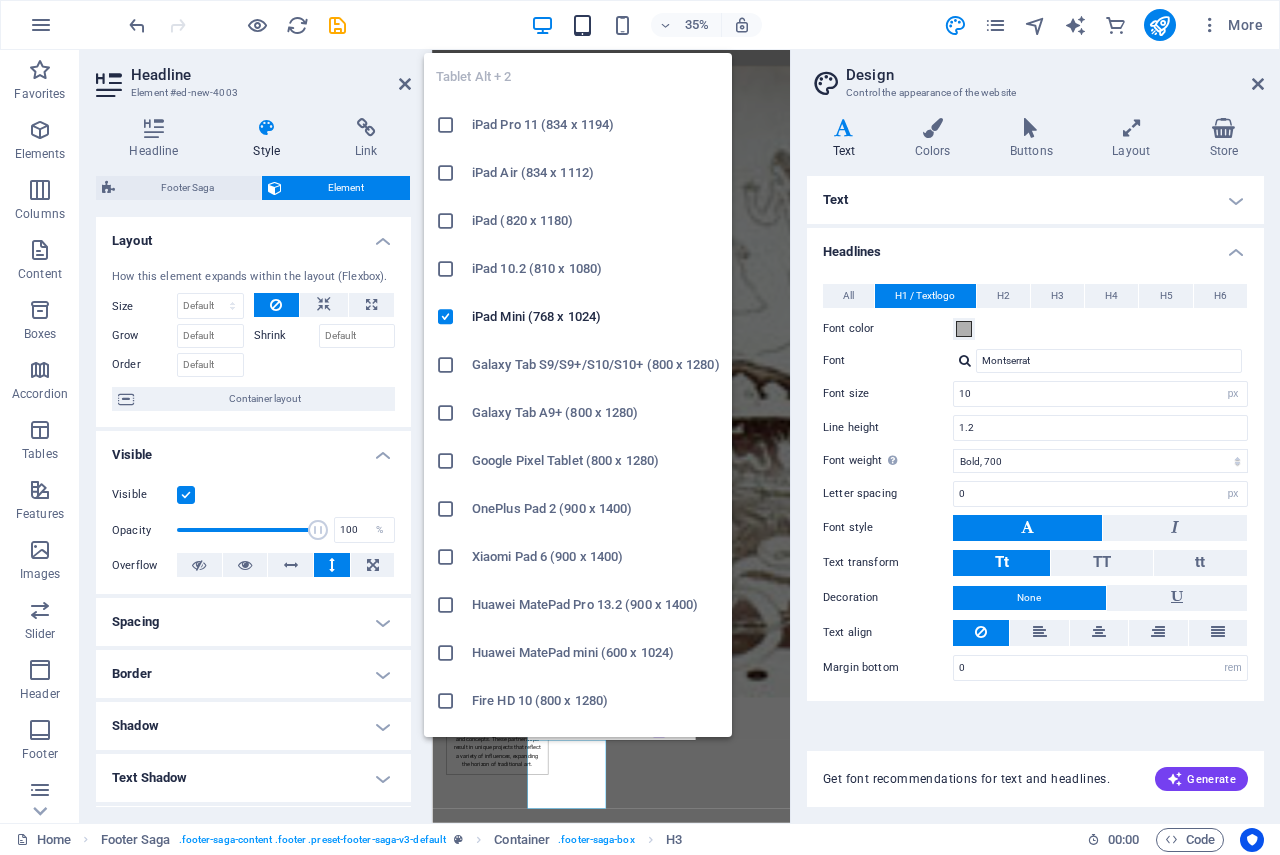 click at bounding box center (582, 25) 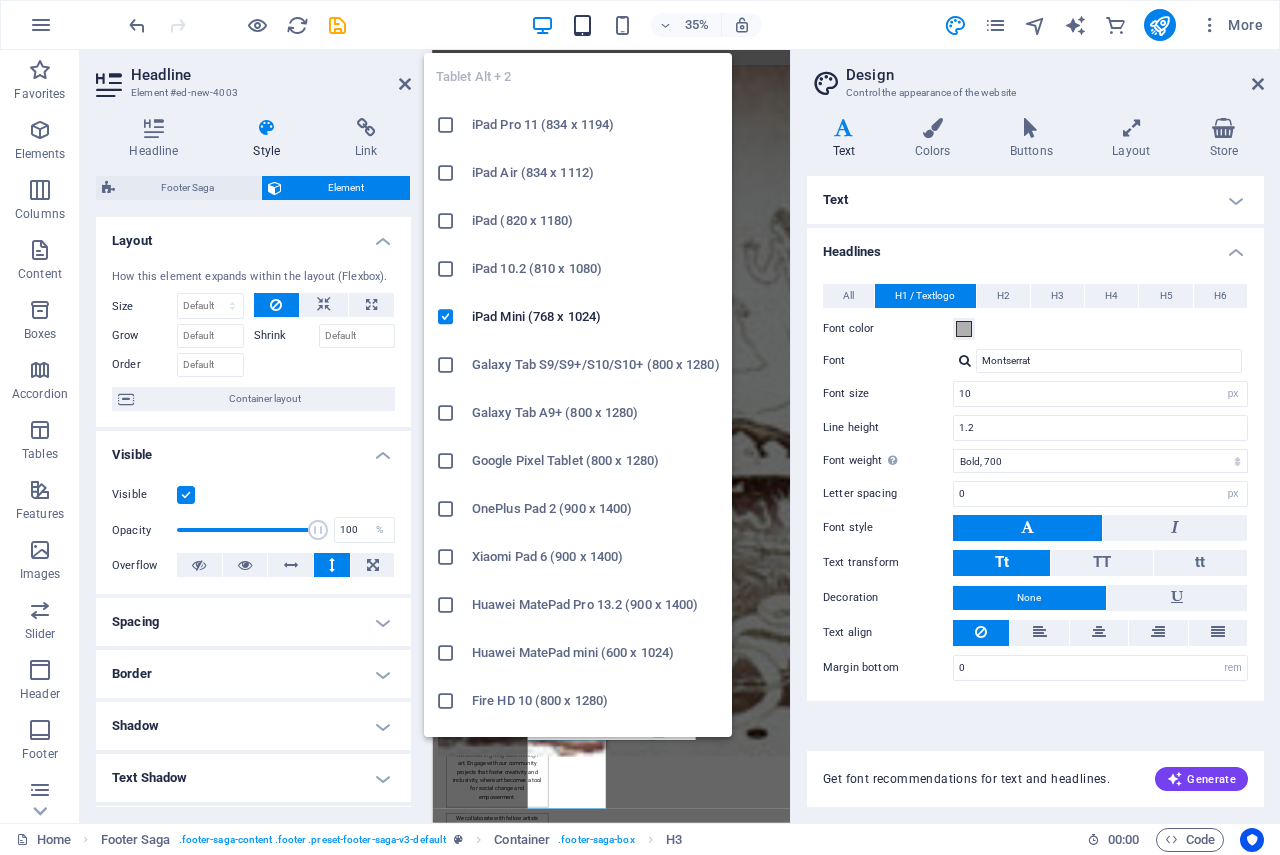 scroll, scrollTop: 3367, scrollLeft: 0, axis: vertical 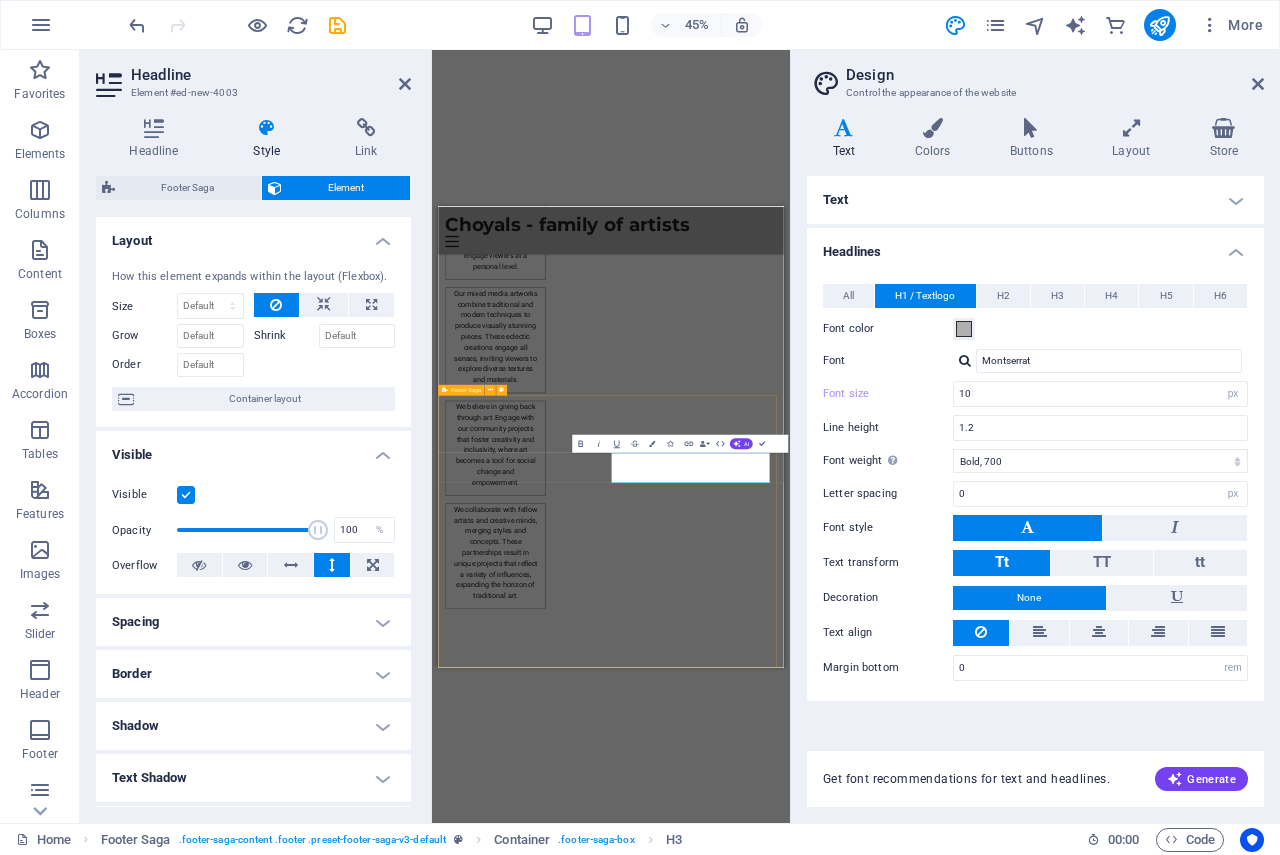 click on "Choyals - family of artists Choyals is a family of passionate artists dedicated to exploring and experimenting with the beauty of art across various mediums. Contact us to learn more about our artistic community and offerings. Contact M: +91 9414168093 E: choyals@gmail.com Social media Facebook X Instagram Navigation Home About Artists Gallery Legal Notice Privacy Policy" at bounding box center [822, 3504] 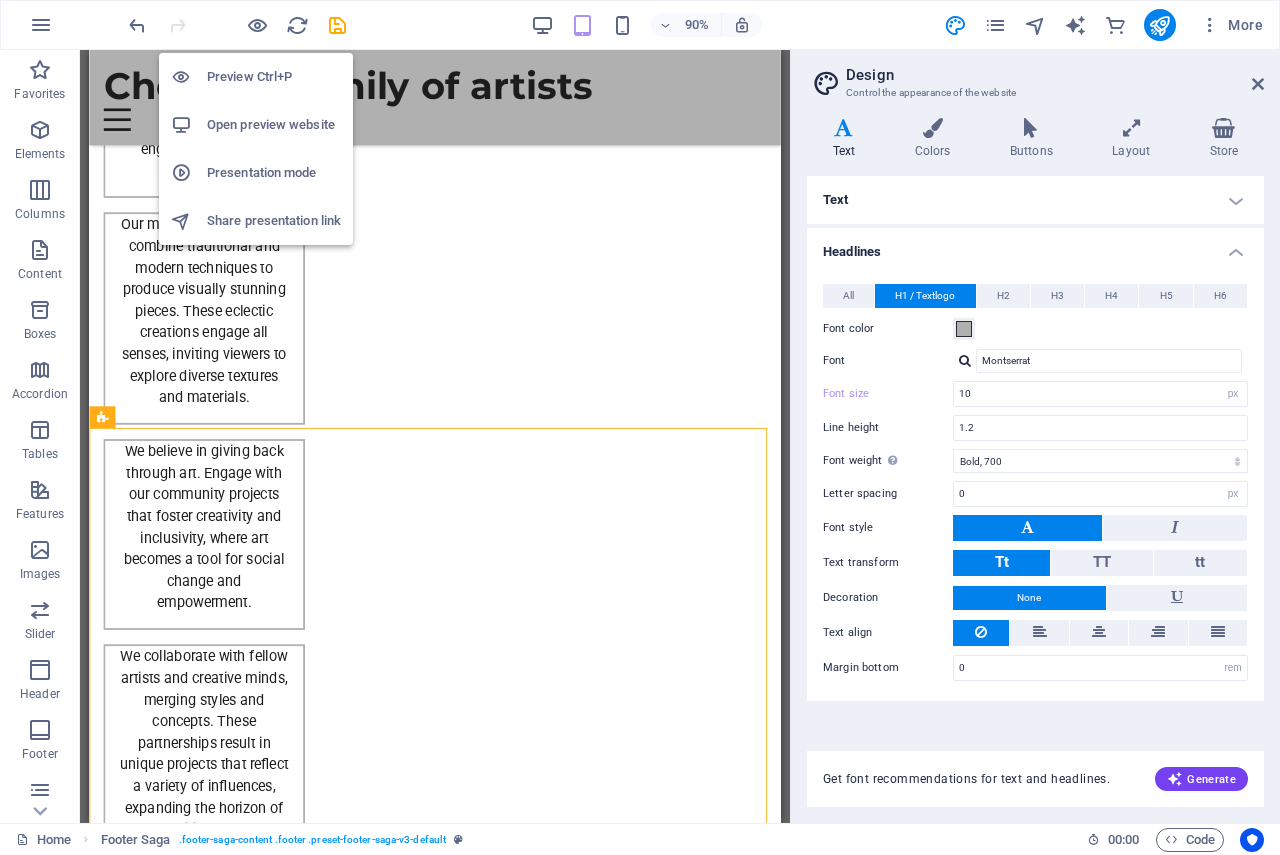 click on "Open preview website" at bounding box center [274, 125] 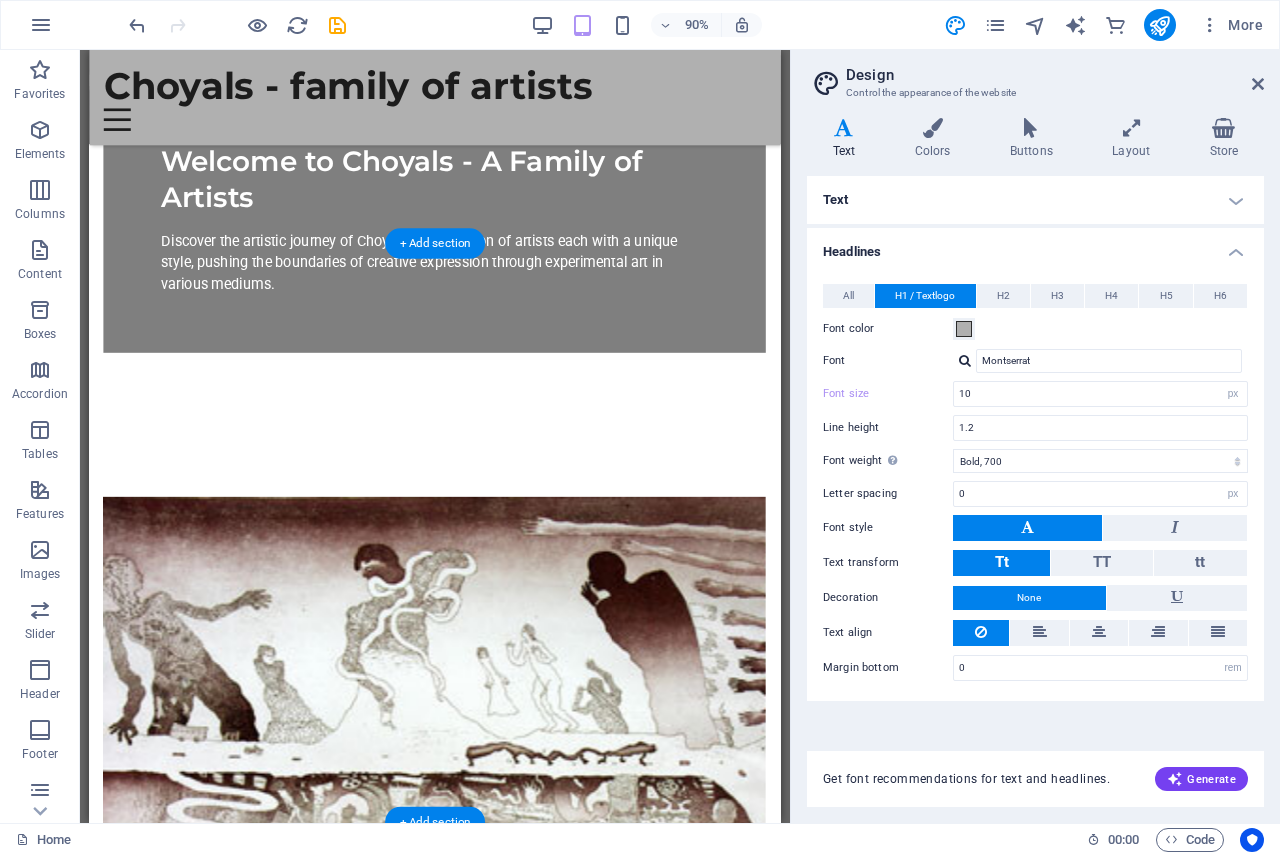 scroll, scrollTop: 232, scrollLeft: 0, axis: vertical 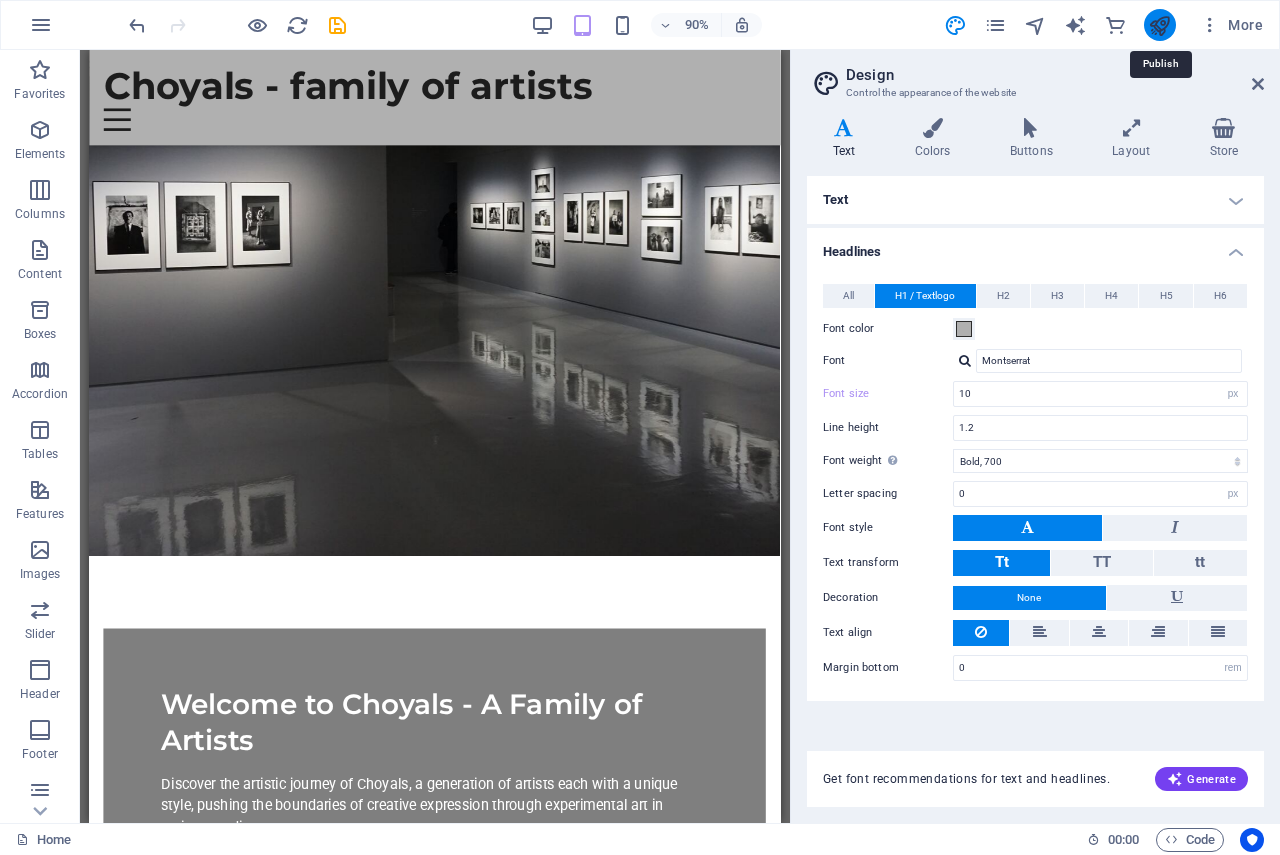 click at bounding box center [1159, 25] 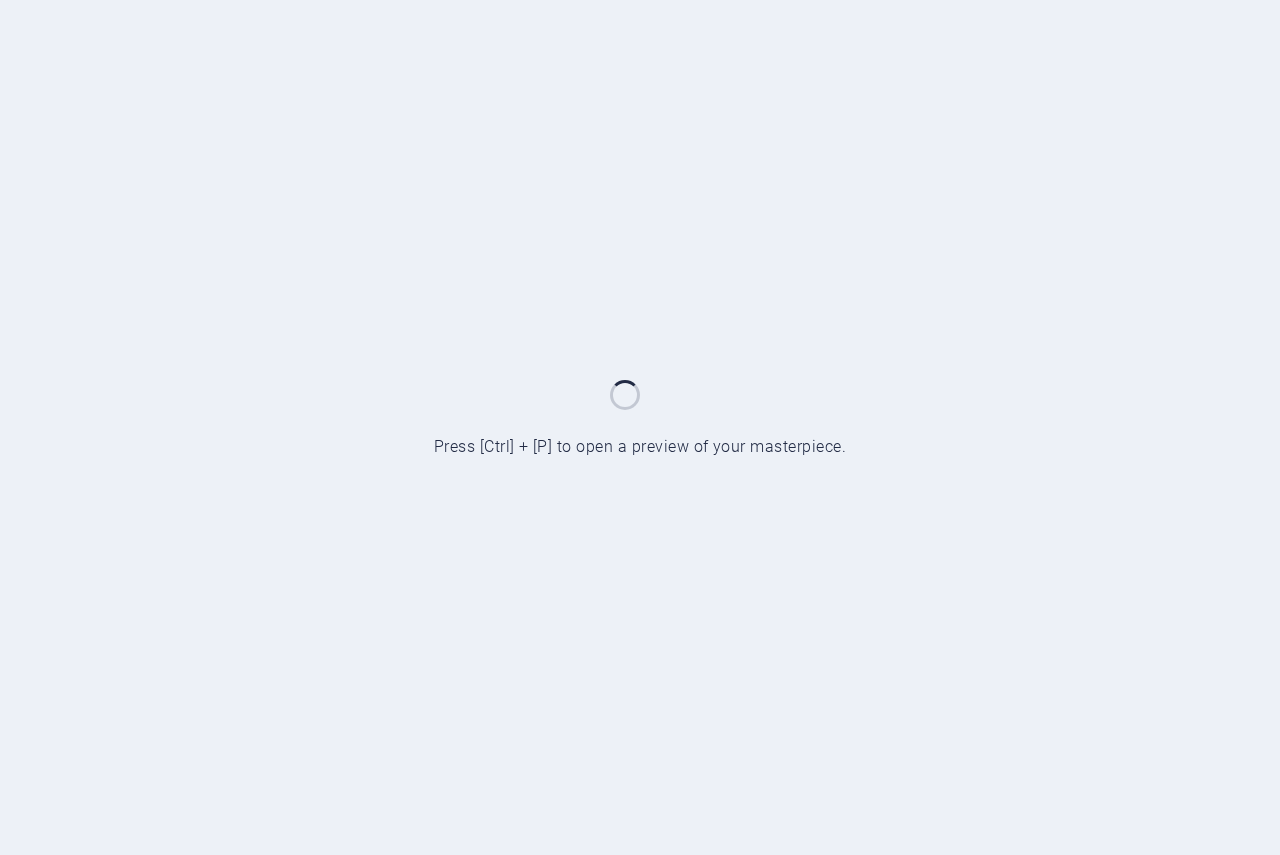 scroll, scrollTop: 0, scrollLeft: 0, axis: both 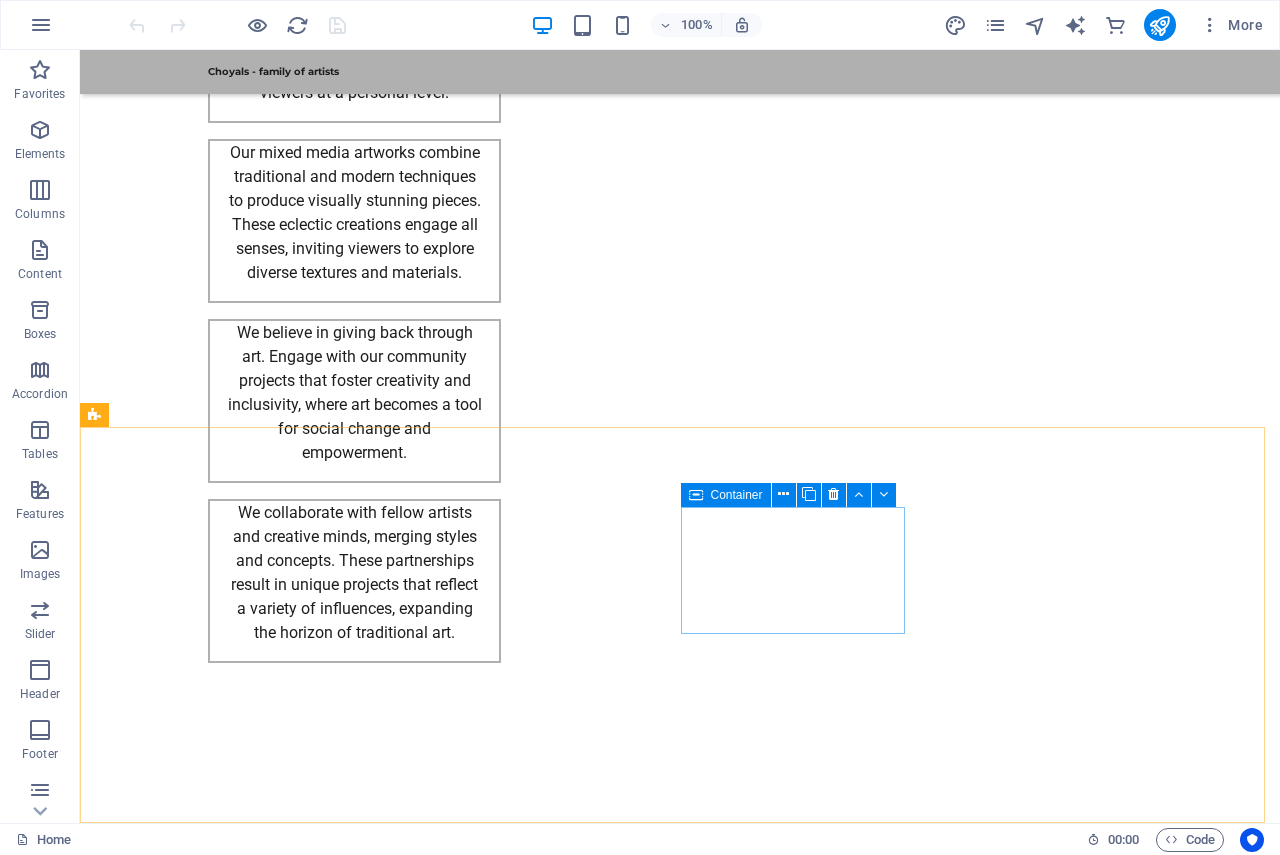 click at bounding box center [696, 495] 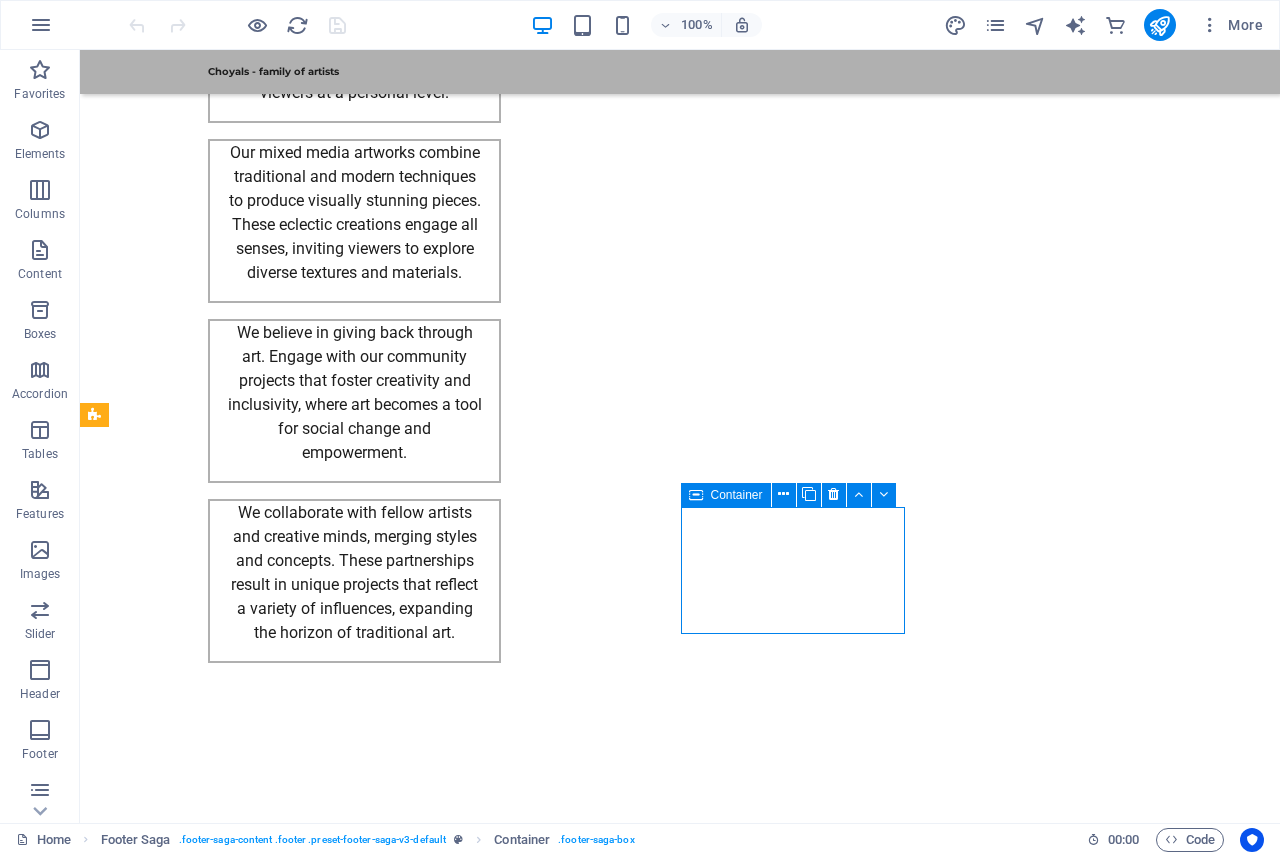 click at bounding box center (696, 495) 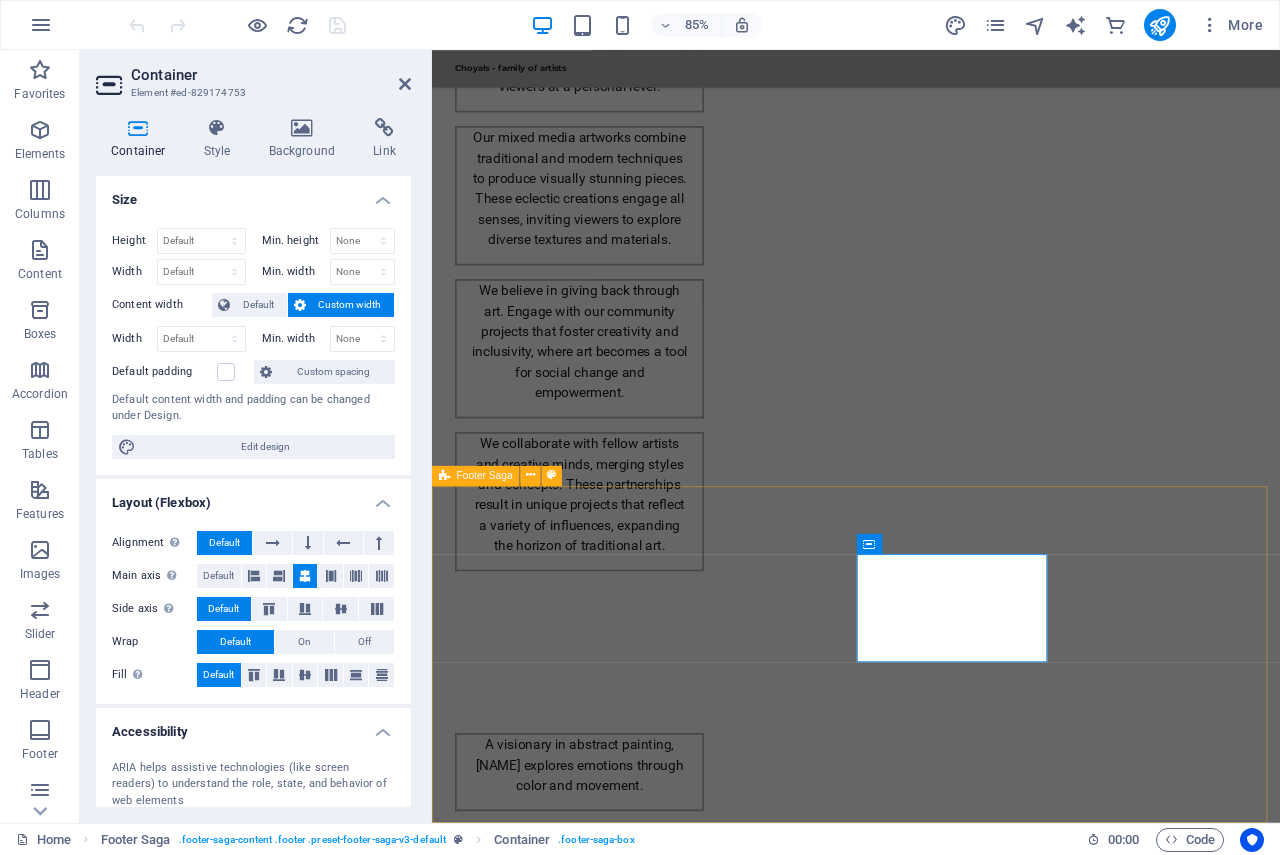 scroll, scrollTop: 2788, scrollLeft: 0, axis: vertical 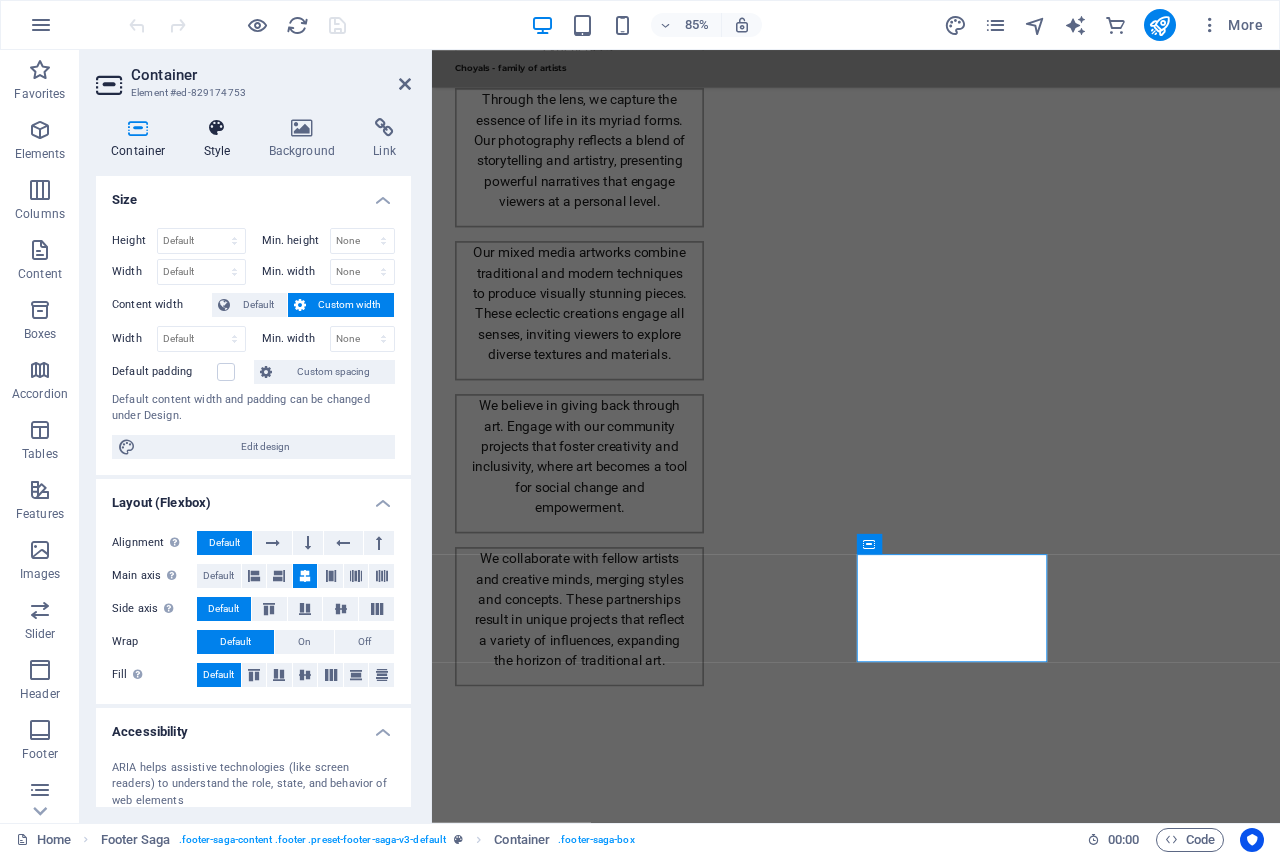 click at bounding box center [217, 128] 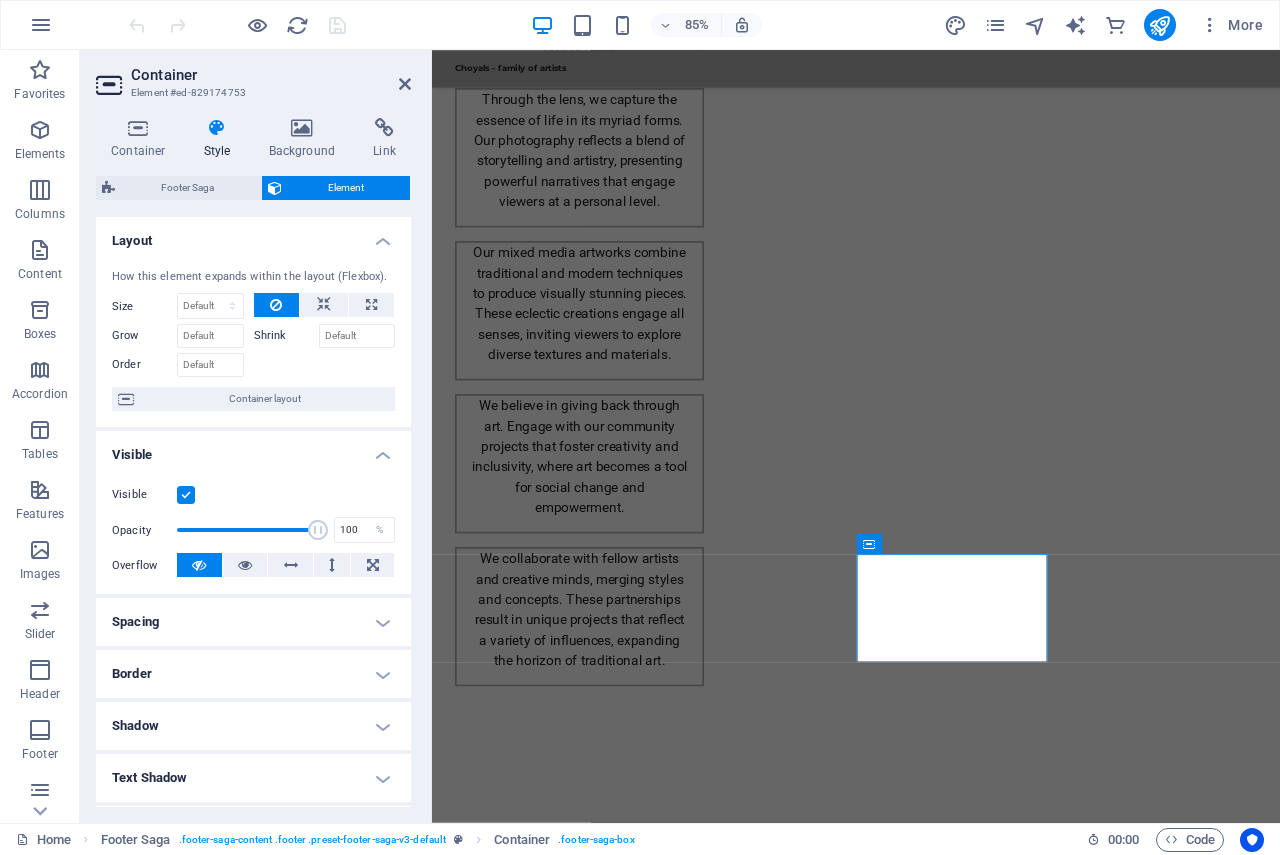 click at bounding box center (186, 495) 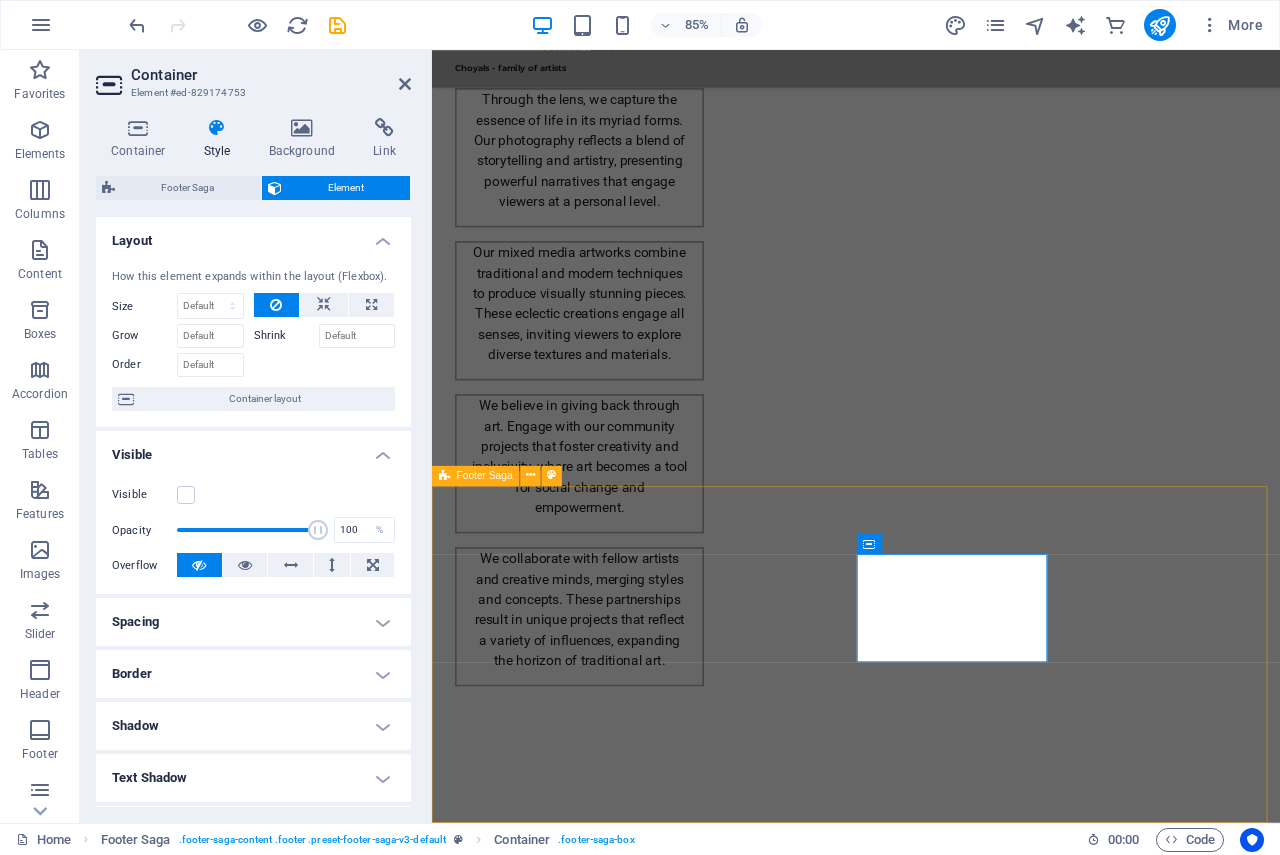 drag, startPoint x: 1081, startPoint y: 604, endPoint x: 1332, endPoint y: 521, distance: 264.36716 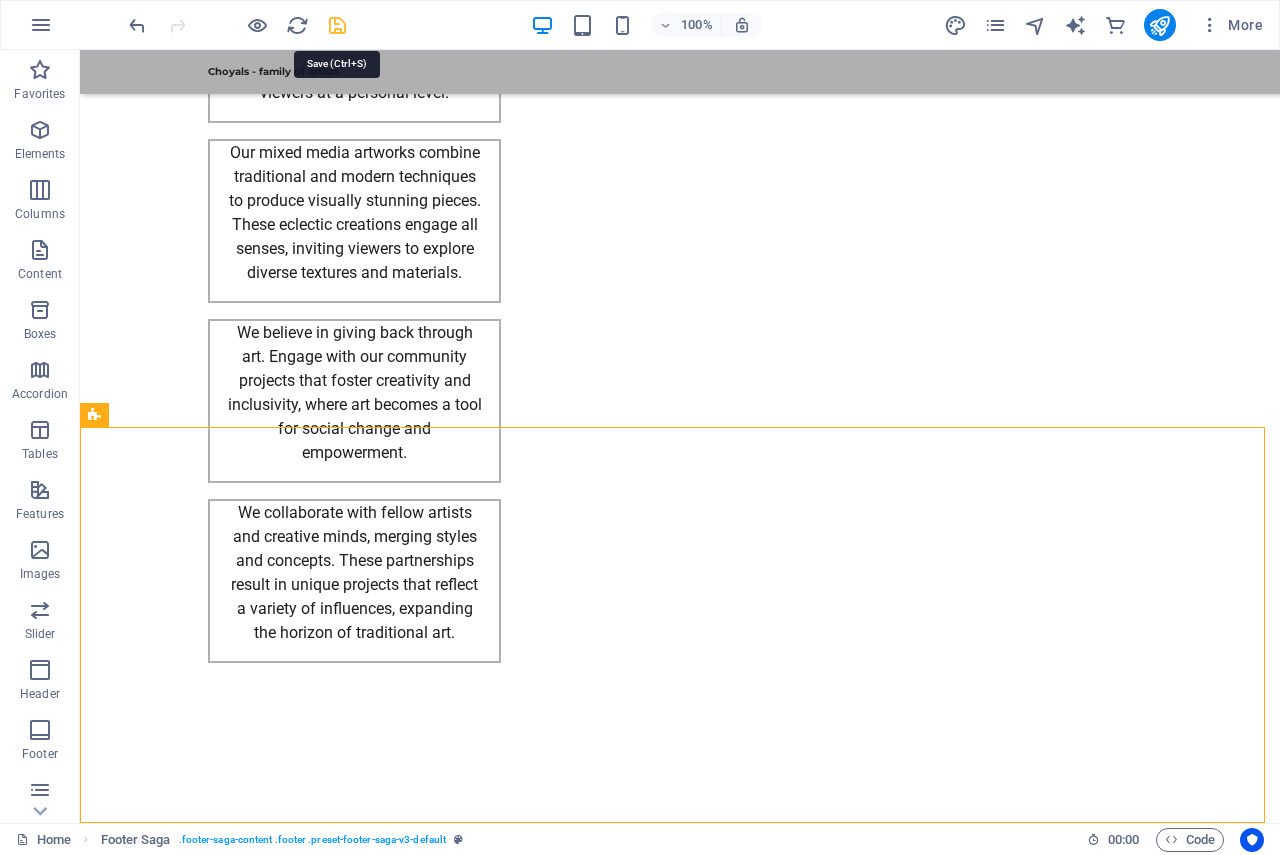 click at bounding box center [337, 25] 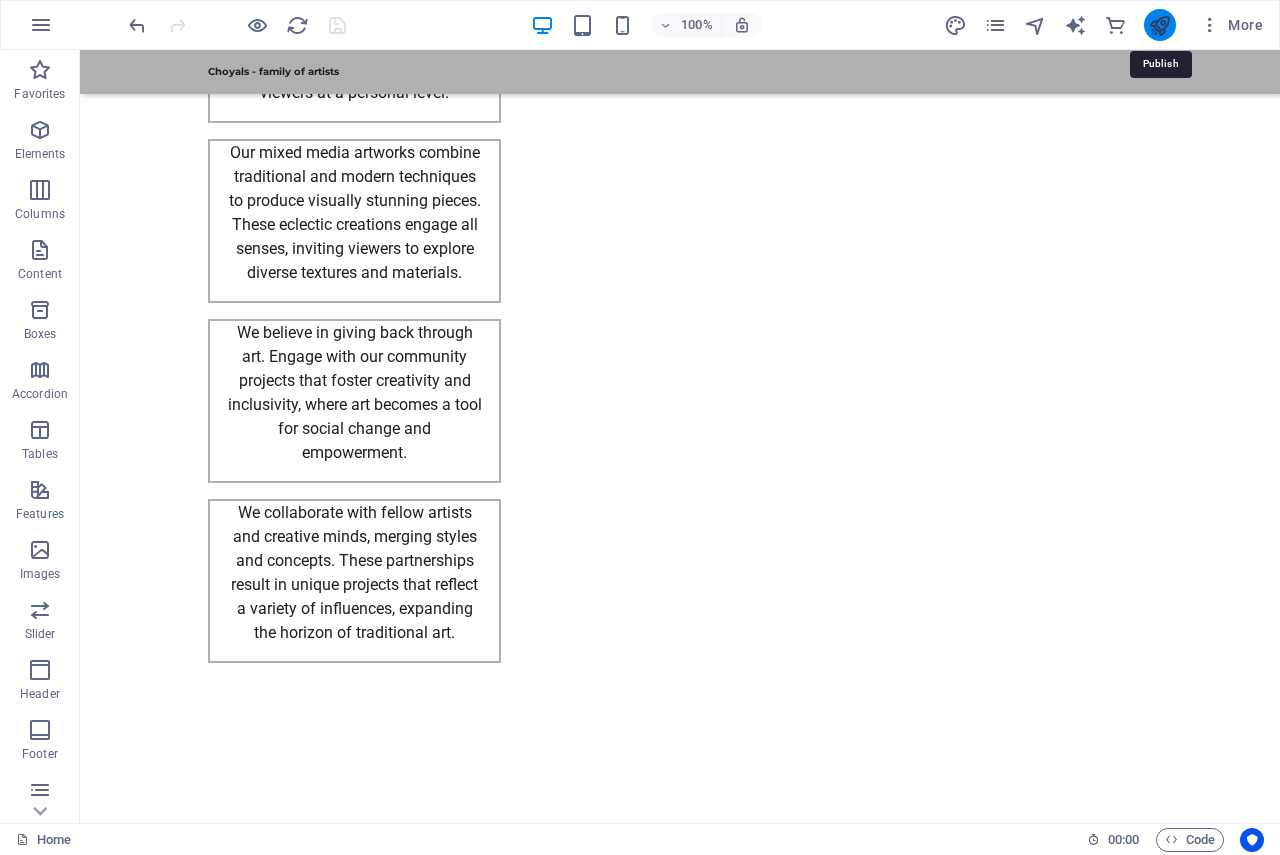 click at bounding box center [1159, 25] 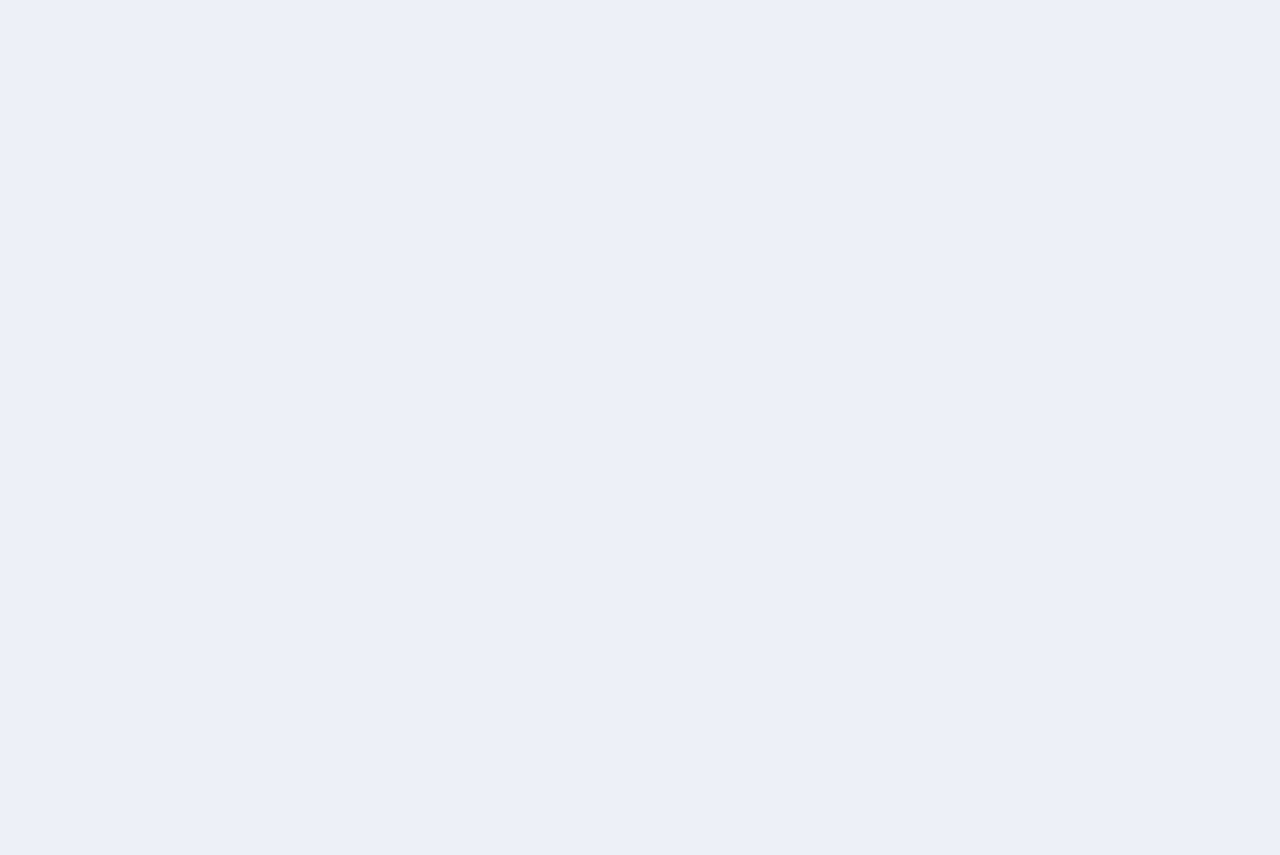 scroll, scrollTop: 0, scrollLeft: 0, axis: both 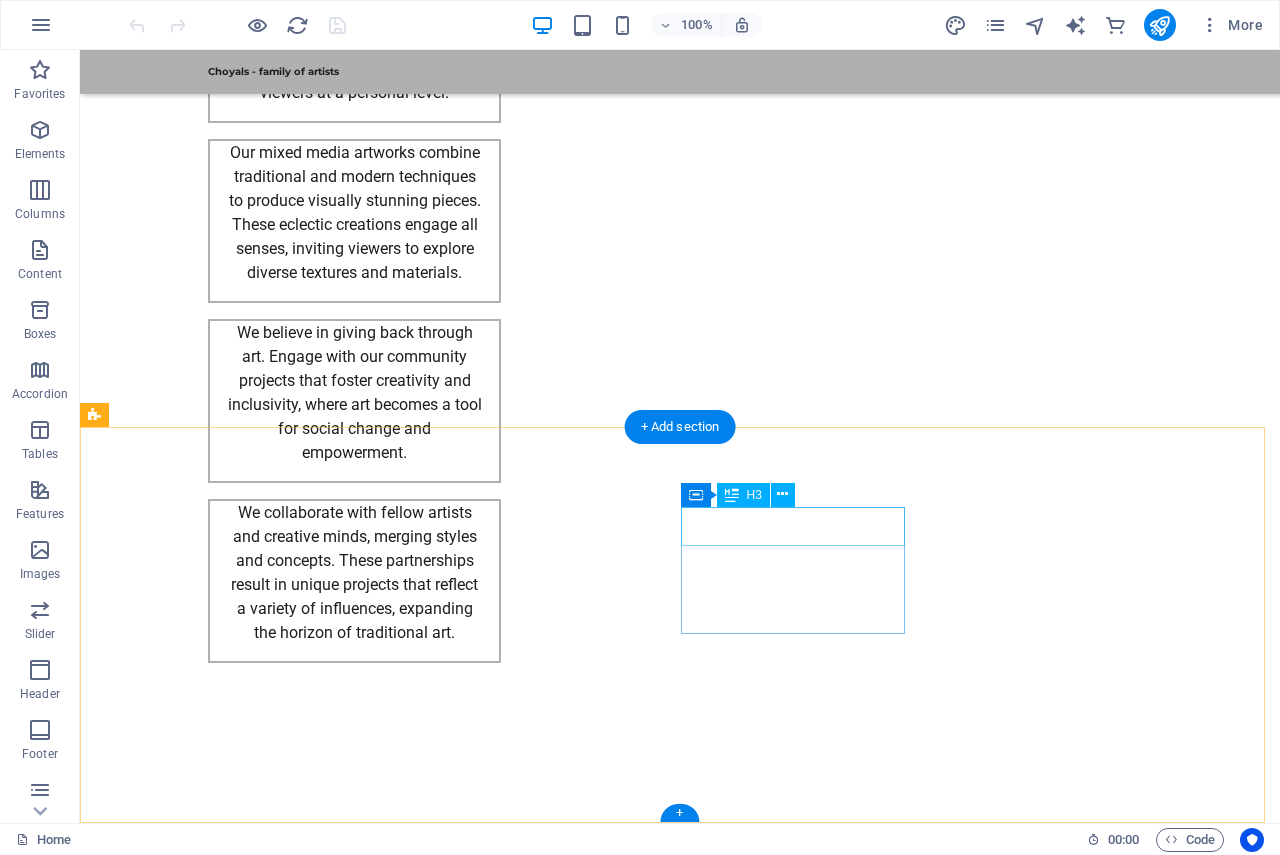 click on "Social media" at bounding box center [208, 2938] 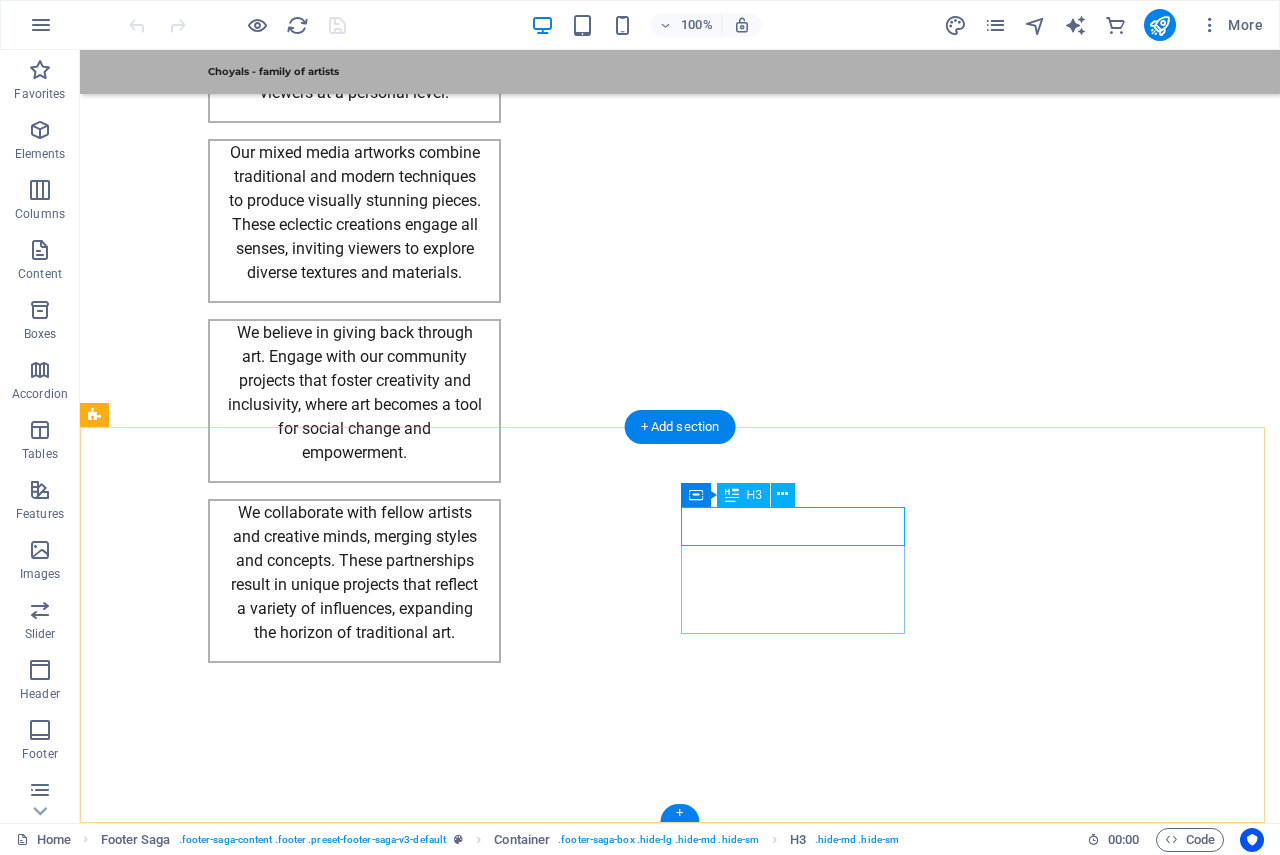 click on "Social media" at bounding box center [208, 2938] 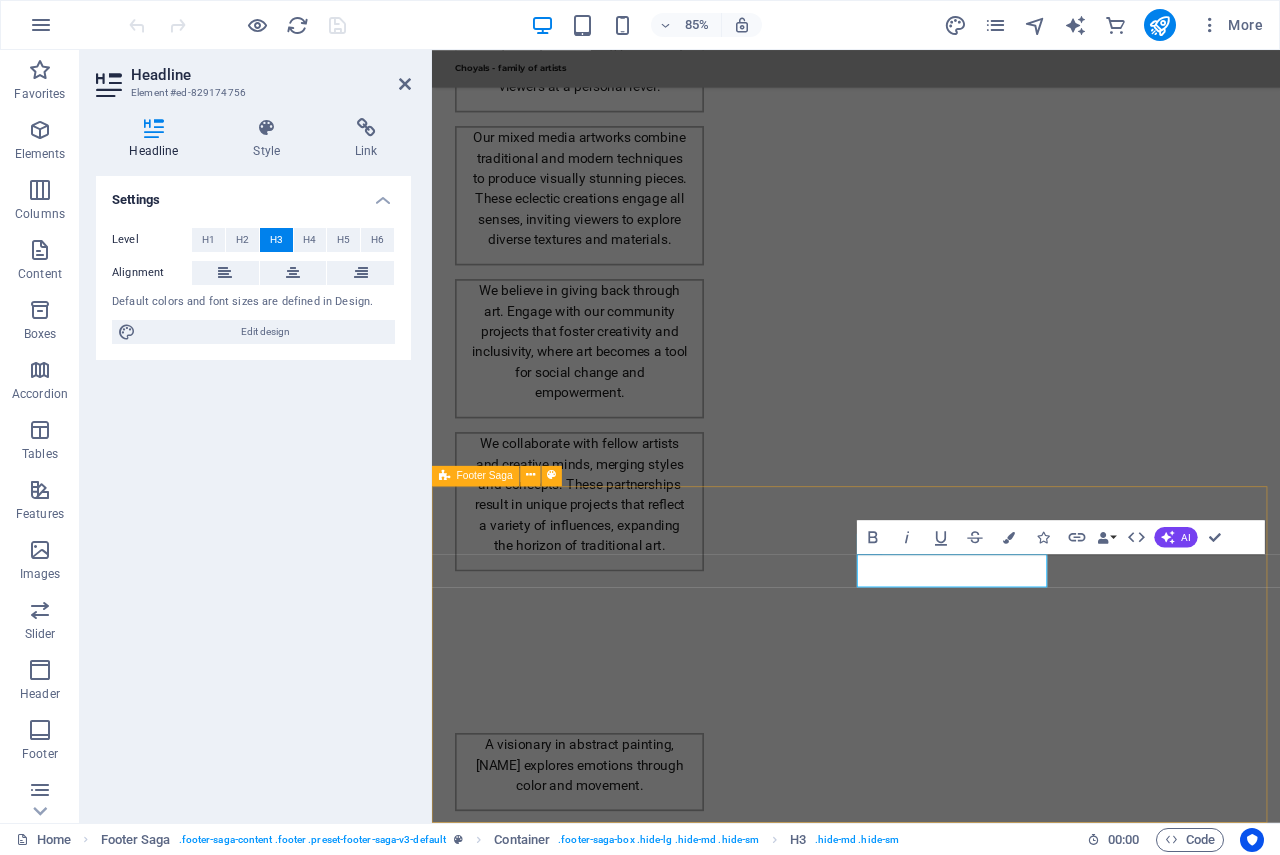 scroll, scrollTop: 2788, scrollLeft: 0, axis: vertical 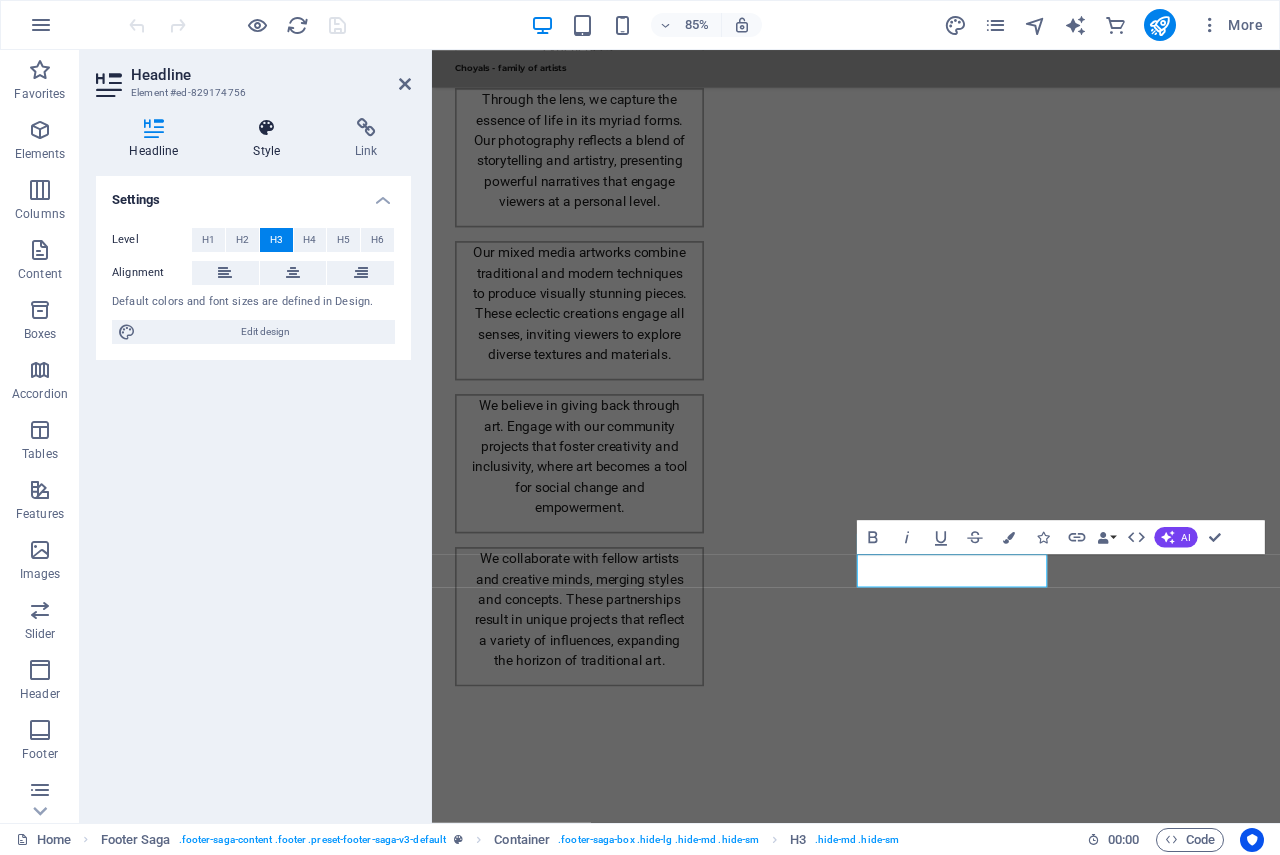 click at bounding box center (267, 128) 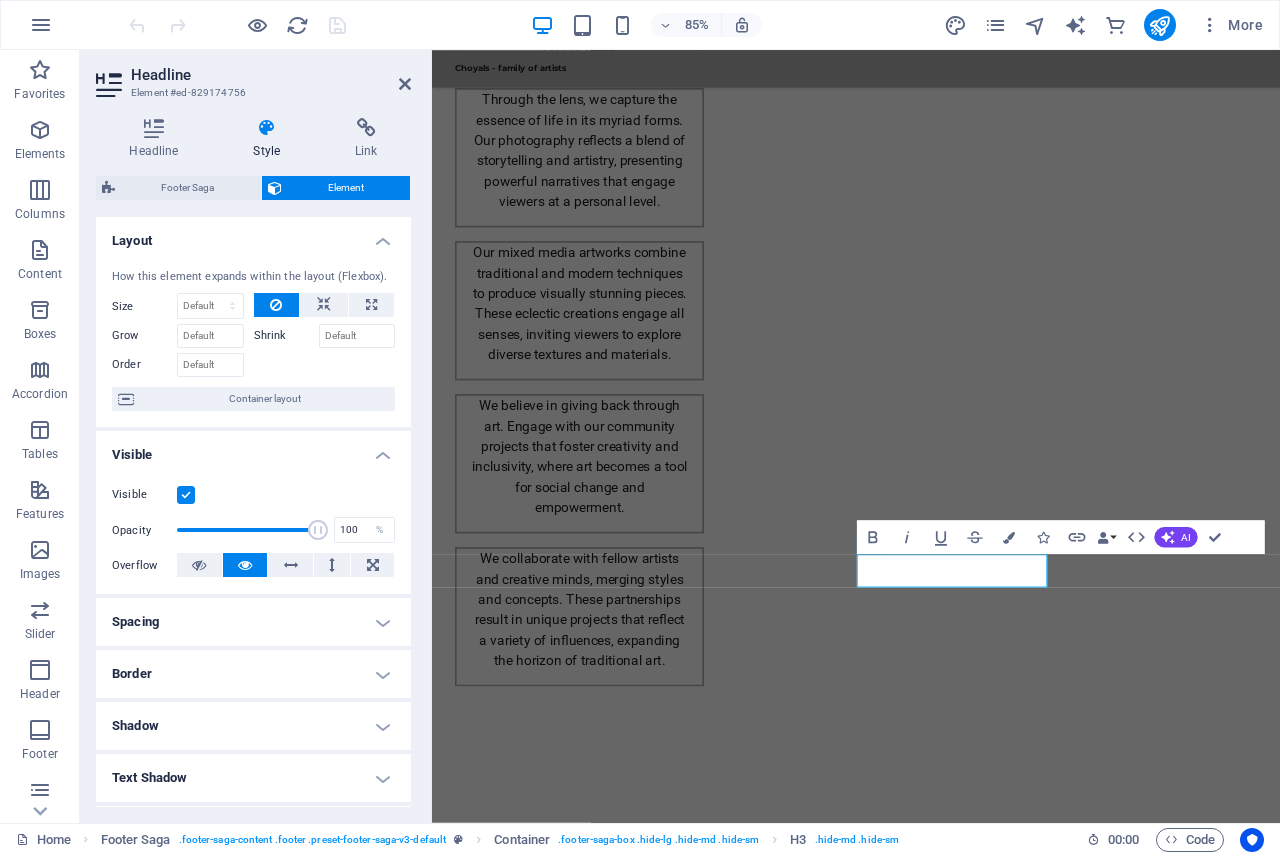 click at bounding box center [186, 495] 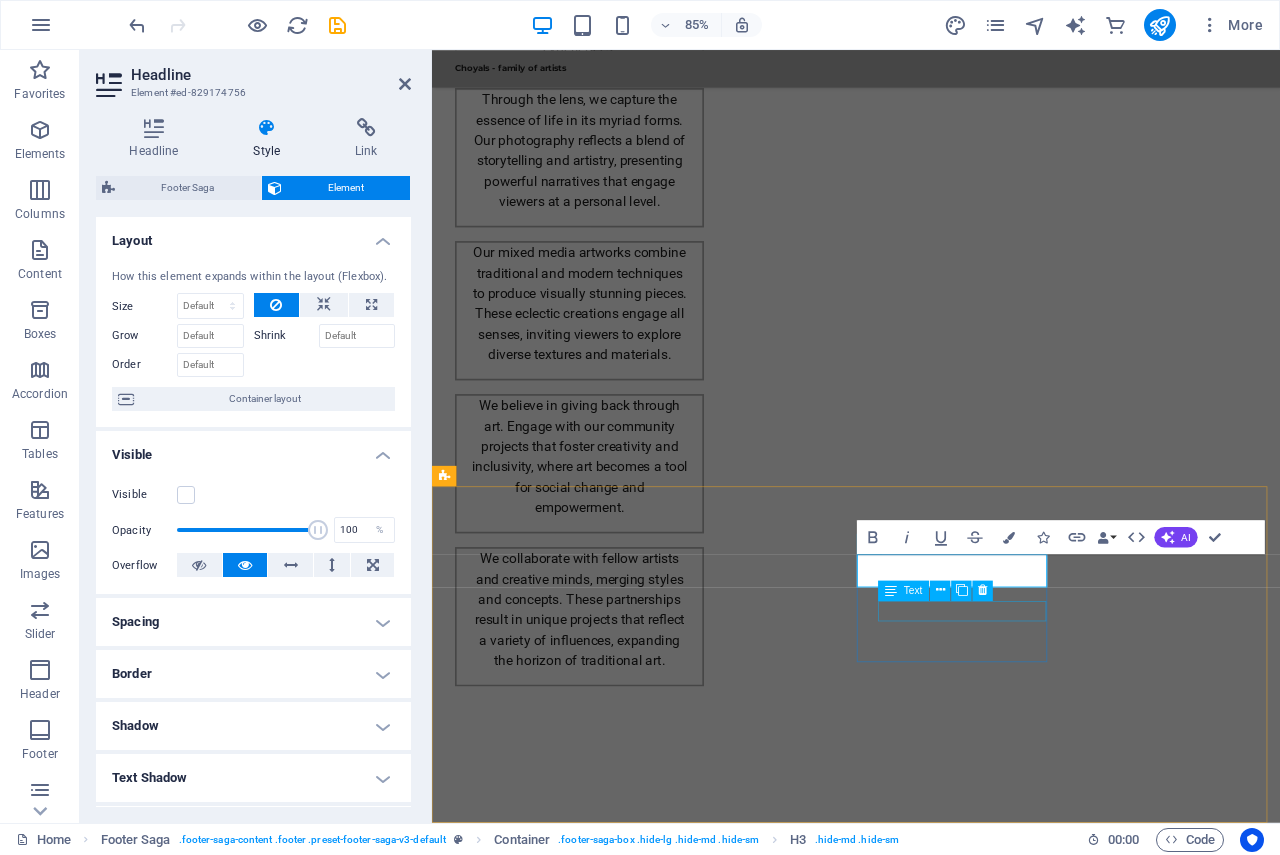 click on "Facebook" at bounding box center (560, 3146) 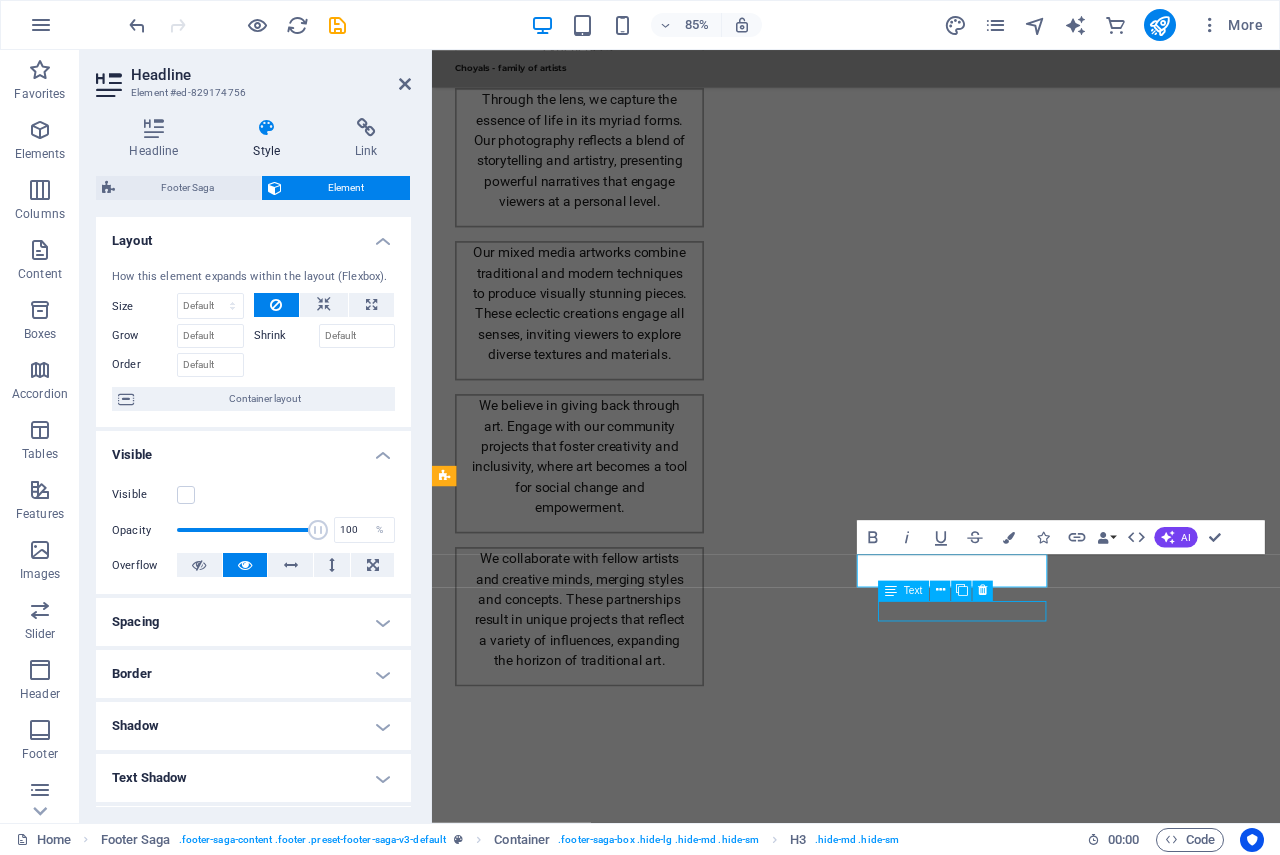 click on "Facebook" at bounding box center [560, 3146] 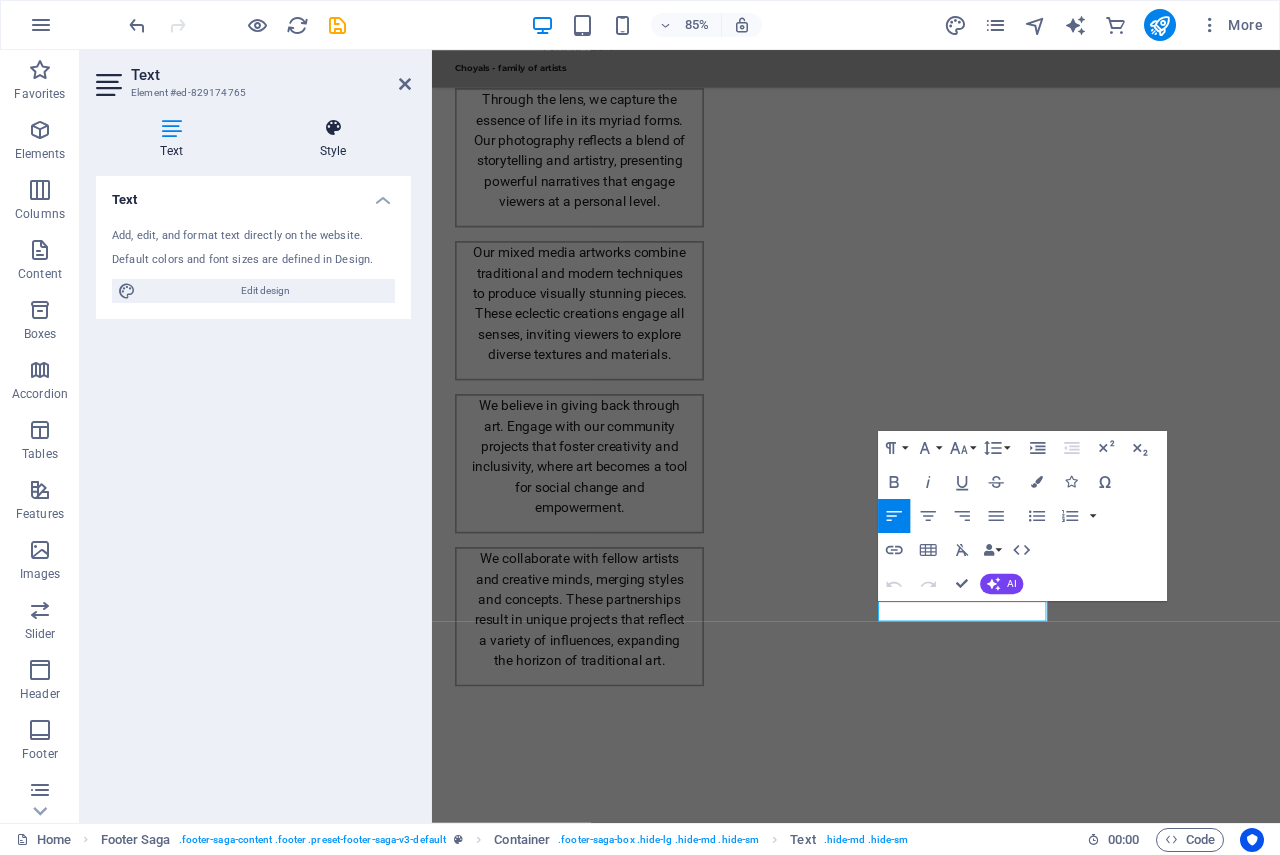 click at bounding box center (333, 128) 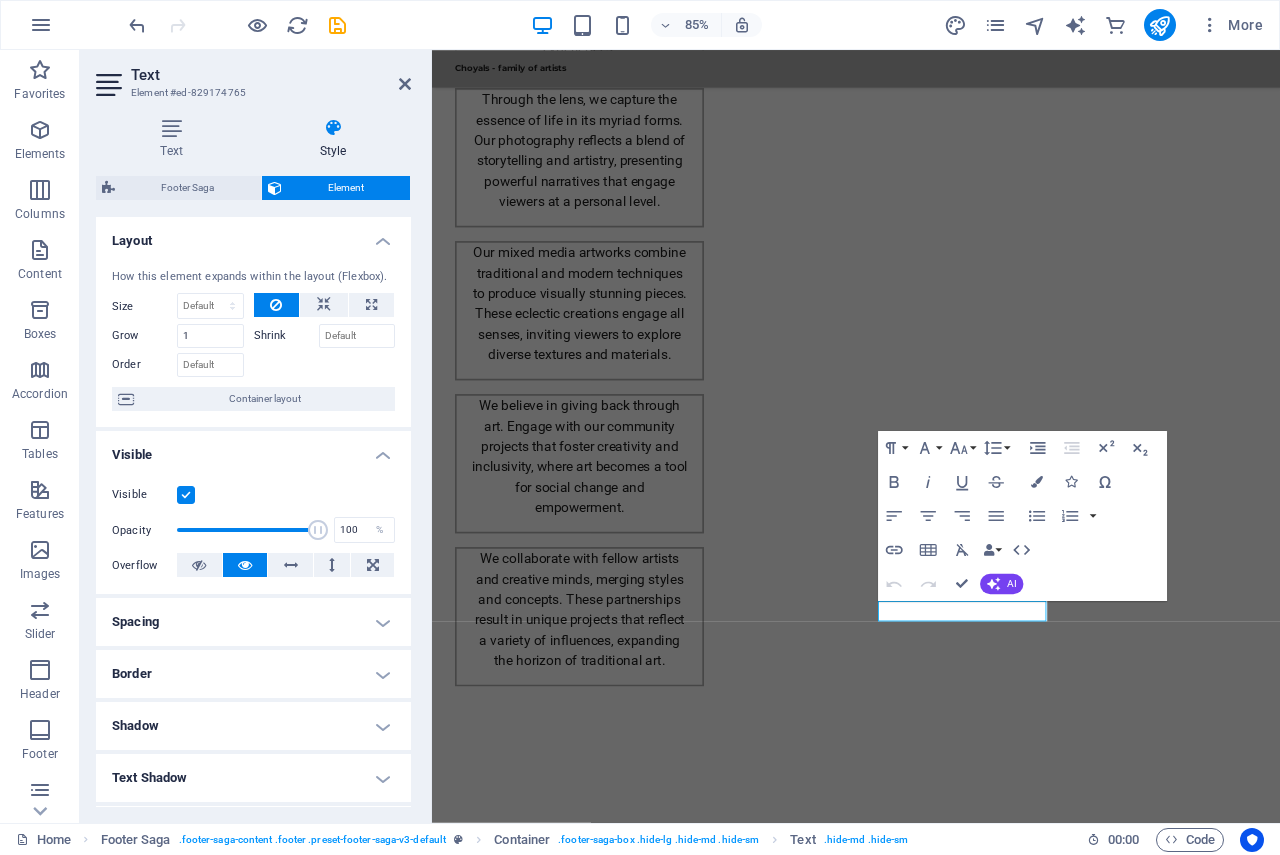 click at bounding box center (186, 495) 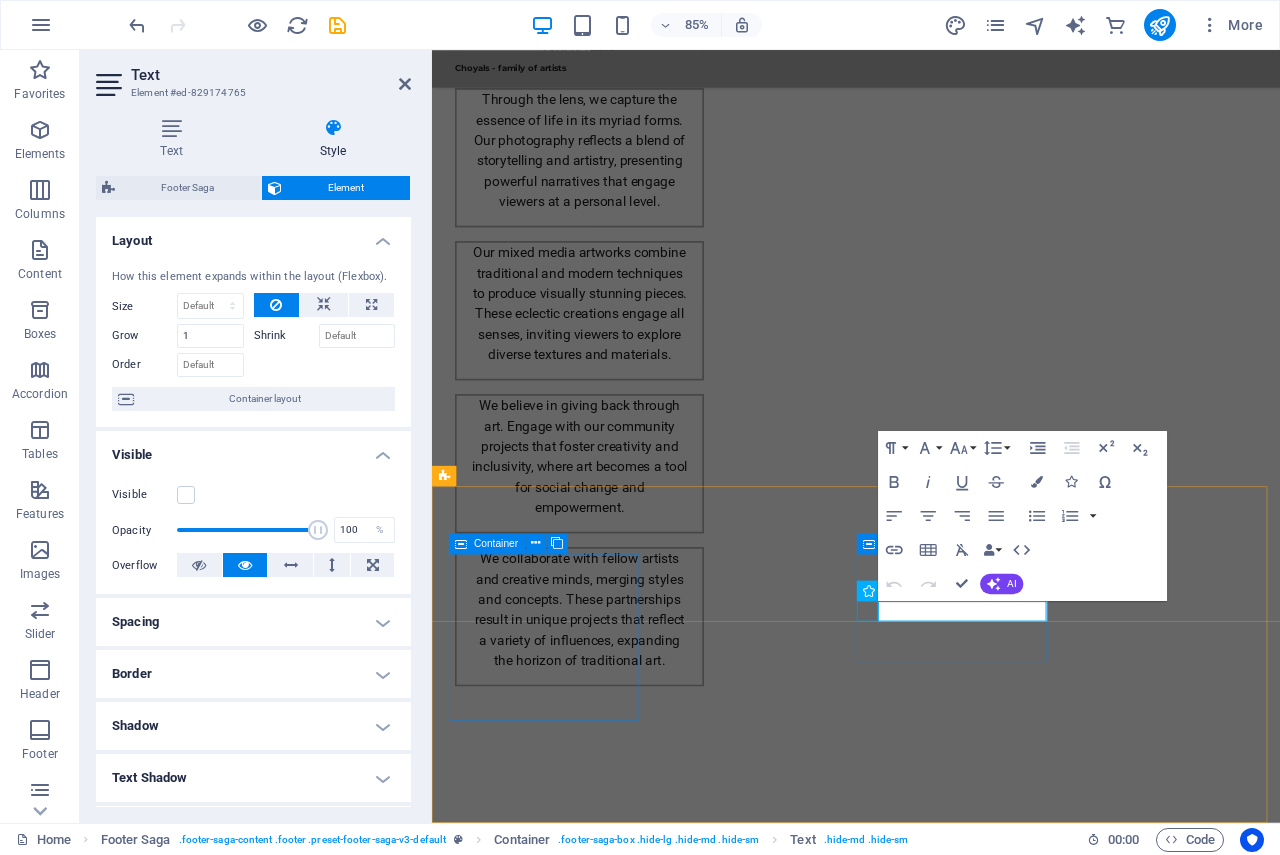 click at bounding box center (560, 3122) 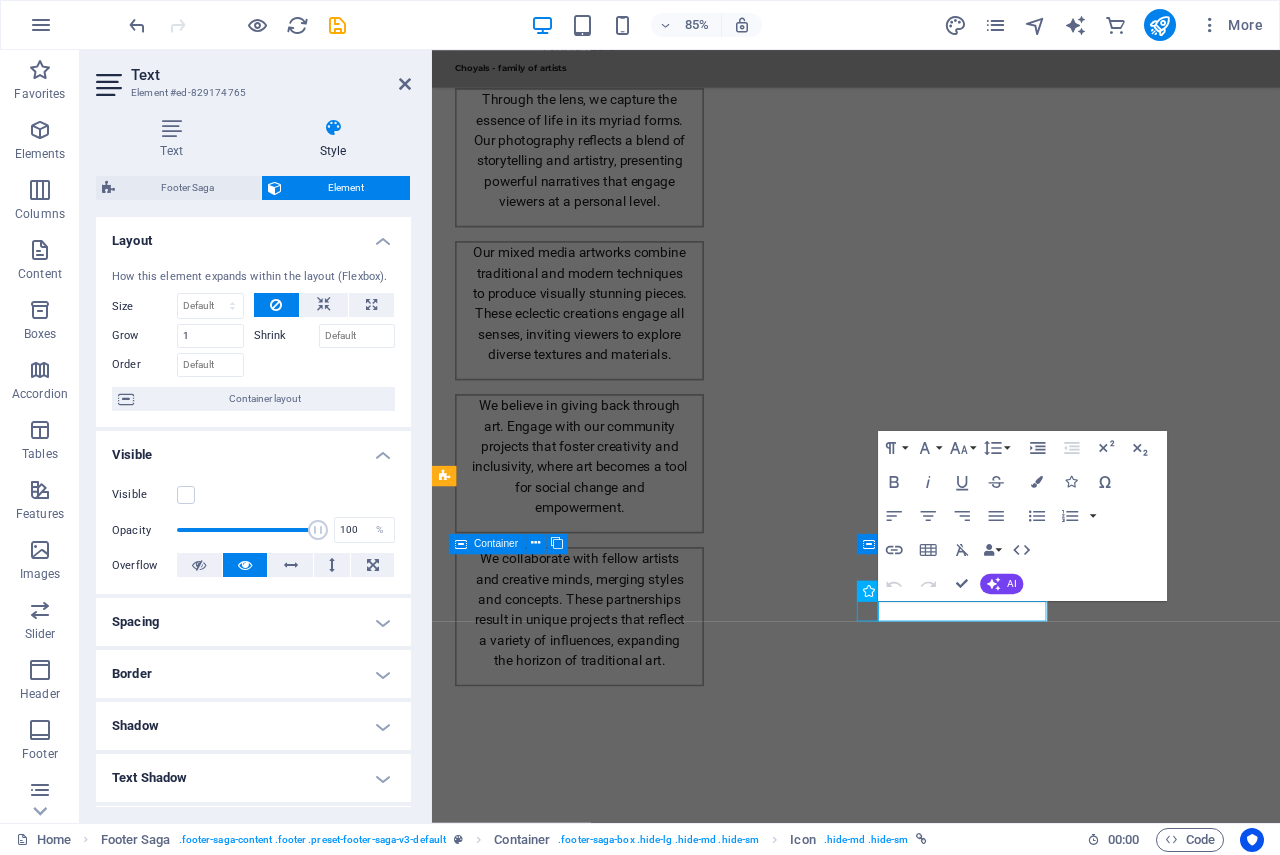 click at bounding box center [560, 3122] 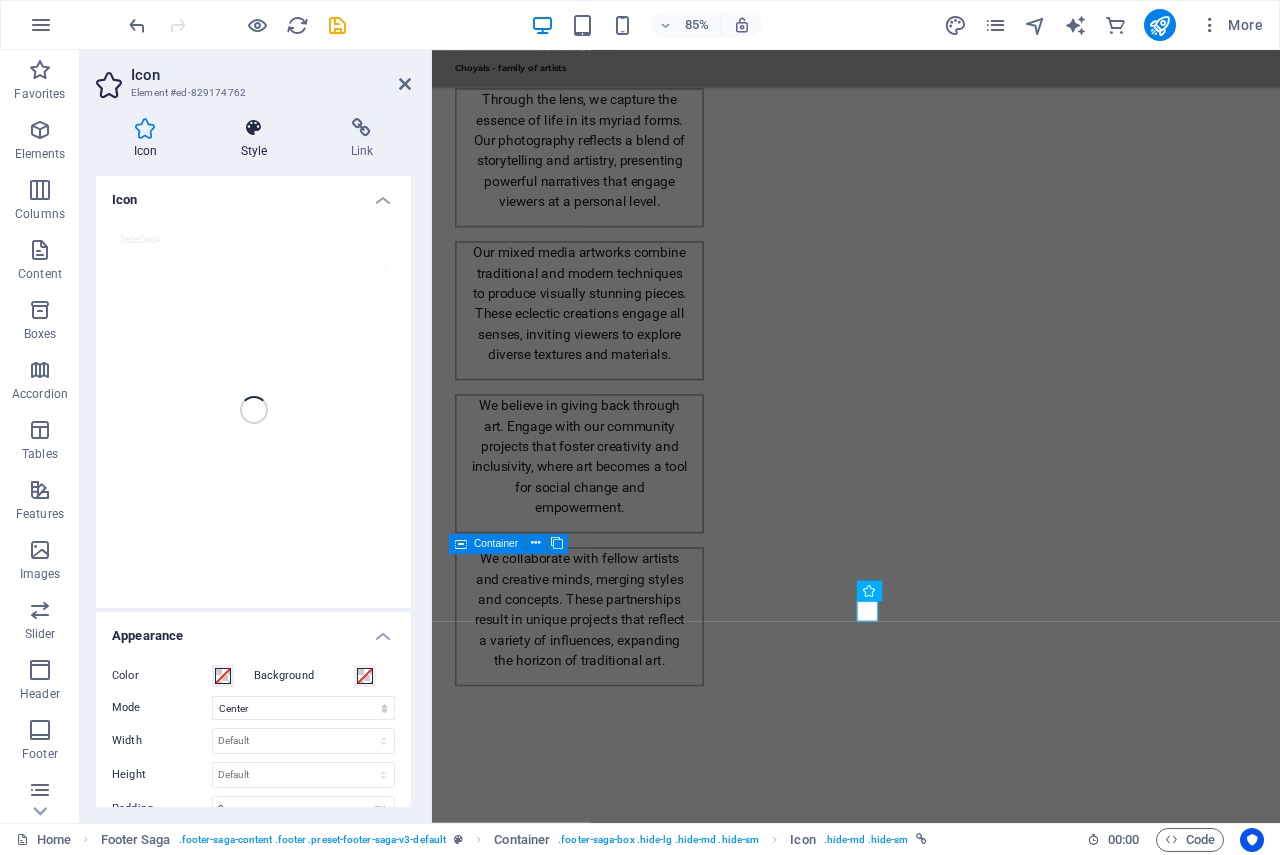 click at bounding box center [254, 128] 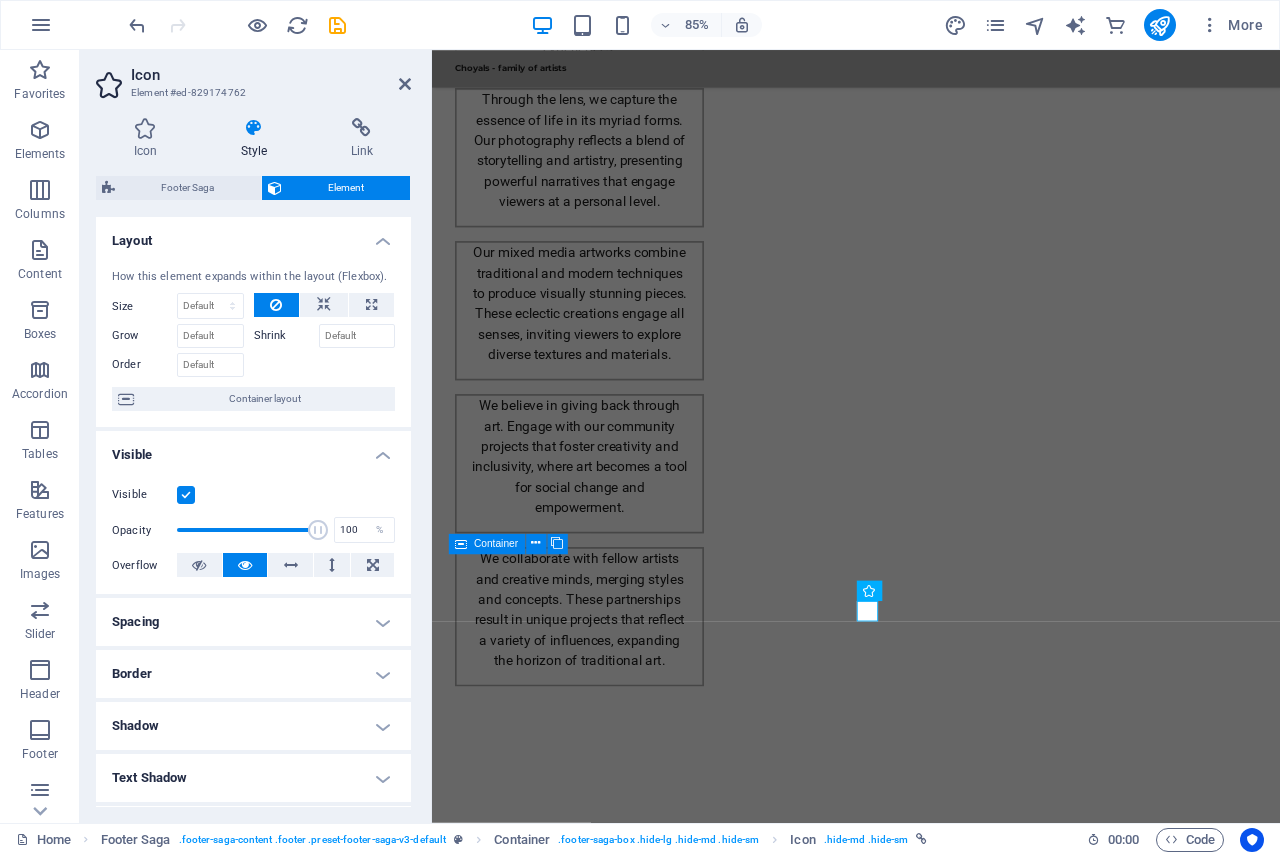 click at bounding box center (186, 495) 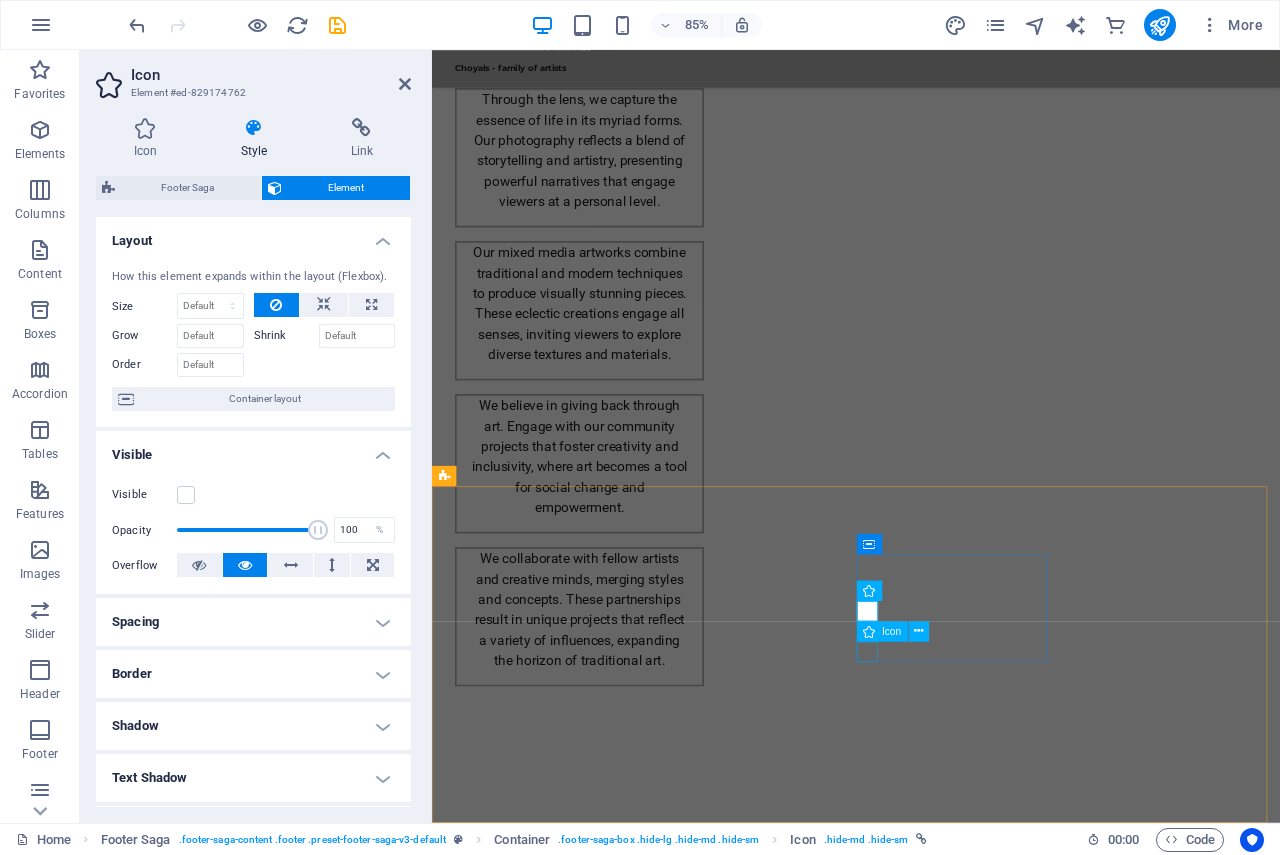 click at bounding box center [560, 3218] 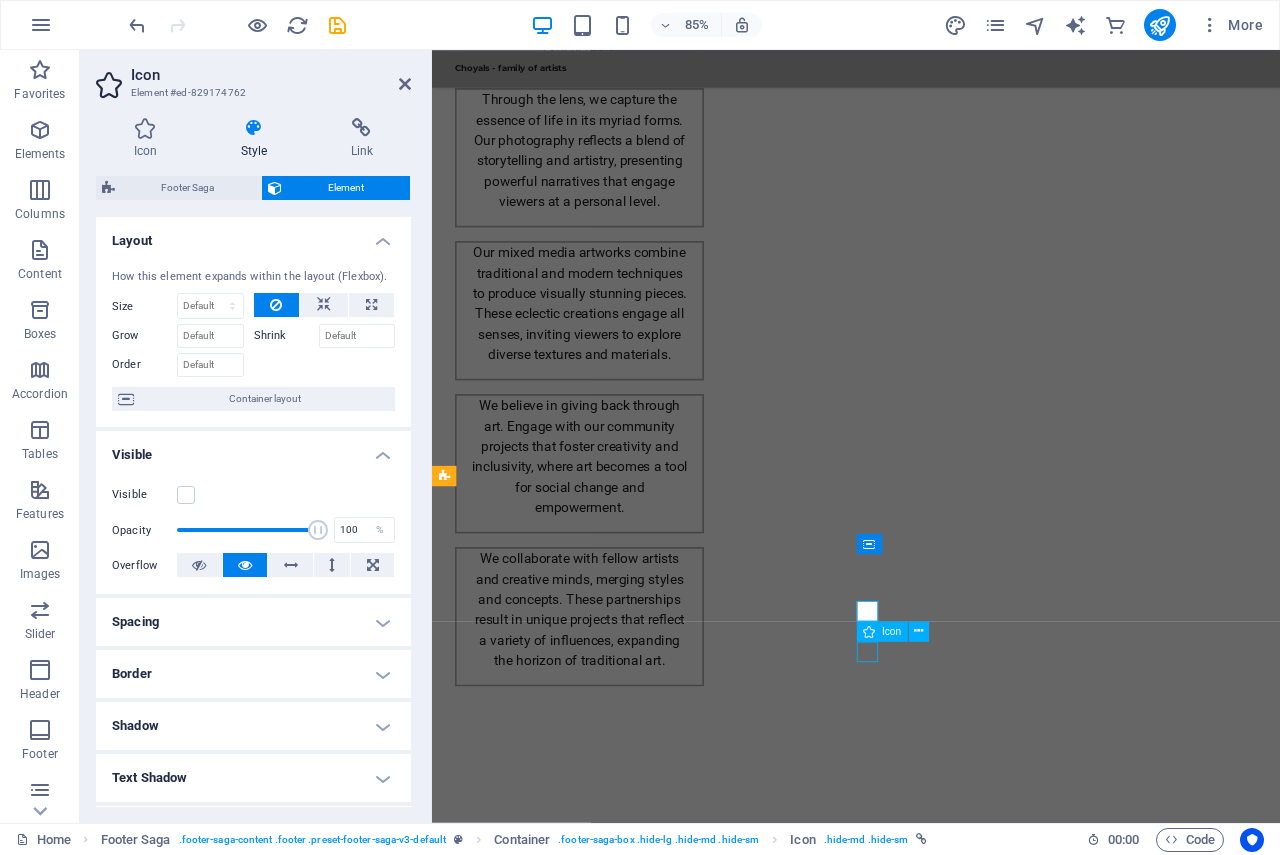 click at bounding box center (560, 3218) 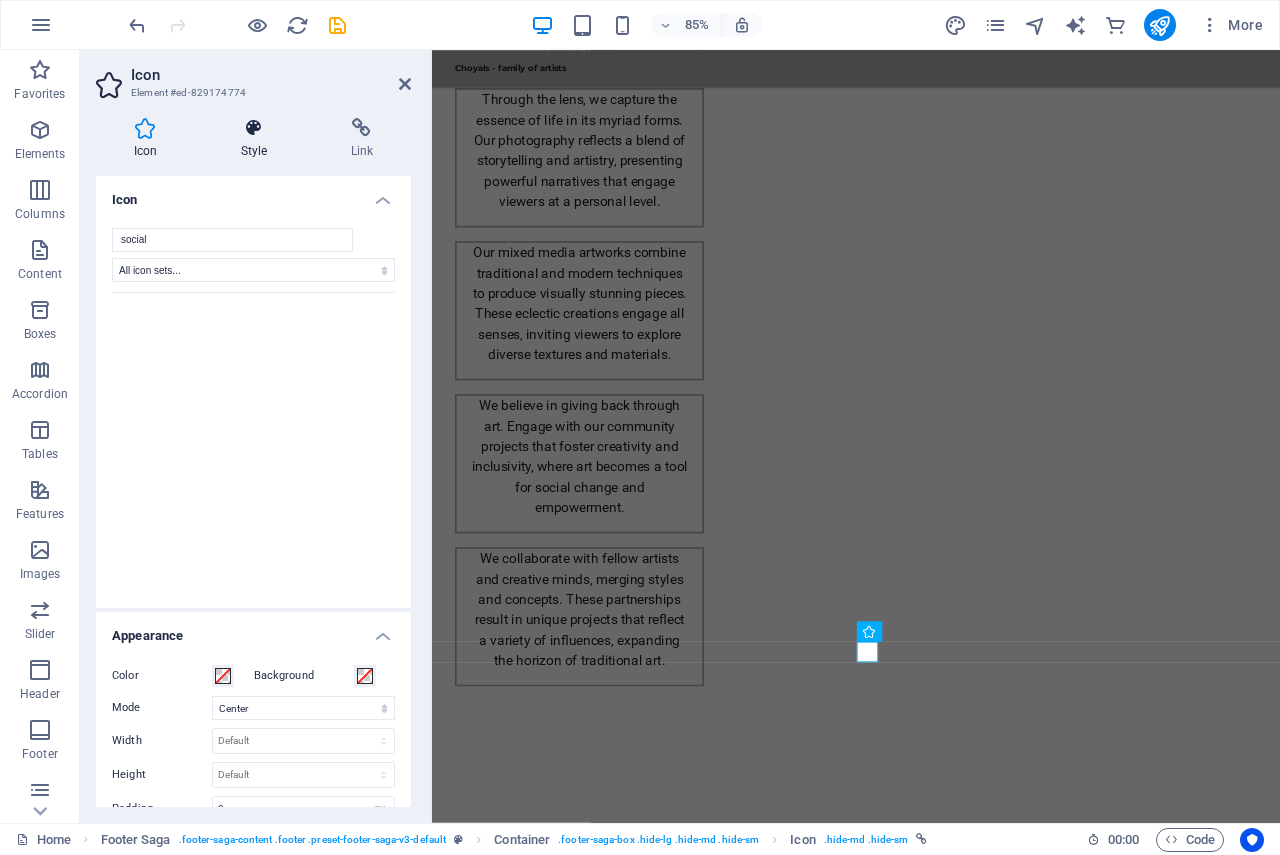 click on "Style" at bounding box center (258, 139) 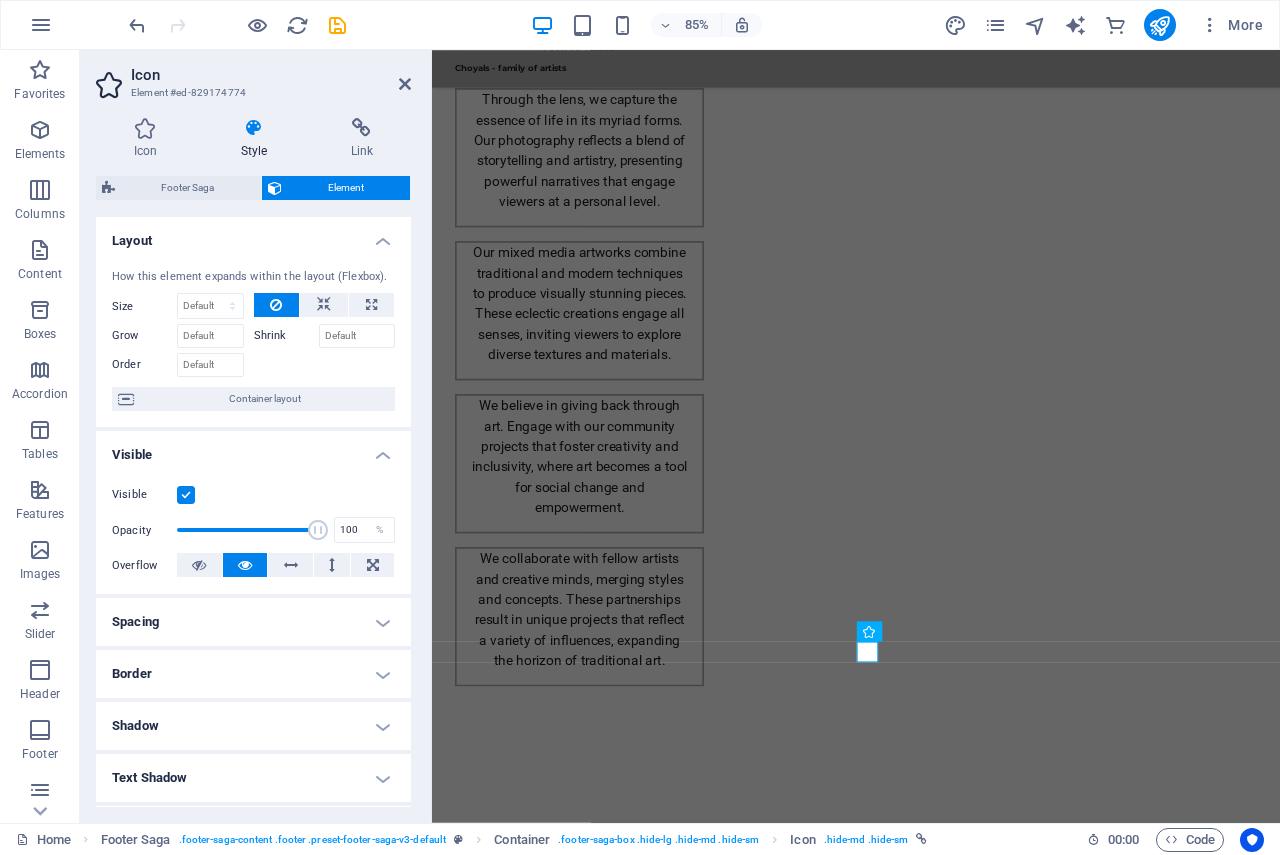 click at bounding box center (186, 495) 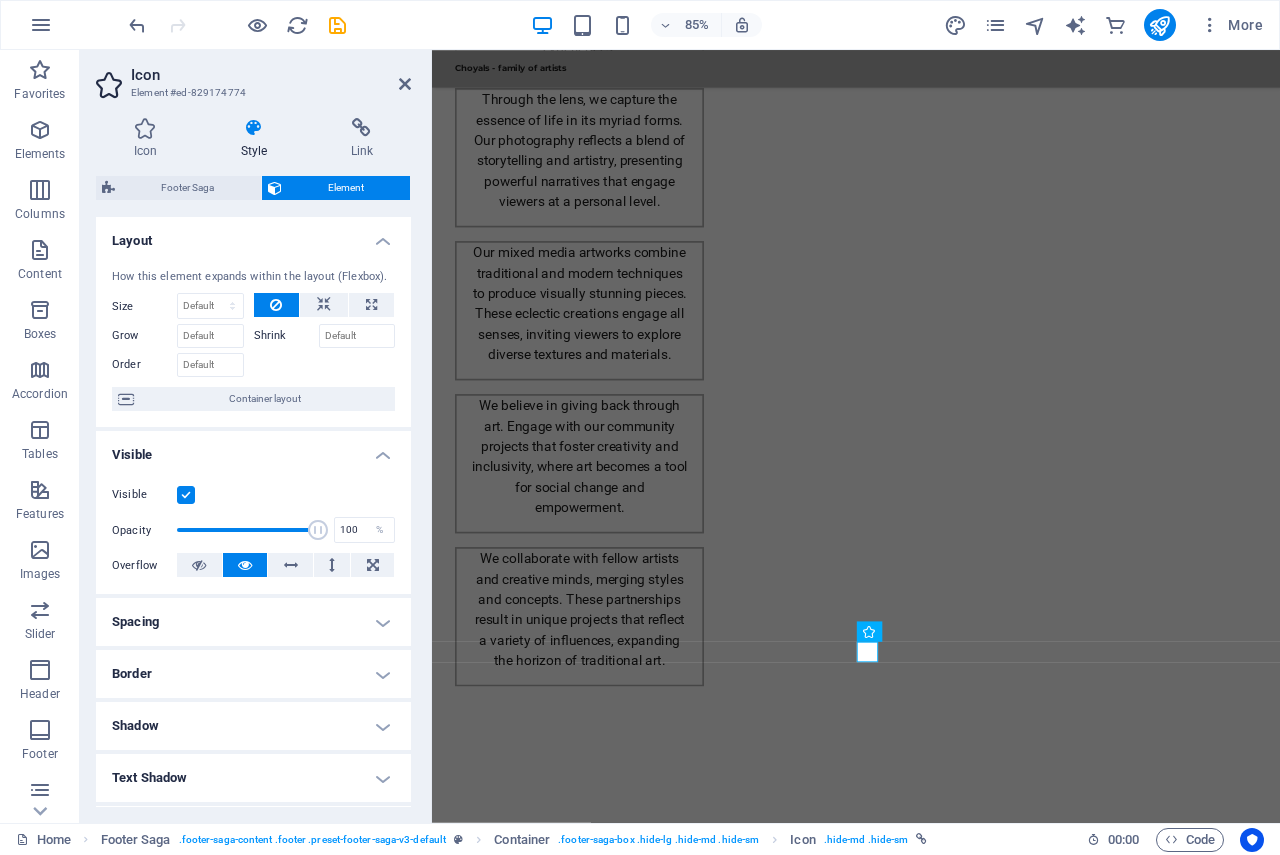 click on "Visible" at bounding box center (0, 0) 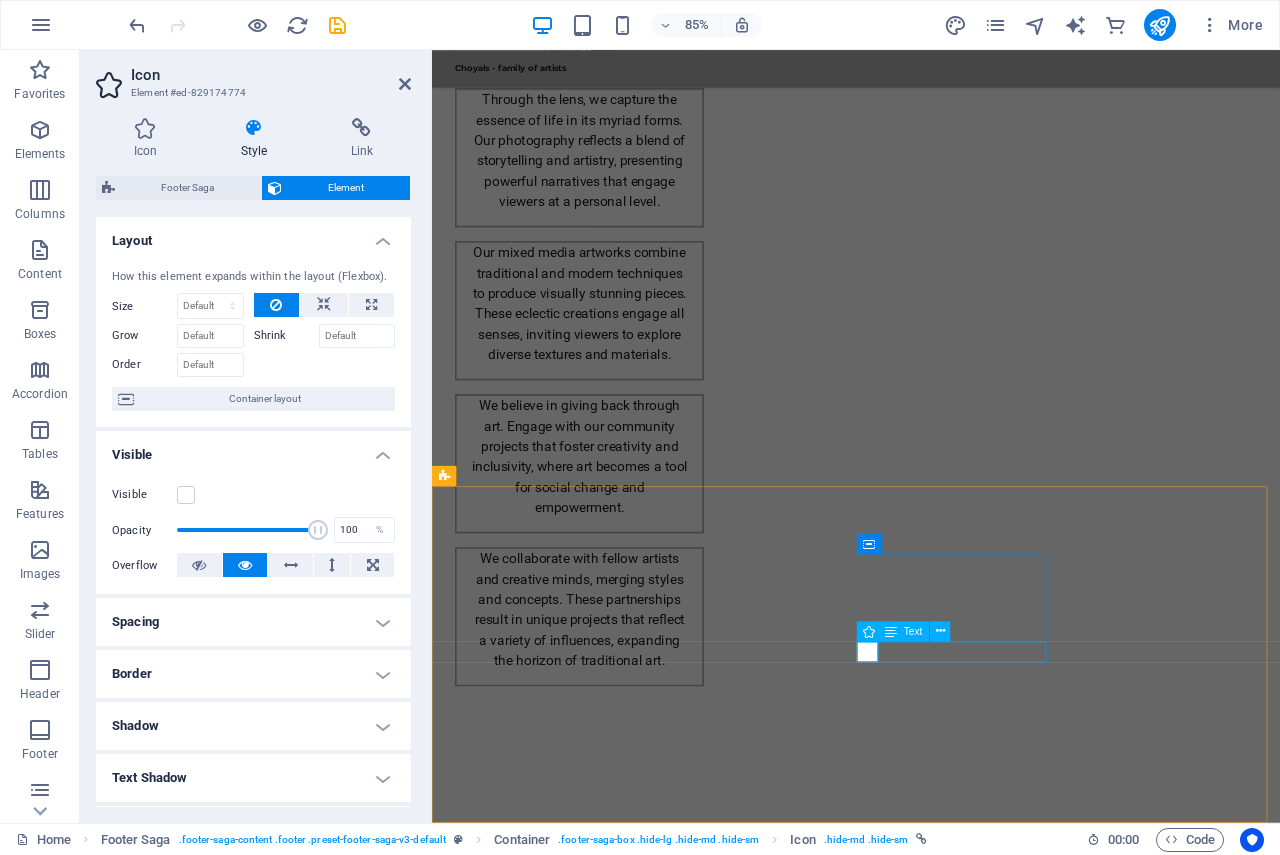 click on "Social media Facebook X Instagram" at bounding box center [560, 3154] 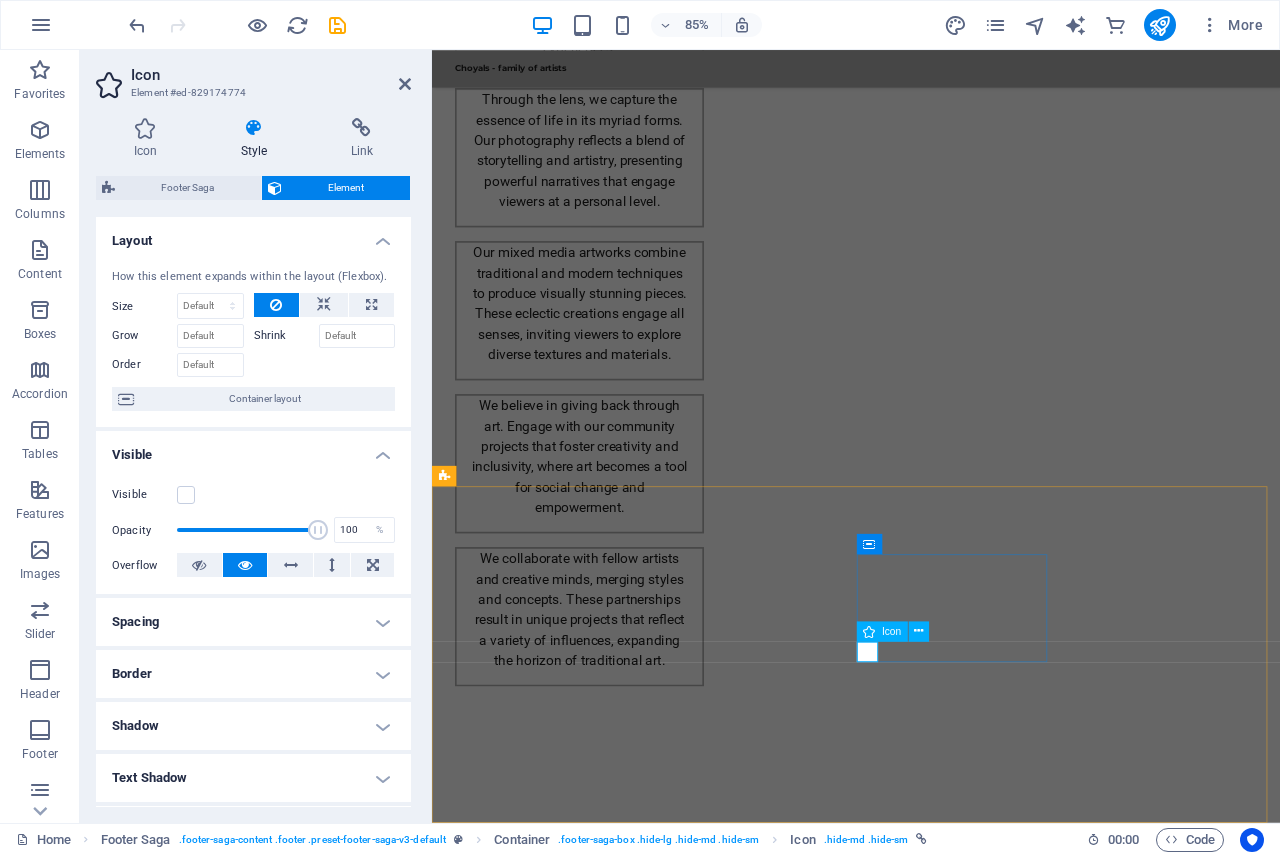 click on "Social media Facebook X Instagram" at bounding box center (560, 3154) 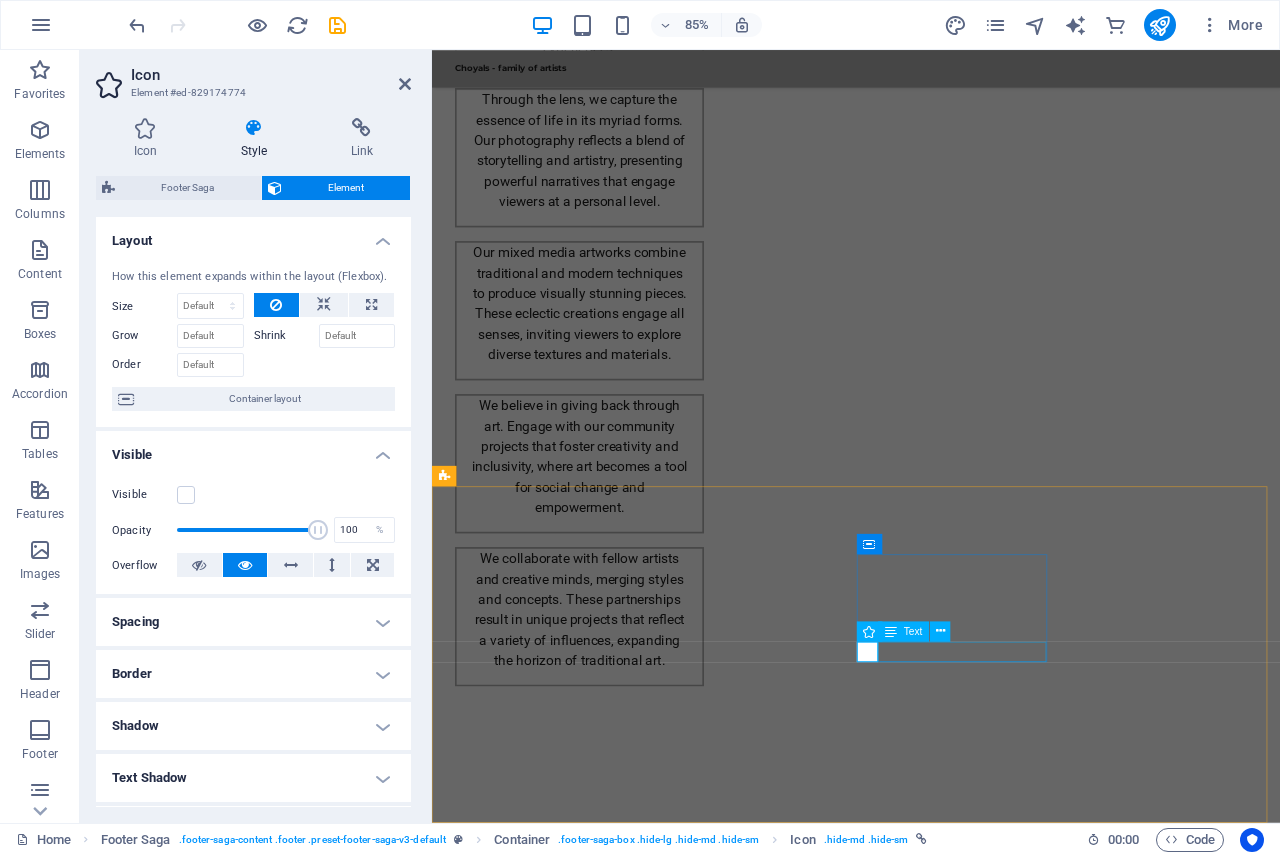 click at bounding box center (560, 3218) 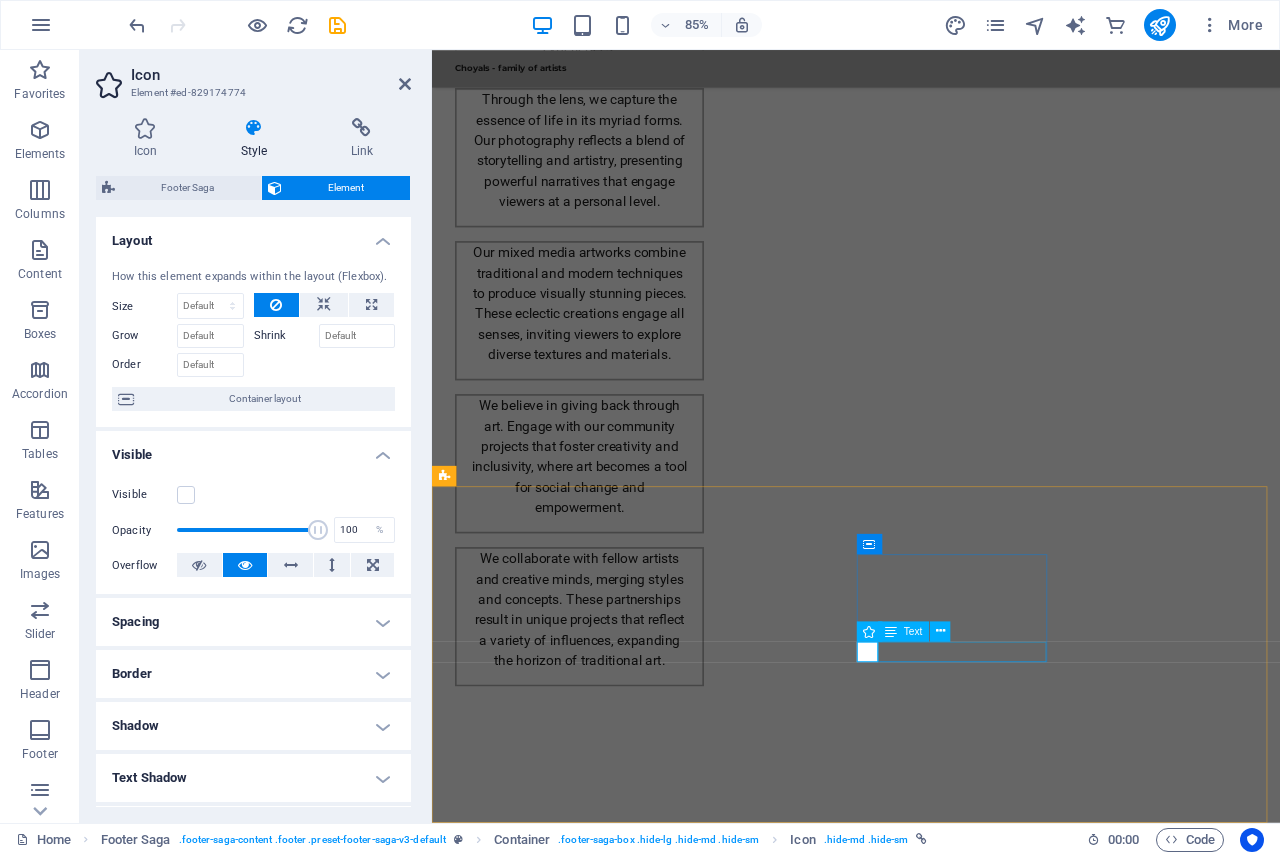 click on "Social media Facebook X Instagram" at bounding box center (560, 3154) 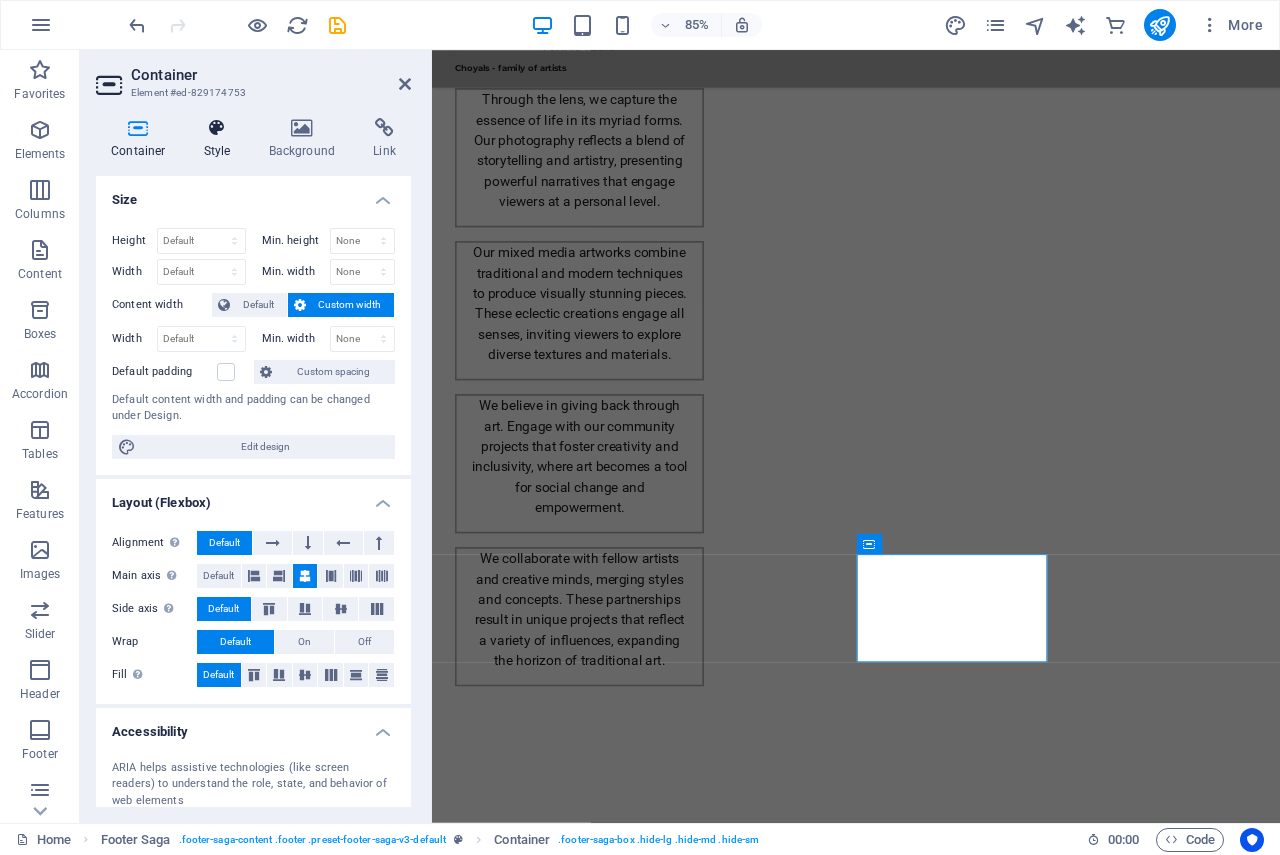 click at bounding box center [217, 128] 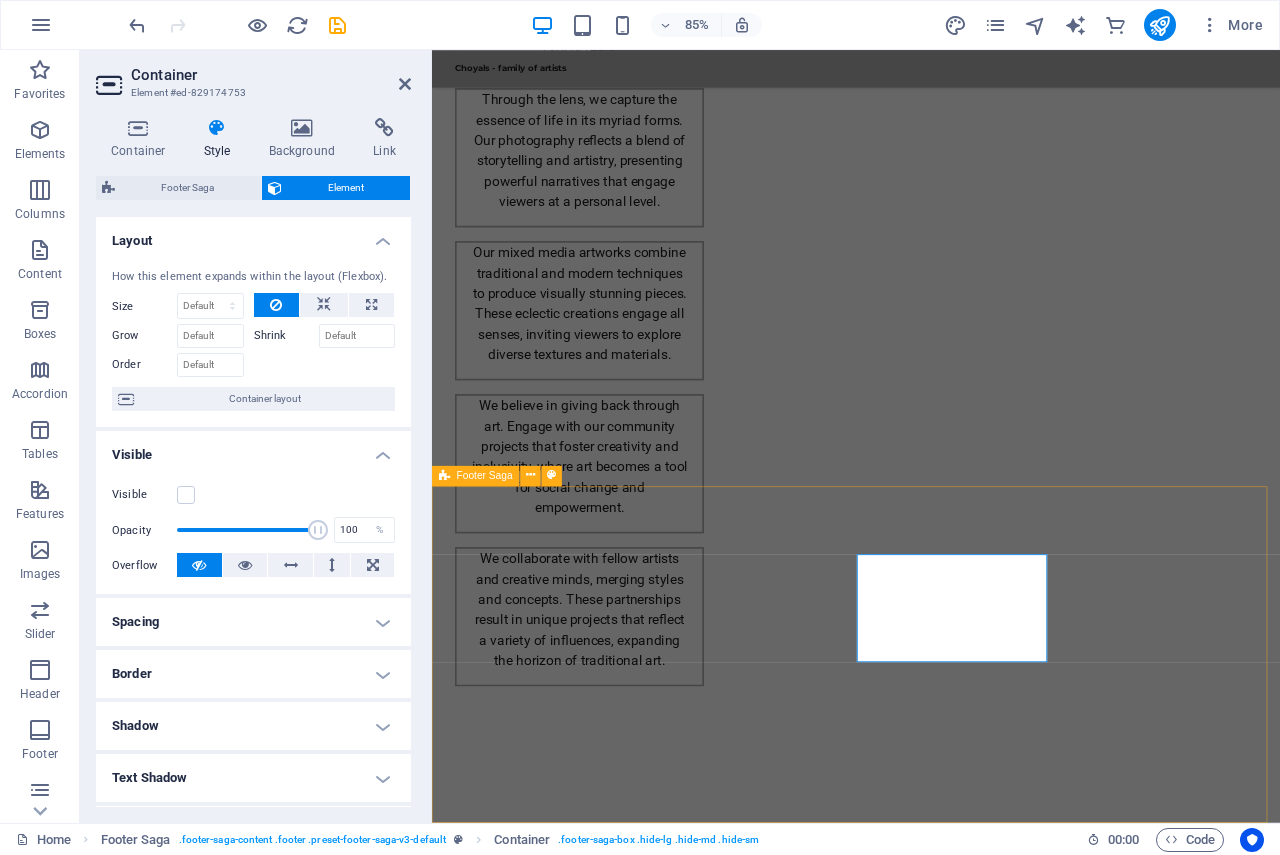 click on "Choyals - family of artists Choyals is a family of passionate artists dedicated to exploring and experimenting with the beauty of art across various mediums. Contact us to learn more about our artistic community and offerings. Contact M: [PHONE] E: [EMAIL] Social media Facebook X Instagram Navigation Home About Artists Gallery Legal Notice Privacy Policy" at bounding box center (931, 3073) 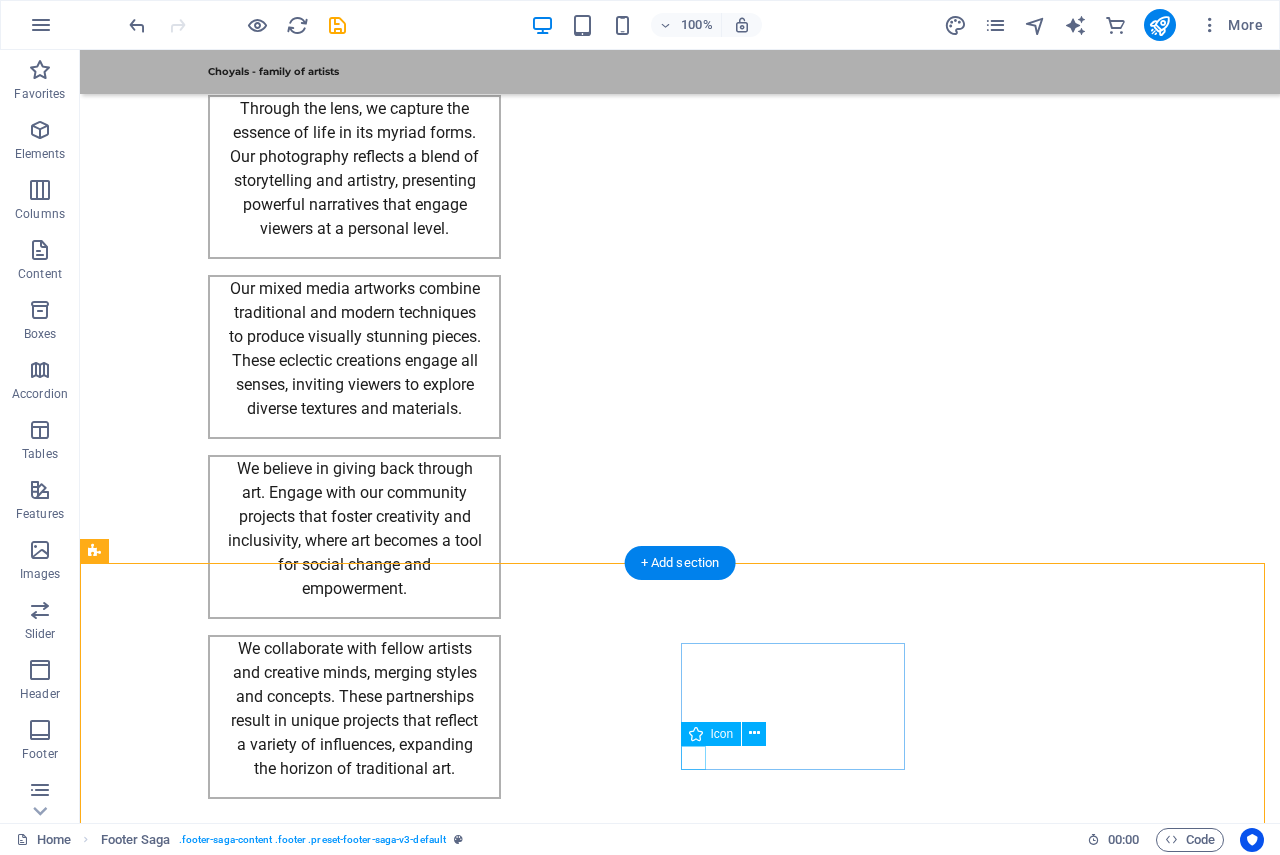 click at bounding box center (208, 3218) 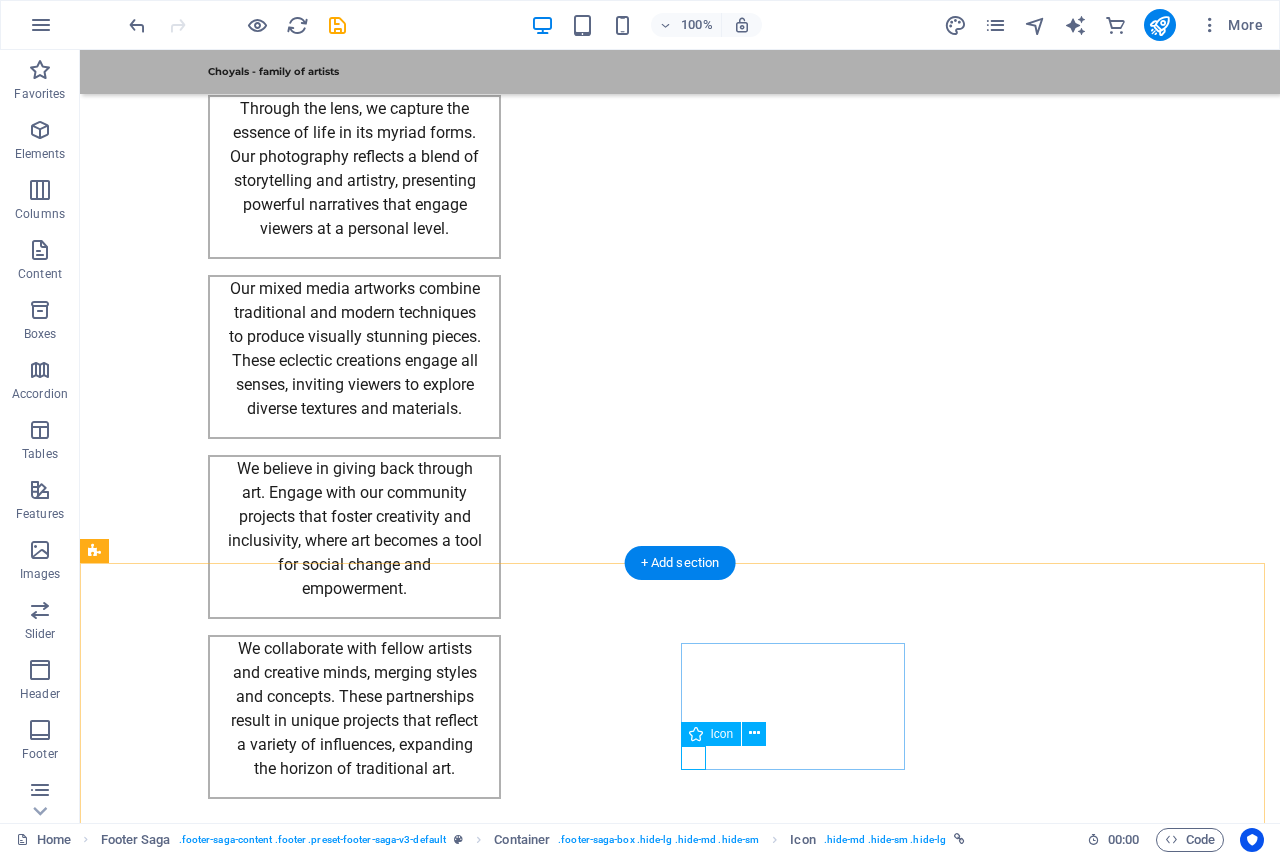 click on "Social media Facebook X Instagram" at bounding box center (208, 3154) 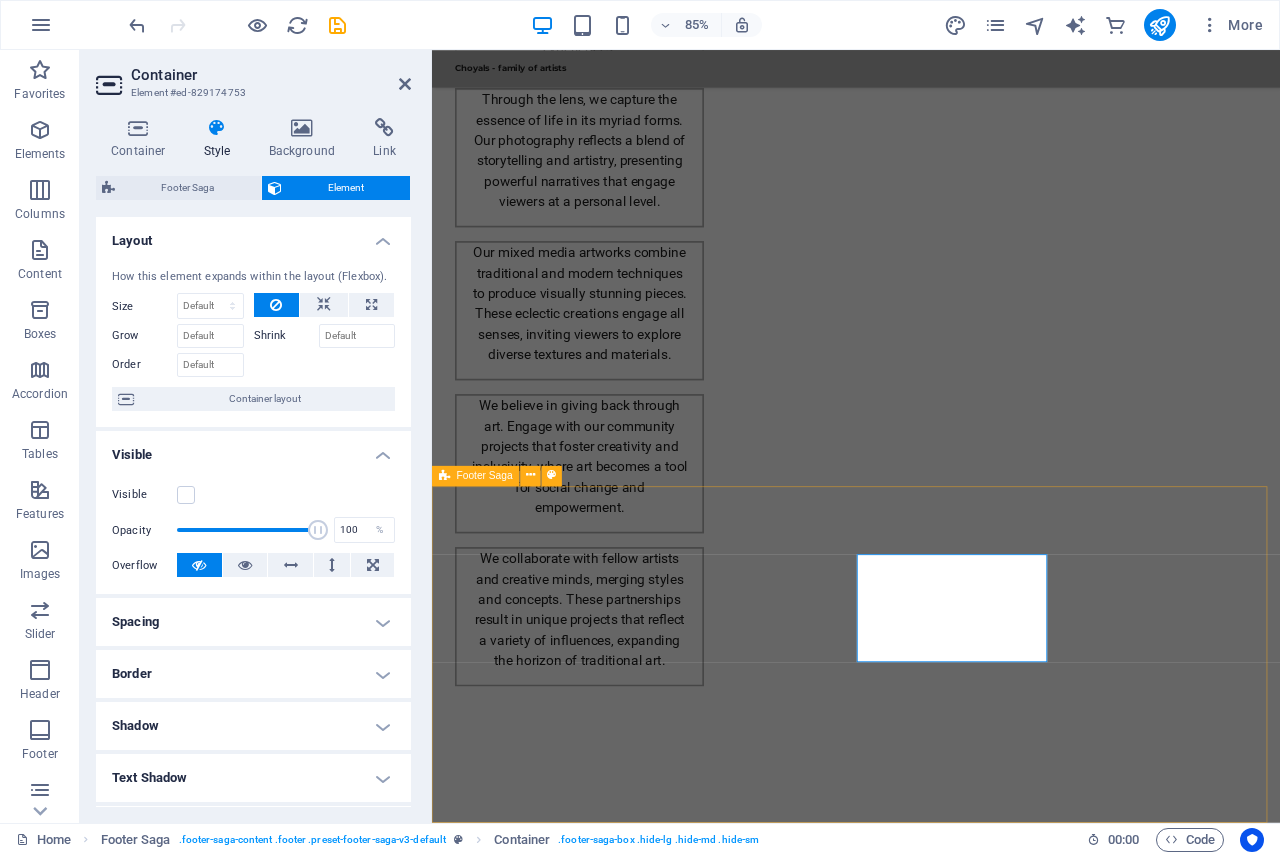 click on "Choyals - family of artists Choyals is a family of passionate artists dedicated to exploring and experimenting with the beauty of art across various mediums. Contact us to learn more about our artistic community and offerings. Contact M: [PHONE] E: [EMAIL] Social media Facebook X Instagram Navigation Home About Artists Gallery Legal Notice Privacy Policy" at bounding box center [931, 3073] 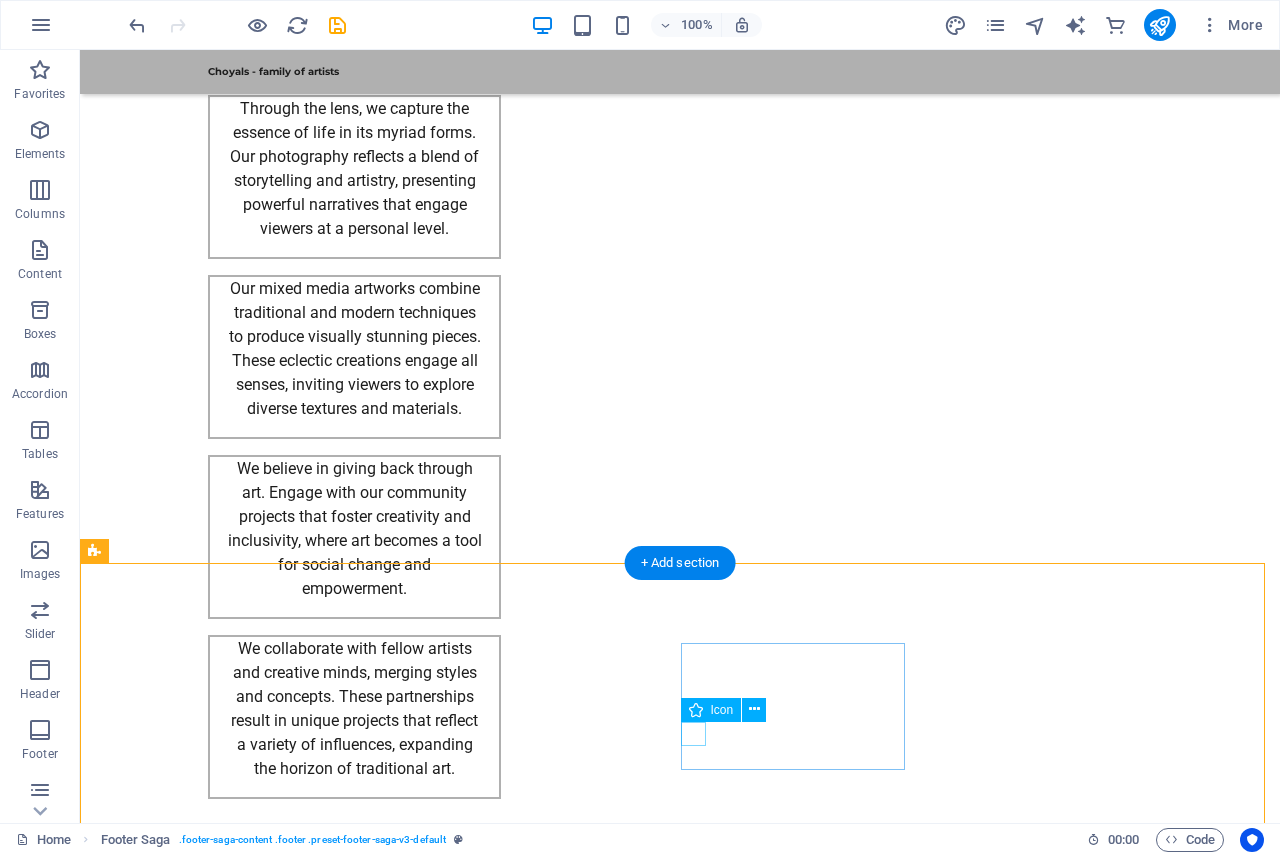 click at bounding box center [208, 3170] 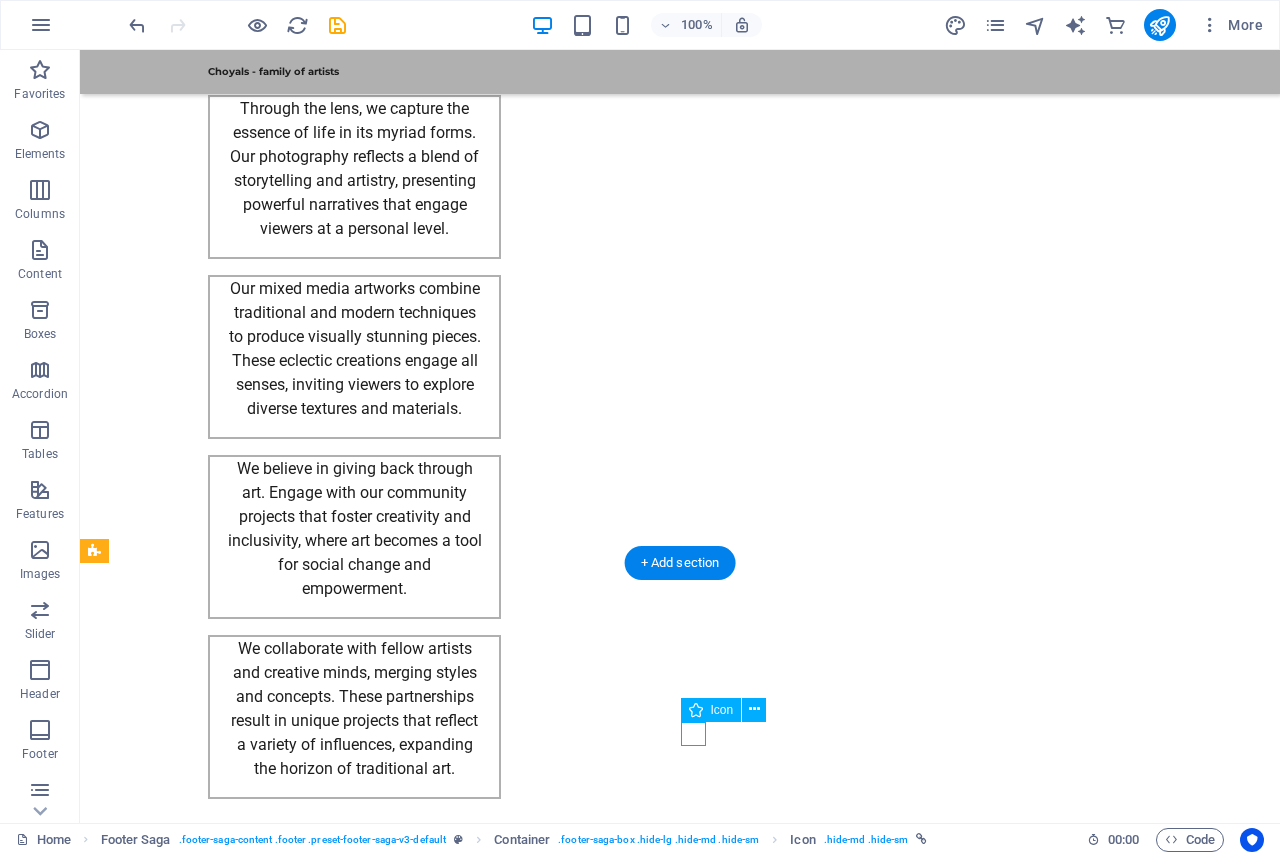 click at bounding box center (208, 3170) 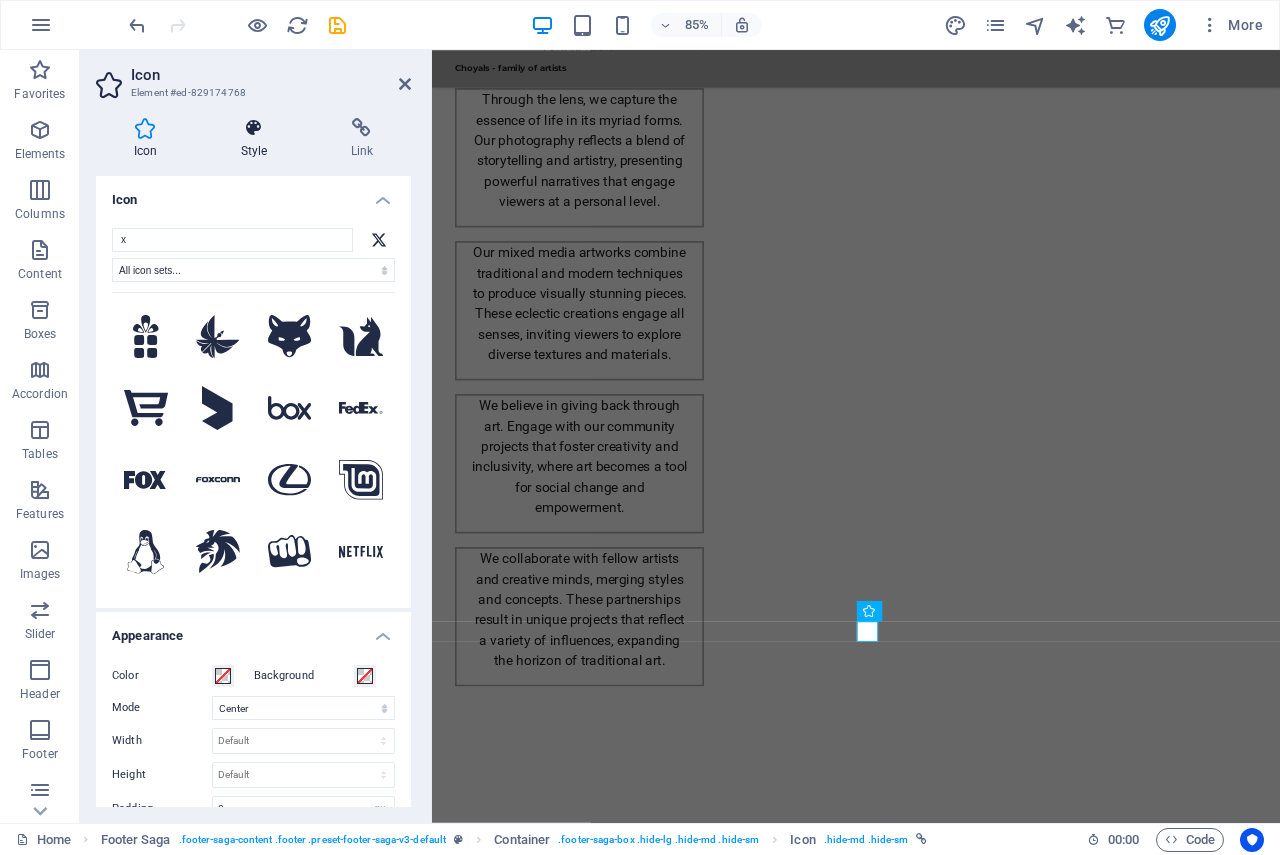click at bounding box center [254, 128] 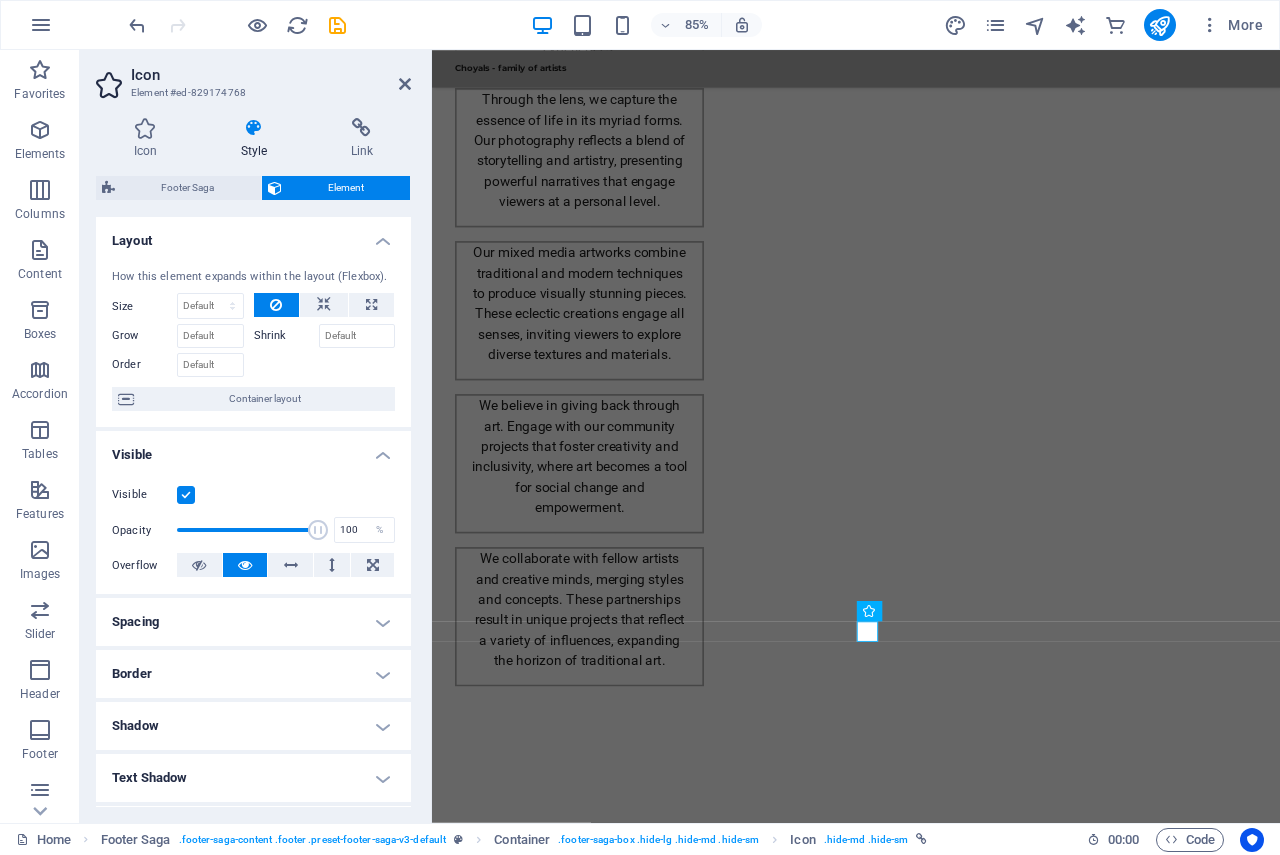 click at bounding box center [186, 495] 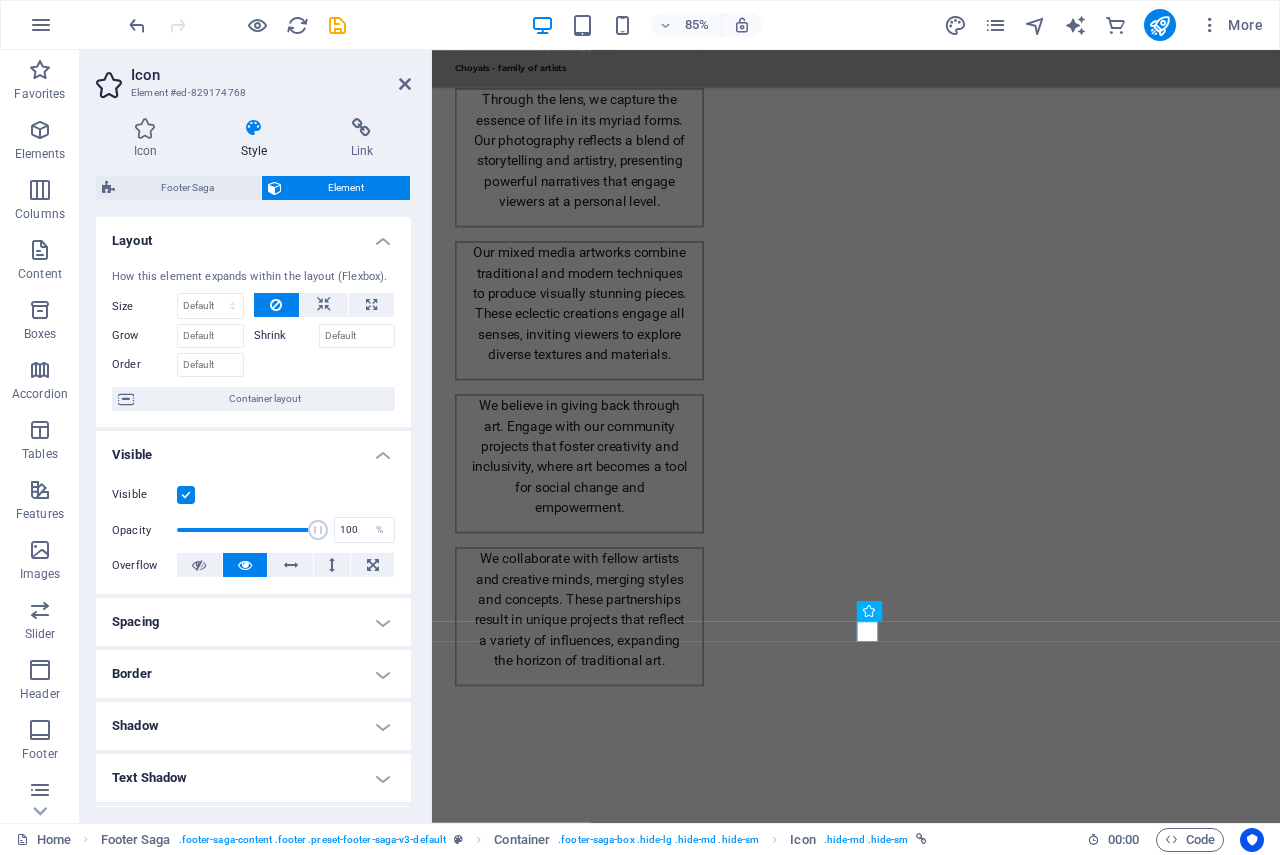 click on "Visible" at bounding box center [0, 0] 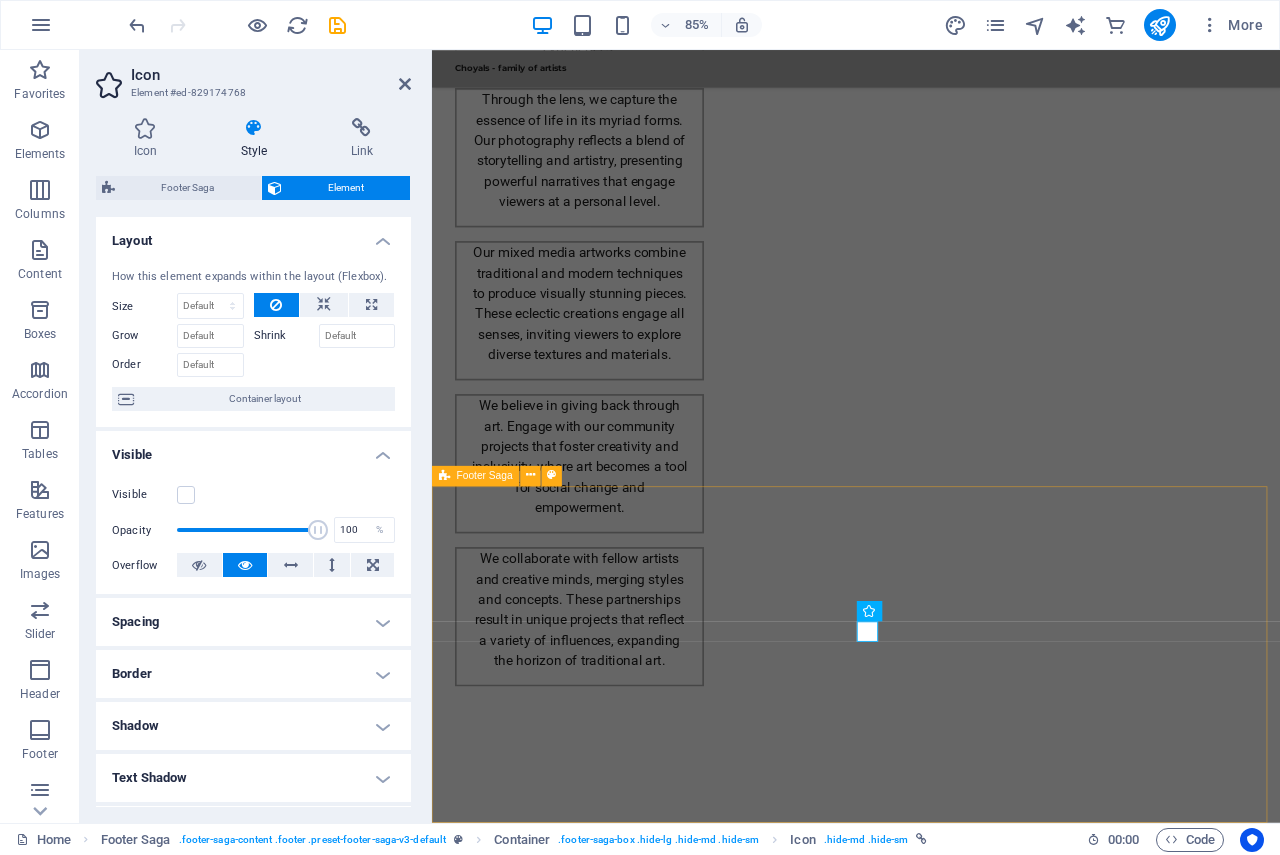 click on "Choyals - family of artists Choyals is a family of passionate artists dedicated to exploring and experimenting with the beauty of art across various mediums. Contact us to learn more about our artistic community and offerings. Contact M: [PHONE] E: [EMAIL] Social media Facebook X Instagram Navigation Home About Artists Gallery Legal Notice Privacy Policy" at bounding box center [931, 3073] 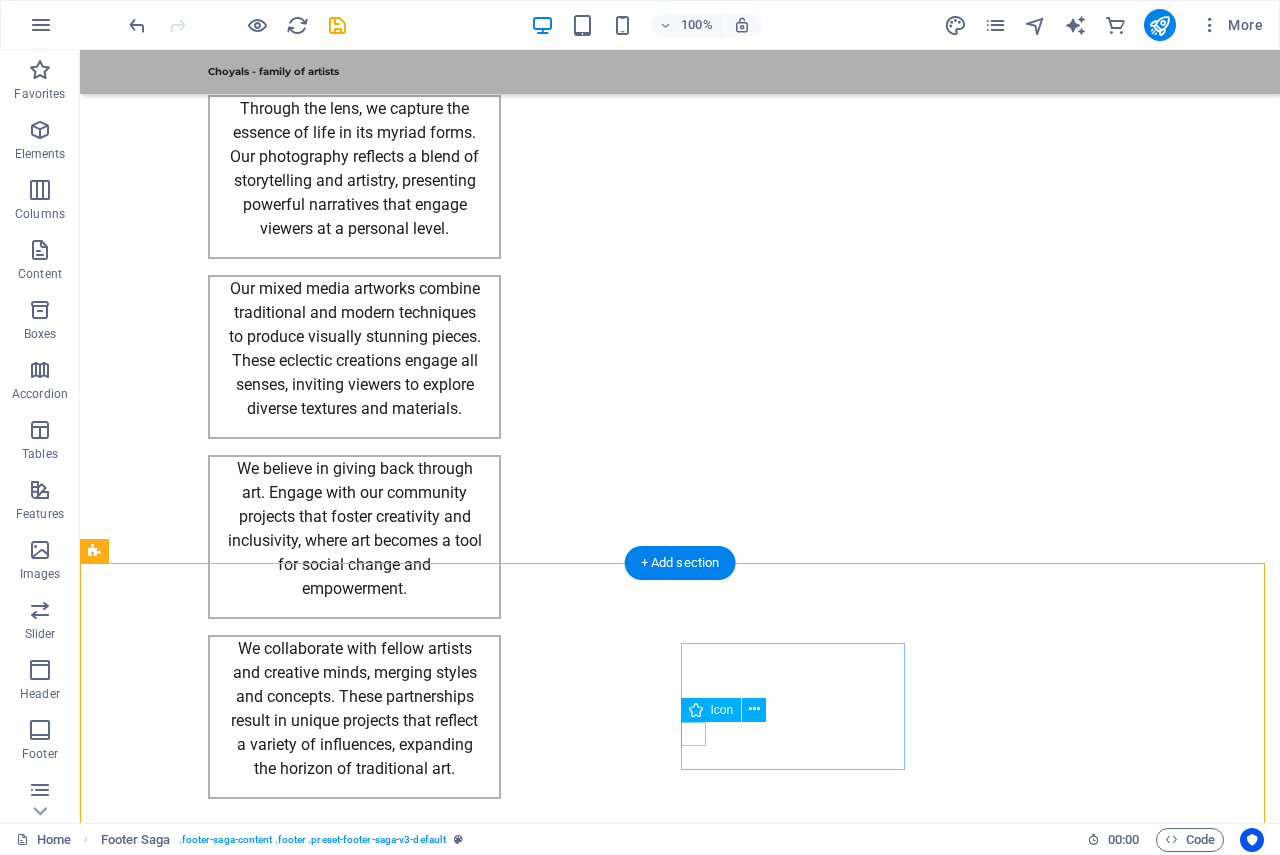 click on "Social media Facebook X Instagram" at bounding box center (208, 3154) 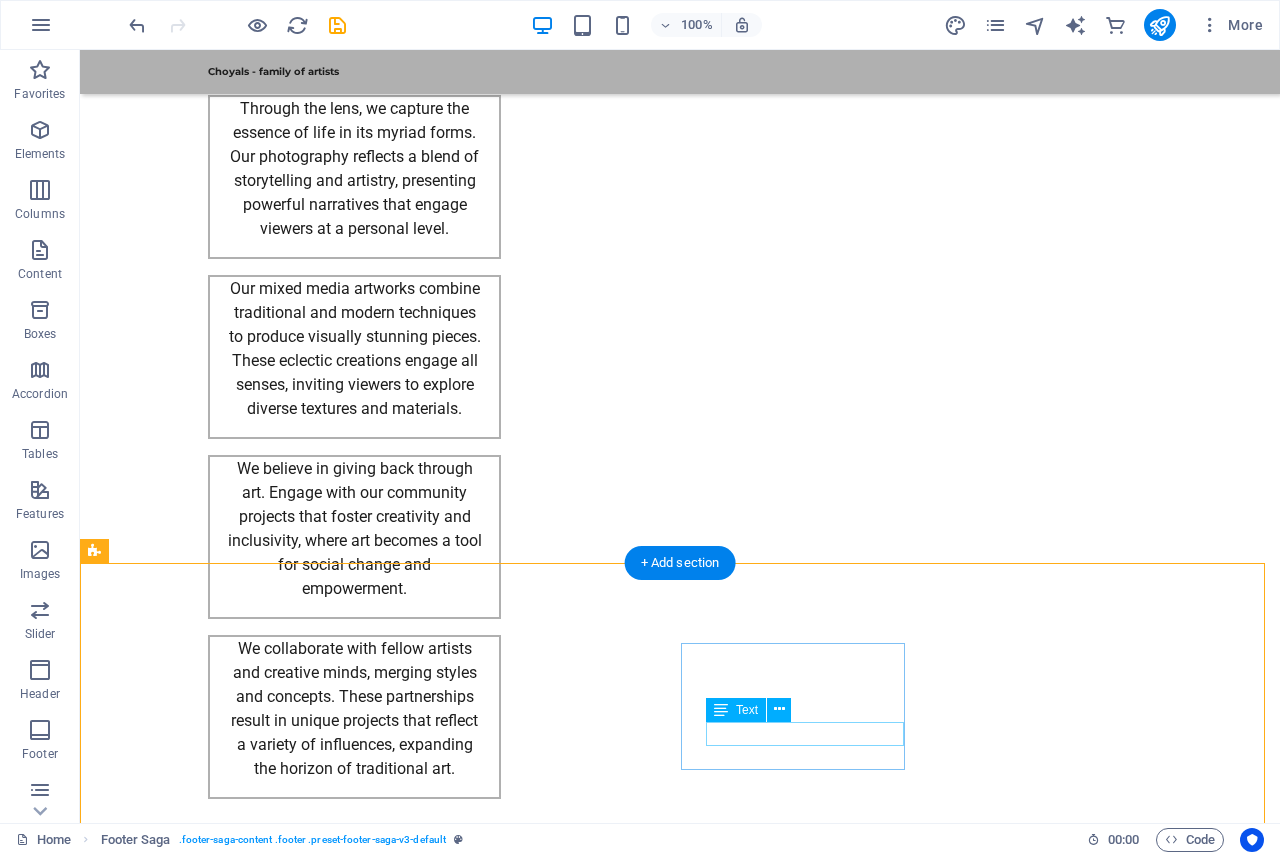 click on "X" at bounding box center (208, 3194) 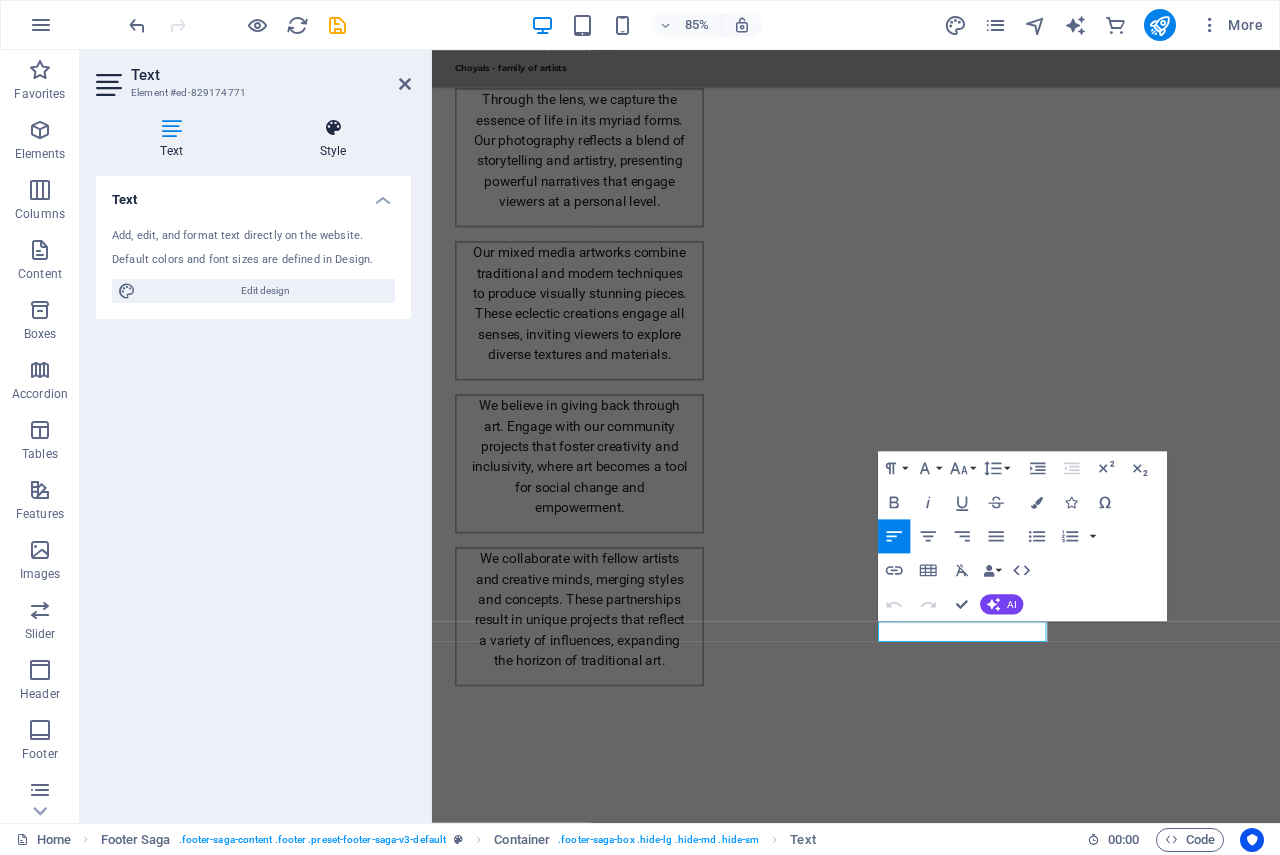 click at bounding box center [333, 128] 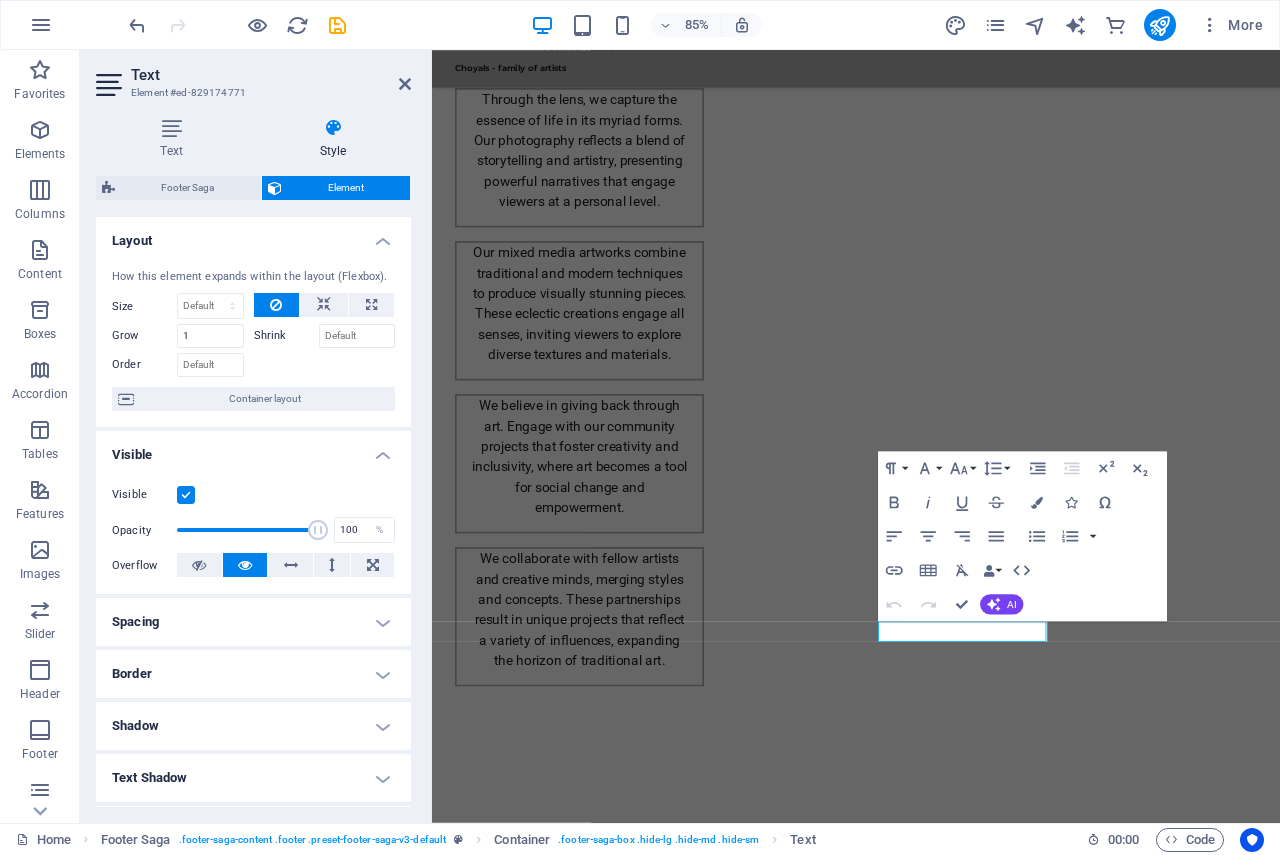 click at bounding box center [186, 495] 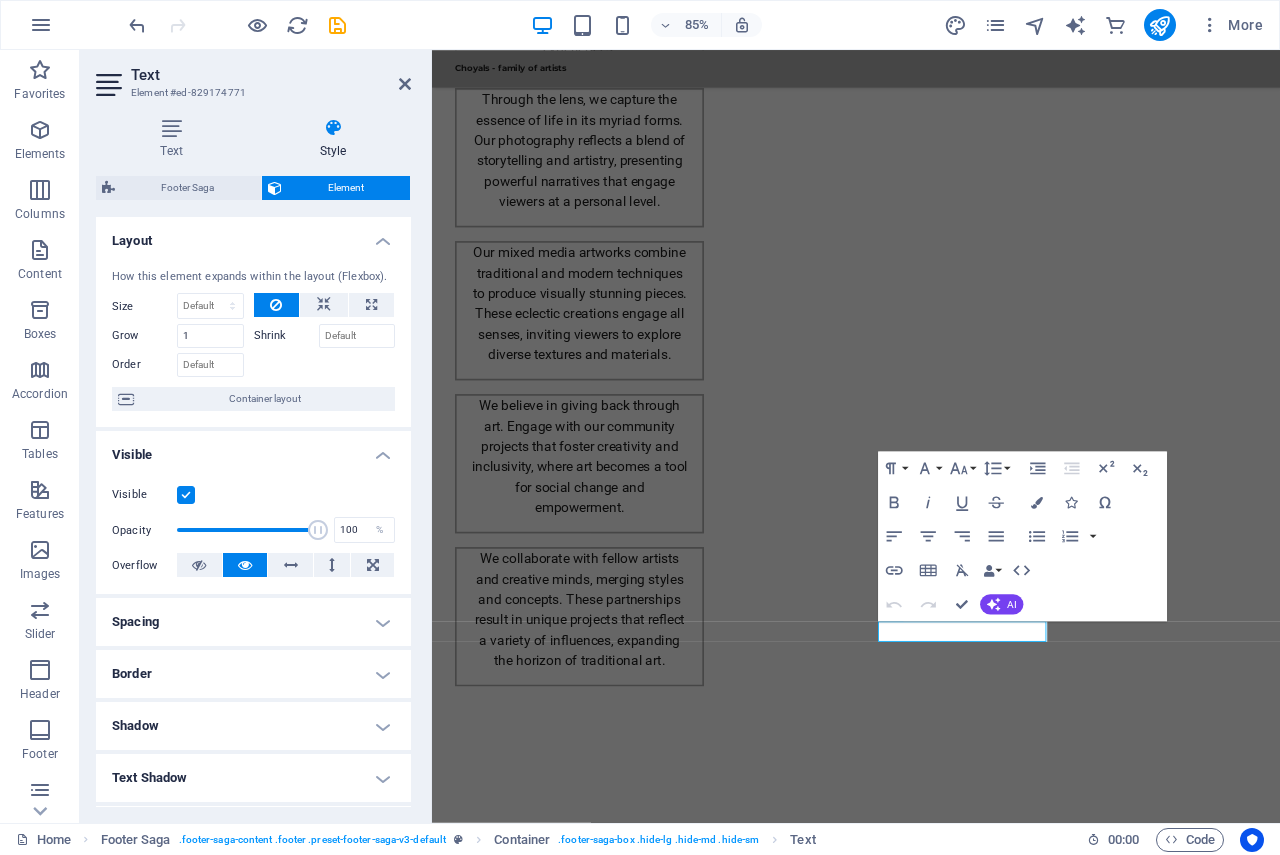 click on "Visible" at bounding box center [0, 0] 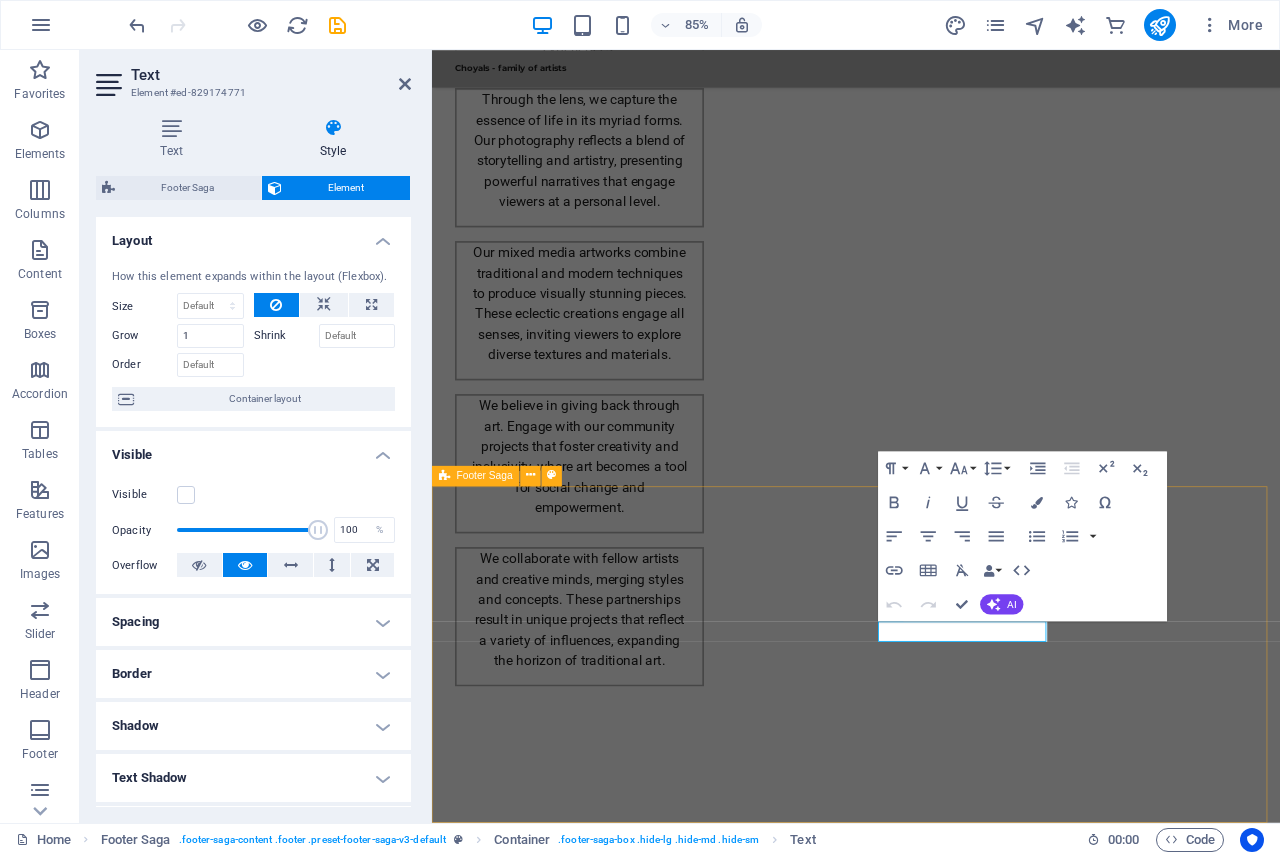 click on "Choyals - family of artists Choyals is a family of passionate artists dedicated to exploring and experimenting with the beauty of art across various mediums. Contact us to learn more about our artistic community and offerings. Contact M: [PHONE] E: [EMAIL] Social media Facebook X Instagram Navigation Home About Artists Gallery Legal Notice Privacy Policy" at bounding box center [931, 3073] 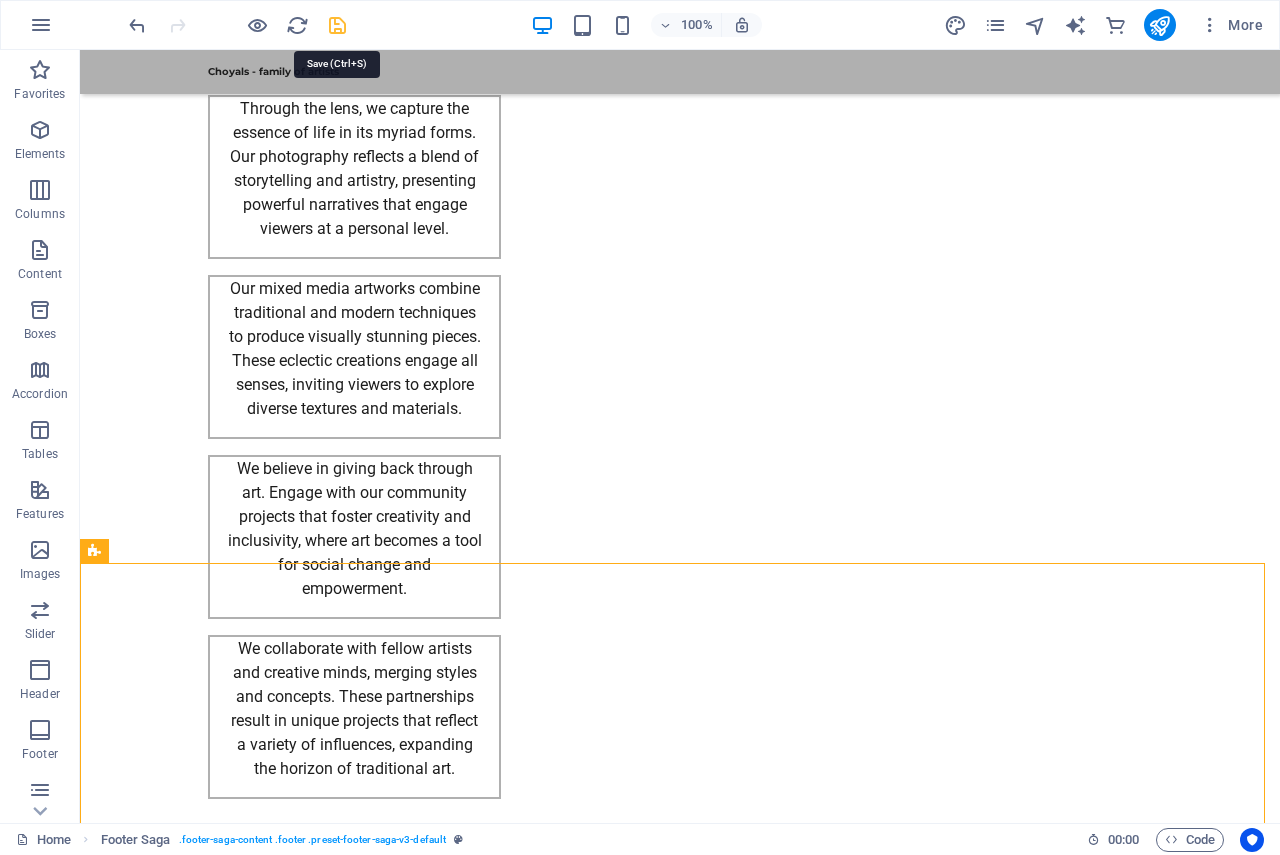 click at bounding box center [337, 25] 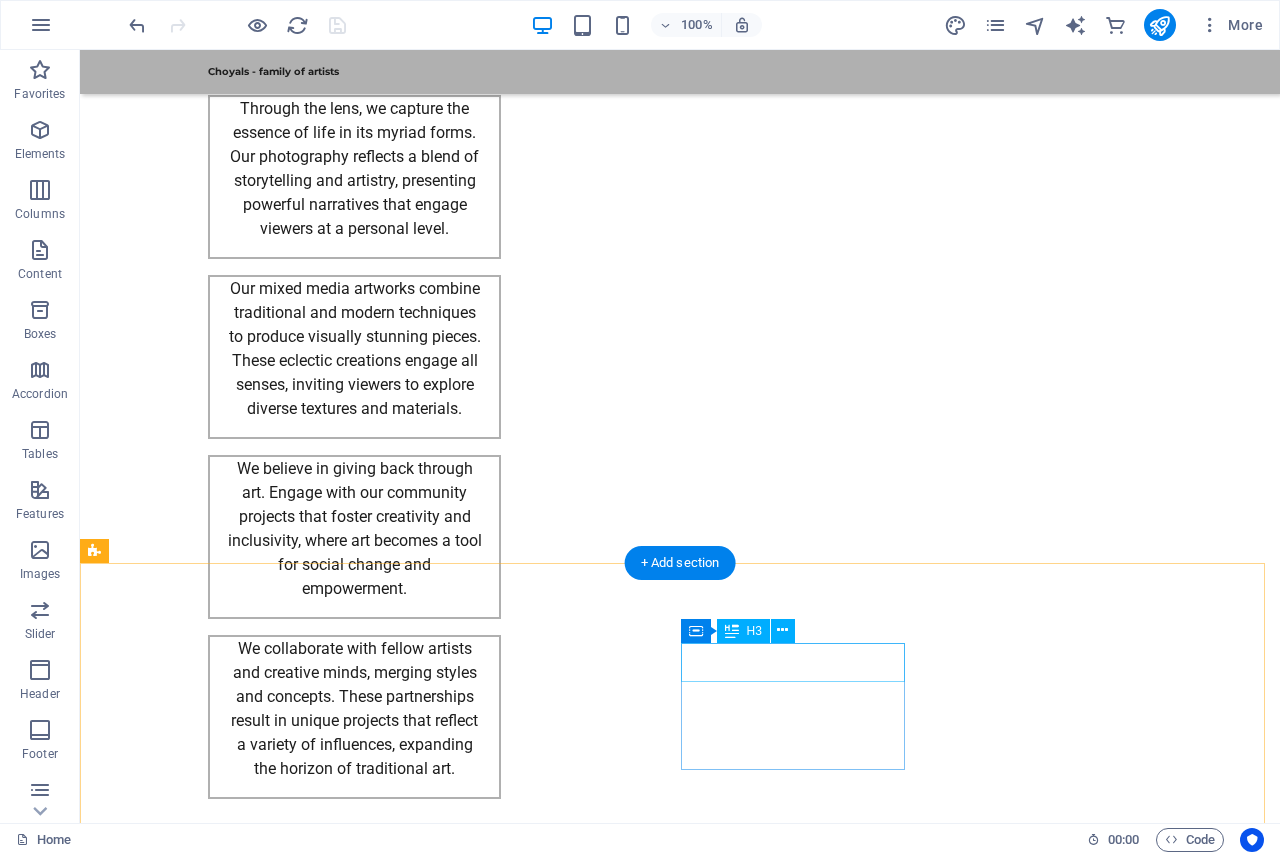 click on "Social media" at bounding box center (208, 3074) 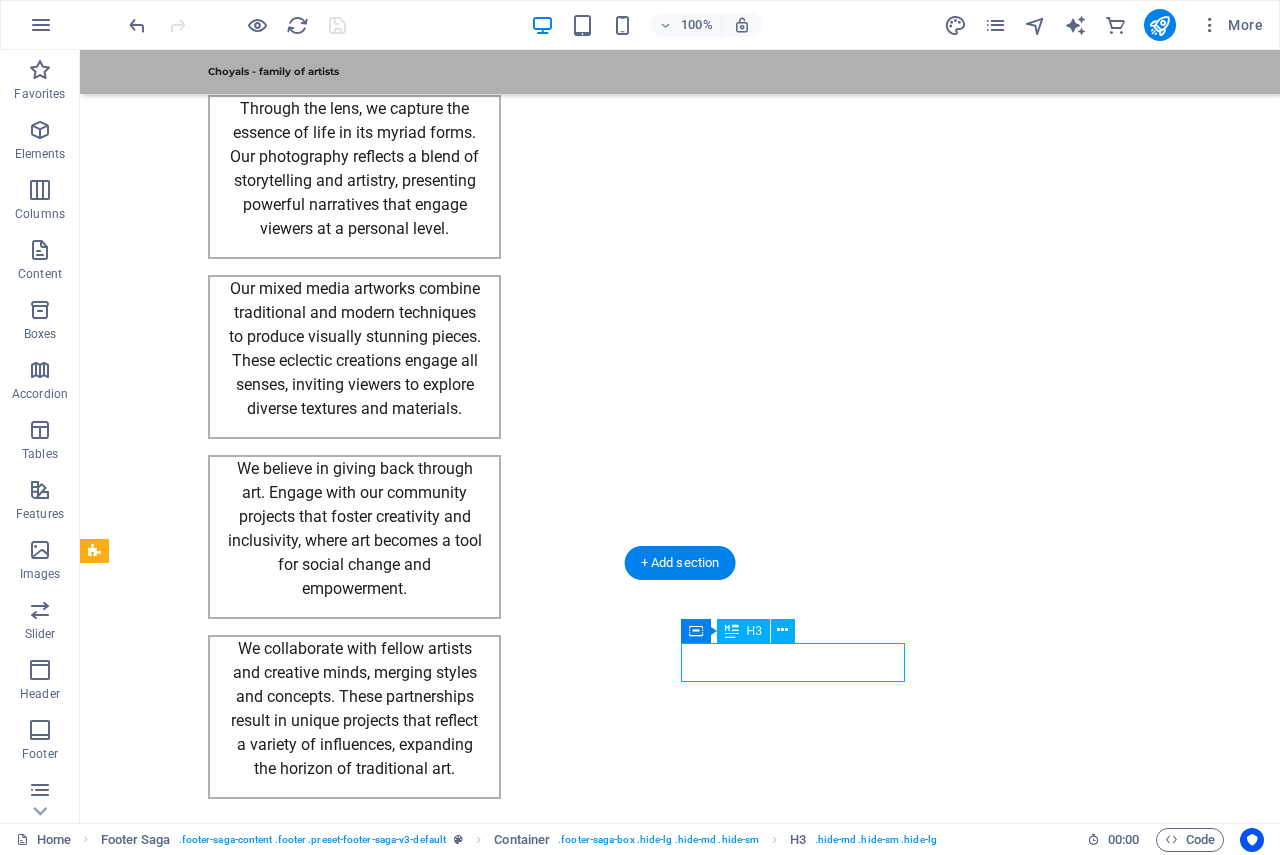 click on "Social media" at bounding box center (208, 3074) 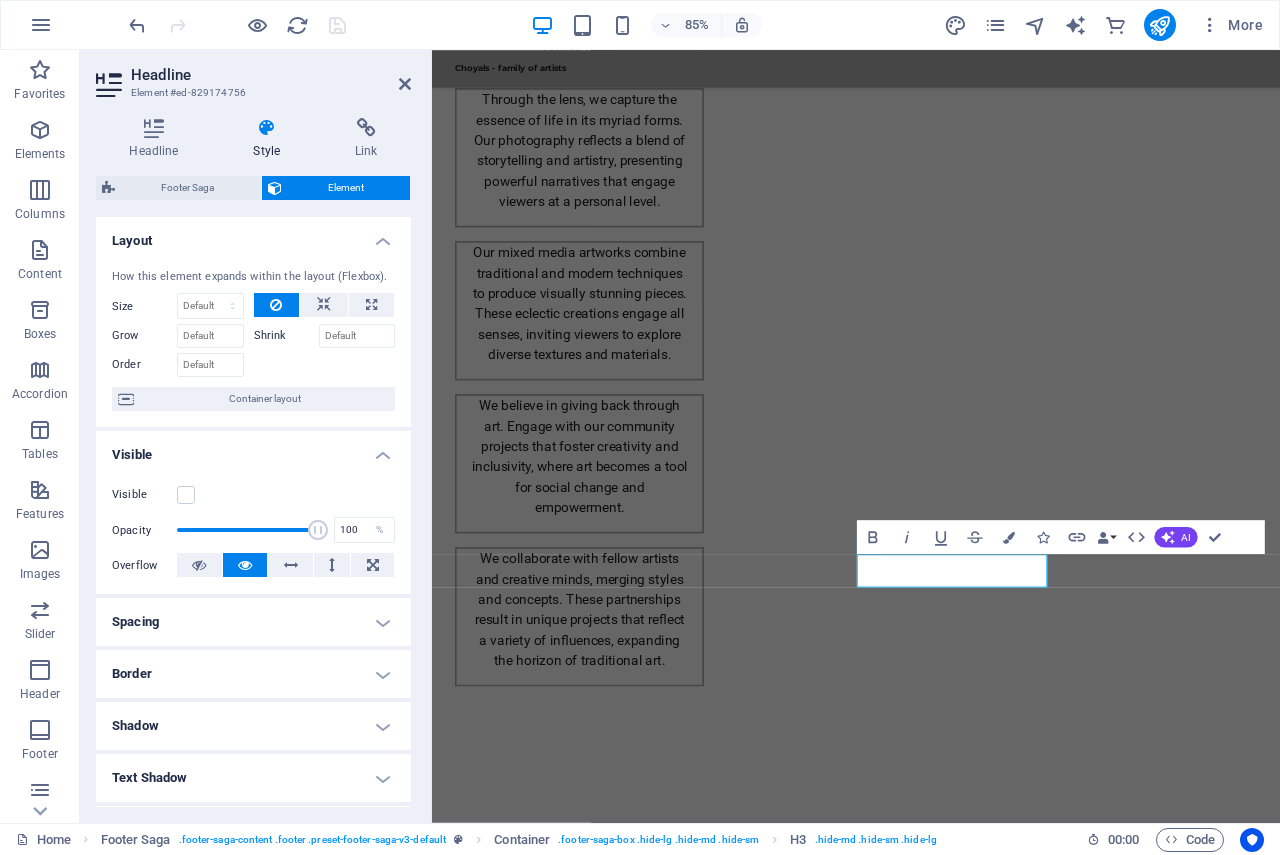 click on "Style" at bounding box center (271, 139) 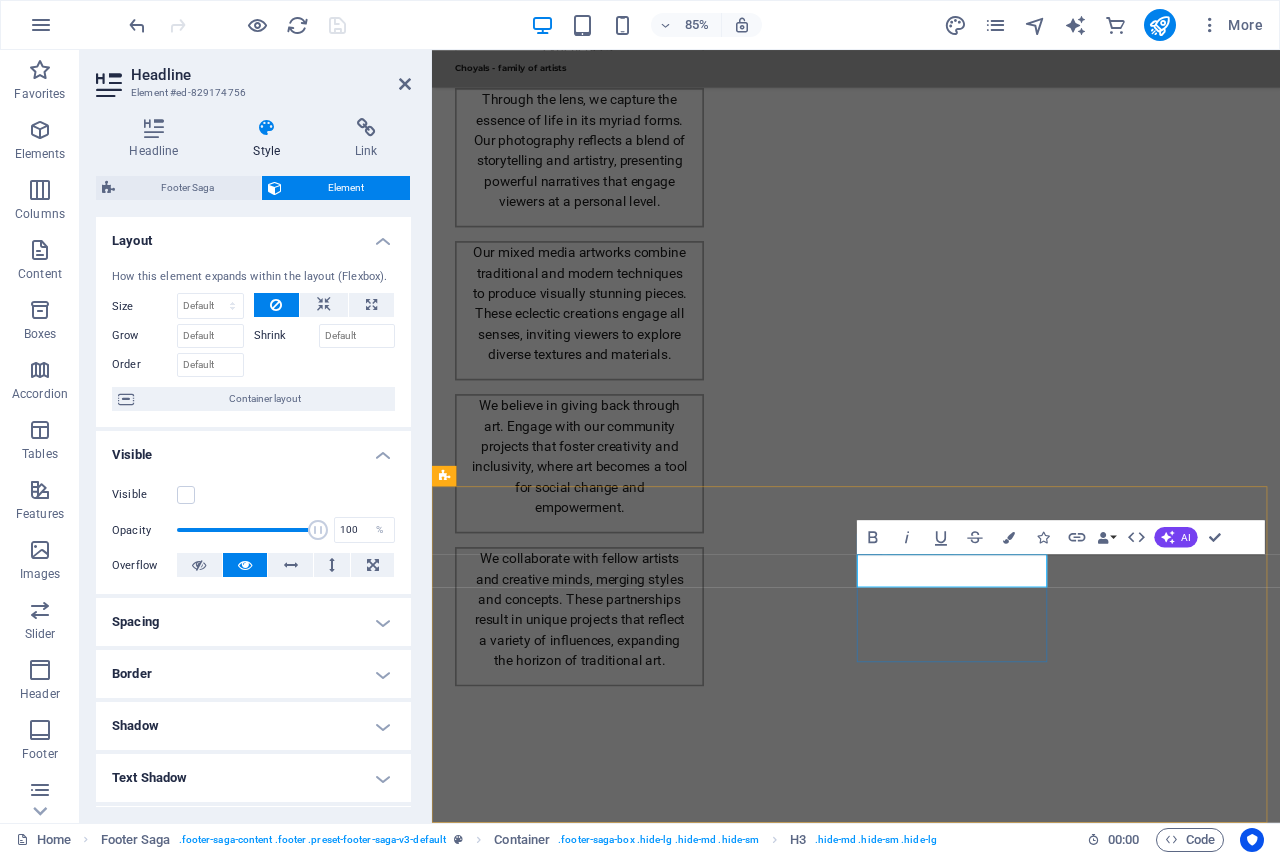 click on "Social media" at bounding box center [560, 3074] 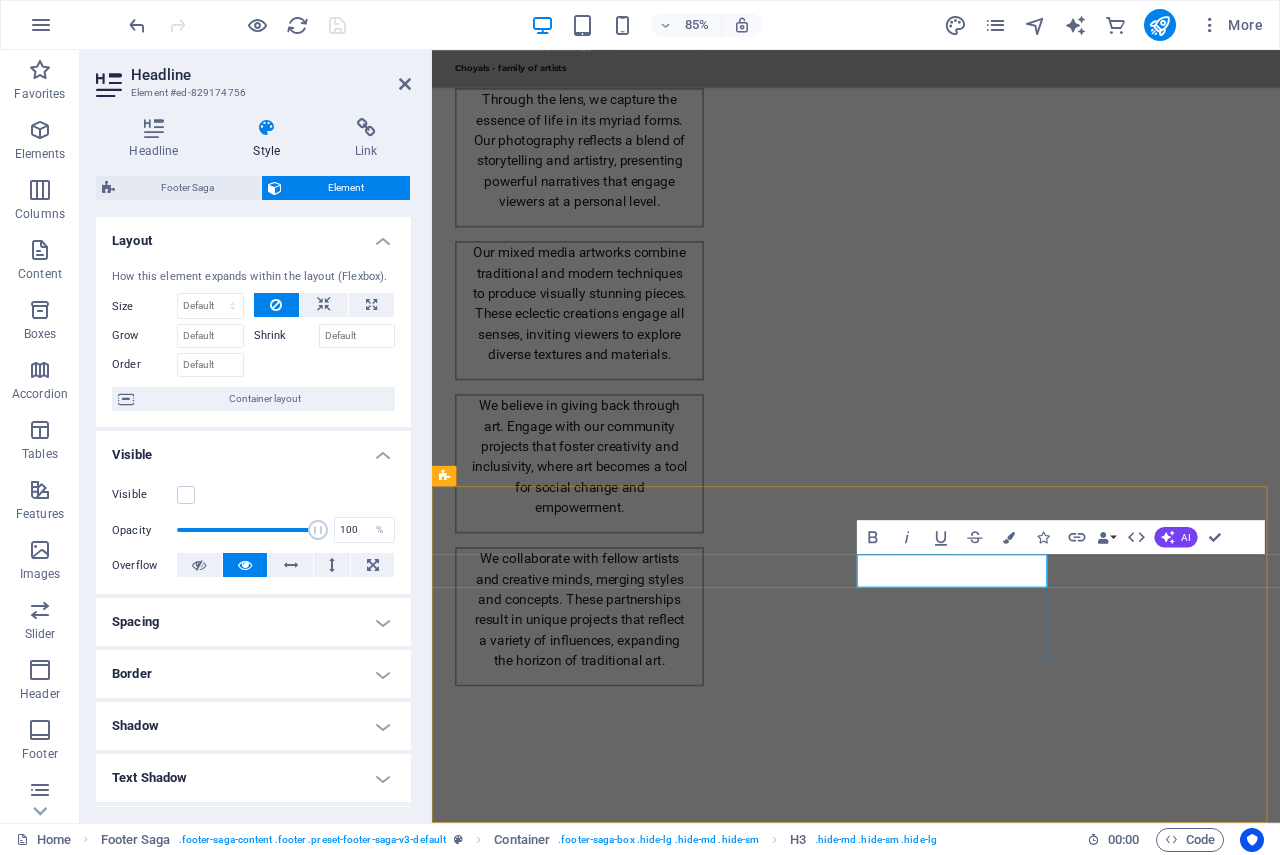 drag, startPoint x: 979, startPoint y: 661, endPoint x: 1128, endPoint y: 662, distance: 149.00336 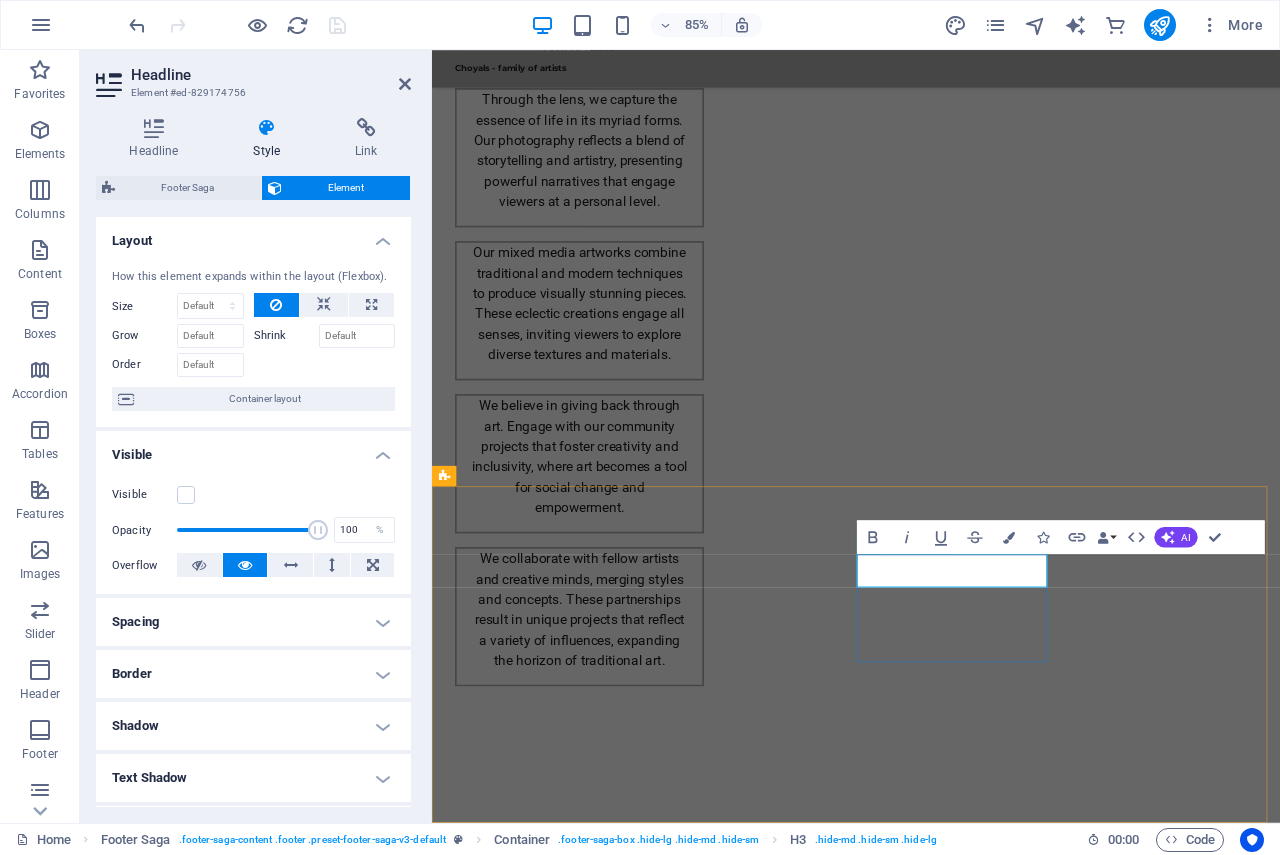 click on "Social media" at bounding box center (560, 3074) 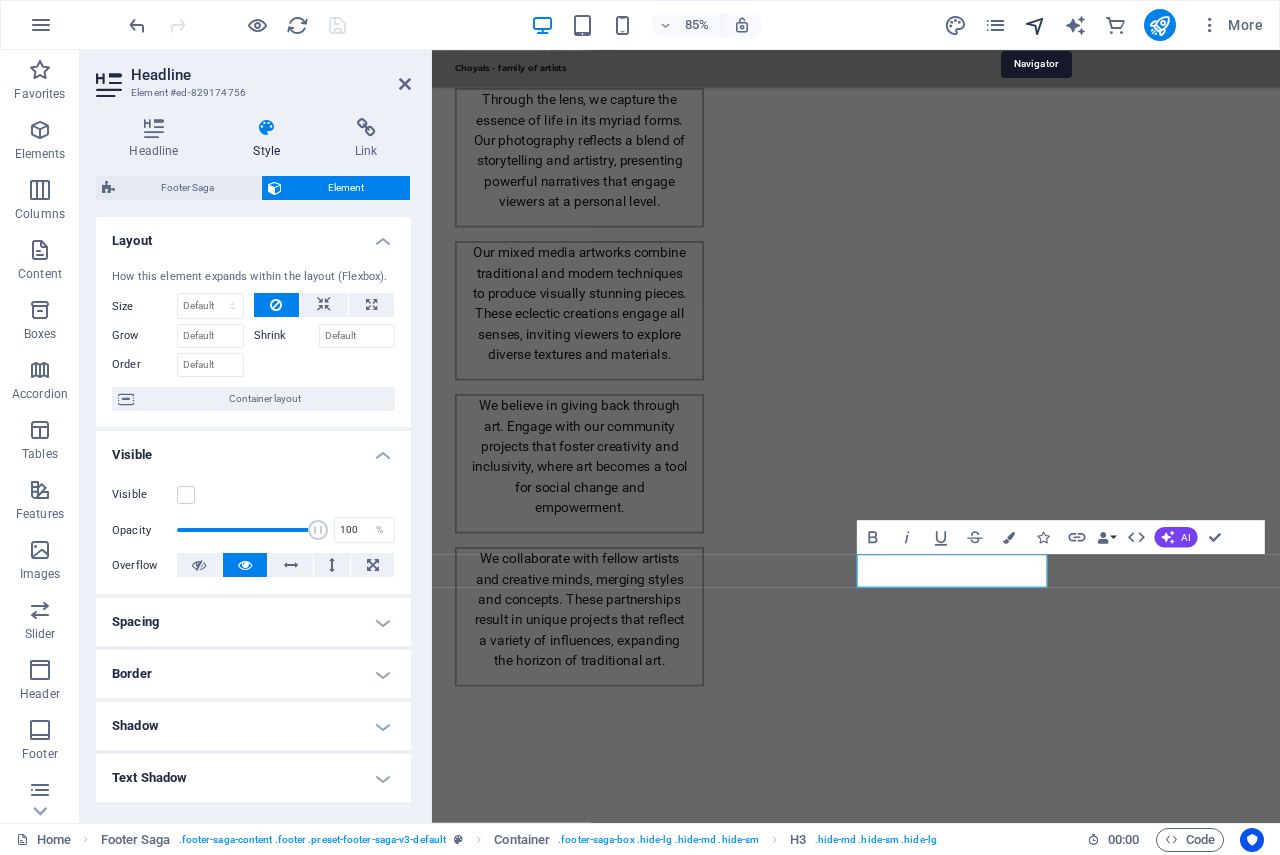click at bounding box center (1035, 25) 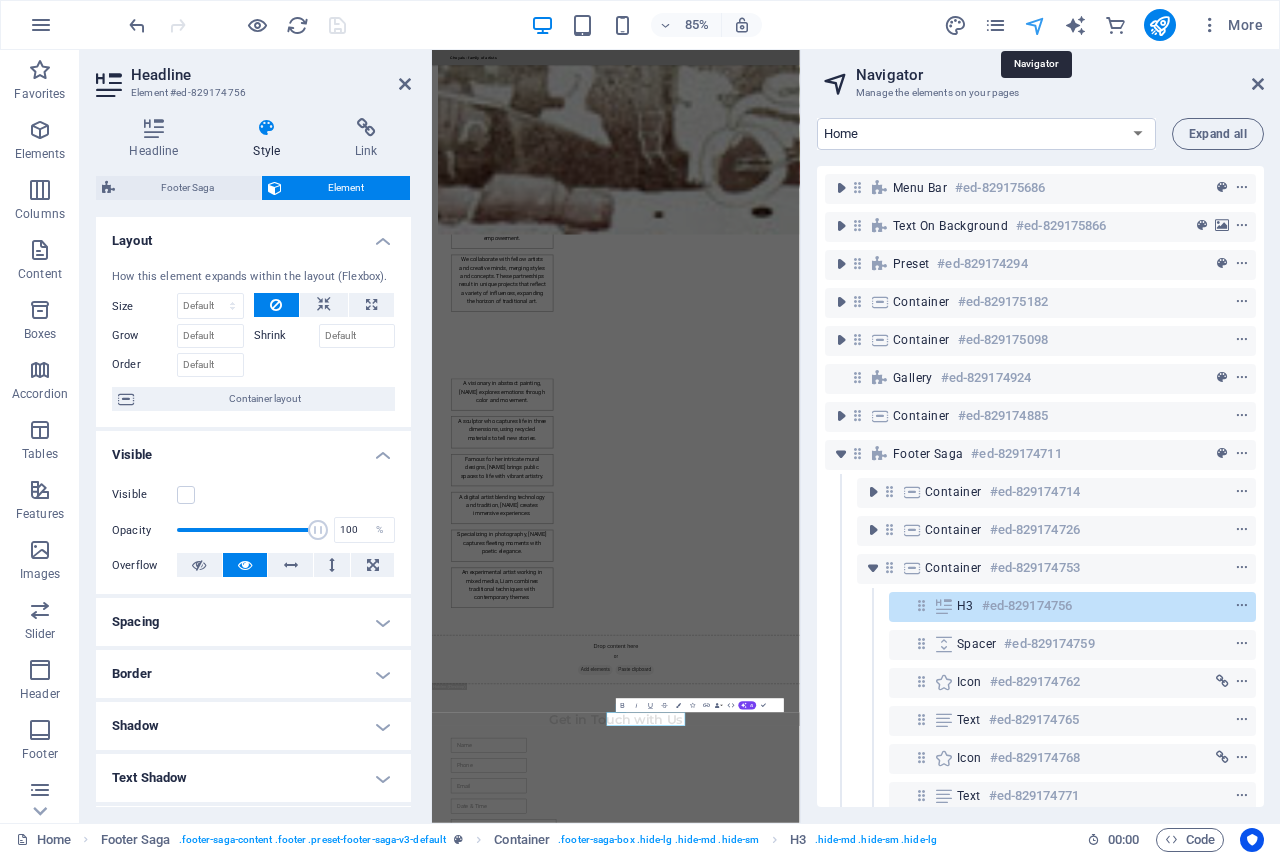 scroll, scrollTop: 1488, scrollLeft: 0, axis: vertical 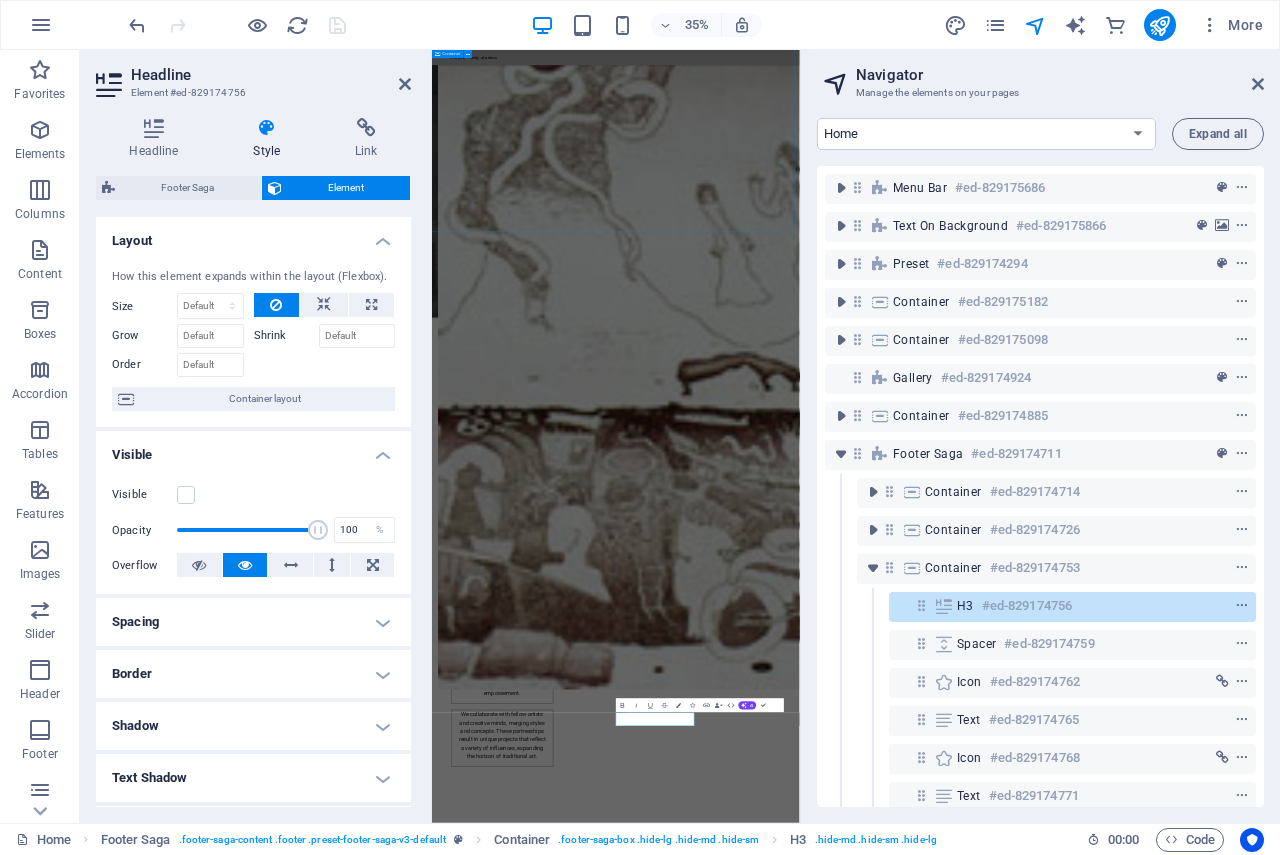 click on "Our Artistic Journey Dive into our collection of visual arts exploring various styles and techniques that reflect individual expression and creativity. Our works challenge conventional art forms through innovative mediums and thought-provoking concepts. Explore our three-dimensional works characterized by intricate designs and a bold sense of creativity. Each piece invites interaction and contemplation, enhancing your relationship with art through tactile experiences. Through the lens, we capture the essence of life in its myriad forms. Our photography reflects a blend of storytelling and artistry, presenting powerful narratives that engage viewers at a personal level. Our mixed media artworks combine traditional and modern techniques to produce visually stunning pieces. These eclectic creations engage all senses, inviting viewers to explore diverse textures and materials." at bounding box center [957, 1372] 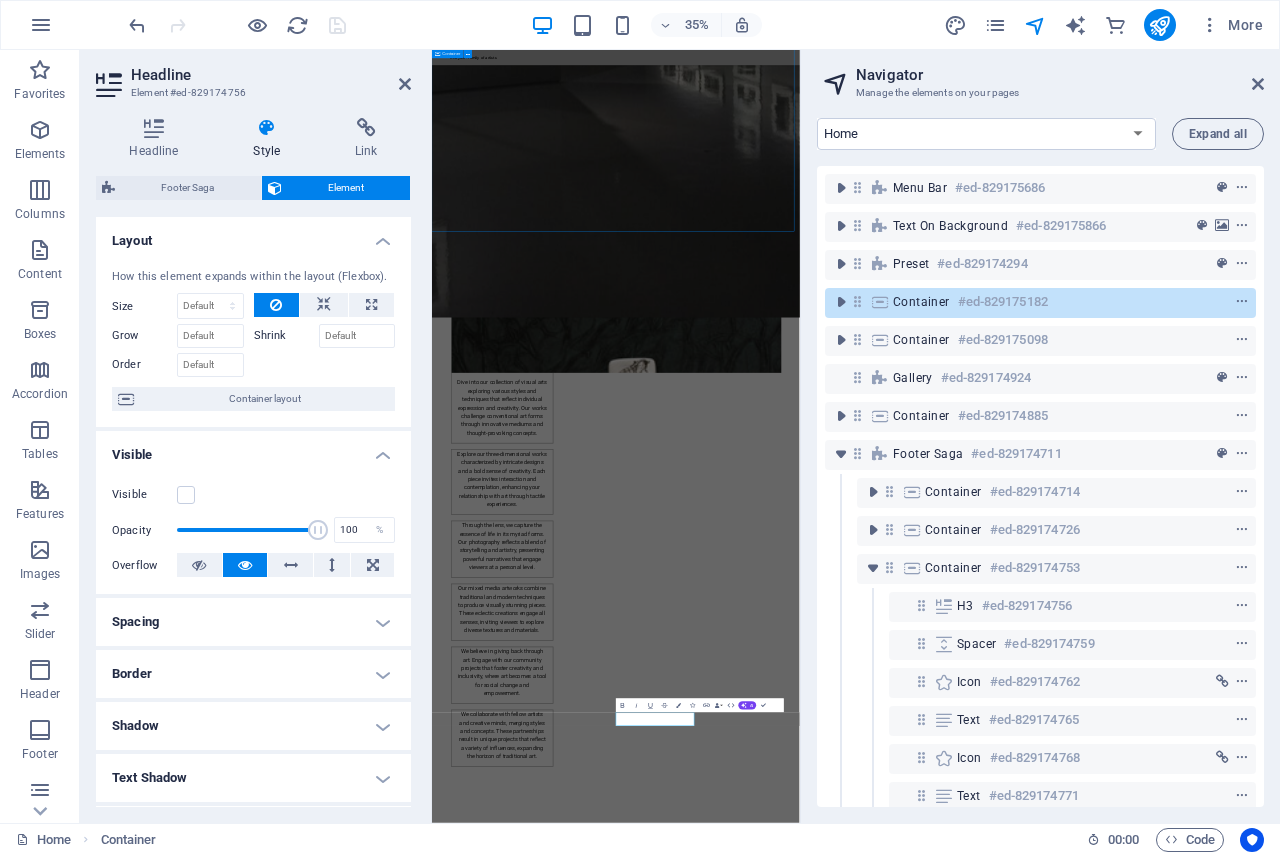 scroll, scrollTop: 1013, scrollLeft: 0, axis: vertical 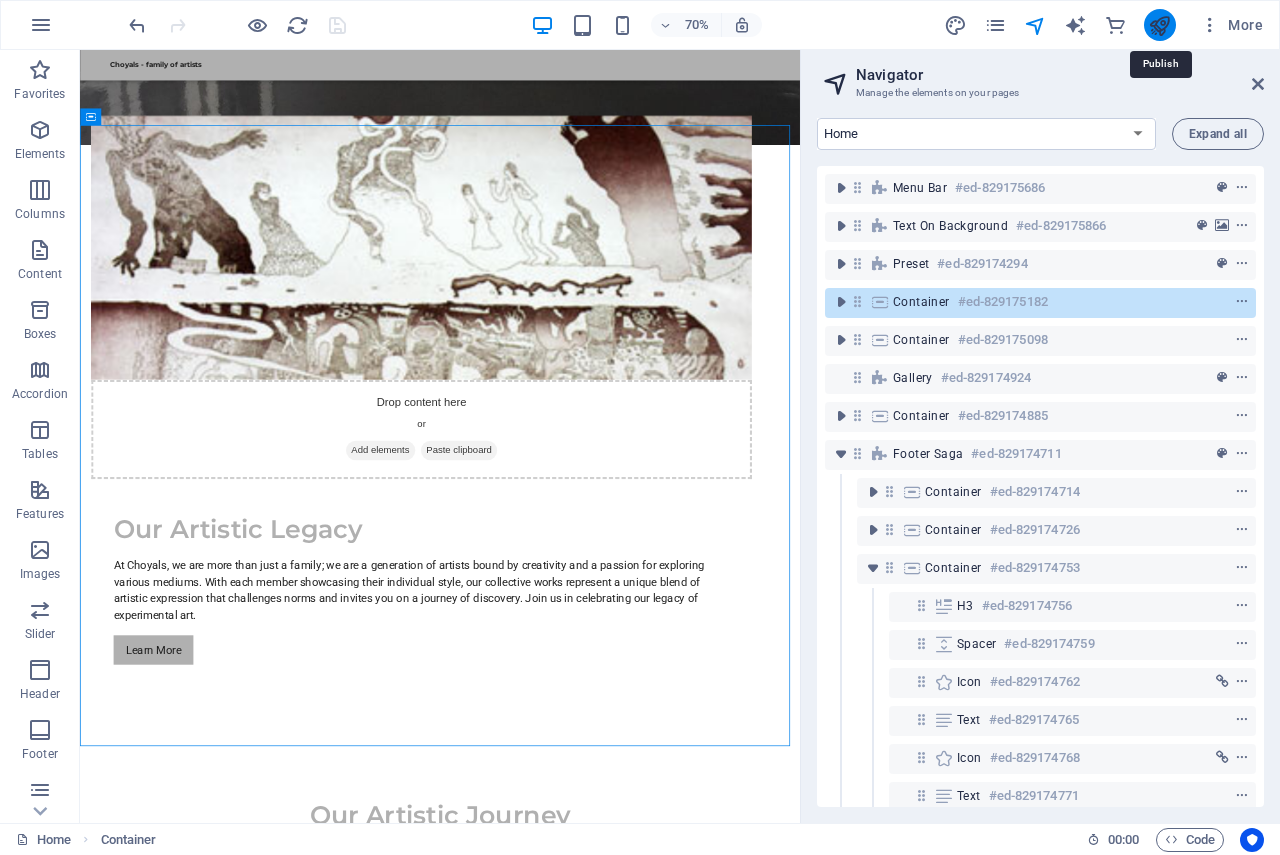 click at bounding box center [1159, 25] 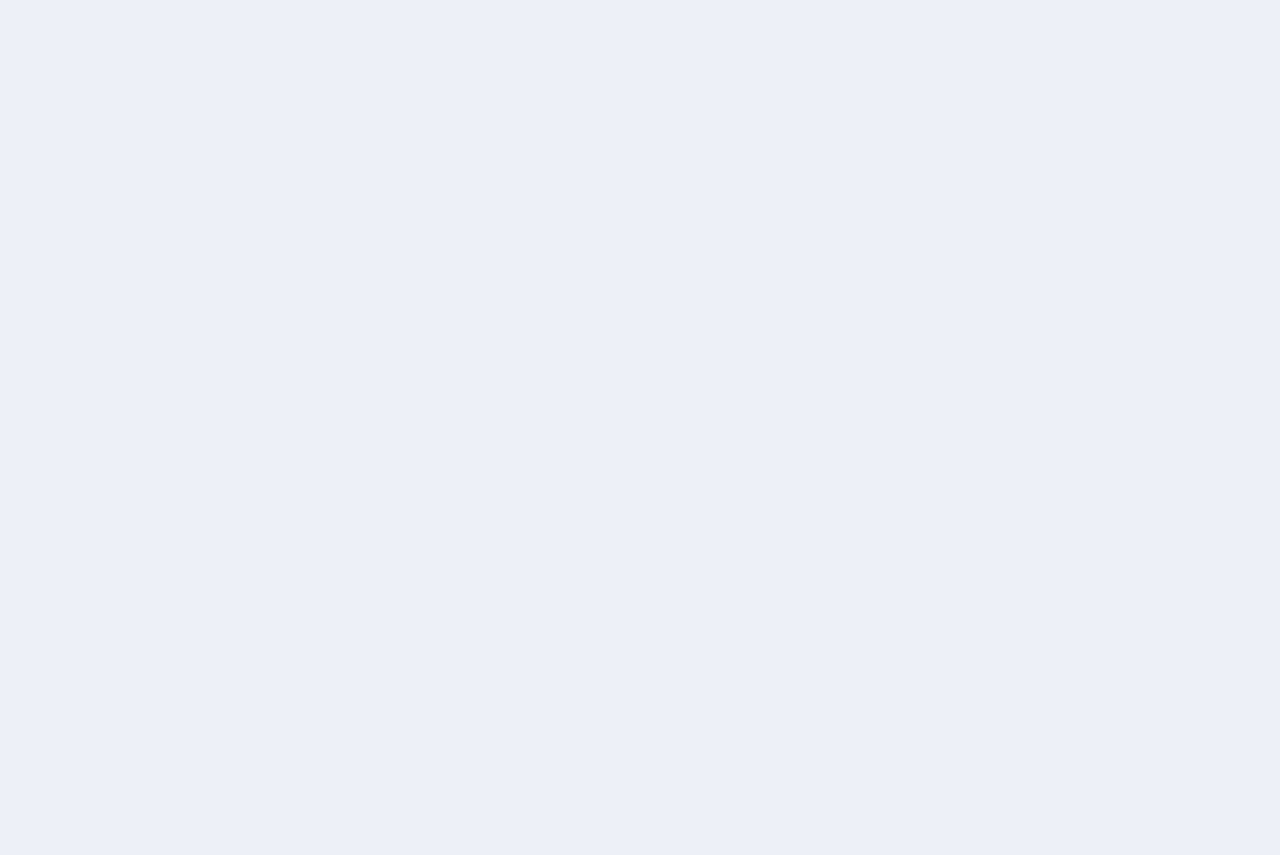 scroll, scrollTop: 0, scrollLeft: 0, axis: both 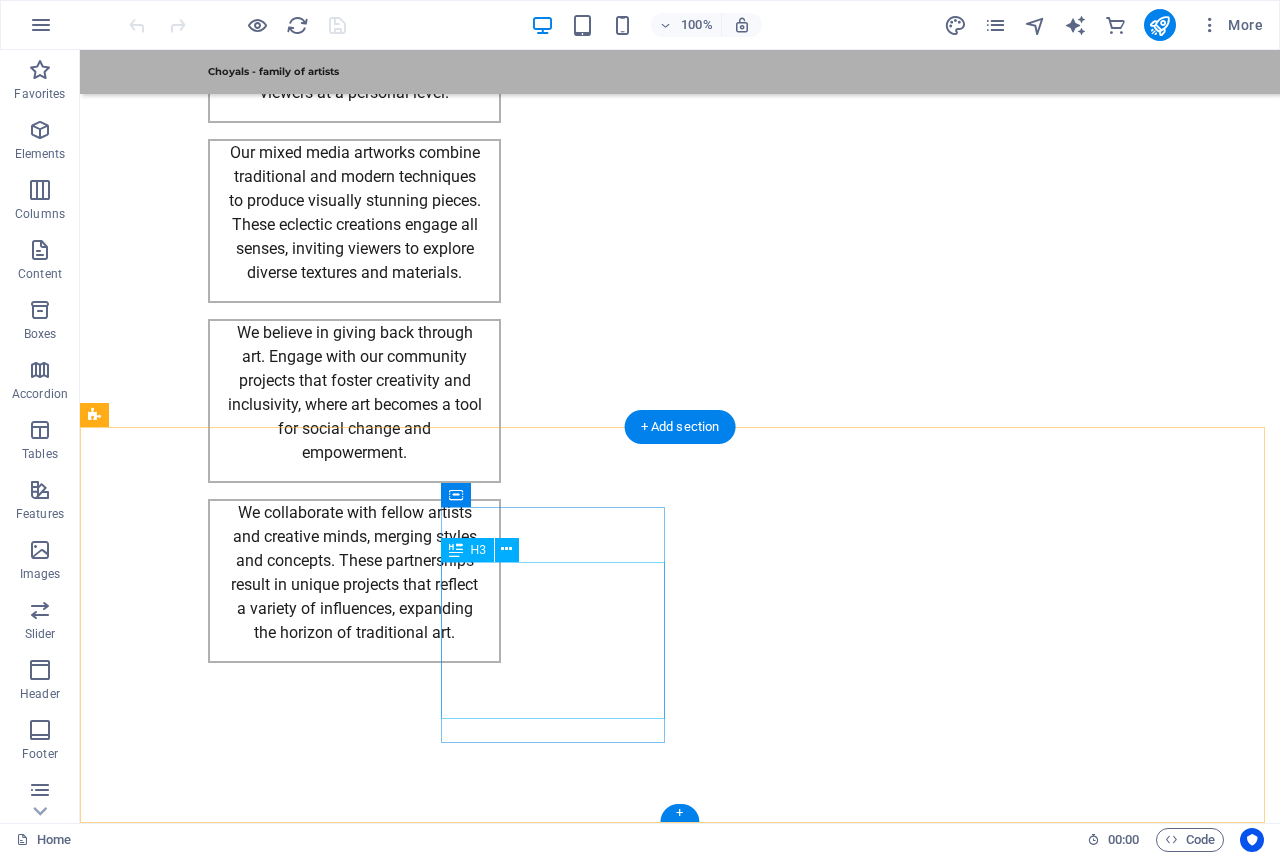 click on "M: [PHONE] E: [EMAIL]" at bounding box center (208, 2847) 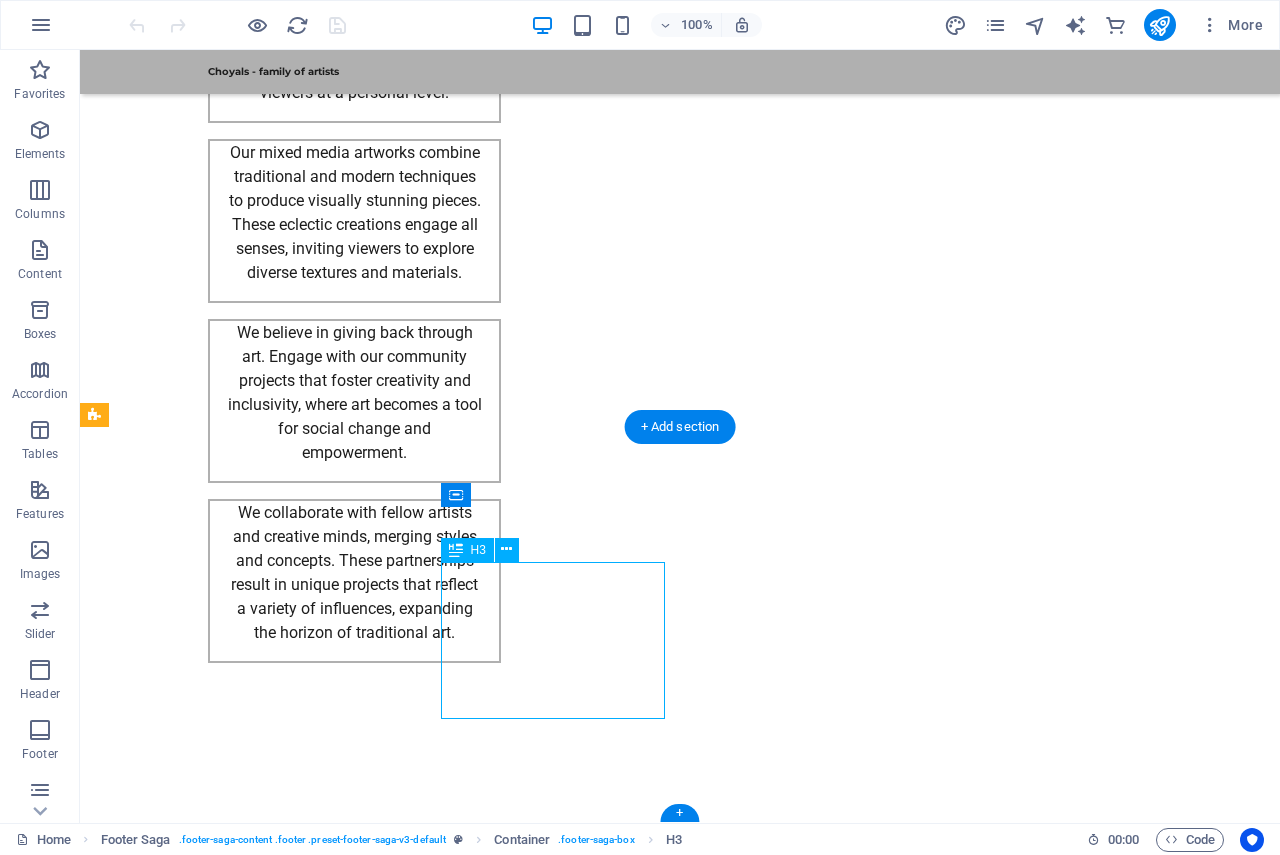 click on "M: [PHONE] E: [EMAIL]" at bounding box center (208, 2847) 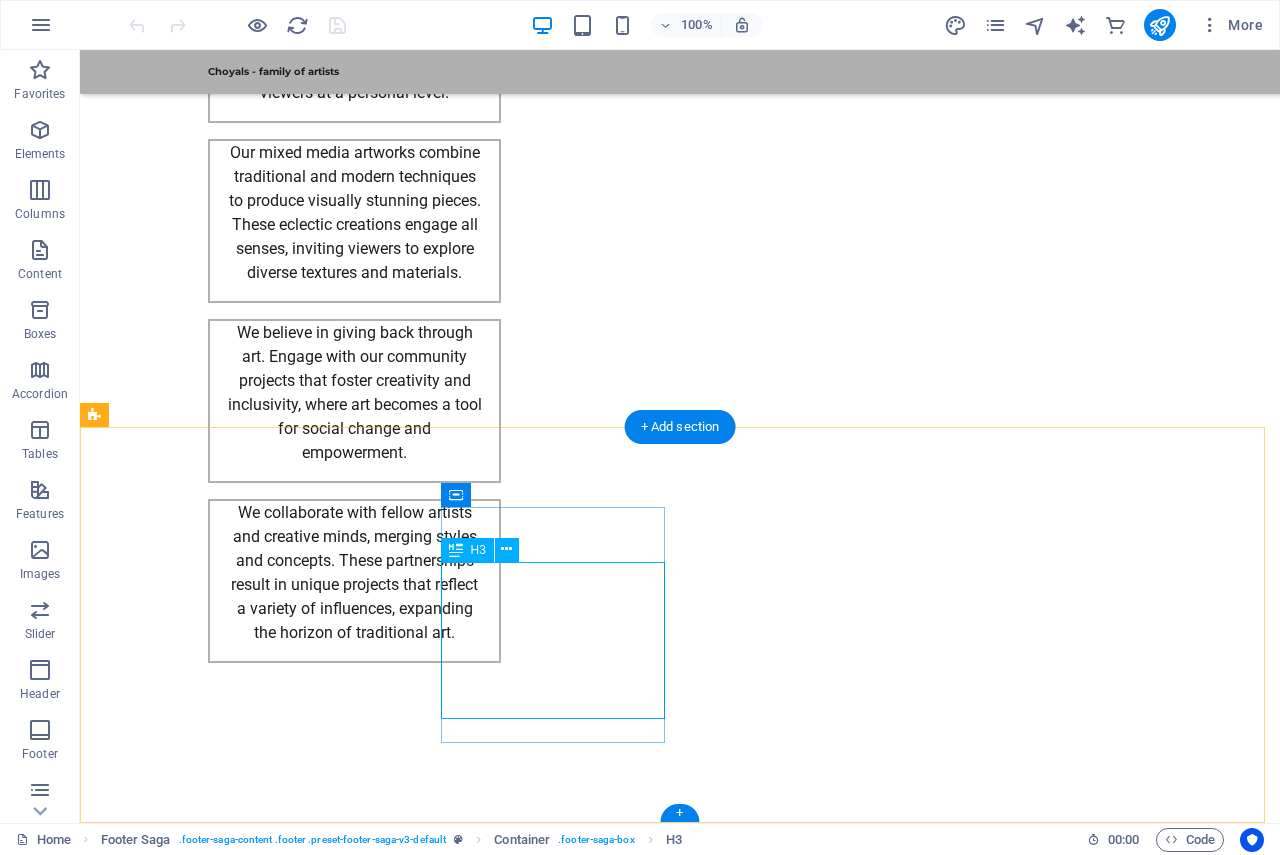 click on "M: [PHONE] E: [EMAIL]" at bounding box center (208, 2847) 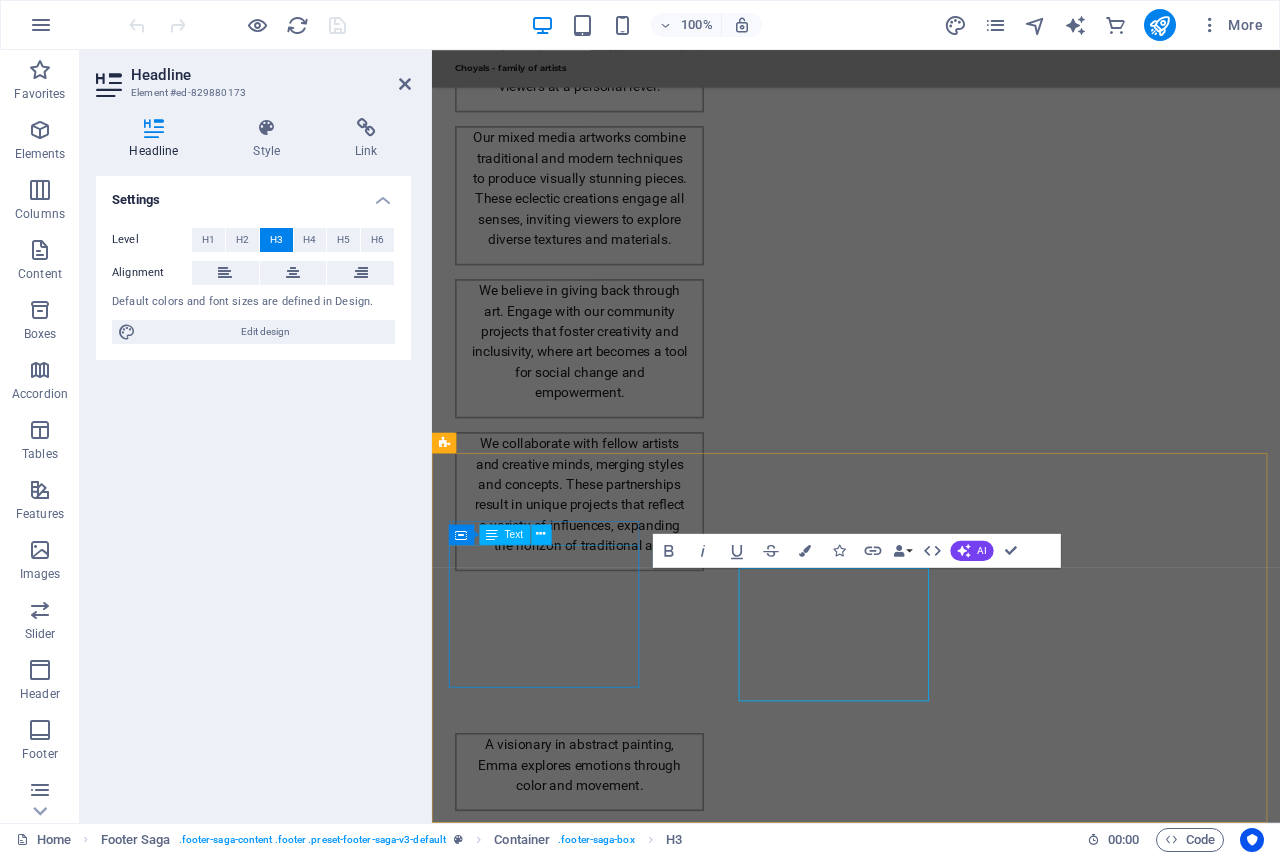 scroll, scrollTop: 2827, scrollLeft: 0, axis: vertical 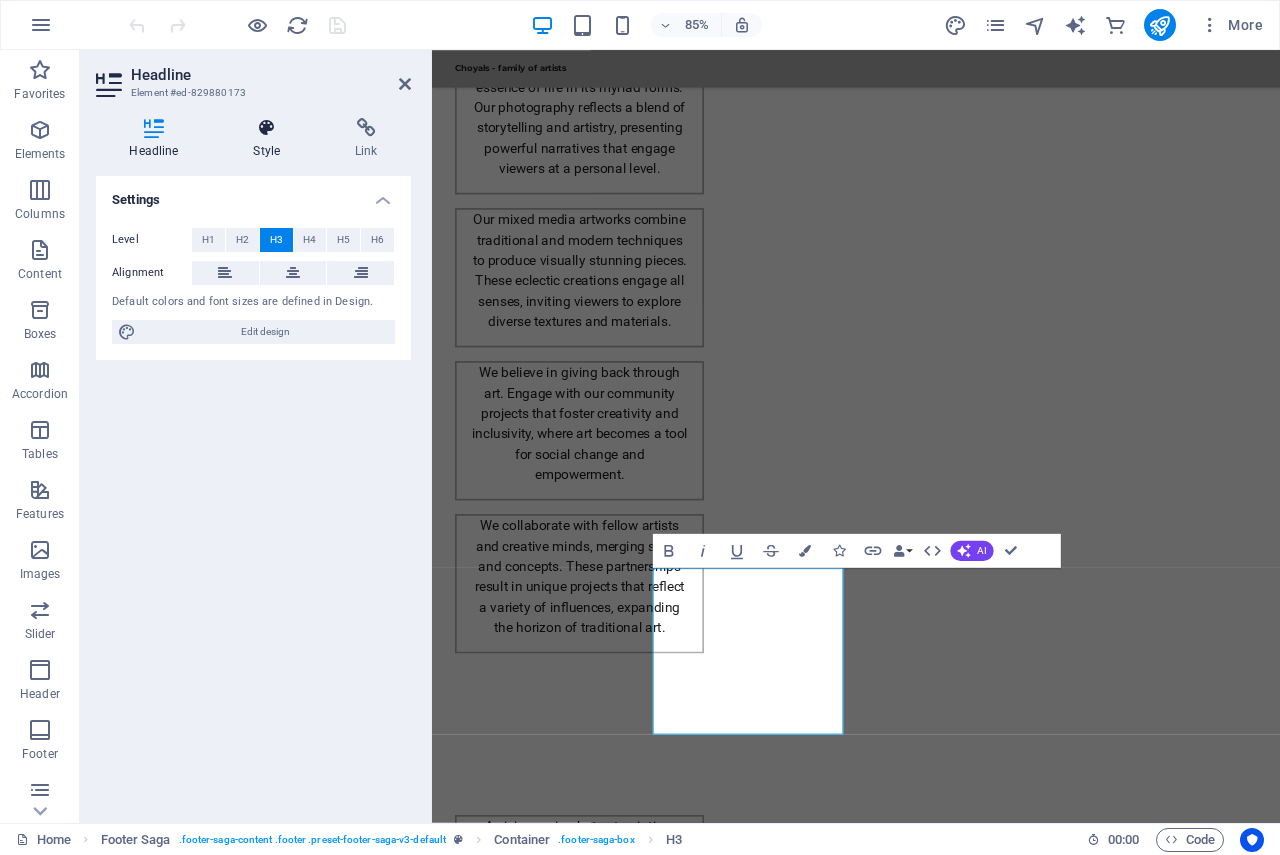 click on "Style" at bounding box center (271, 139) 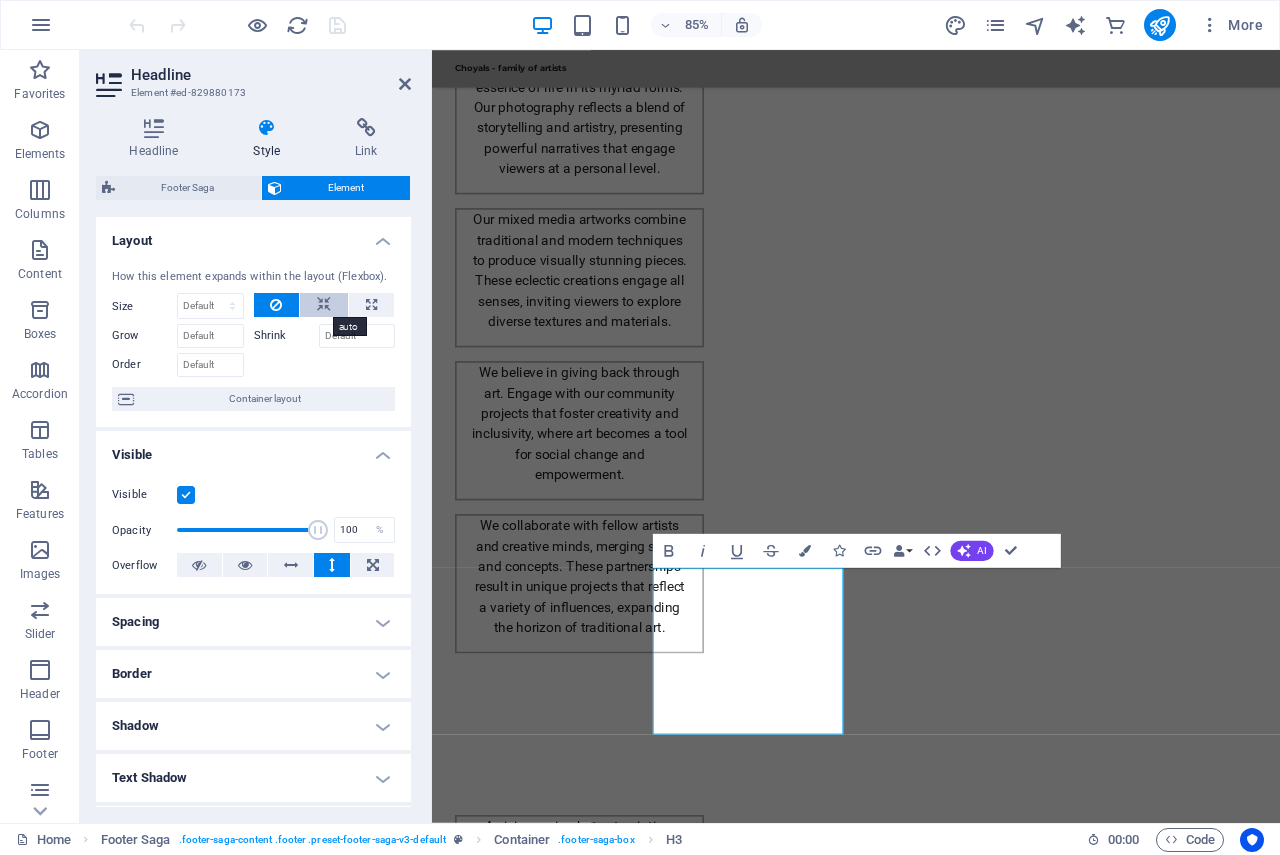 click at bounding box center [324, 305] 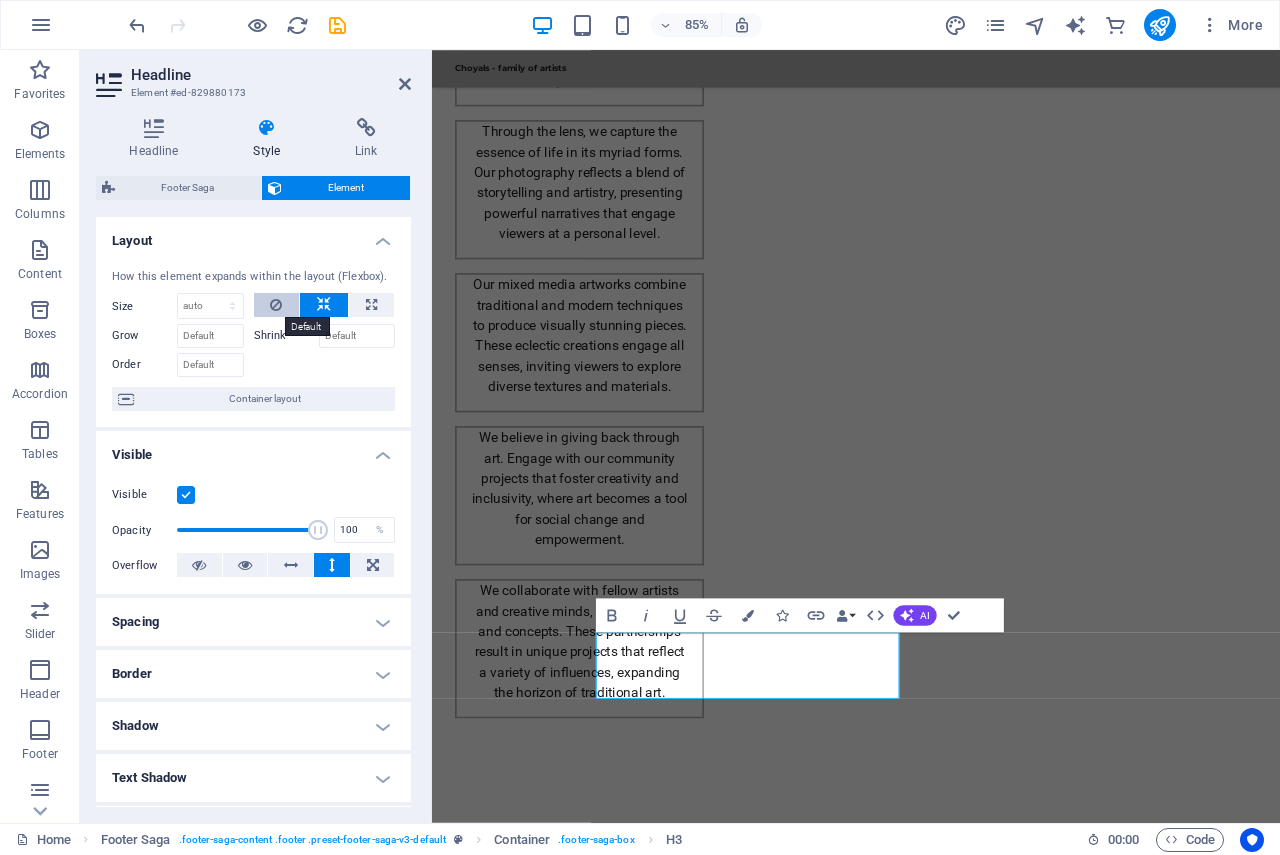 click at bounding box center [276, 305] 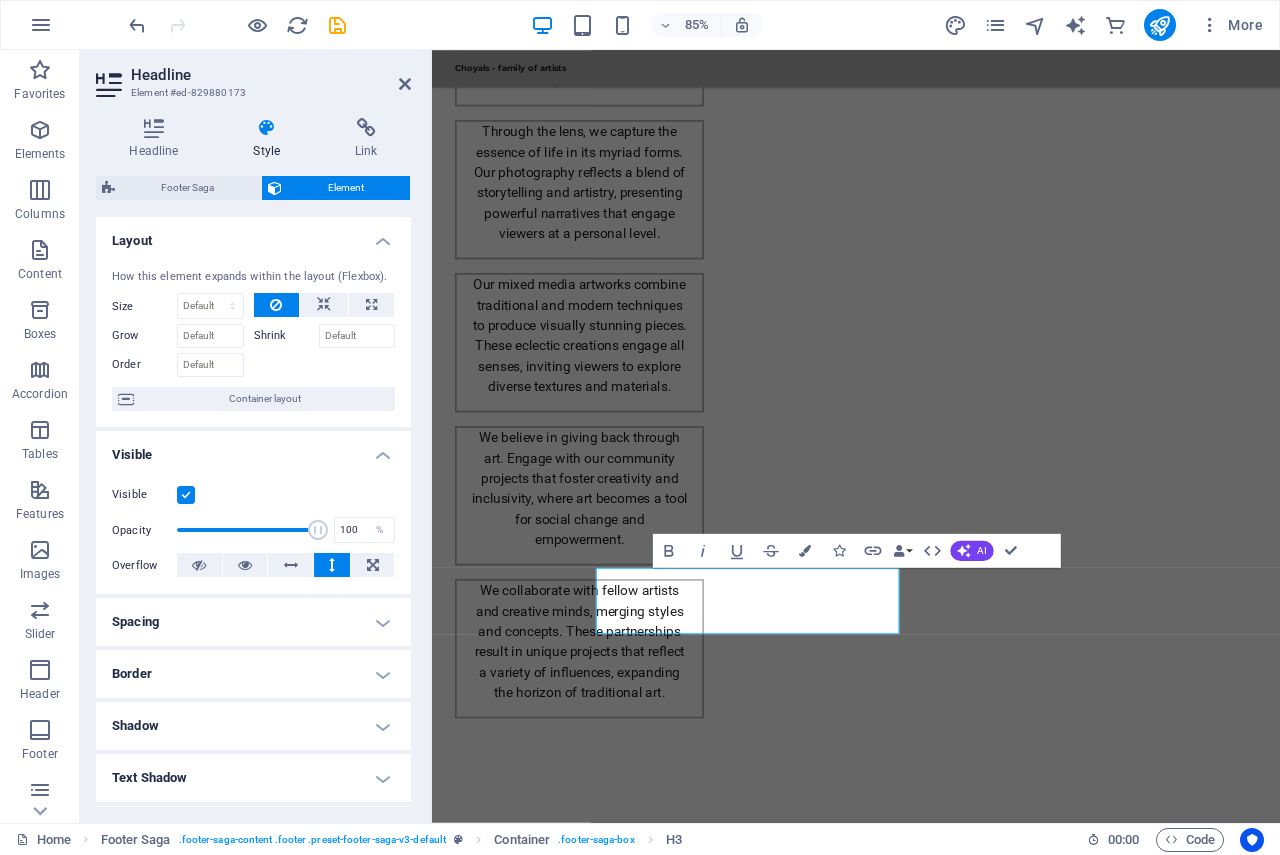 scroll, scrollTop: 2827, scrollLeft: 0, axis: vertical 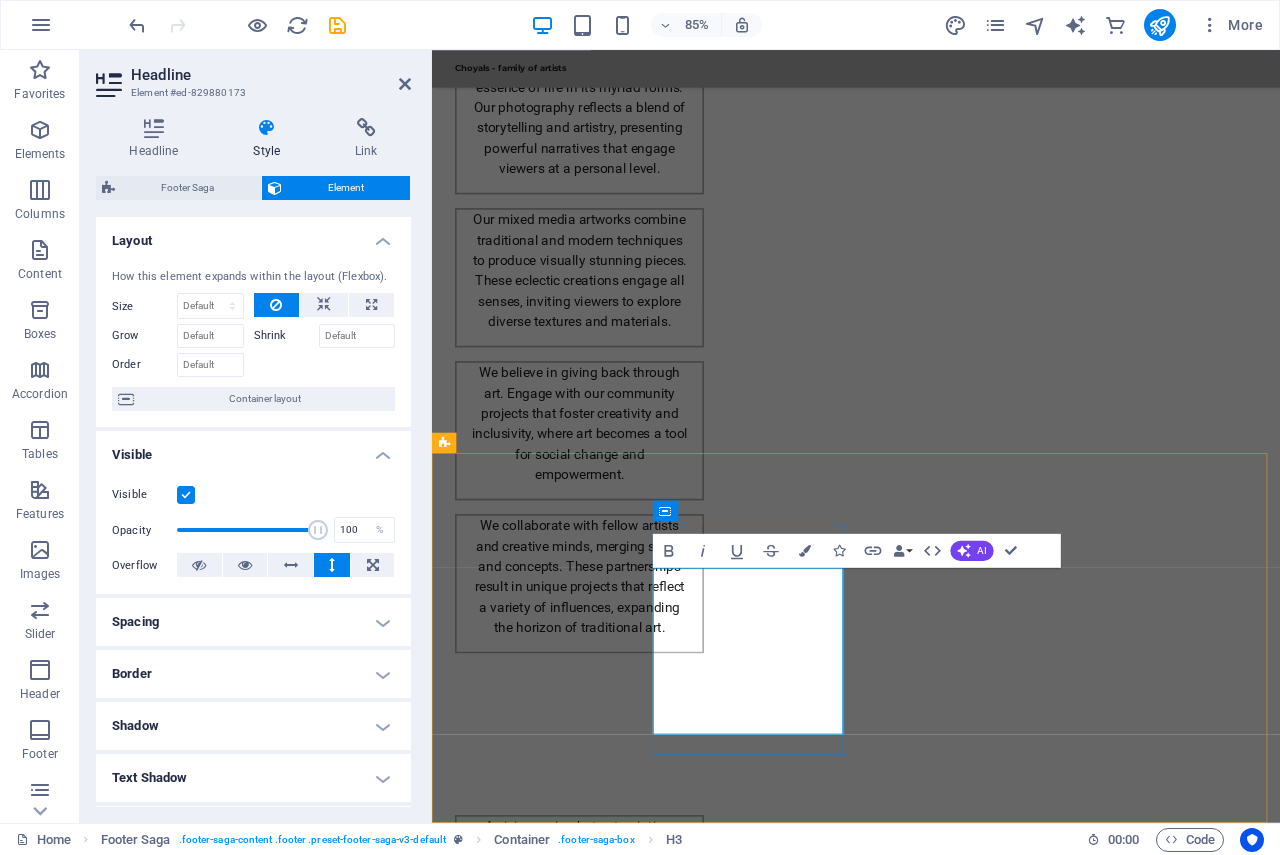 click on "M: [PHONE] E: [EMAIL]" at bounding box center (560, 2944) 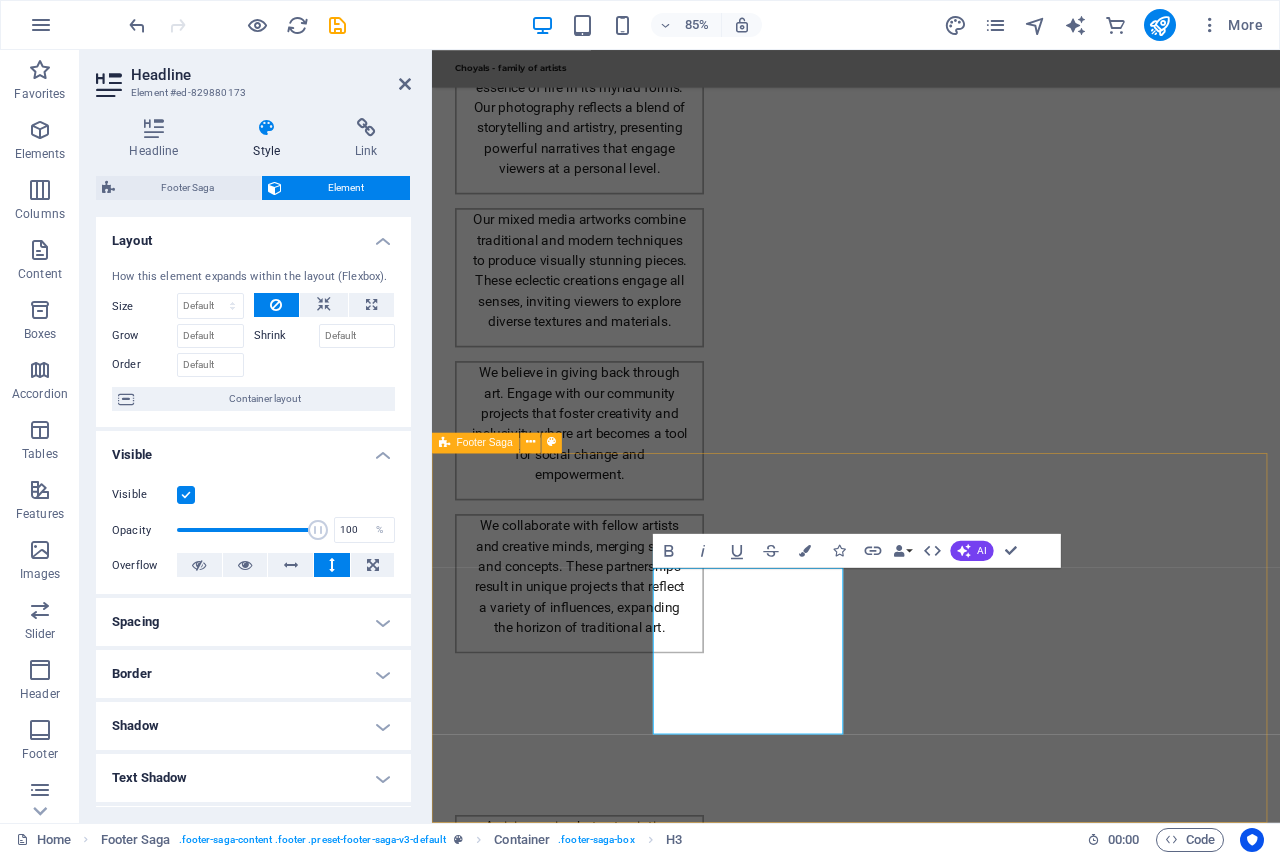drag, startPoint x: 790, startPoint y: 841, endPoint x: 676, endPoint y: 677, distance: 199.72981 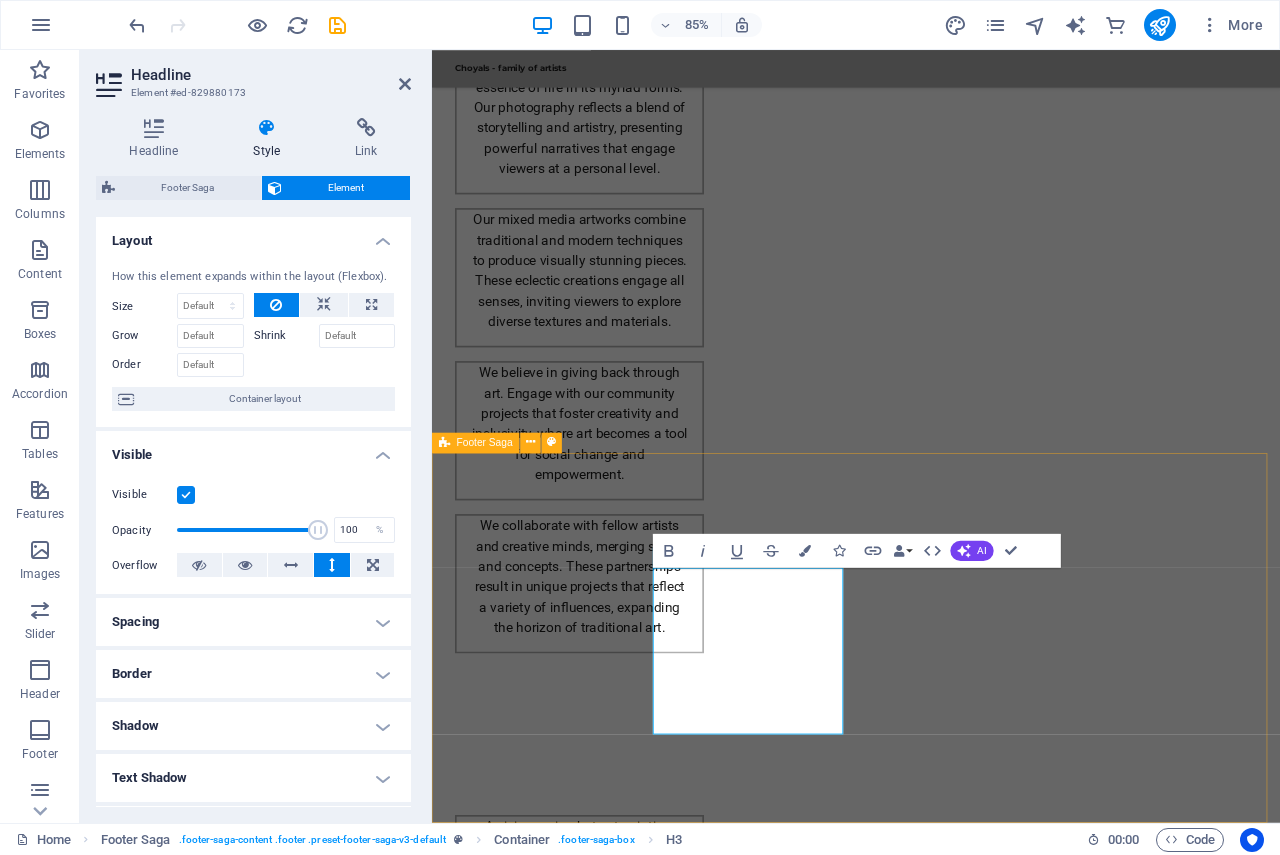 click on "Choyals - family of artists Choyals is a family of passionate artists dedicated to exploring and experimenting with the beauty of art across various mediums. Contact us to learn more about our artistic community and offerings. Contact M: [PHONE] E: [EMAIL] Social media Facebook X Instagram Navigation Home About Artists Gallery Legal Notice Privacy Policy" at bounding box center (931, 3034) 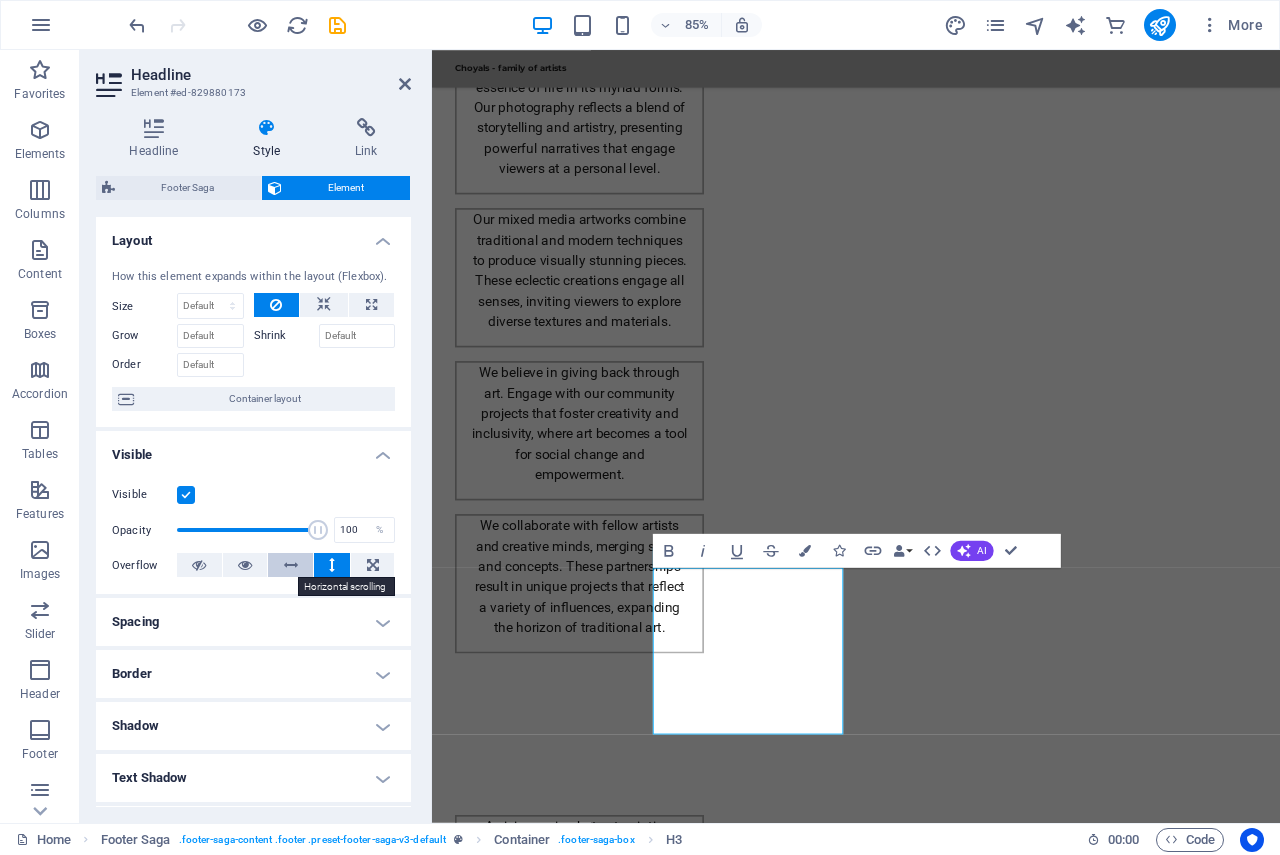 click at bounding box center [291, 565] 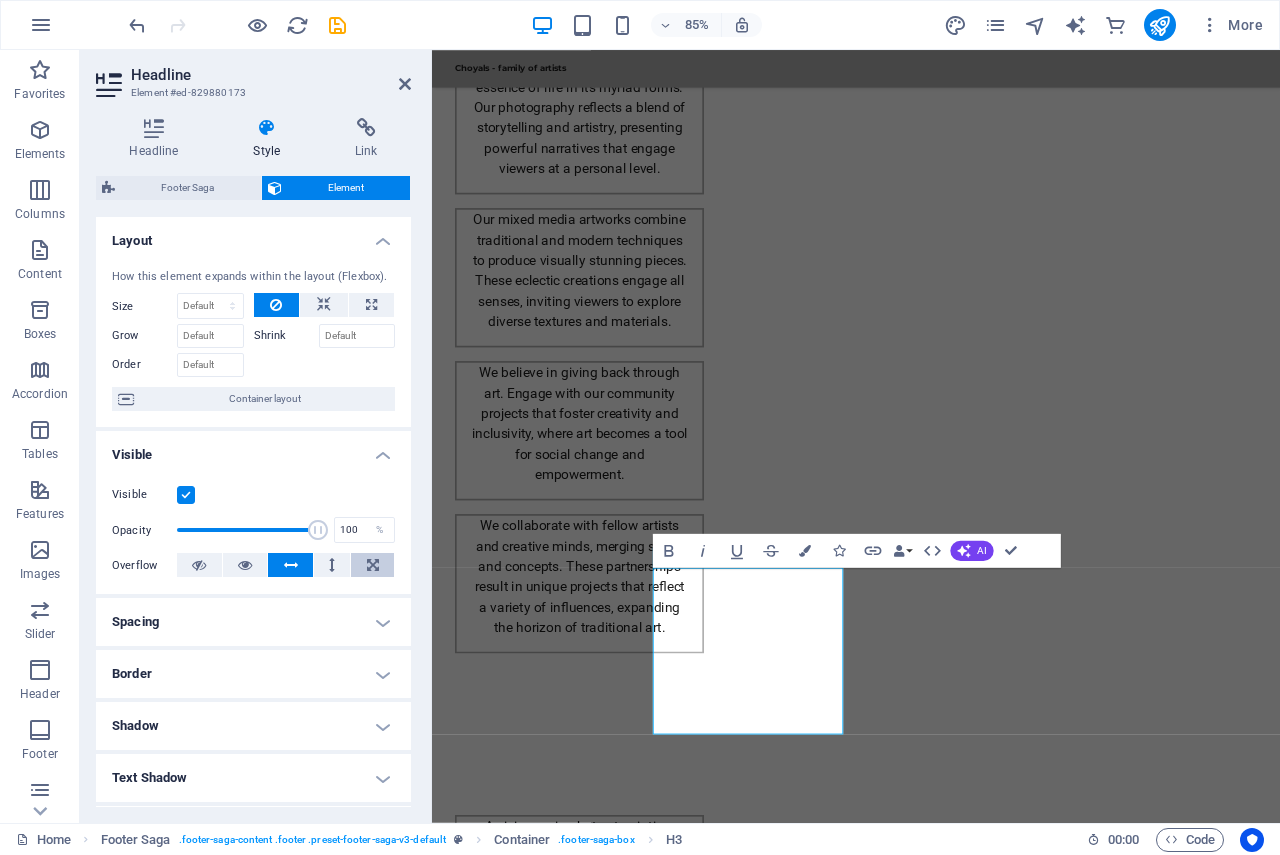 click at bounding box center [373, 565] 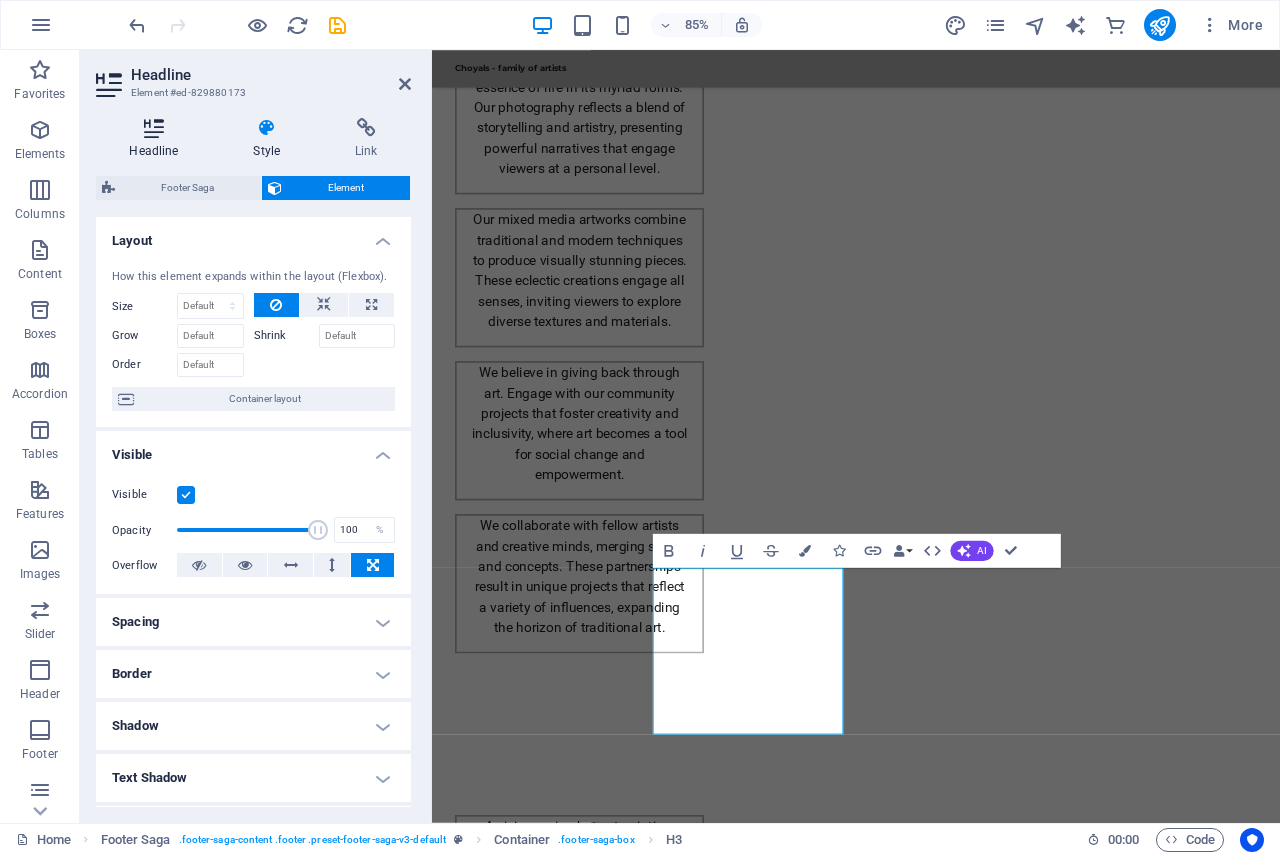 click at bounding box center [154, 128] 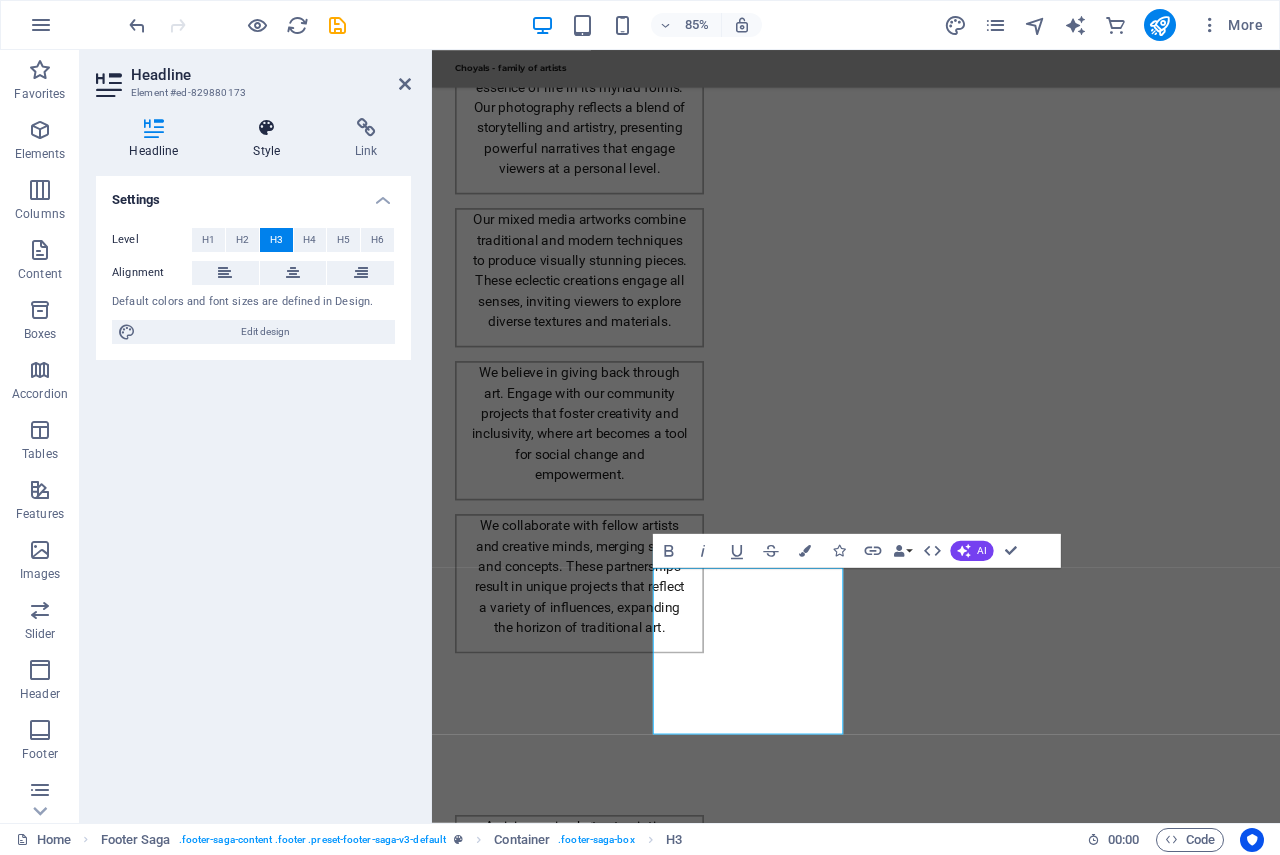 click on "Style" at bounding box center (271, 139) 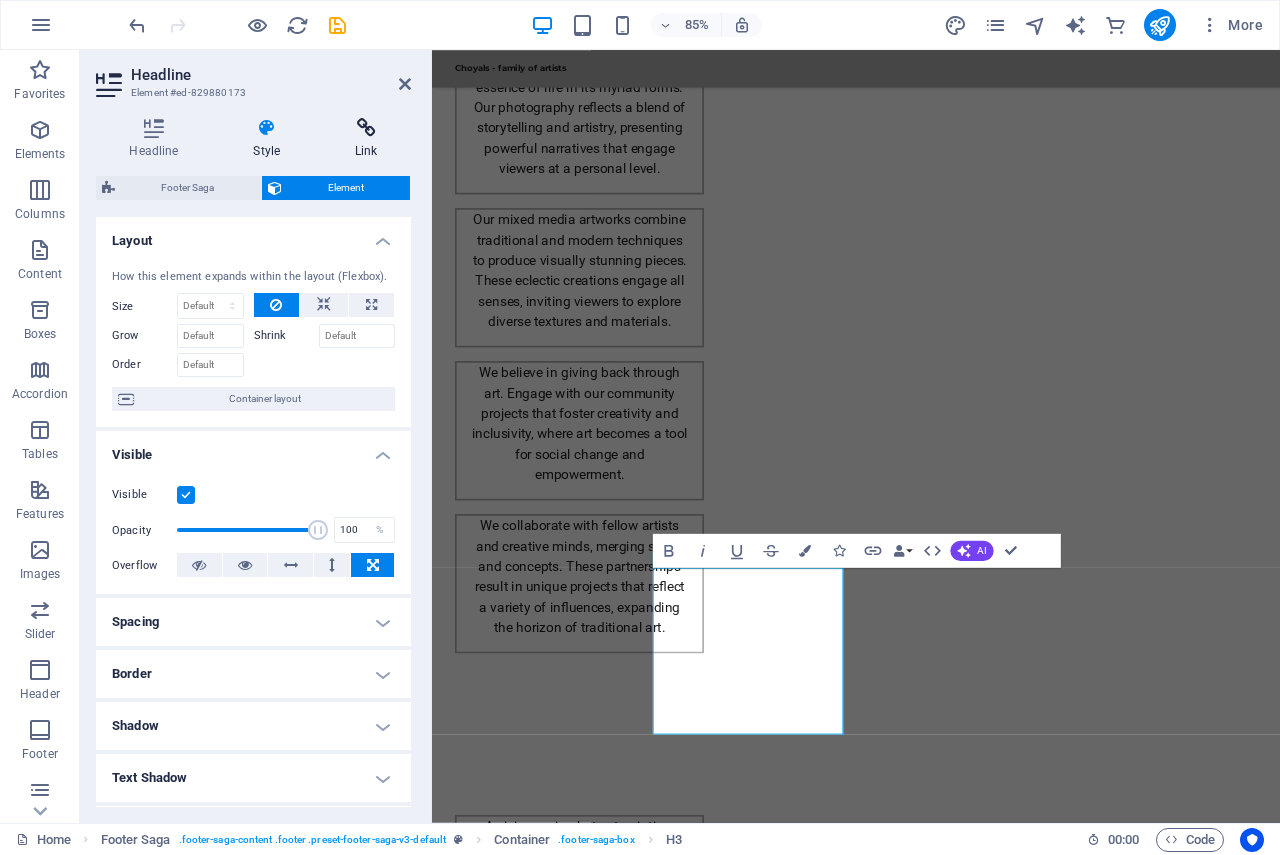 click at bounding box center (366, 128) 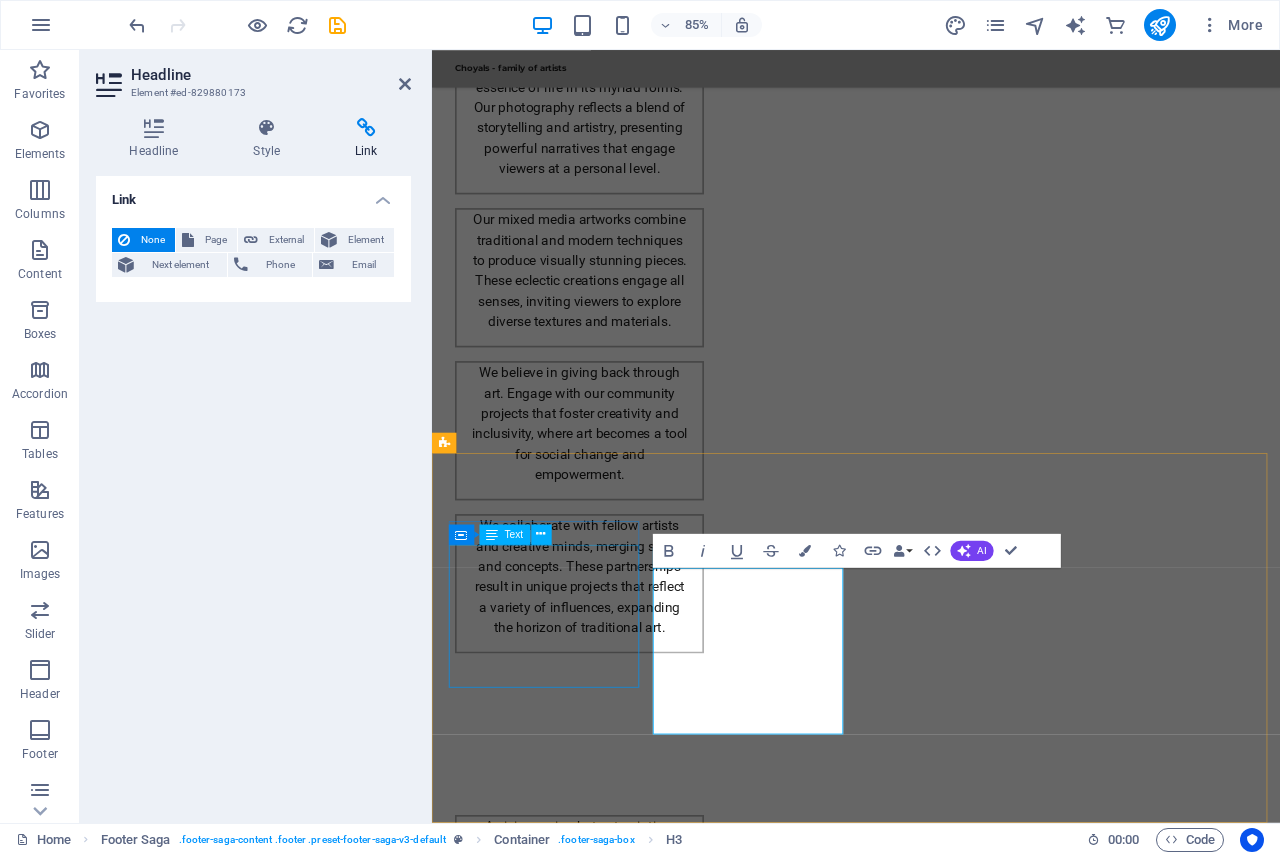 click on "Choyals is a family of passionate artists dedicated to exploring and experimenting with the beauty of art across various mediums. Contact us to learn more about our artistic community and offerings." at bounding box center [560, 2758] 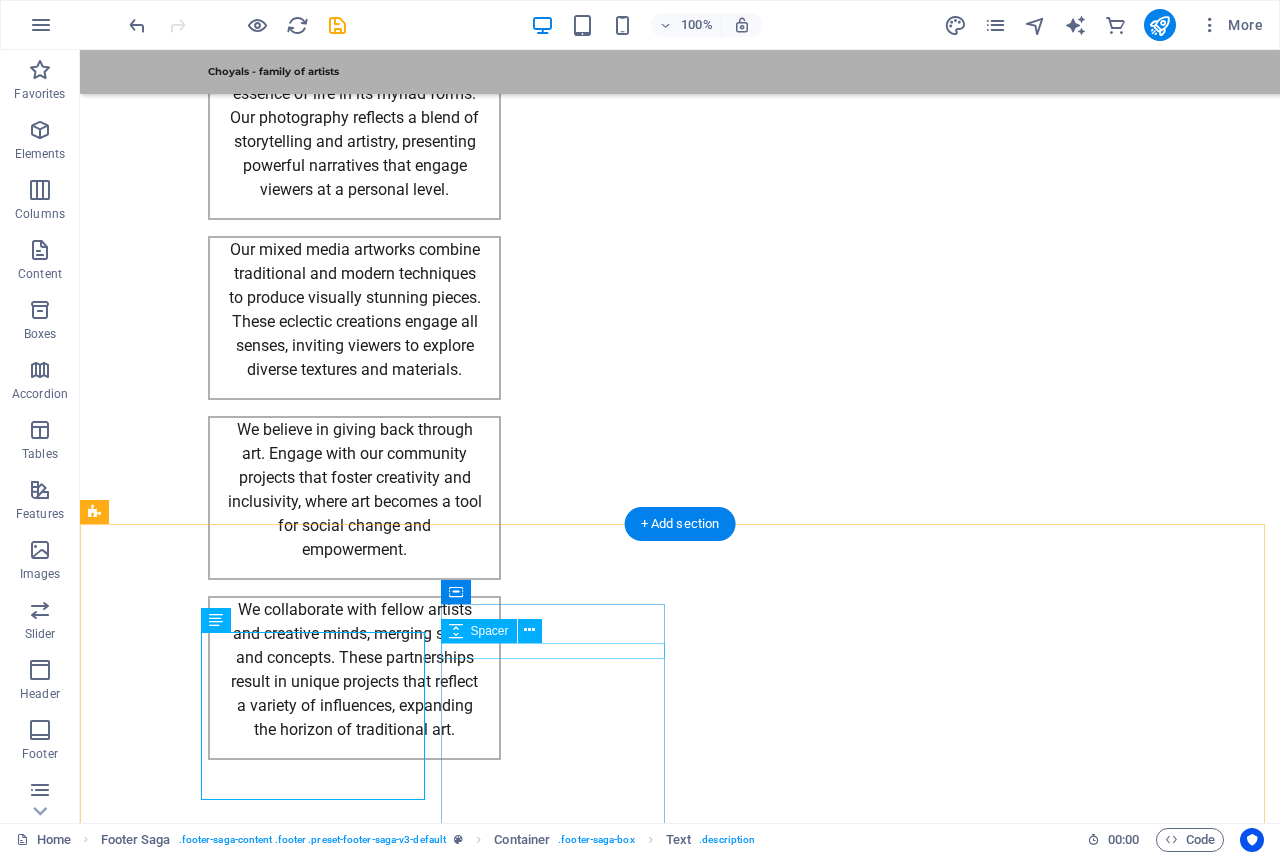 click at bounding box center (208, 2897) 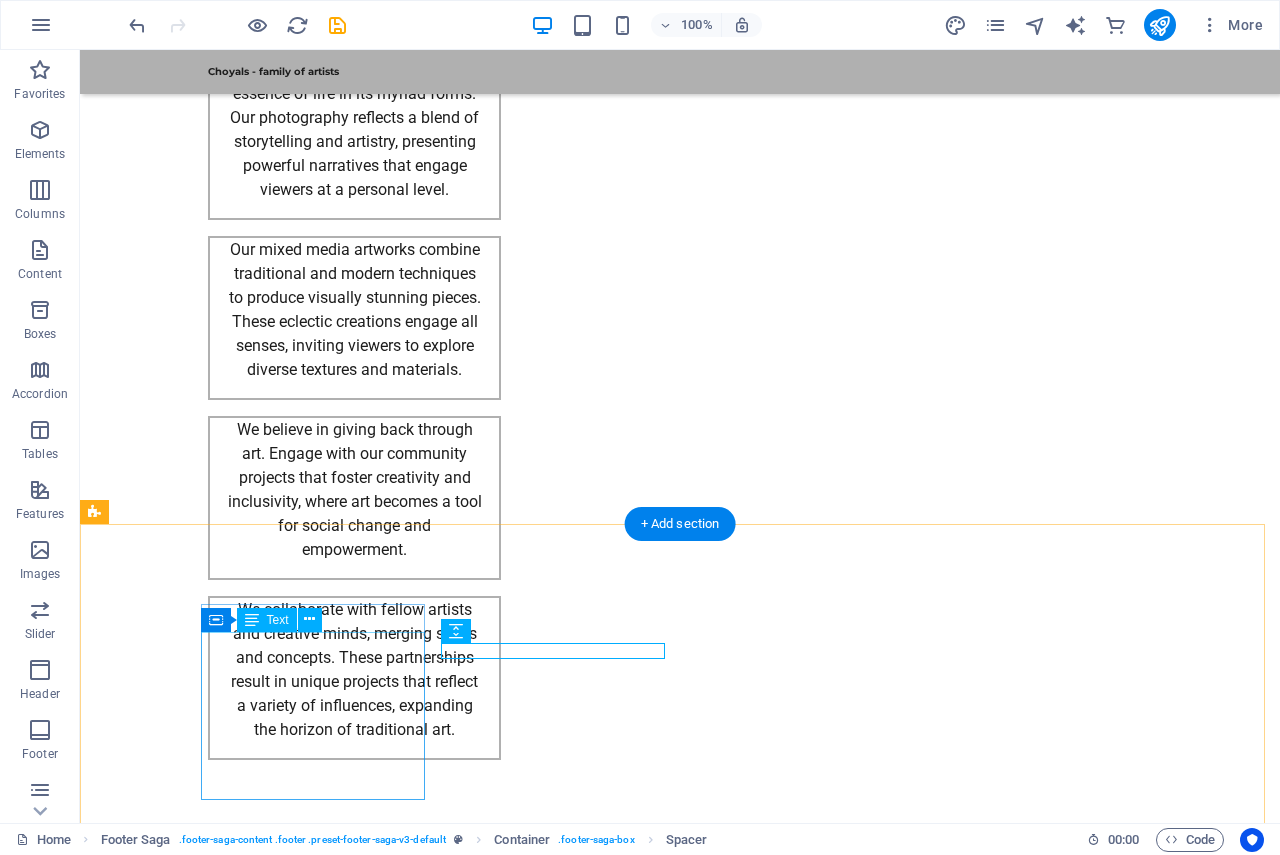 click on "Choyals is a family of passionate artists dedicated to exploring and experimenting with the beauty of art across various mediums. Contact us to learn more about our artistic community and offerings." at bounding box center (208, 2758) 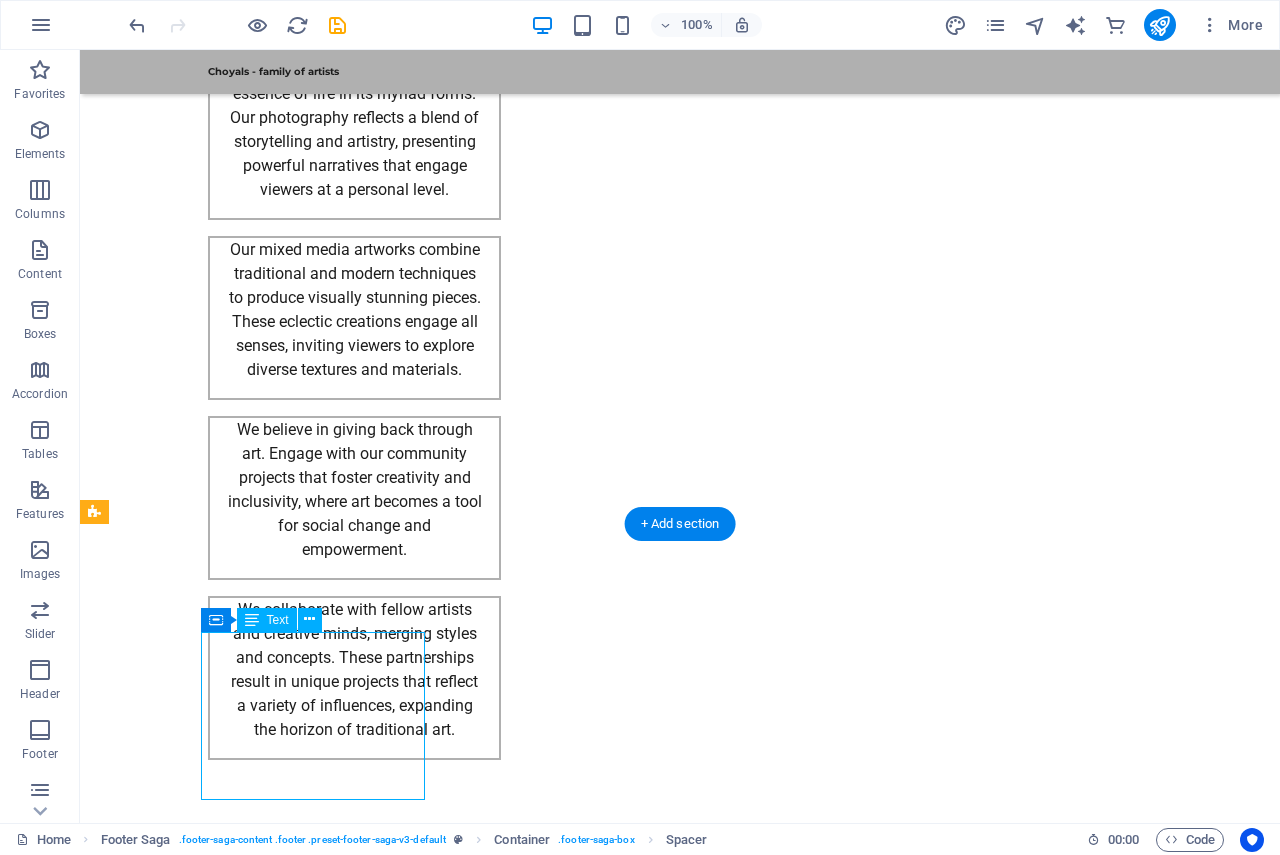 drag, startPoint x: 317, startPoint y: 752, endPoint x: 396, endPoint y: 802, distance: 93.49332 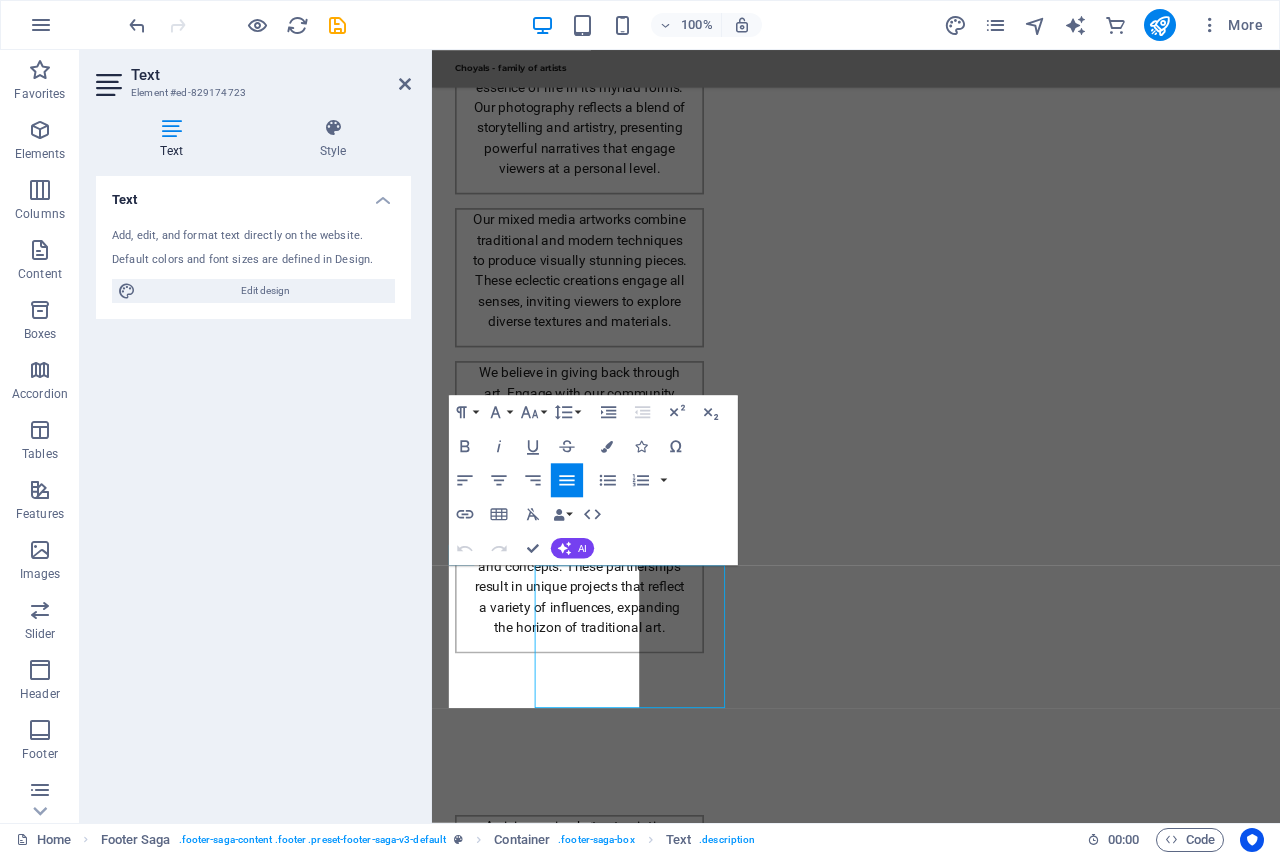 scroll, scrollTop: 2803, scrollLeft: 0, axis: vertical 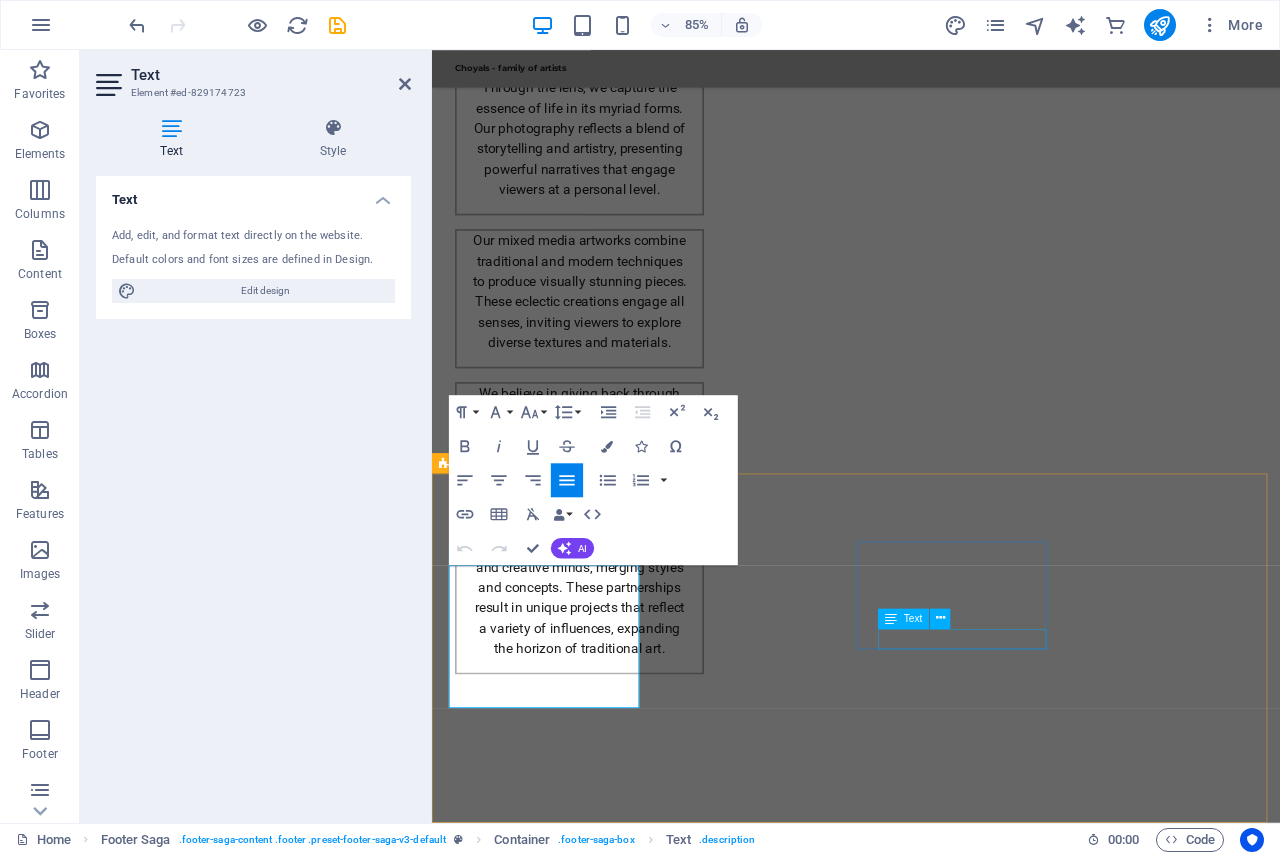 click on "Text" at bounding box center (913, 619) 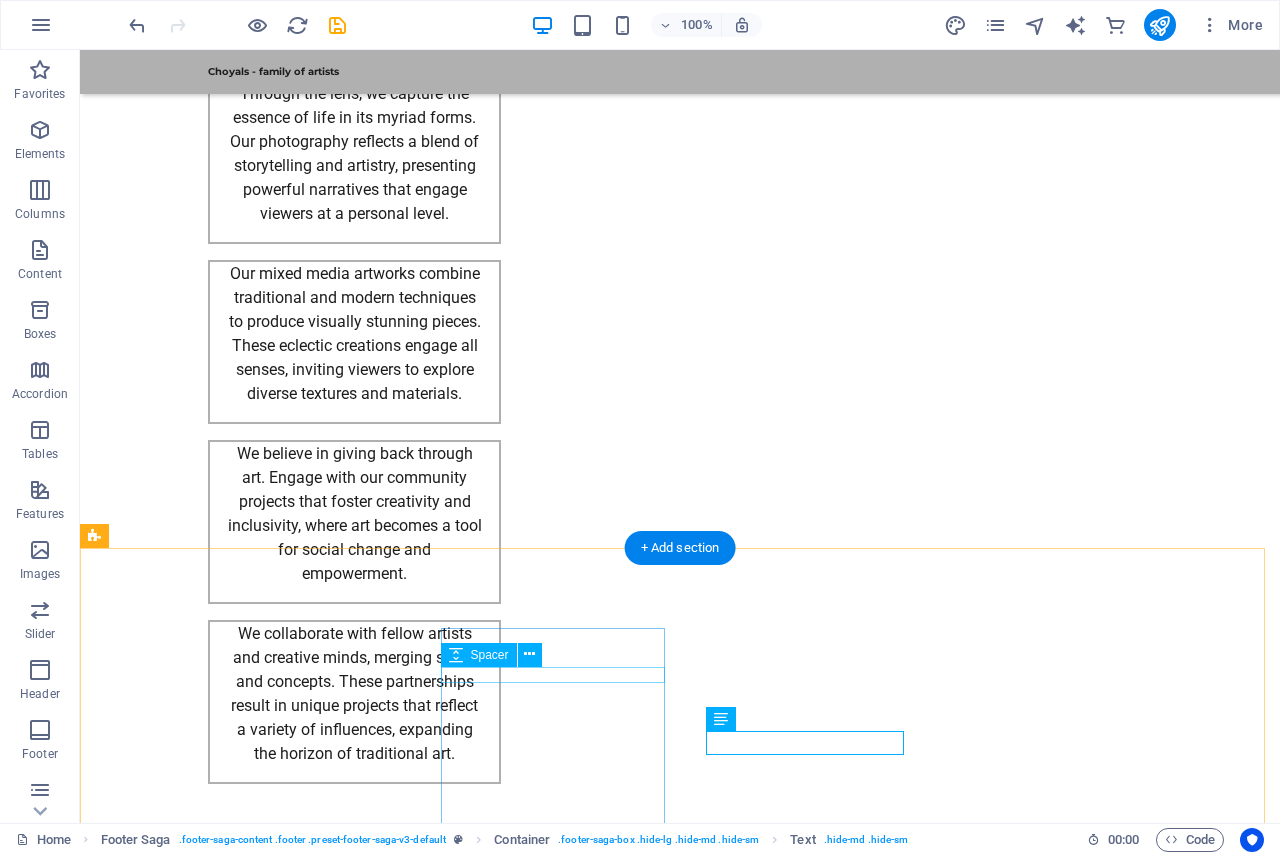 click at bounding box center [208, 2921] 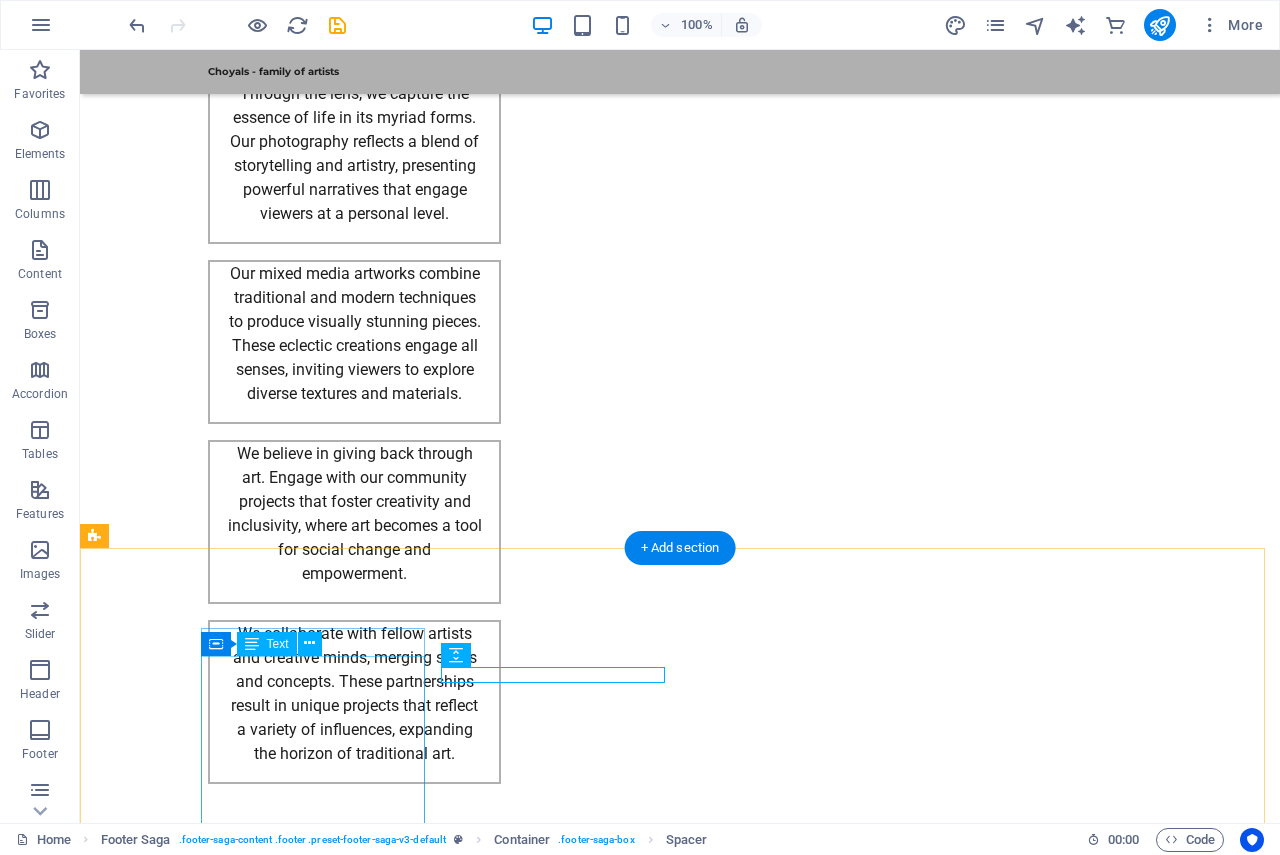 click on "Choyals is a family of passionate artists dedicated to exploring and experimenting with the beauty of art across various mediums. Contact us to learn more about our artistic community and offerings." at bounding box center (208, 2782) 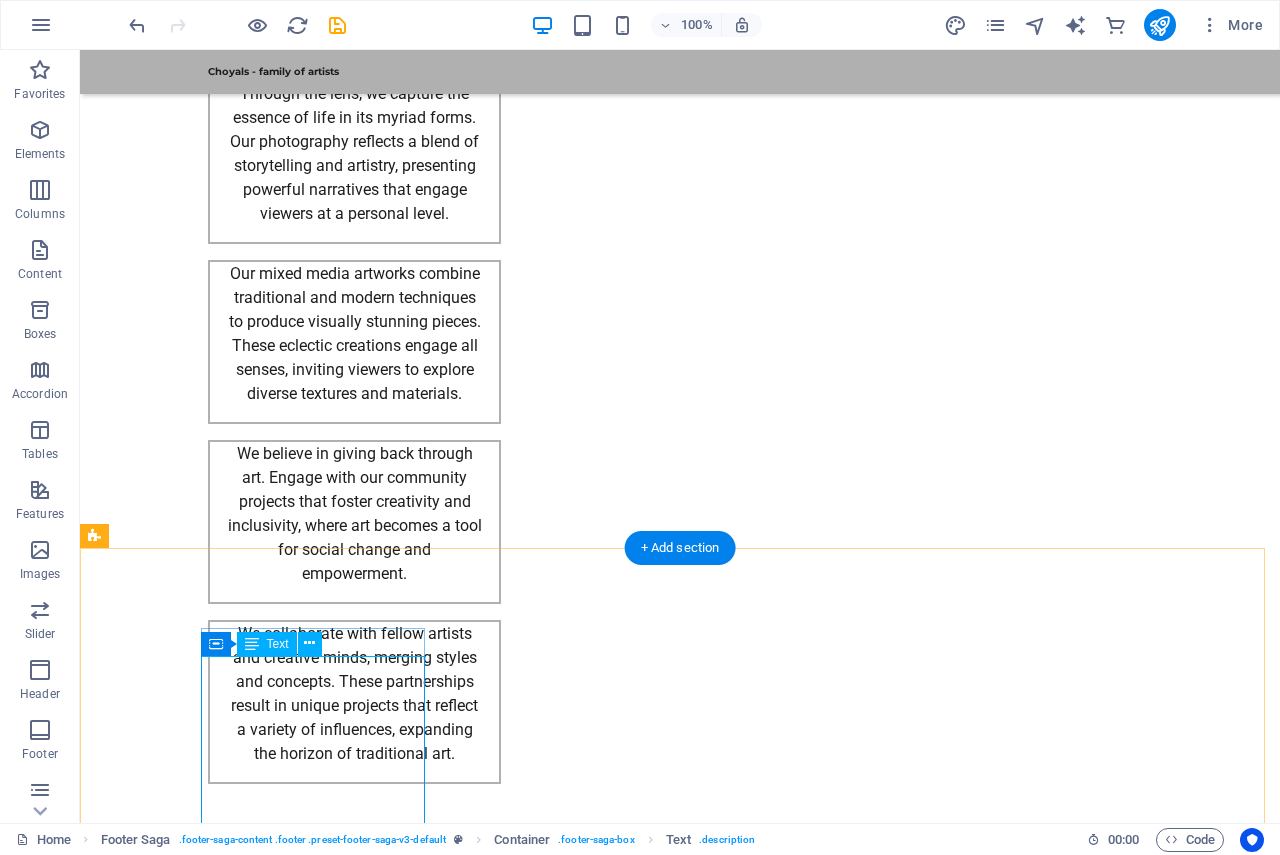 click on "Choyals is a family of passionate artists dedicated to exploring and experimenting with the beauty of art across various mediums. Contact us to learn more about our artistic community and offerings." at bounding box center [208, 2782] 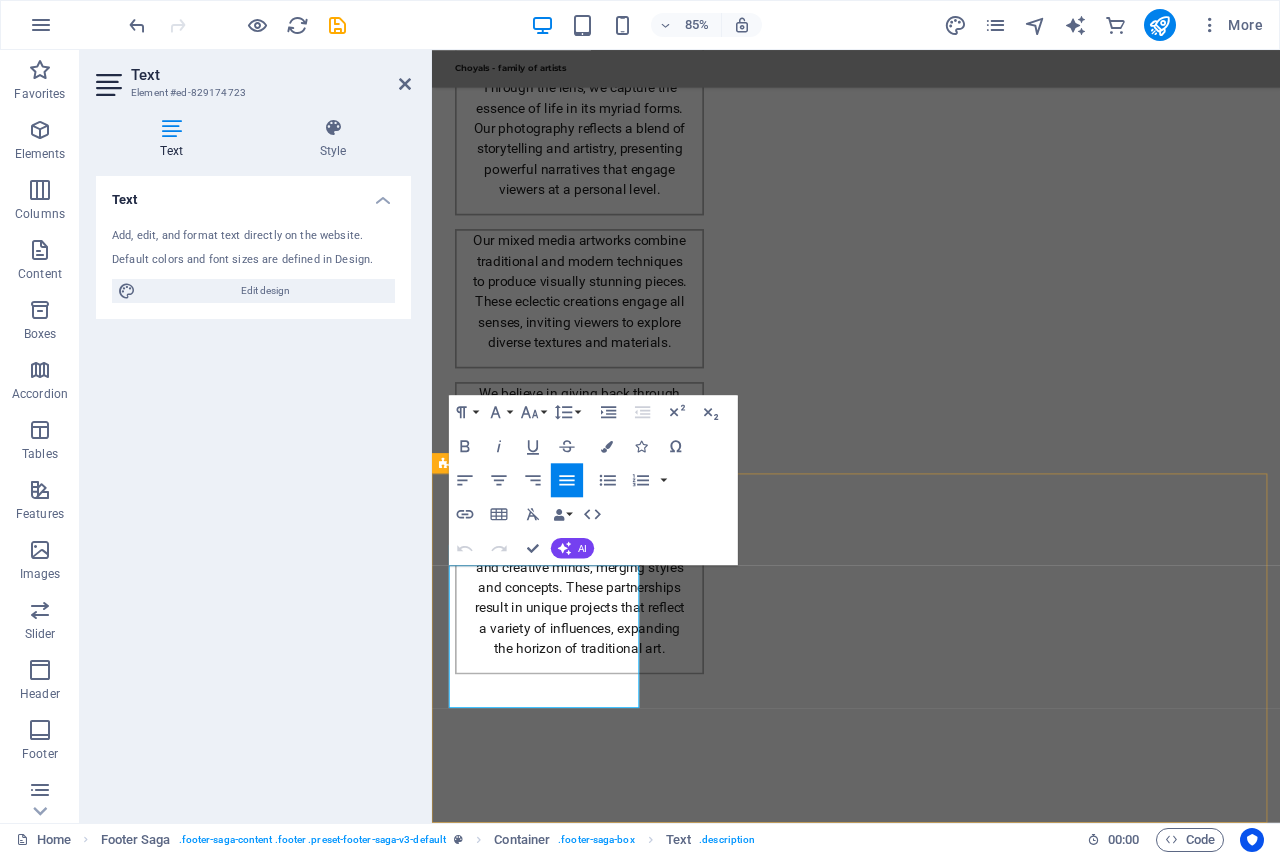 click on "Choyals - family of artists Choyals is a family of passionate artists dedicated to exploring and experimenting with the beauty of art across various mediums. Contact us to learn more about our artistic community and offerings. Contact M: [PHONE] E: [EMAIL] Social media Facebook X Instagram Navigation Home About Artists Gallery Legal Notice Privacy Policy" at bounding box center (931, 3058) 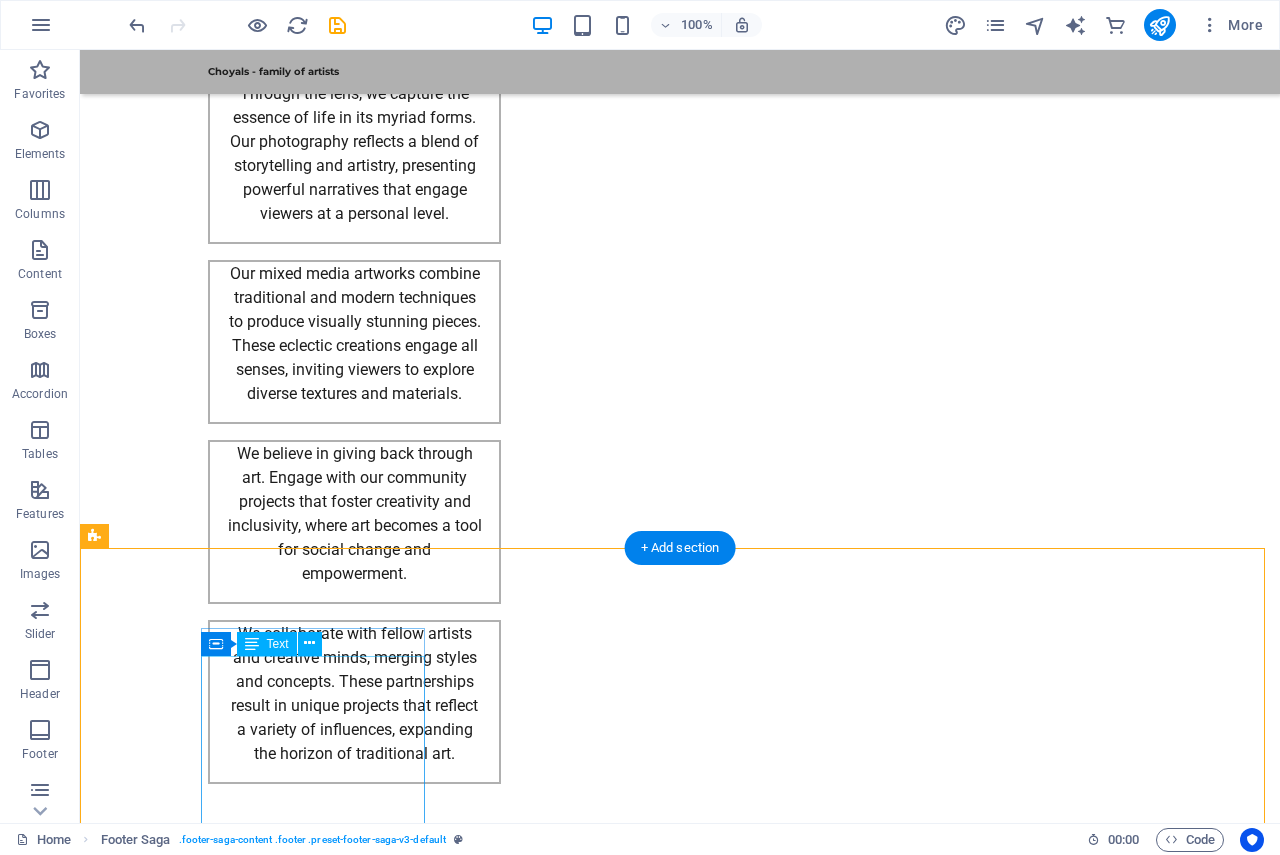 click on "Choyals is a family of passionate artists dedicated to exploring and experimenting with the beauty of art across various mediums. Contact us to learn more about our artistic community and offerings." at bounding box center [208, 2782] 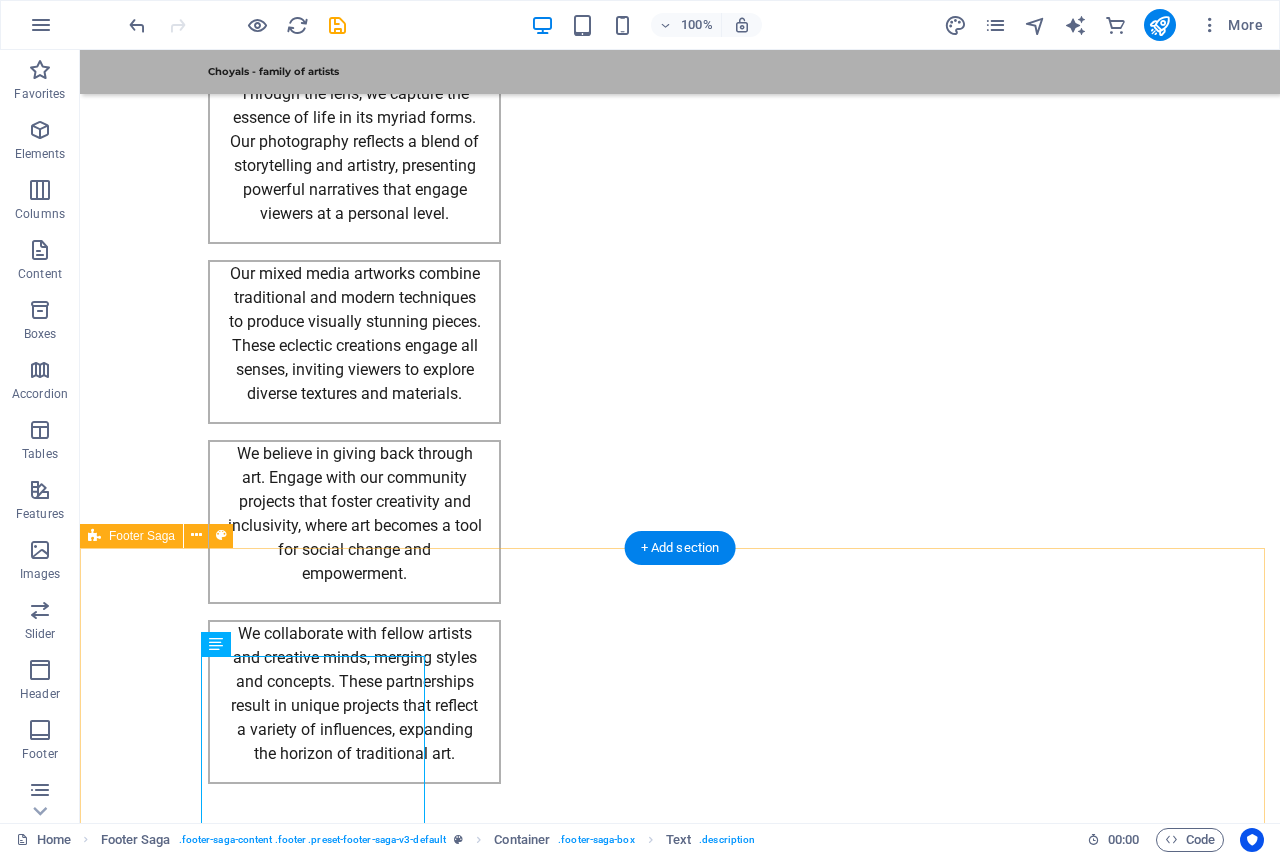 click on "Choyals - family of artists Choyals is a family of passionate artists dedicated to exploring and experimenting with the beauty of art across various mediums. Contact us to learn more about our artistic community and offerings. Contact M: [PHONE] E: [EMAIL] Social media Facebook X Instagram Navigation Home About Artists Gallery Legal Notice Privacy Policy" at bounding box center (680, 3058) 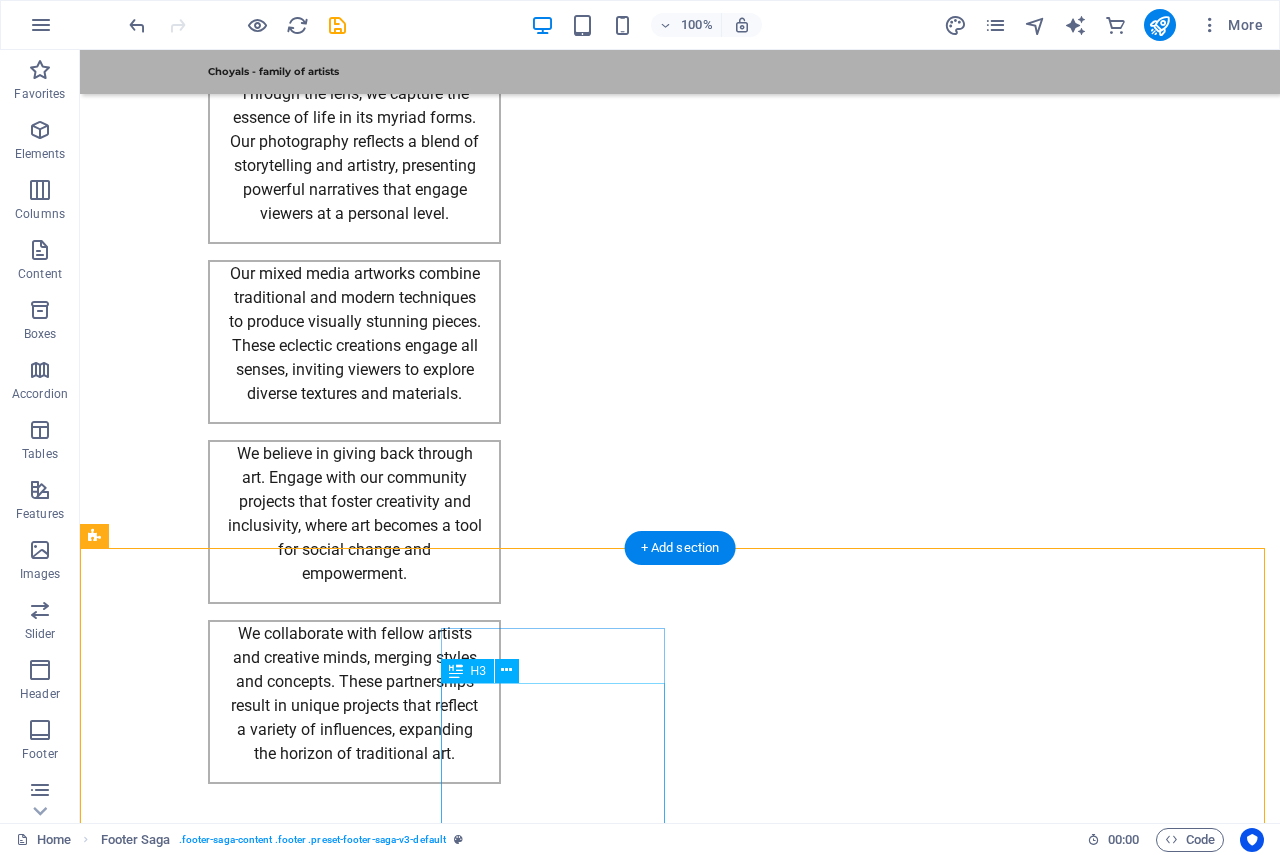 click on "M: [PHONE] E: [EMAIL]" at bounding box center (208, 2968) 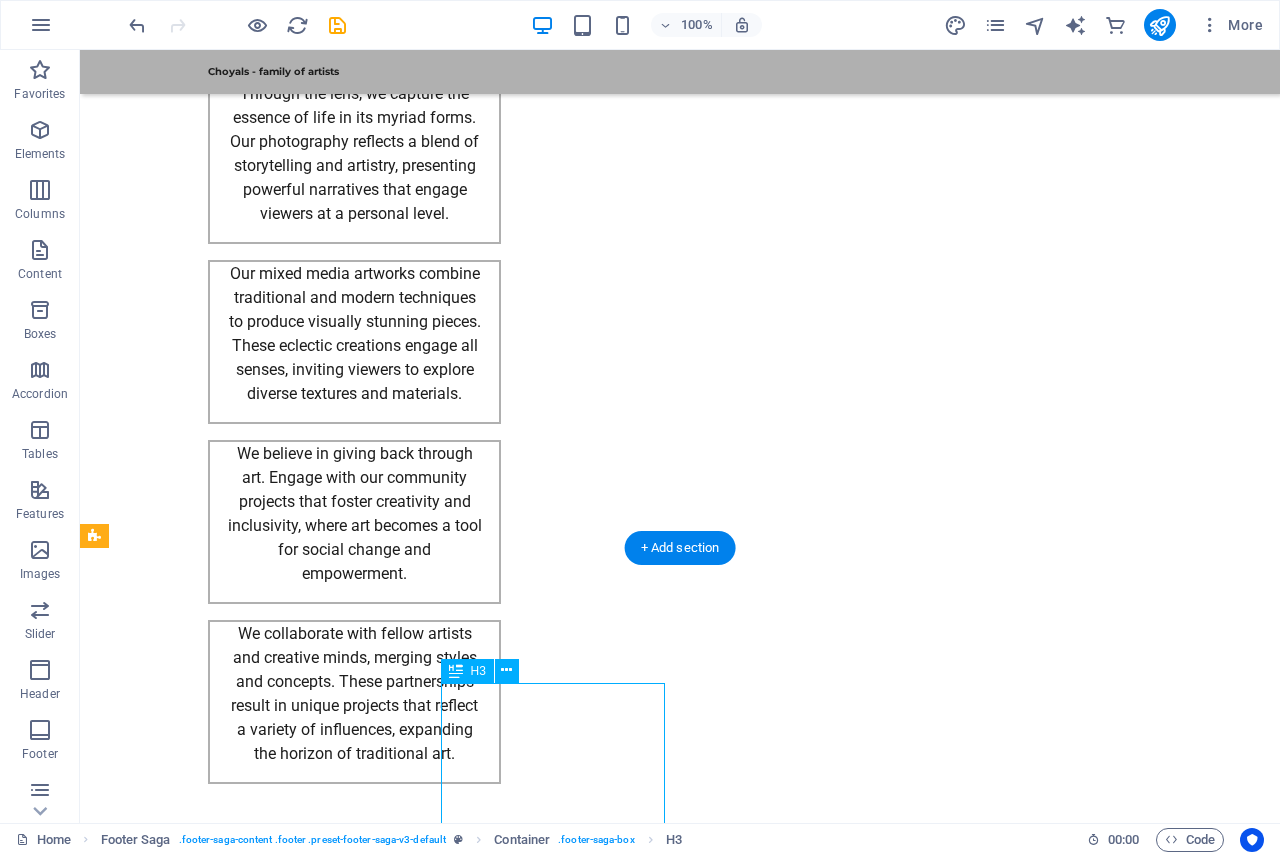 click on "M: [PHONE] E: [EMAIL]" at bounding box center (208, 2968) 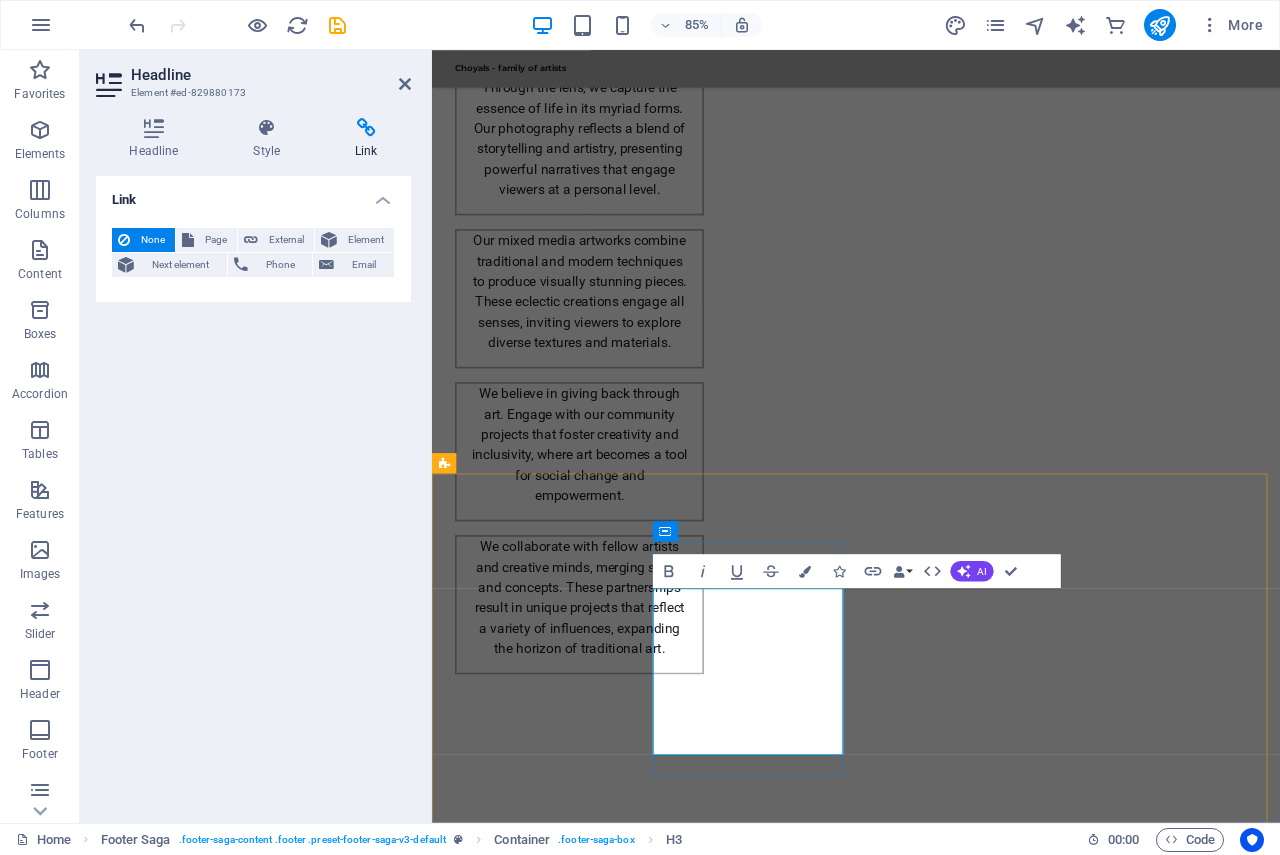 scroll, scrollTop: 2751, scrollLeft: 0, axis: vertical 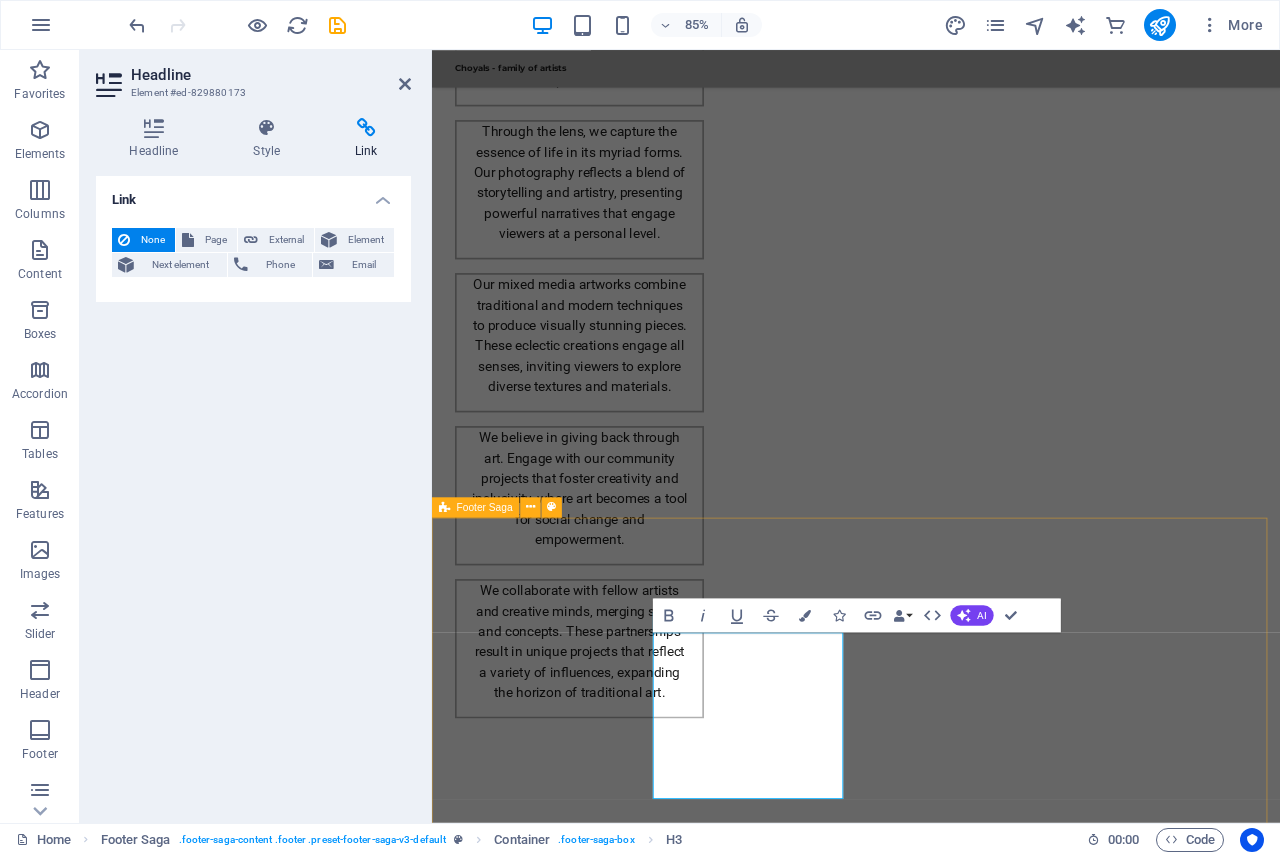 click on "Choyals - family of artists Choyals is a family of passionate artists dedicated to exploring and experimenting with the beauty of art across various mediums. Contact us to learn more about our artistic community and offerings. Contact M: [PHONE] E: [EMAIL] Social media Facebook X Instagram Navigation Home About Artists Gallery Legal Notice Privacy Policy" at bounding box center [931, 3110] 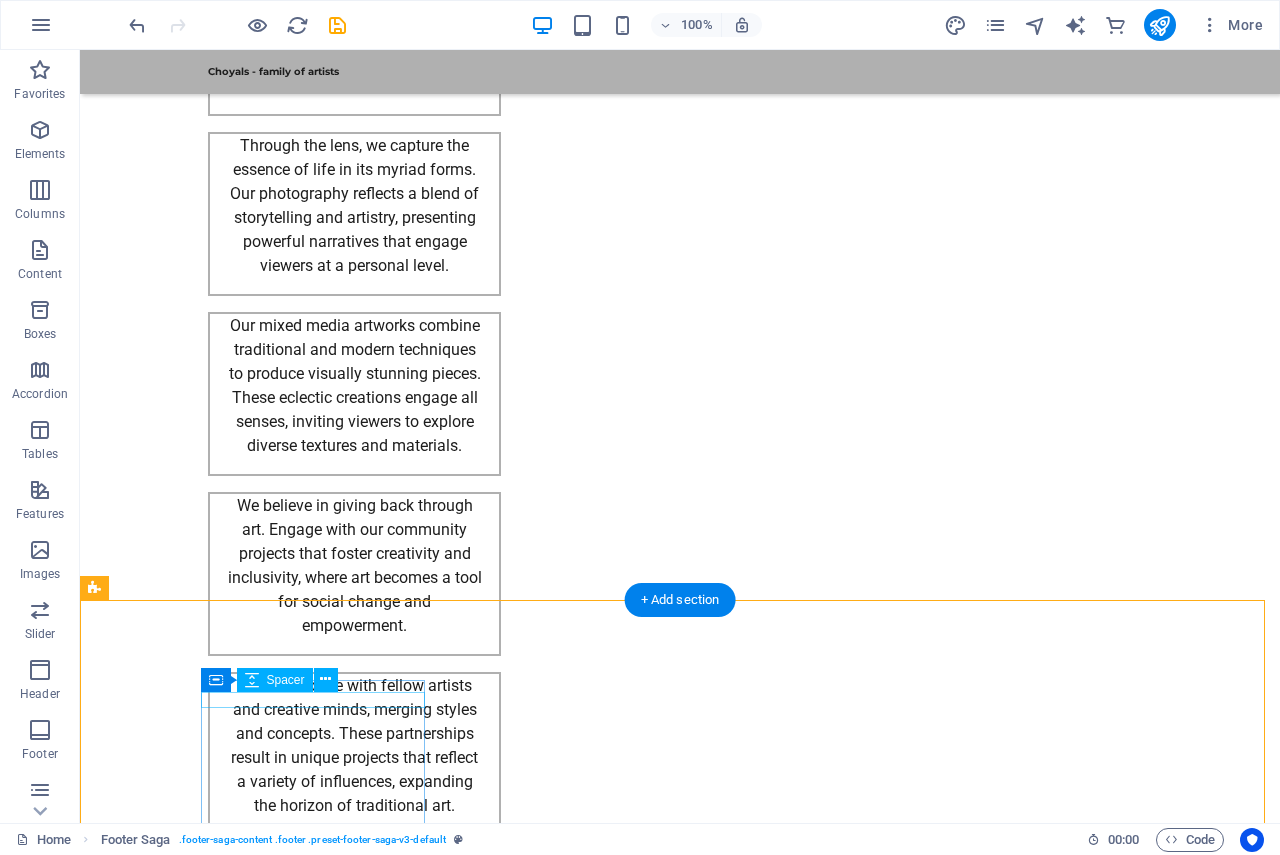 click at bounding box center (208, 2742) 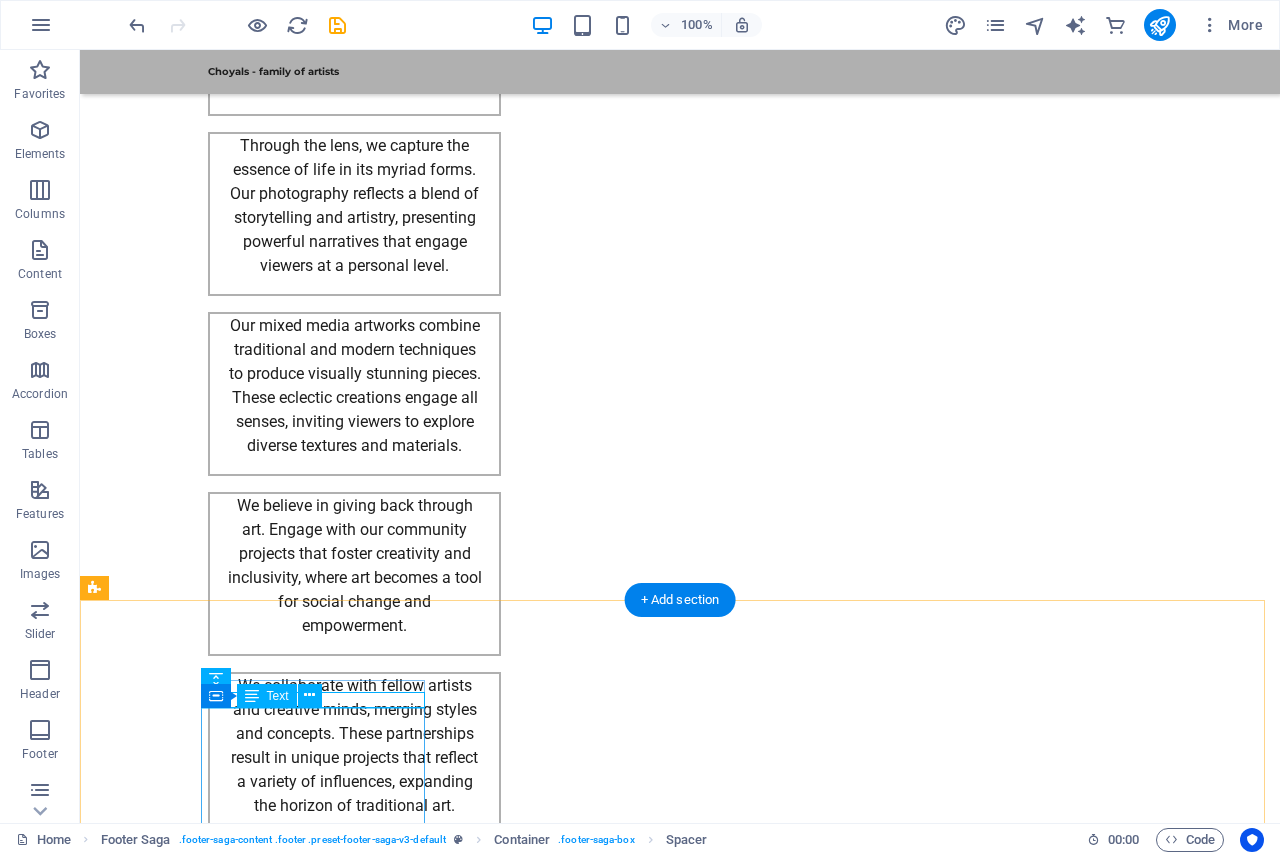 click on "Choyals is a family of passionate artists dedicated to exploring and experimenting with the beauty of art across various mediums. Contact us to learn more about our artistic community and offerings." at bounding box center [208, 2834] 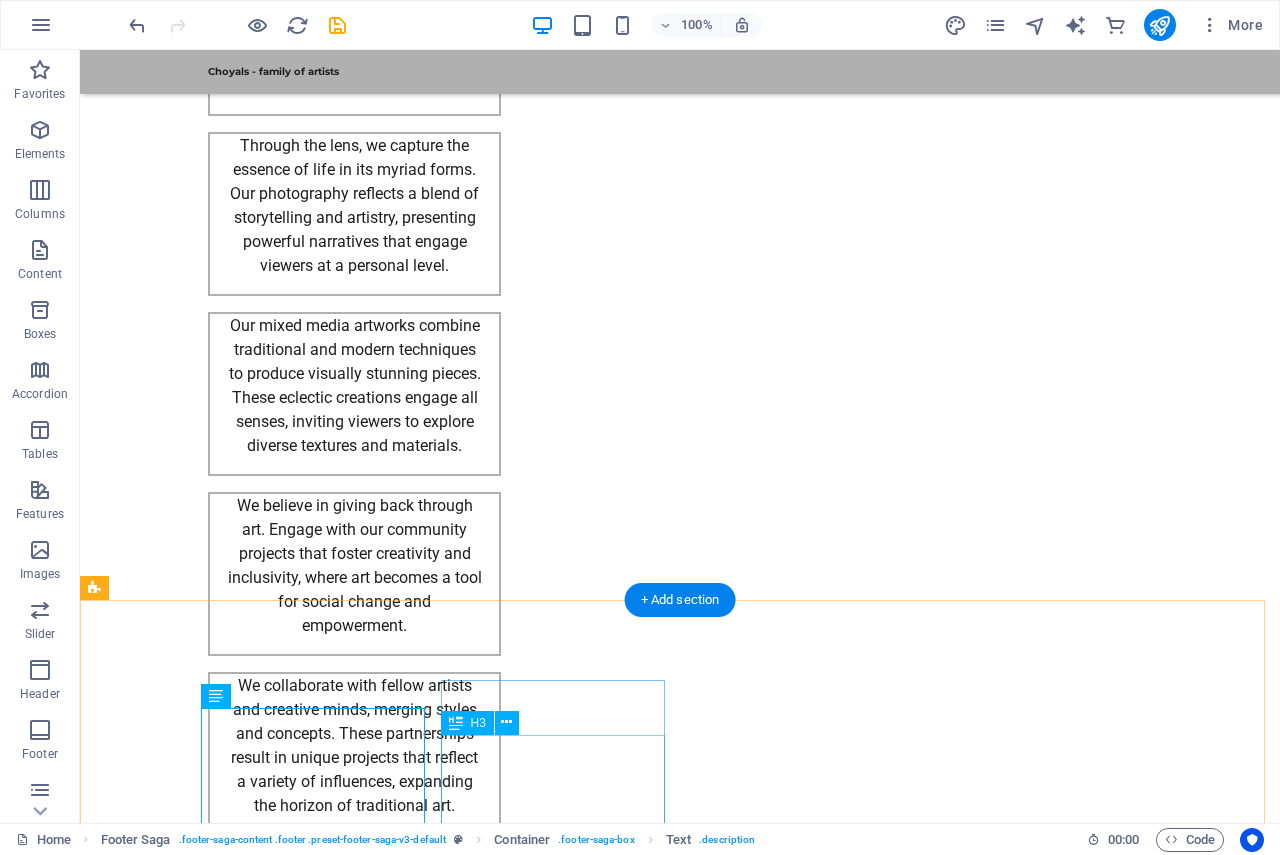 click on "M: [PHONE] E: [EMAIL]" at bounding box center (208, 3020) 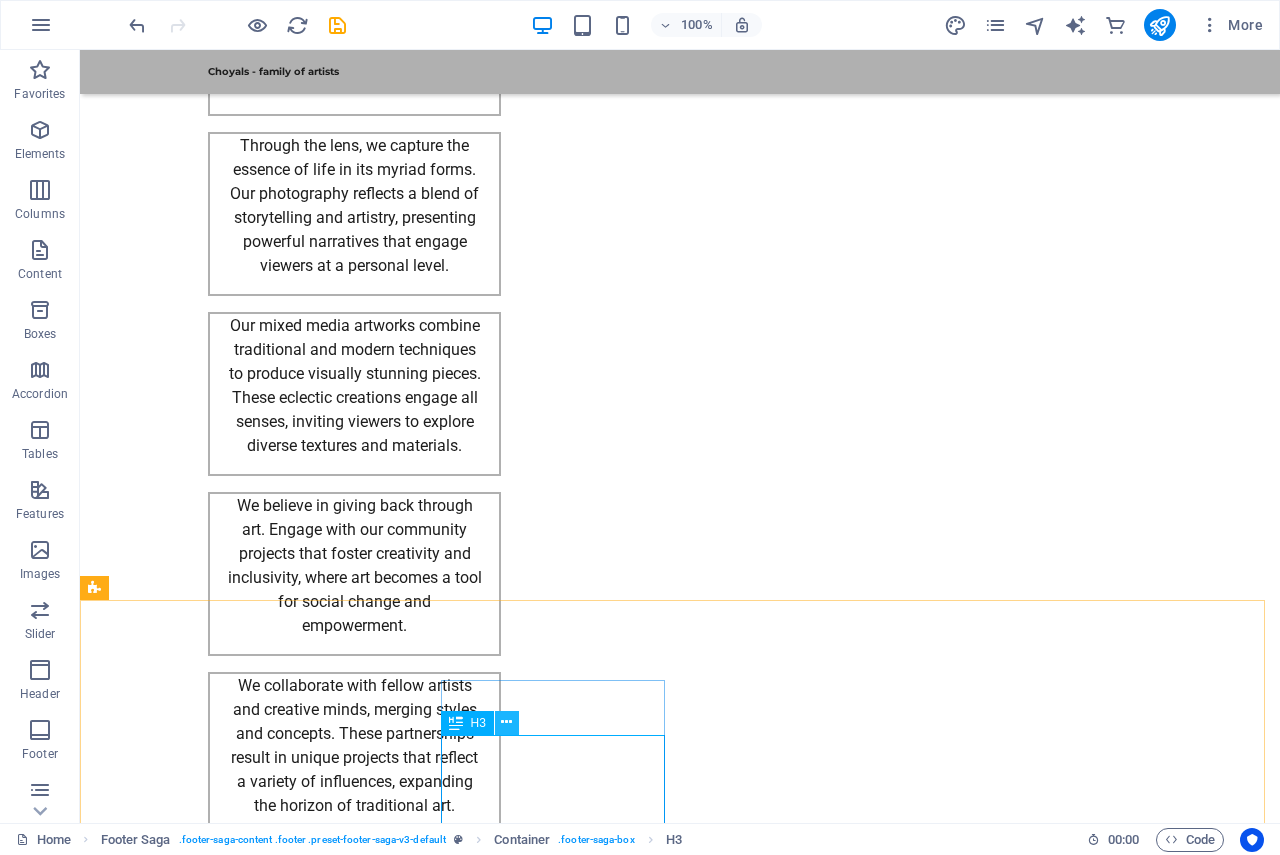 click at bounding box center (506, 722) 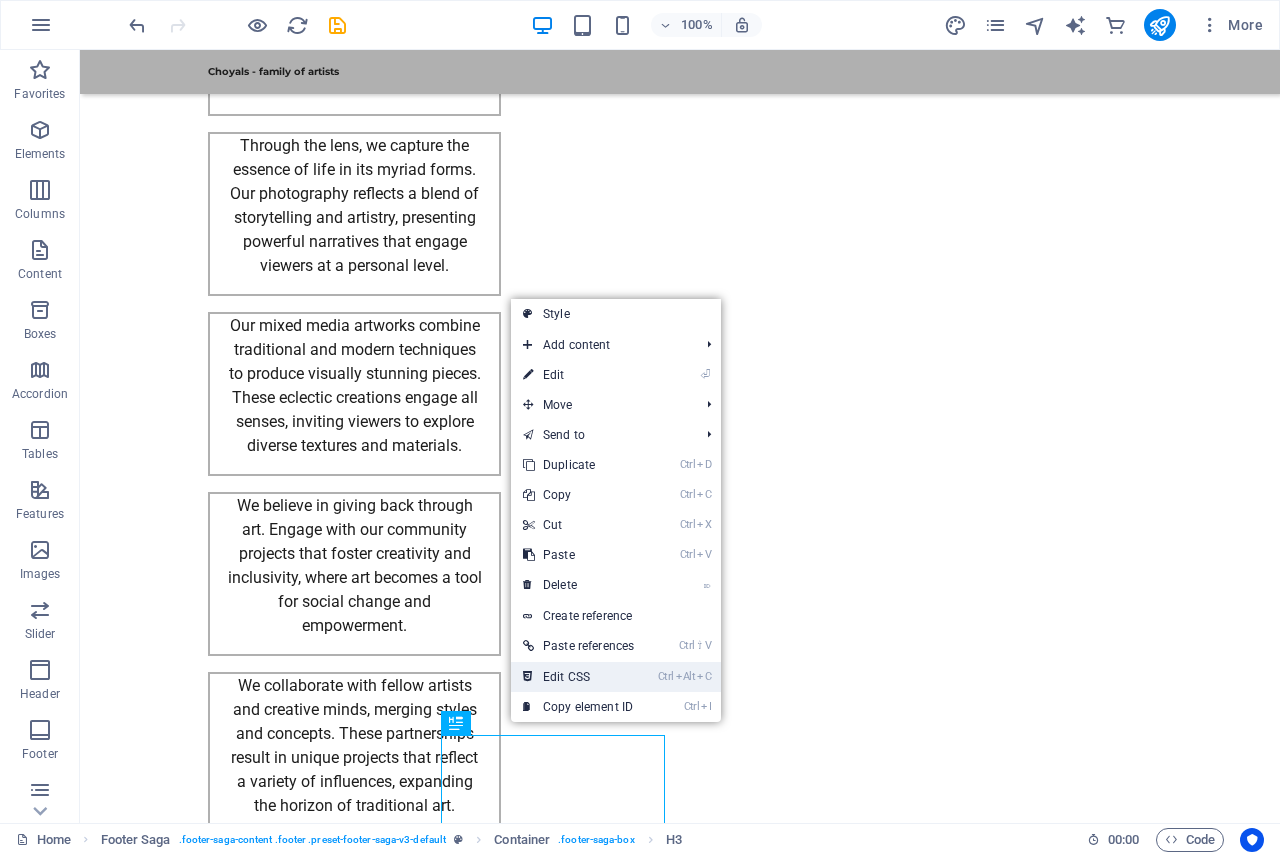 click on "Ctrl Alt C  Edit CSS" at bounding box center [578, 677] 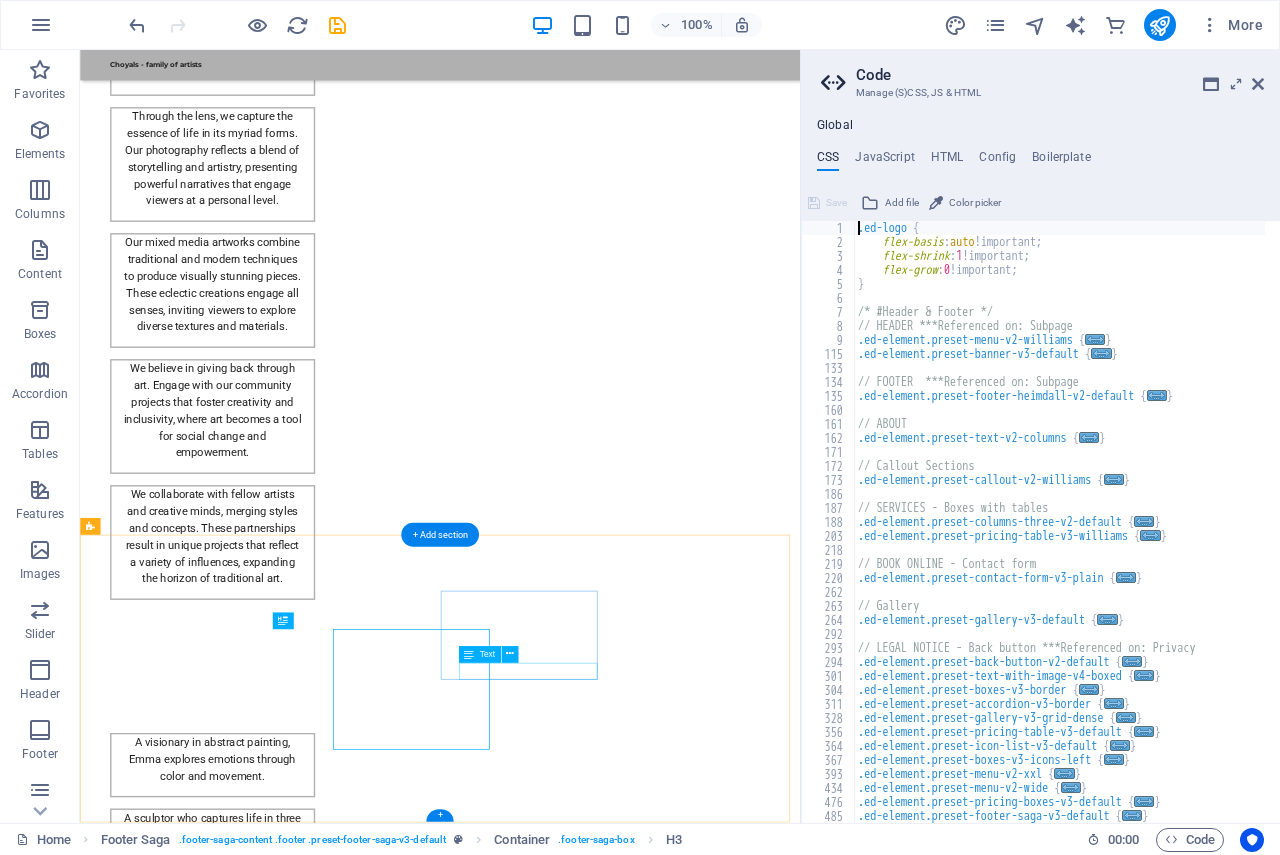 scroll, scrollTop: 2608, scrollLeft: 0, axis: vertical 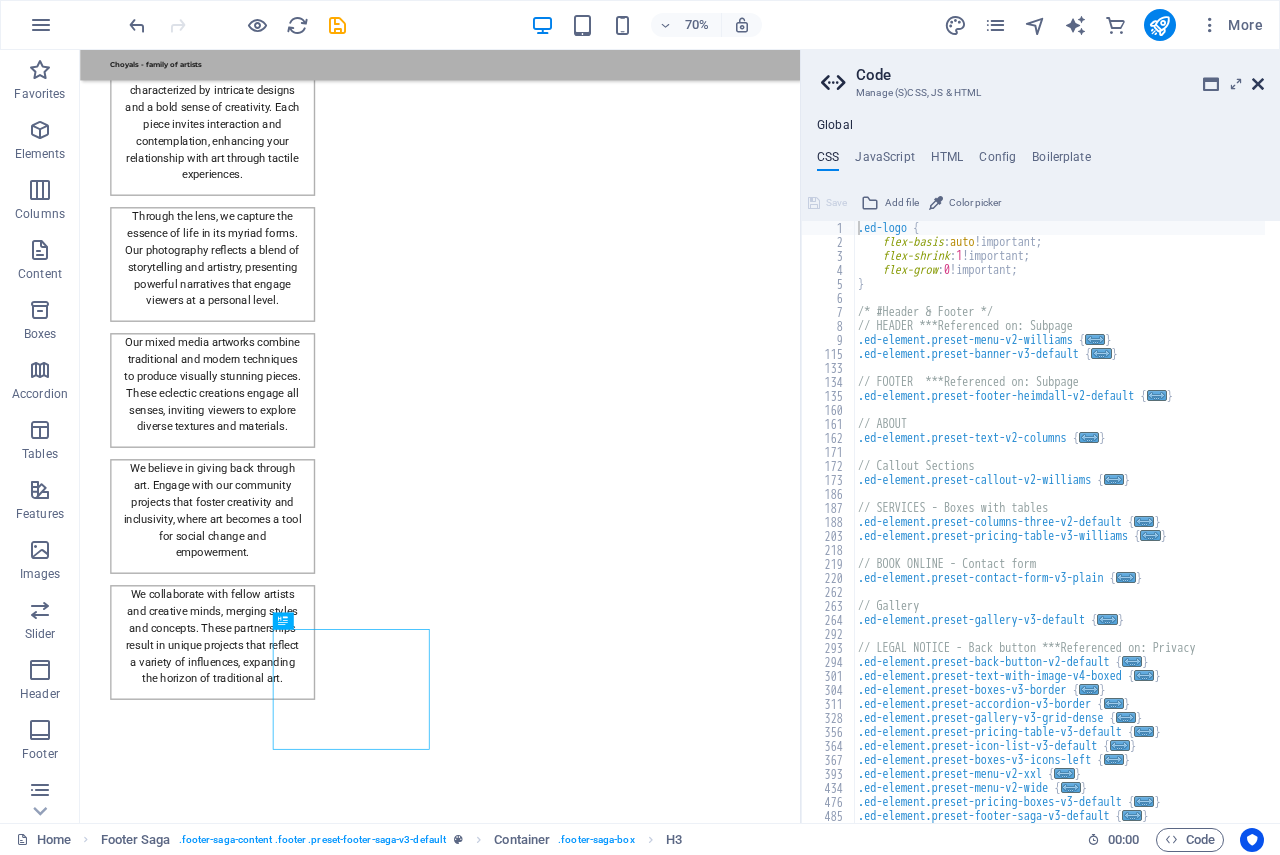 click at bounding box center [1258, 84] 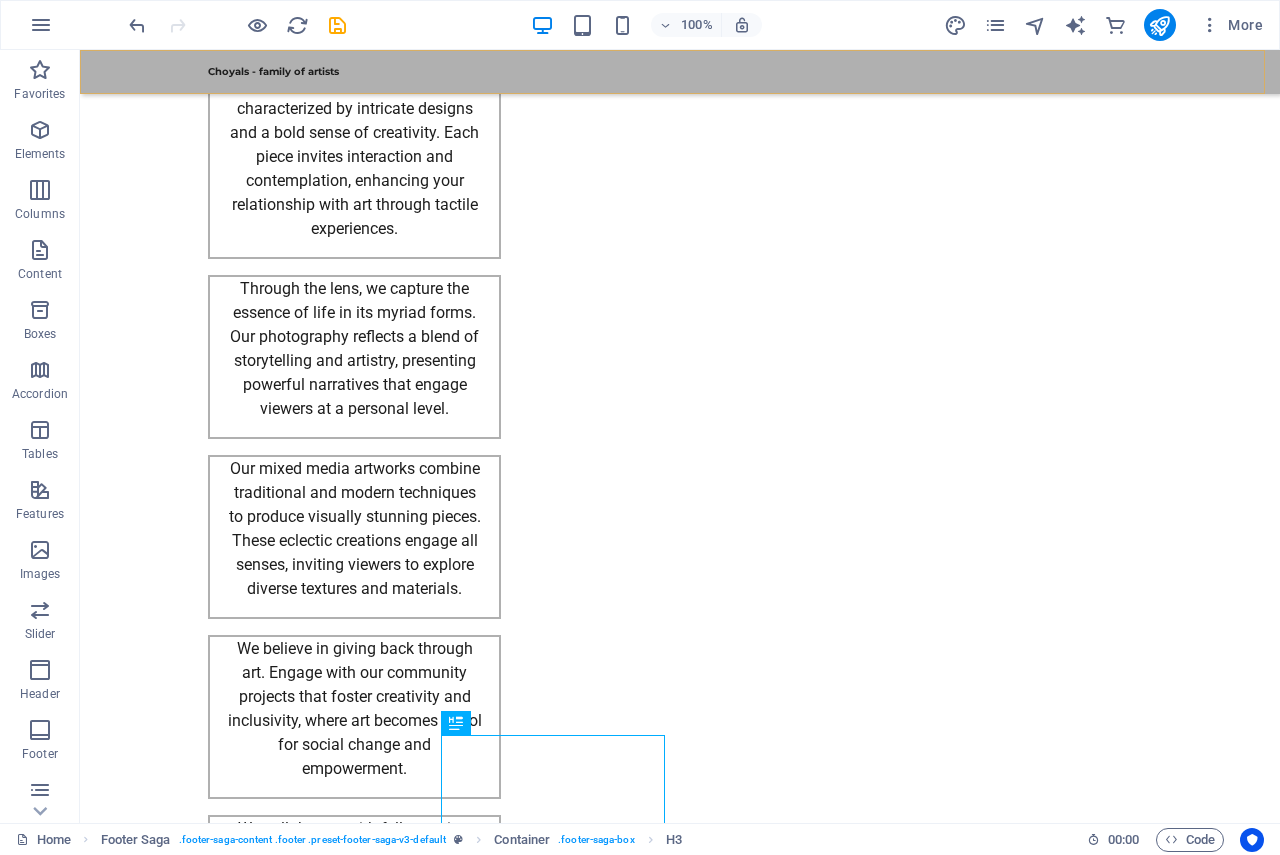 scroll, scrollTop: 2751, scrollLeft: 0, axis: vertical 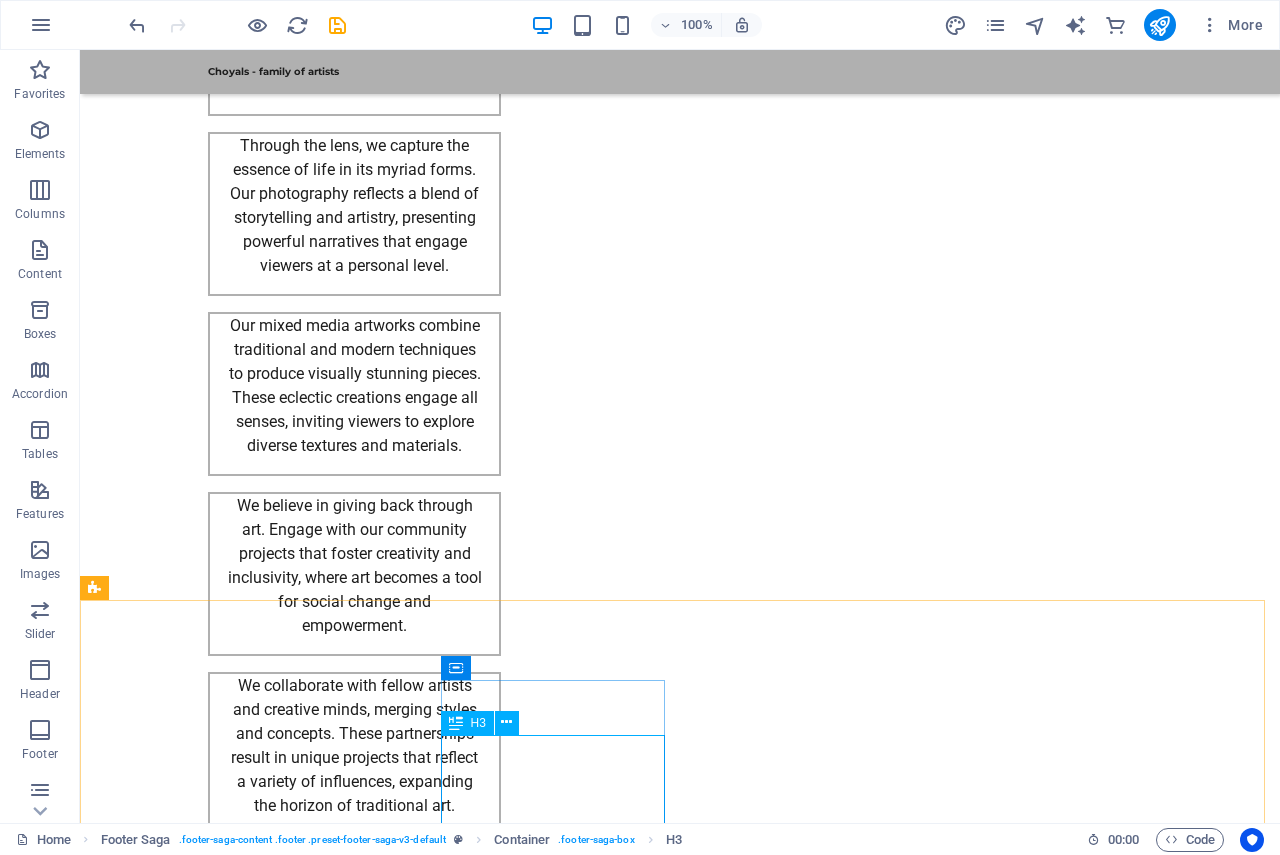 click on "H3" at bounding box center (467, 723) 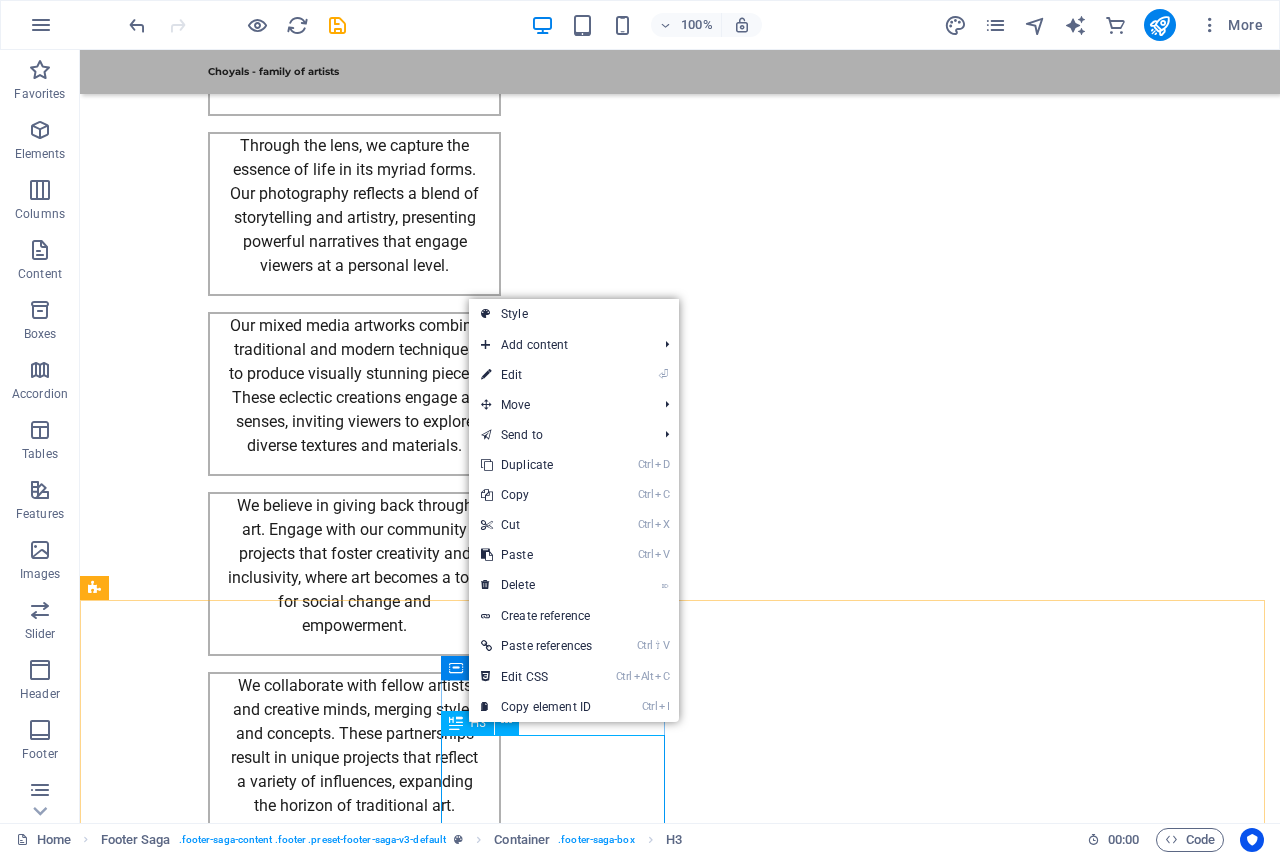 click on "H3" at bounding box center [467, 723] 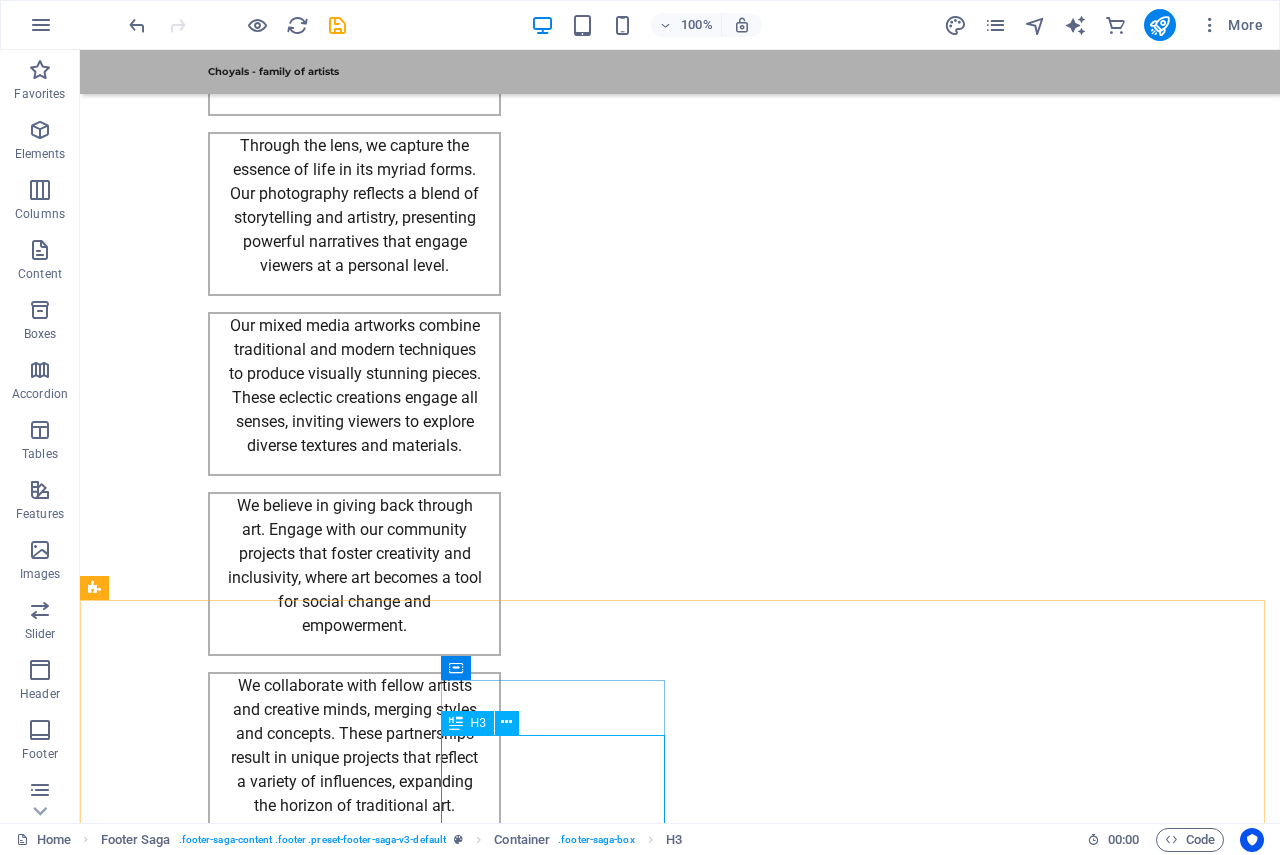 click on "H3" at bounding box center [467, 723] 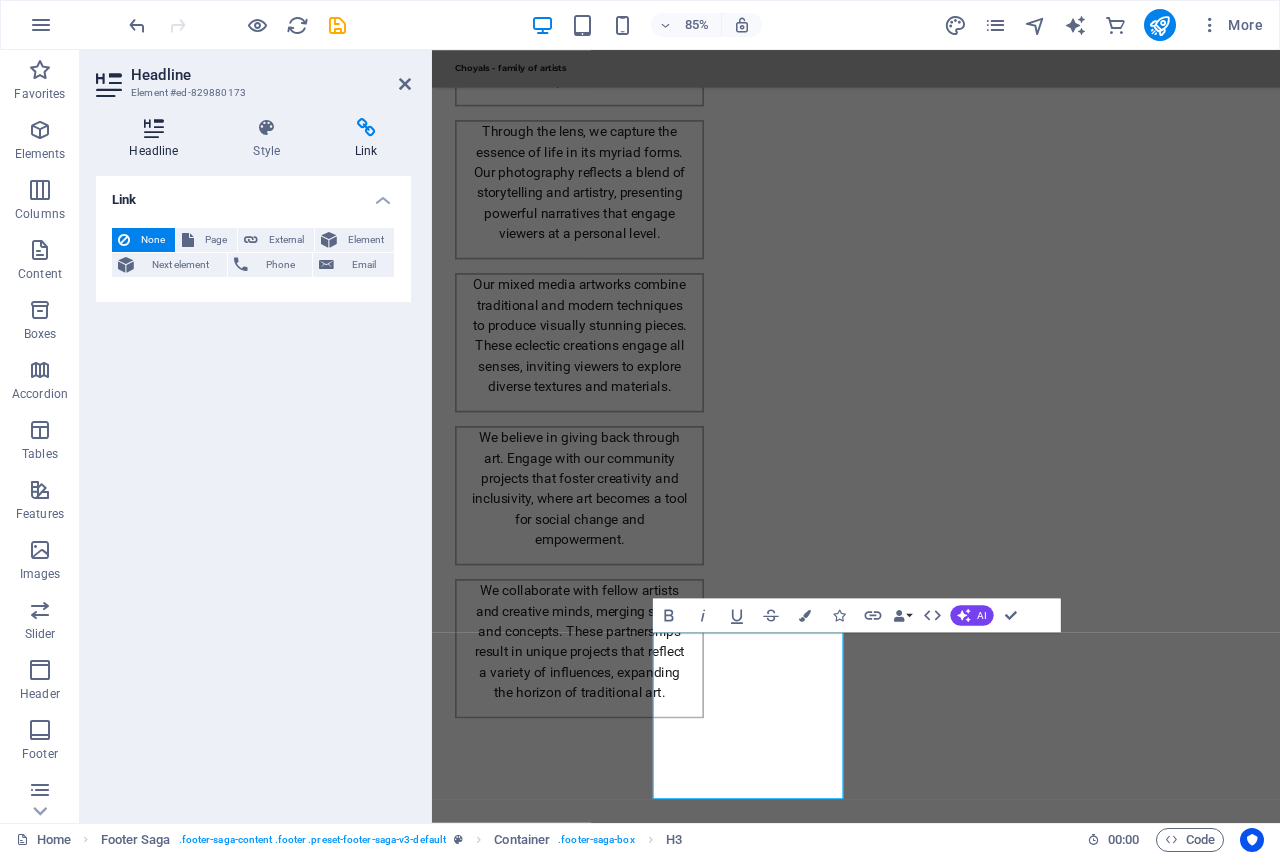 click at bounding box center (154, 128) 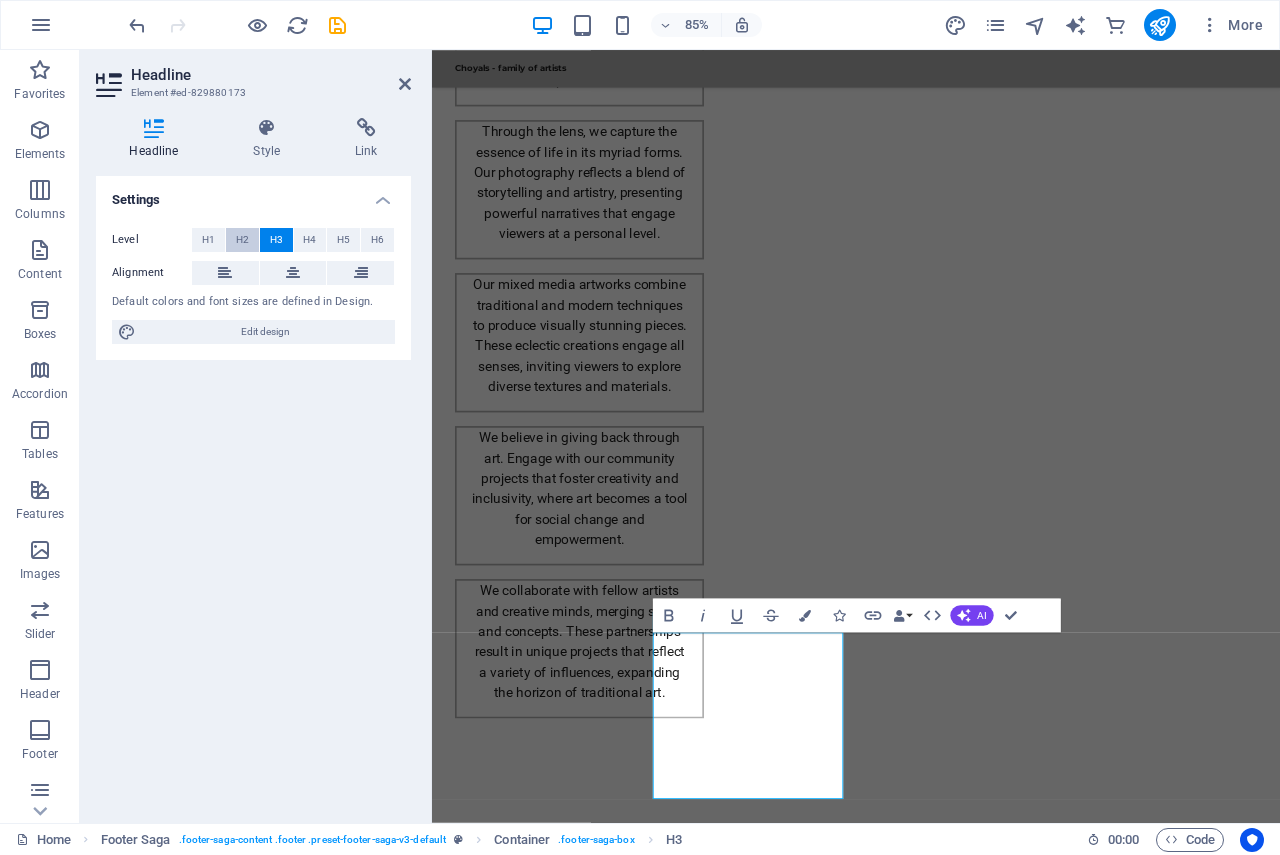 click on "H2" at bounding box center (242, 240) 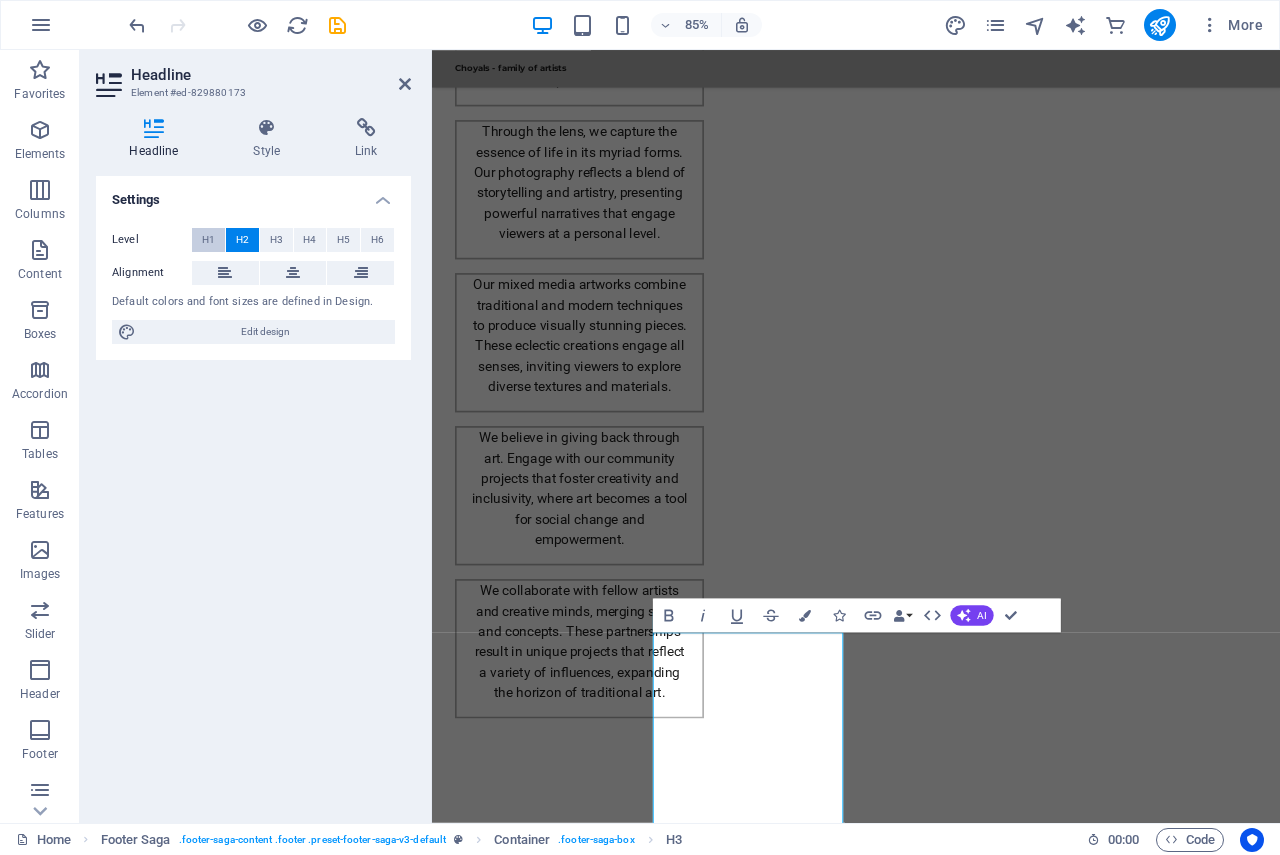 click on "H1" at bounding box center [208, 240] 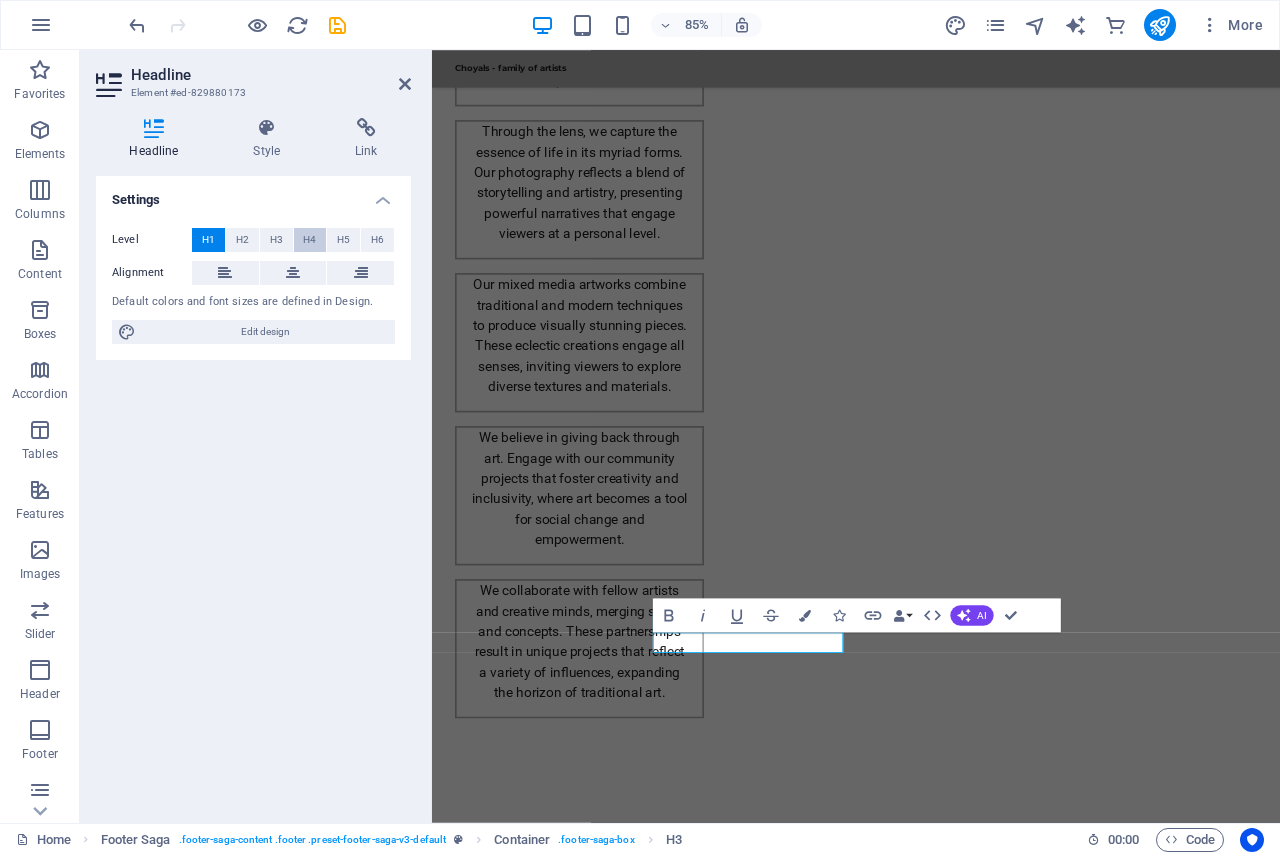 click on "H4" at bounding box center [309, 240] 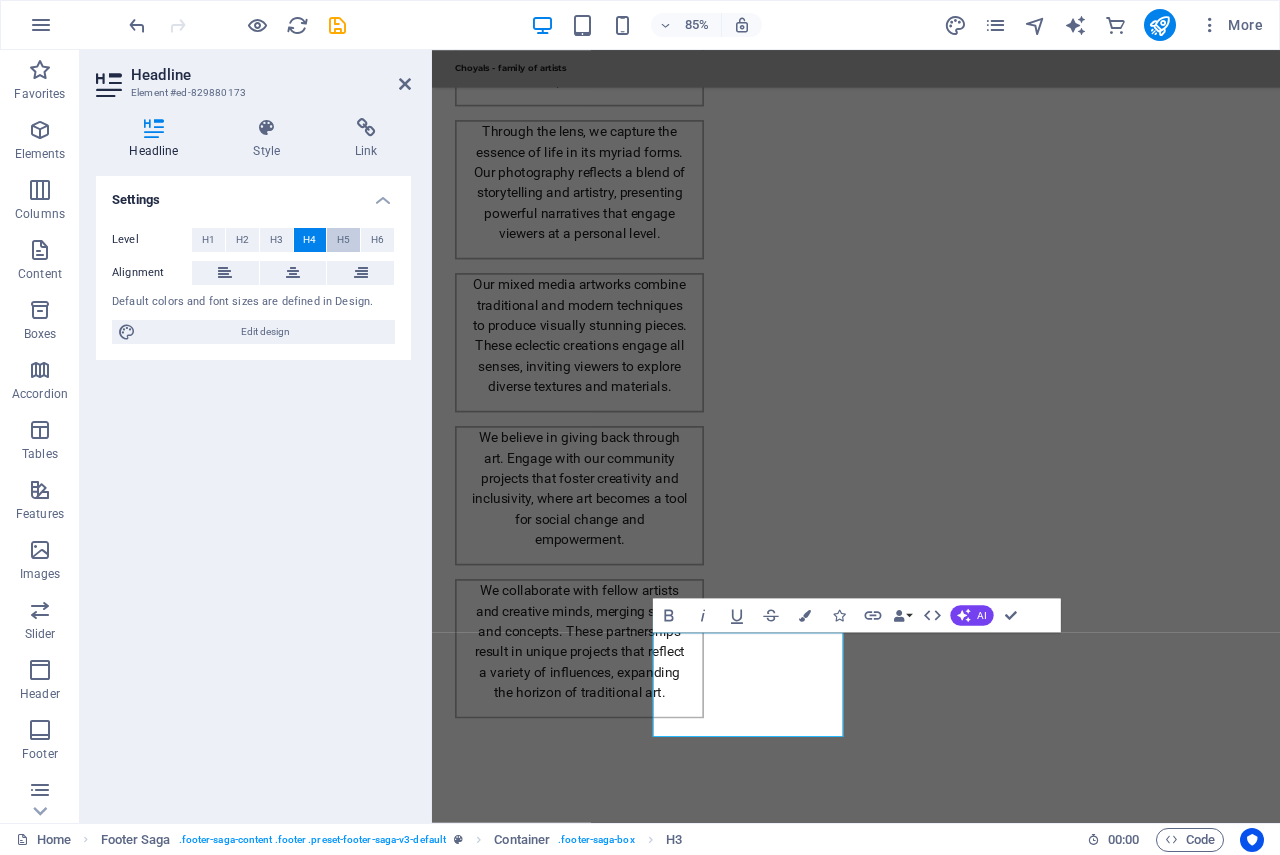 click on "H5" at bounding box center [343, 240] 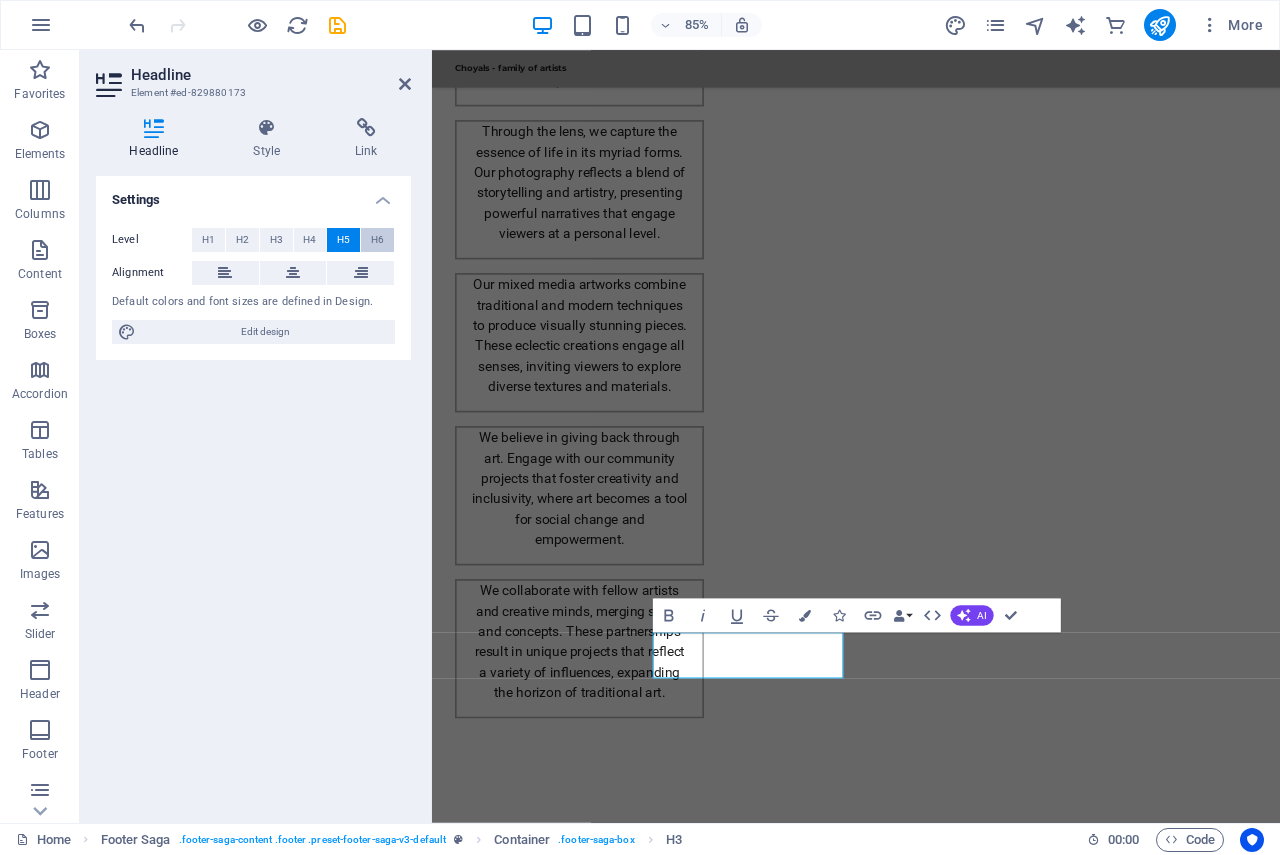 click on "H6" at bounding box center (377, 240) 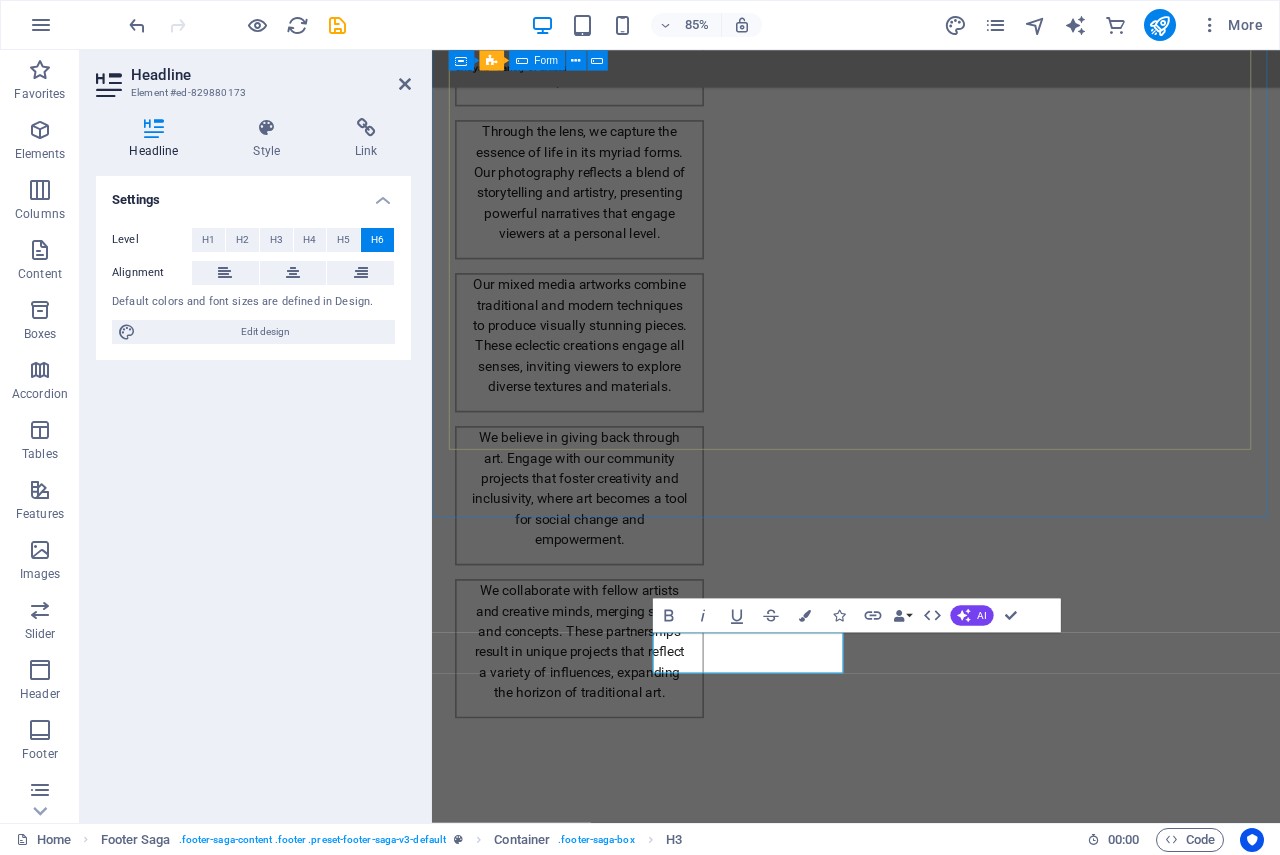 type 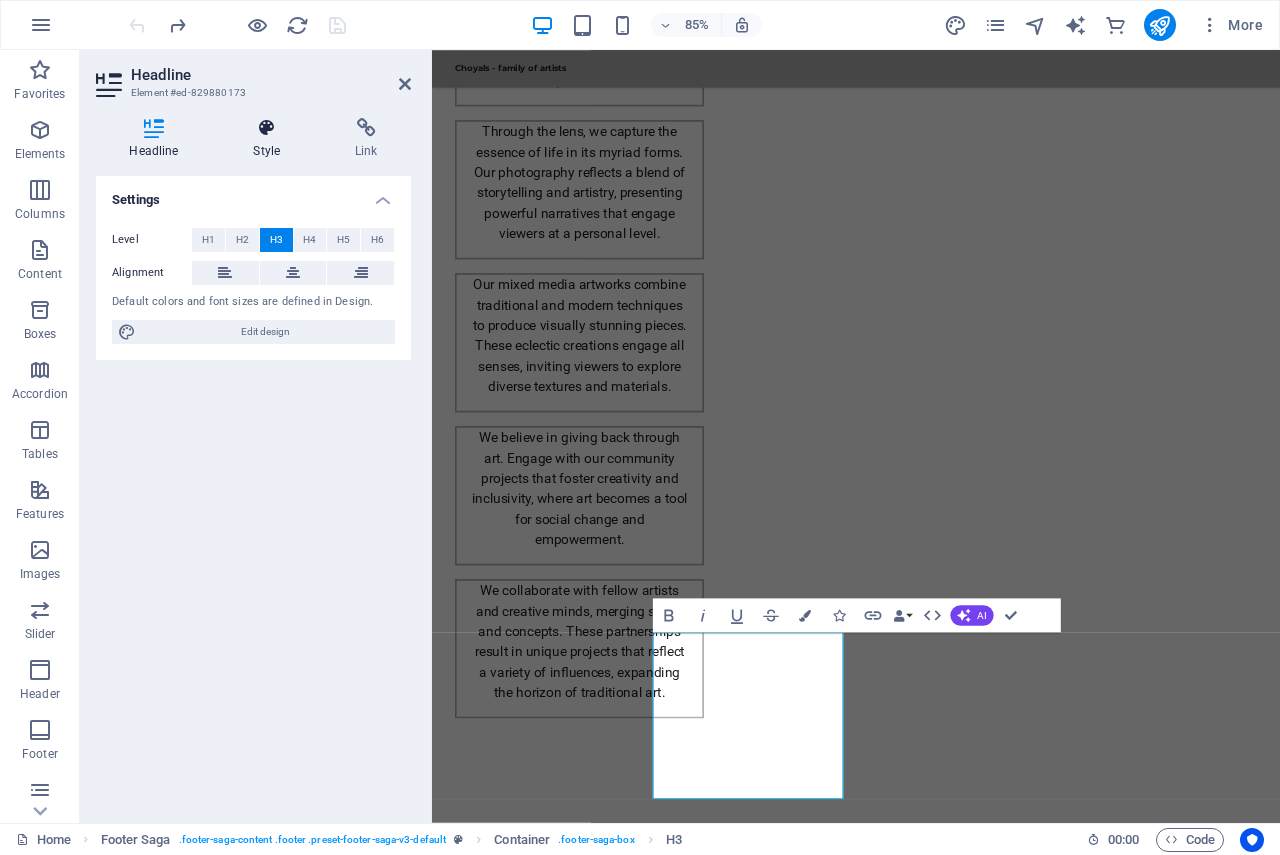 click at bounding box center (267, 128) 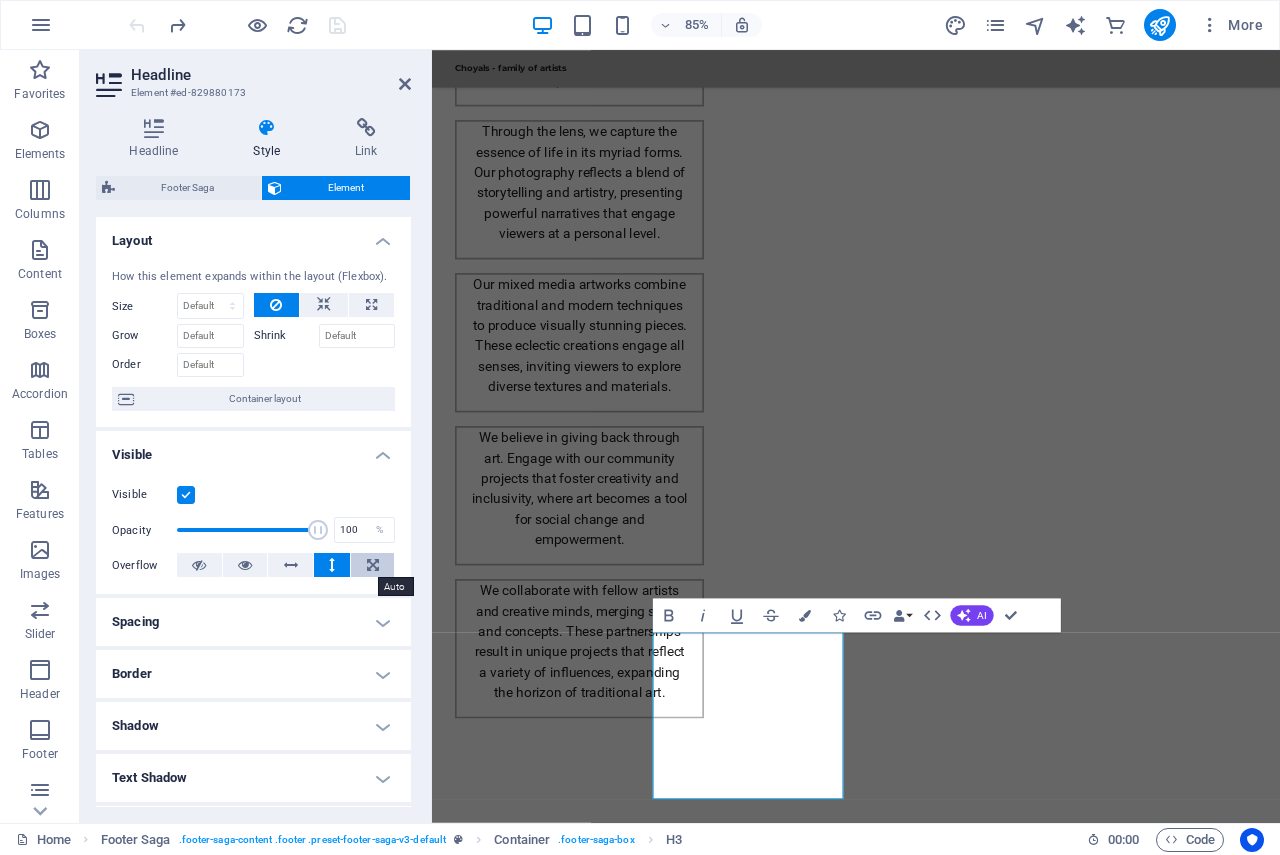 click at bounding box center (372, 565) 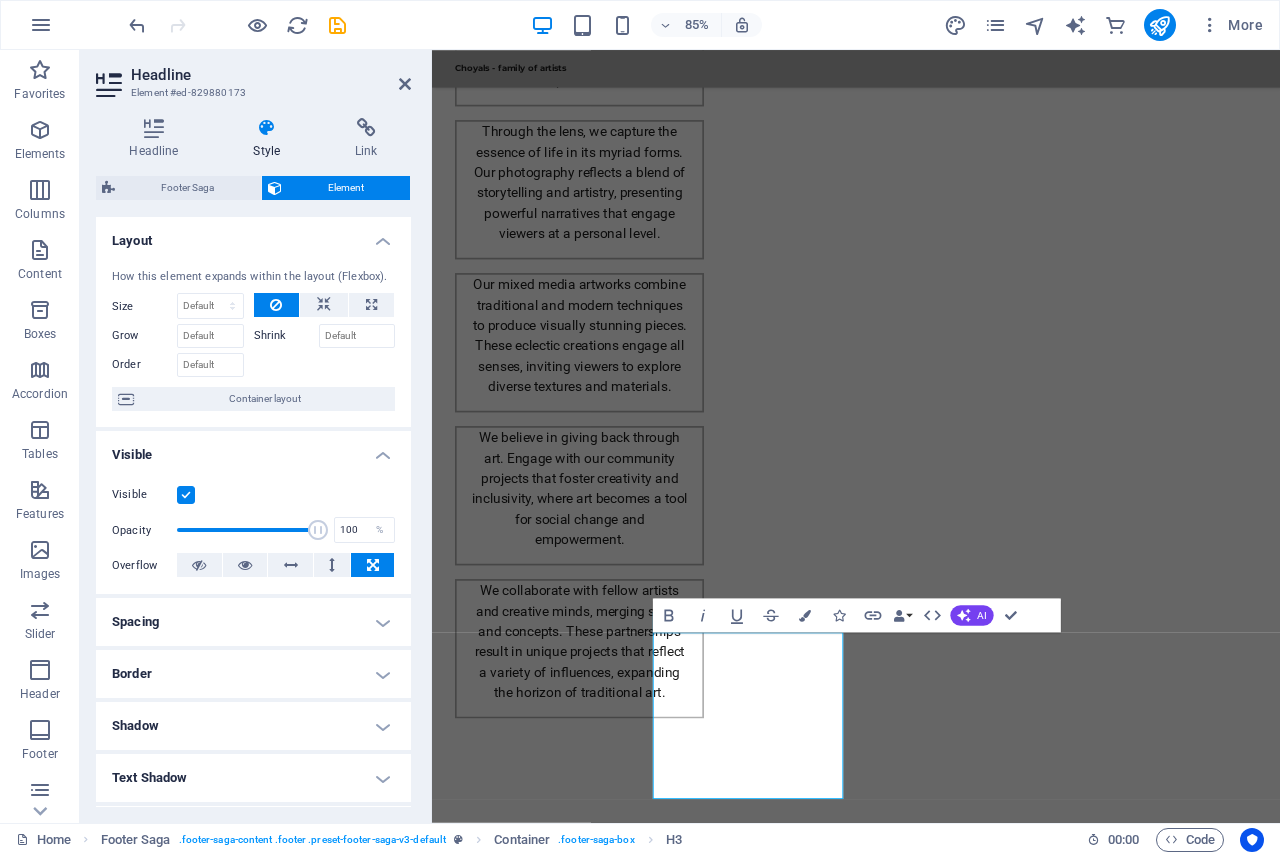 click on "Spacing" at bounding box center [253, 622] 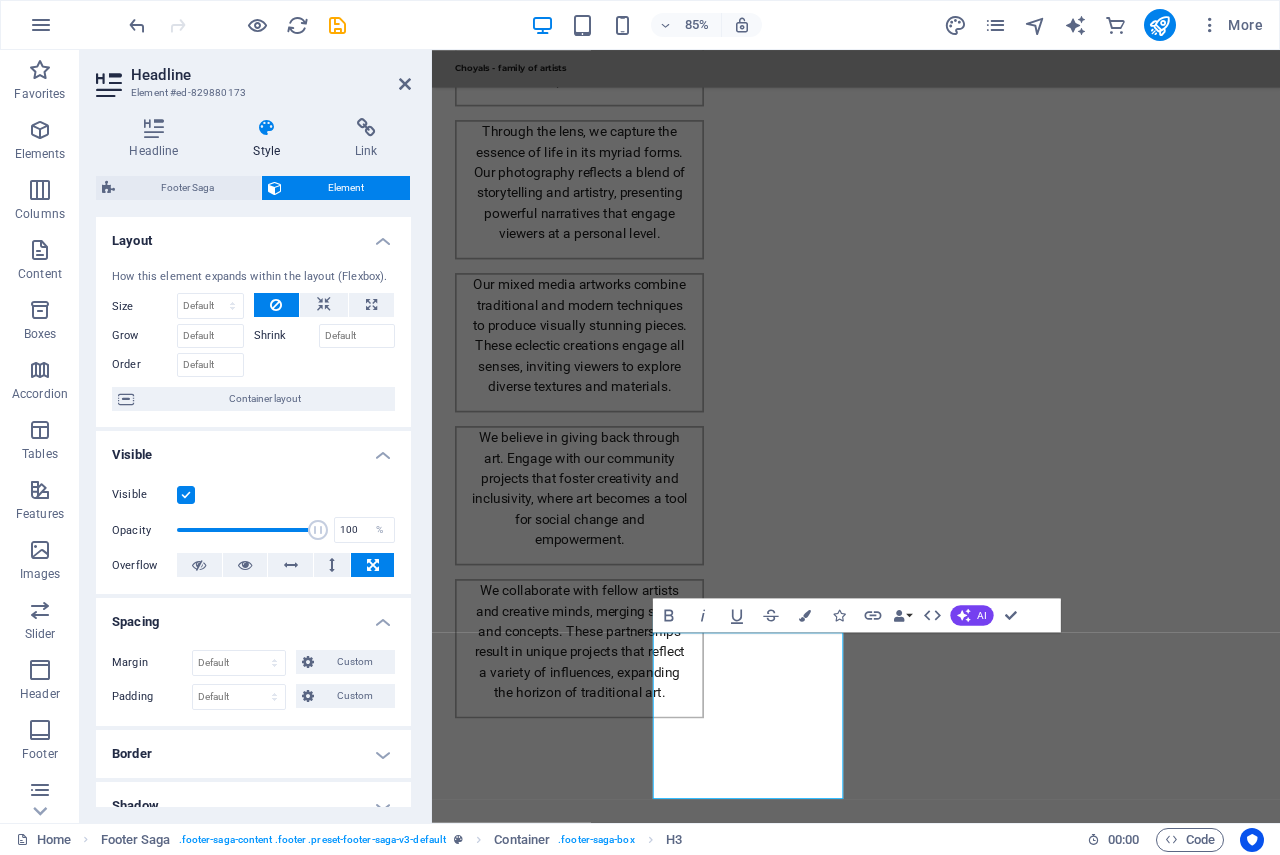 click on "Spacing" at bounding box center (253, 616) 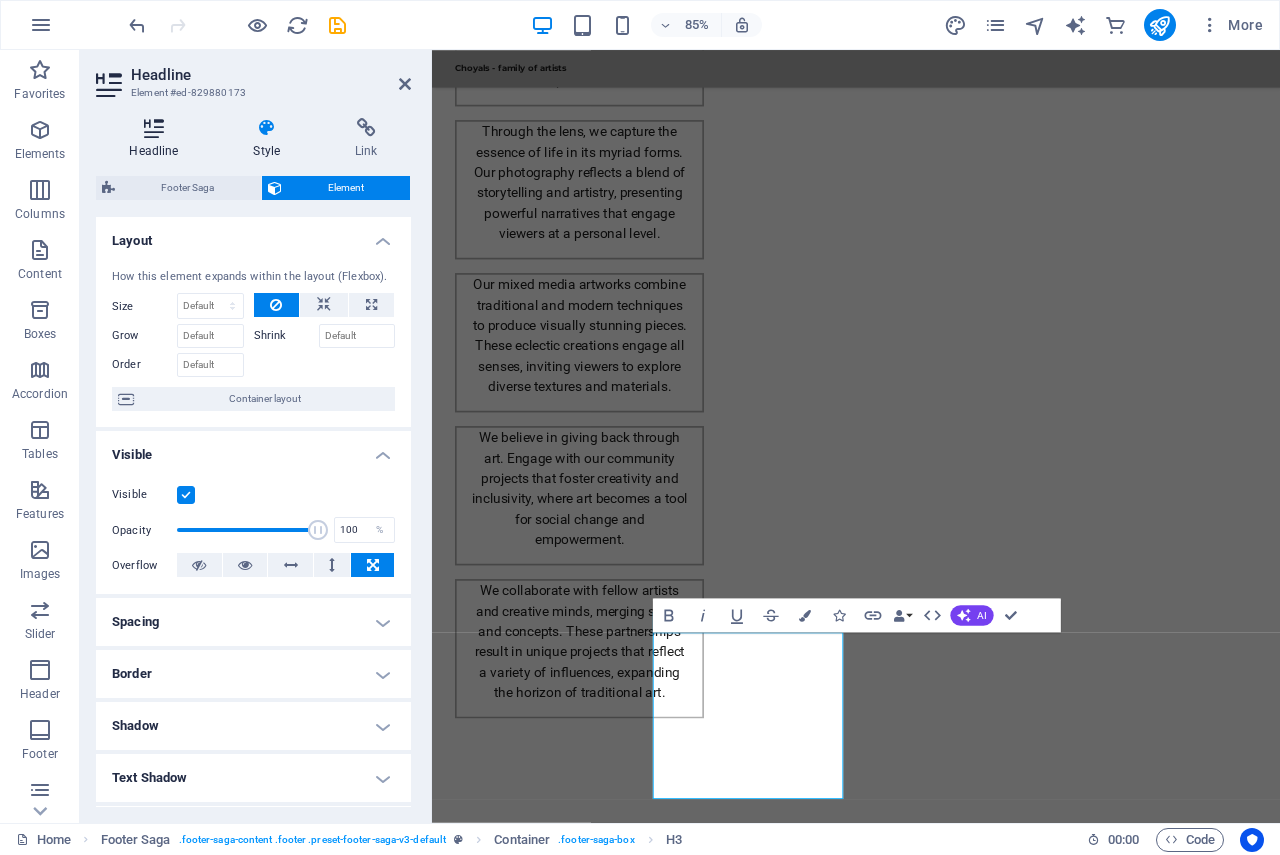 click on "Headline" at bounding box center (158, 139) 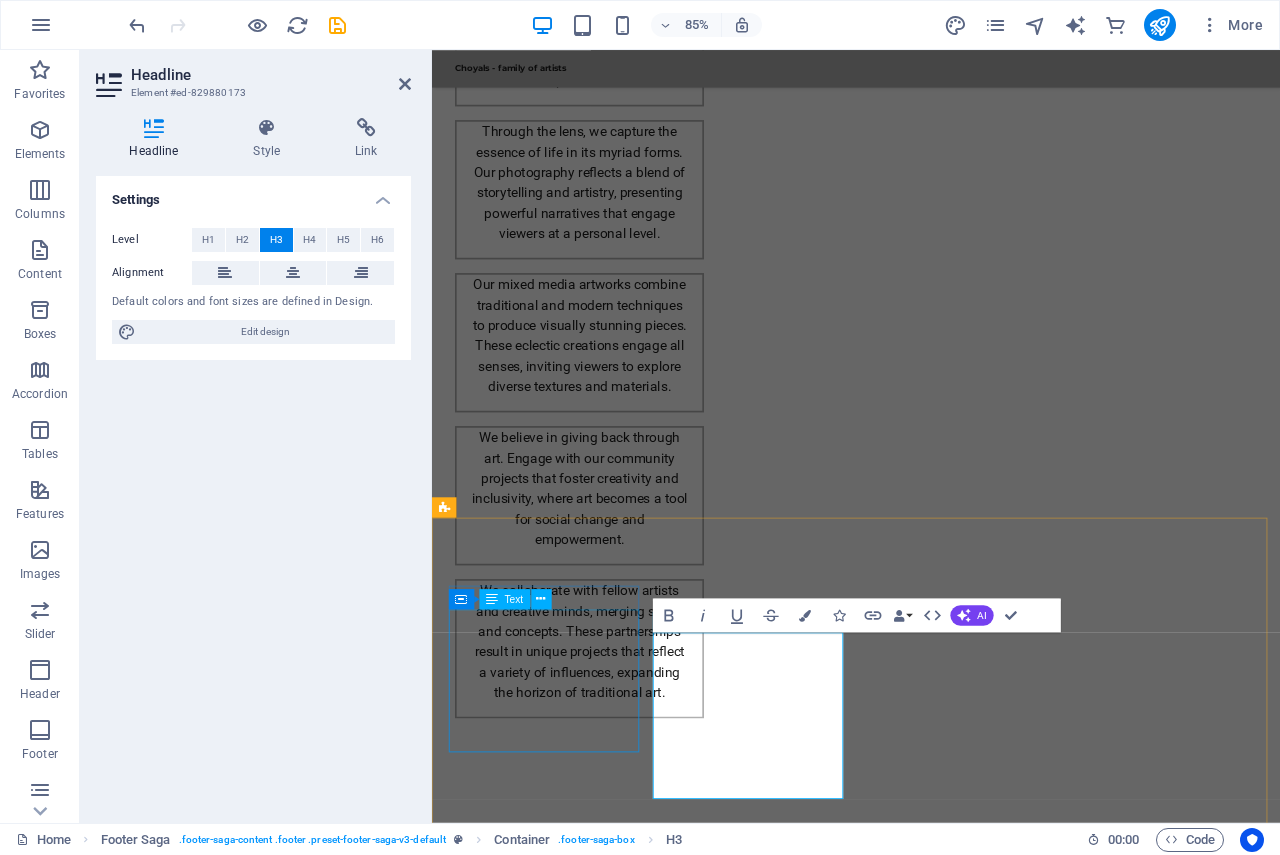 click on "Choyals is a family of passionate artists dedicated to exploring and experimenting with the beauty of art across various mediums. Contact us to learn more about our artistic community and offerings." at bounding box center [560, 2834] 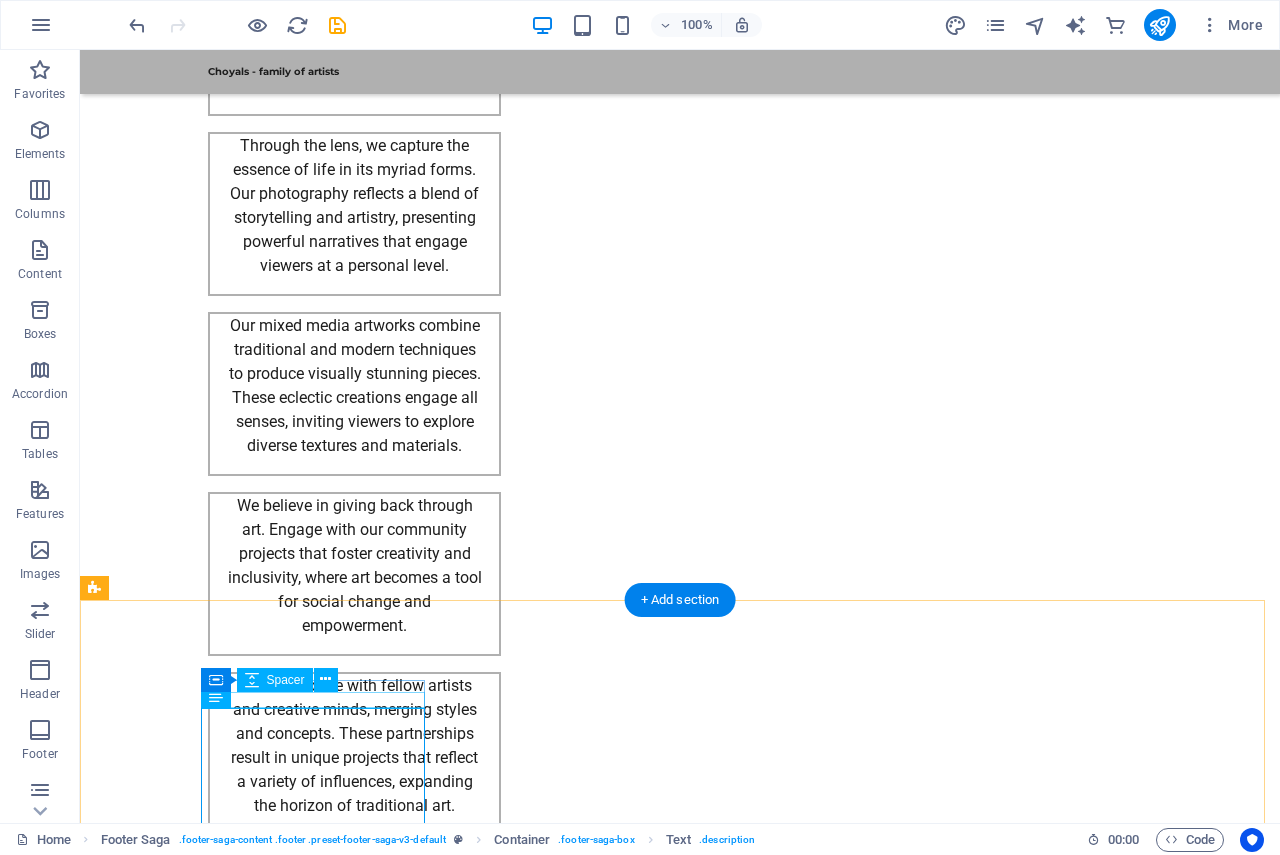 click at bounding box center [208, 2742] 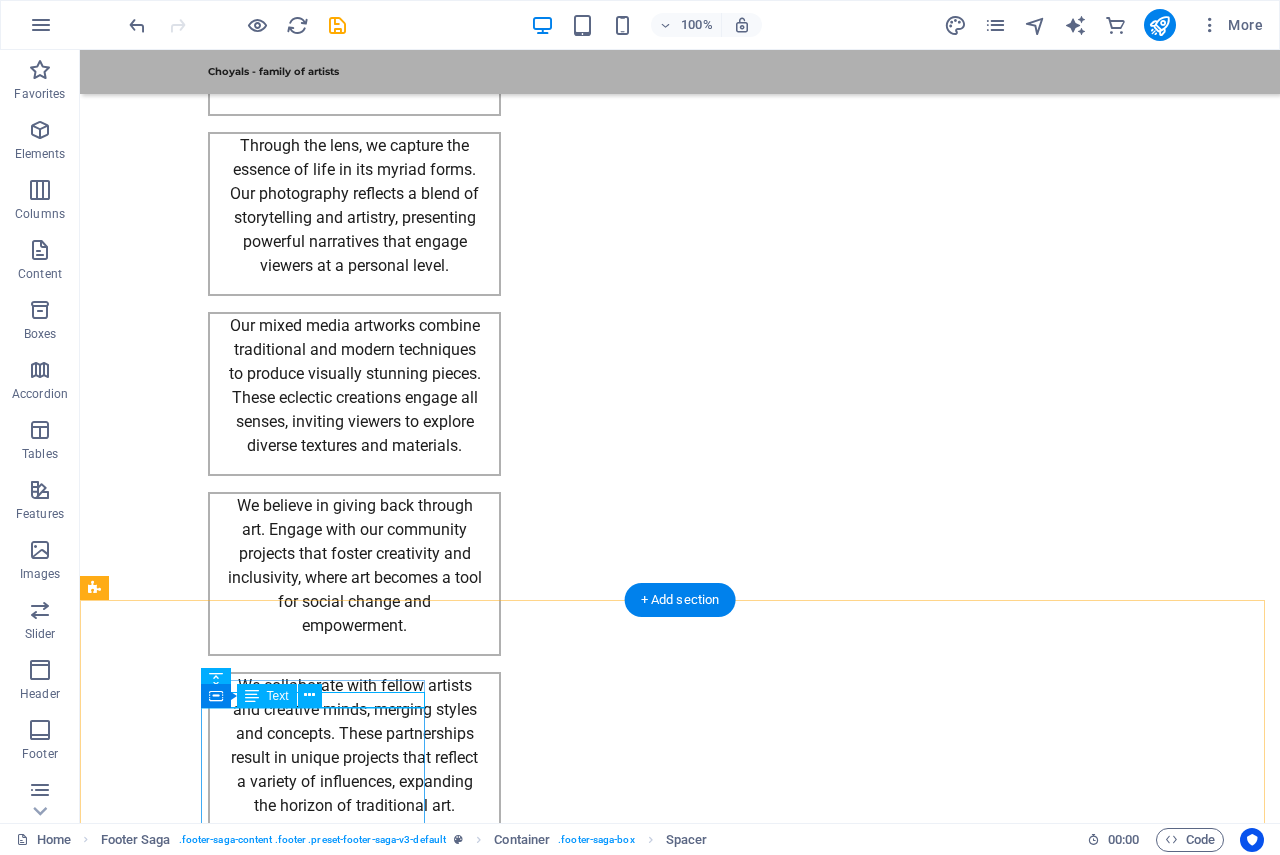 click on "Choyals is a family of passionate artists dedicated to exploring and experimenting with the beauty of art across various mediums. Contact us to learn more about our artistic community and offerings." at bounding box center (208, 2834) 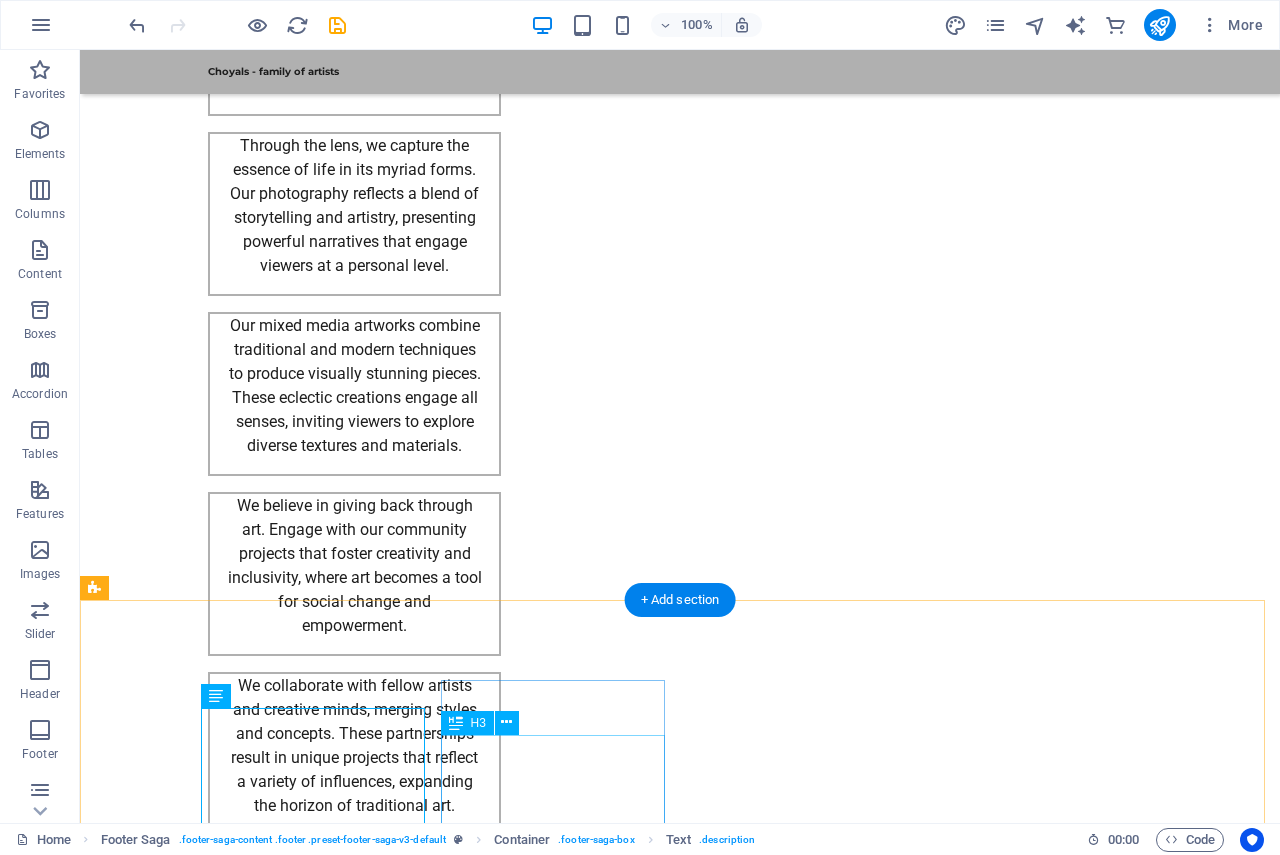 click on "M: +91 9414168093 E: choyals@gmail.com" at bounding box center [208, 3020] 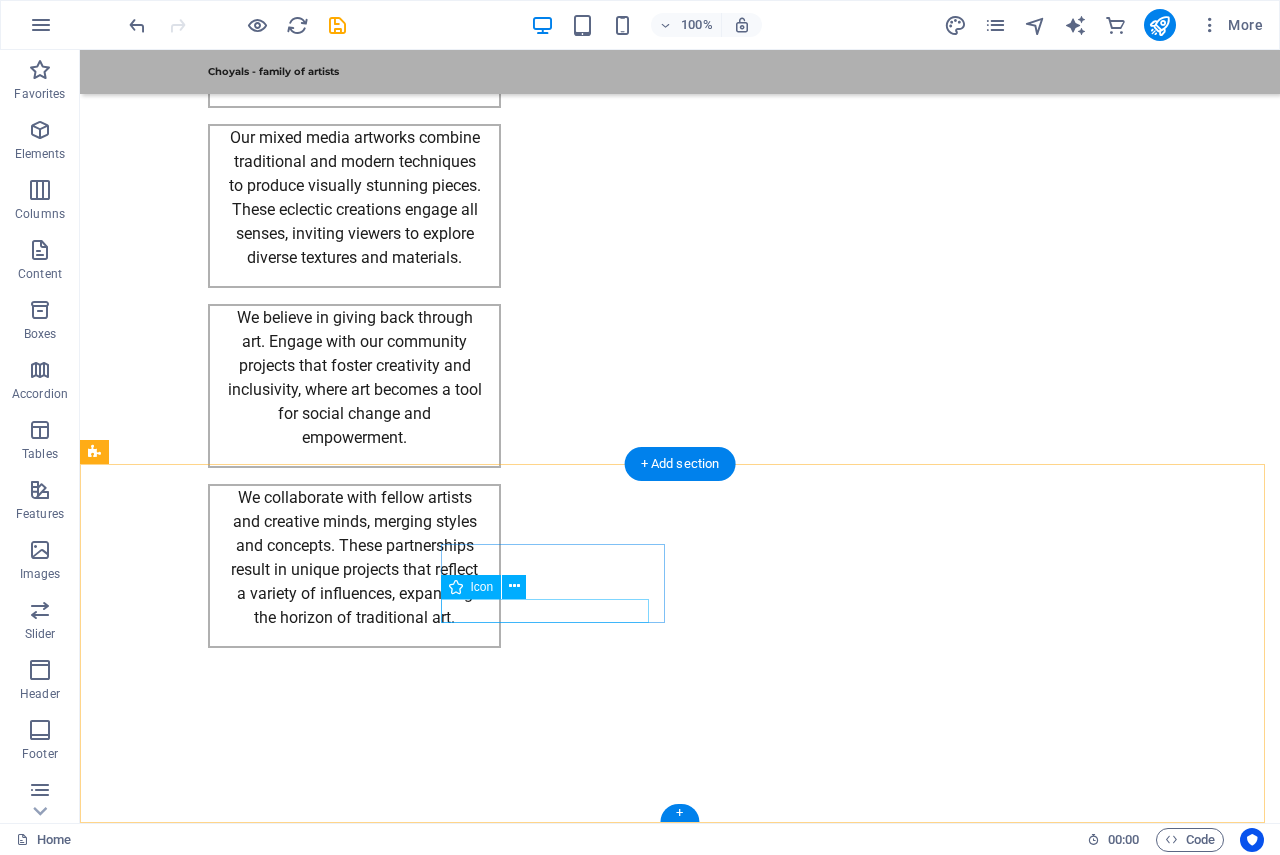 scroll, scrollTop: 2887, scrollLeft: 0, axis: vertical 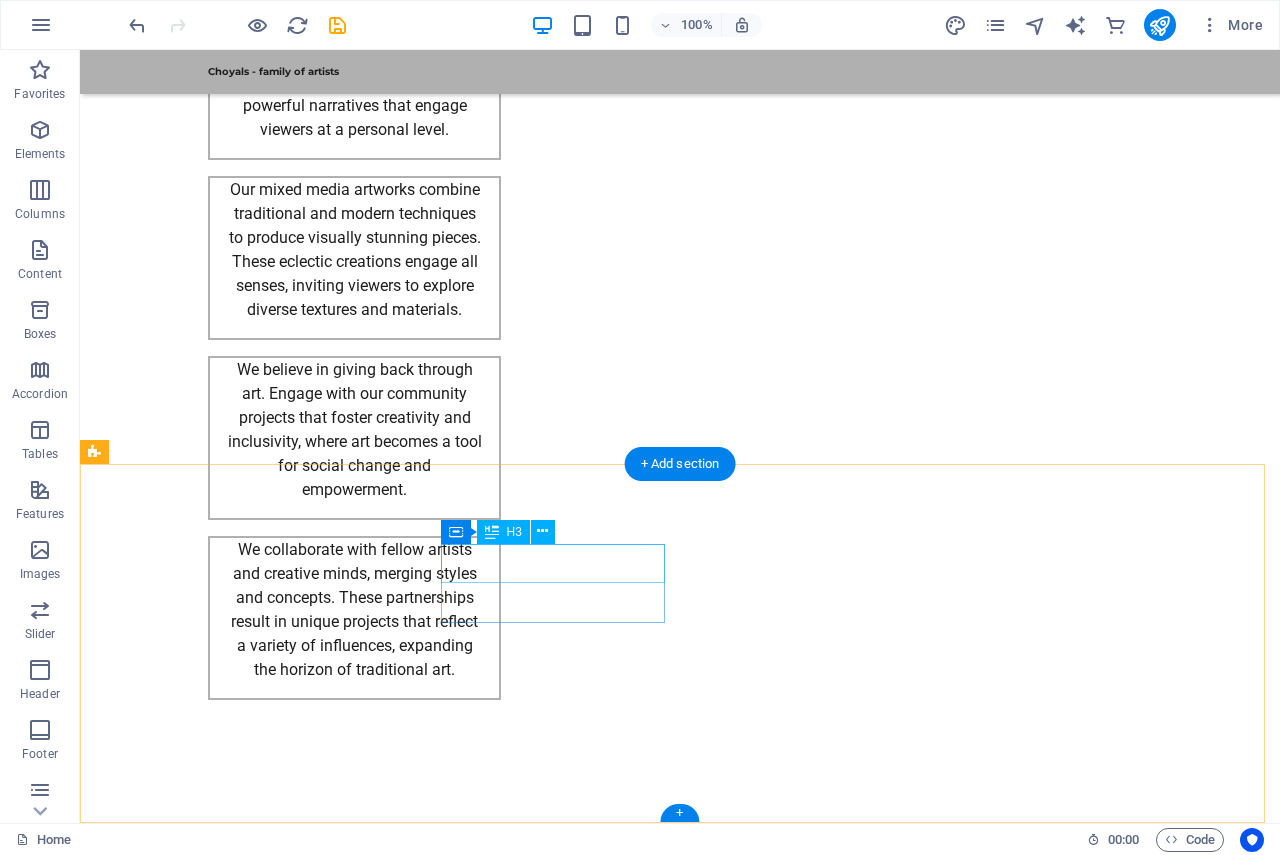 click on "Contact" at bounding box center (208, 2809) 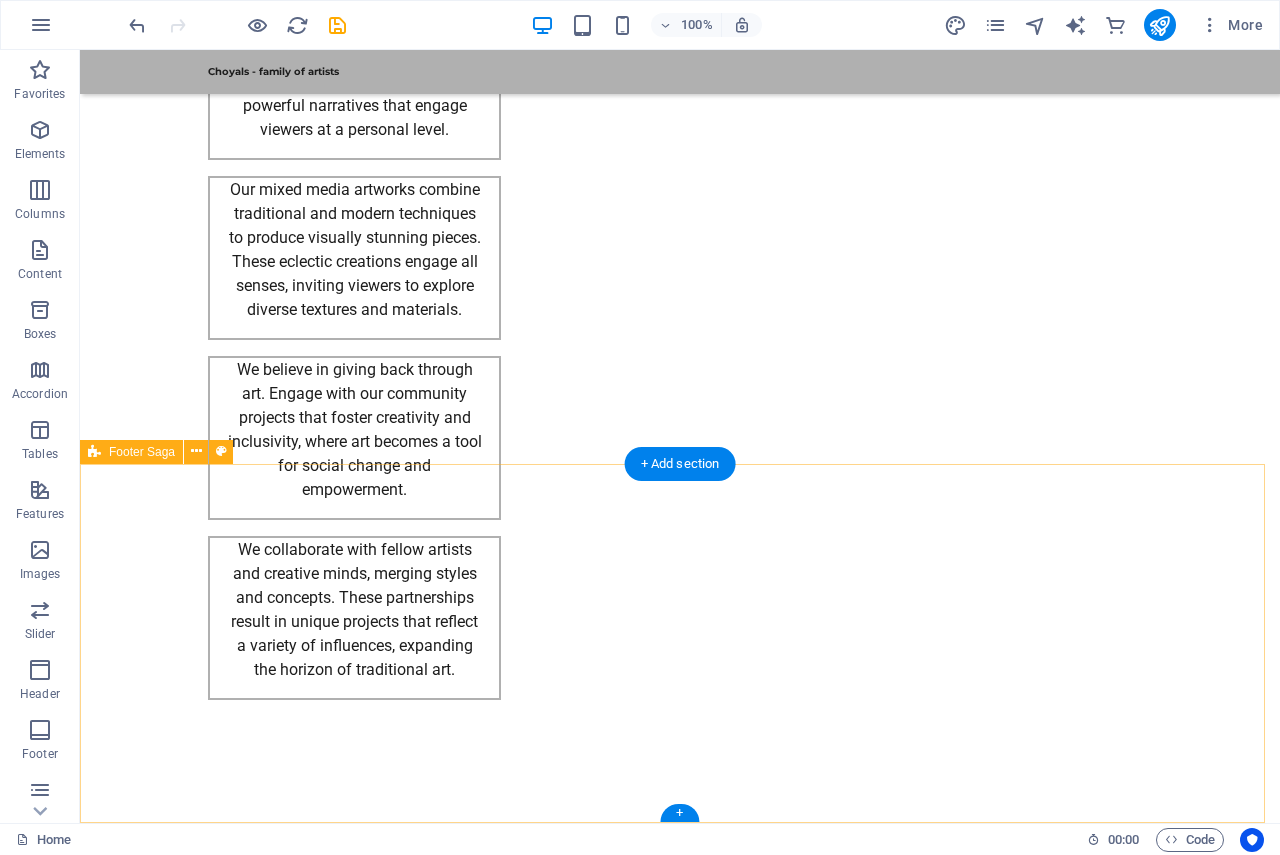 click on "Choyals - family of artists Choyals is a family of passionate artists dedicated to exploring and experimenting with the beauty of art across various mediums. Contact us to learn more about our artistic community and offerings. Social media Facebook X Instagram Navigation Home About Artists Gallery Legal Notice Privacy Policy" at bounding box center (680, 2915) 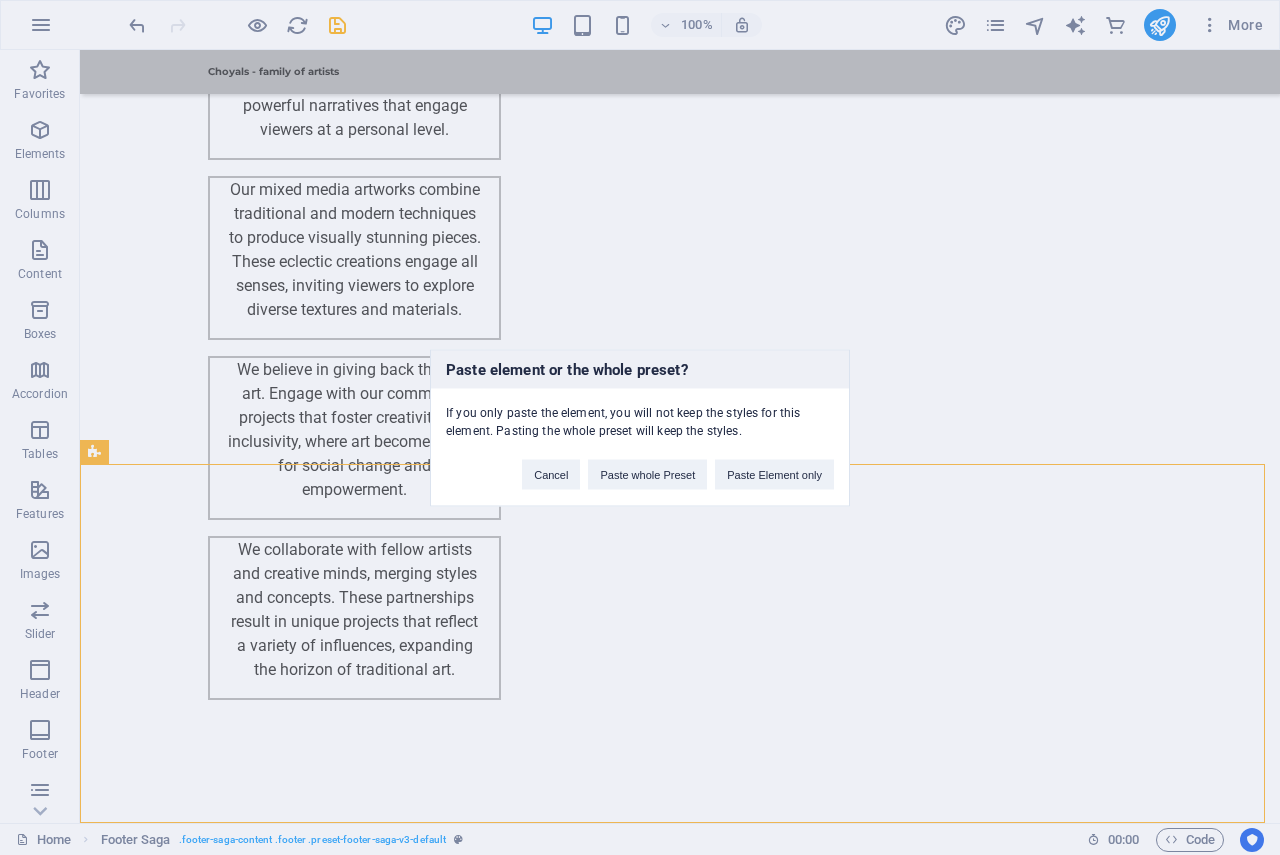 type 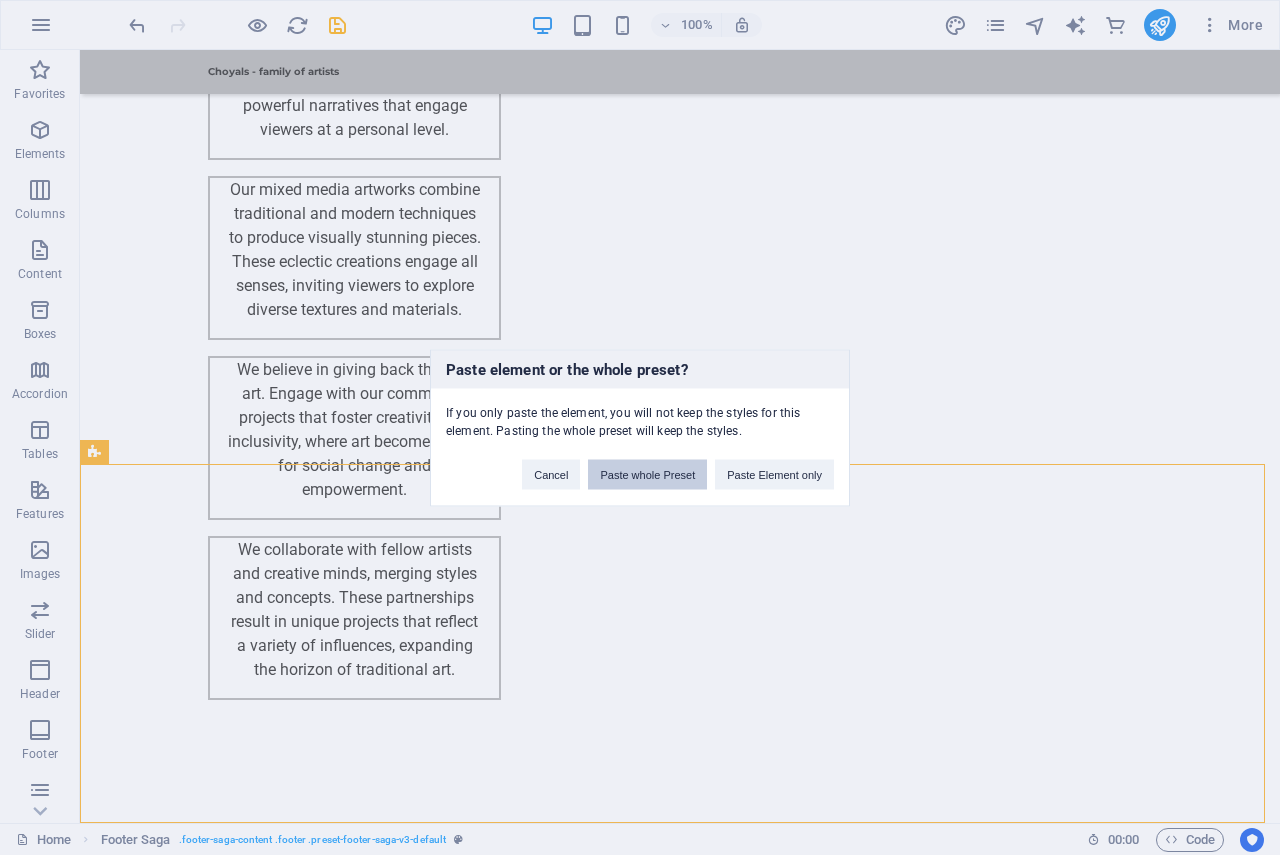 click on "Paste whole Preset" at bounding box center (647, 474) 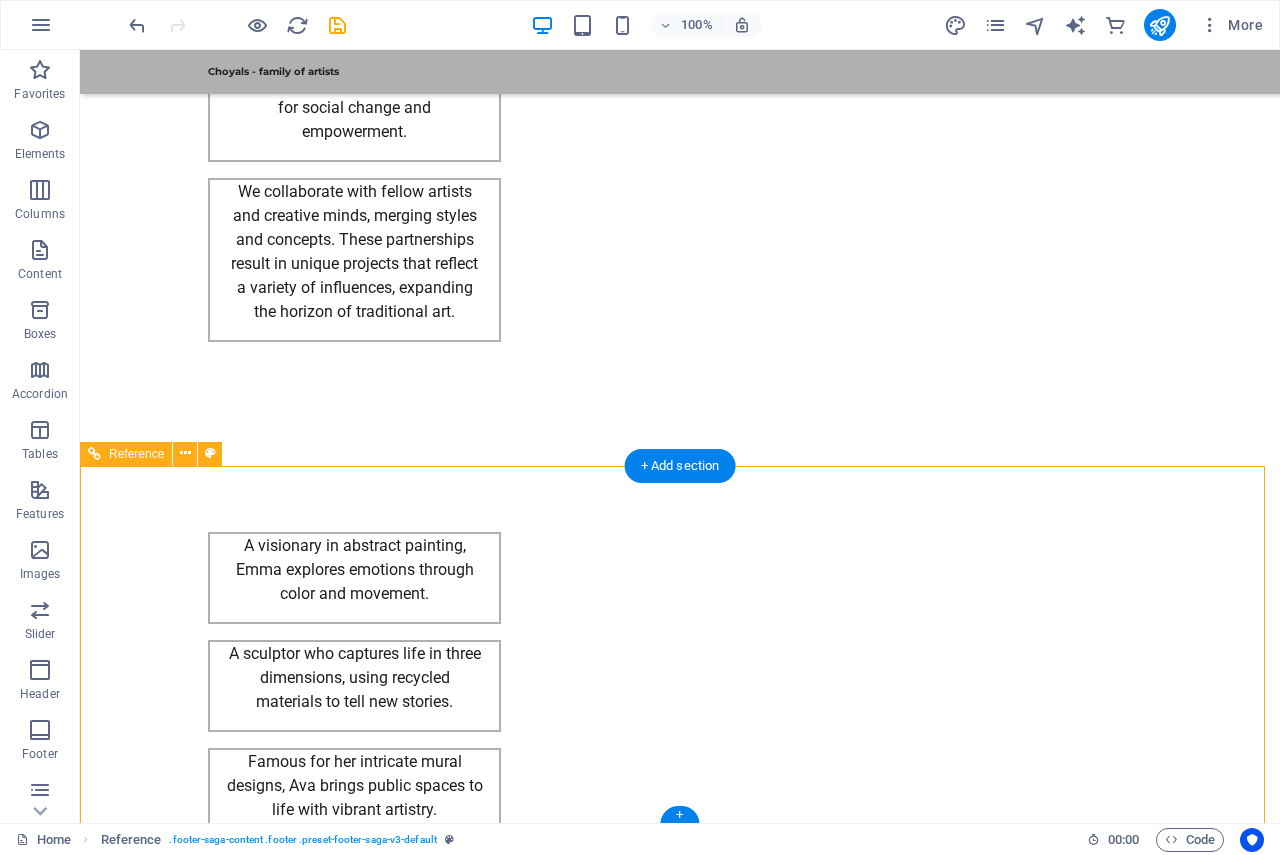 scroll, scrollTop: 3246, scrollLeft: 0, axis: vertical 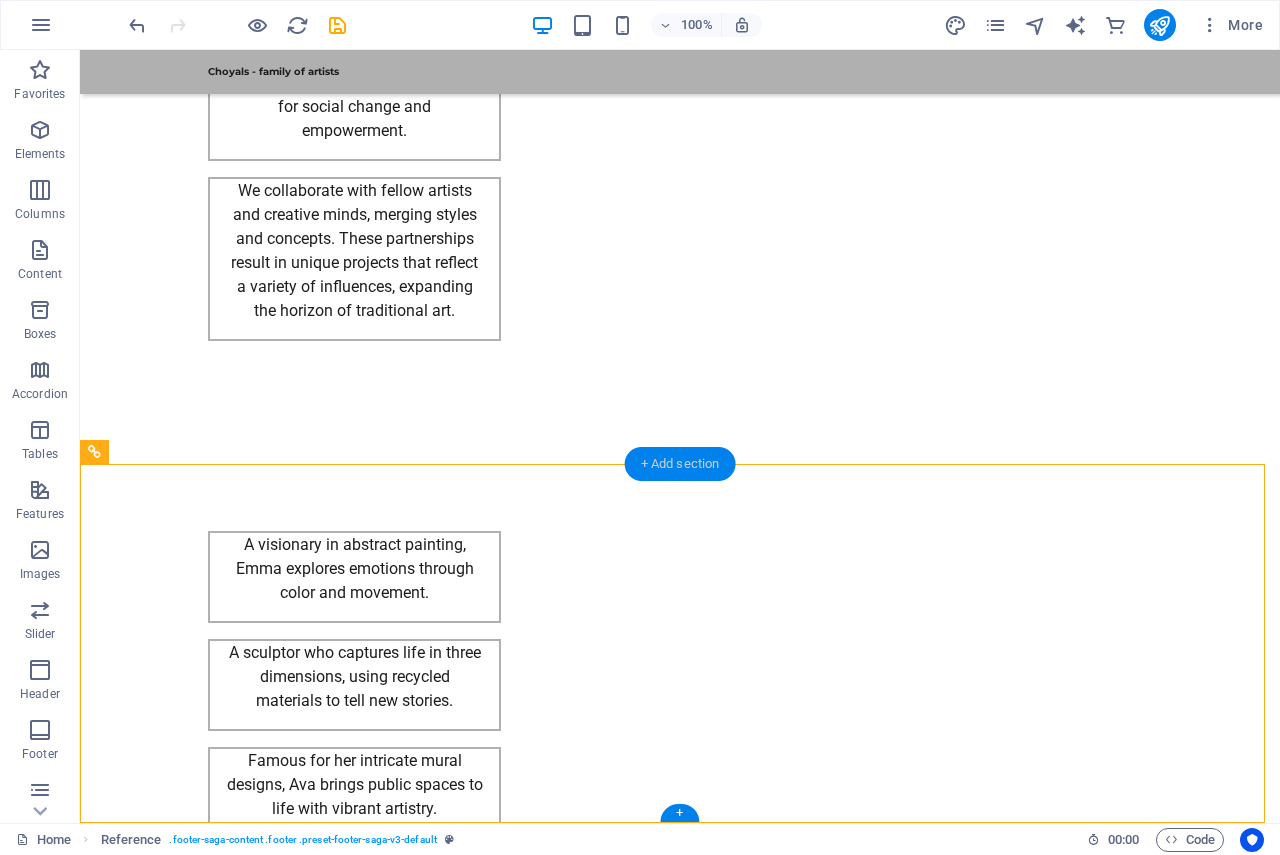 click on "+ Add section" at bounding box center [680, 464] 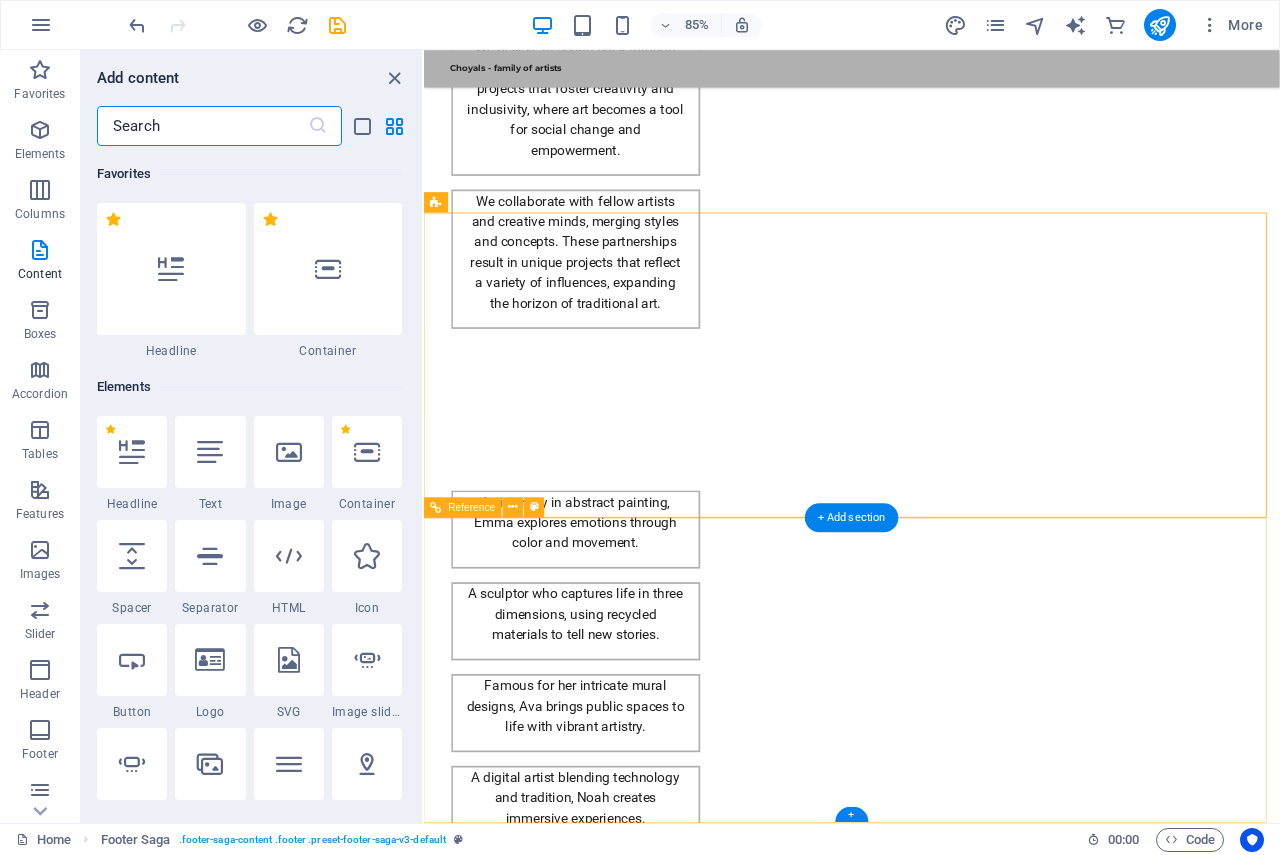 scroll, scrollTop: 3110, scrollLeft: 0, axis: vertical 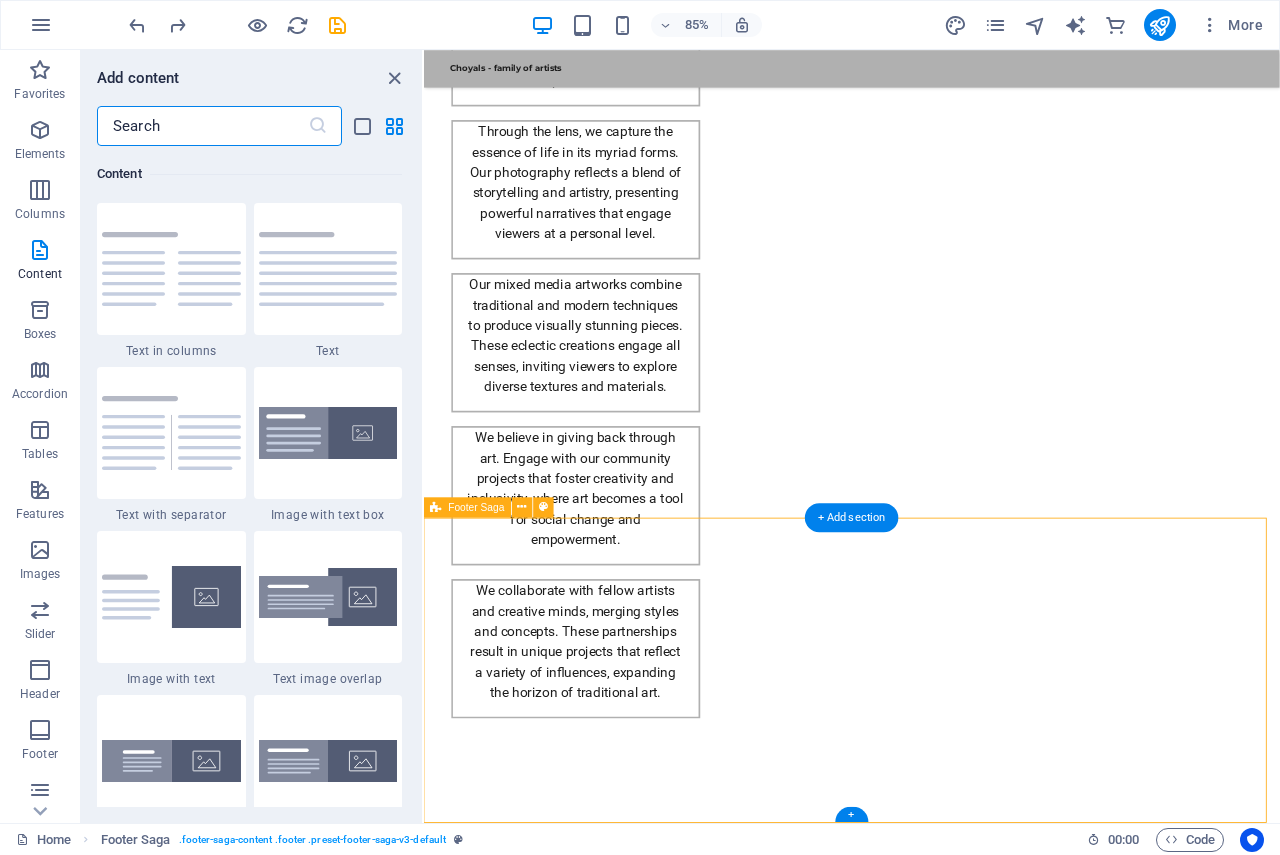 click on "Choyals - family of artists Choyals is a family of passionate artists dedicated to exploring and experimenting with the beauty of art across various mediums. Contact us to learn more about our artistic community and offerings. Social media Facebook X Instagram Navigation Home About Artists Gallery Legal Notice Privacy Policy" at bounding box center [927, 3051] 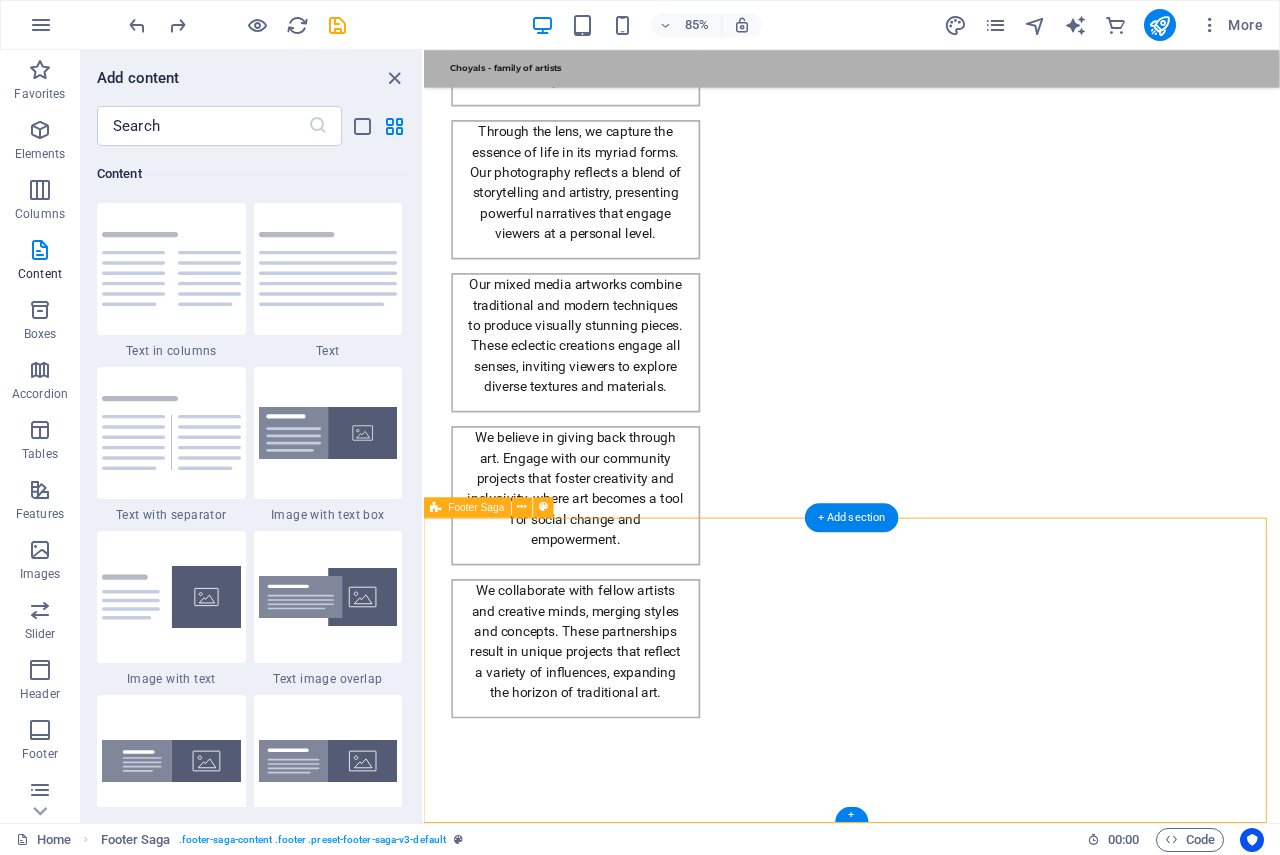 click on "Choyals - family of artists Choyals is a family of passionate artists dedicated to exploring and experimenting with the beauty of art across various mediums. Contact us to learn more about our artistic community and offerings. Social media Facebook X Instagram Navigation Home About Artists Gallery Legal Notice Privacy Policy" at bounding box center [927, 3051] 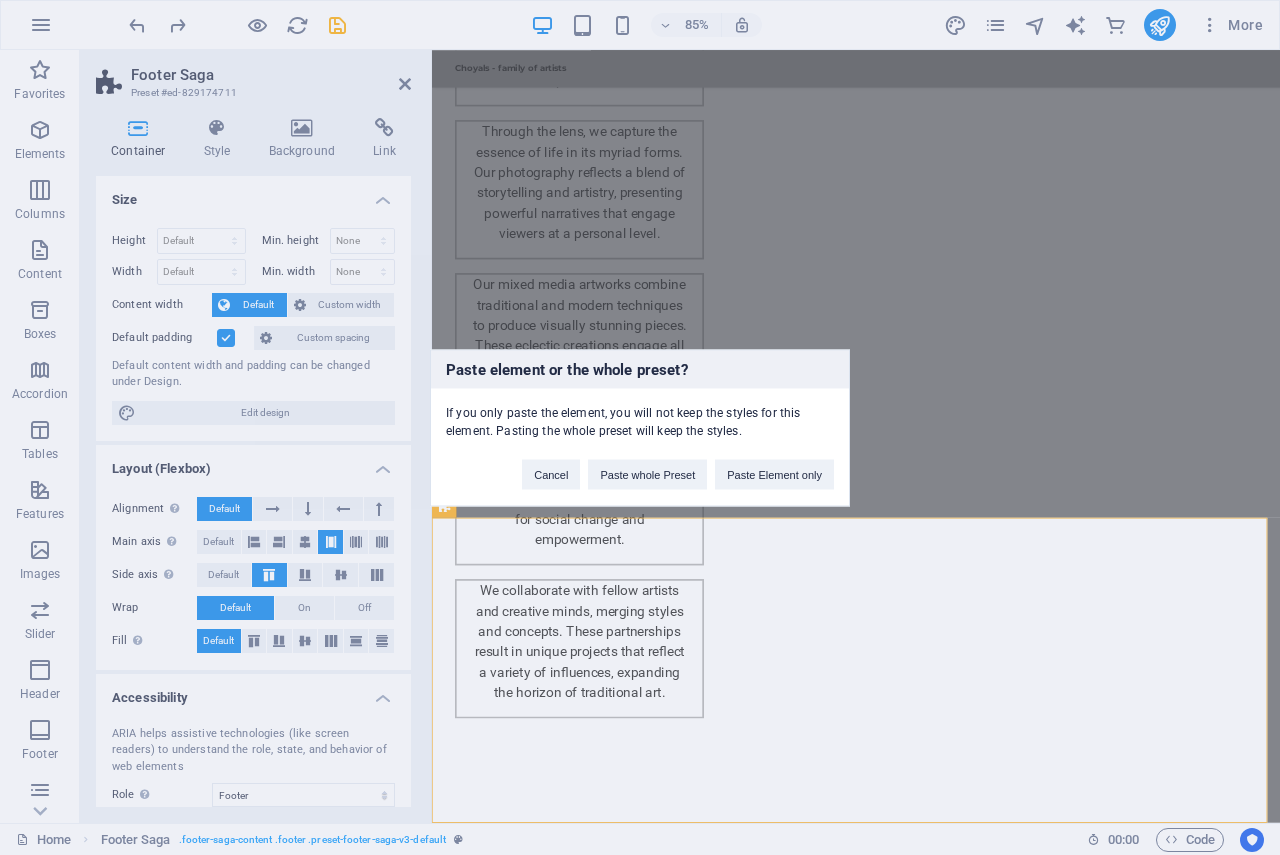 type 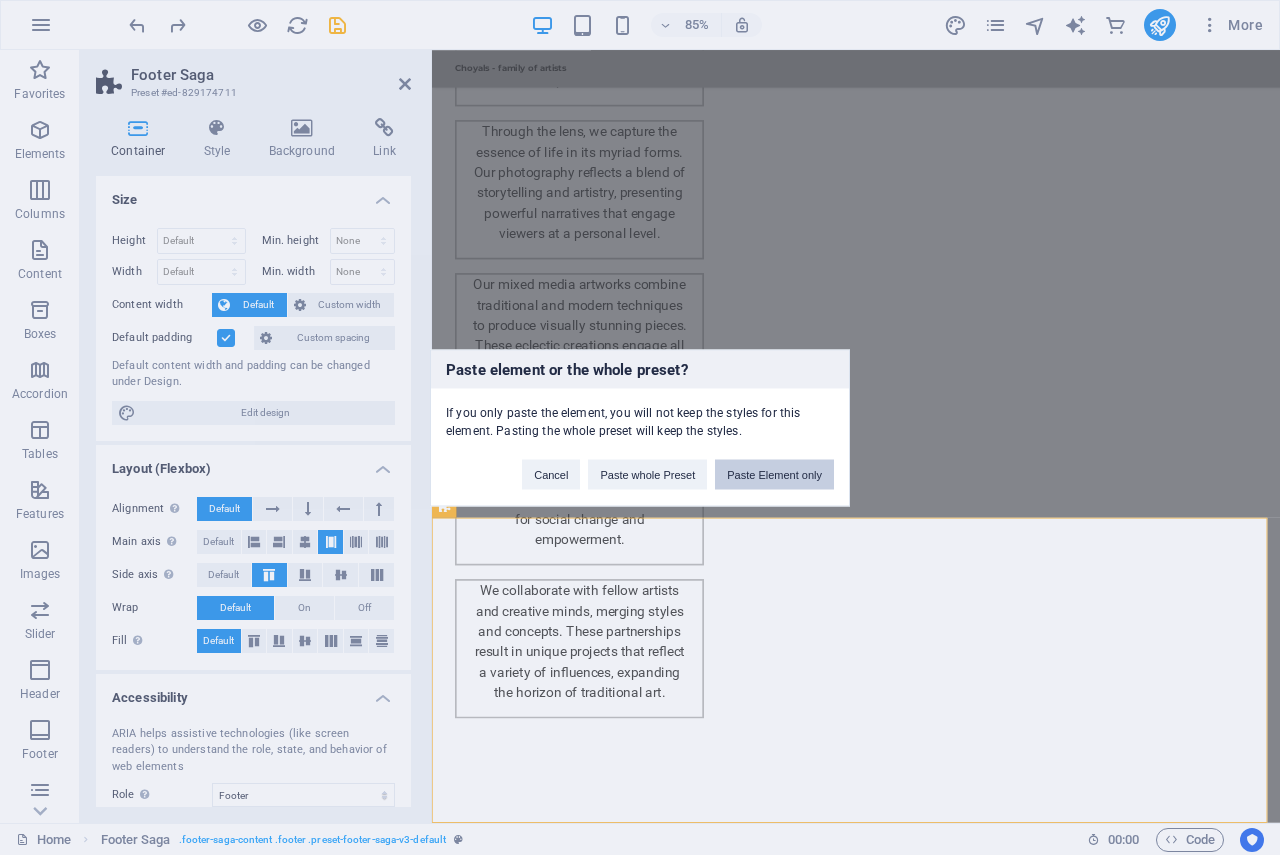 click on "Paste Element only" at bounding box center [774, 474] 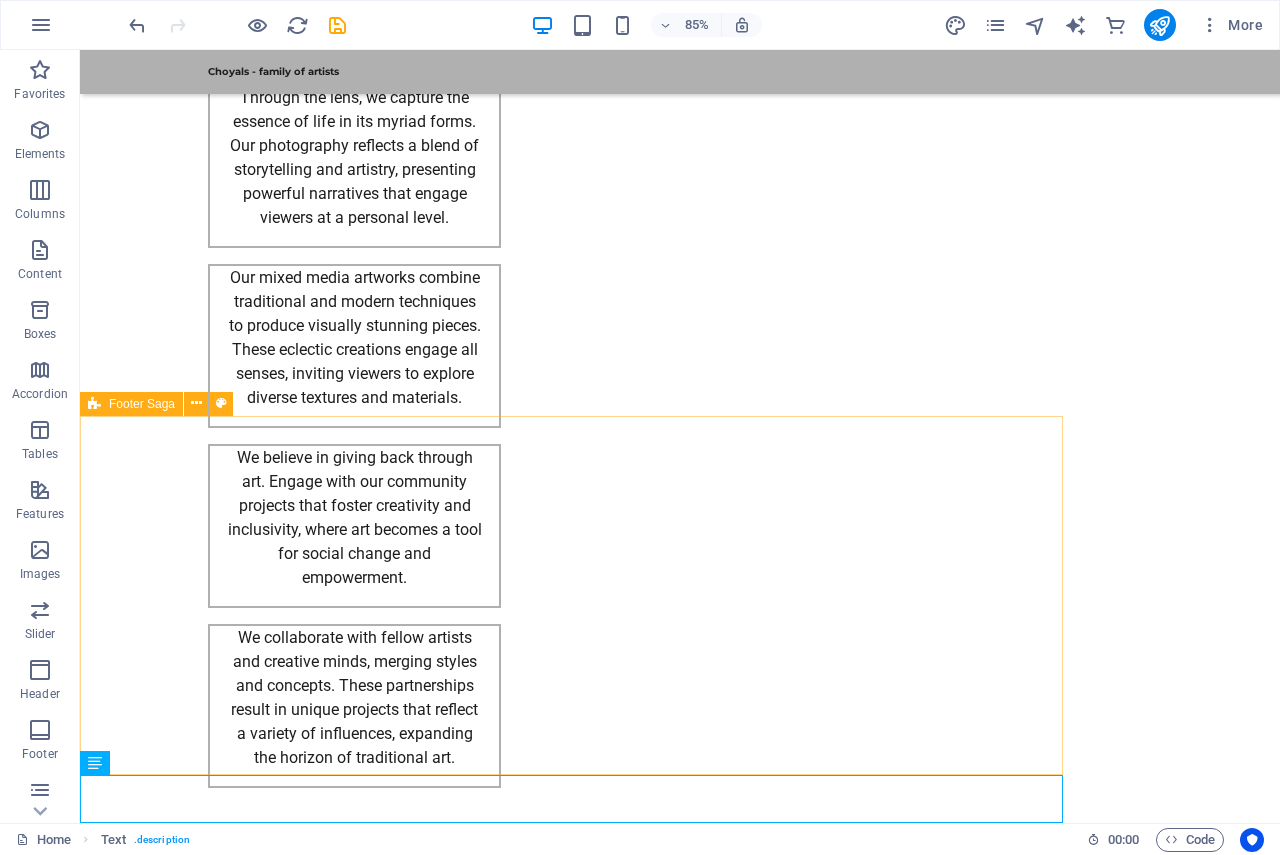 scroll, scrollTop: 2935, scrollLeft: 0, axis: vertical 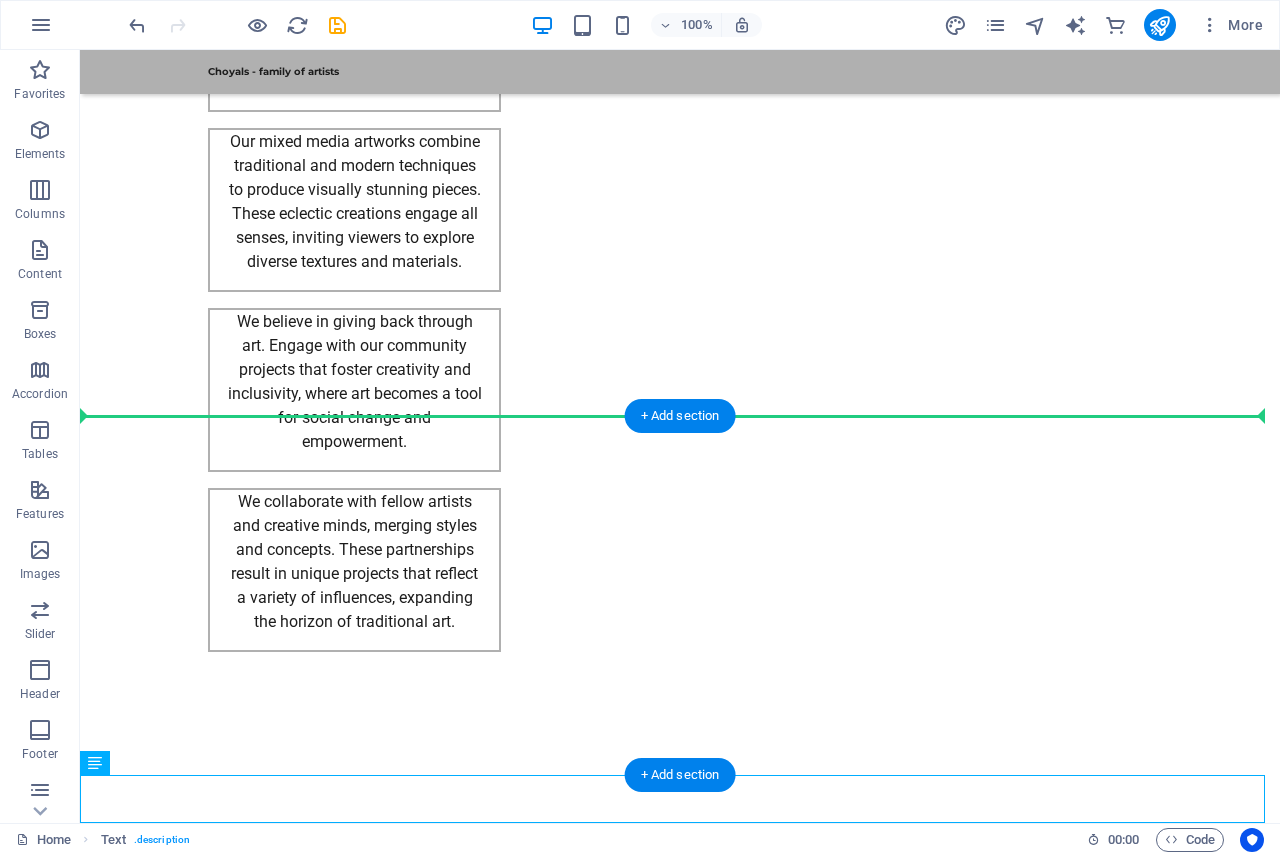drag, startPoint x: 181, startPoint y: 809, endPoint x: 559, endPoint y: 547, distance: 459.92172 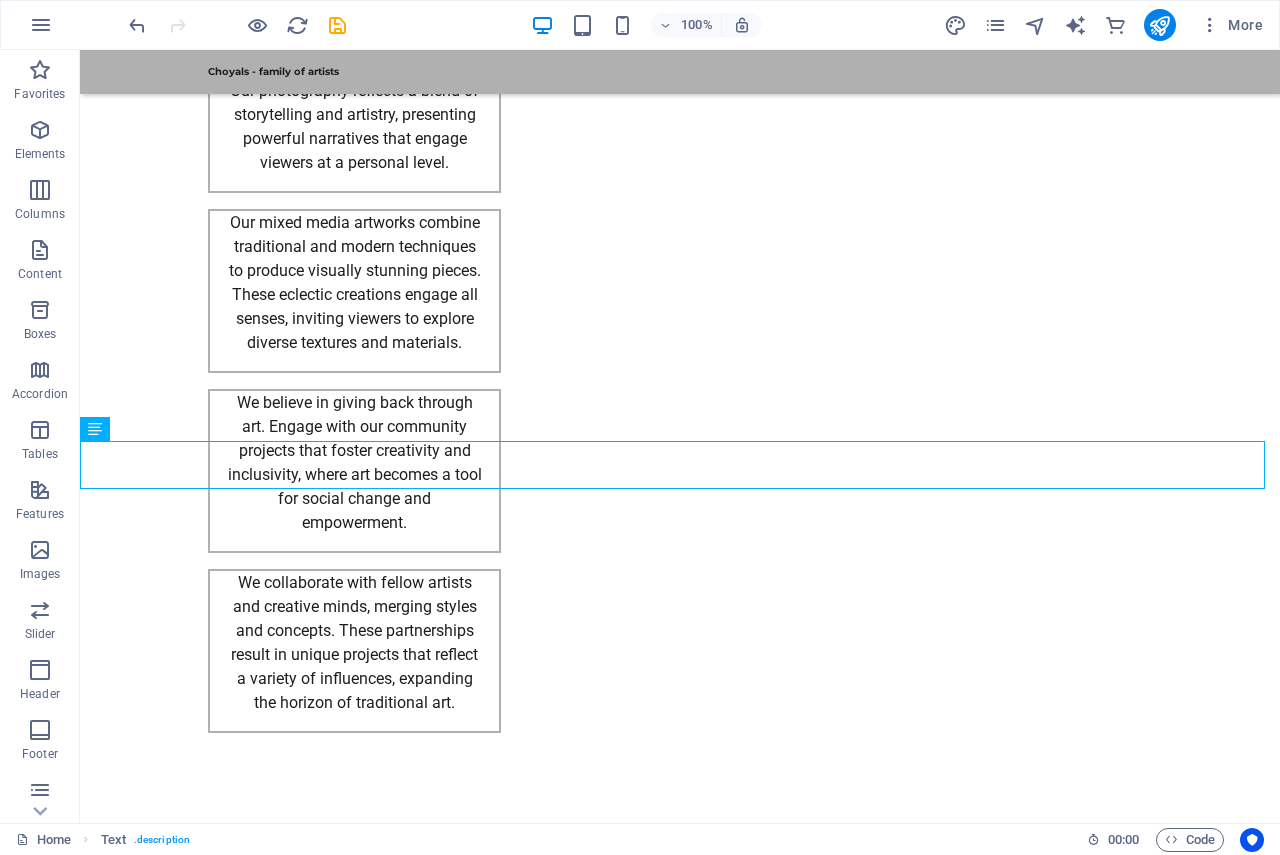 scroll, scrollTop: 2935, scrollLeft: 0, axis: vertical 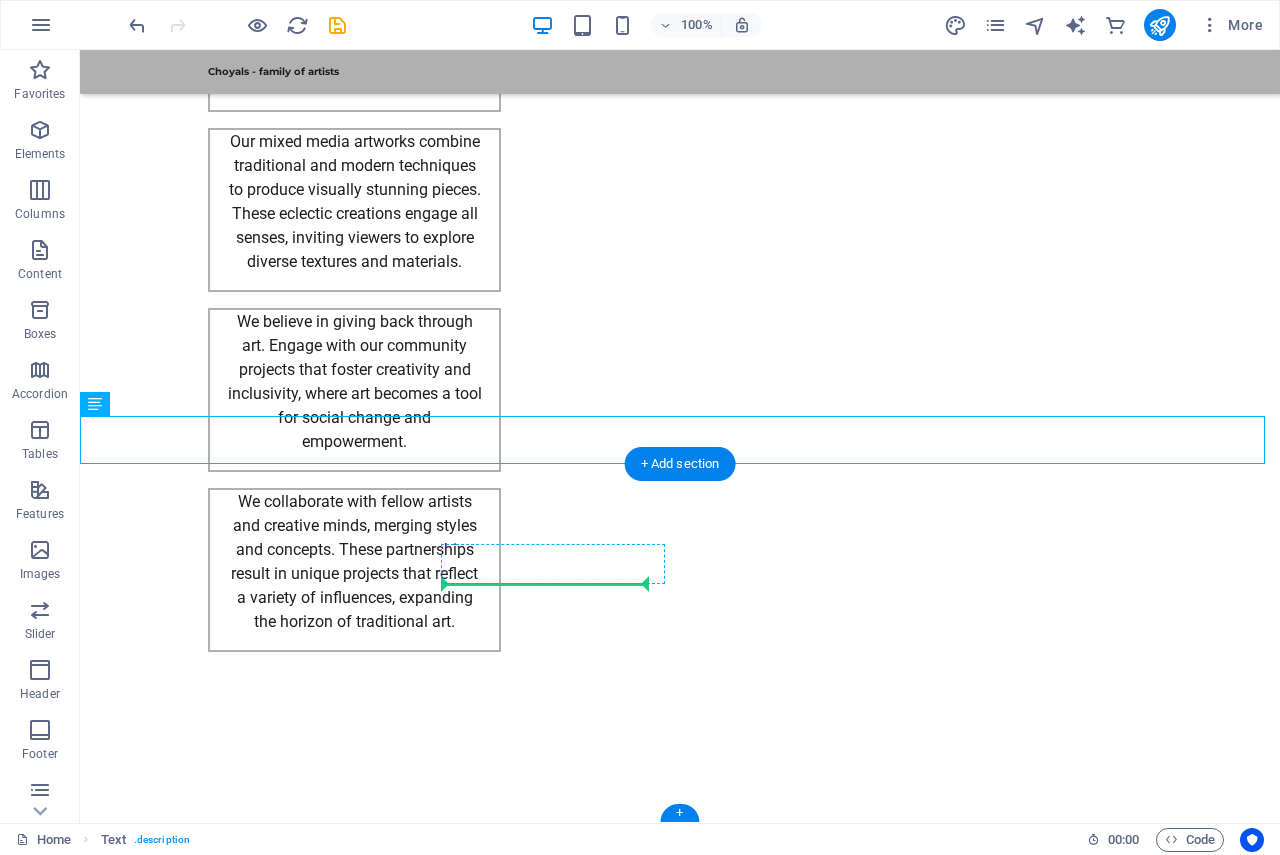 drag, startPoint x: 183, startPoint y: 457, endPoint x: 487, endPoint y: 583, distance: 329.07748 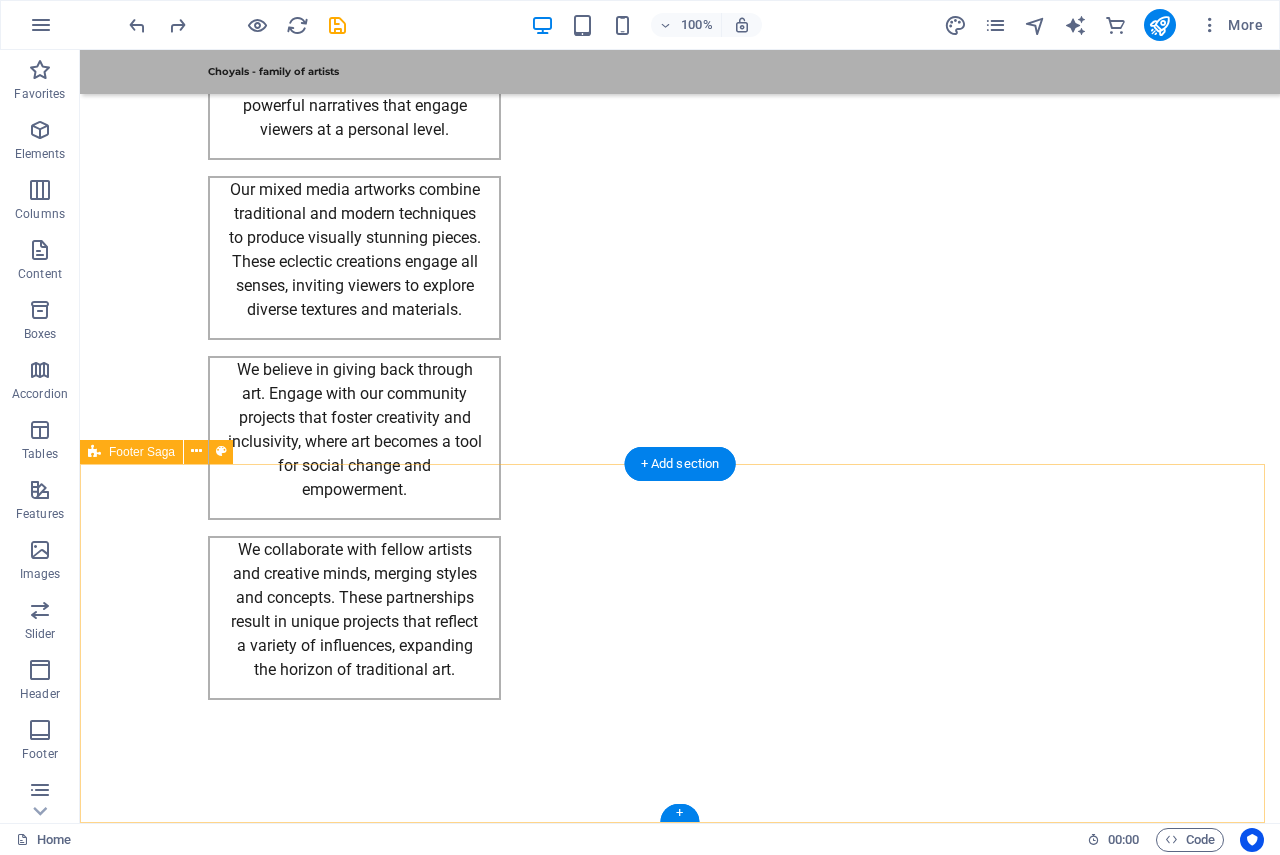 scroll, scrollTop: 2935, scrollLeft: 0, axis: vertical 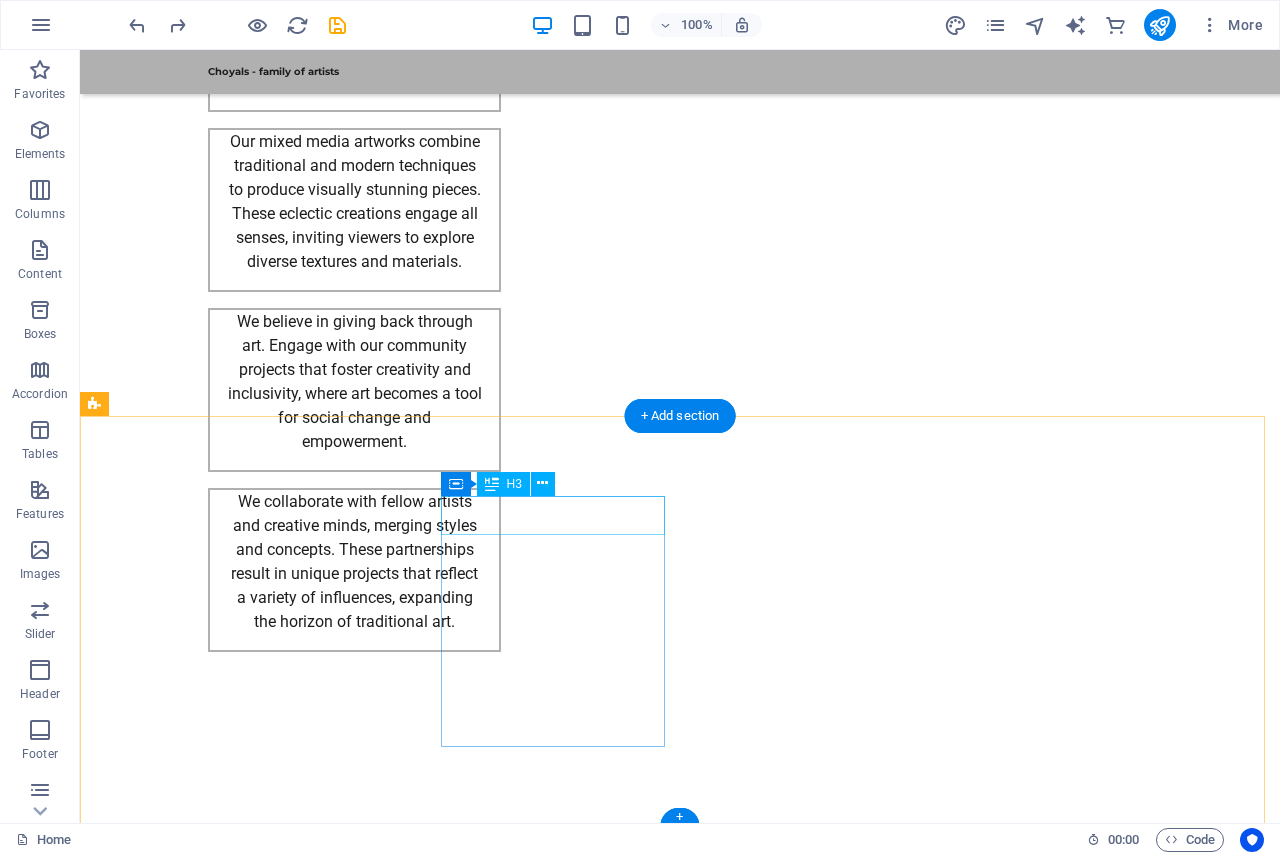 click on "Contact" at bounding box center [208, 2761] 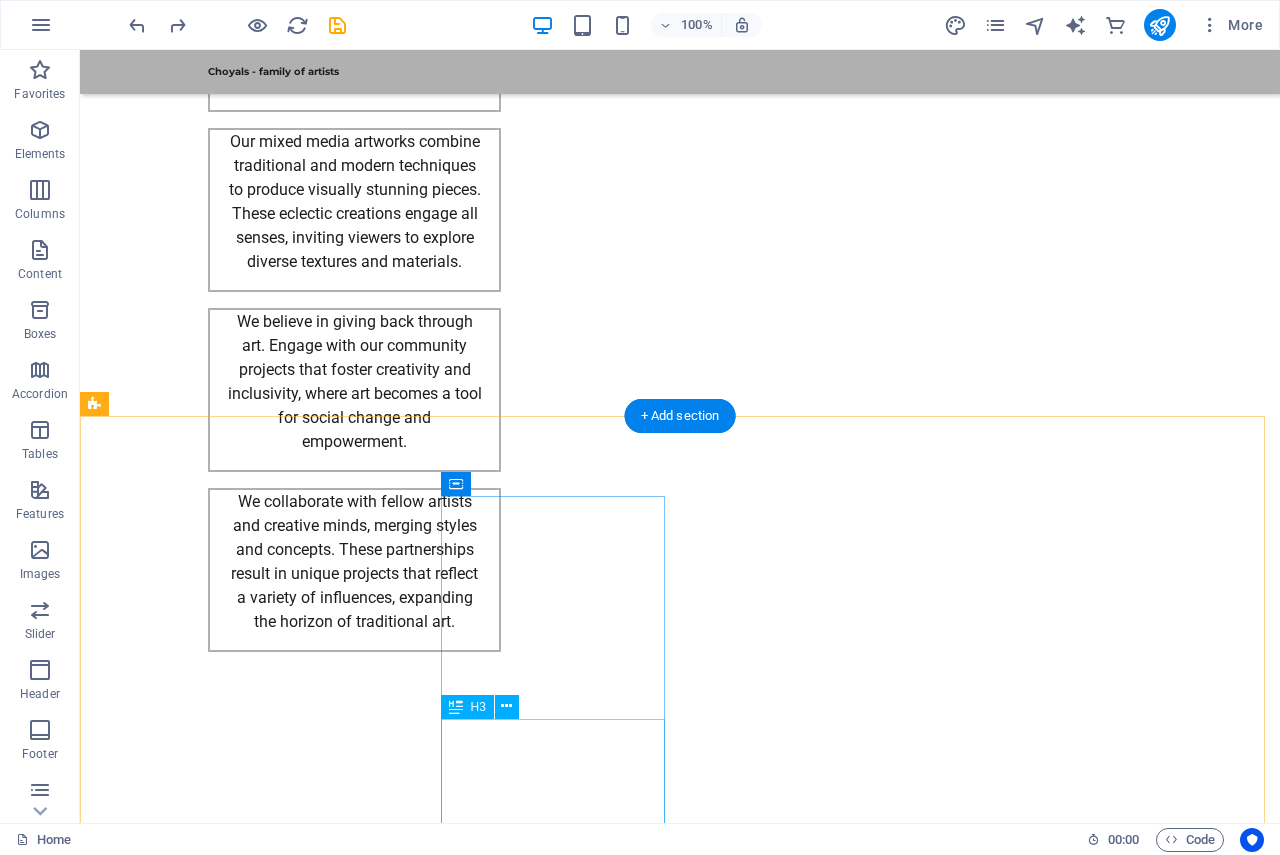 click on "M: +91 9414168093 E: choyals@gmail.com" at bounding box center [208, 3004] 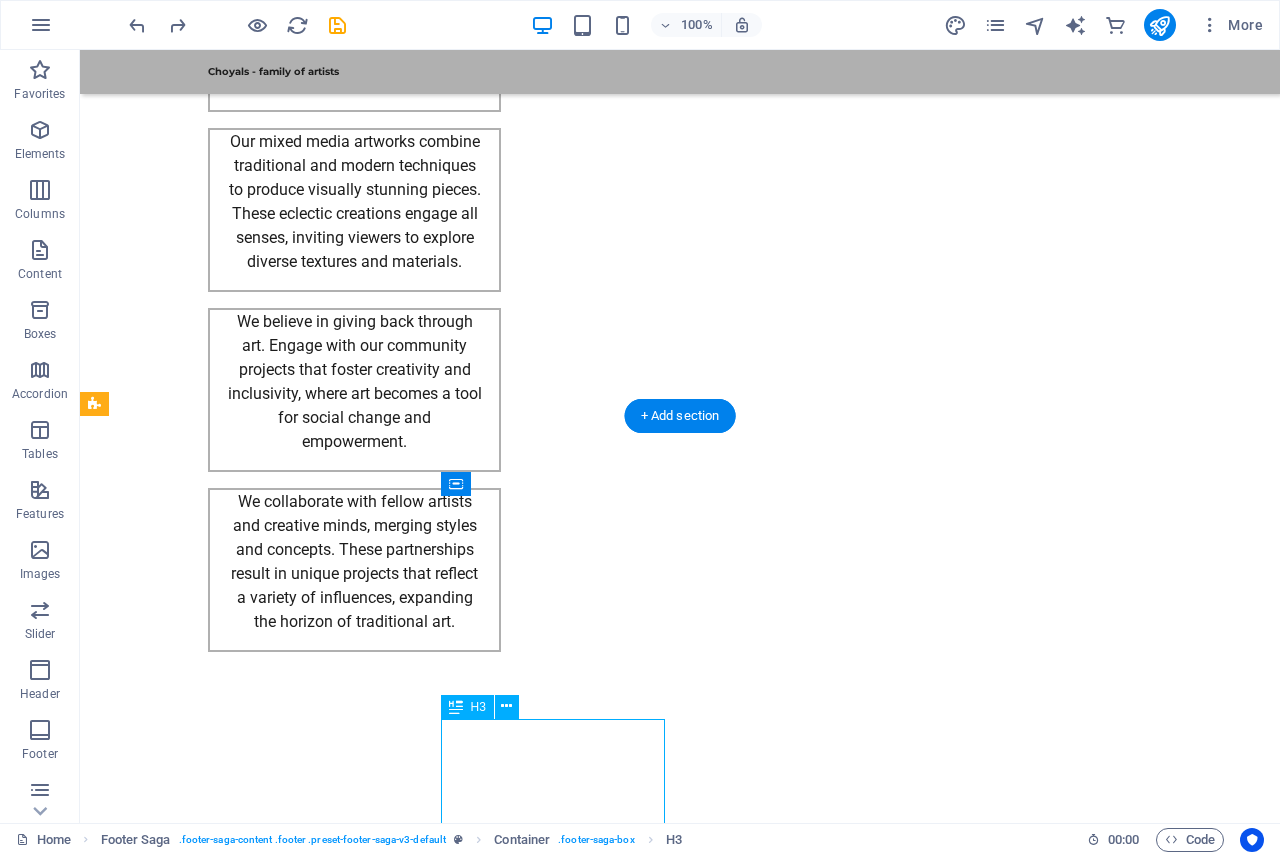 click on "M: +91 9414168093 E: choyals@gmail.com" at bounding box center (208, 3004) 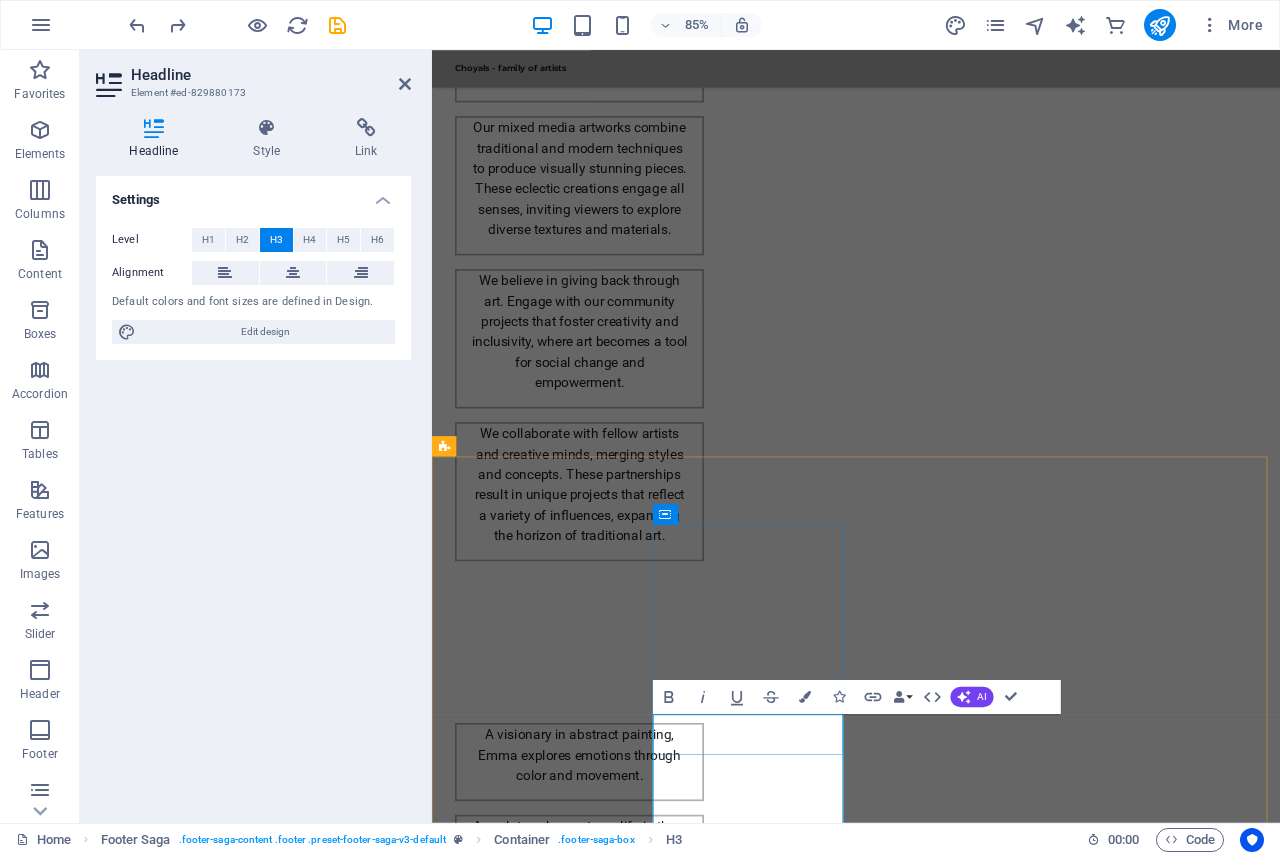scroll, scrollTop: 2823, scrollLeft: 0, axis: vertical 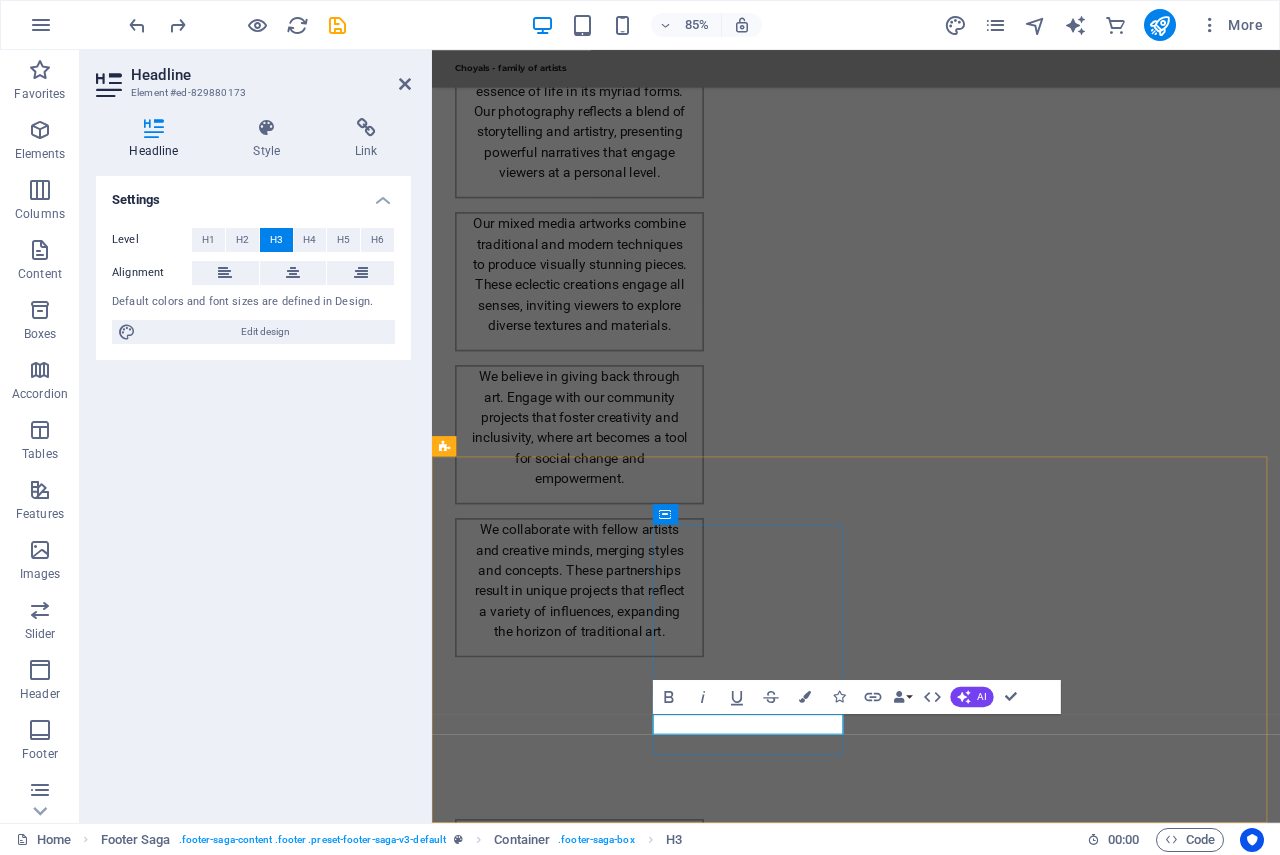 click at bounding box center [560, 3089] 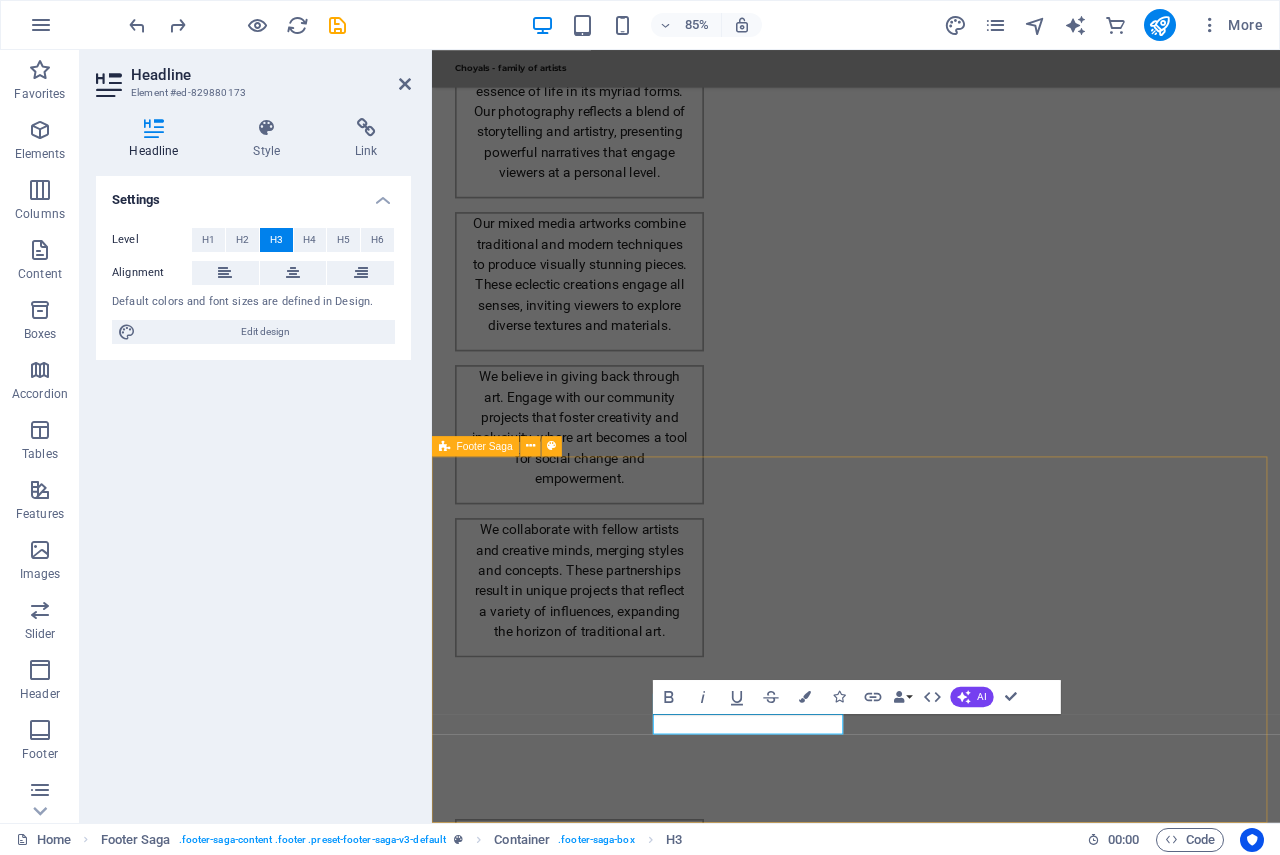 click on "Choyals - family of artists Choyals is a family of passionate artists dedicated to exploring and experimenting with the beauty of art across various mediums. Contact us to learn more about our artistic community and offerings. Contact Choyals is a family of passionate artists dedicated to exploring and experimenting with the beauty of art across various mediums. Contact us to learn more about our artistic community and offerings. Social media Facebook X Instagram Navigation Home About Artists Gallery Legal Notice Privacy Policy" at bounding box center (931, 3095) 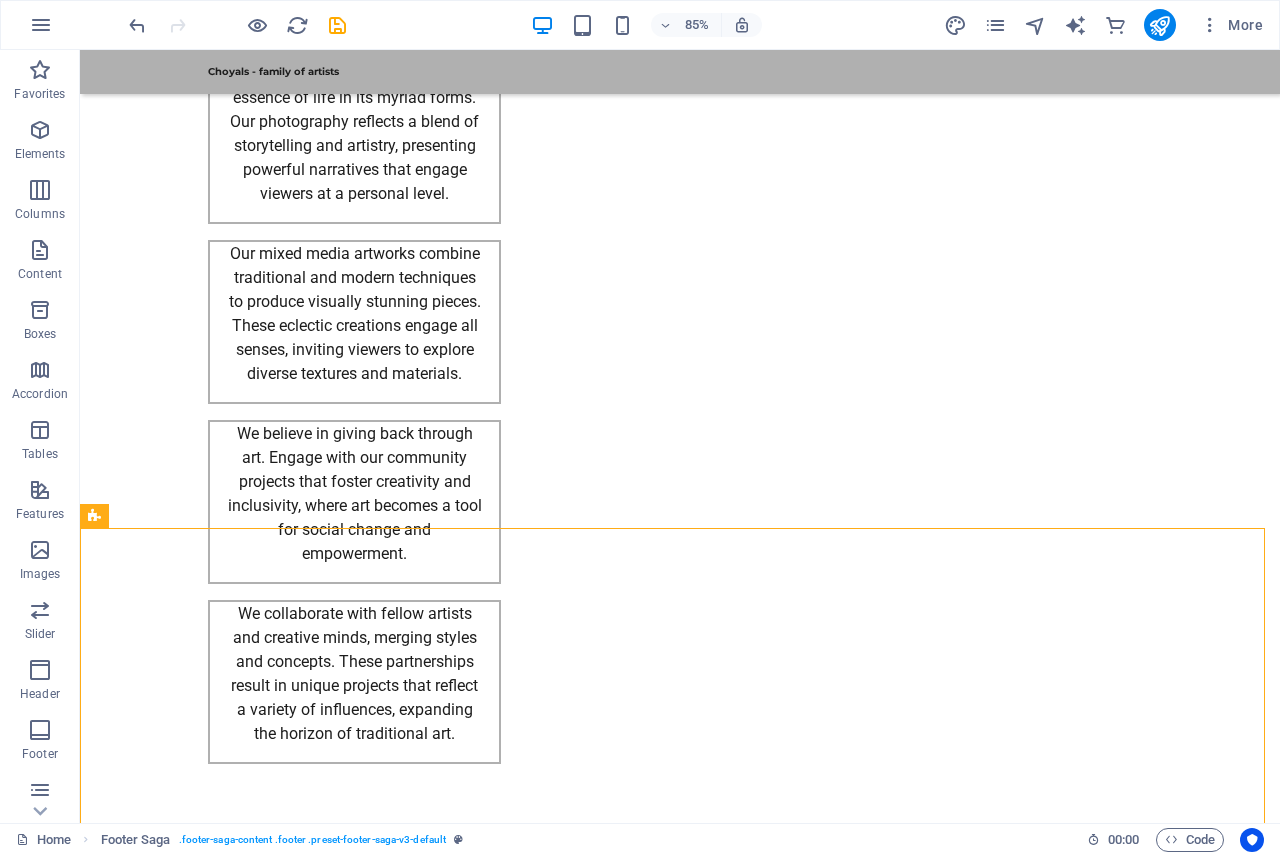 scroll, scrollTop: 2935, scrollLeft: 0, axis: vertical 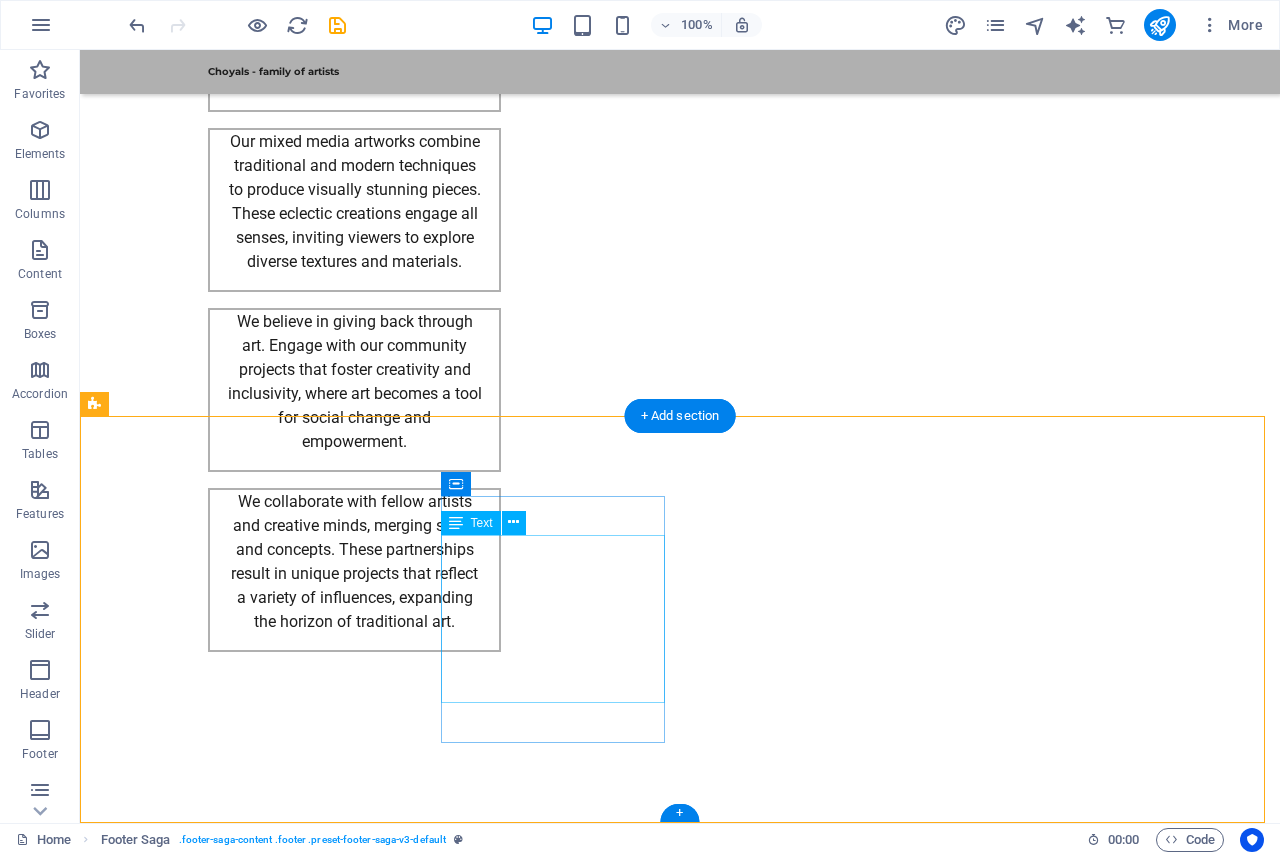 click on "Choyals is a family of passionate artists dedicated to exploring and experimenting with the beauty of art across various mediums. Contact us to learn more about our artistic community and offerings." at bounding box center [208, 2865] 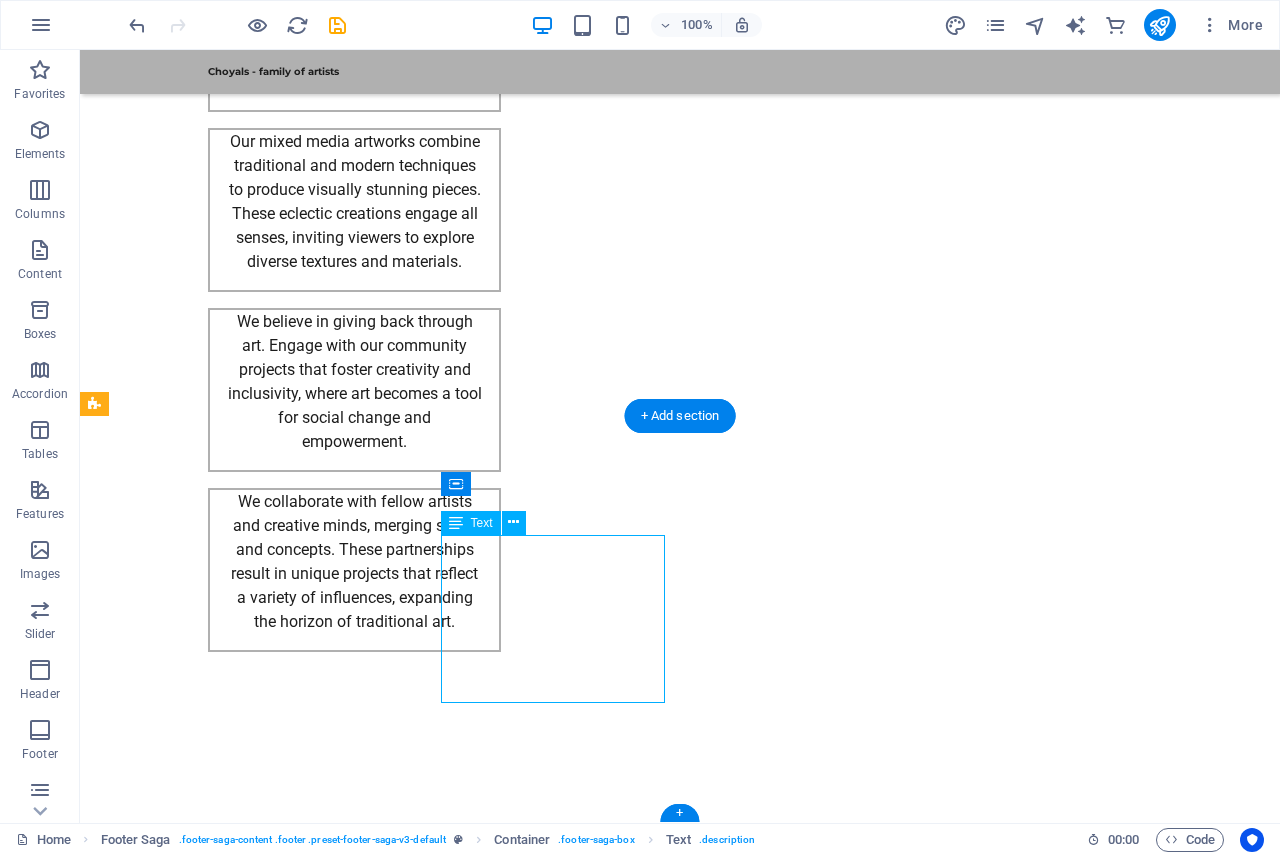 click on "Choyals is a family of passionate artists dedicated to exploring and experimenting with the beauty of art across various mediums. Contact us to learn more about our artistic community and offerings." at bounding box center (208, 2865) 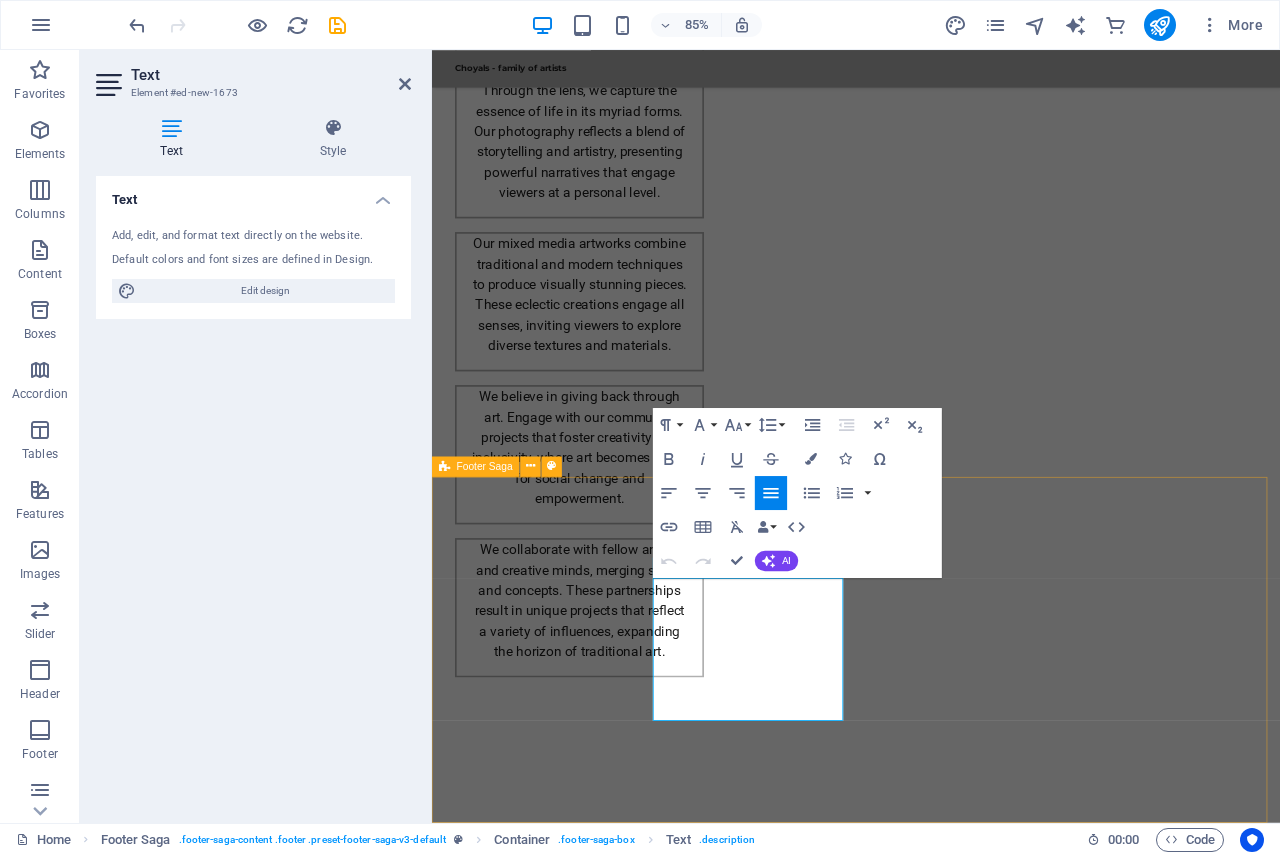 drag, startPoint x: 887, startPoint y: 822, endPoint x: 559, endPoint y: 579, distance: 408.20706 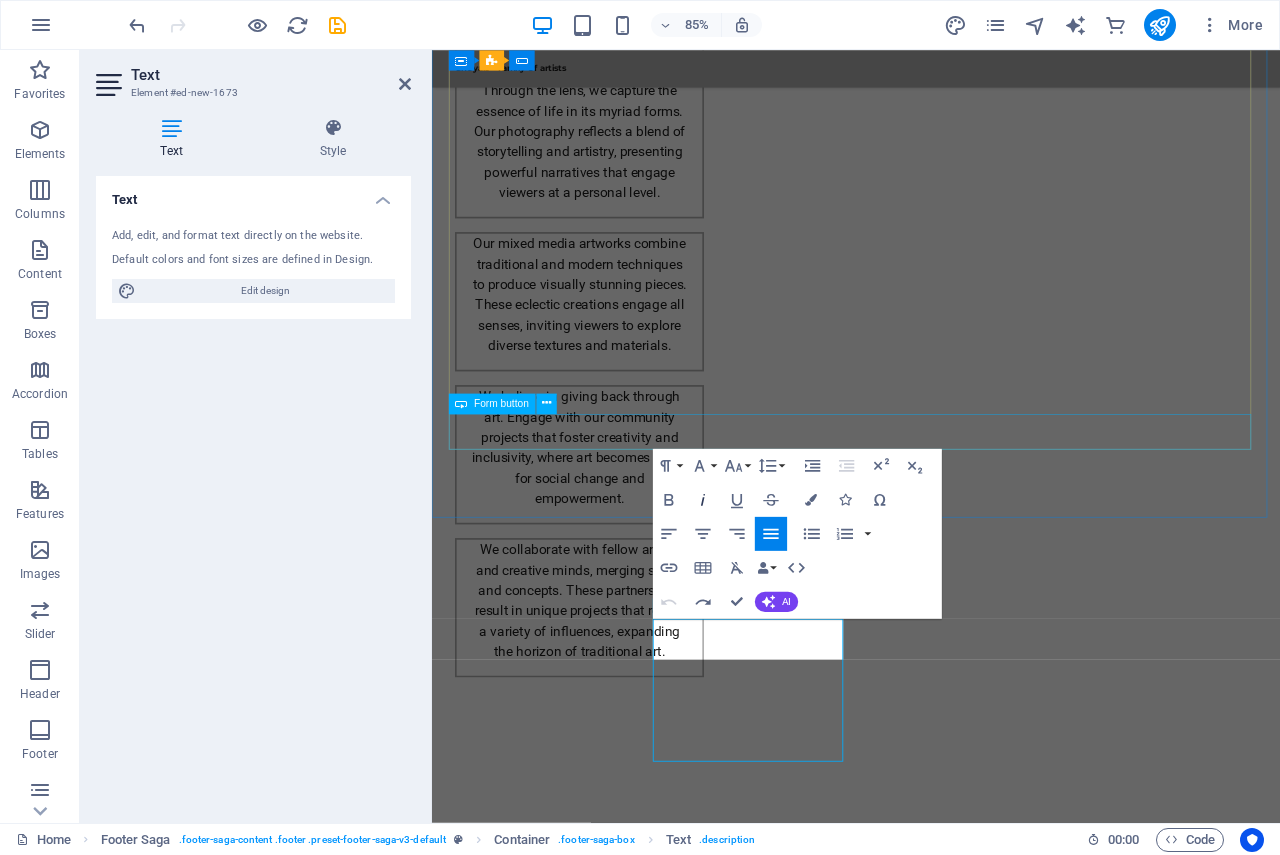 scroll, scrollTop: 2751, scrollLeft: 0, axis: vertical 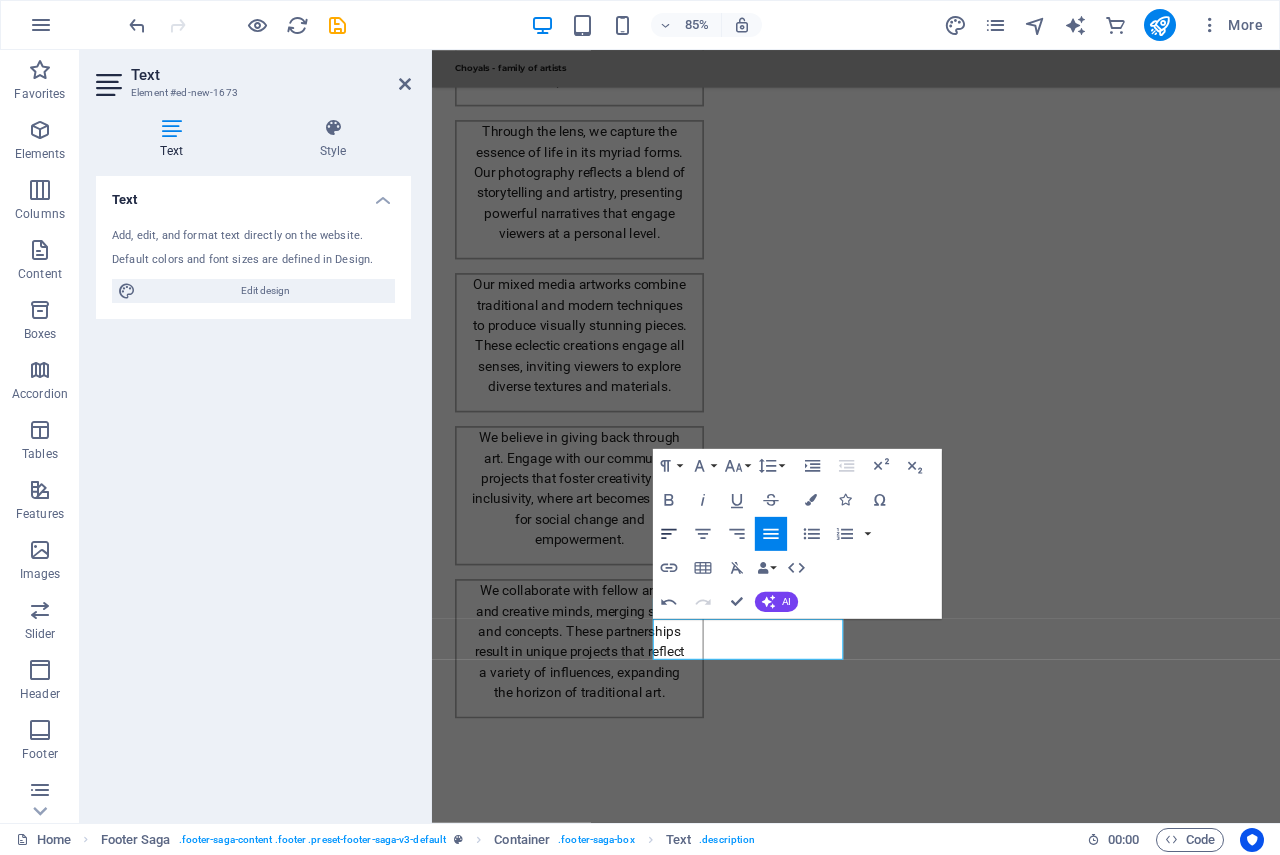 click 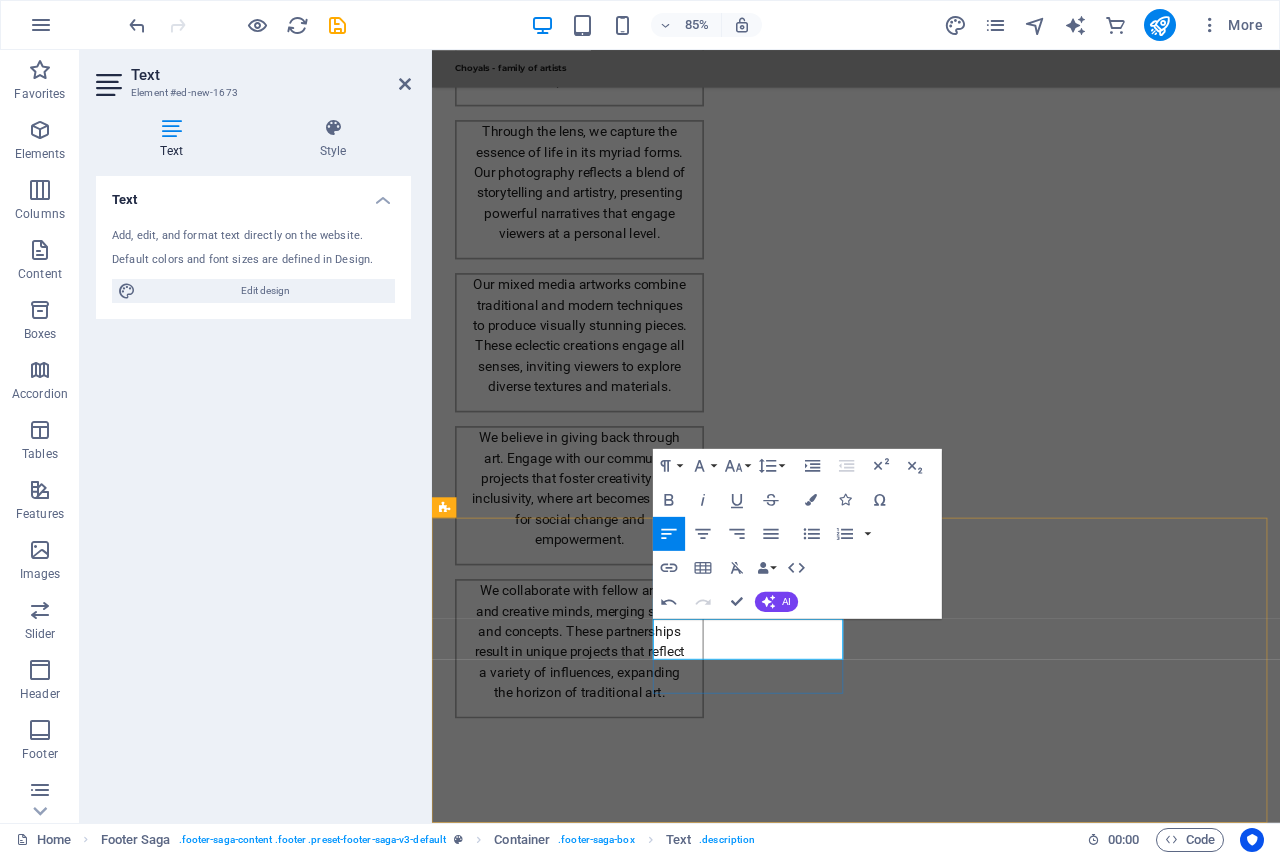 click on "M: +91 9414168093 E:  choyals@gmail.com" at bounding box center (560, 2977) 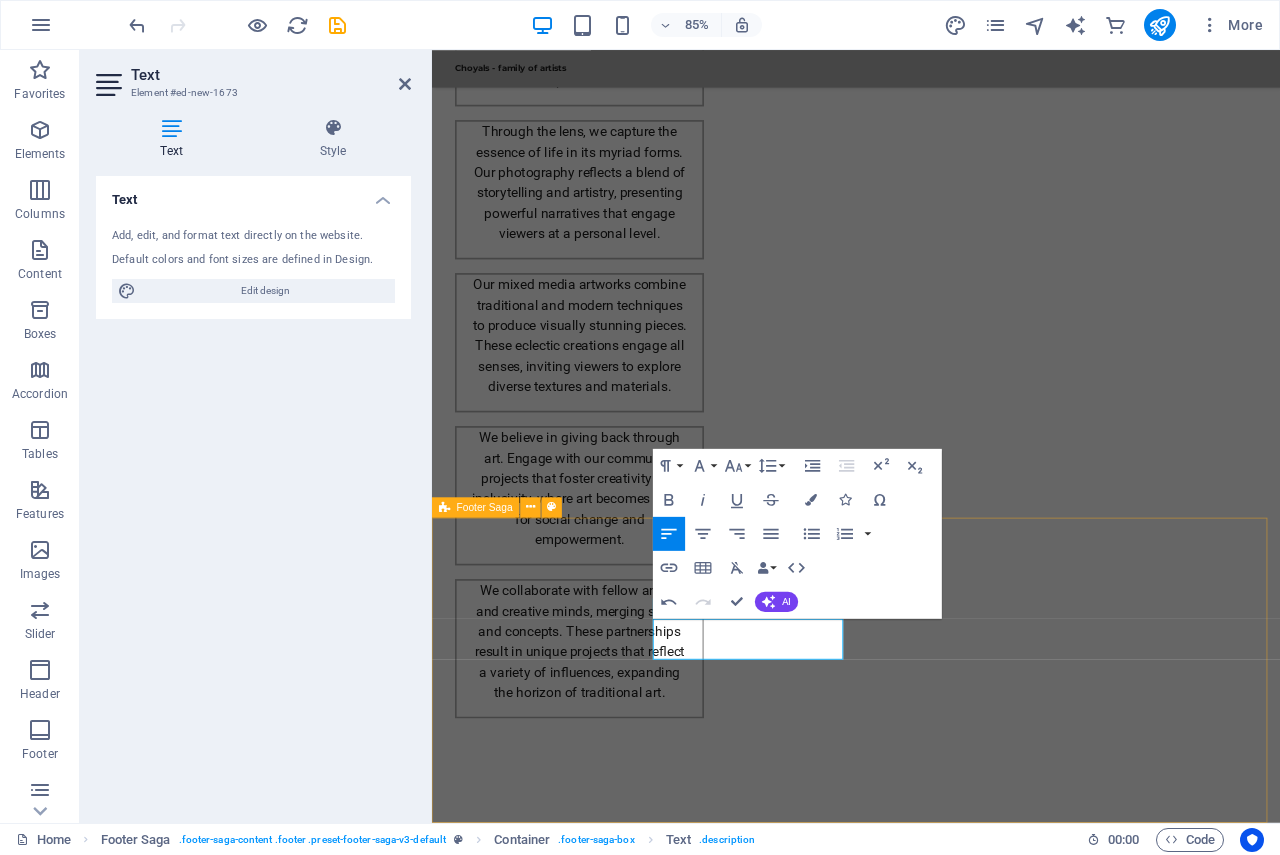 click on "Choyals - family of artists Choyals is a family of passionate artists dedicated to exploring and experimenting with the beauty of art across various mediums. Contact us to learn more about our artistic community and offerings. Contact M: +91 9414168093  E:  choyals@gmail.com M: +91 9414168093 E: choyals@gmail.com Social media Facebook X Instagram Navigation Home About Artists Gallery Legal Notice Privacy Policy" at bounding box center [931, 3095] 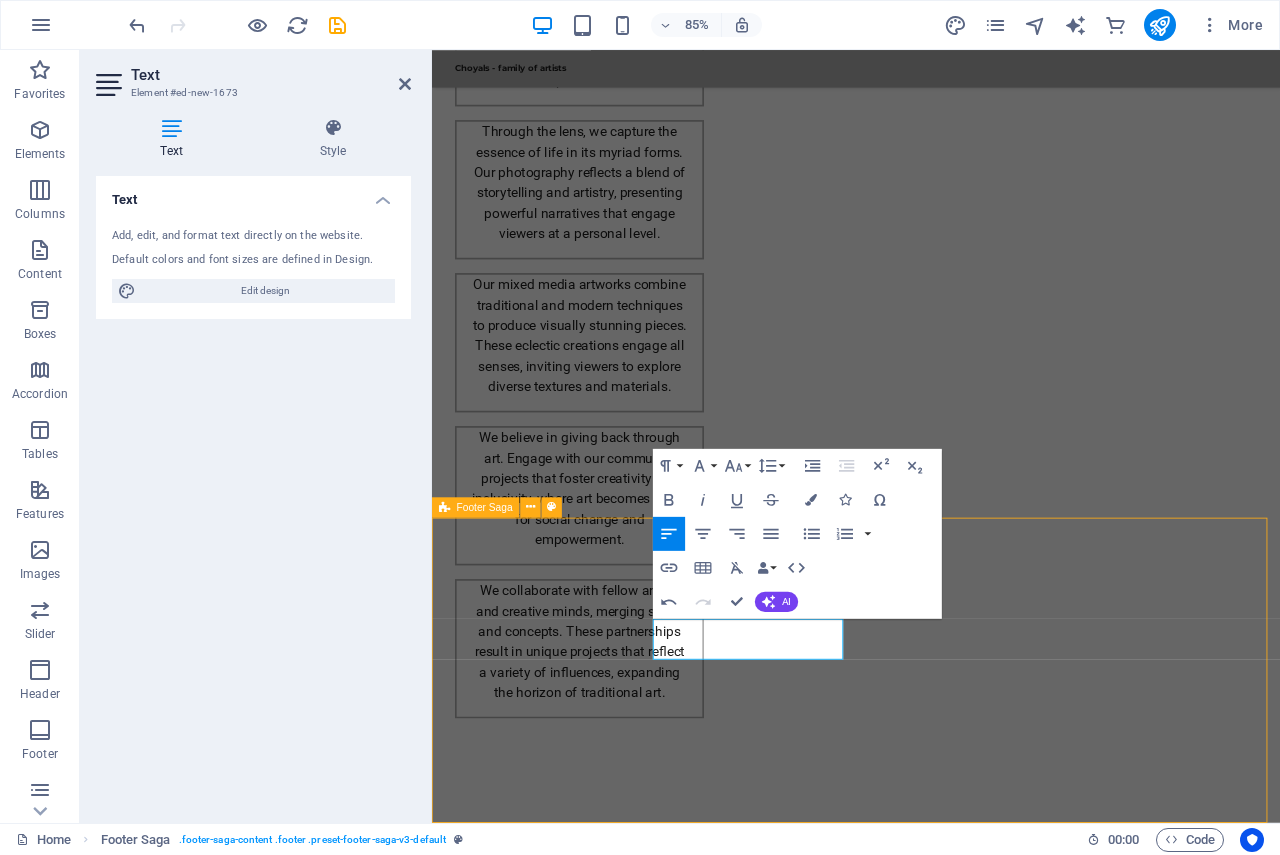 scroll, scrollTop: 2799, scrollLeft: 0, axis: vertical 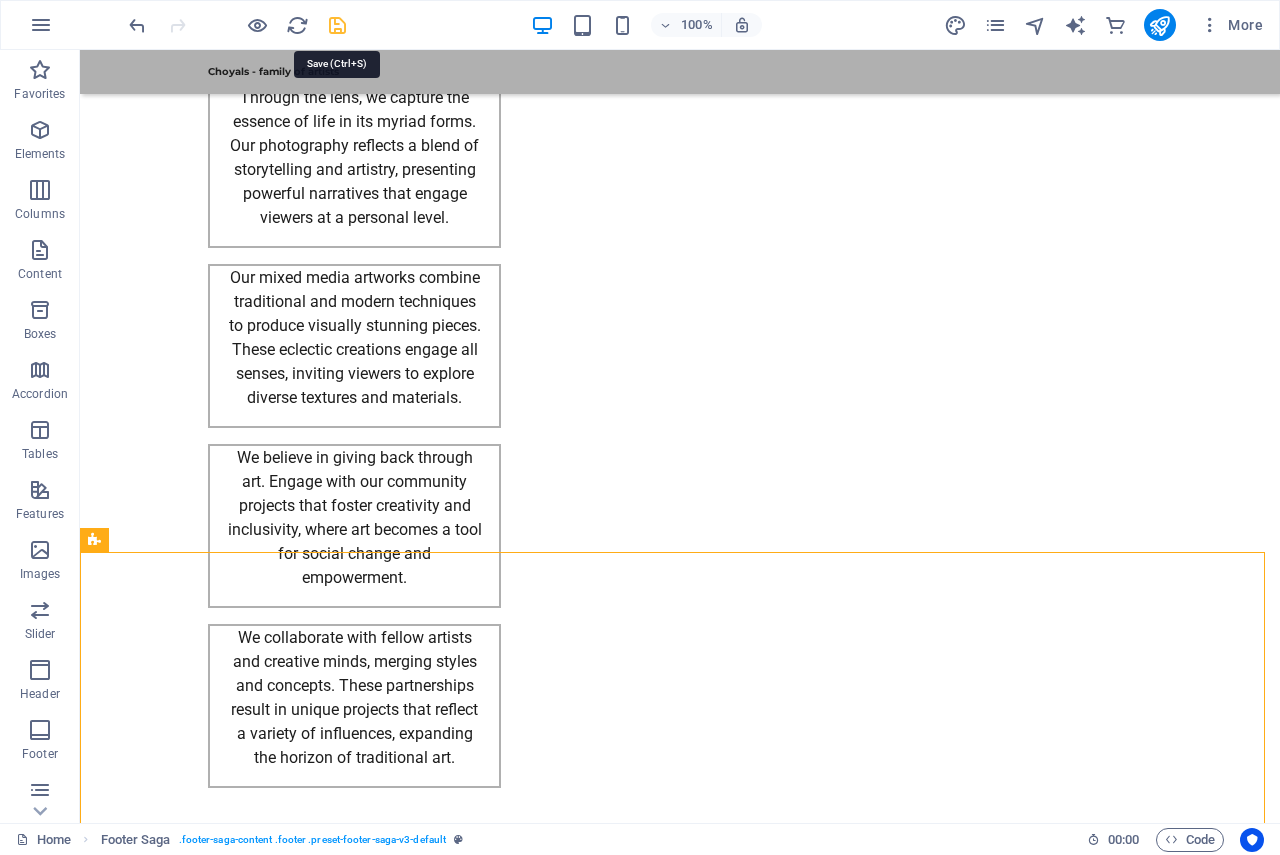 click at bounding box center [337, 25] 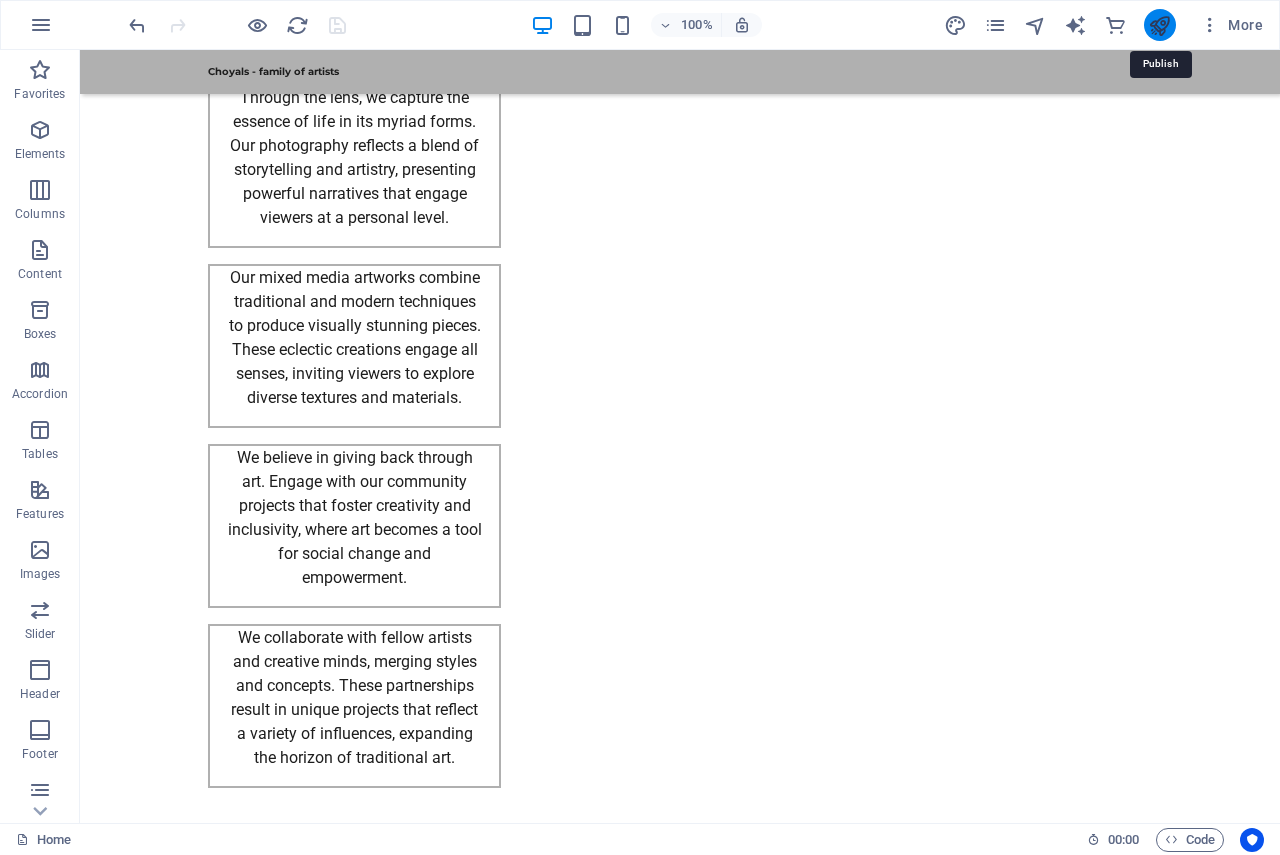click at bounding box center [1159, 25] 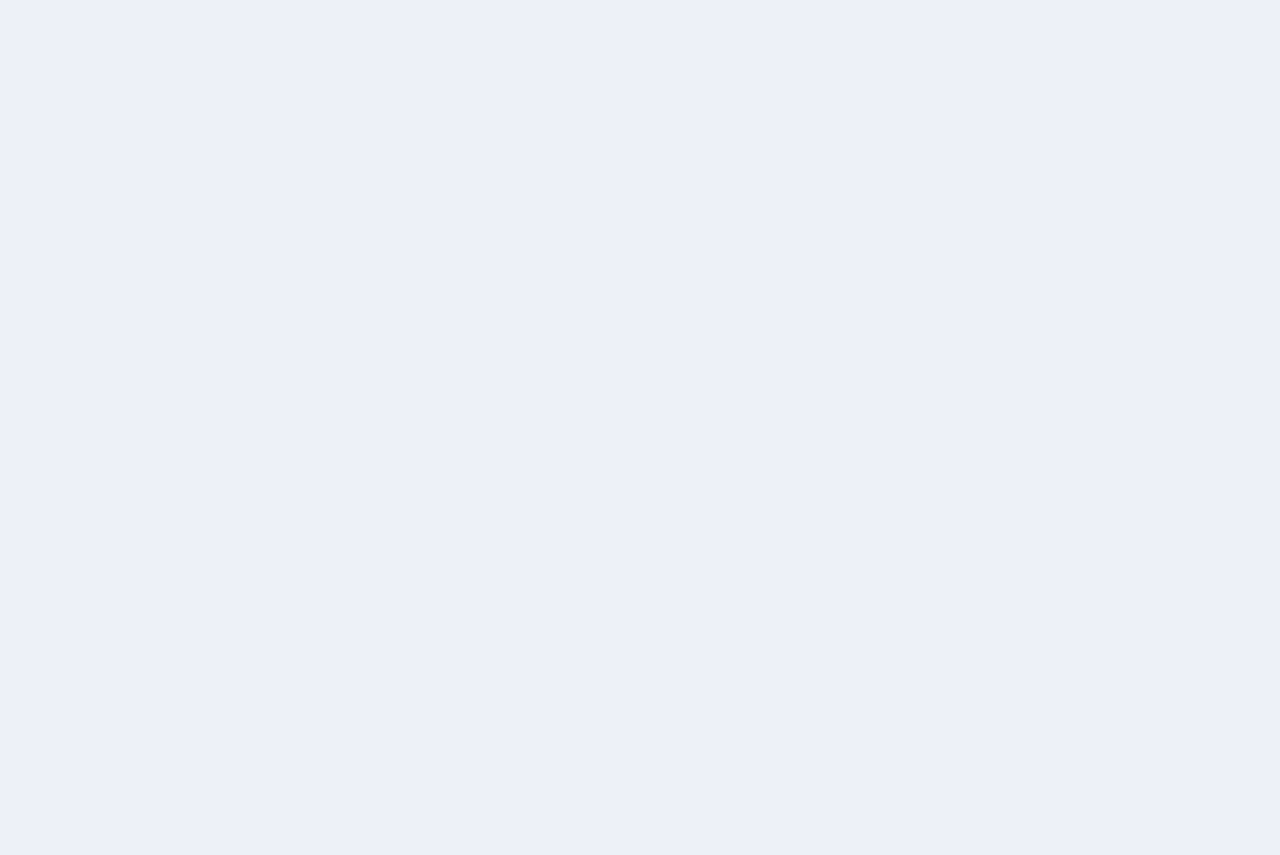 scroll, scrollTop: 0, scrollLeft: 0, axis: both 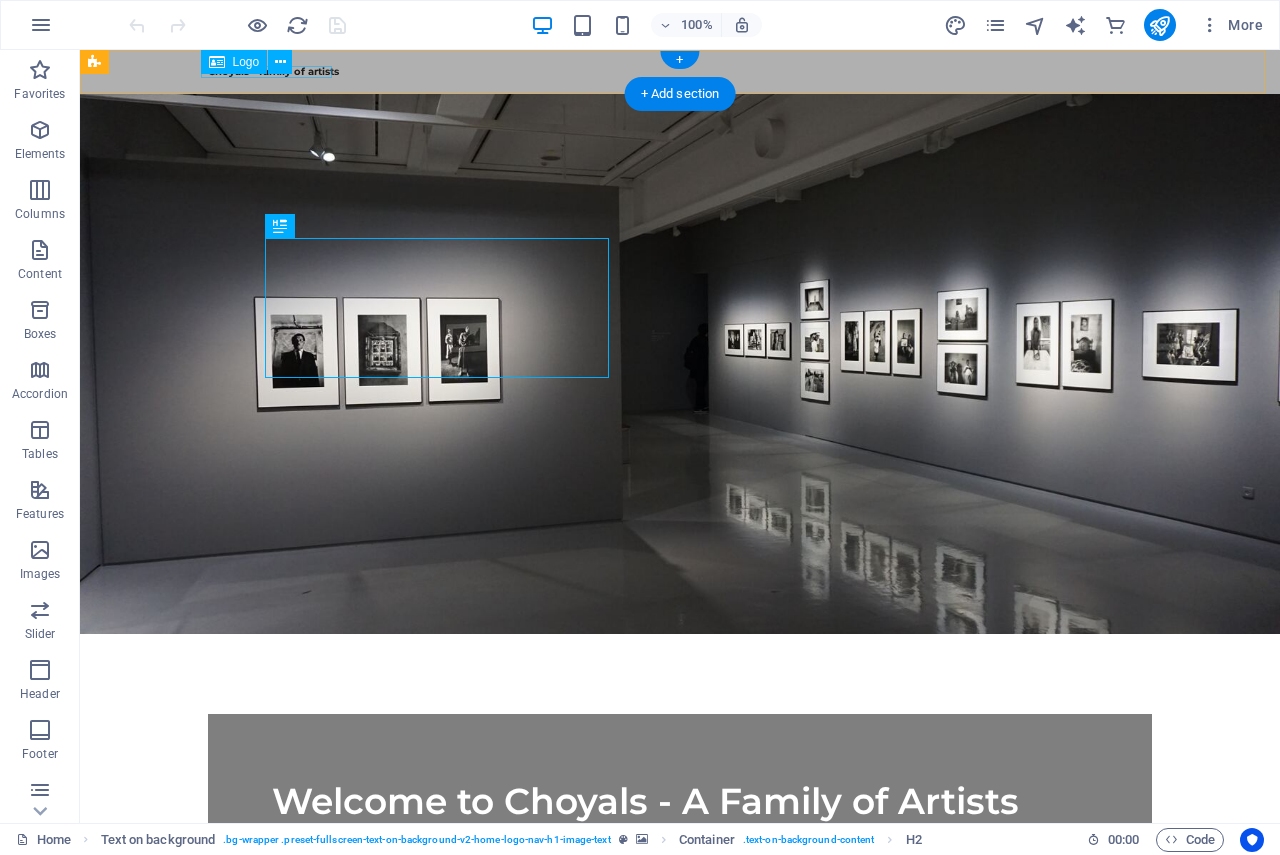 click on "Choyals - family of artists" at bounding box center [680, 72] 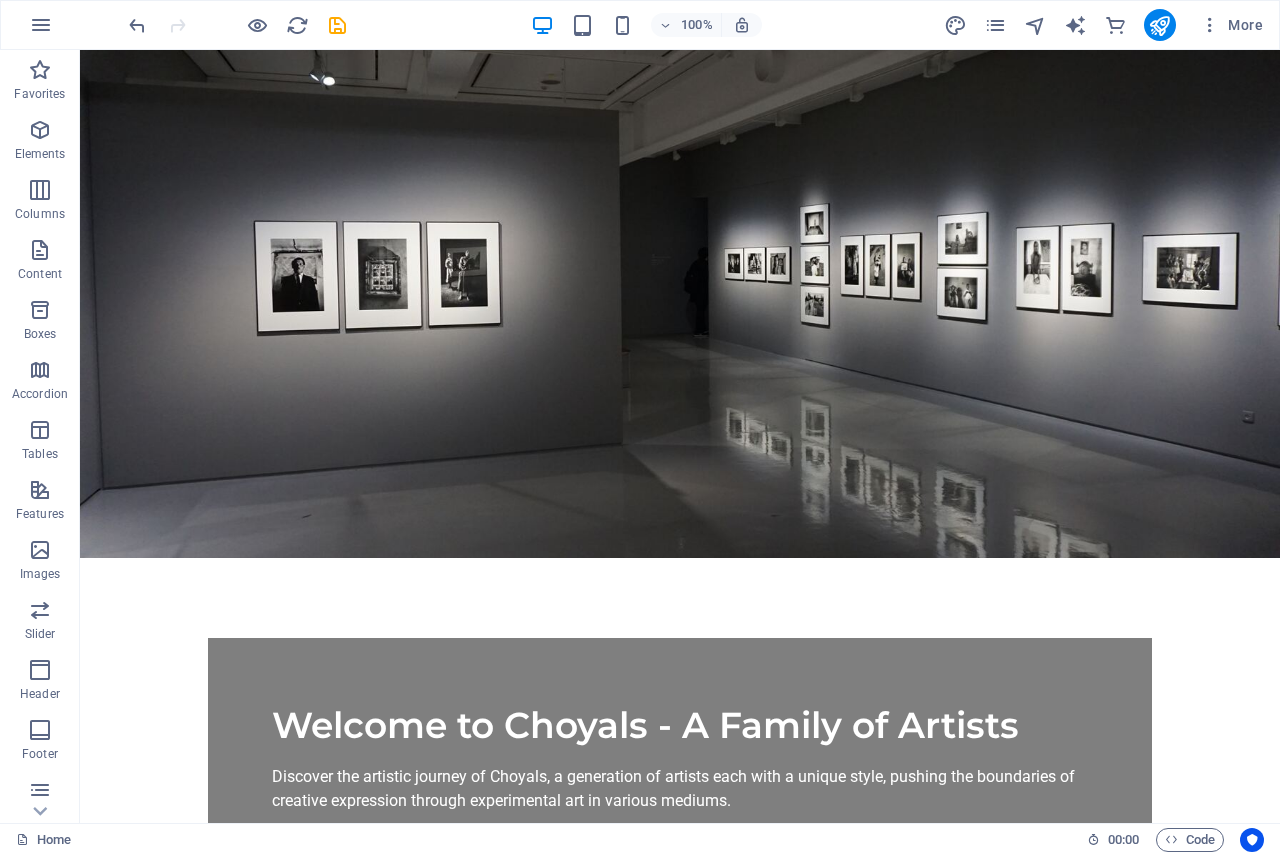 scroll, scrollTop: 0, scrollLeft: 0, axis: both 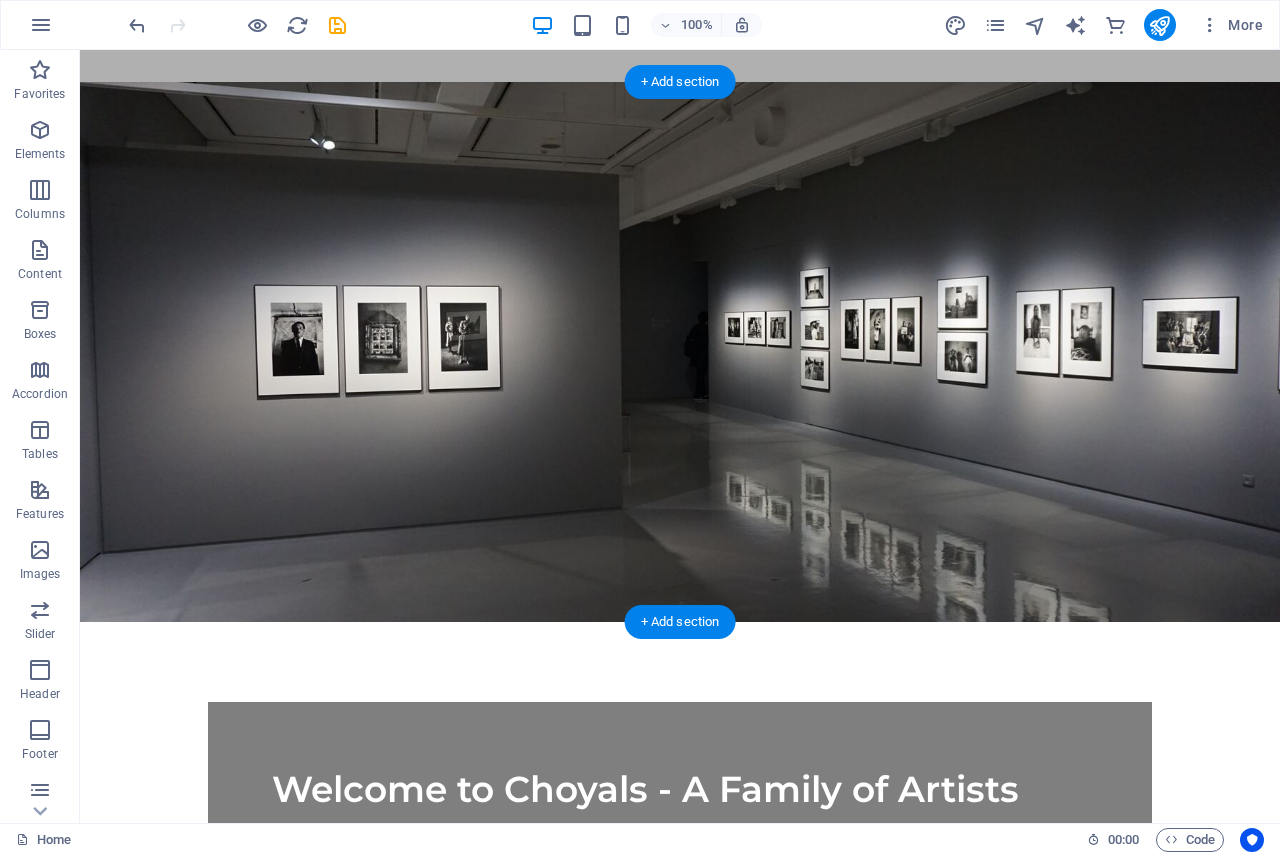 click at bounding box center [680, 352] 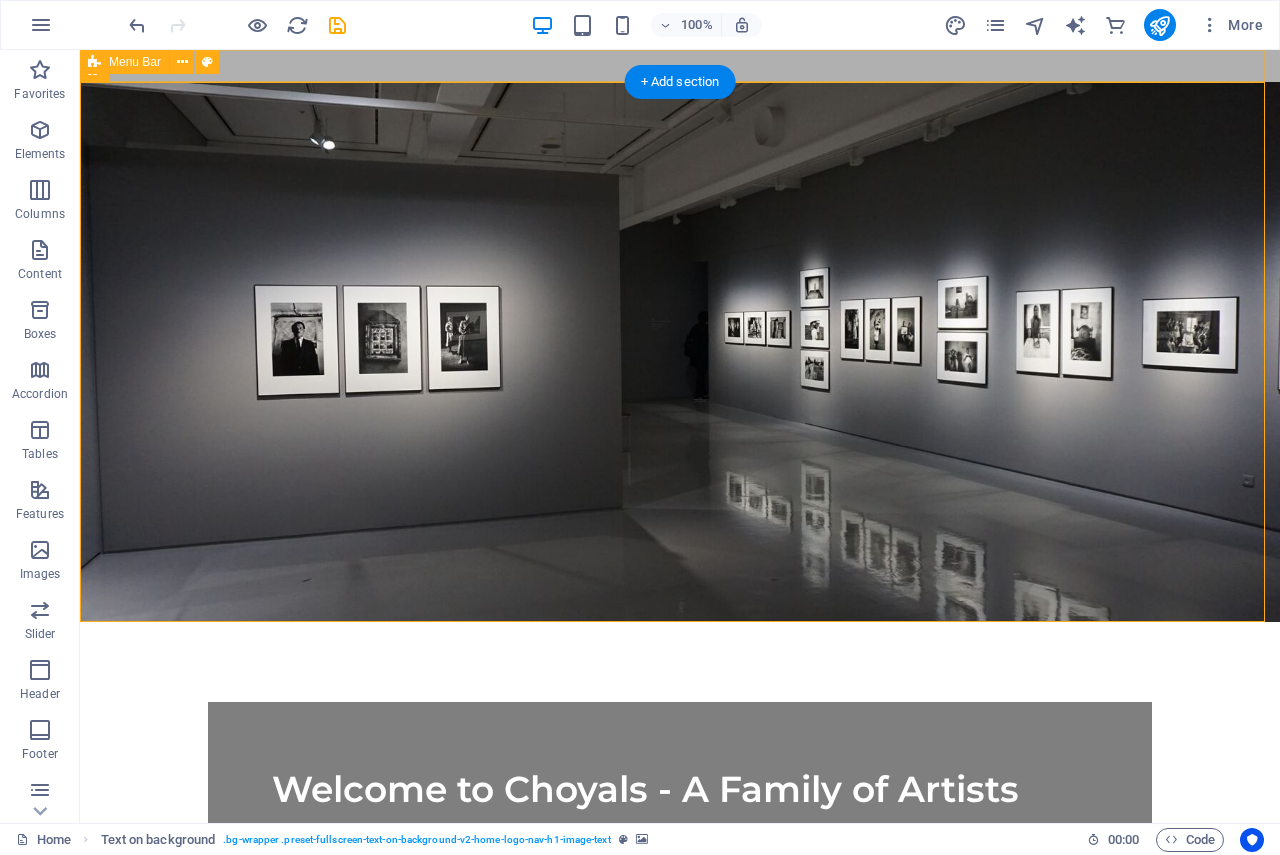 click at bounding box center (680, 66) 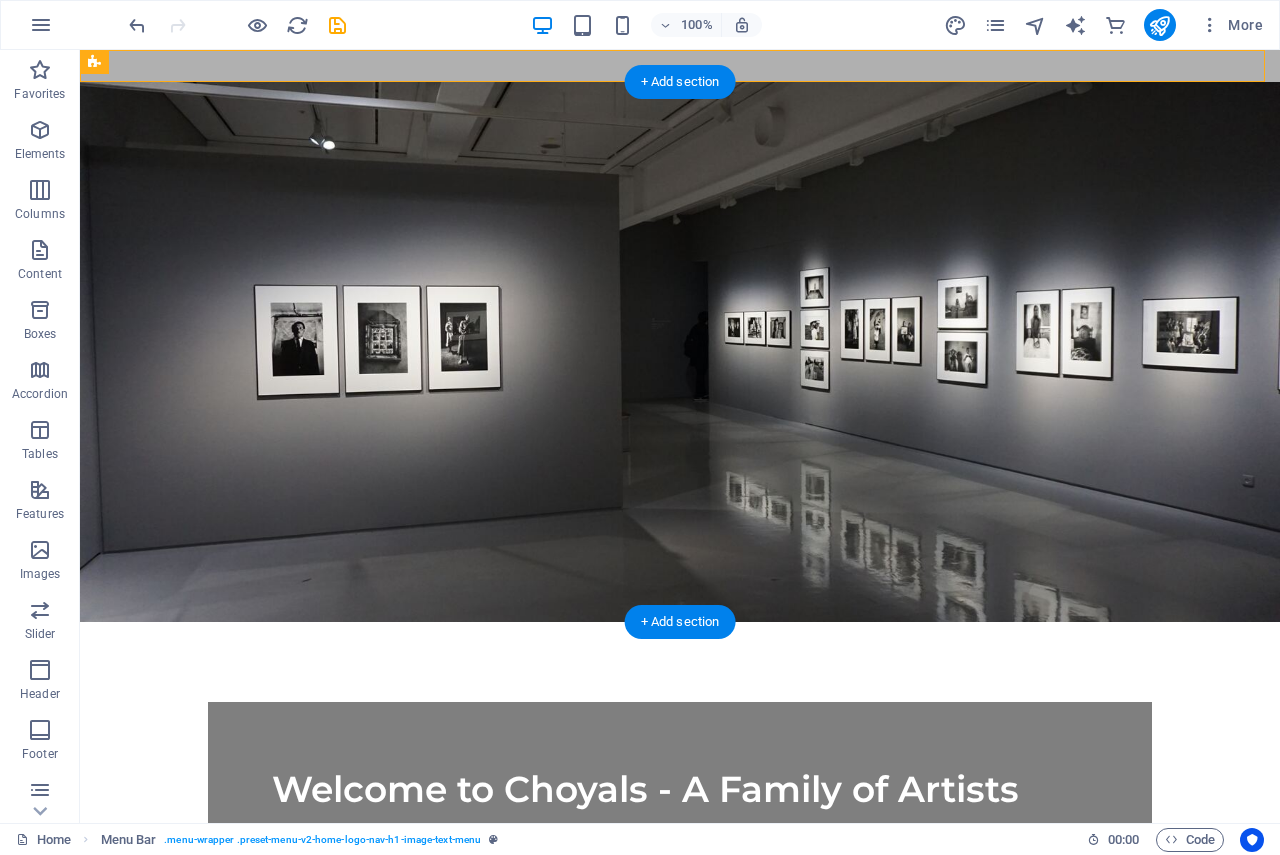 click at bounding box center (680, 352) 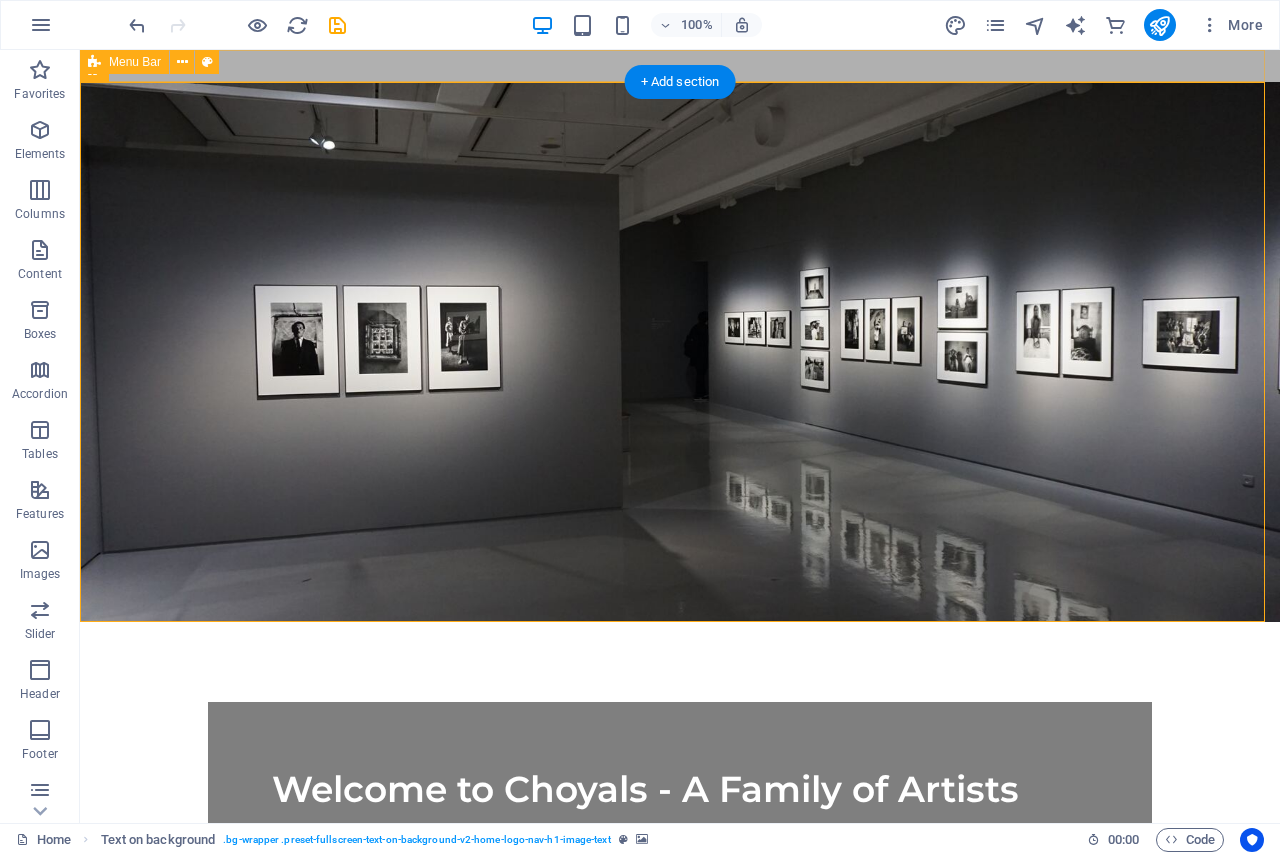 click at bounding box center [680, 66] 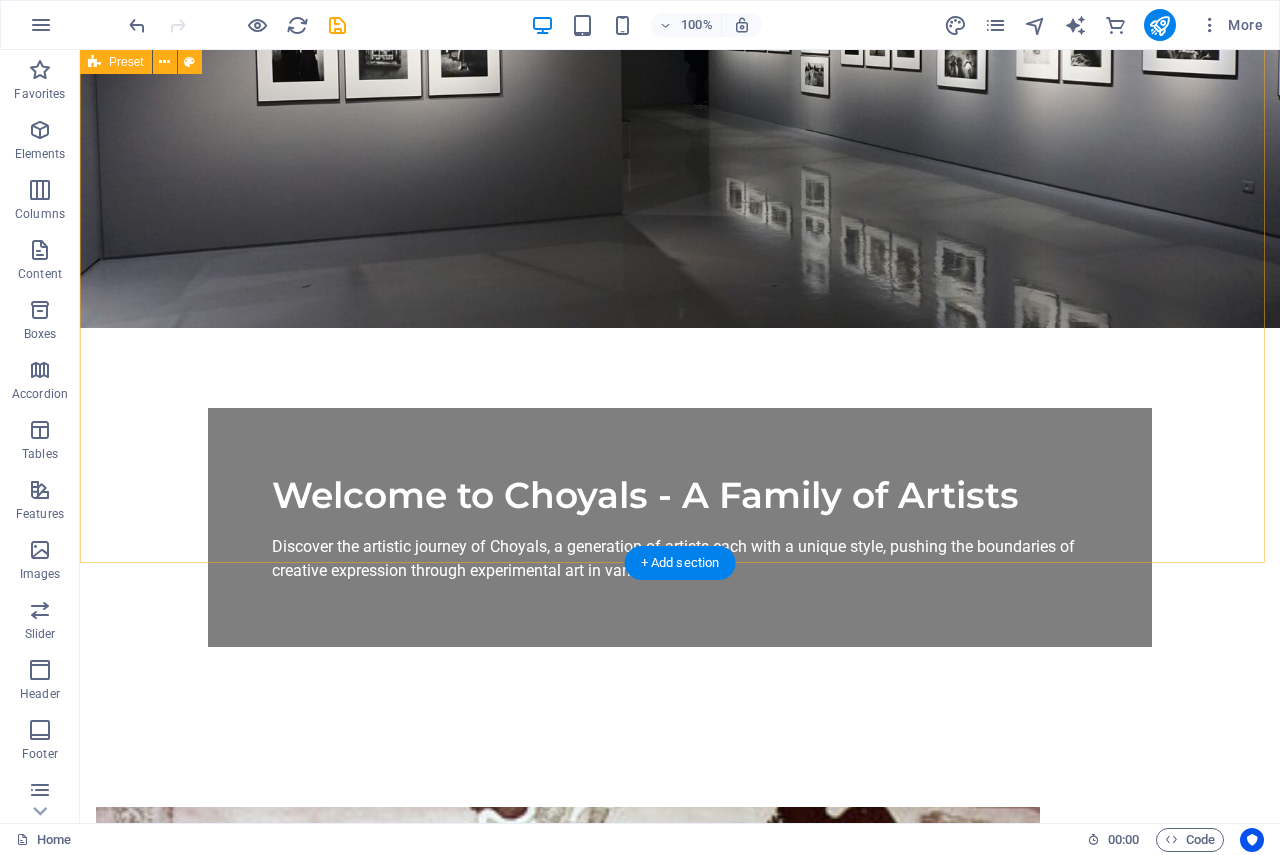 scroll, scrollTop: 0, scrollLeft: 0, axis: both 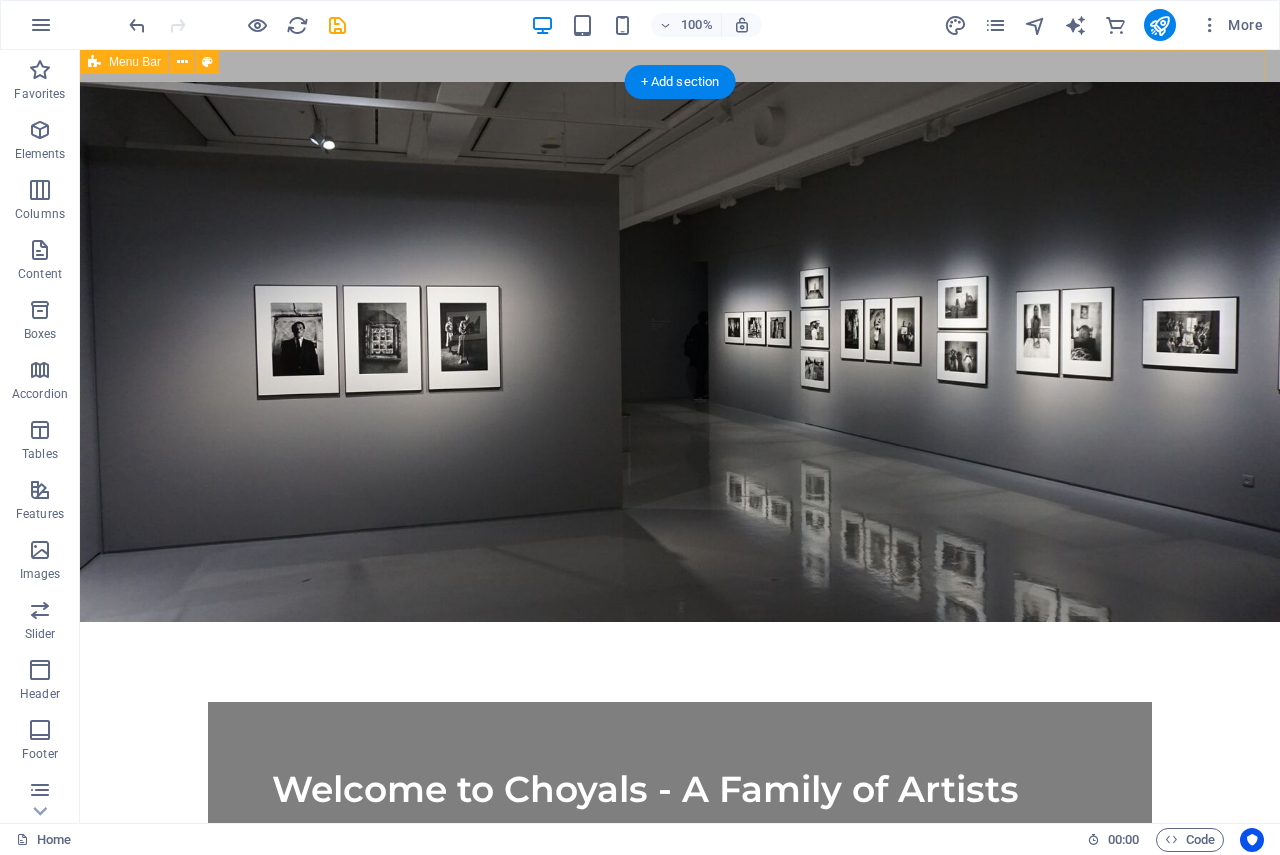 click at bounding box center [680, 66] 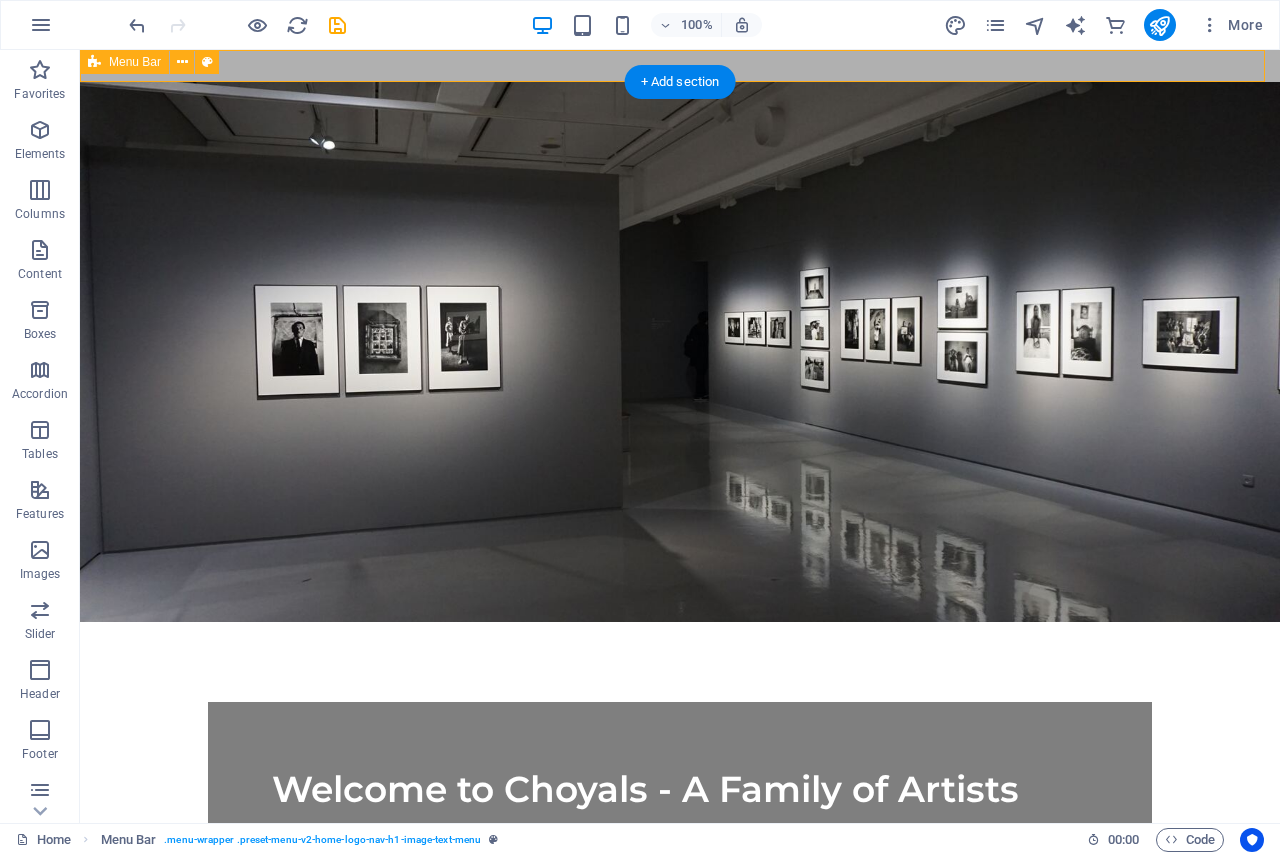 click at bounding box center [680, 66] 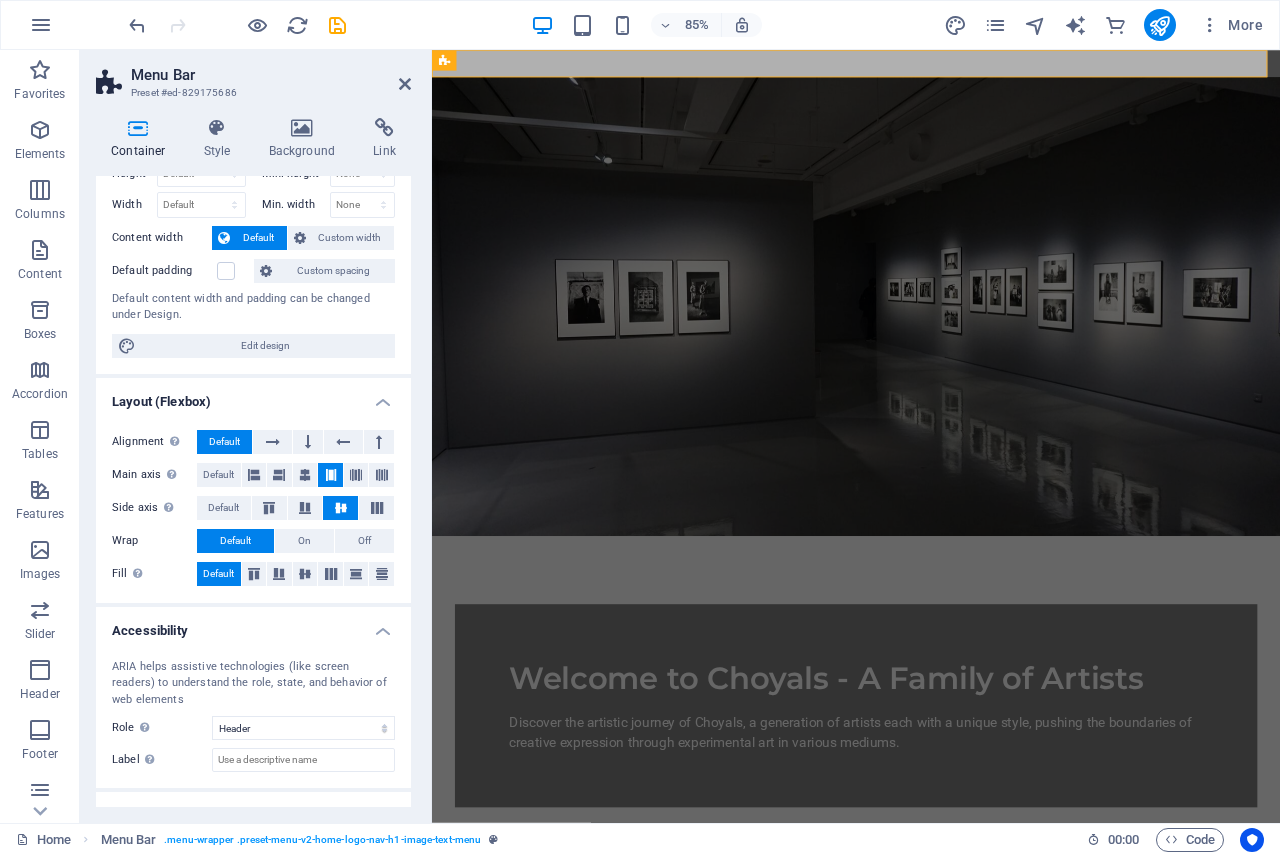 scroll, scrollTop: 144, scrollLeft: 0, axis: vertical 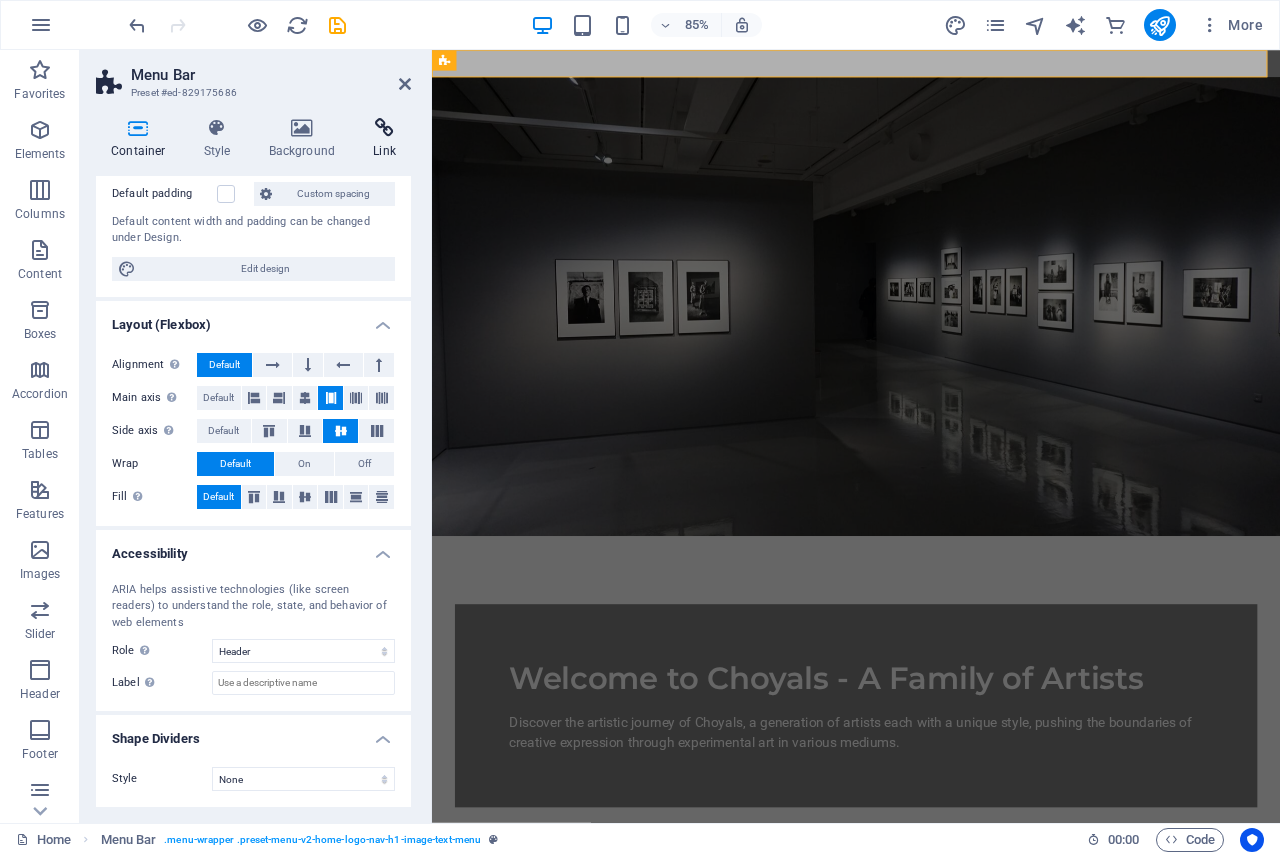 click at bounding box center (384, 128) 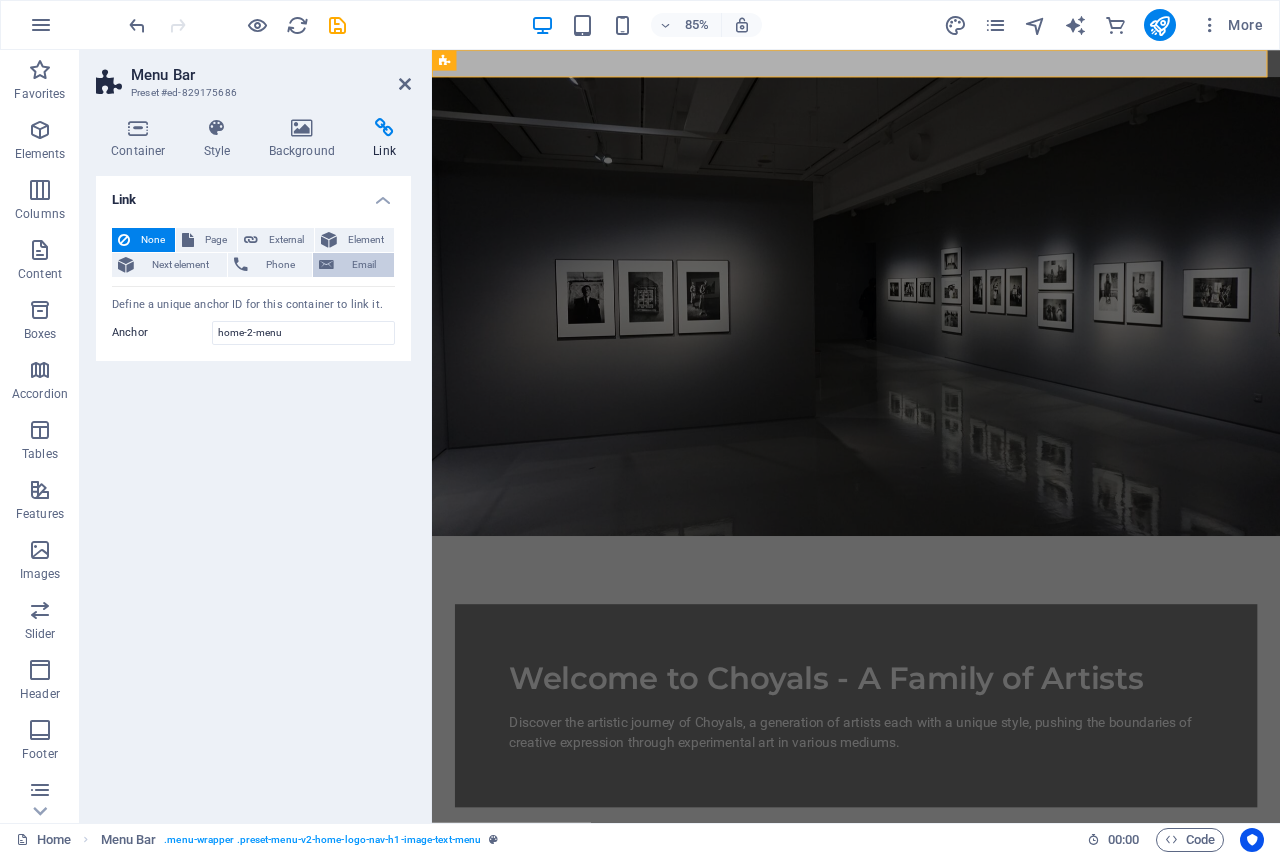 click on "Email" at bounding box center (364, 265) 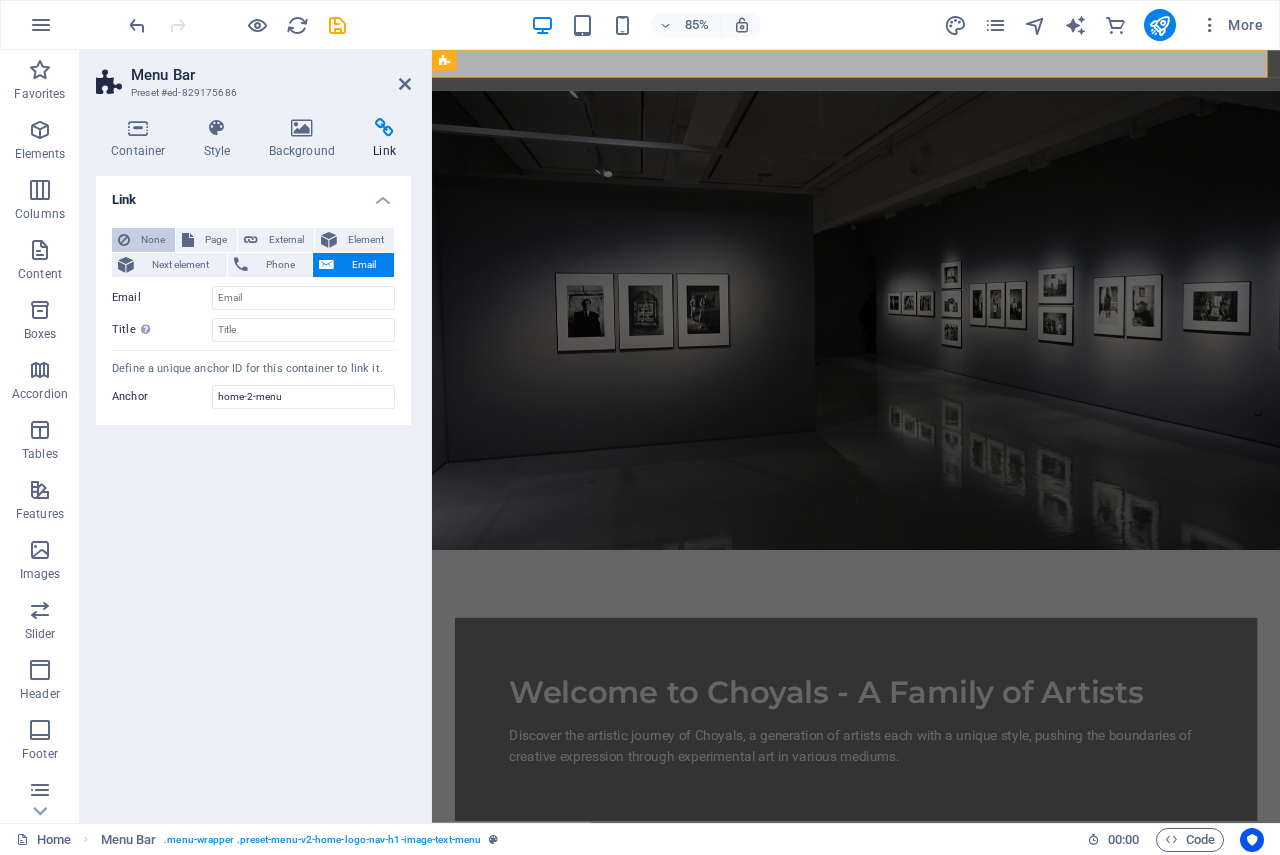 click on "None" at bounding box center (152, 240) 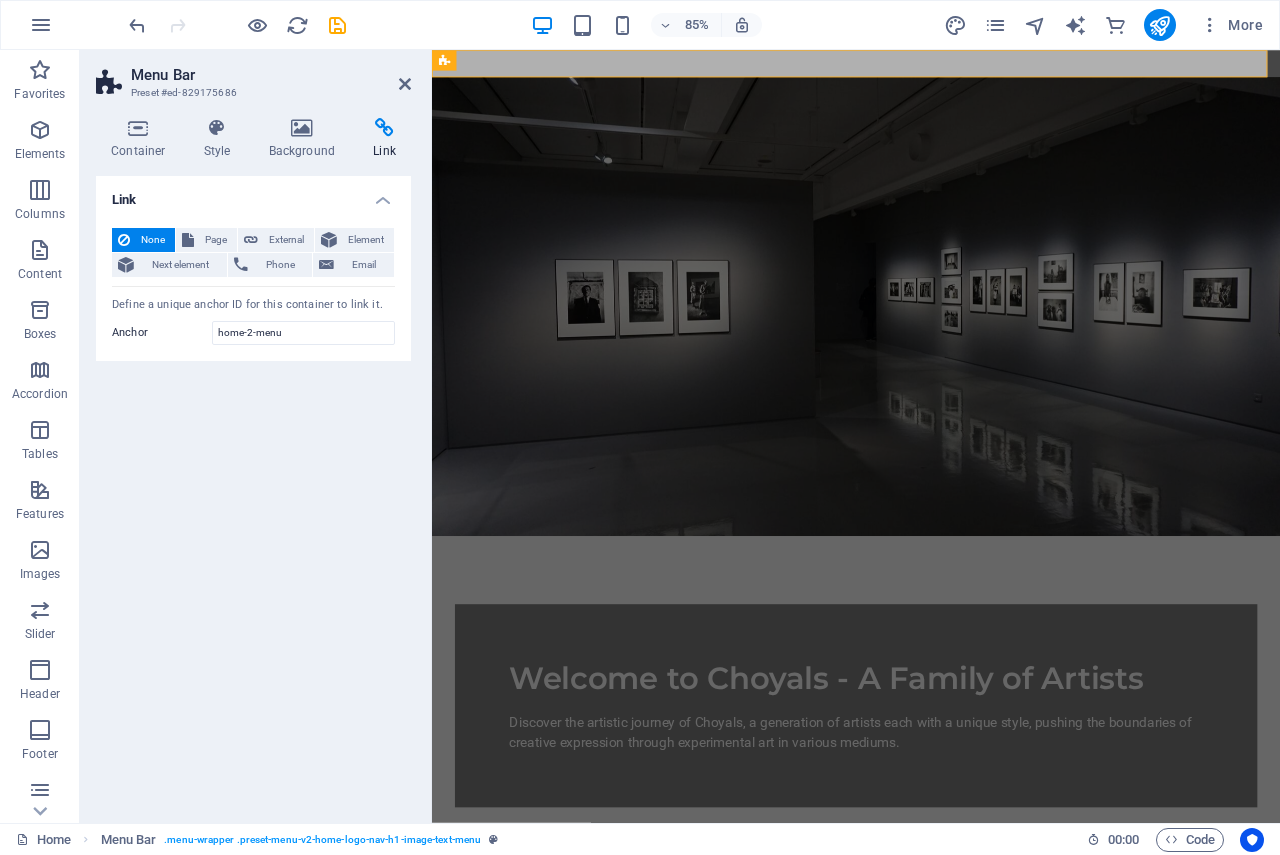 click on "Link None Page External Element Next element Phone Email Page Home Contact us Element
URL Phone Email Link target New tab Same tab Overlay Title Additional link description, should not be the same as the link text. The title is most often shown as a tooltip text when the mouse moves over the element. Leave empty if uncertain. Relationship Sets the  relationship of this link to the link target . For example, the value "nofollow" instructs search engines not to follow the link. Can be left empty. alternate author bookmark external help license next nofollow noreferrer noopener prev search tag Define a unique anchor ID for this container to link it. Anchor home-2-menu" at bounding box center [253, 491] 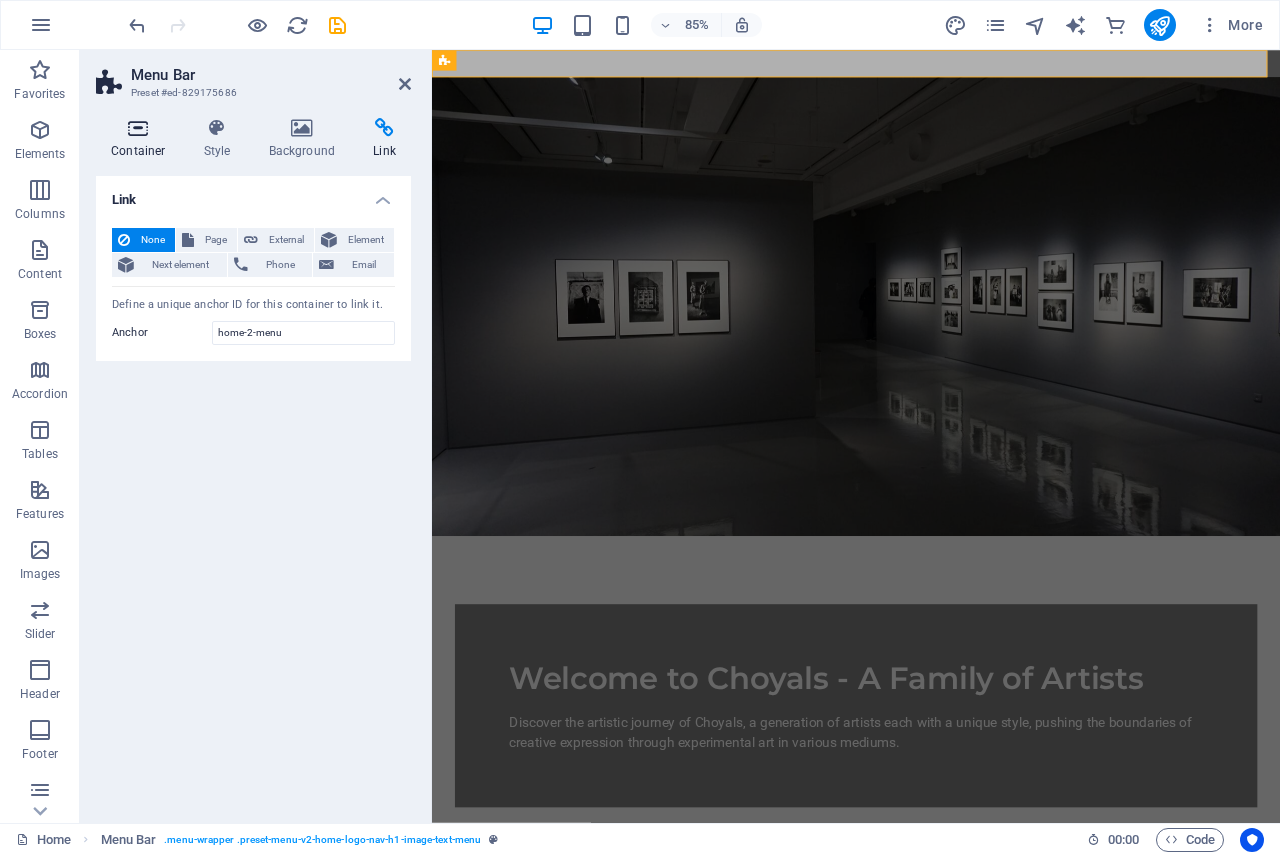 click at bounding box center (138, 128) 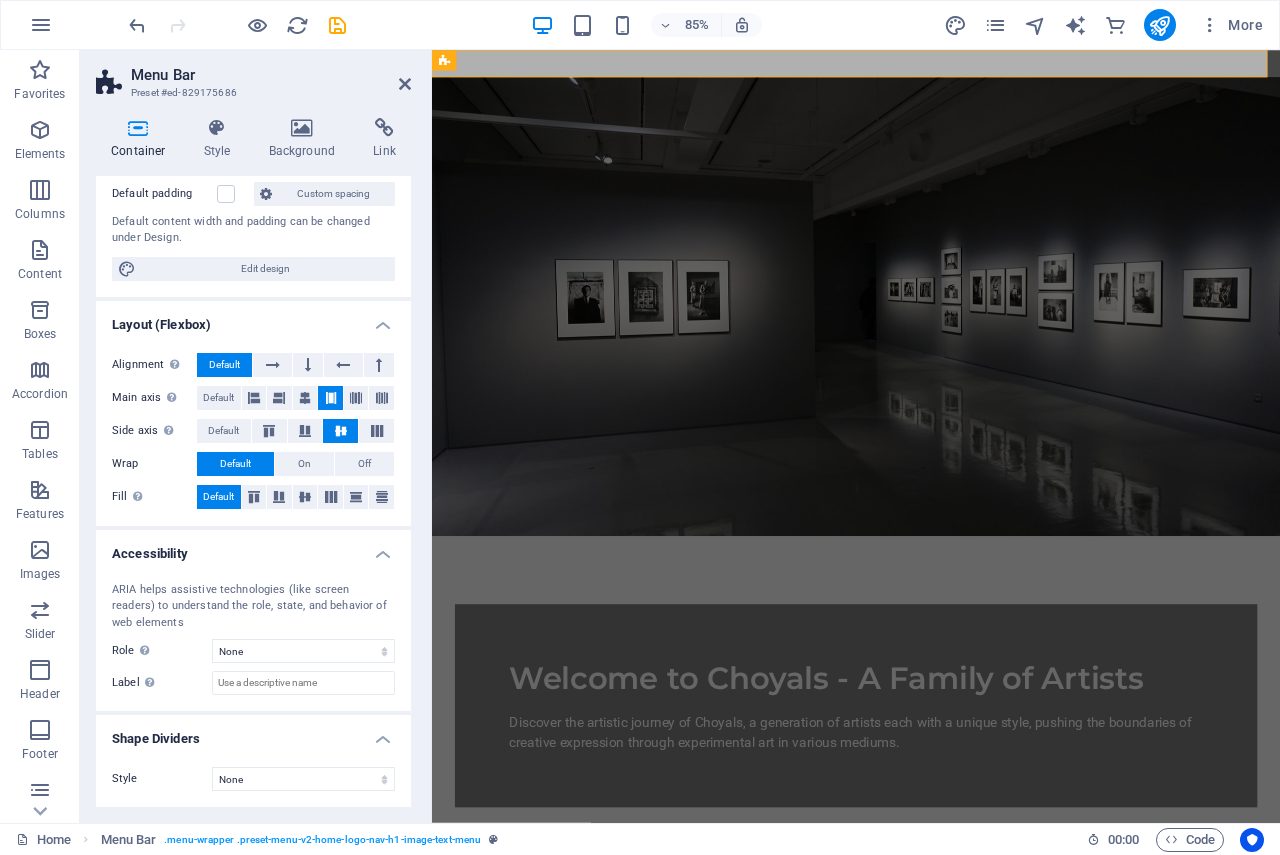 scroll, scrollTop: 0, scrollLeft: 0, axis: both 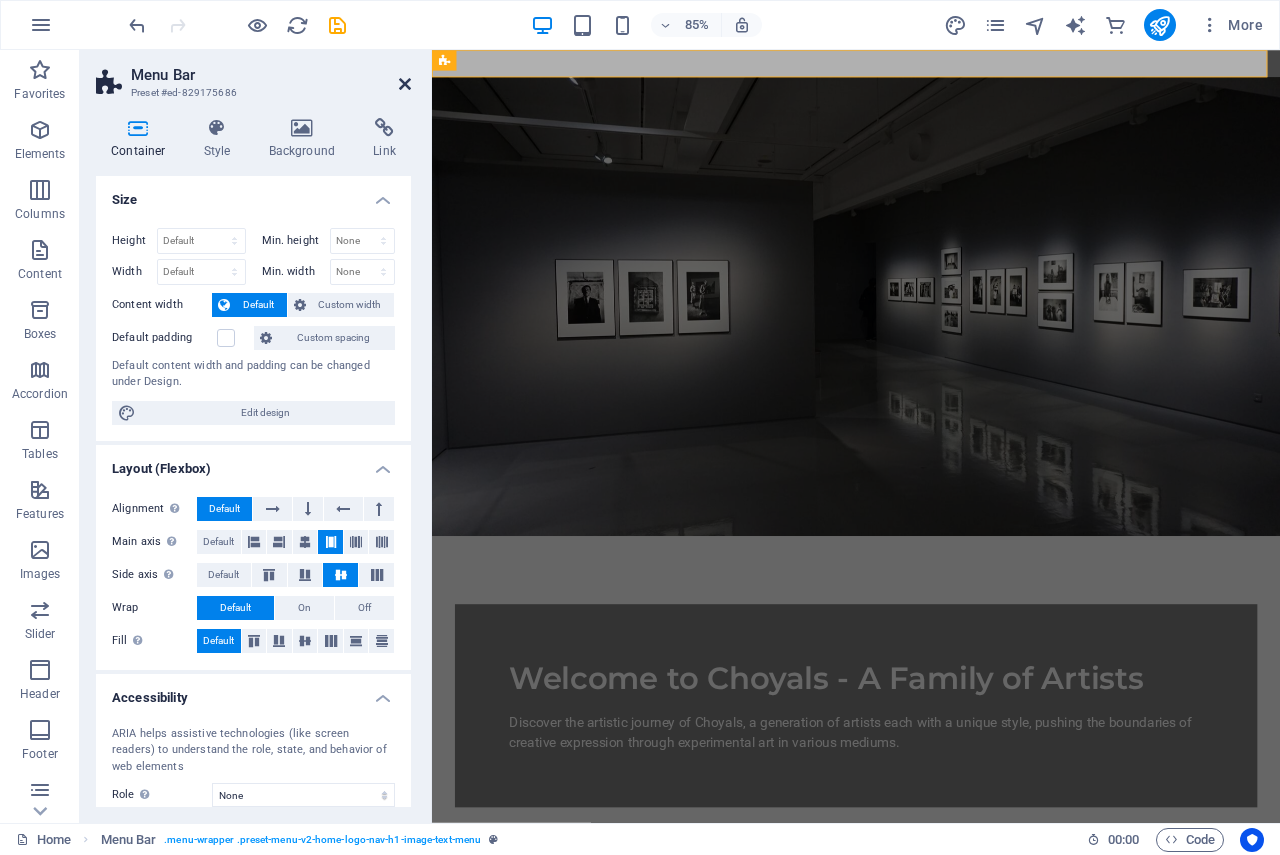 click at bounding box center (405, 84) 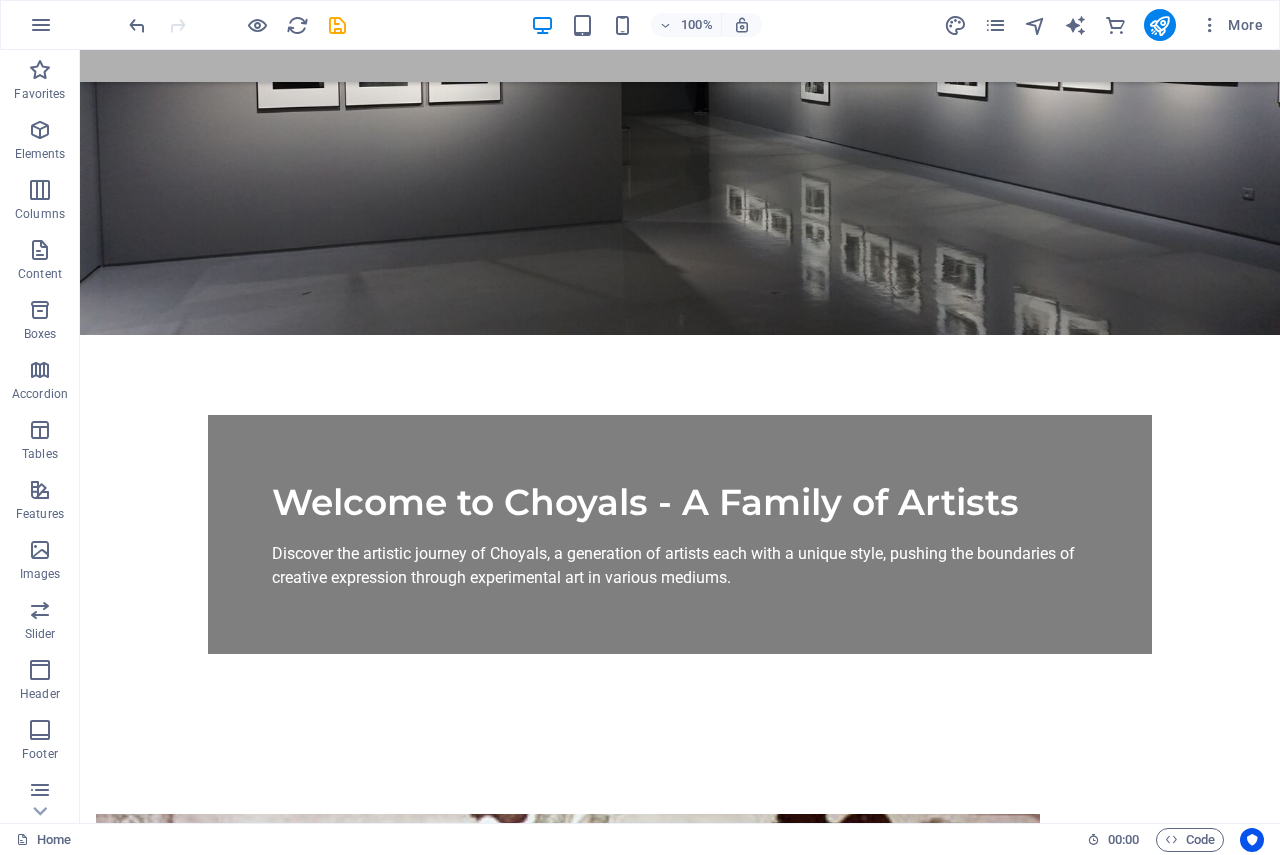 scroll, scrollTop: 0, scrollLeft: 0, axis: both 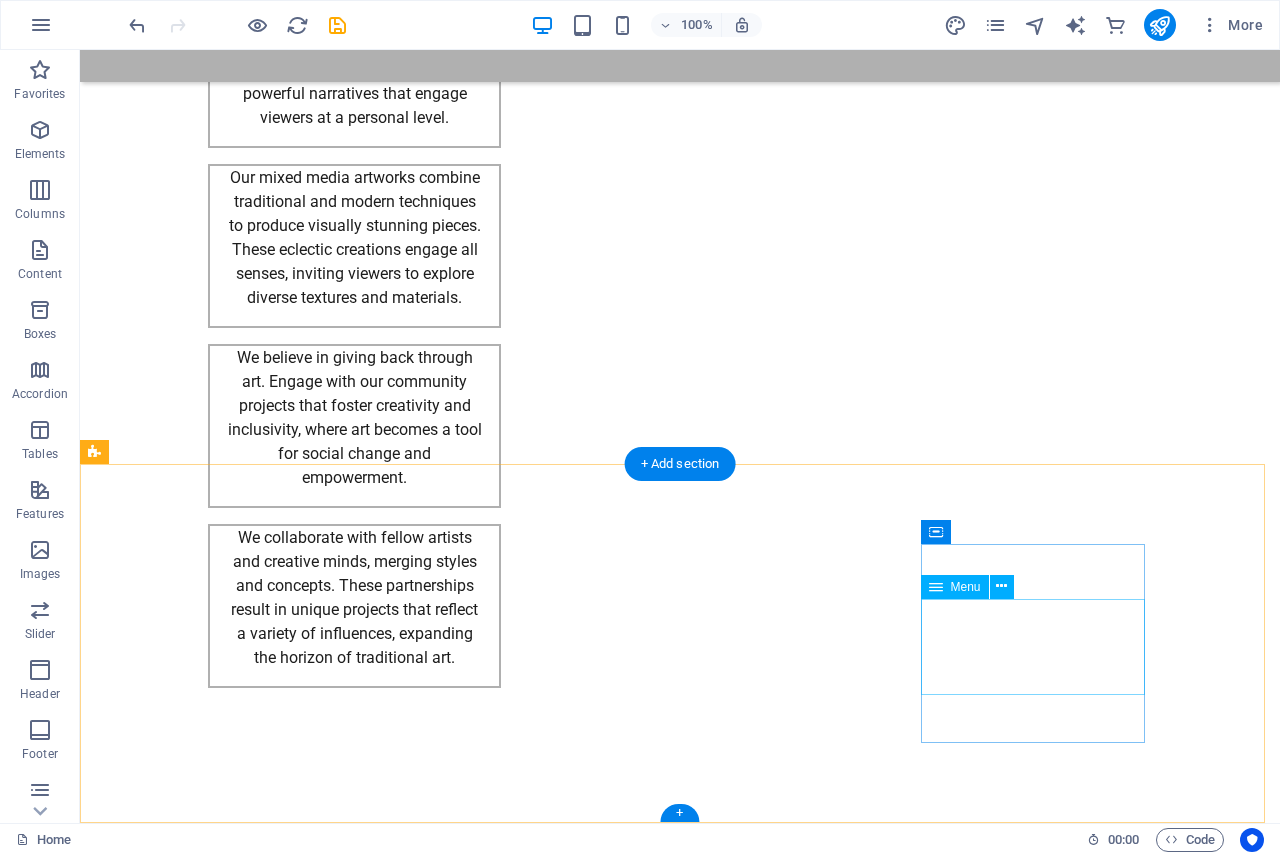 click on "Home About Artists Gallery" at bounding box center (208, 3224) 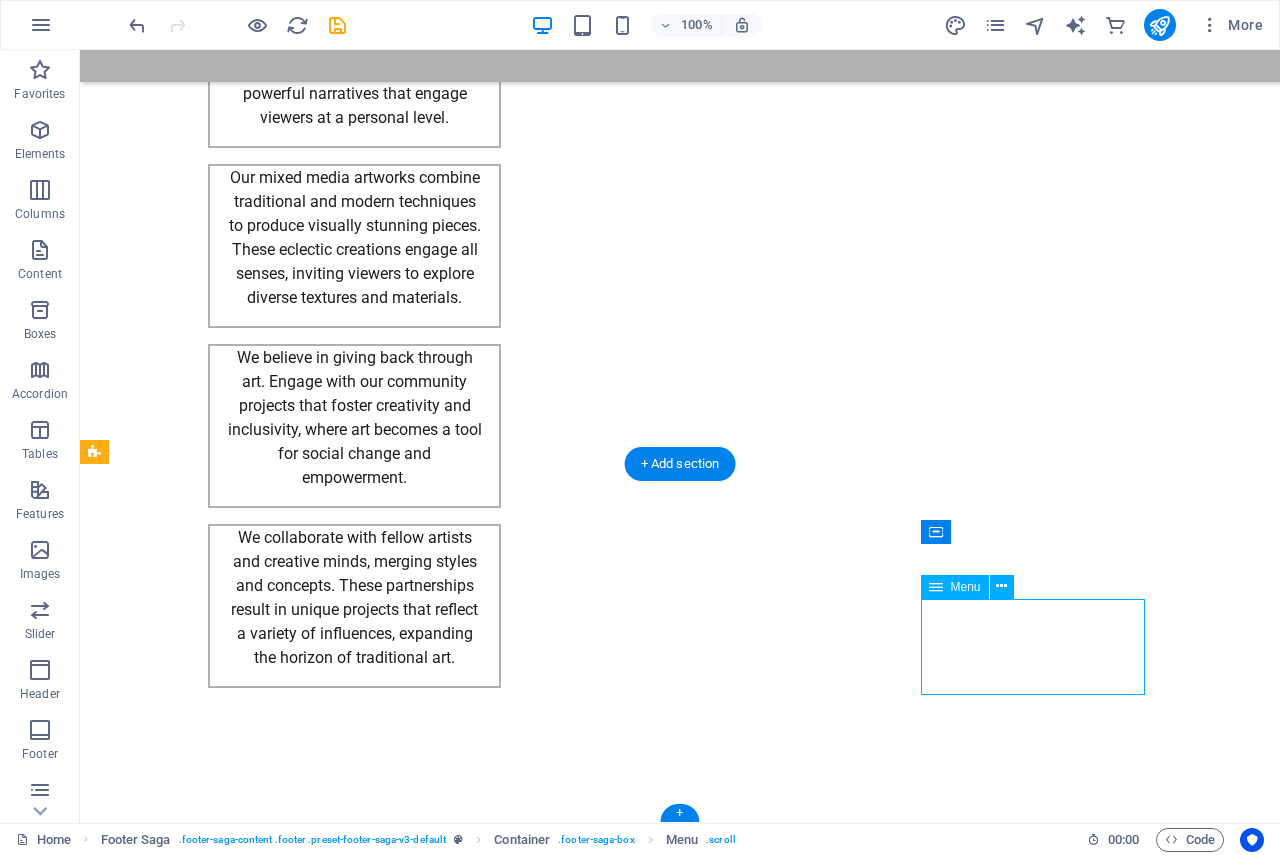 click on "Home About Artists Gallery" at bounding box center (208, 3224) 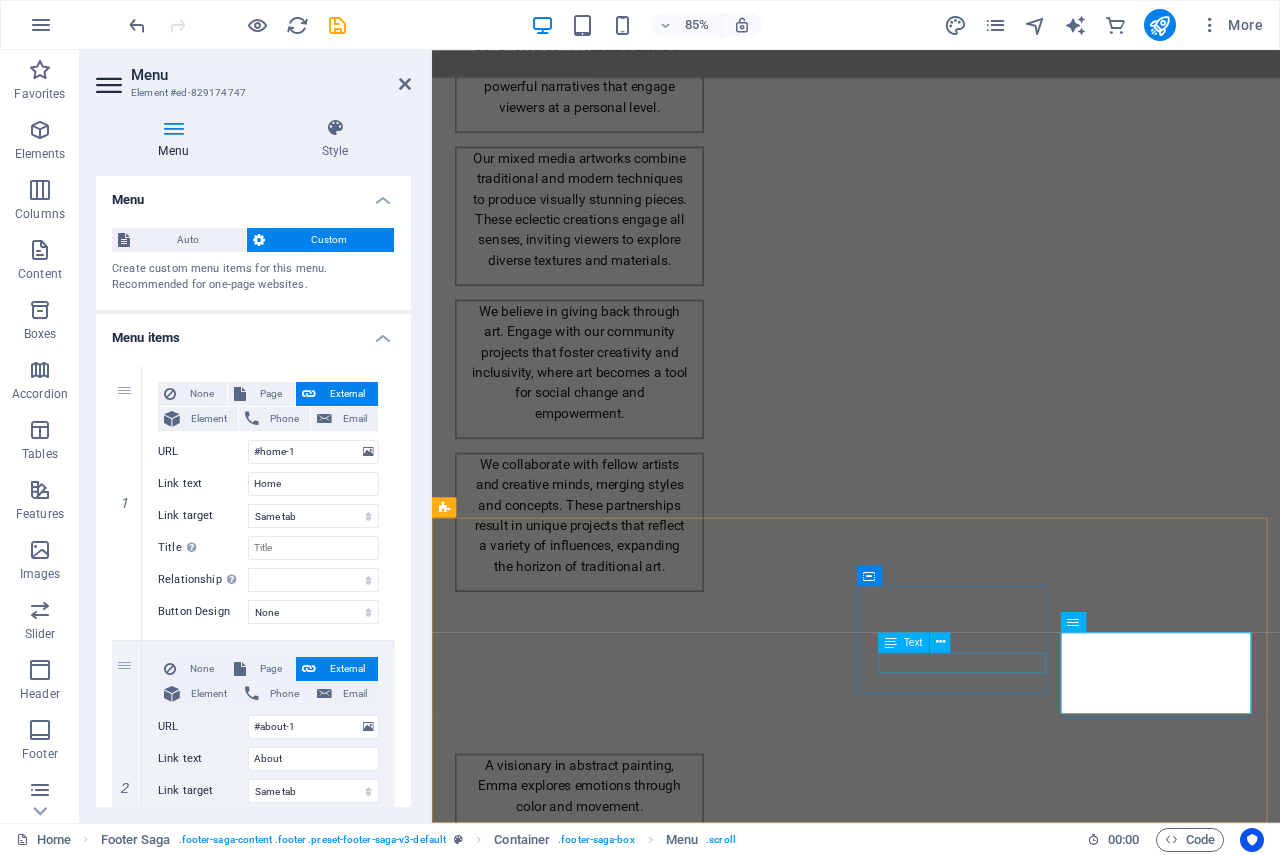 scroll, scrollTop: 2739, scrollLeft: 0, axis: vertical 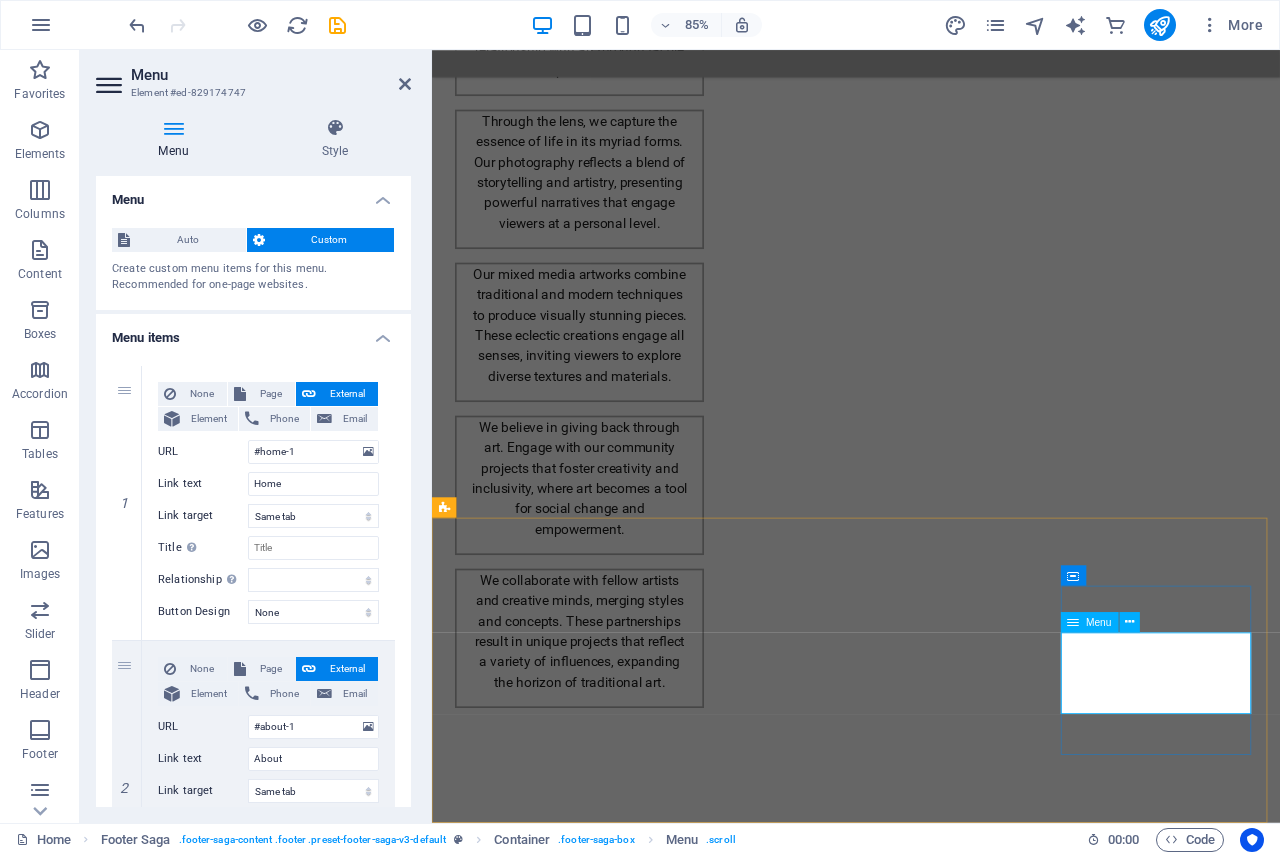 click on "Home About Artists Gallery" at bounding box center (560, 3360) 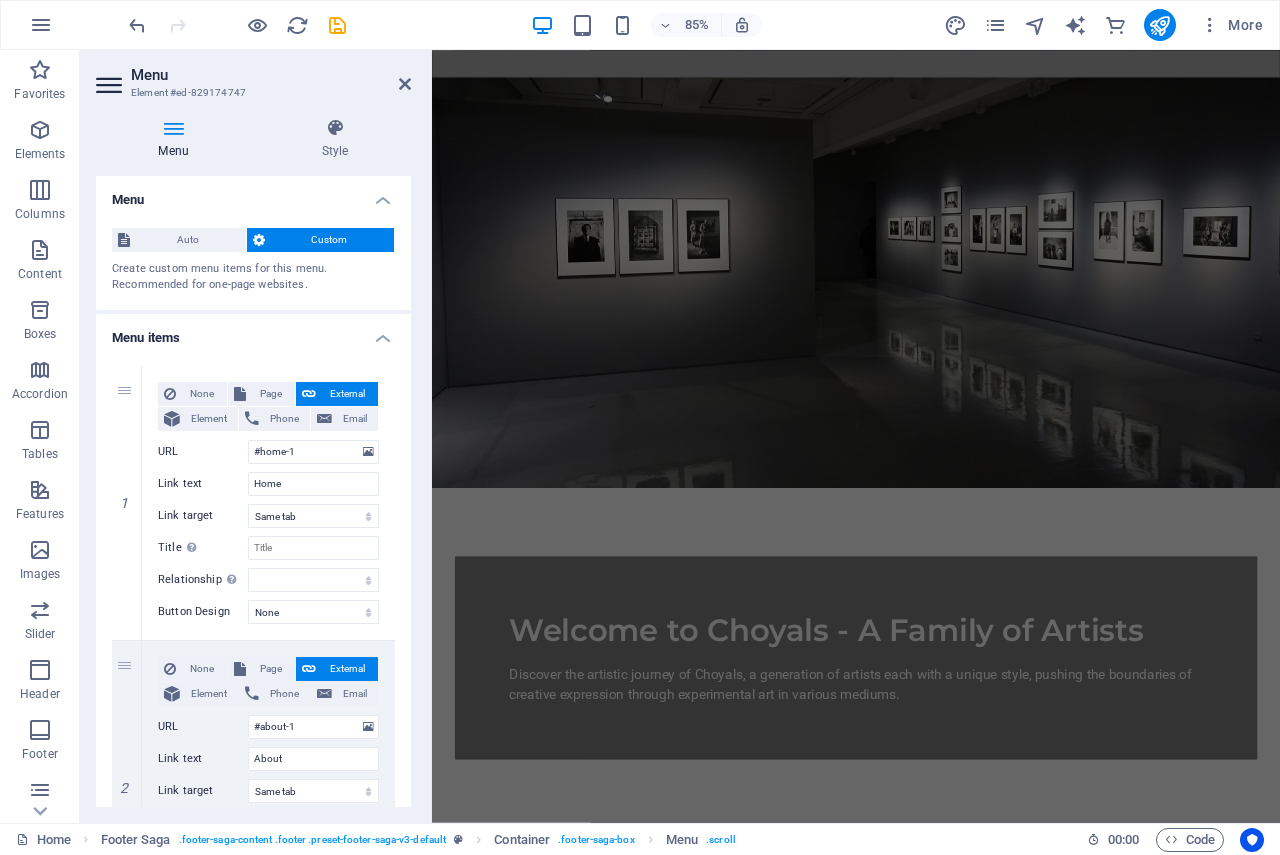 scroll, scrollTop: 0, scrollLeft: 0, axis: both 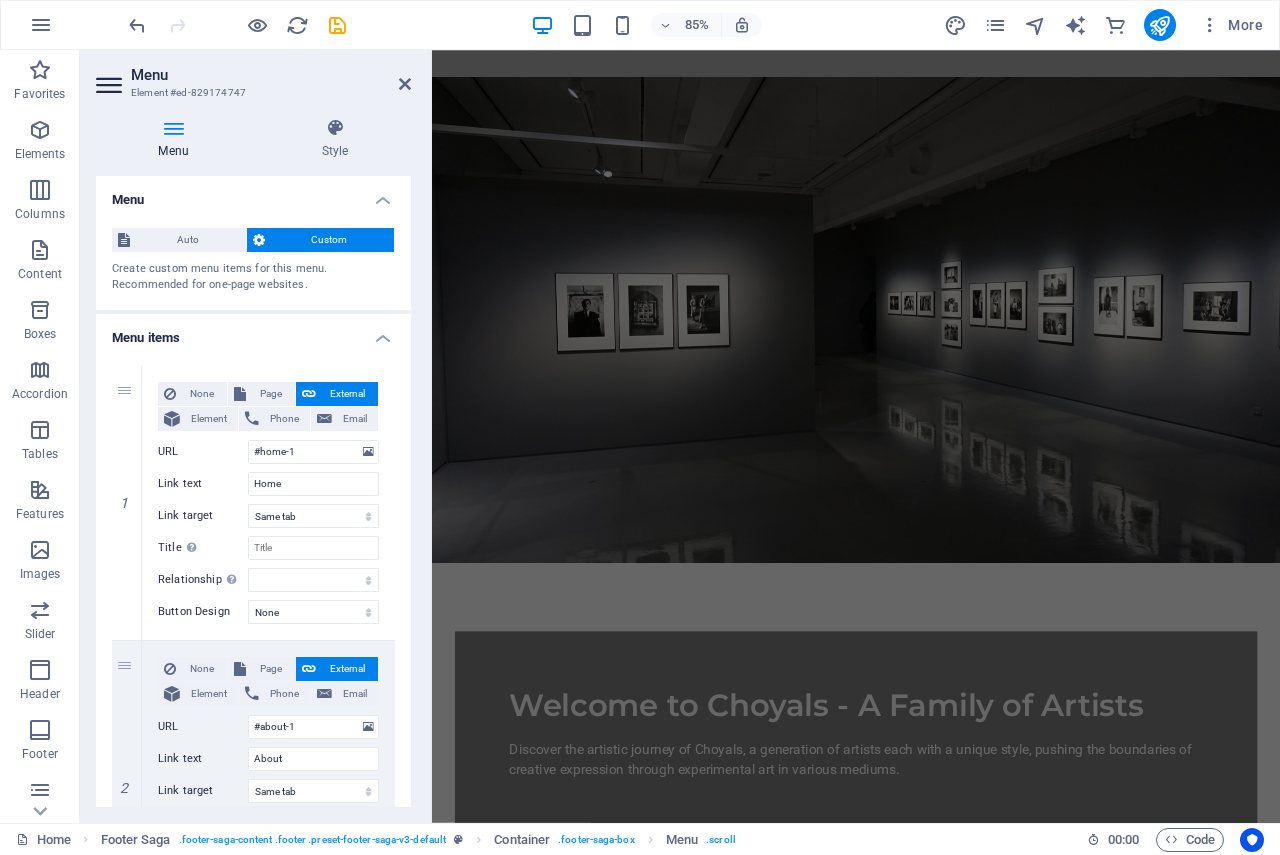drag, startPoint x: 1424, startPoint y: 747, endPoint x: 1481, endPoint y: 97, distance: 652.49445 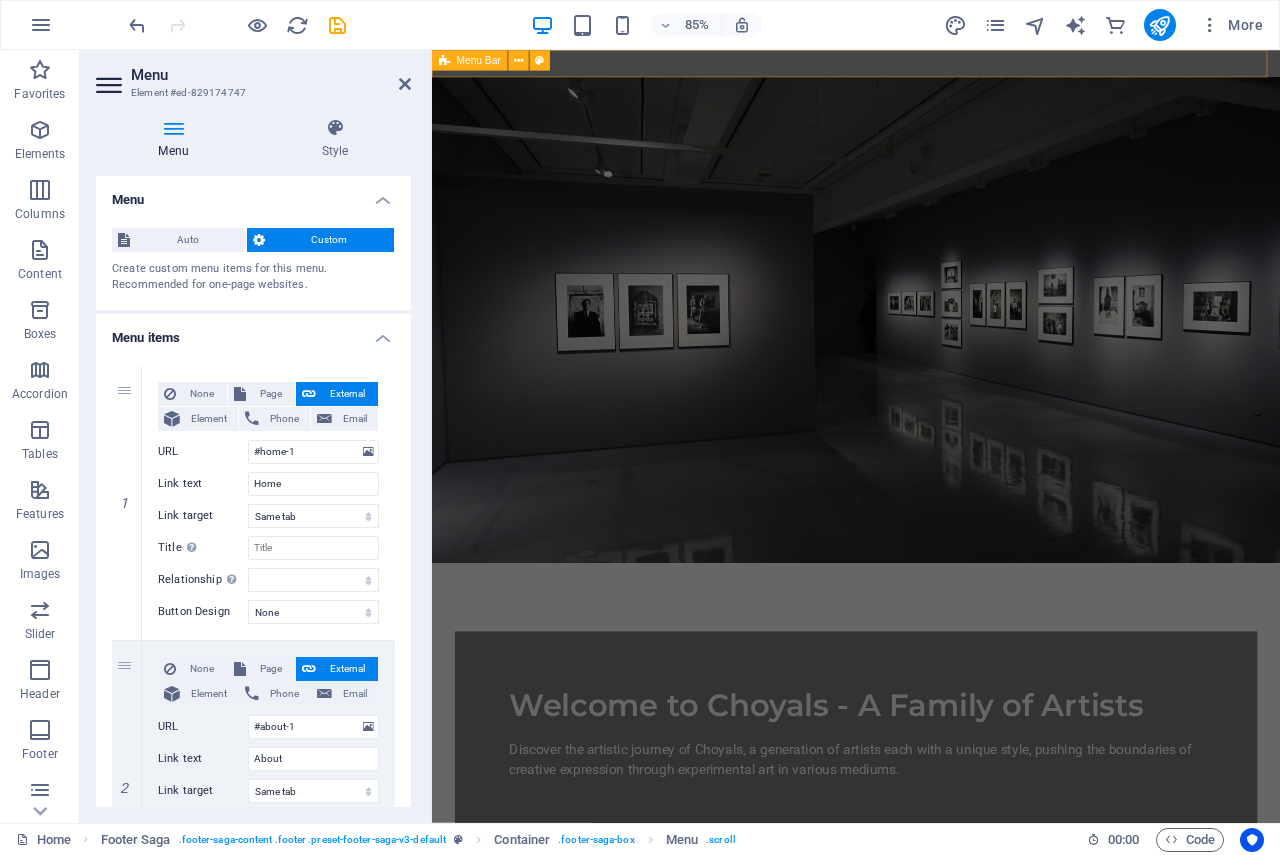 click at bounding box center (931, 66) 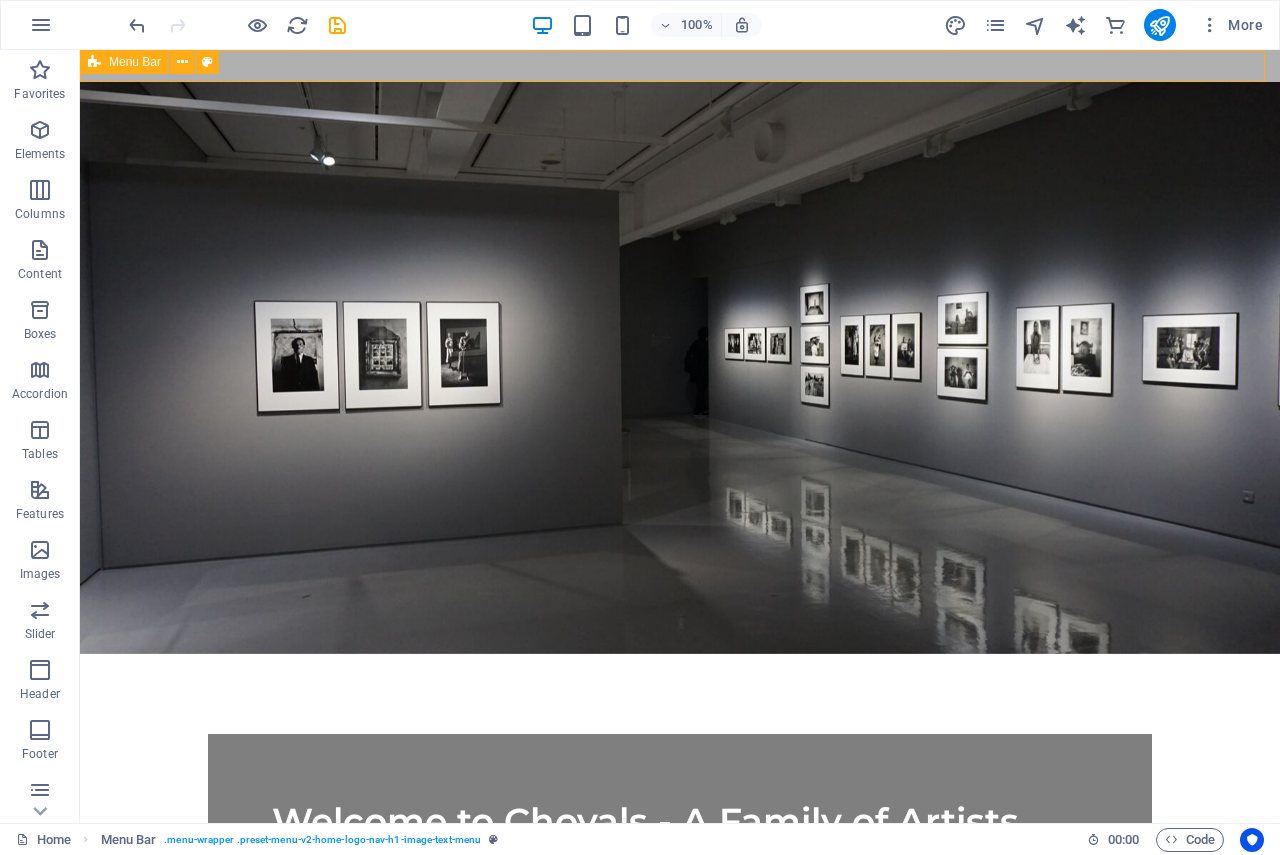 click at bounding box center [680, 66] 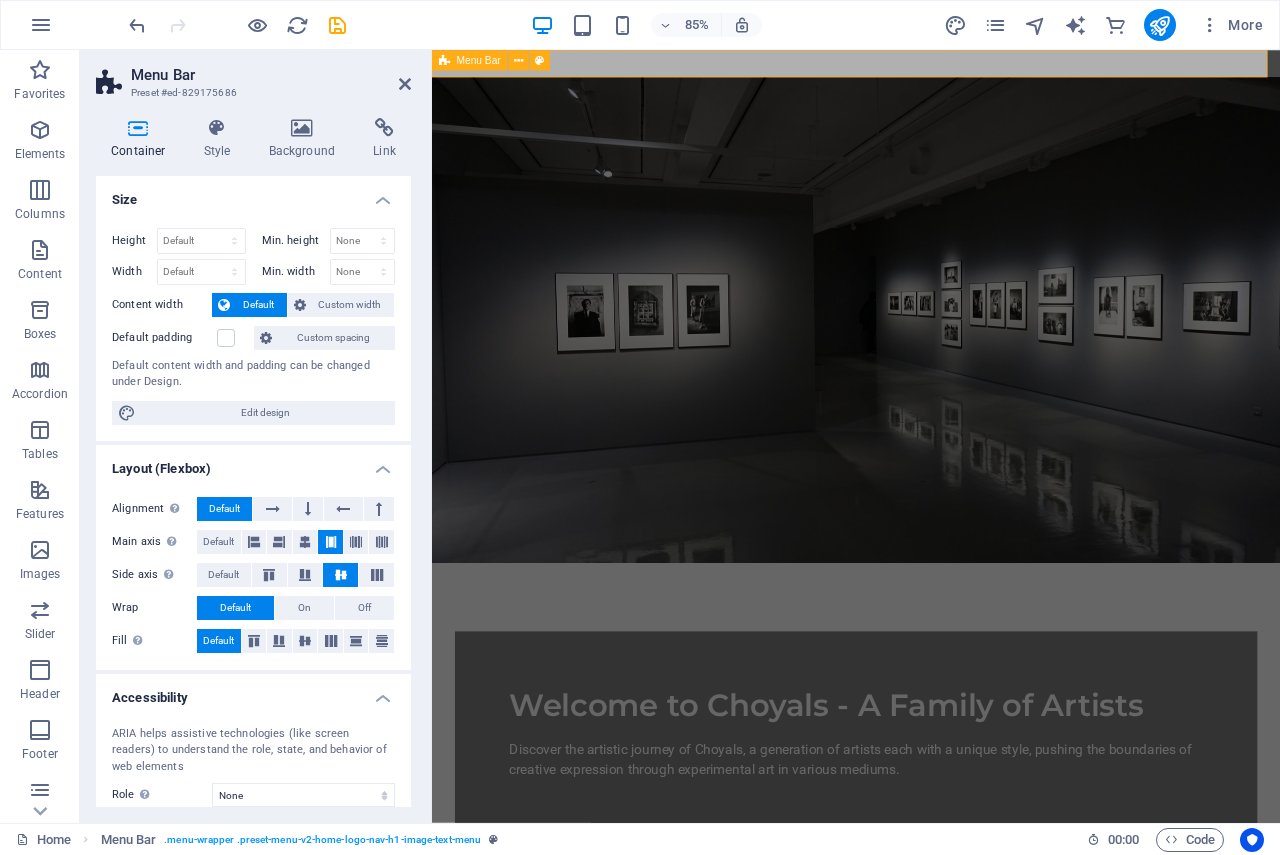 click at bounding box center [931, 66] 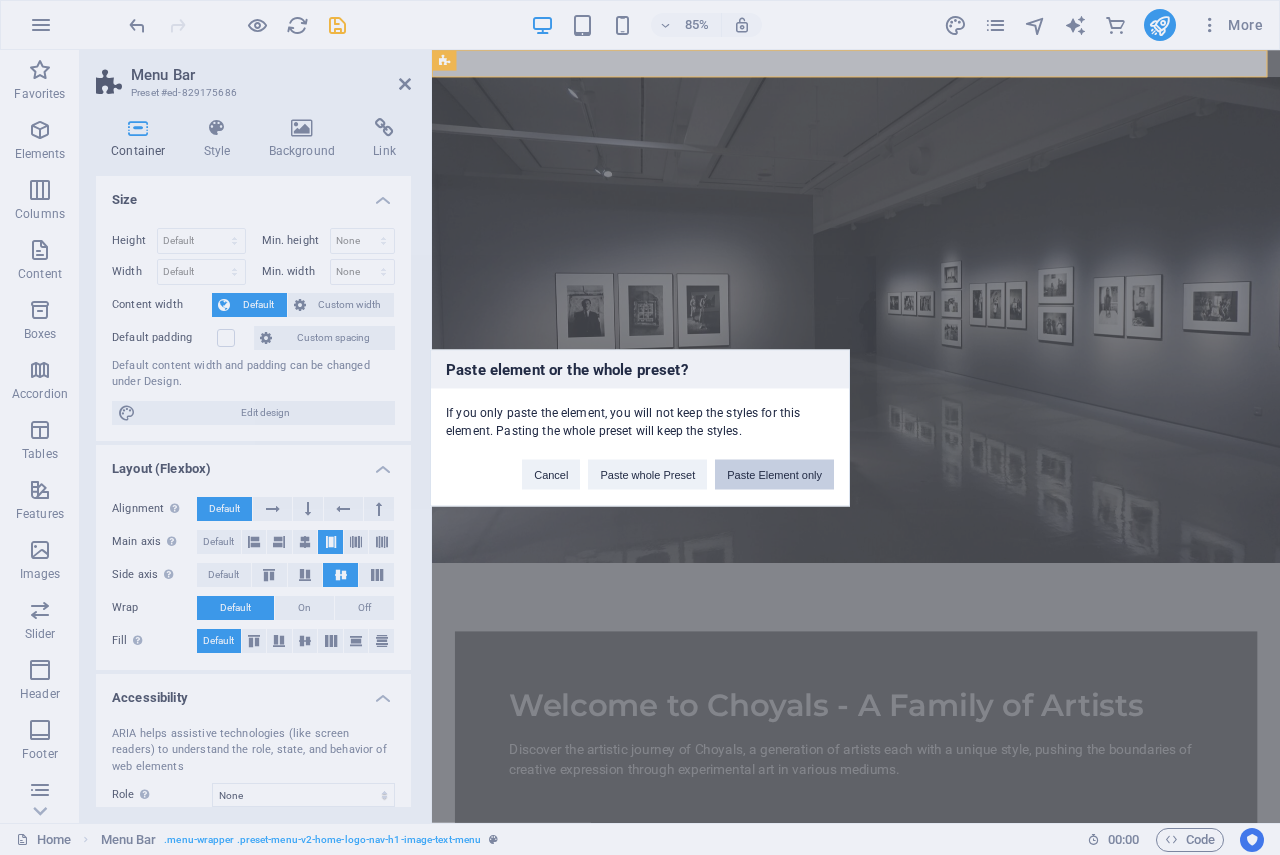 type 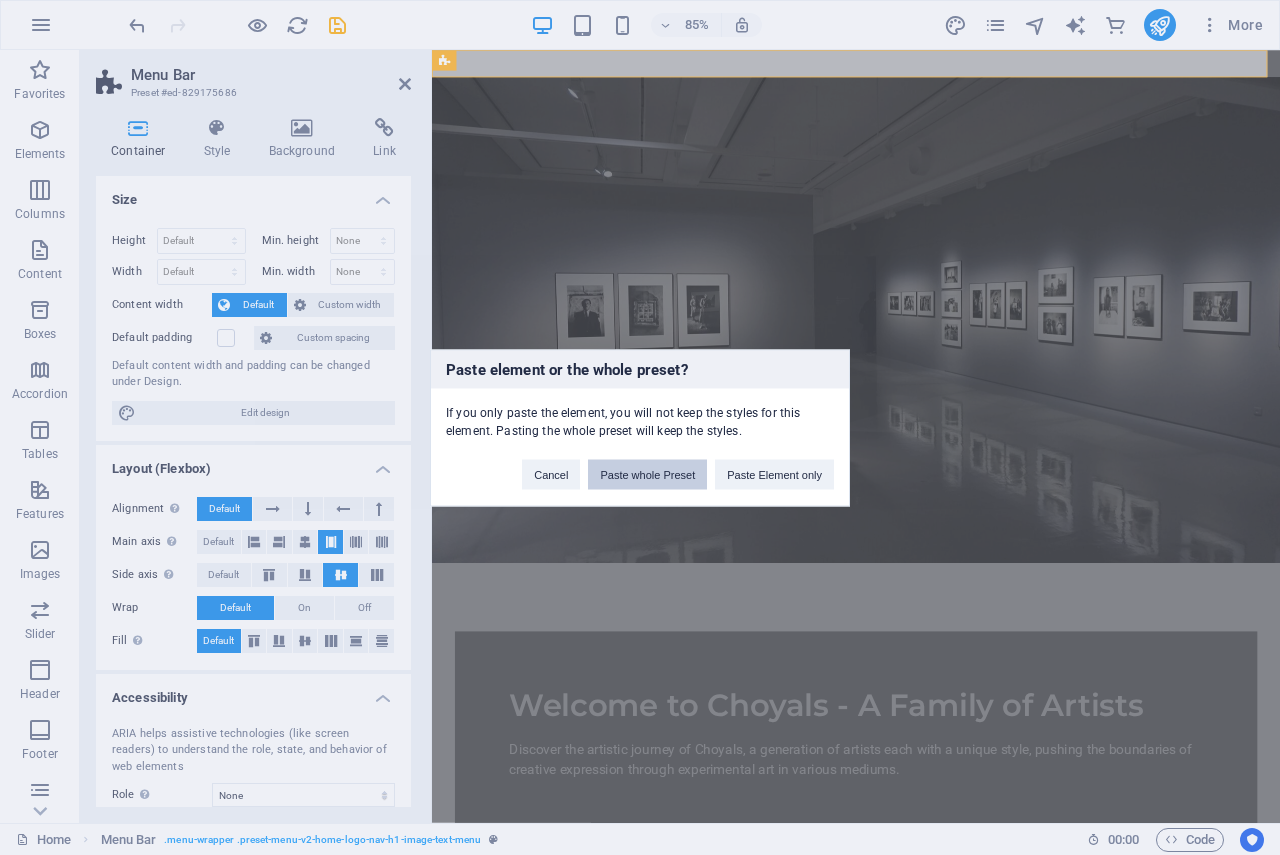 click on "Paste whole Preset" at bounding box center [647, 474] 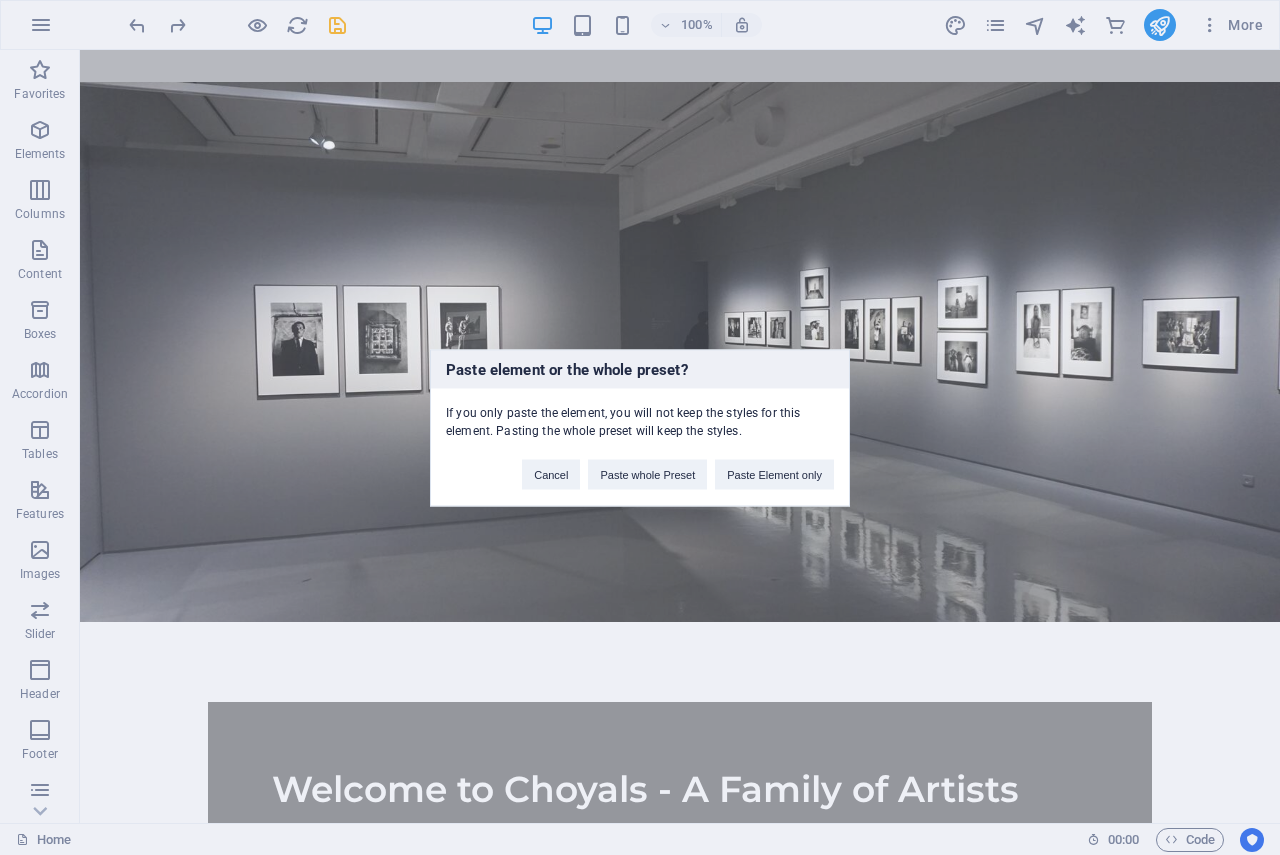 type 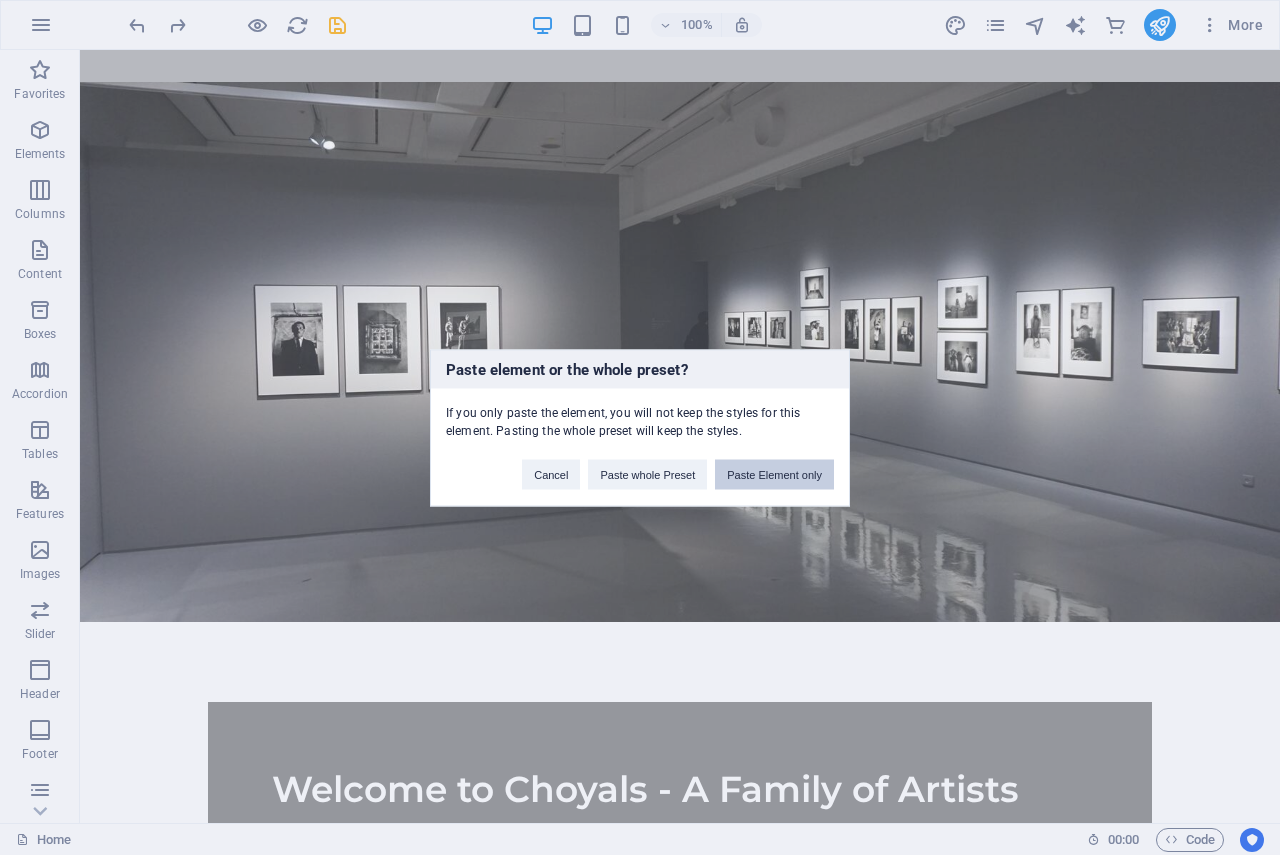 click on "Paste Element only" at bounding box center (774, 474) 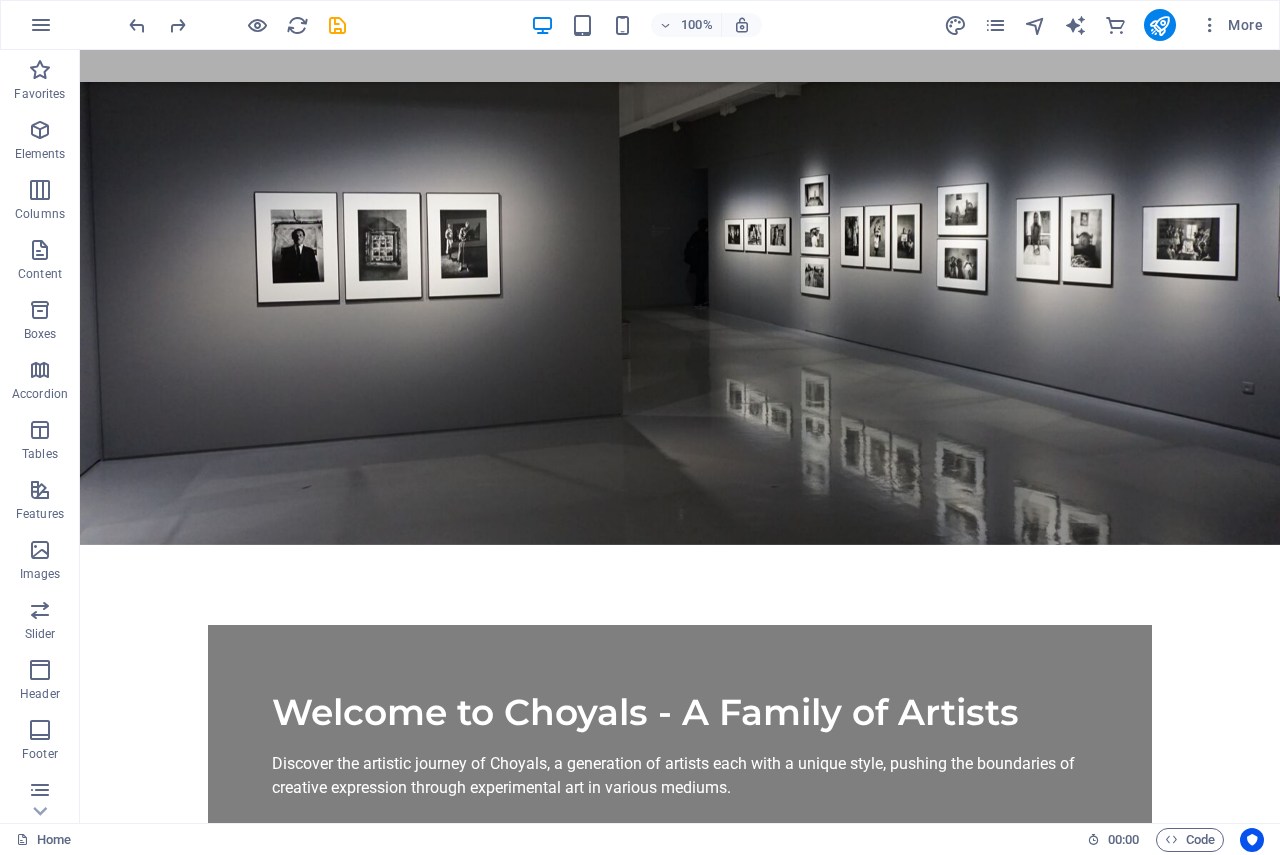 scroll, scrollTop: 0, scrollLeft: 0, axis: both 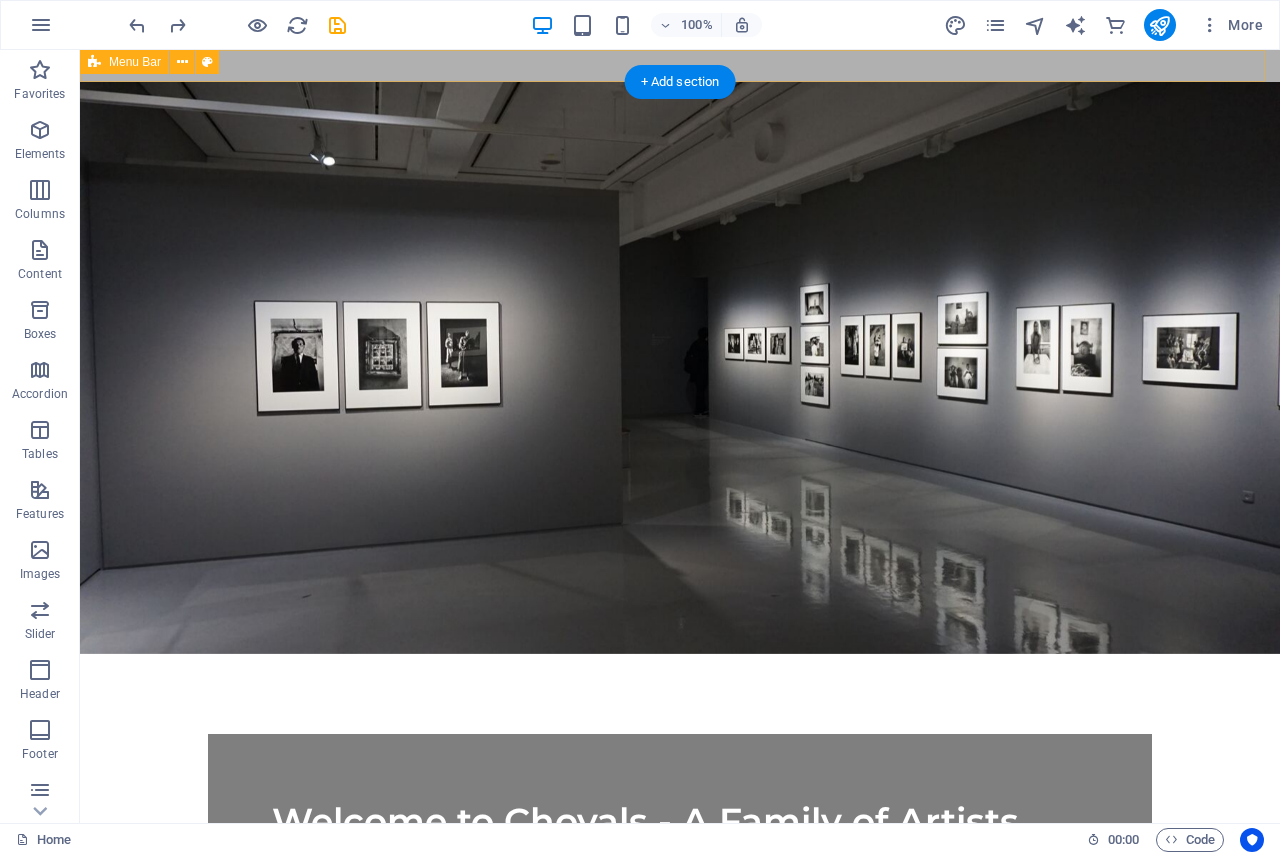 click at bounding box center [680, 66] 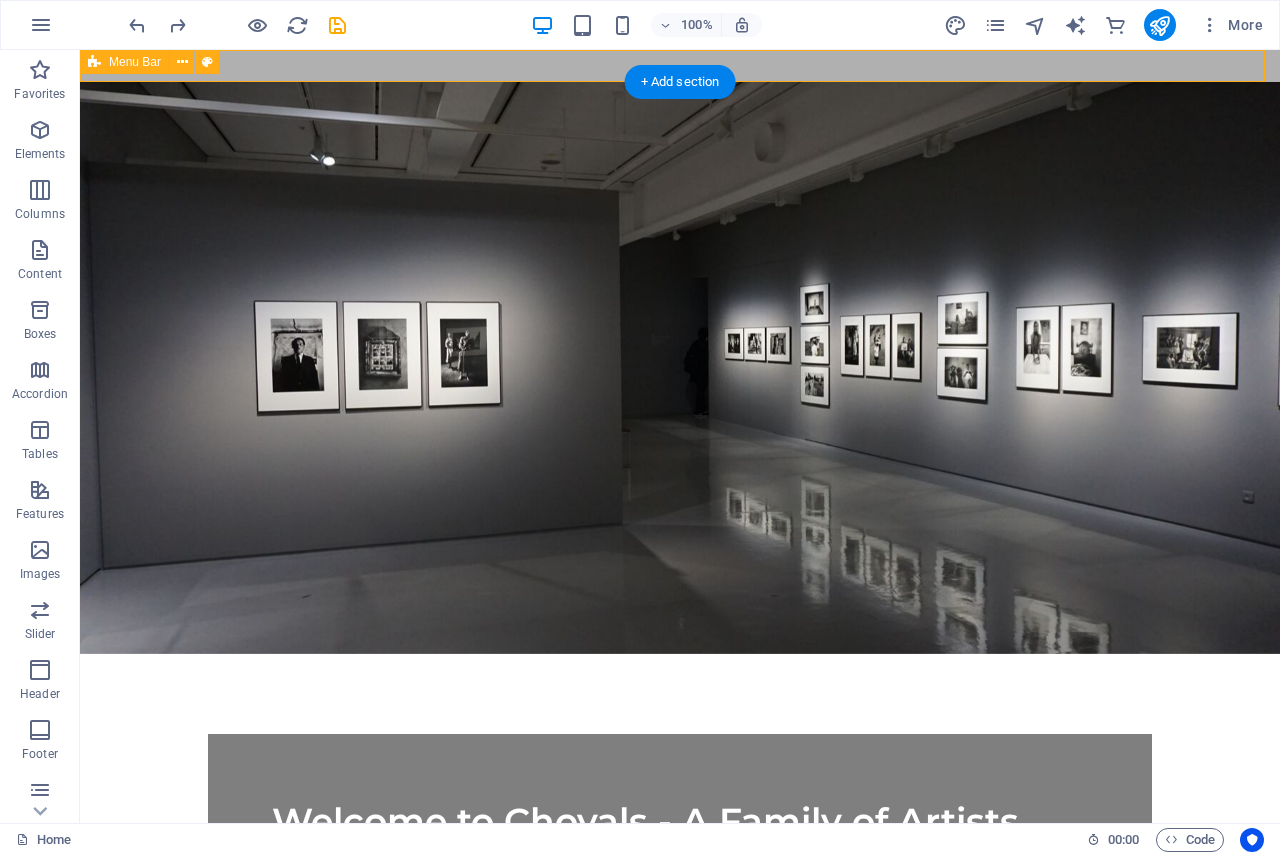 drag, startPoint x: 989, startPoint y: 62, endPoint x: 734, endPoint y: 64, distance: 255.00784 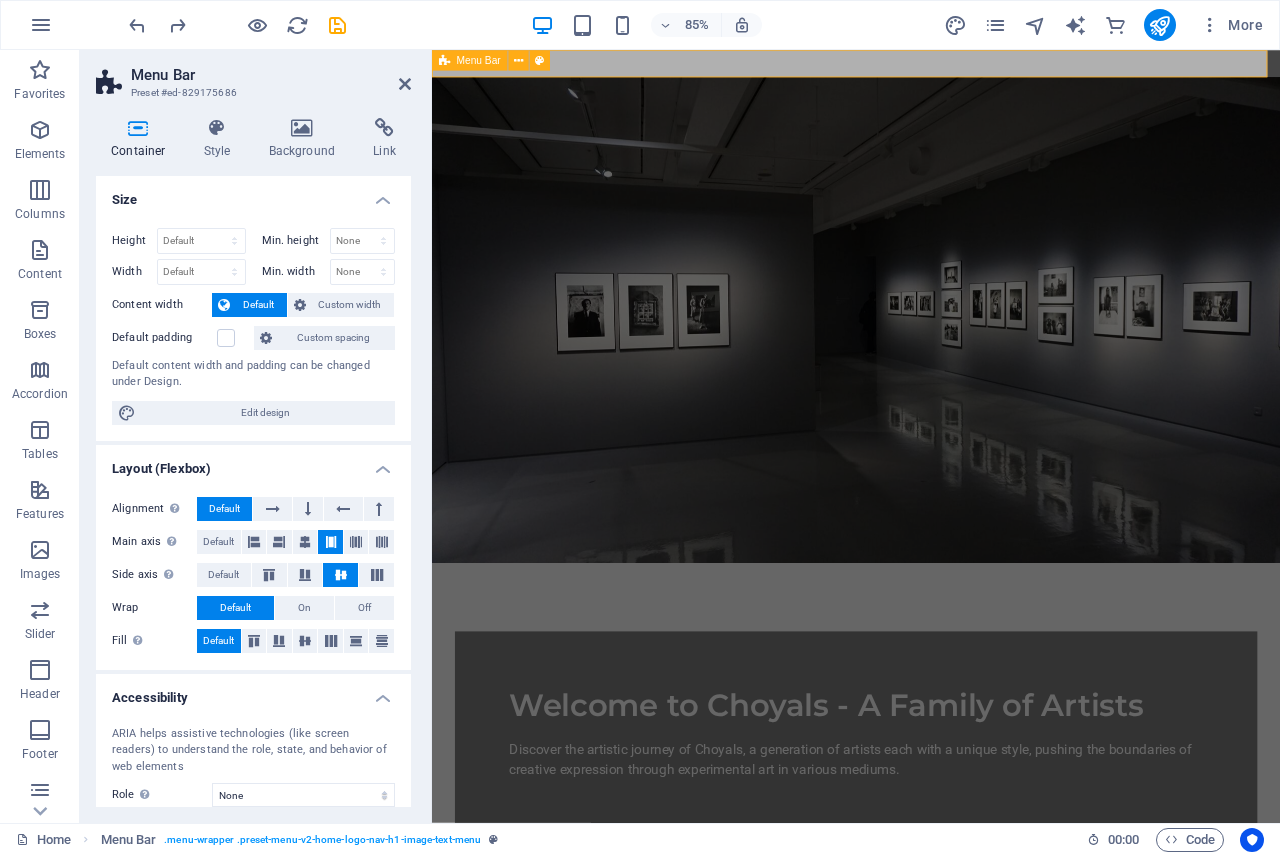 click at bounding box center (931, 66) 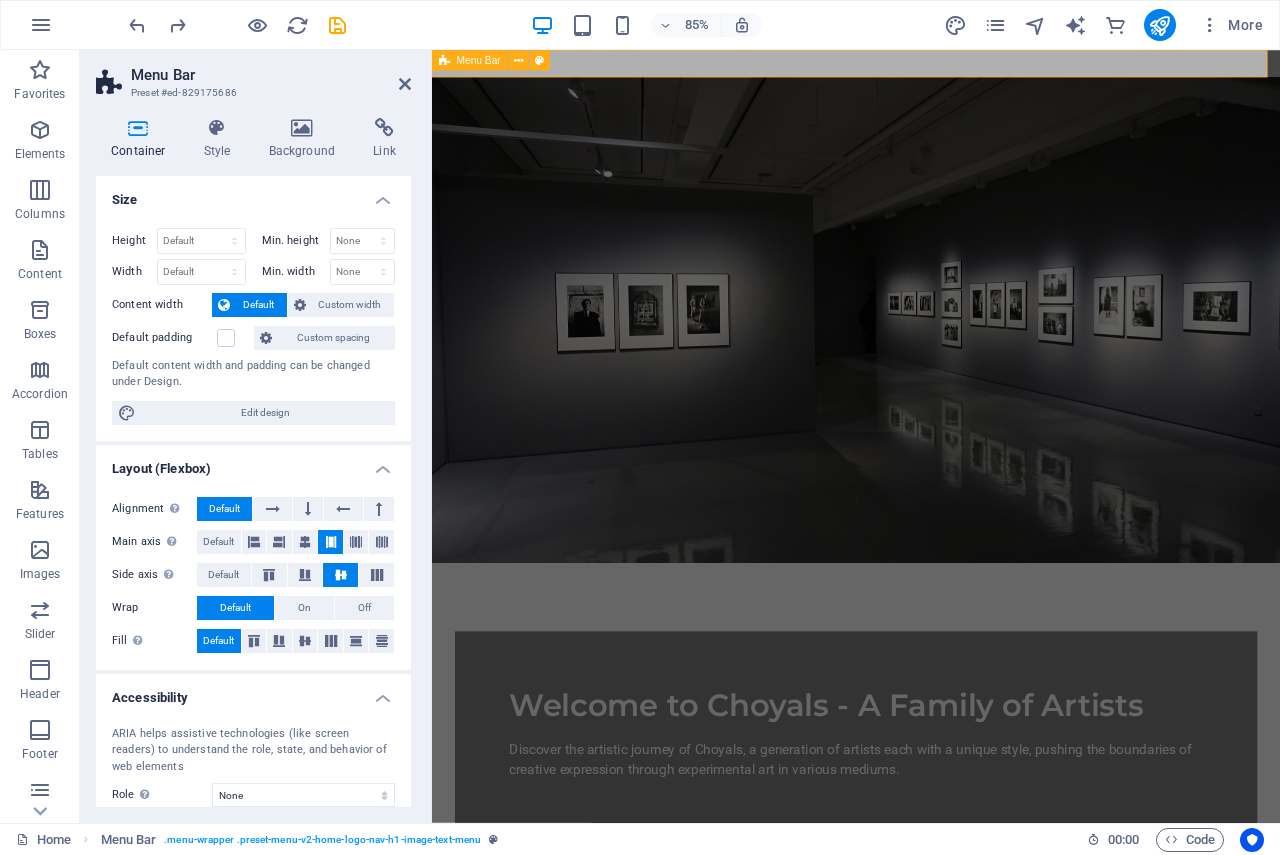 click at bounding box center [931, 66] 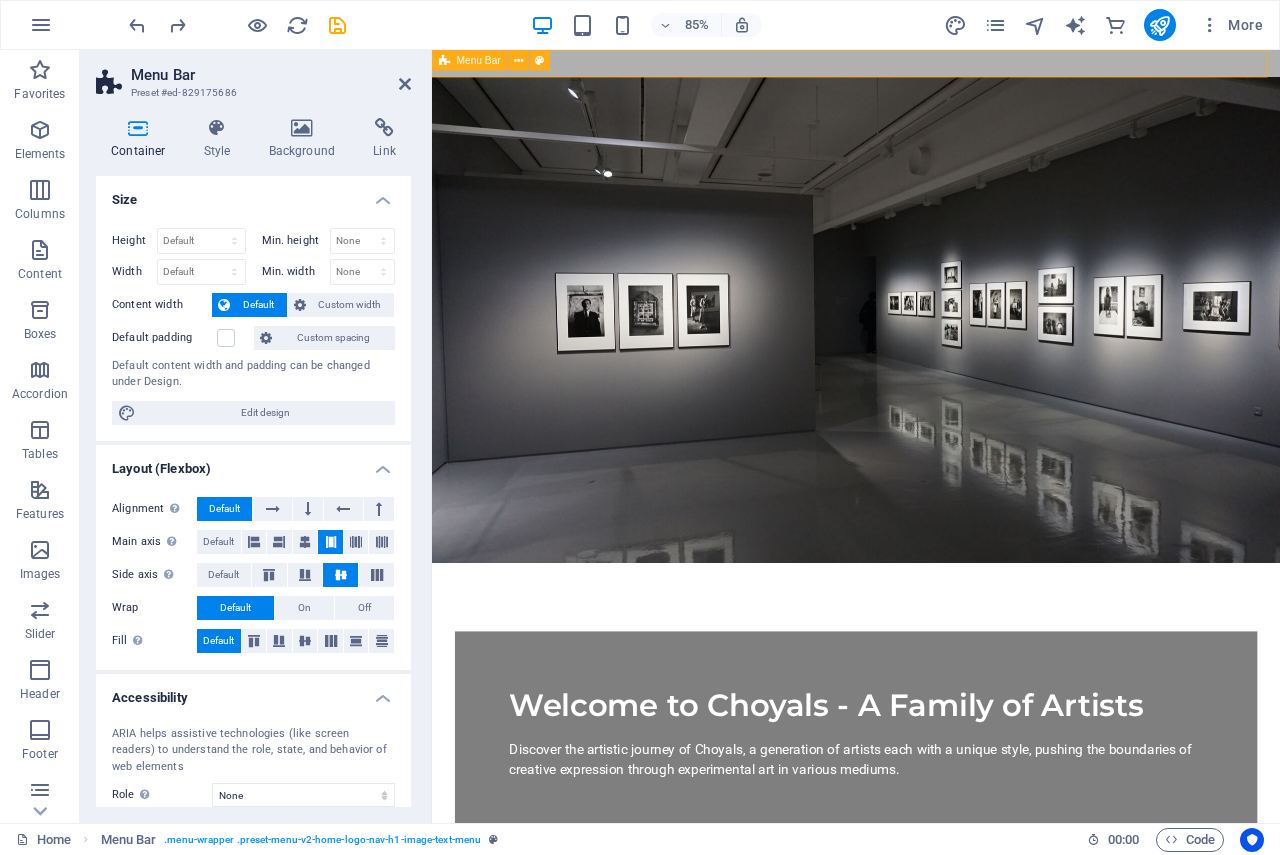 click at bounding box center [931, 66] 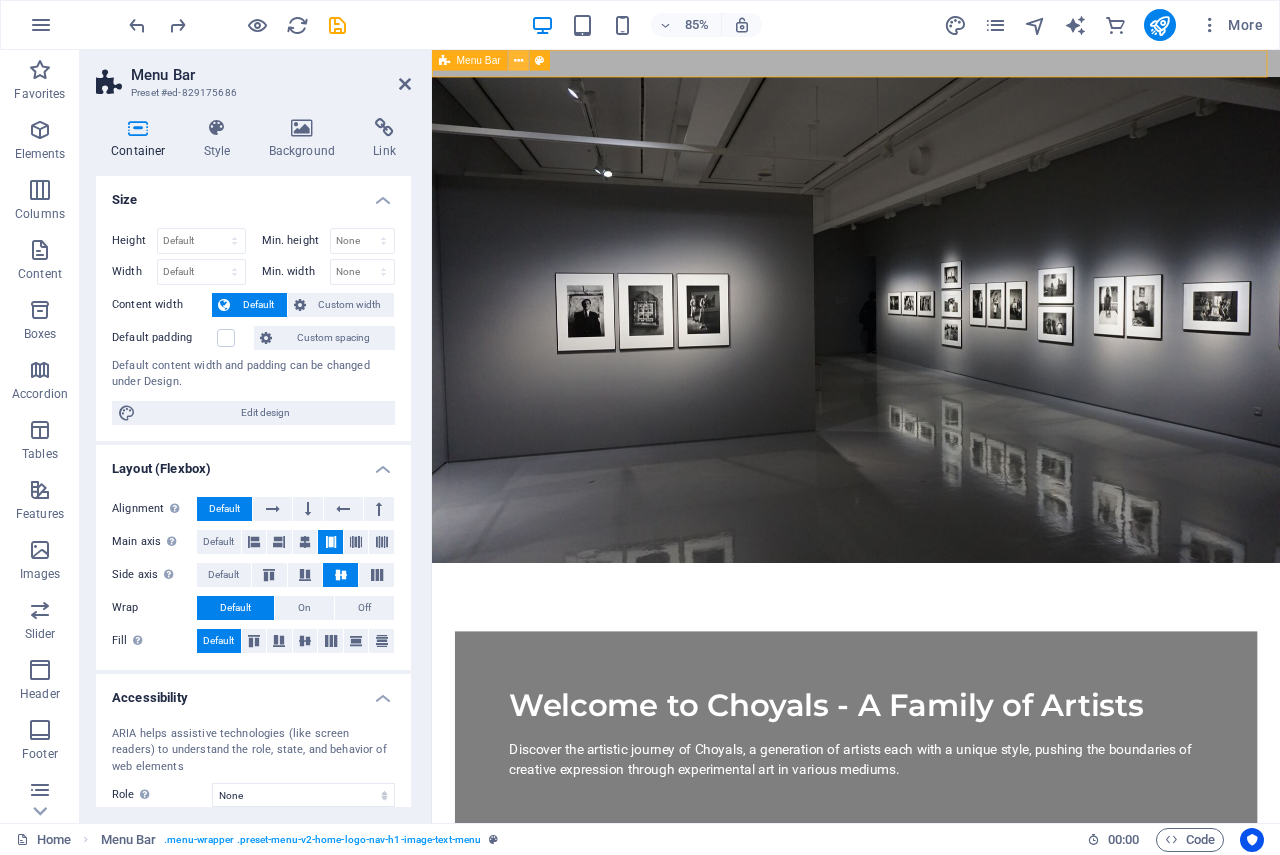 click at bounding box center [518, 60] 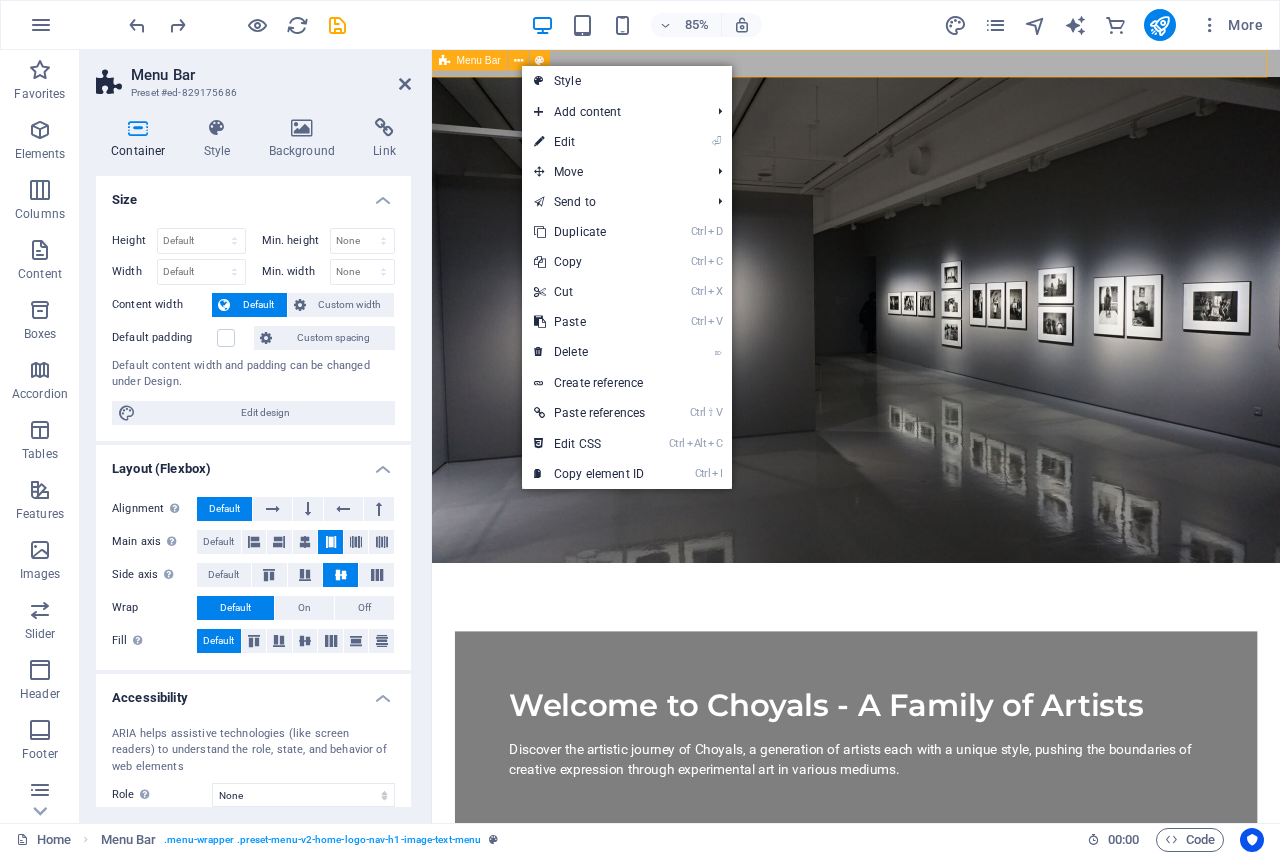 click at bounding box center (931, 66) 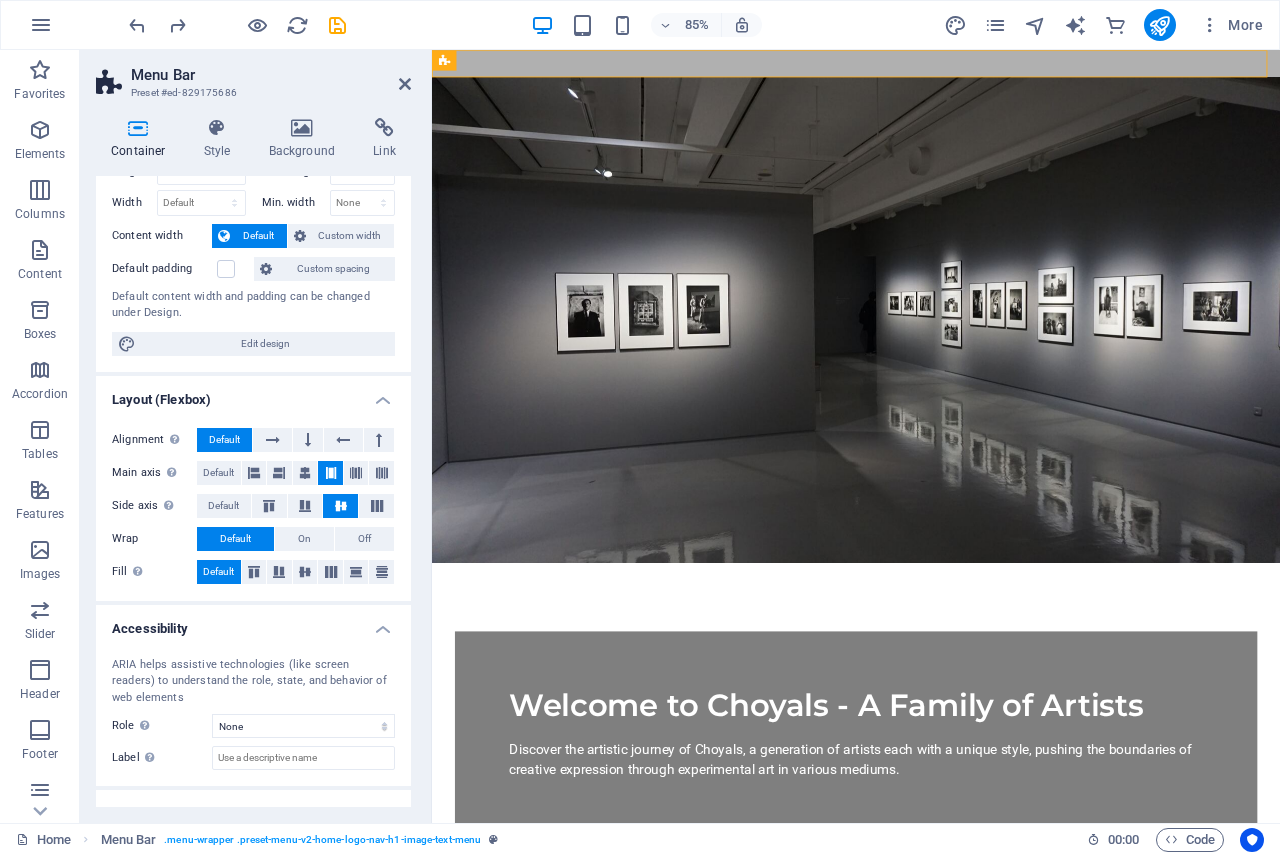 scroll, scrollTop: 0, scrollLeft: 0, axis: both 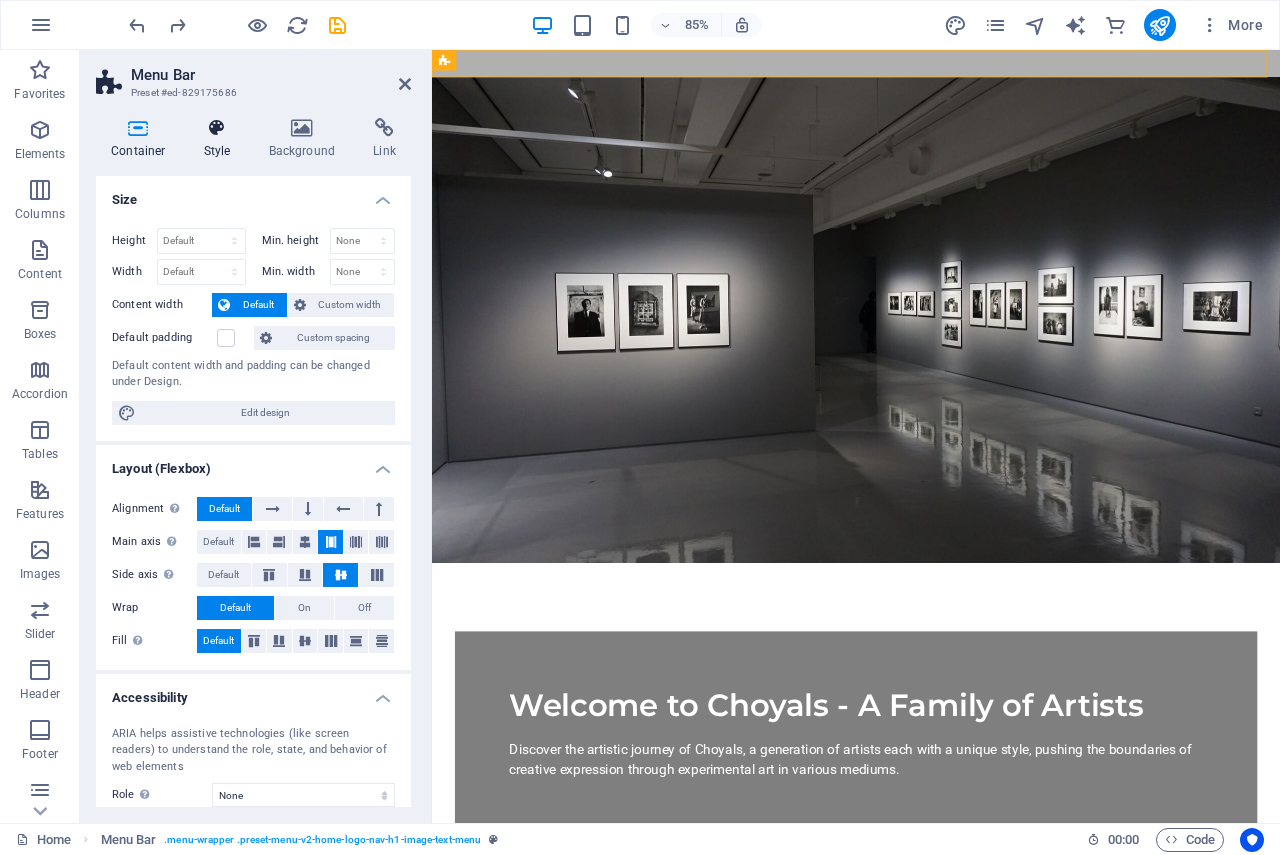 click on "Style" at bounding box center (221, 139) 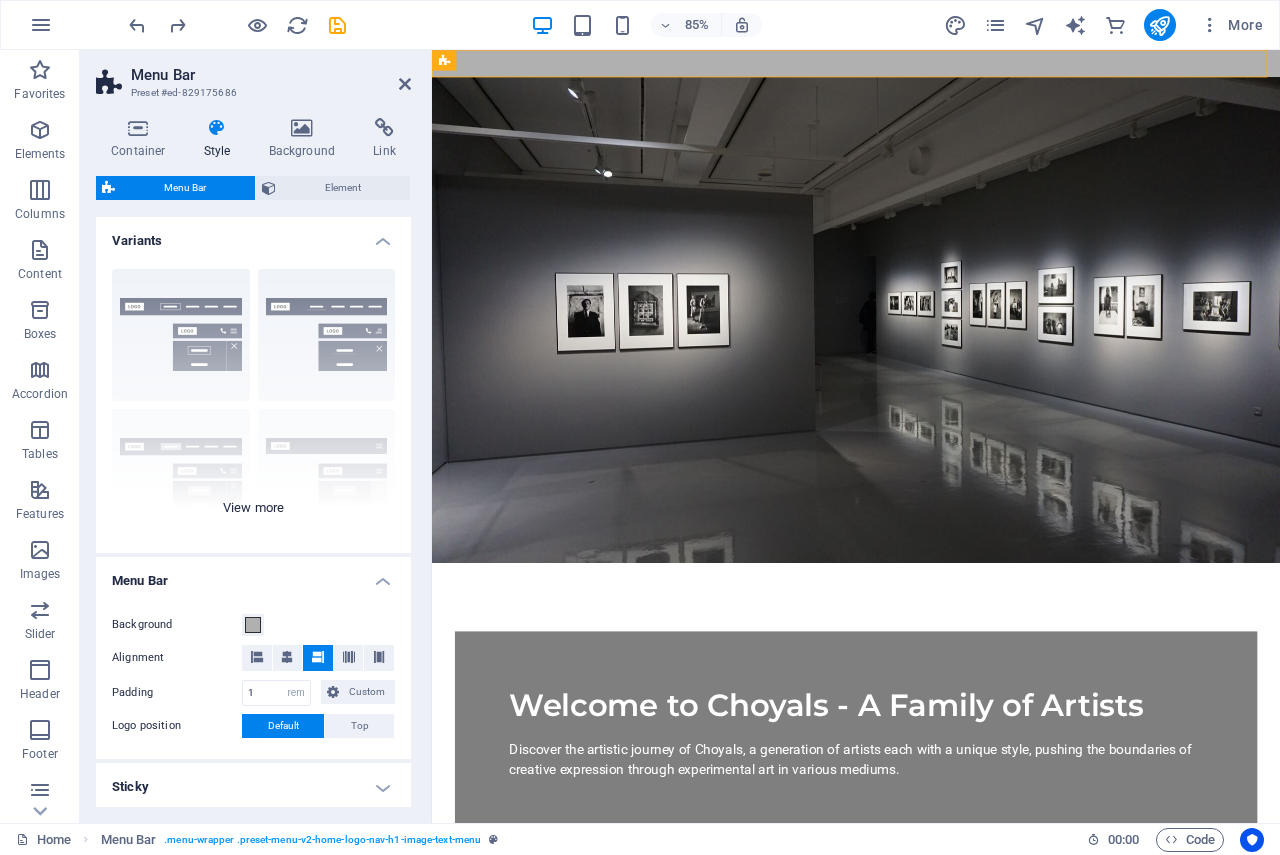 click on "Border Centered Default Fixed Loki Trigger Wide XXL" at bounding box center [253, 403] 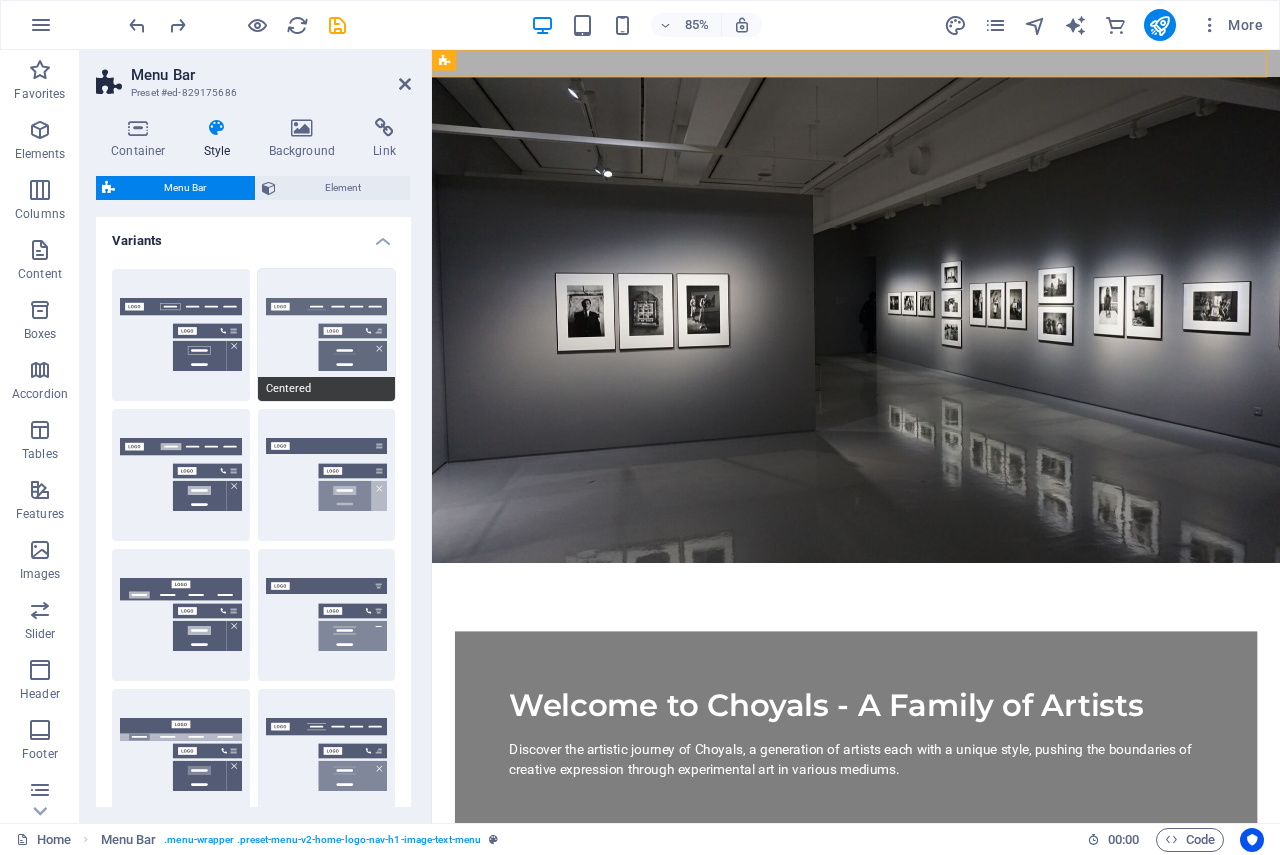 click on "Centered" at bounding box center (327, 335) 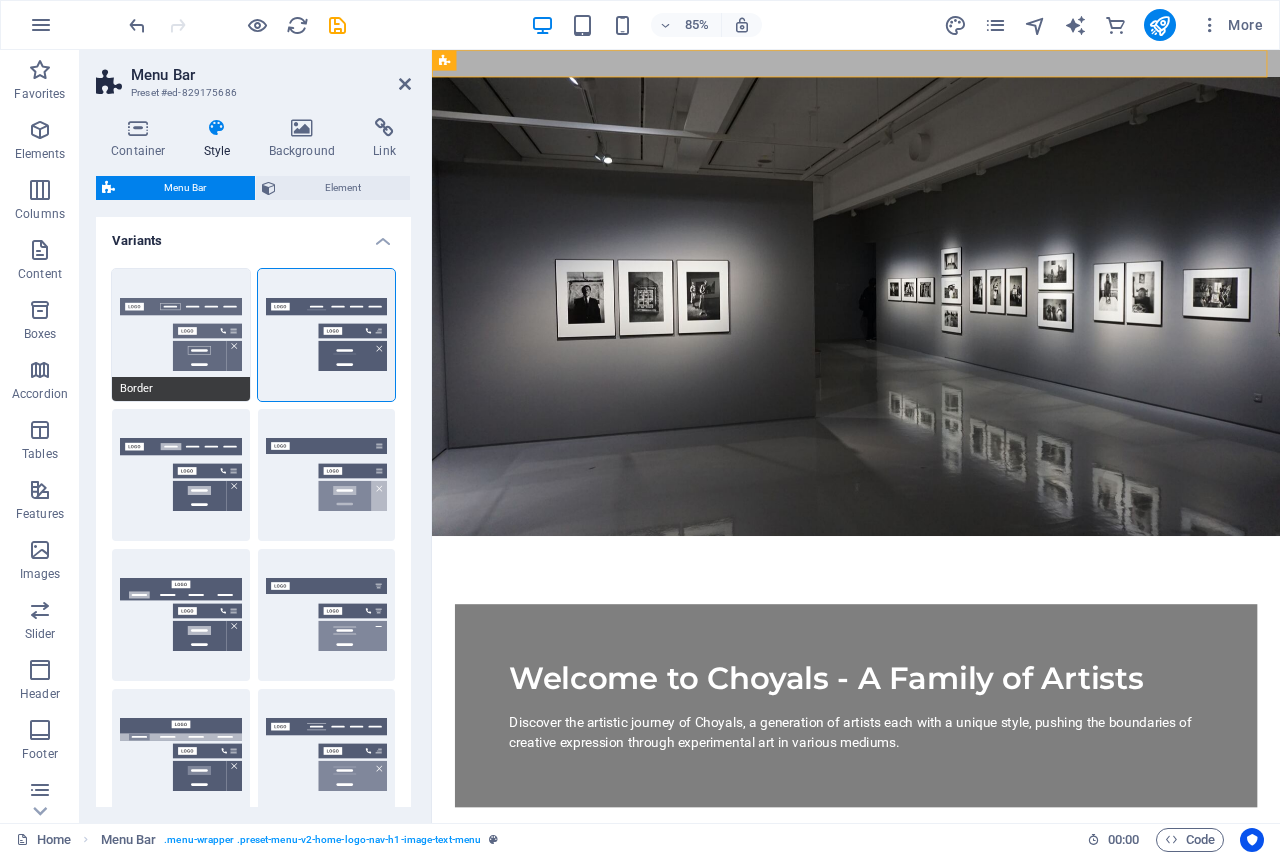 click on "Border" at bounding box center [181, 335] 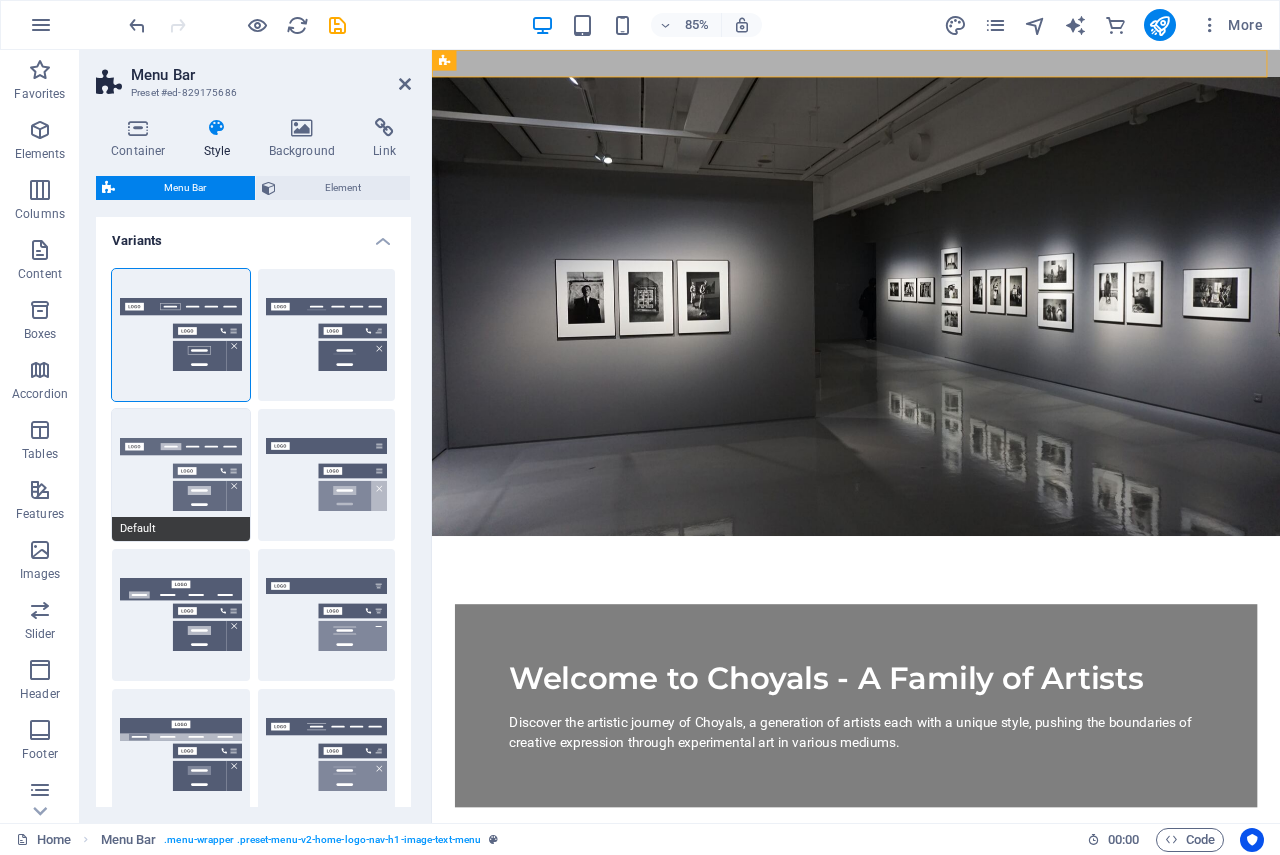 click on "Default" at bounding box center [181, 475] 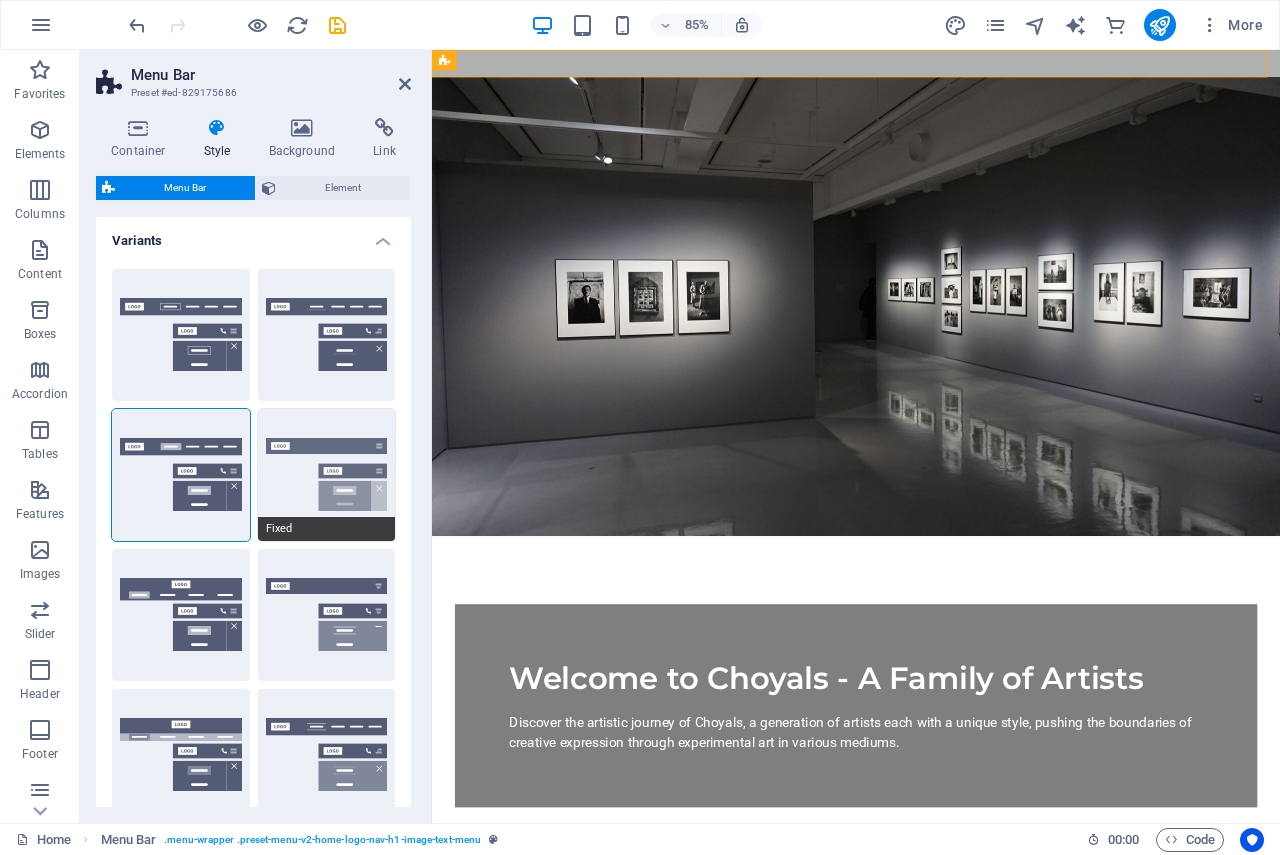 click on "Fixed" at bounding box center [327, 475] 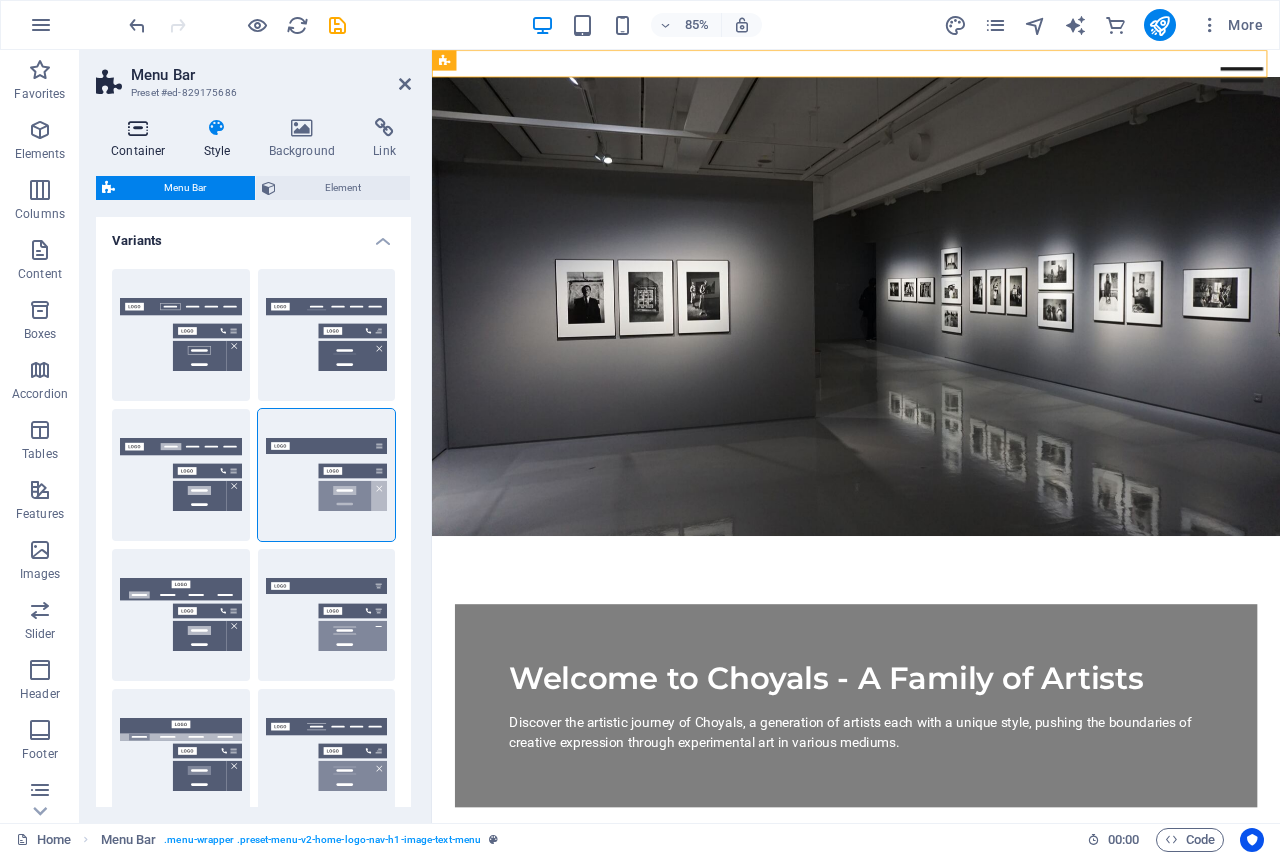 click at bounding box center [138, 128] 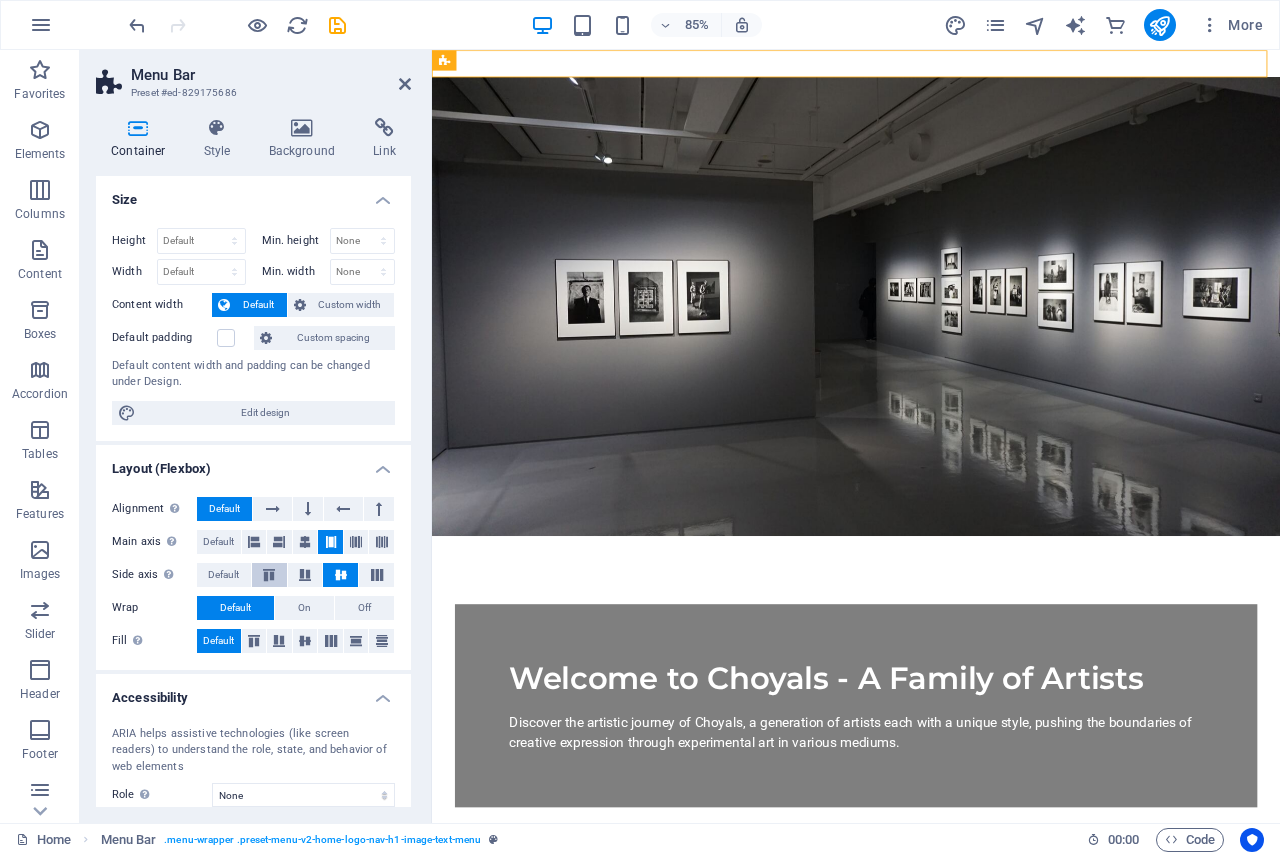 scroll, scrollTop: 144, scrollLeft: 0, axis: vertical 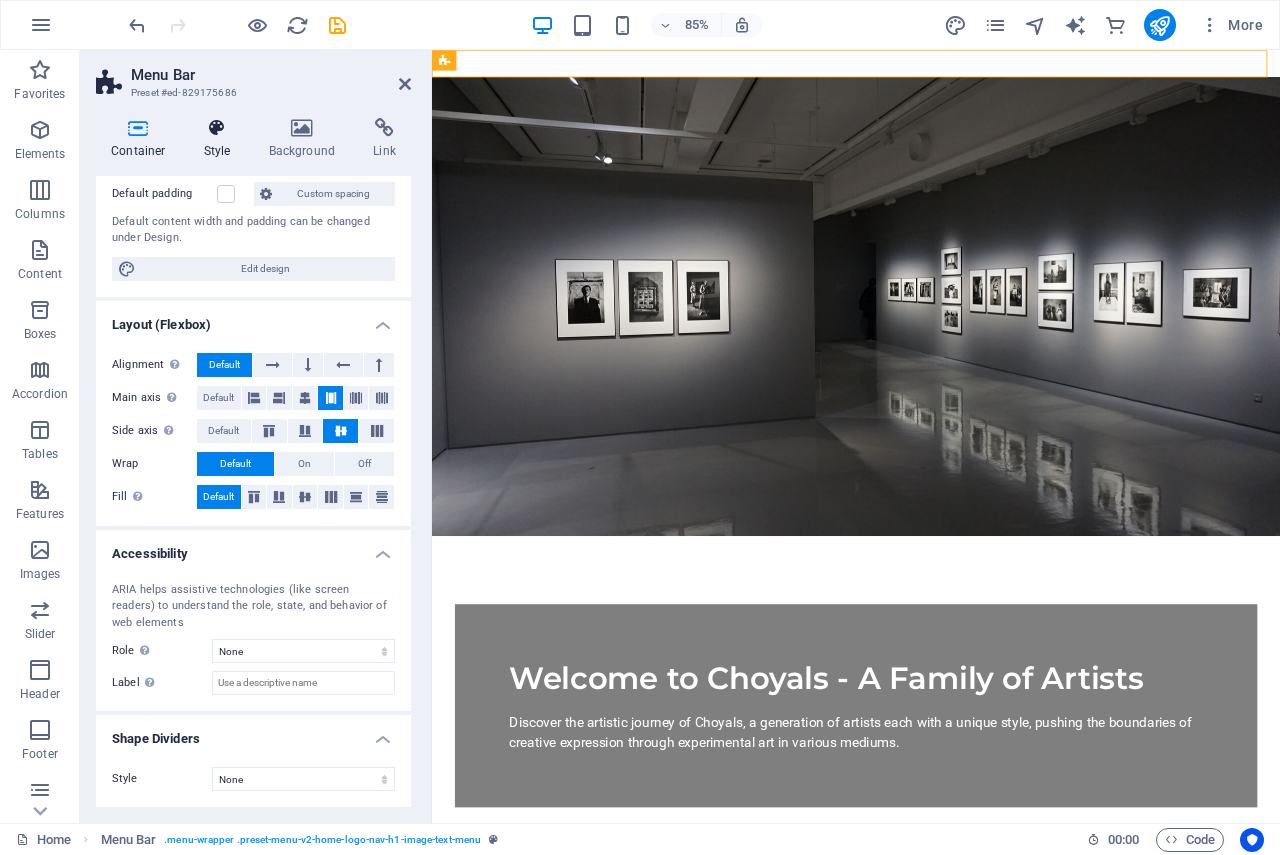 click on "Style" at bounding box center (221, 139) 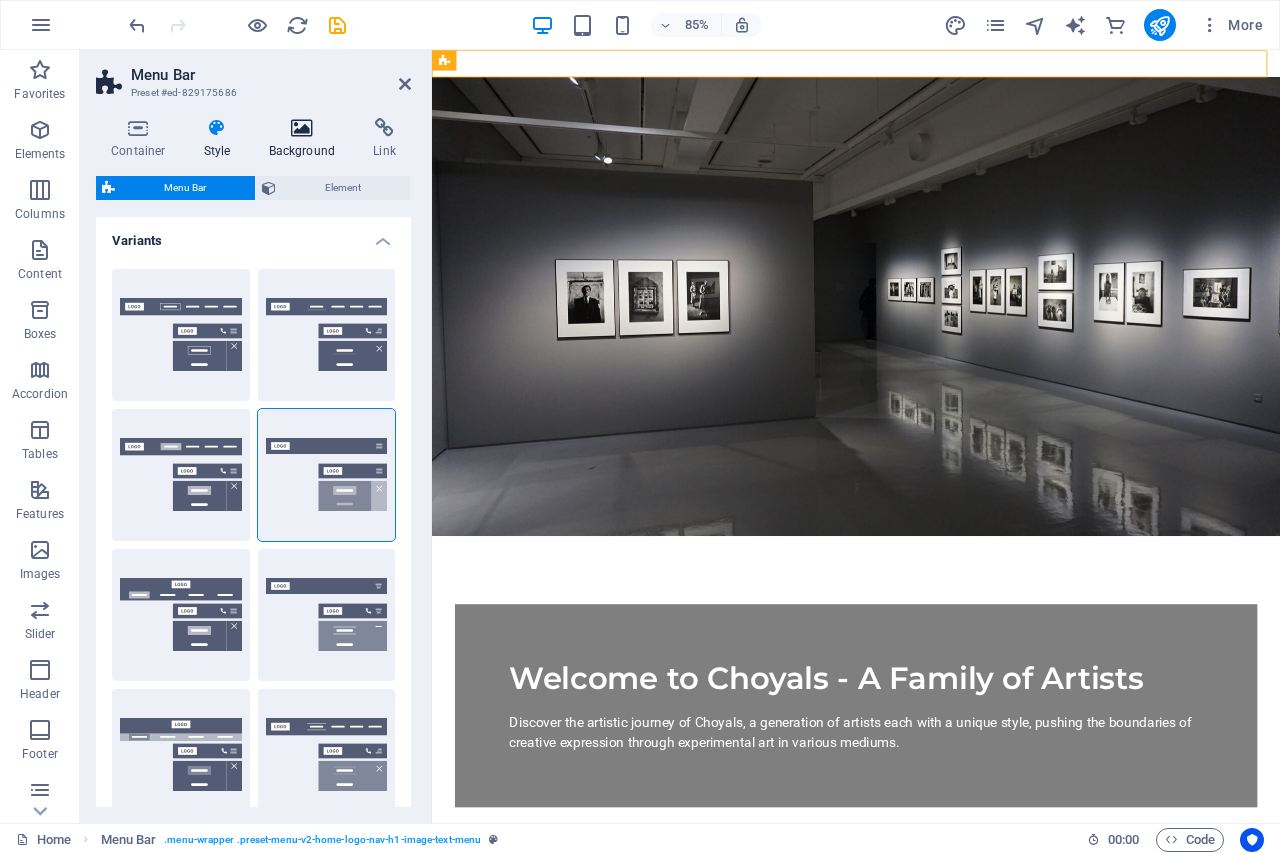 click at bounding box center [302, 128] 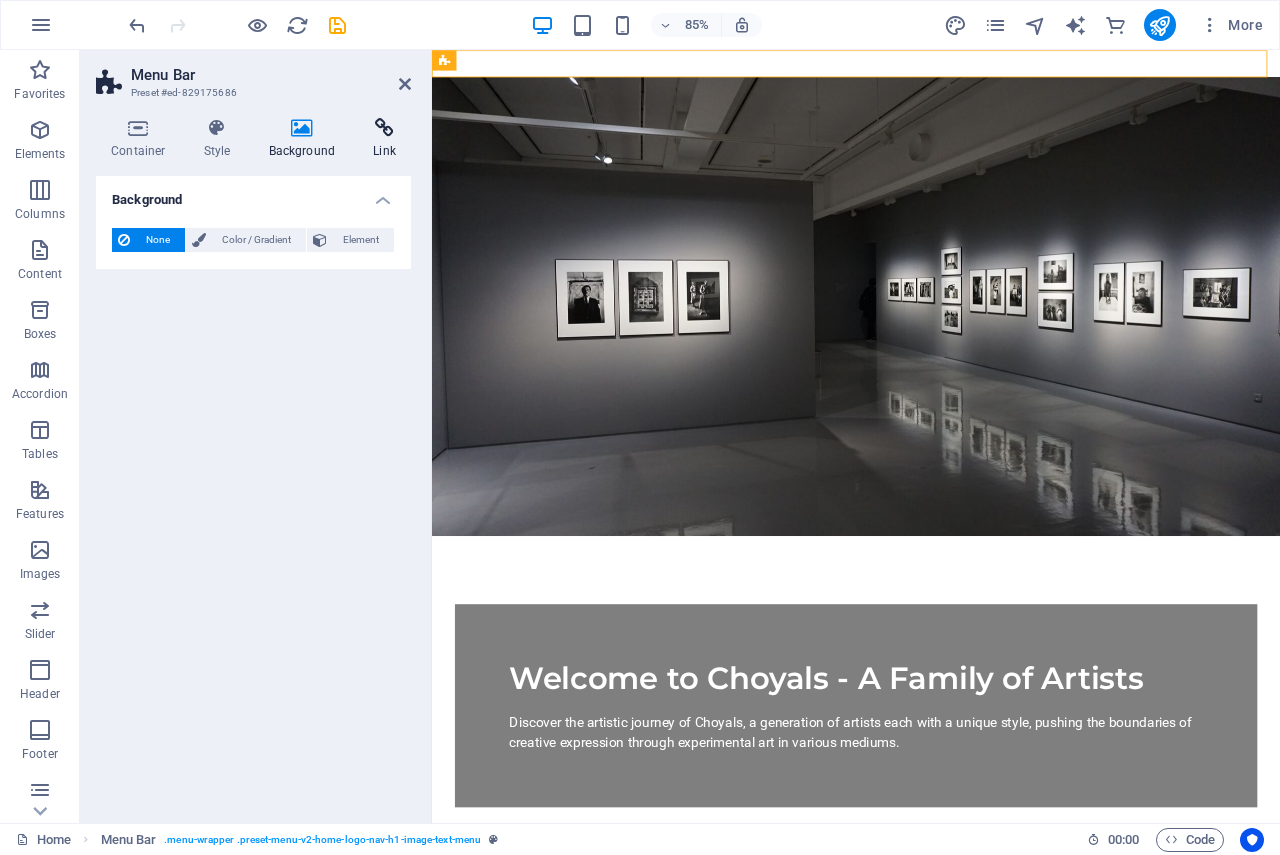 click at bounding box center [384, 128] 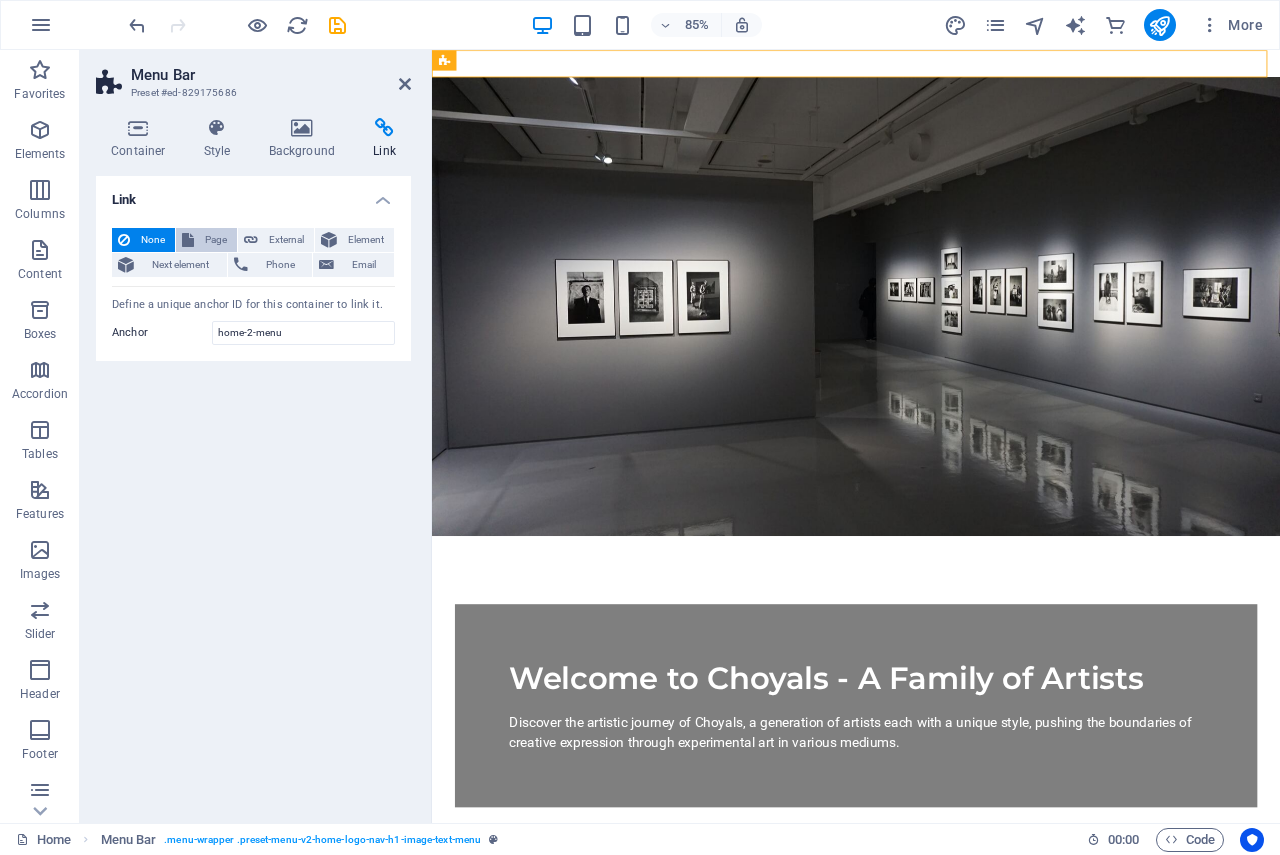 click on "Page" at bounding box center (215, 240) 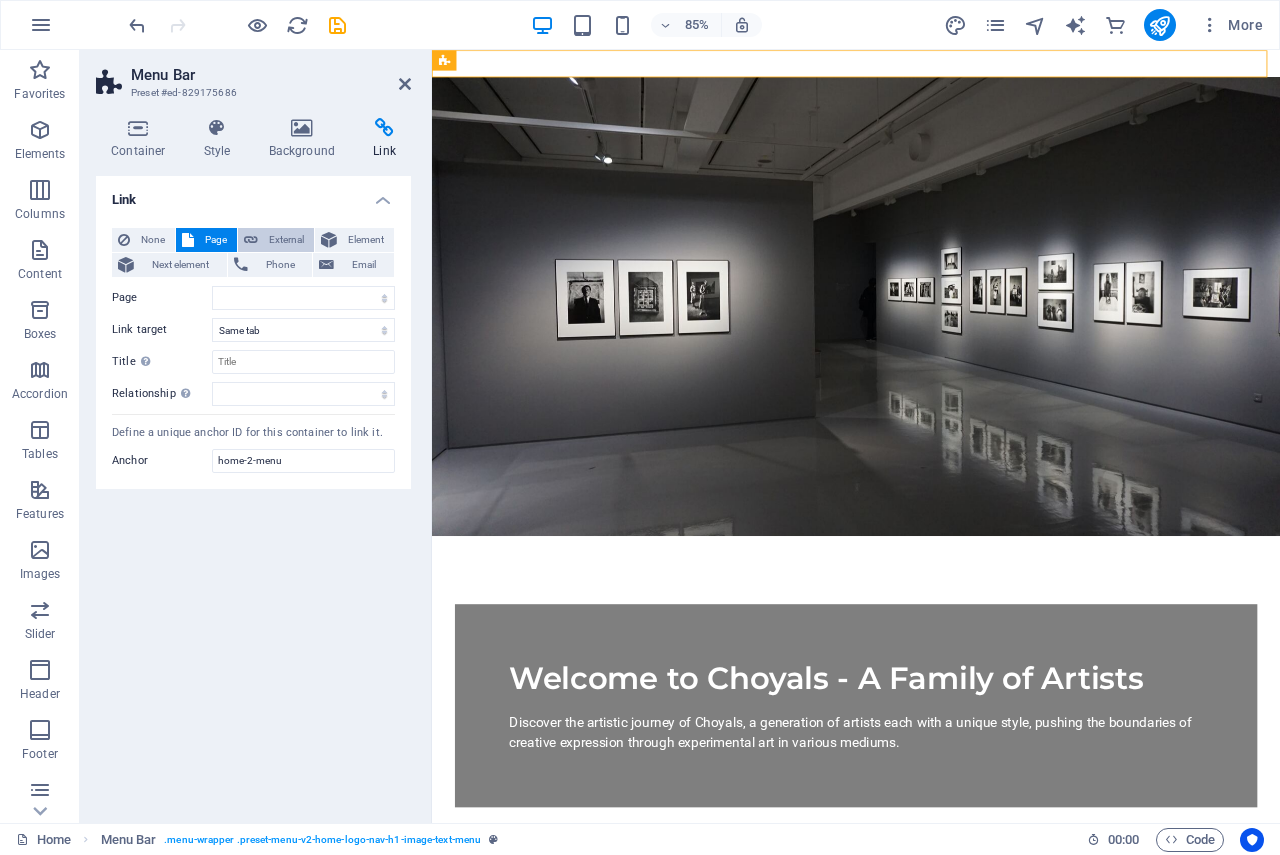 click on "External" at bounding box center (286, 240) 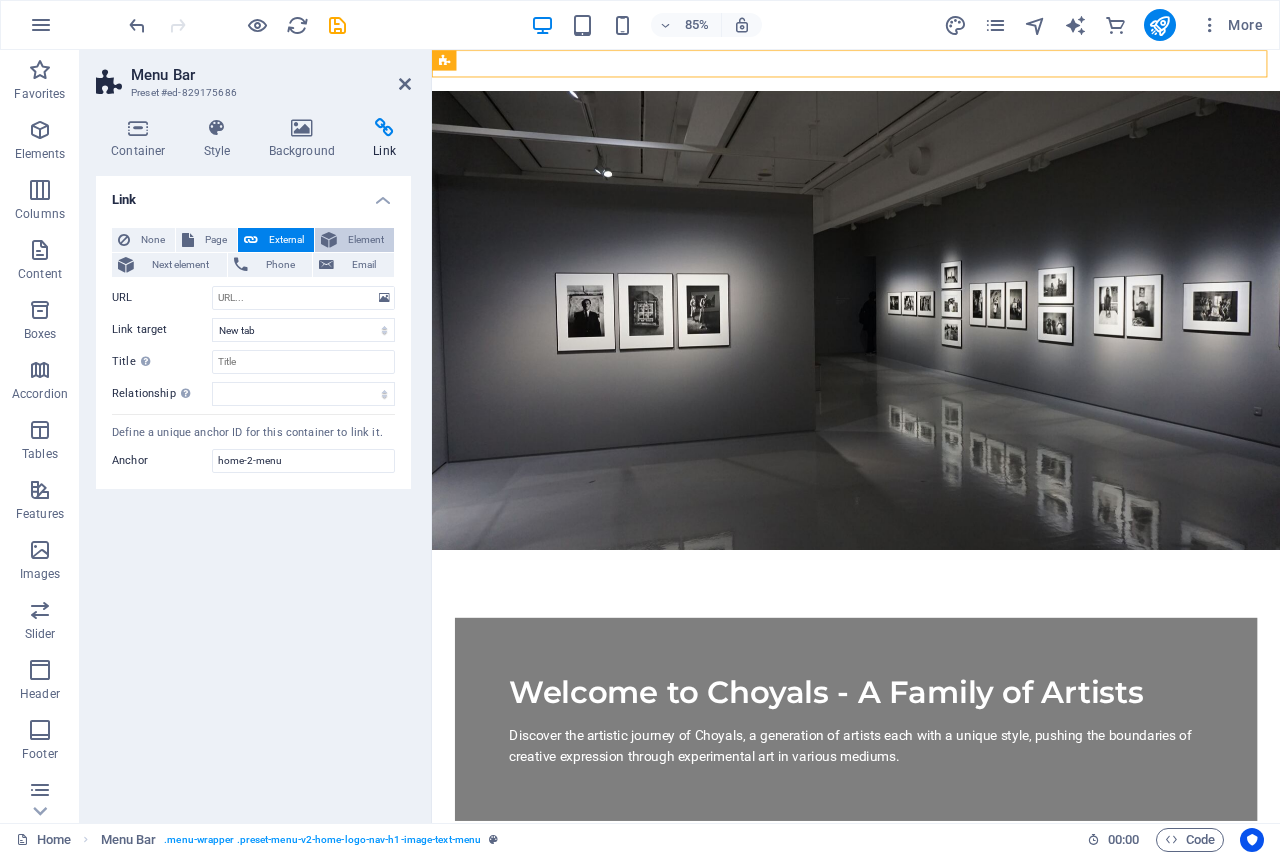 click on "Element" at bounding box center (365, 240) 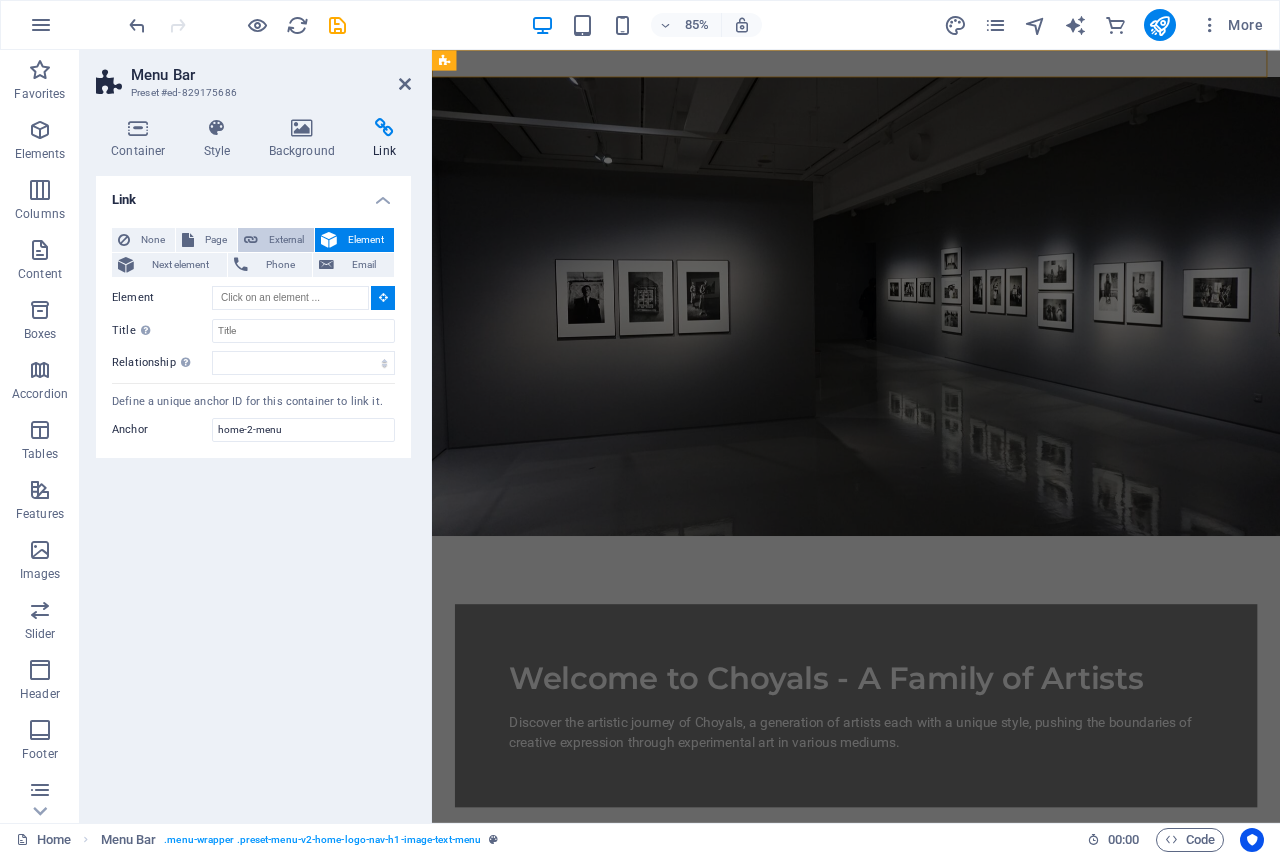 click on "External" at bounding box center (286, 240) 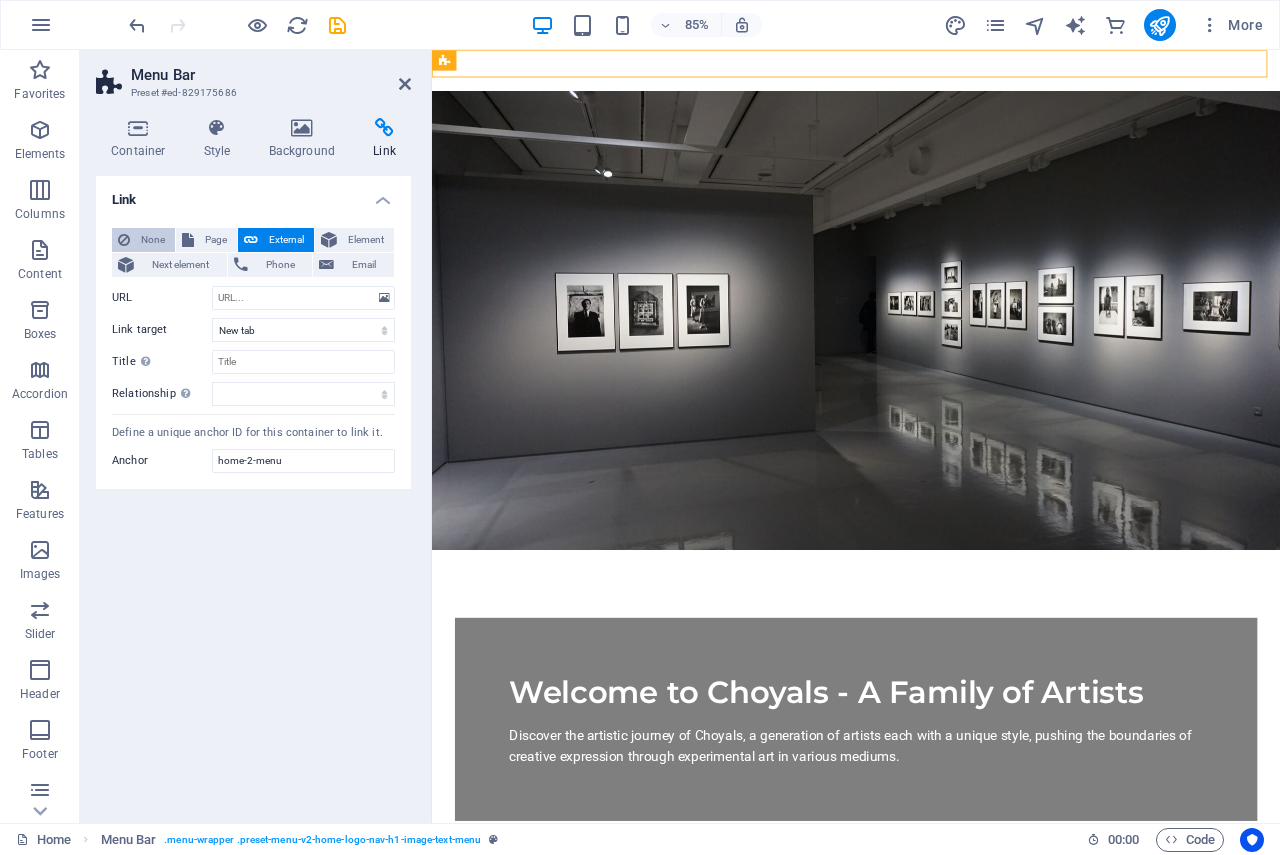 click on "None" at bounding box center [152, 240] 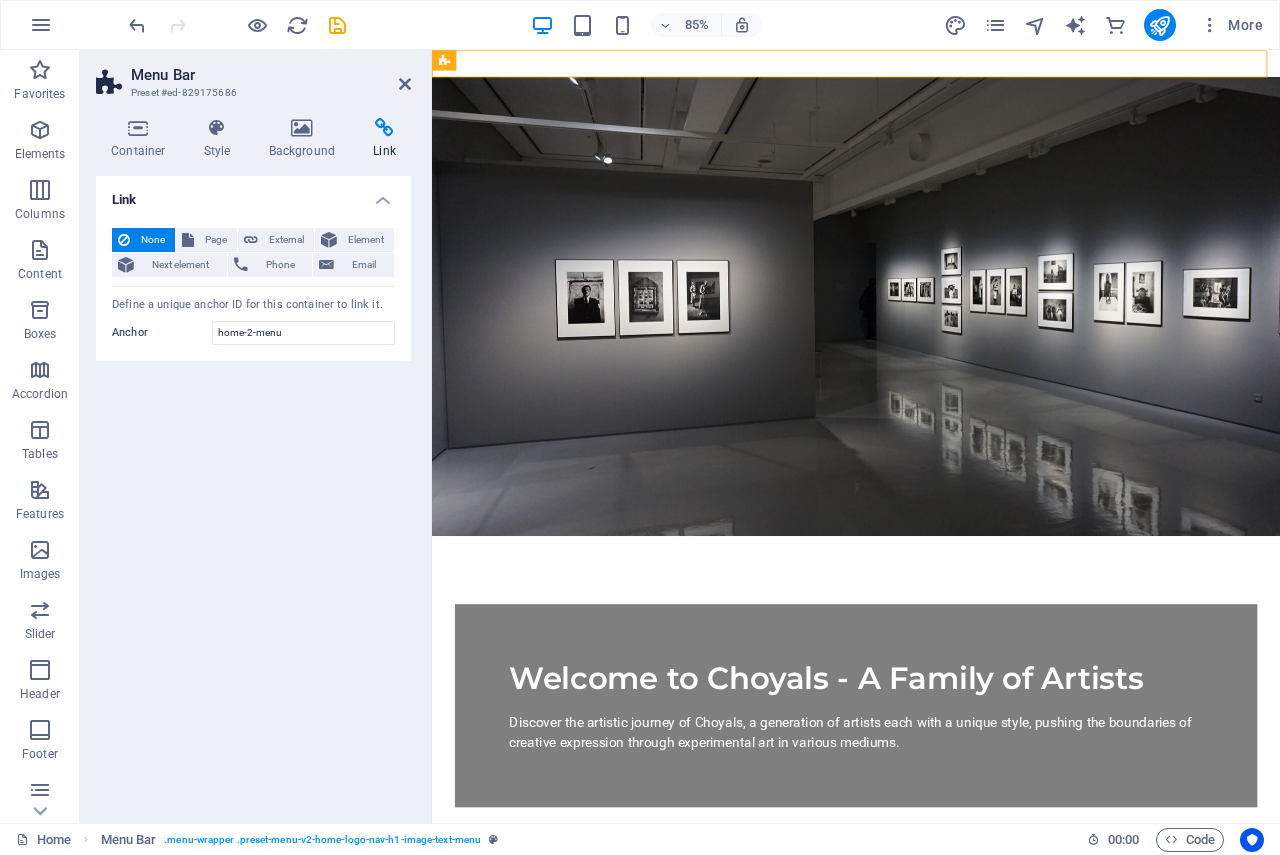 click on "Menu Bar Preset #ed-829175686
Container Style Background Link Size Height Default px rem % vh vw Min. height None px rem % vh vw Width Default px rem % em vh vw Min. width None px rem % vh vw Content width Default Custom width Width Default px rem % em vh vw Min. width None px rem % vh vw Default padding Custom spacing Default content width and padding can be changed under Design. Edit design Layout (Flexbox) Alignment Determines the flex direction. Default Main axis Determine how elements should behave along the main axis inside this container (justify content). Default Side axis Control the vertical direction of the element inside of the container (align items). Default Wrap Default On Off Fill Controls the distances and direction of elements on the y-axis across several lines (align content). Default Accessibility ARIA helps assistive technologies (like screen readers) to understand the role, state, and behavior of web elements Role The ARIA role defines the purpose of an element.  None %" at bounding box center [256, 436] 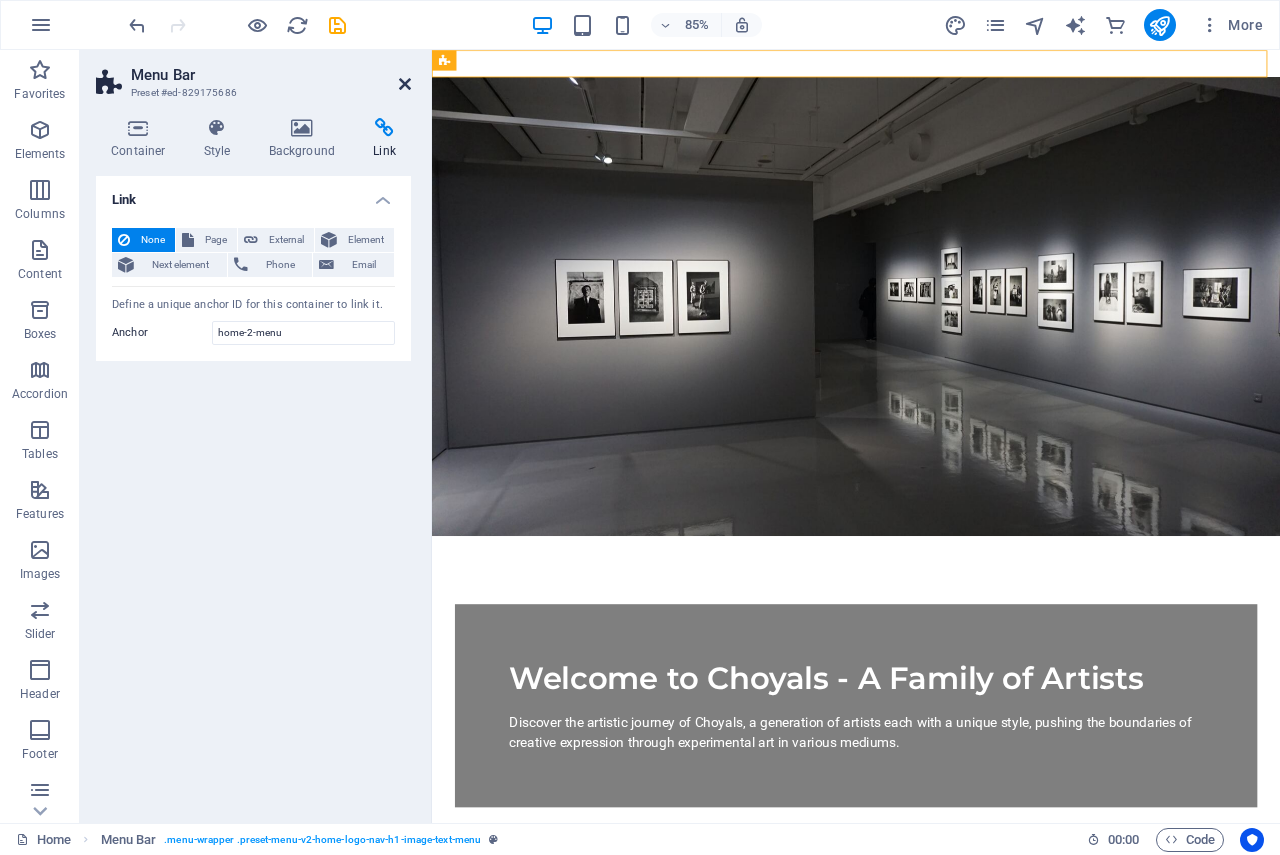 drag, startPoint x: 405, startPoint y: 82, endPoint x: 269, endPoint y: 9, distance: 154.35349 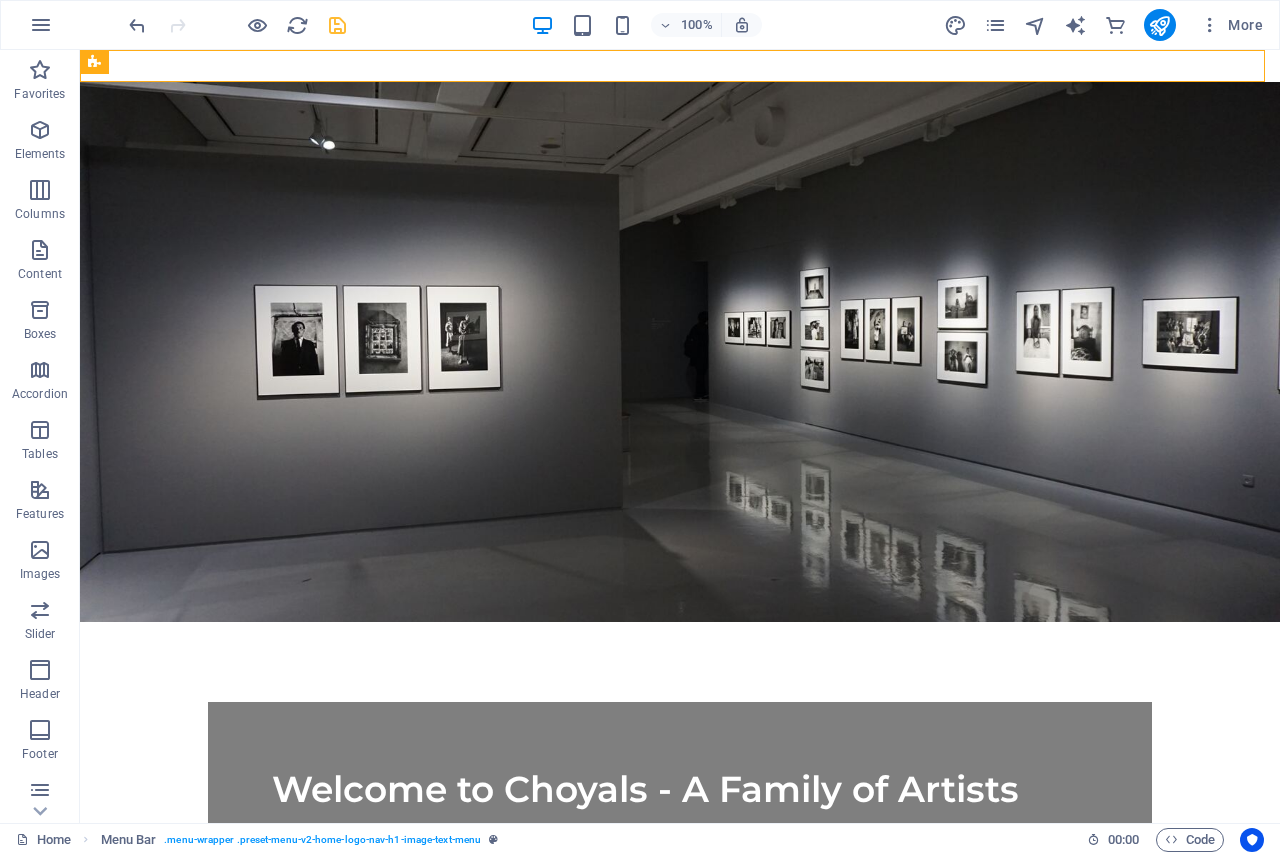 click at bounding box center (337, 25) 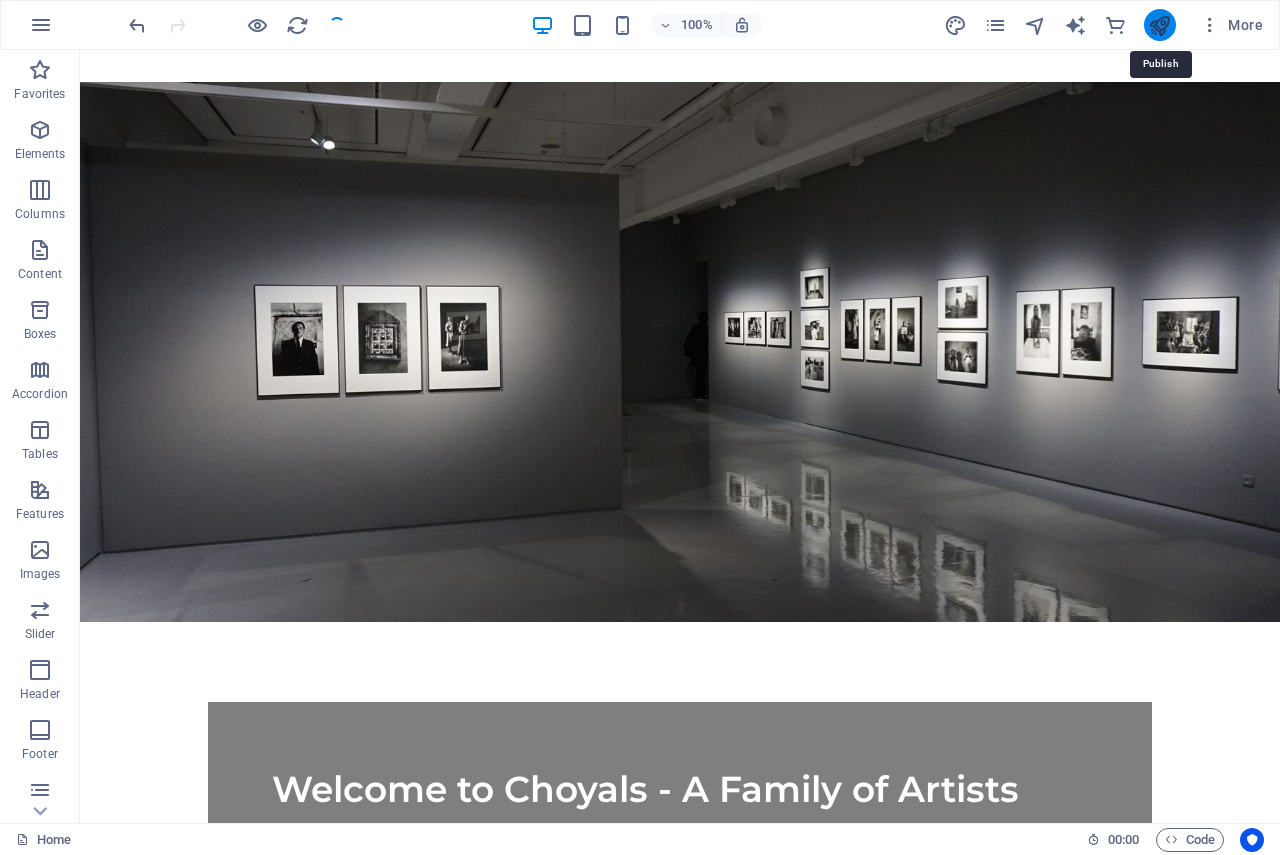 click at bounding box center [1159, 25] 